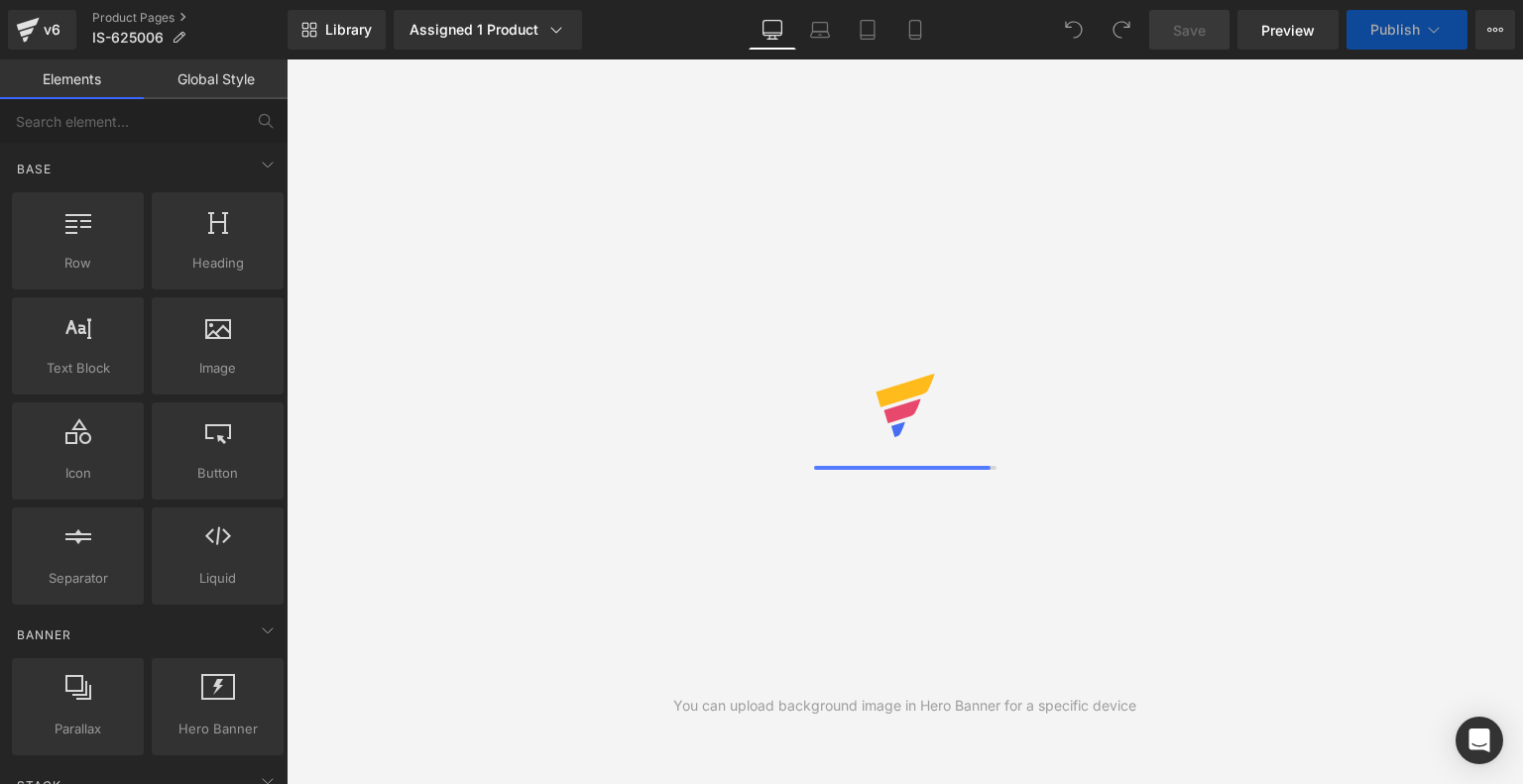scroll, scrollTop: 0, scrollLeft: 0, axis: both 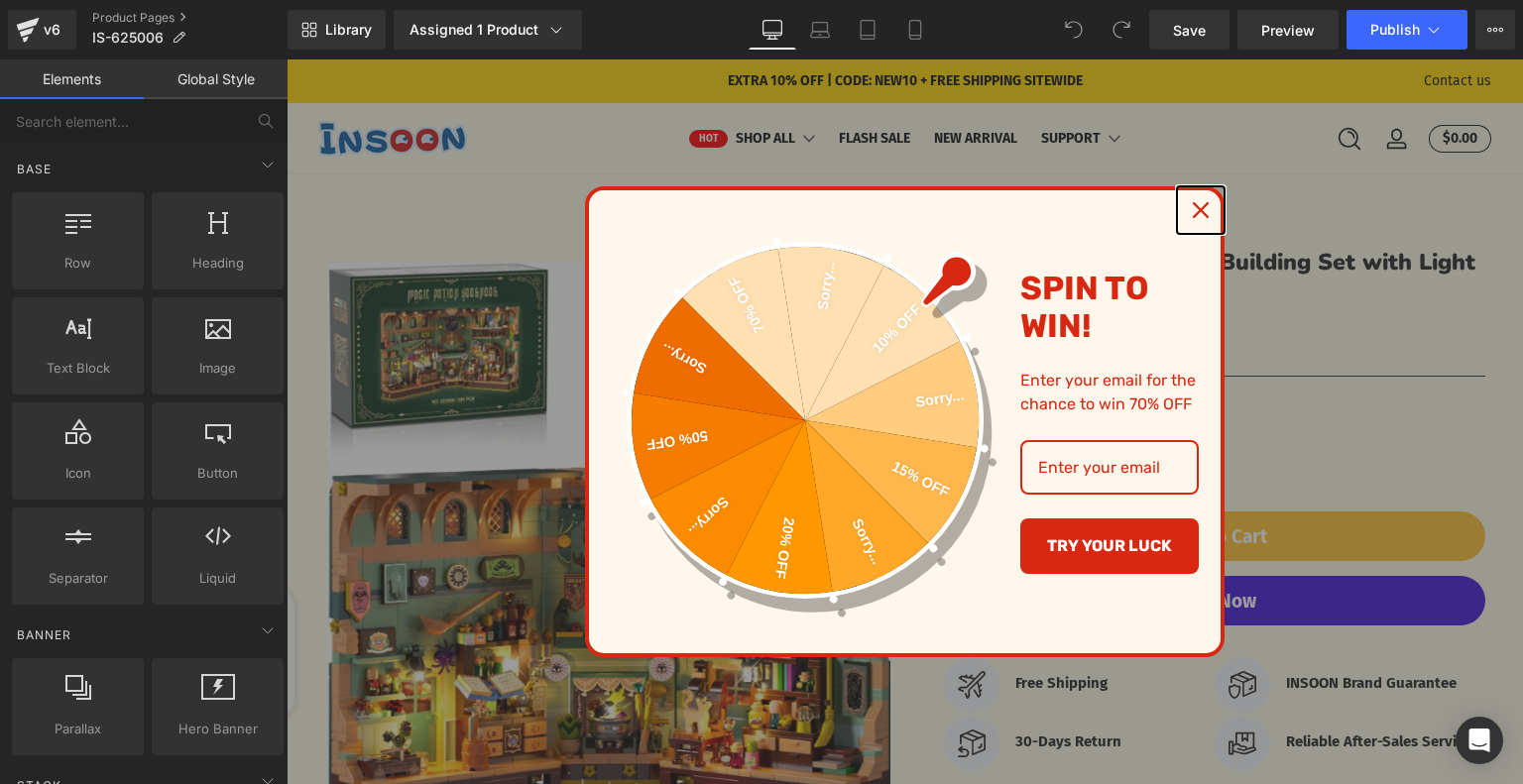 click 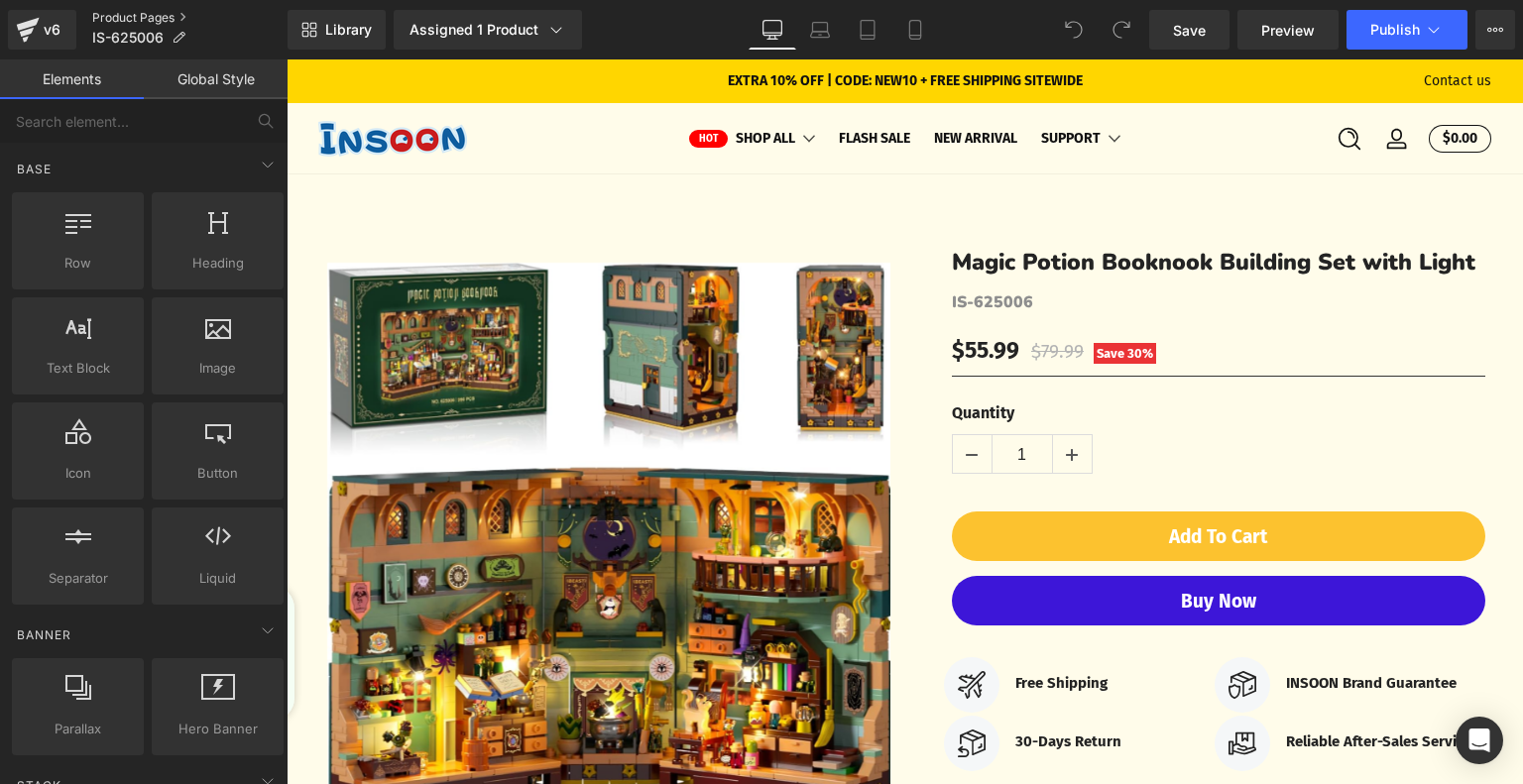 click on "Product Pages" at bounding box center [189, 18] 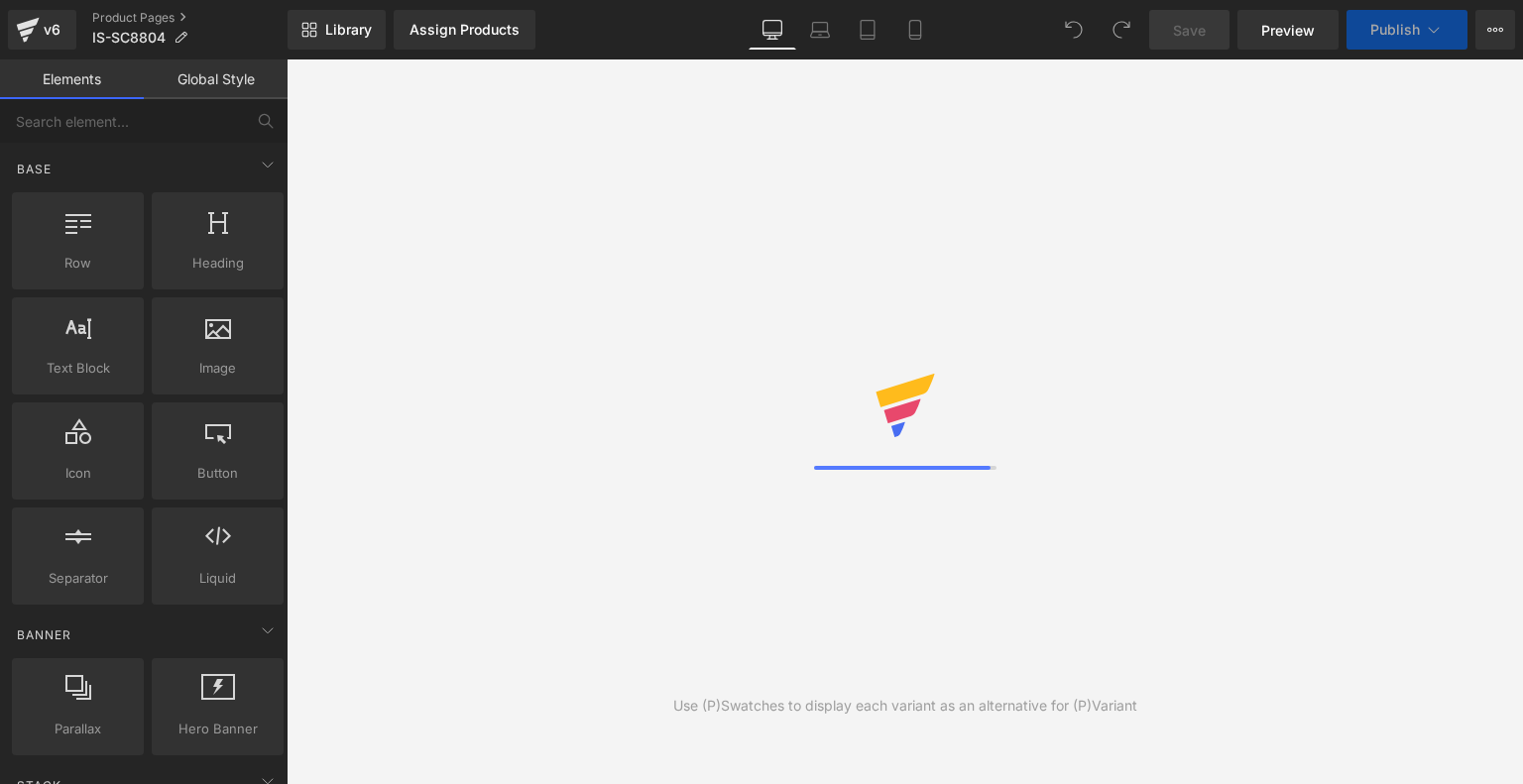 scroll, scrollTop: 0, scrollLeft: 0, axis: both 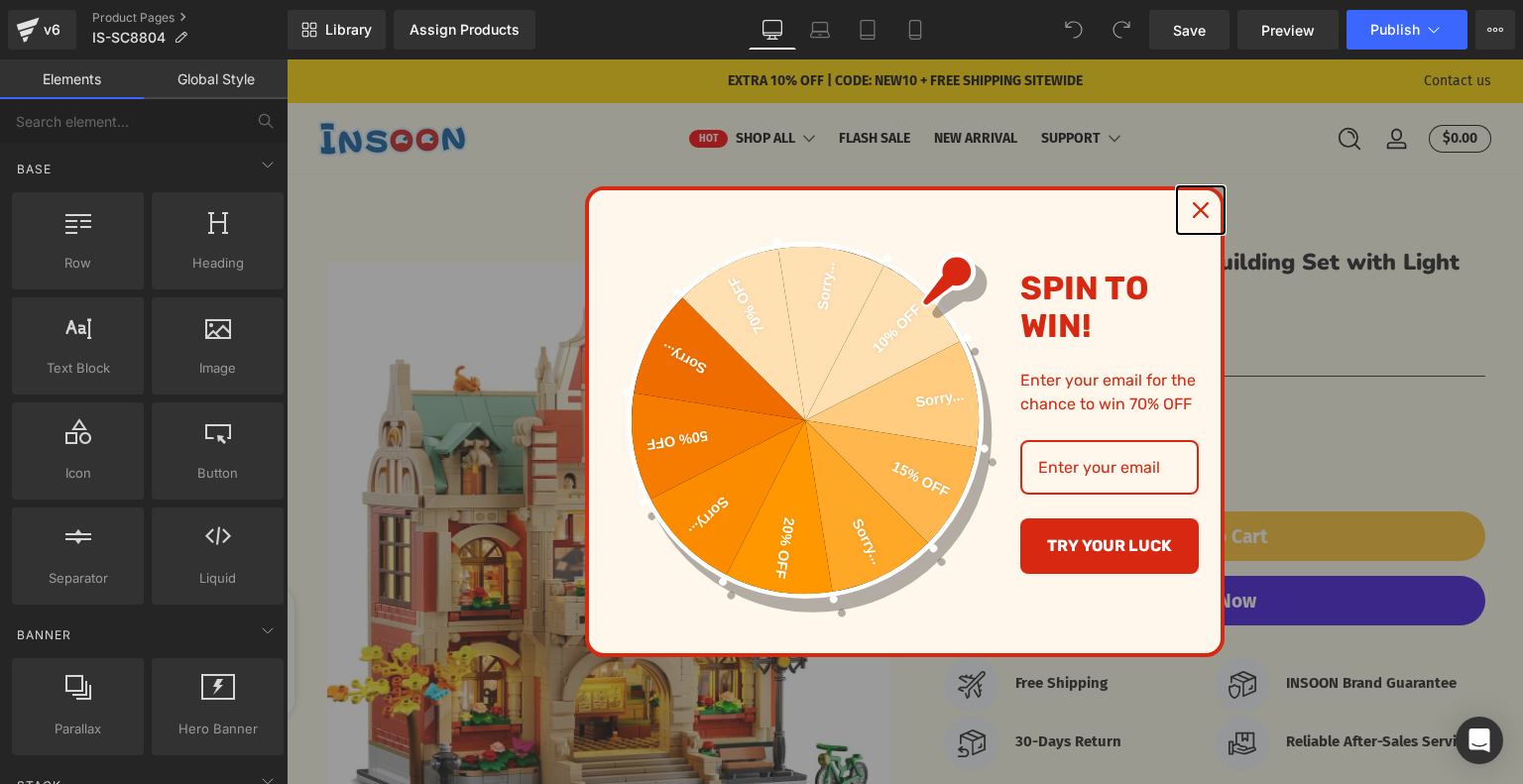 click at bounding box center [1201, 210] 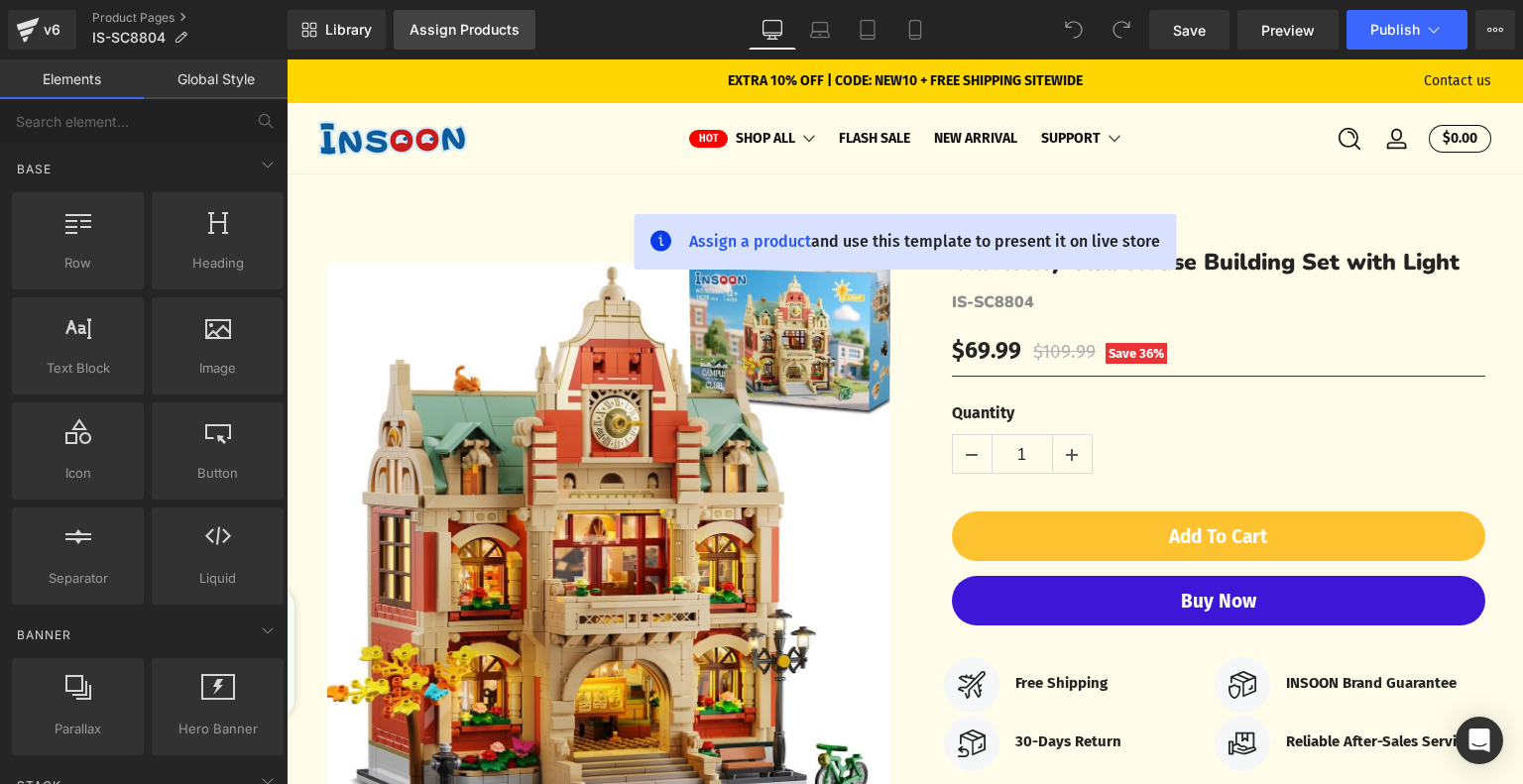 click on "Assign Products" at bounding box center (464, 30) 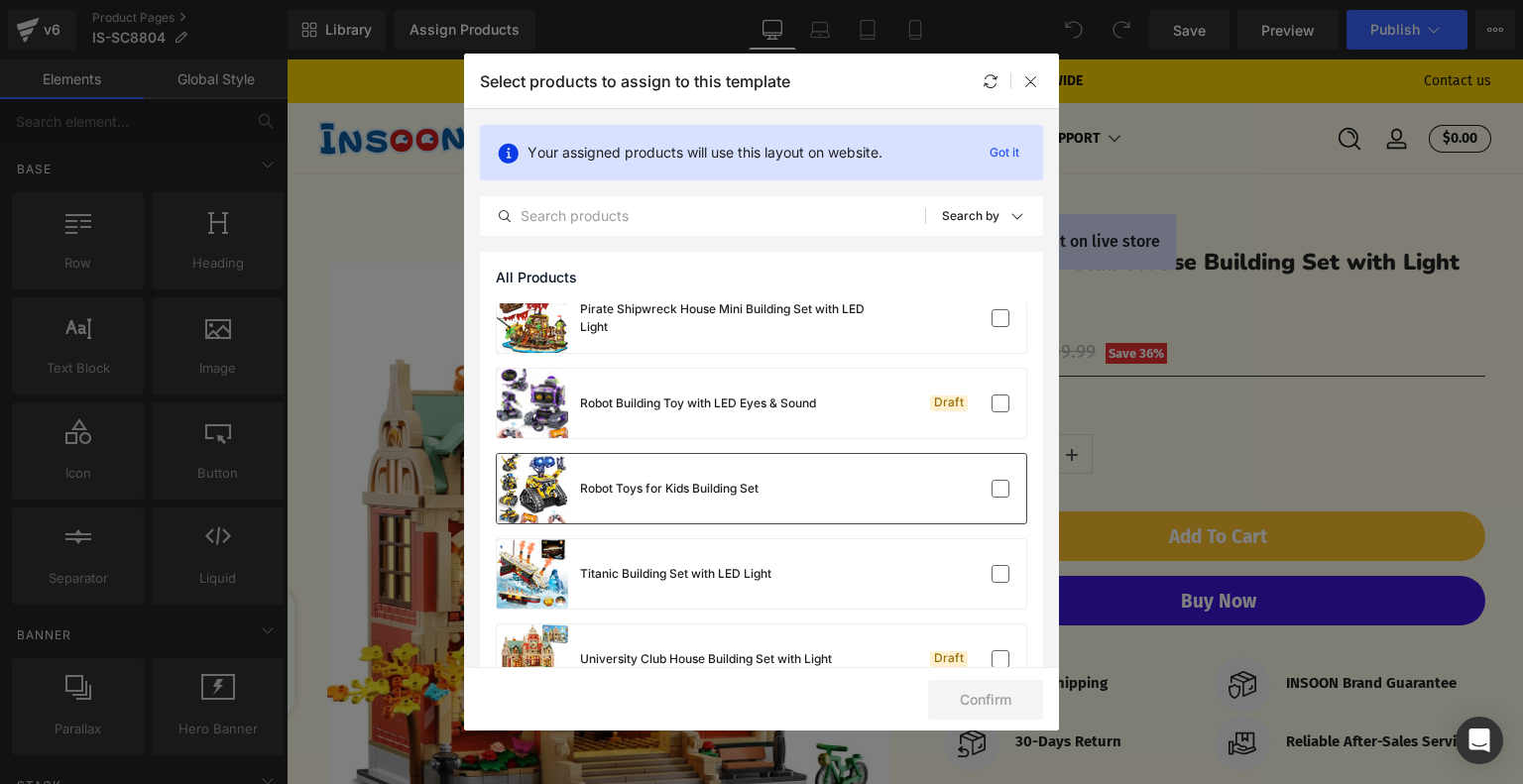 scroll, scrollTop: 1839, scrollLeft: 0, axis: vertical 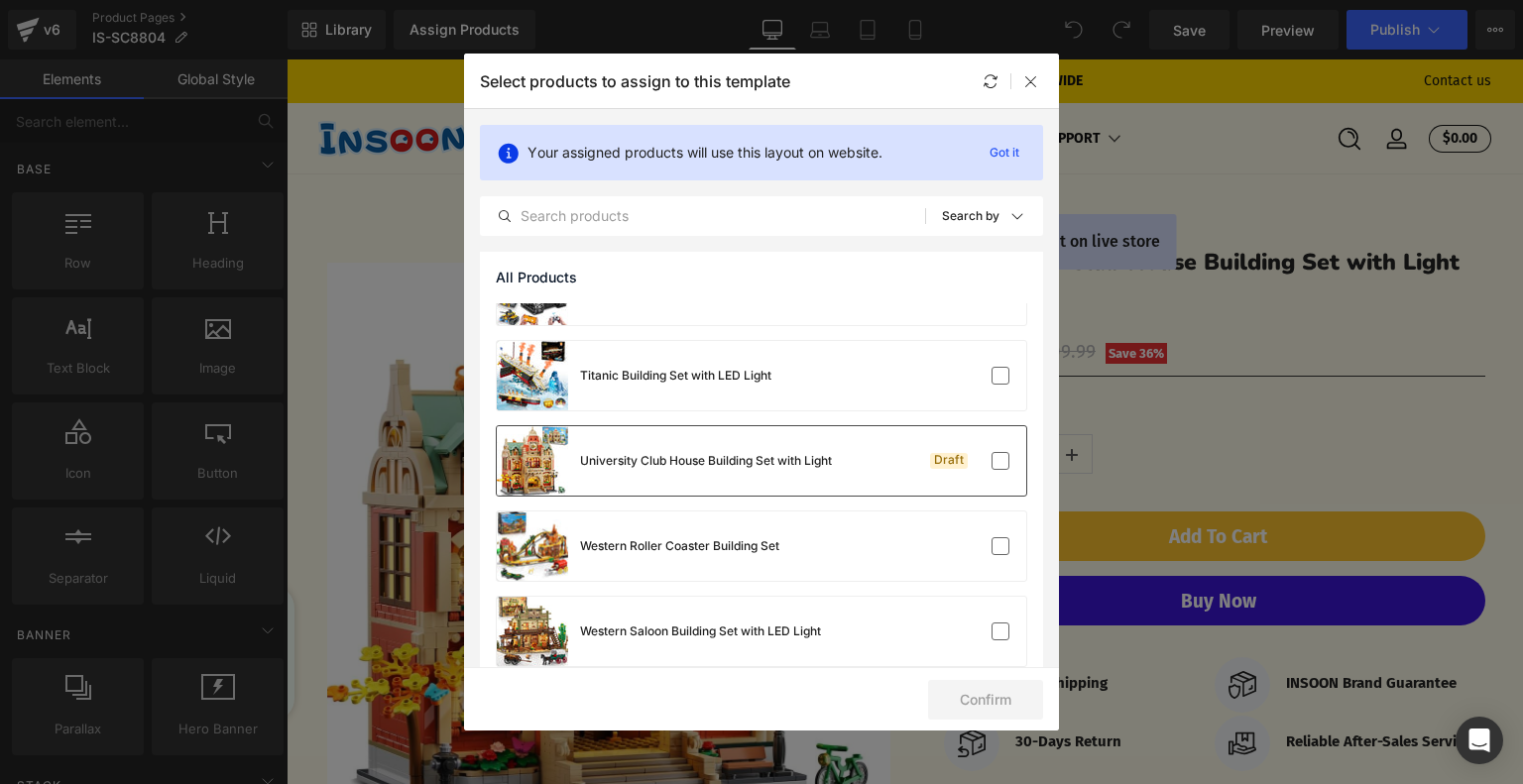 click on "University Club House Building Set with Light" at bounding box center [706, 461] 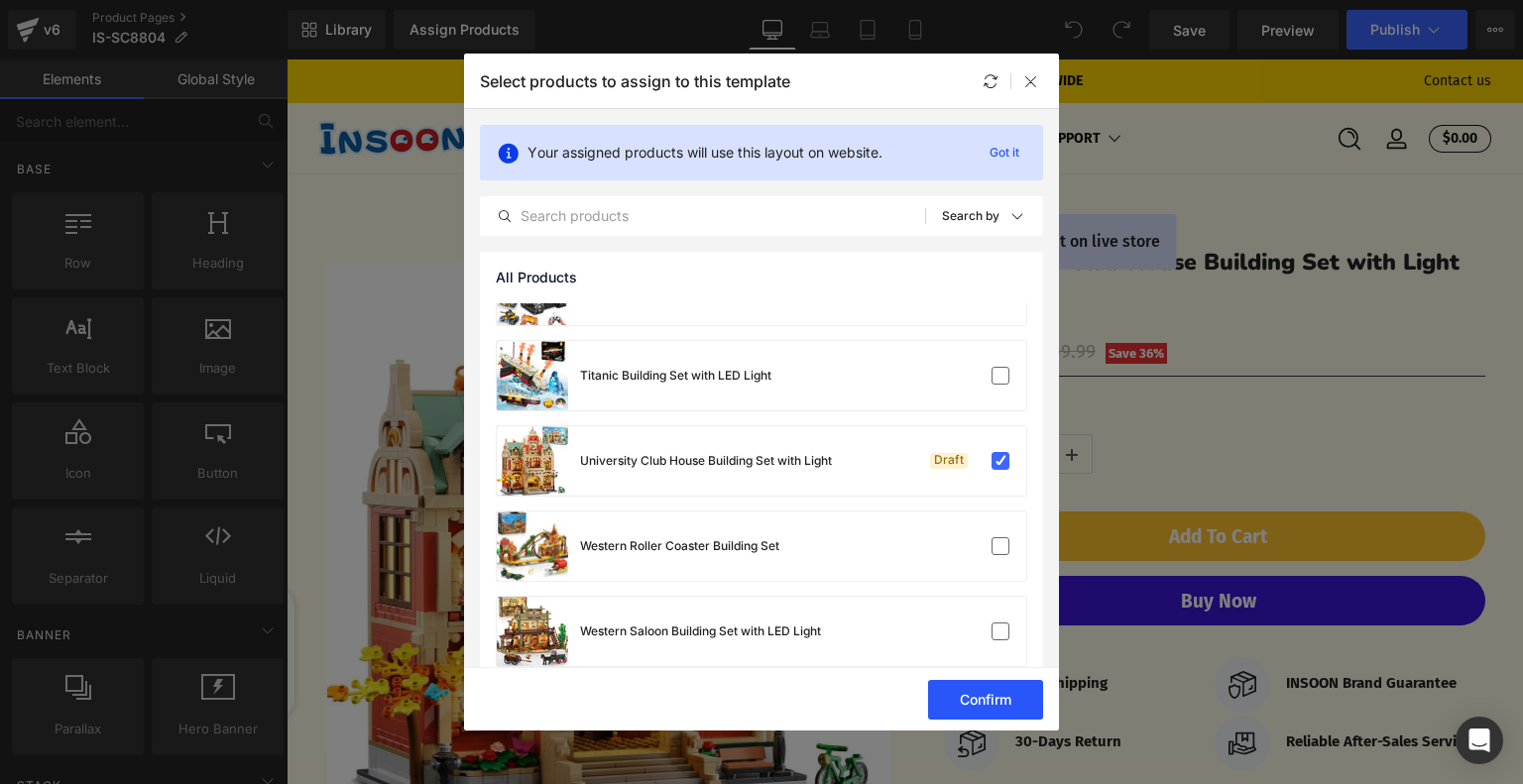 click on "Confirm" at bounding box center [986, 700] 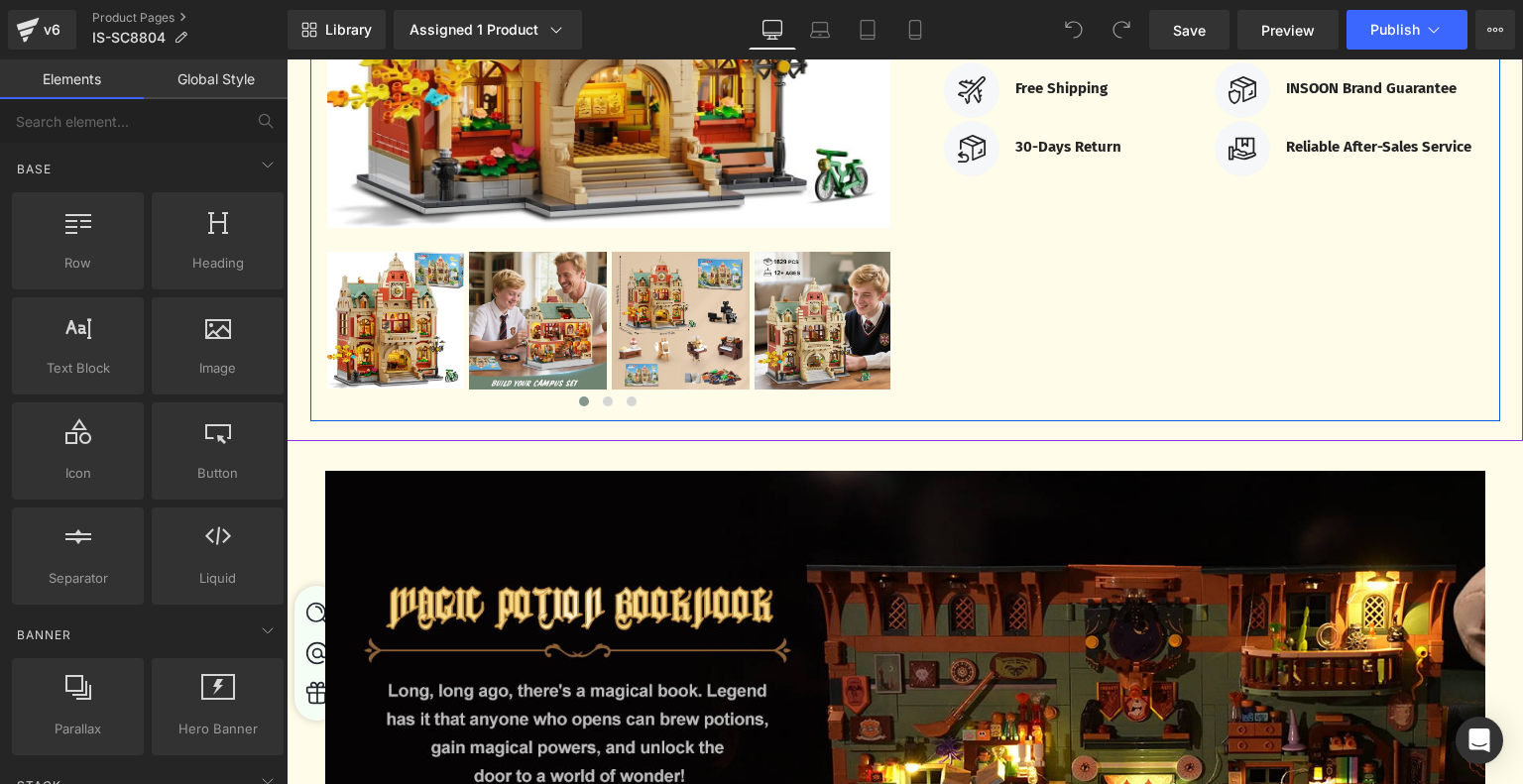 scroll, scrollTop: 892, scrollLeft: 0, axis: vertical 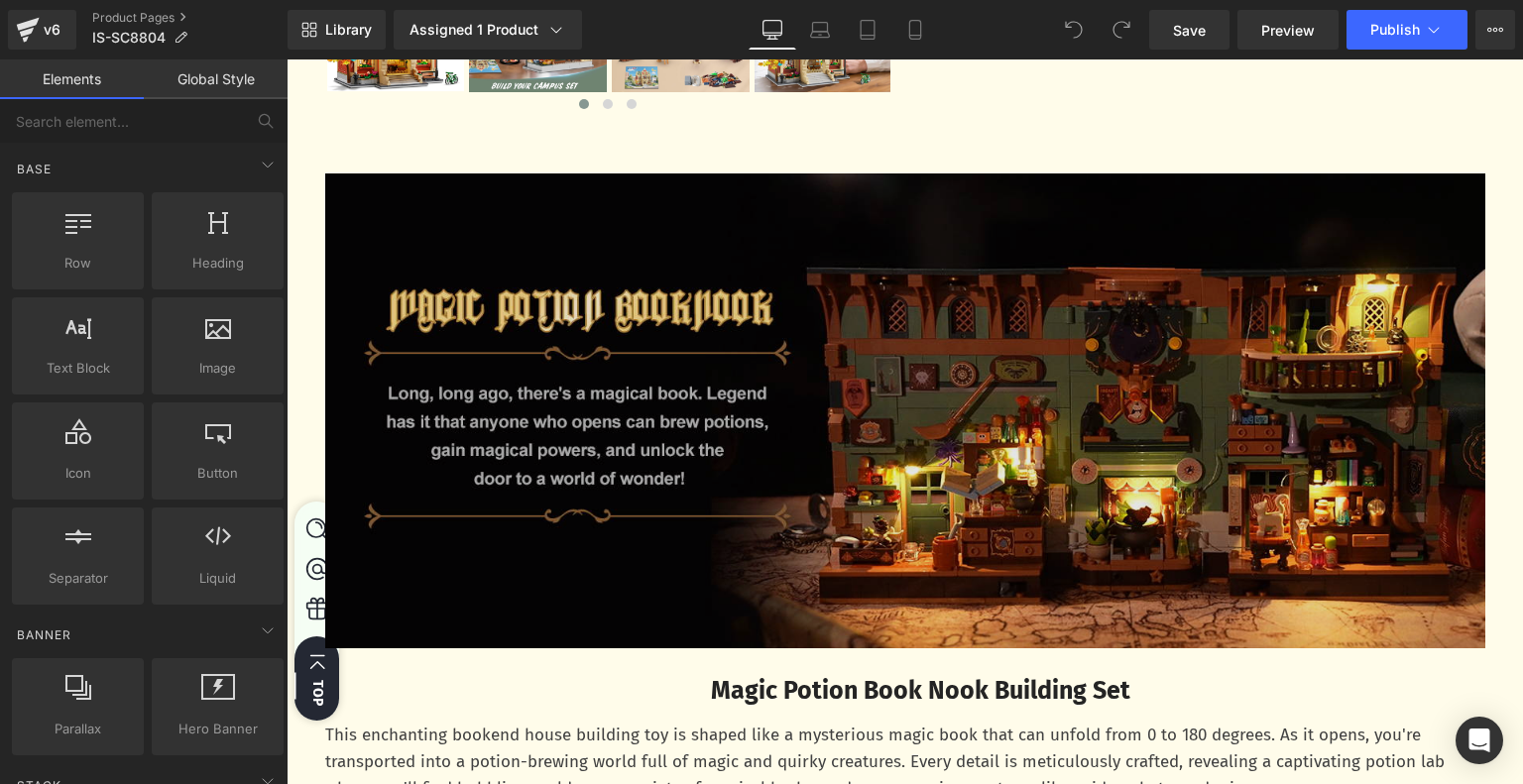 click at bounding box center (905, 411) 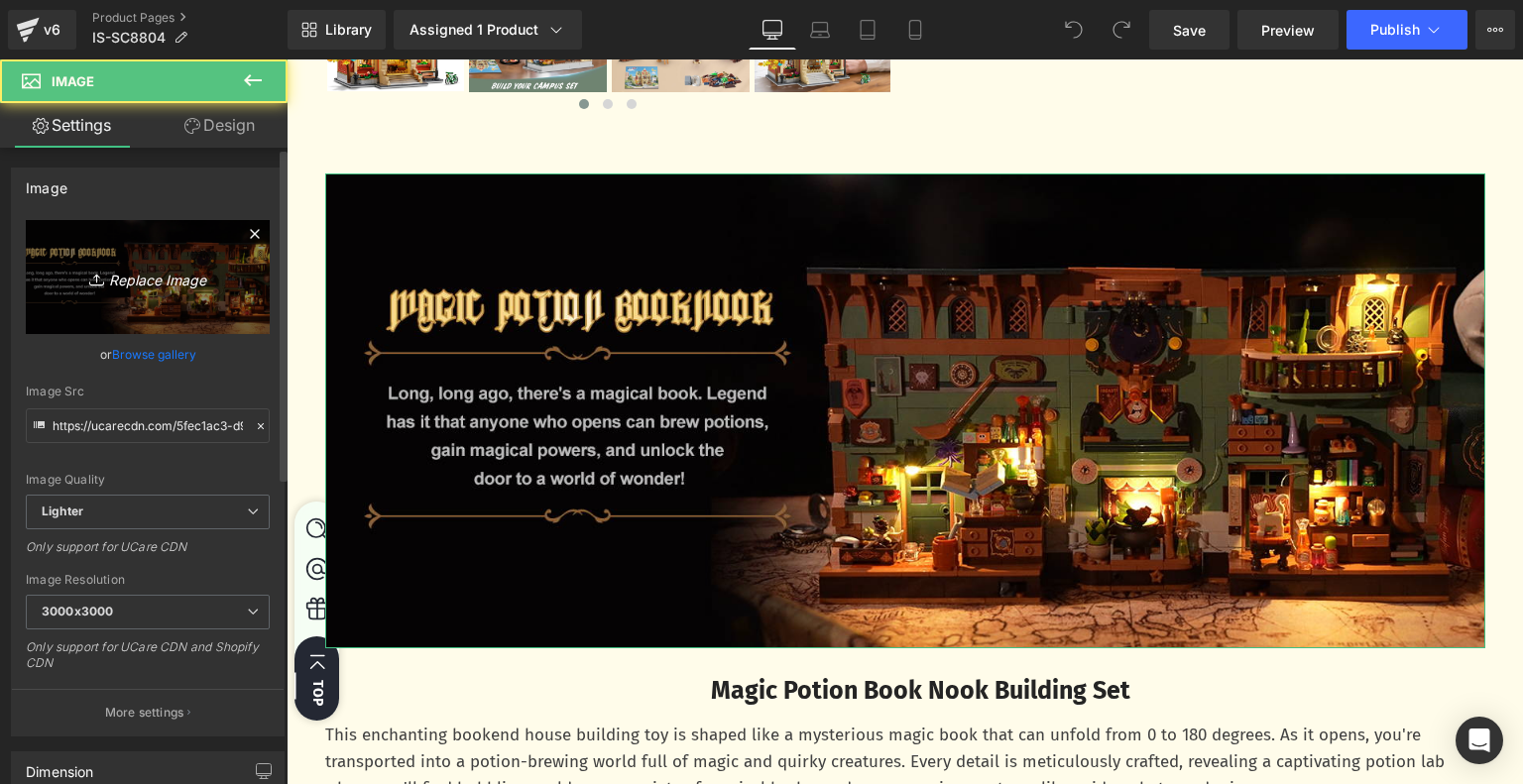 click on "Replace Image" at bounding box center (148, 277) 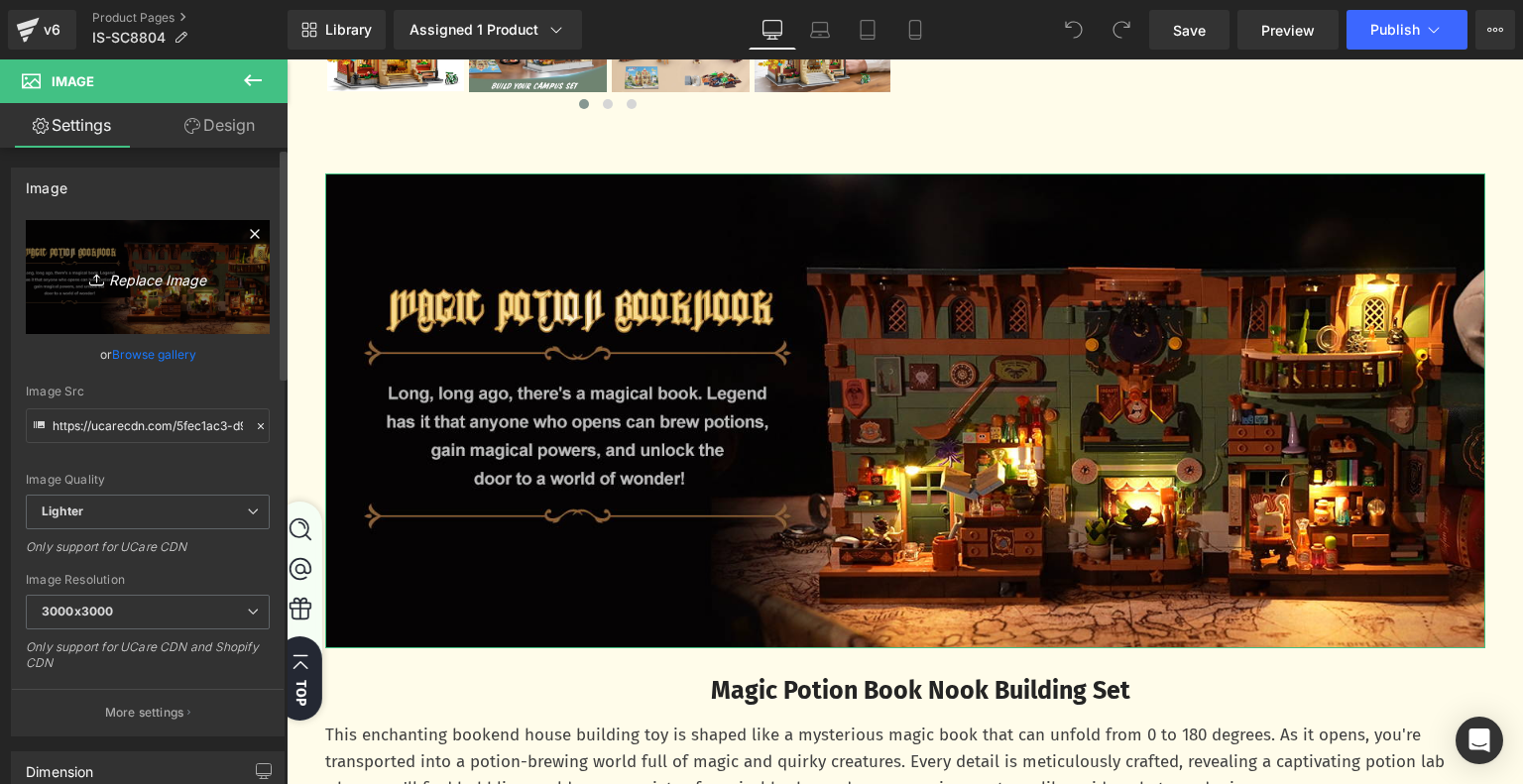 type on "C:\fakepath\9215e5f5-f21f-49d7-91dd-5bdfd58022ec.__CR0,0,1464,600_PT0_SX1464_V1___.jpg" 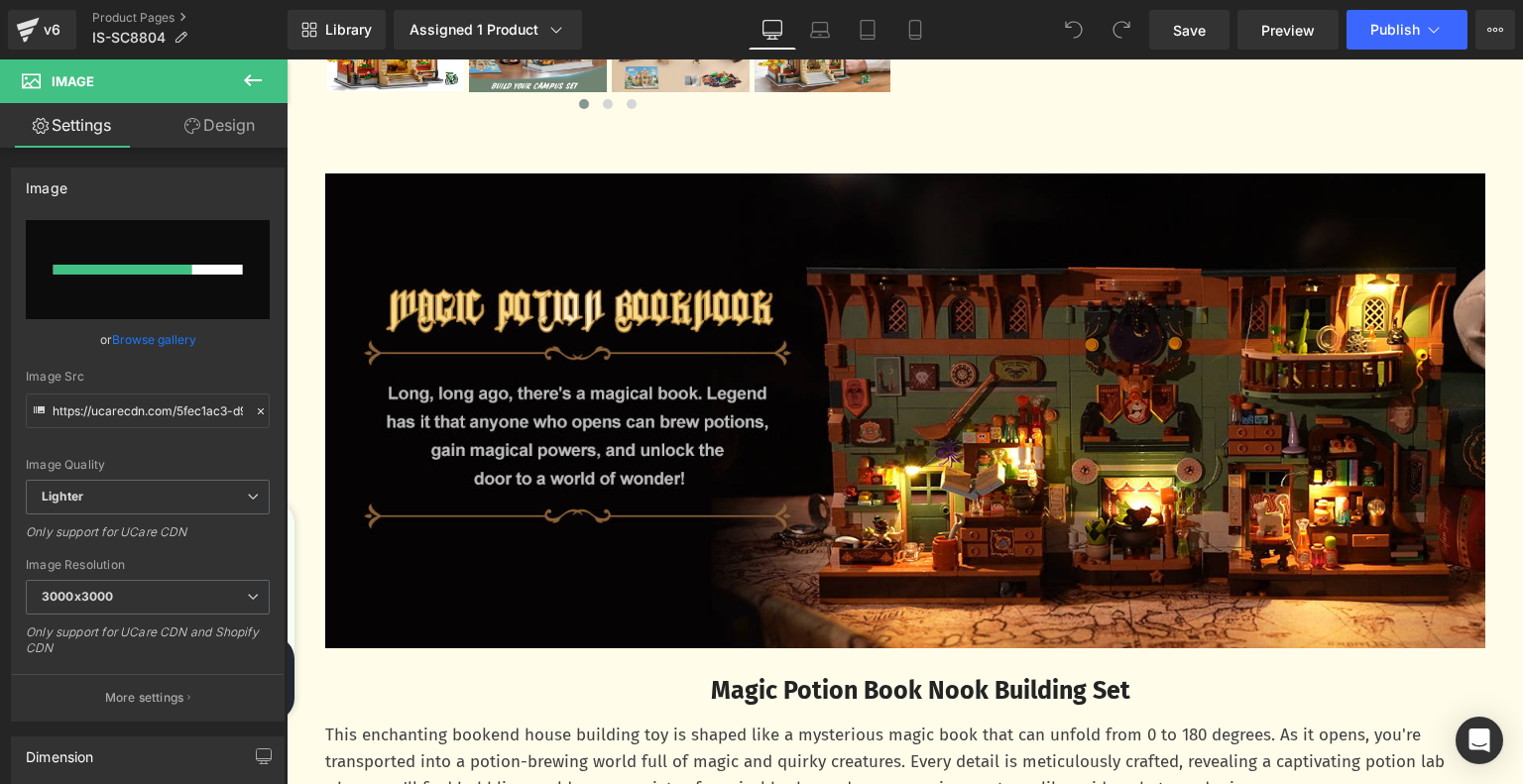 type 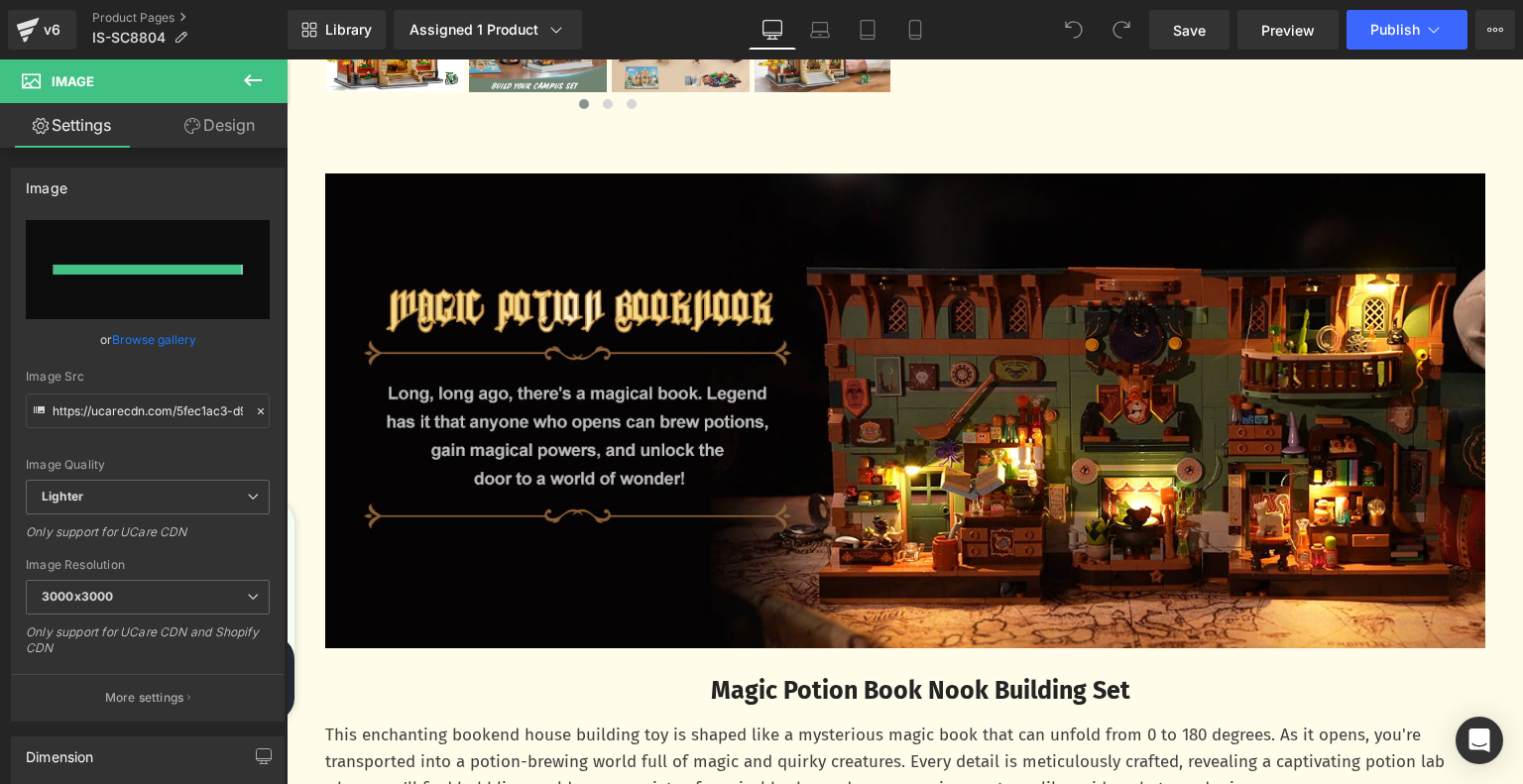 type on "https://ucarecdn.com/72f4f0a2-2628-4fb5-8ce6-80af809b8ae2/-/format/auto/-/preview/3000x3000/-/quality/lighter/9215e5f5-f21f-49d7-91dd-5bdfd58022ec.__CR0,0,1464,600_PT0_SX1464_V1___.jpg" 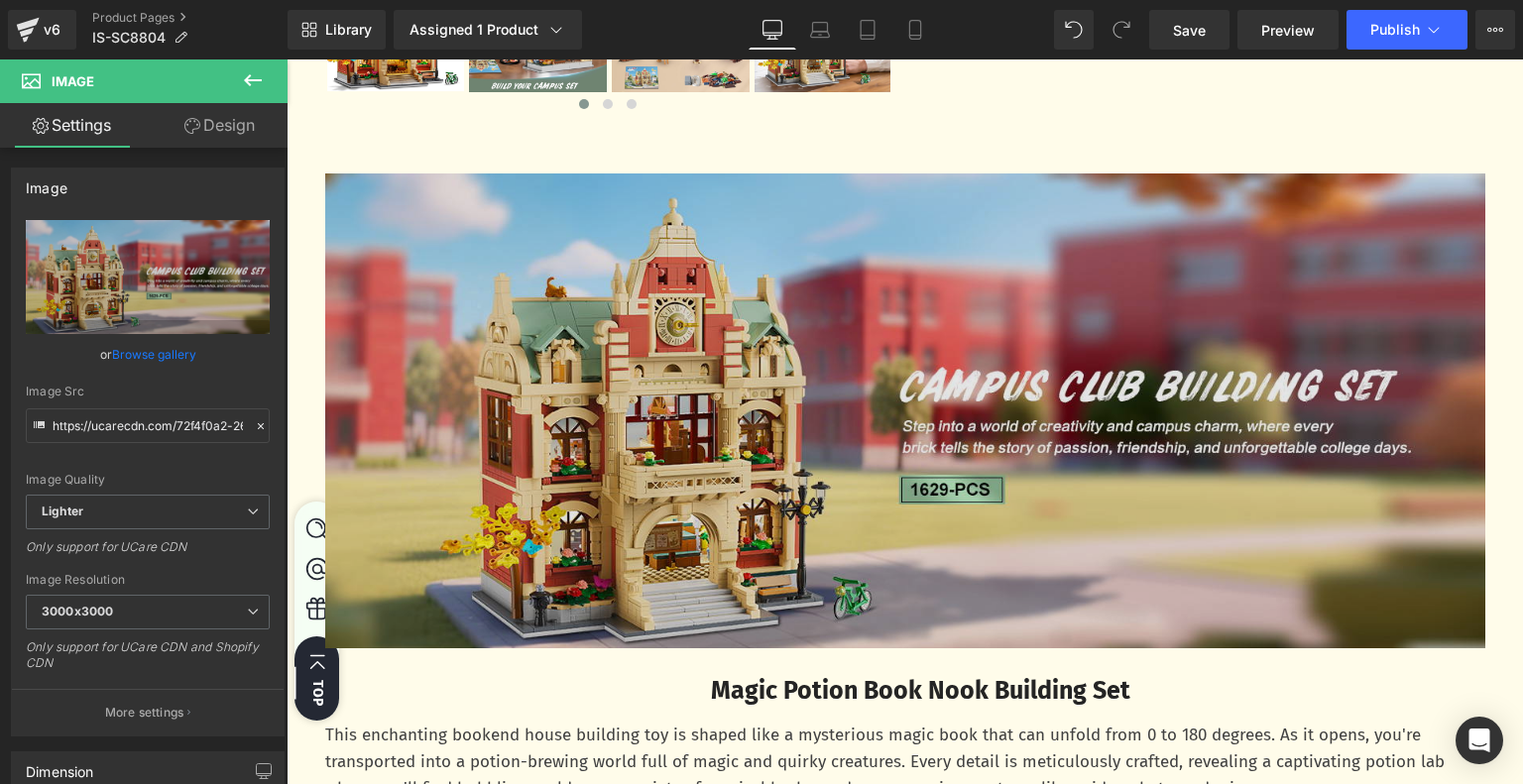 scroll, scrollTop: 1288, scrollLeft: 0, axis: vertical 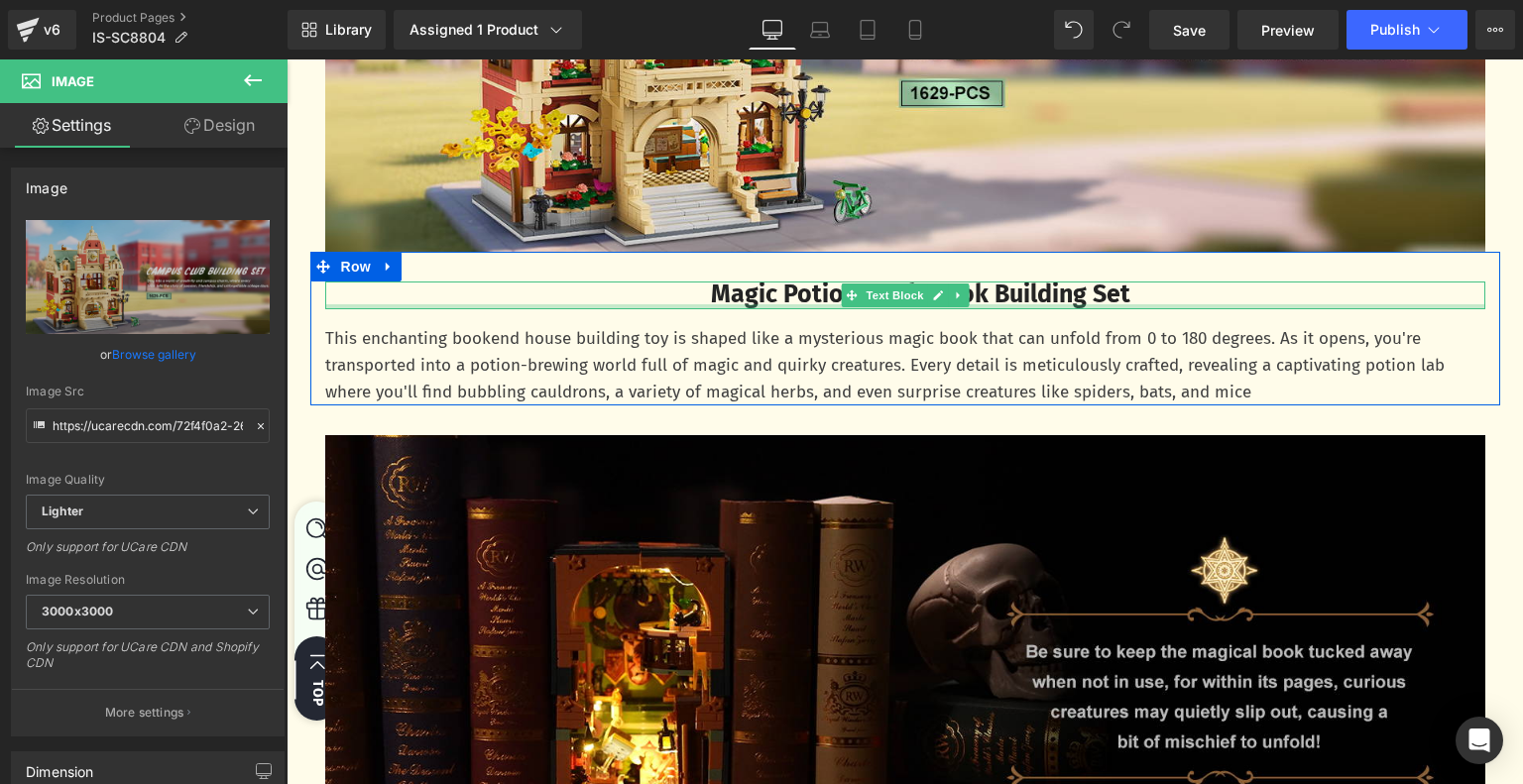 click on "Magic Potion Book Nook Building Set" at bounding box center (920, 294) 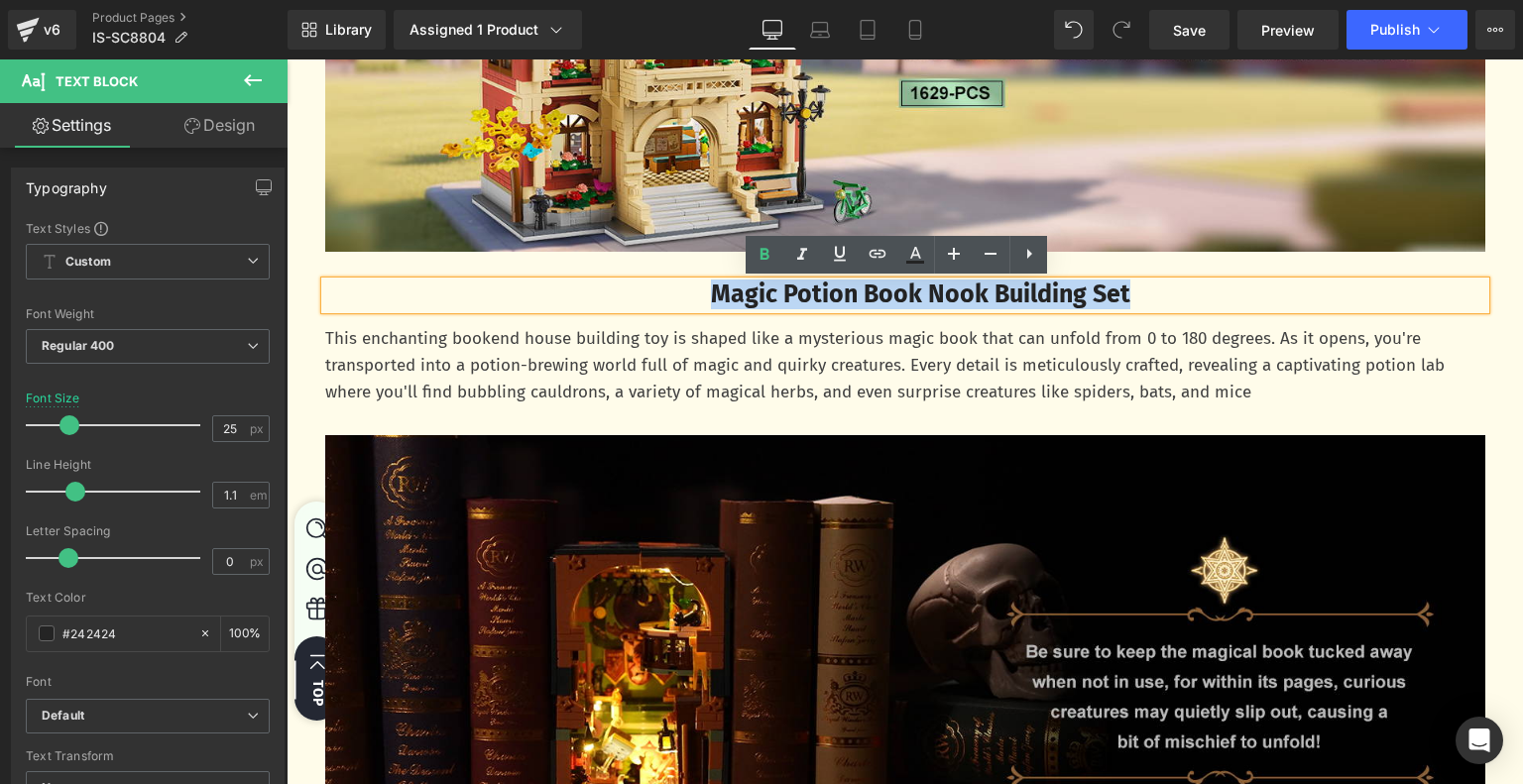 drag, startPoint x: 687, startPoint y: 296, endPoint x: 1178, endPoint y: 304, distance: 491.06517 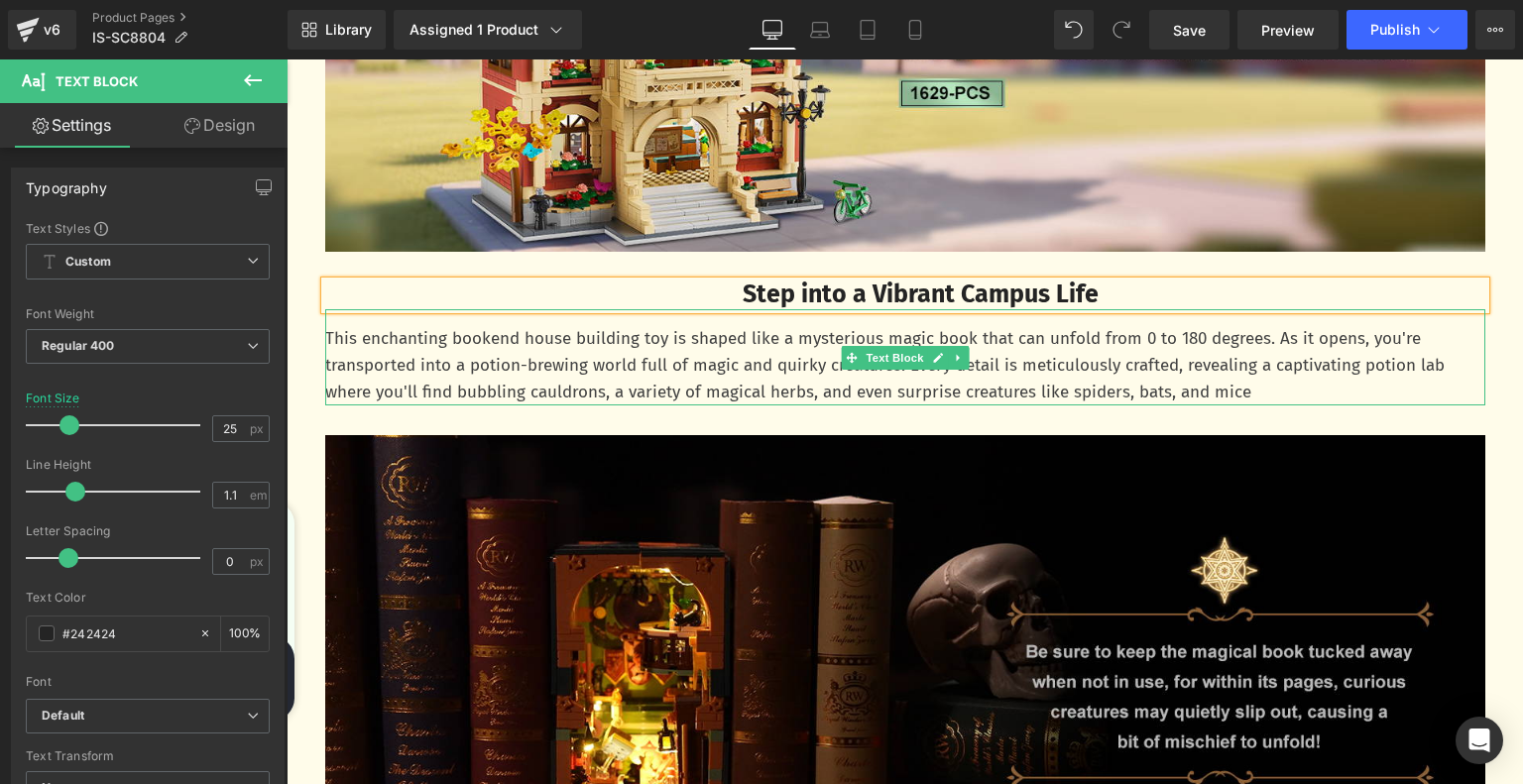 click on "This enchanting bookend house building toy is shaped like a mysterious magic book that can unfold from 0 to 180 degrees. As it opens, you're transported into a potion-brewing world full of magic and quirky creatures. Every detail is meticulously crafted, revealing a captivating potion lab where you'll find bubbling cauldrons, a variety of magical herbs, and even surprise creatures like spiders, bats, and mice" at bounding box center [905, 366] 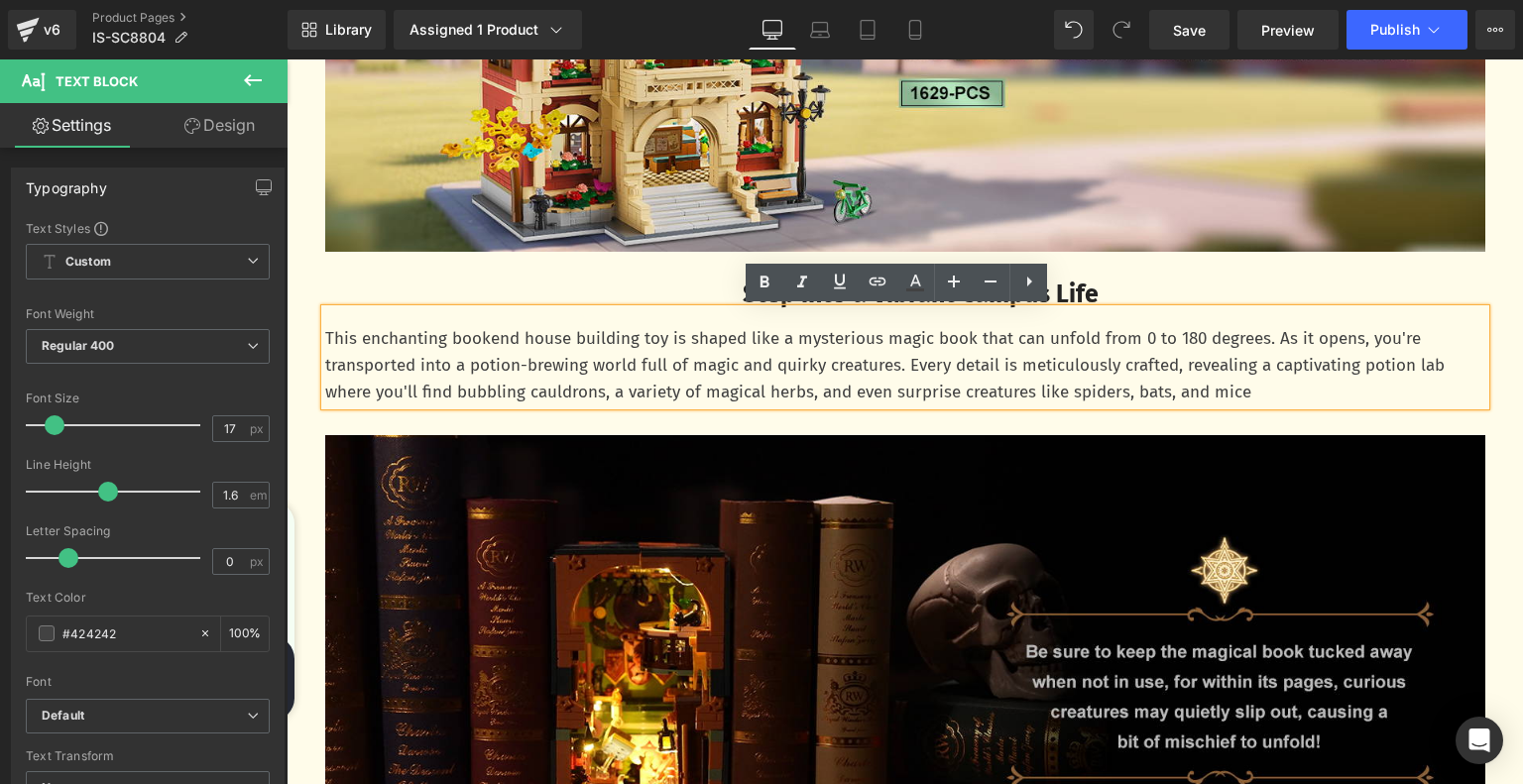 click on "This enchanting bookend house building toy is shaped like a mysterious magic book that can unfold from 0 to 180 degrees. As it opens, you're transported into a potion-brewing world full of magic and quirky creatures. Every detail is meticulously crafted, revealing a captivating potion lab where you'll find bubbling cauldrons, a variety of magical herbs, and even surprise creatures like spiders, bats, and mice" at bounding box center [905, 366] 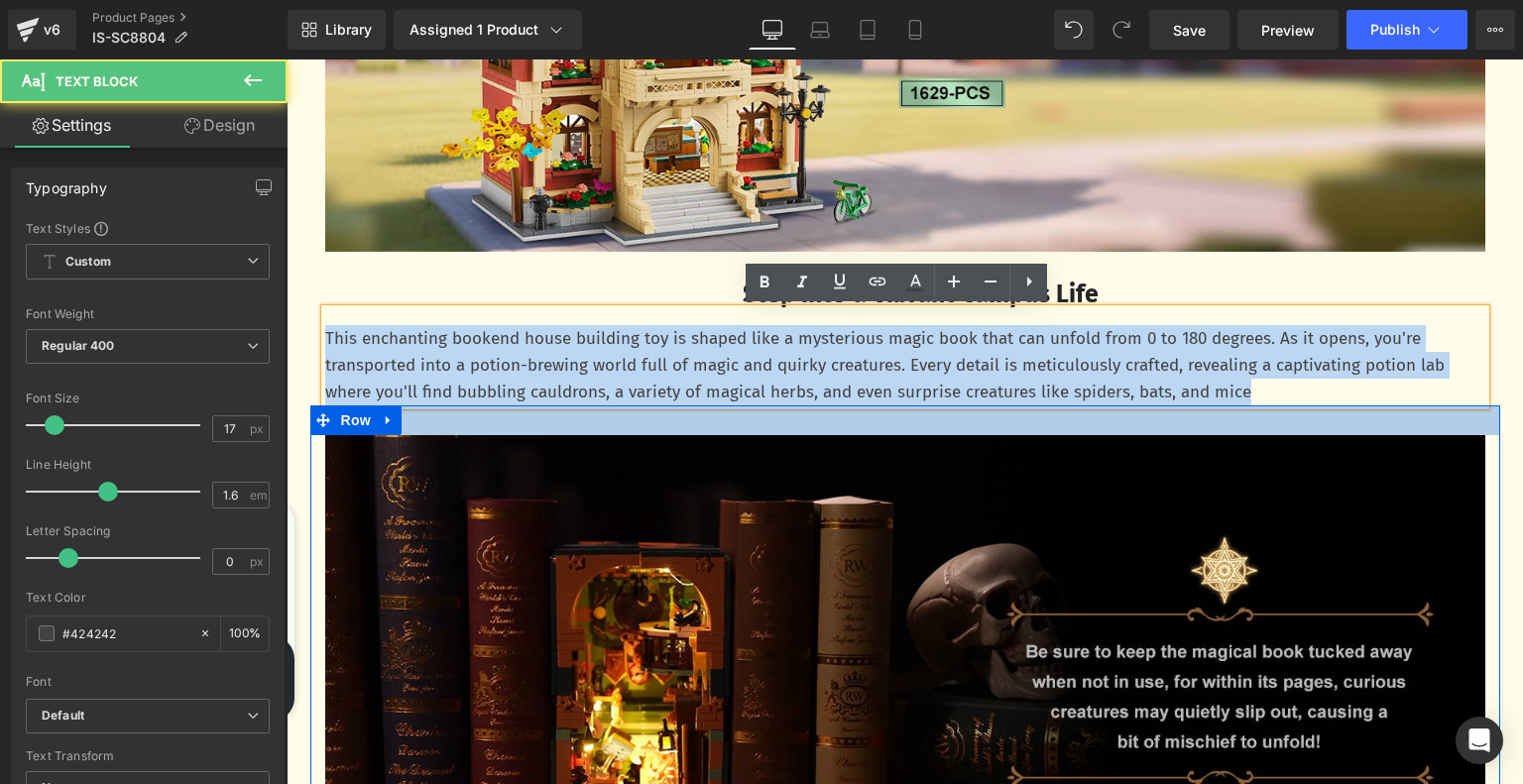 drag, startPoint x: 319, startPoint y: 336, endPoint x: 1289, endPoint y: 407, distance: 972.595 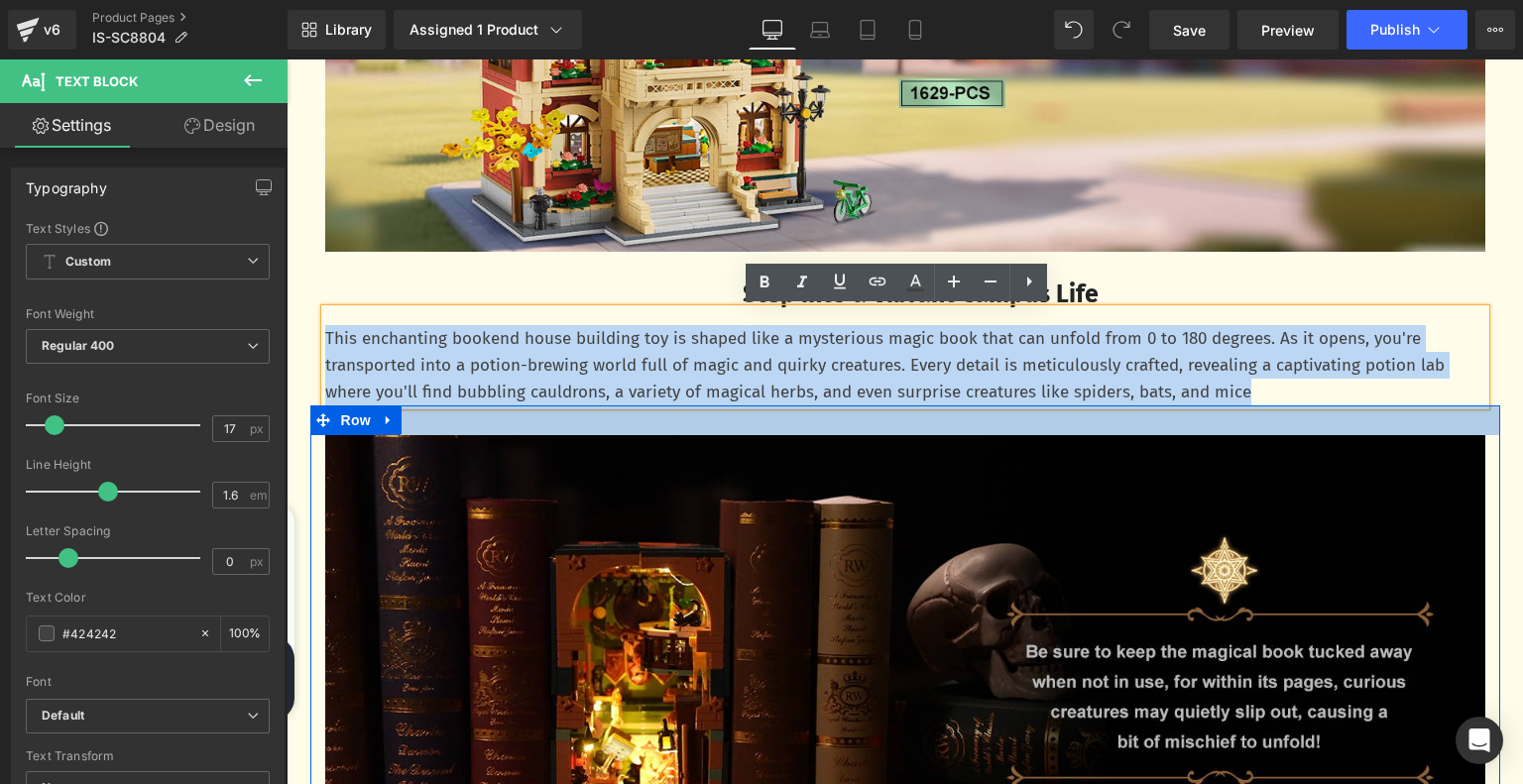 paste 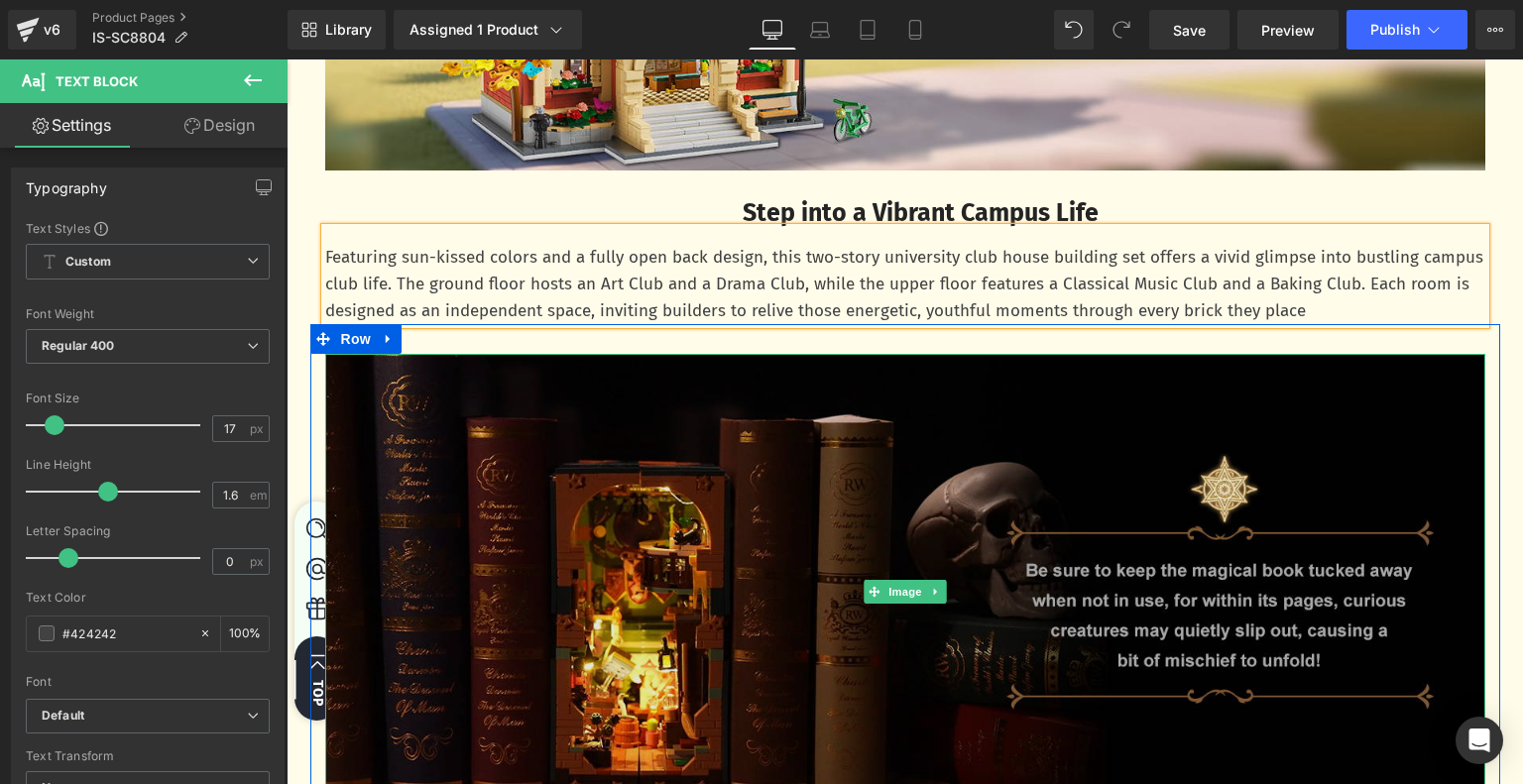 scroll, scrollTop: 1586, scrollLeft: 0, axis: vertical 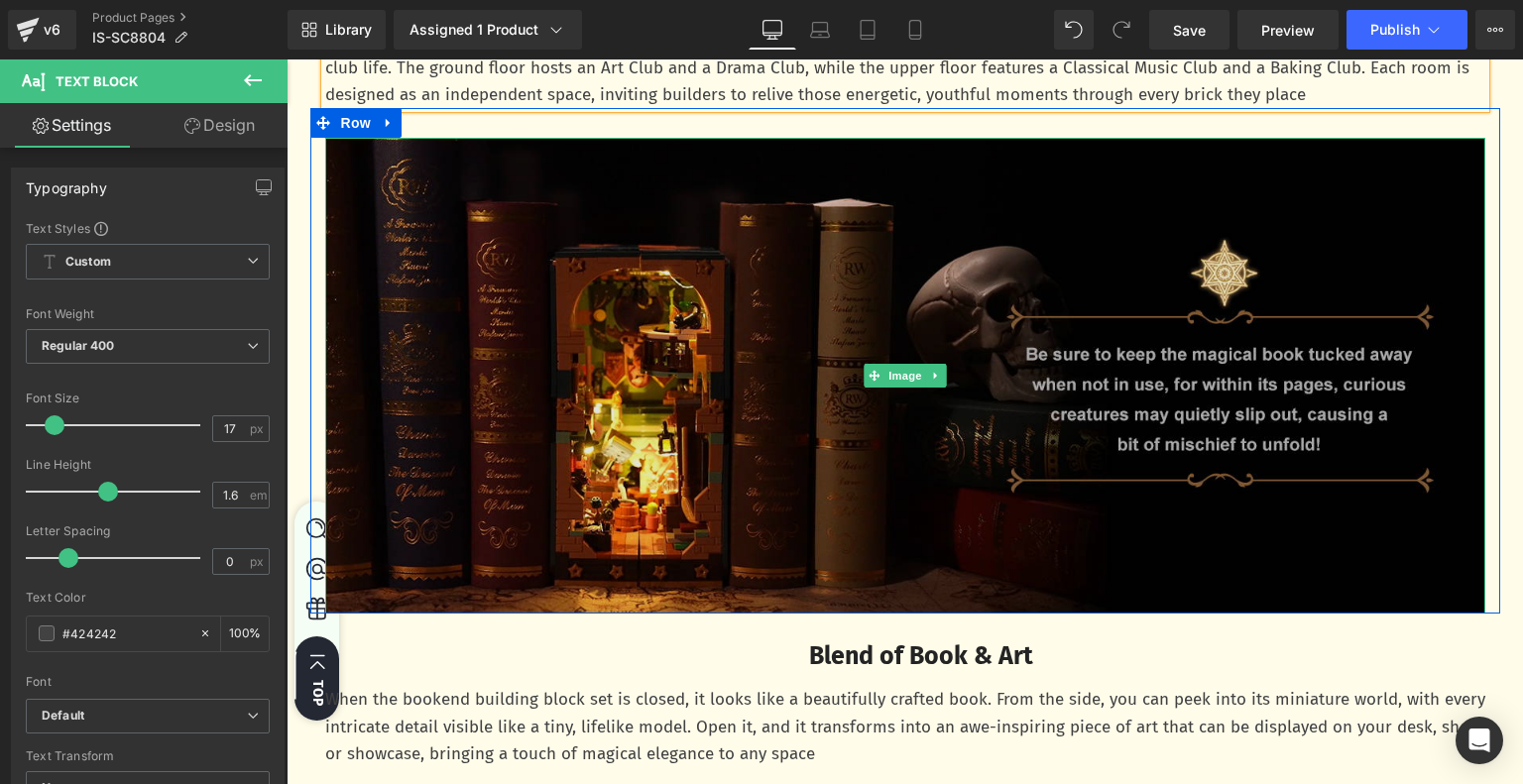 click at bounding box center [905, 376] 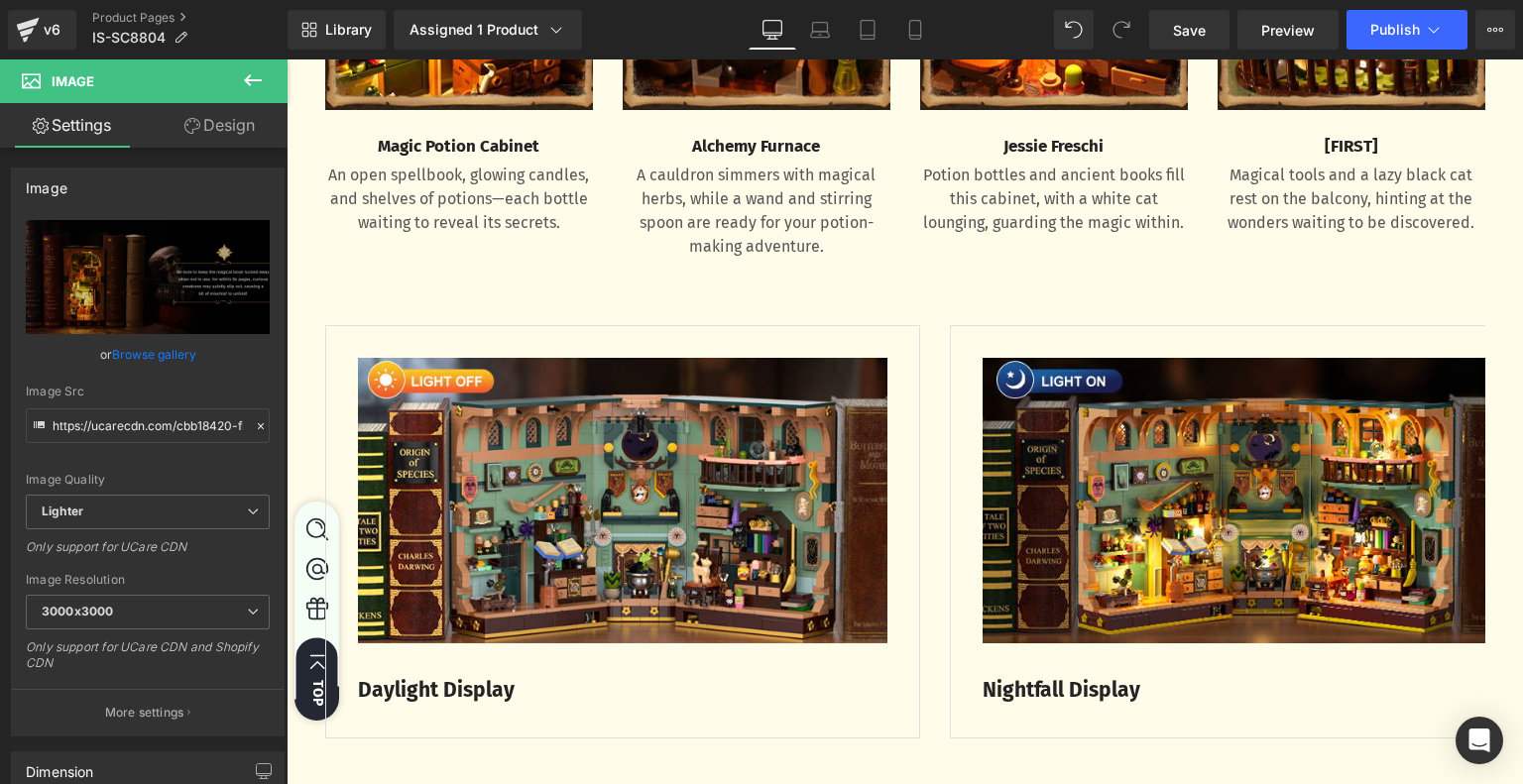 scroll, scrollTop: 4361, scrollLeft: 0, axis: vertical 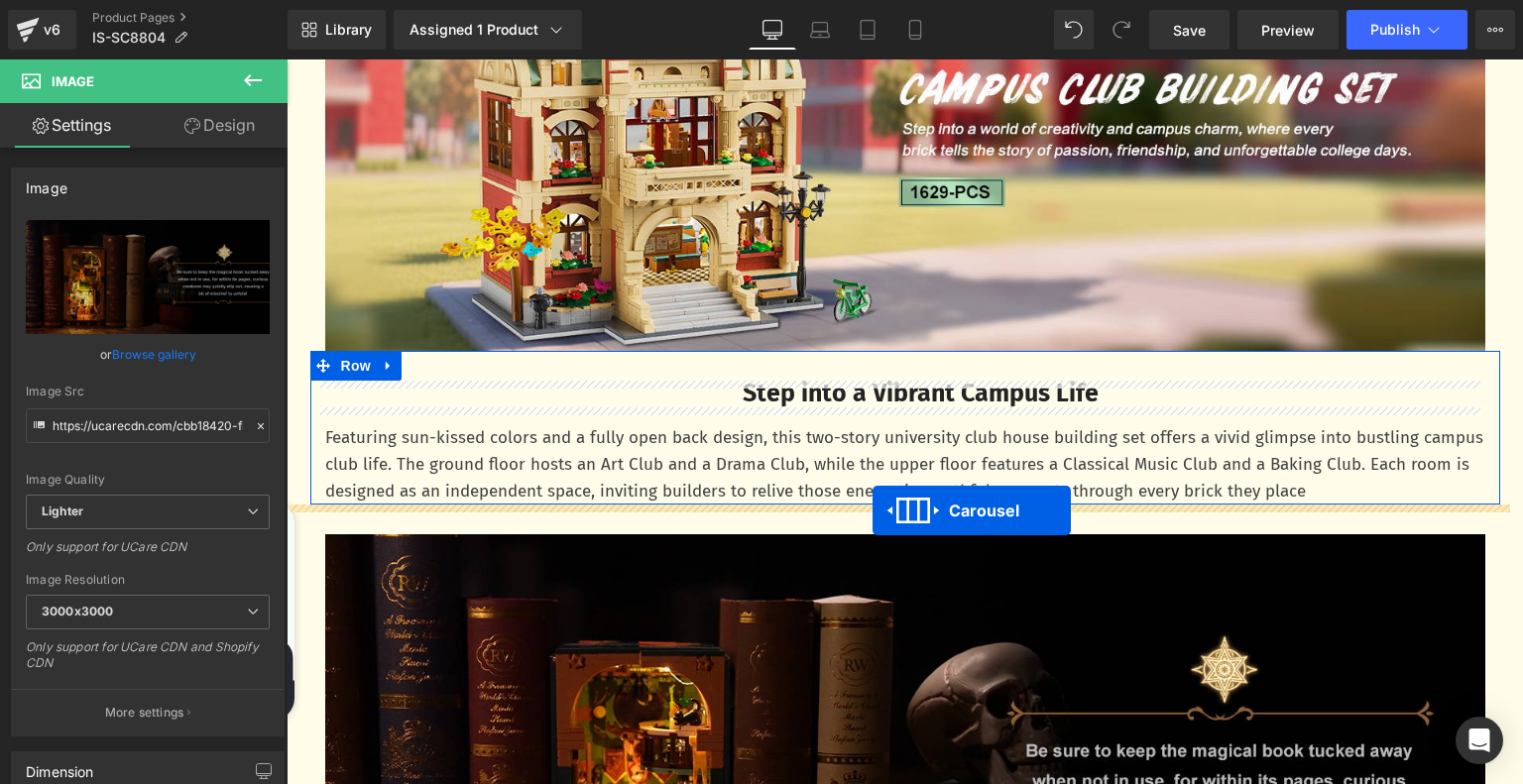 drag, startPoint x: 853, startPoint y: 406, endPoint x: 873, endPoint y: 510, distance: 105.905618 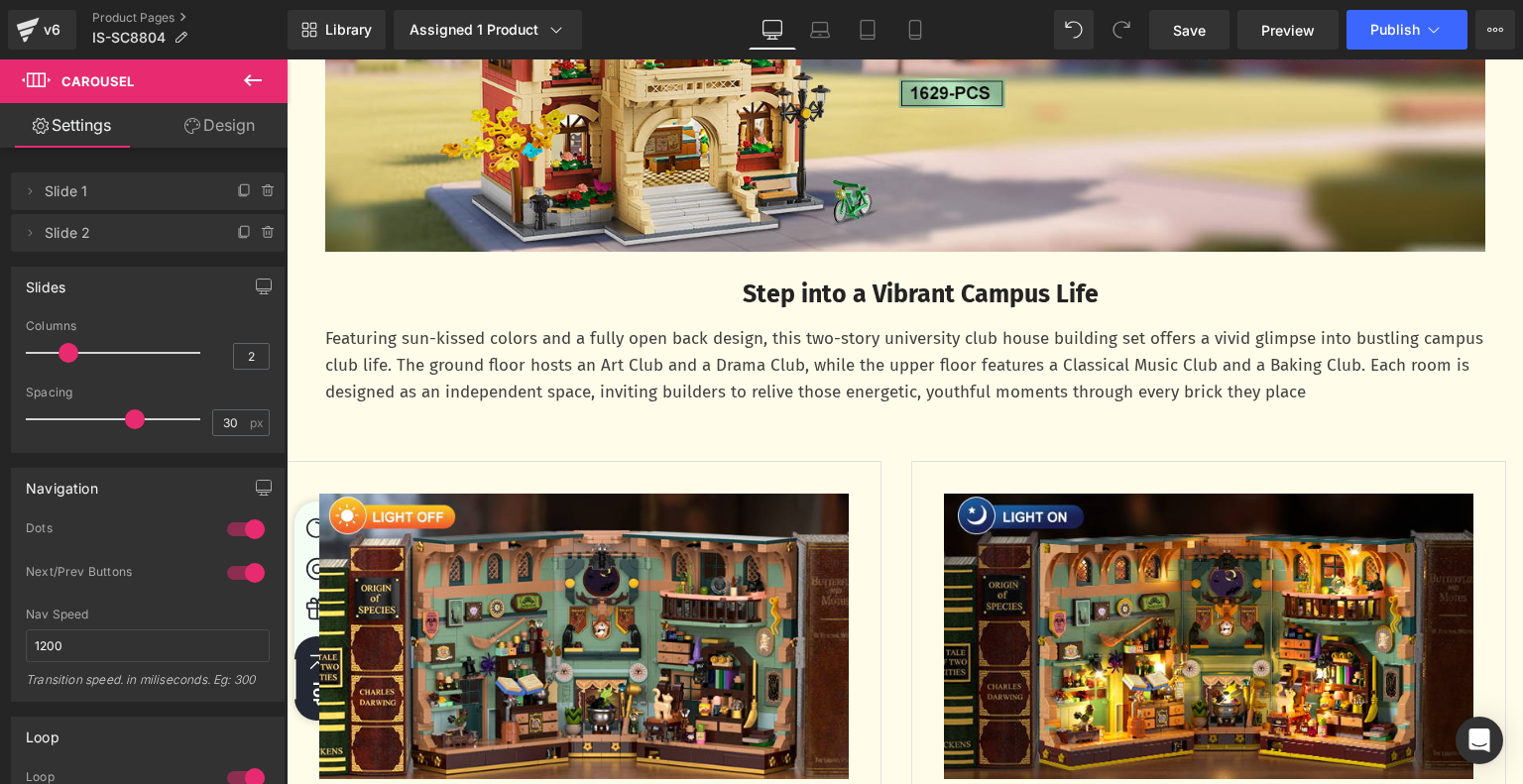 scroll, scrollTop: 1487, scrollLeft: 0, axis: vertical 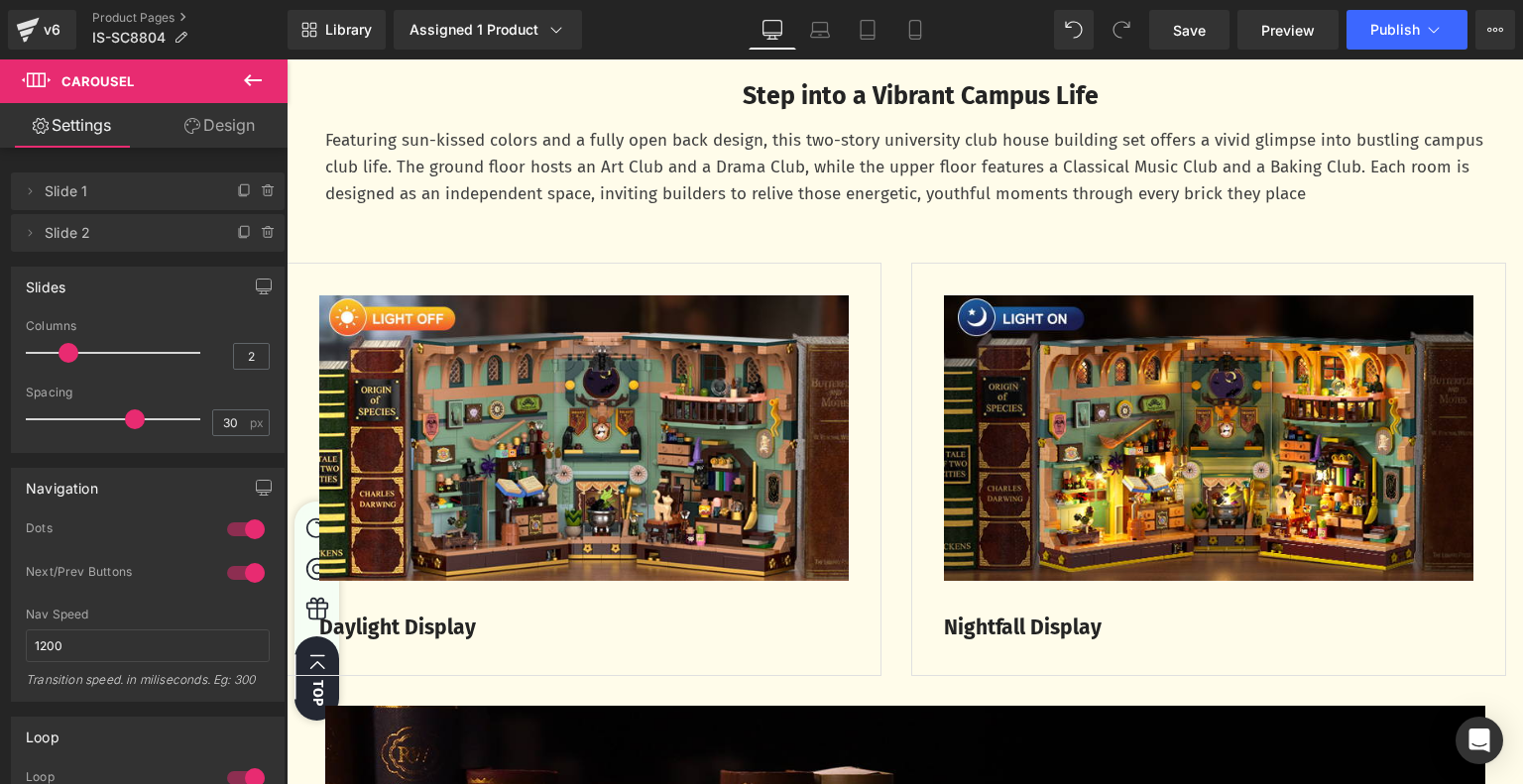 click 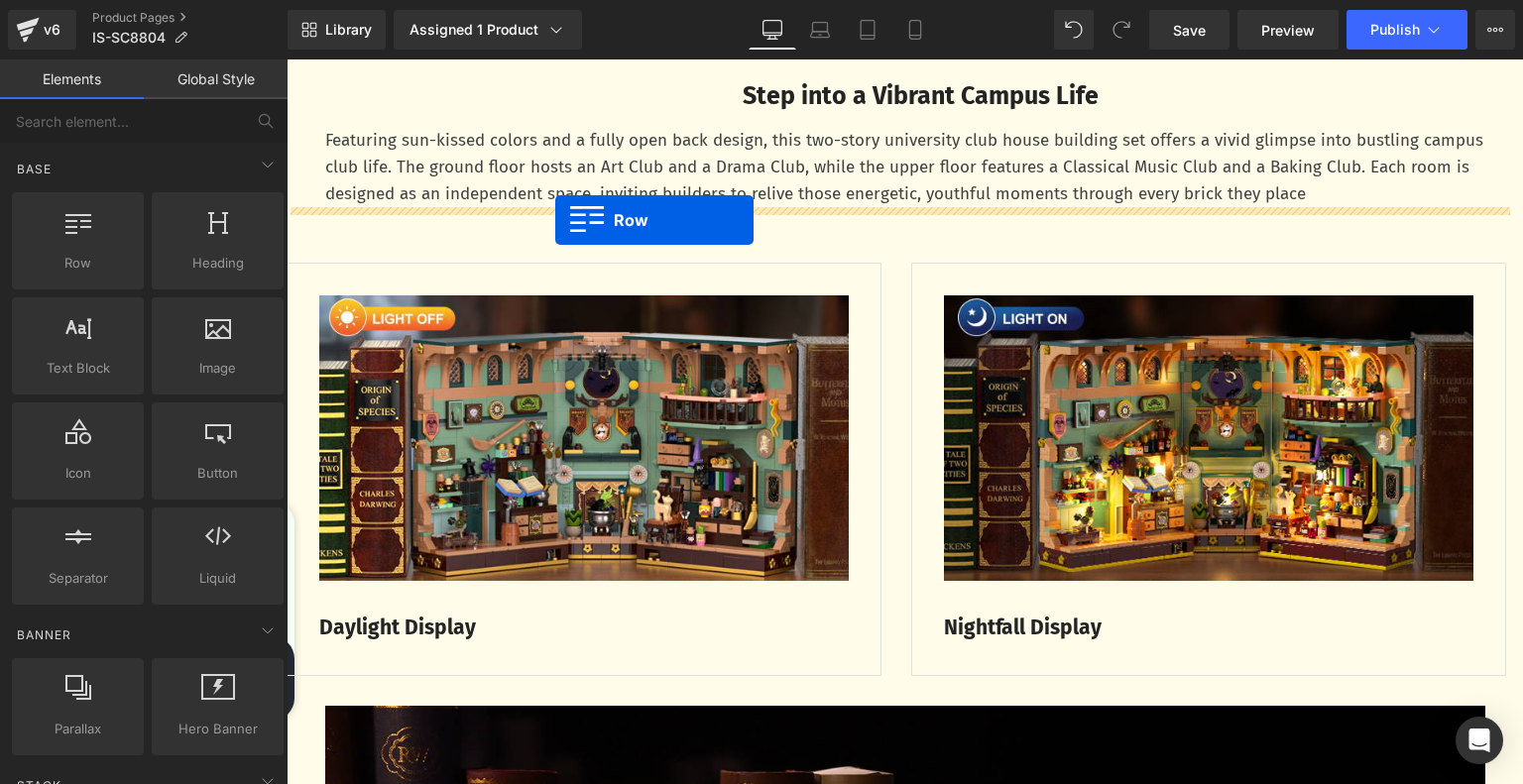 drag, startPoint x: 449, startPoint y: 299, endPoint x: 555, endPoint y: 220, distance: 132.20061 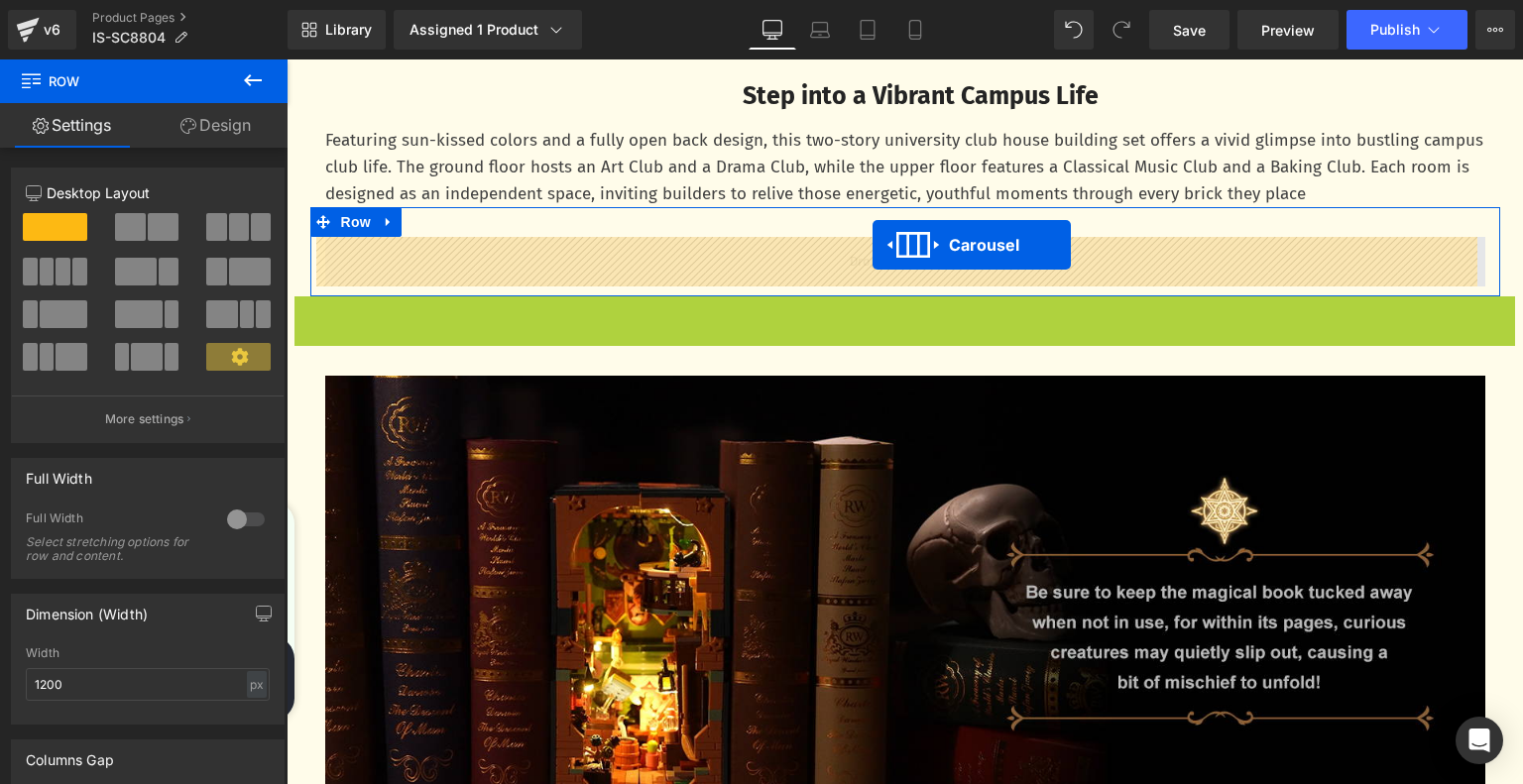 drag, startPoint x: 849, startPoint y: 316, endPoint x: 873, endPoint y: 245, distance: 74.94665 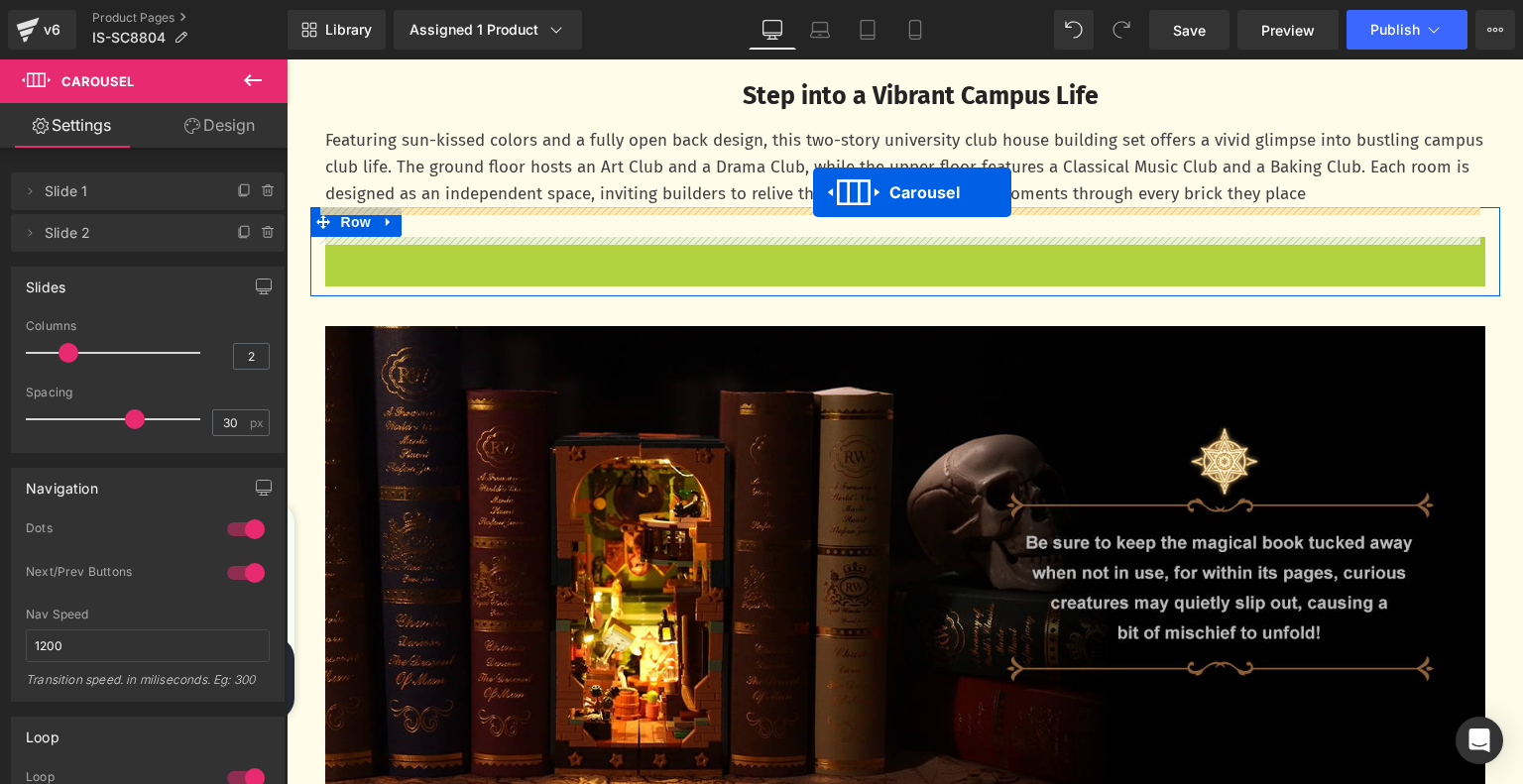 drag, startPoint x: 841, startPoint y: 252, endPoint x: 813, endPoint y: 192, distance: 66.211781 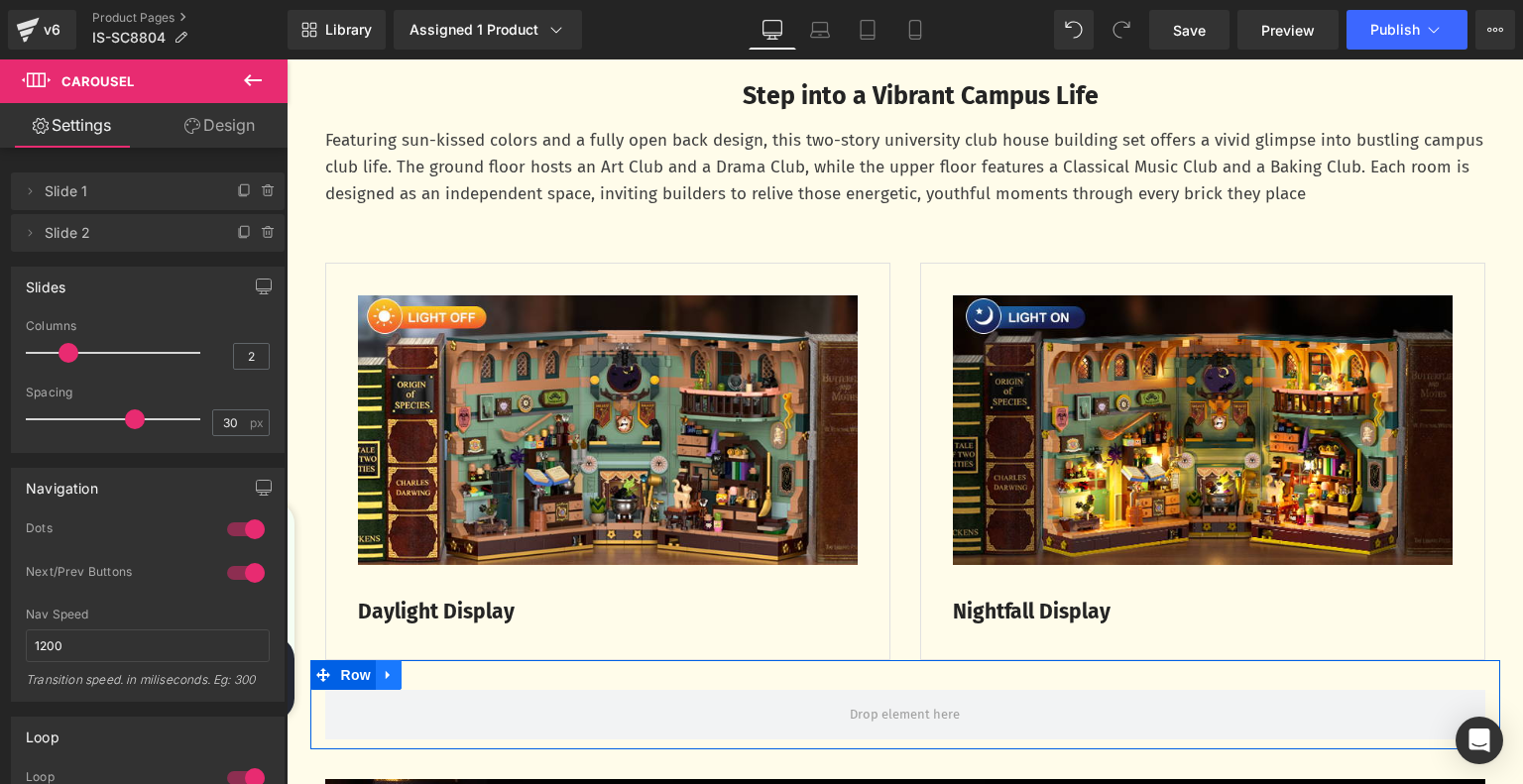 click 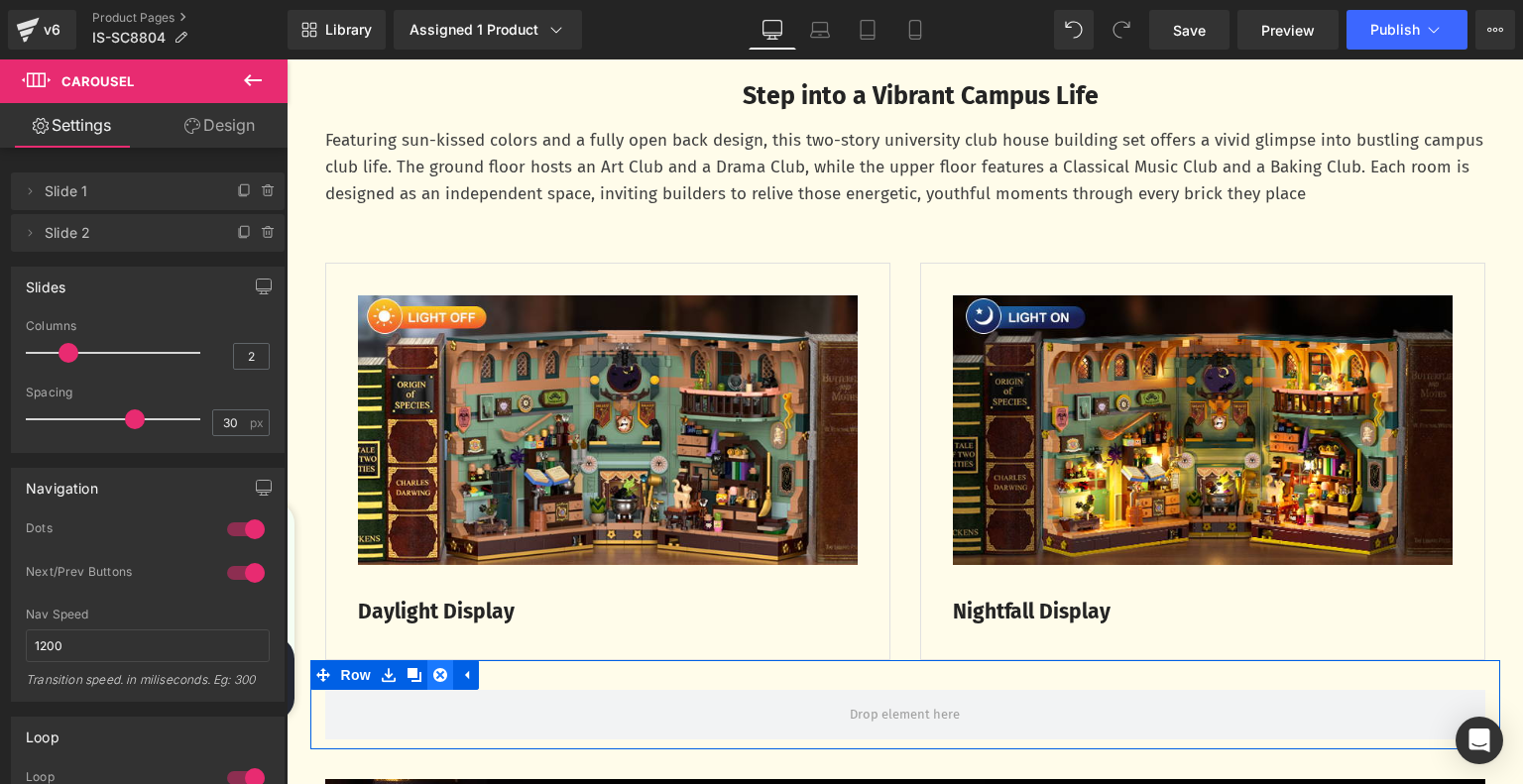 click 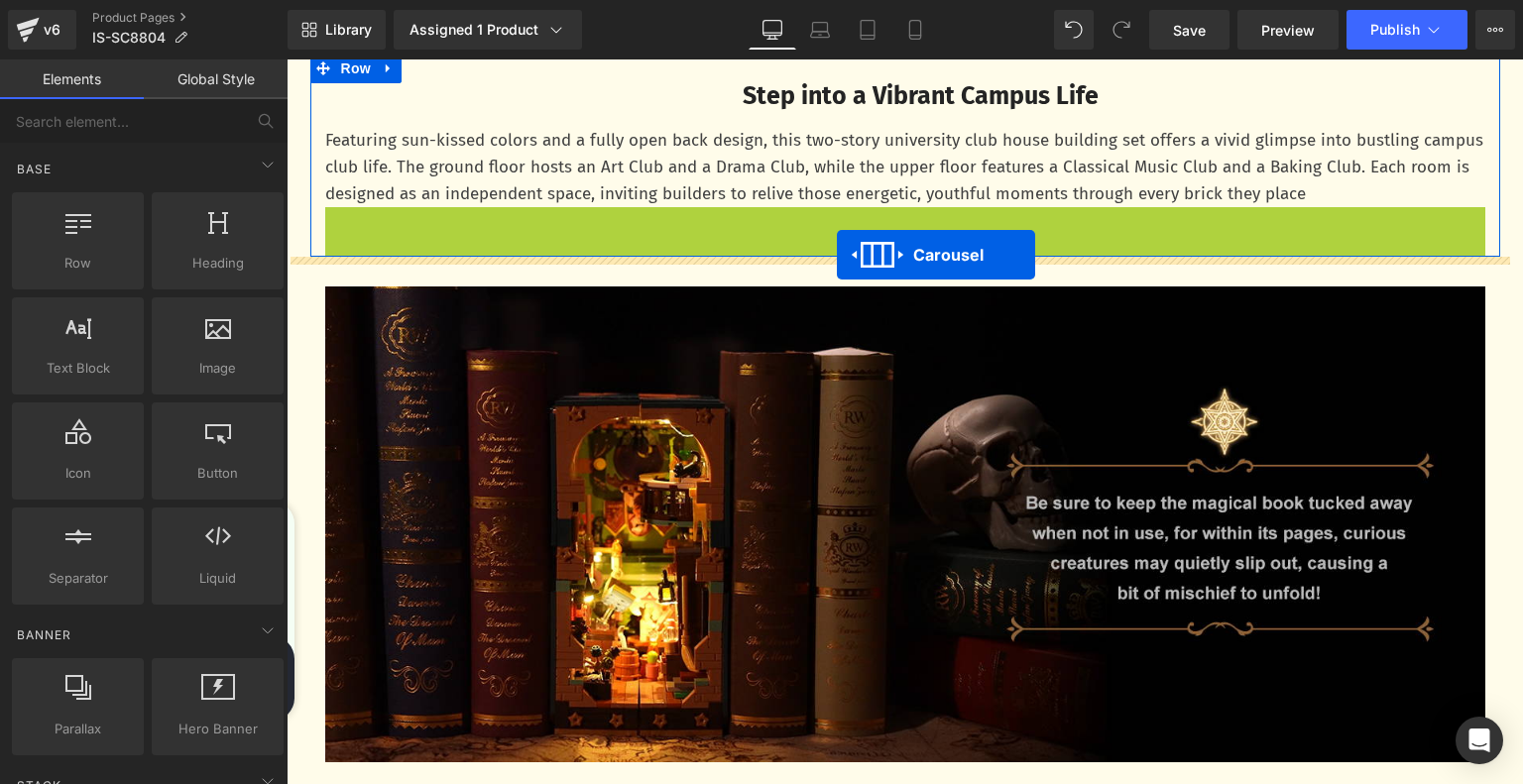 drag, startPoint x: 847, startPoint y: 227, endPoint x: 837, endPoint y: 255, distance: 29.732137 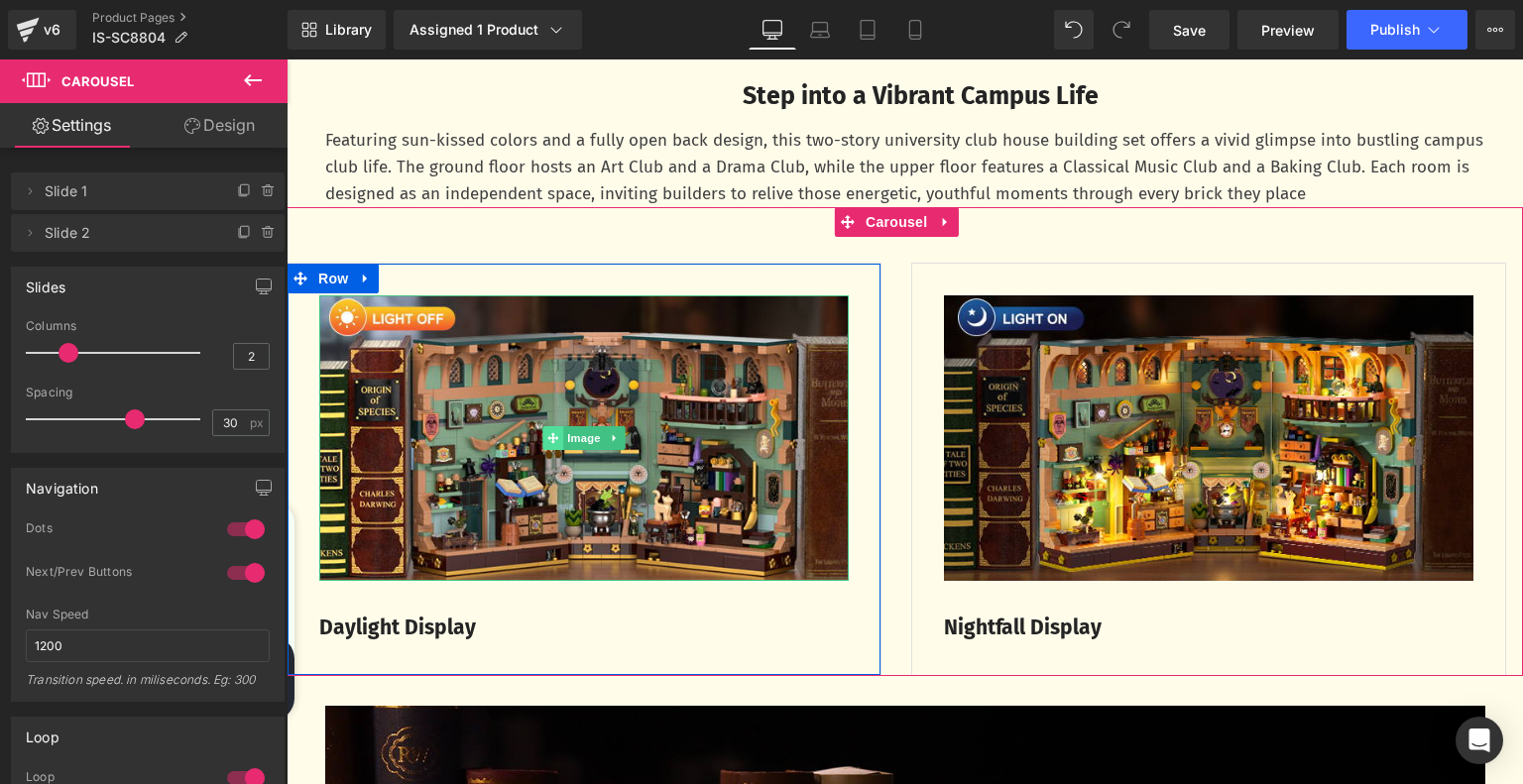 click 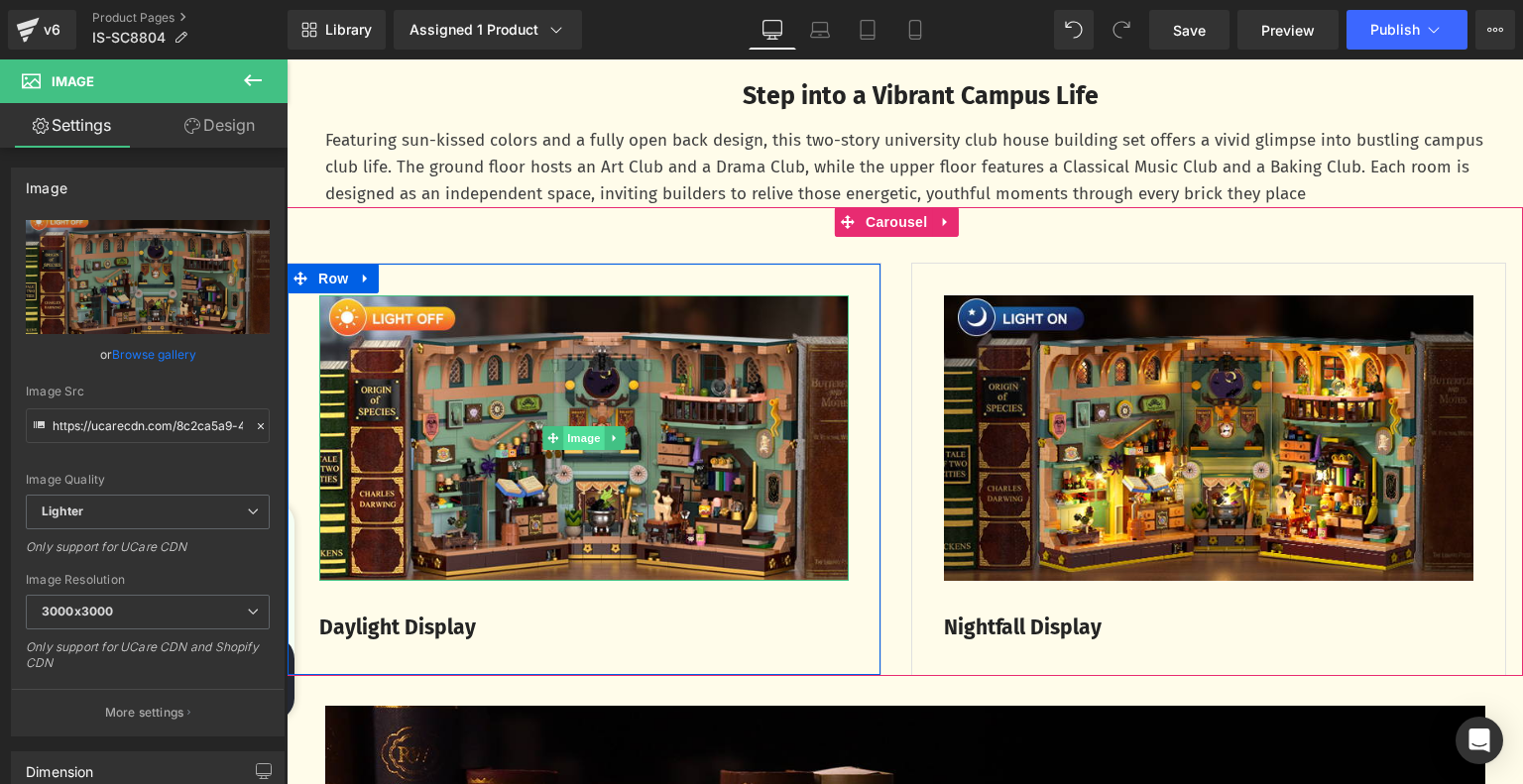click on "Image" at bounding box center [574, 438] 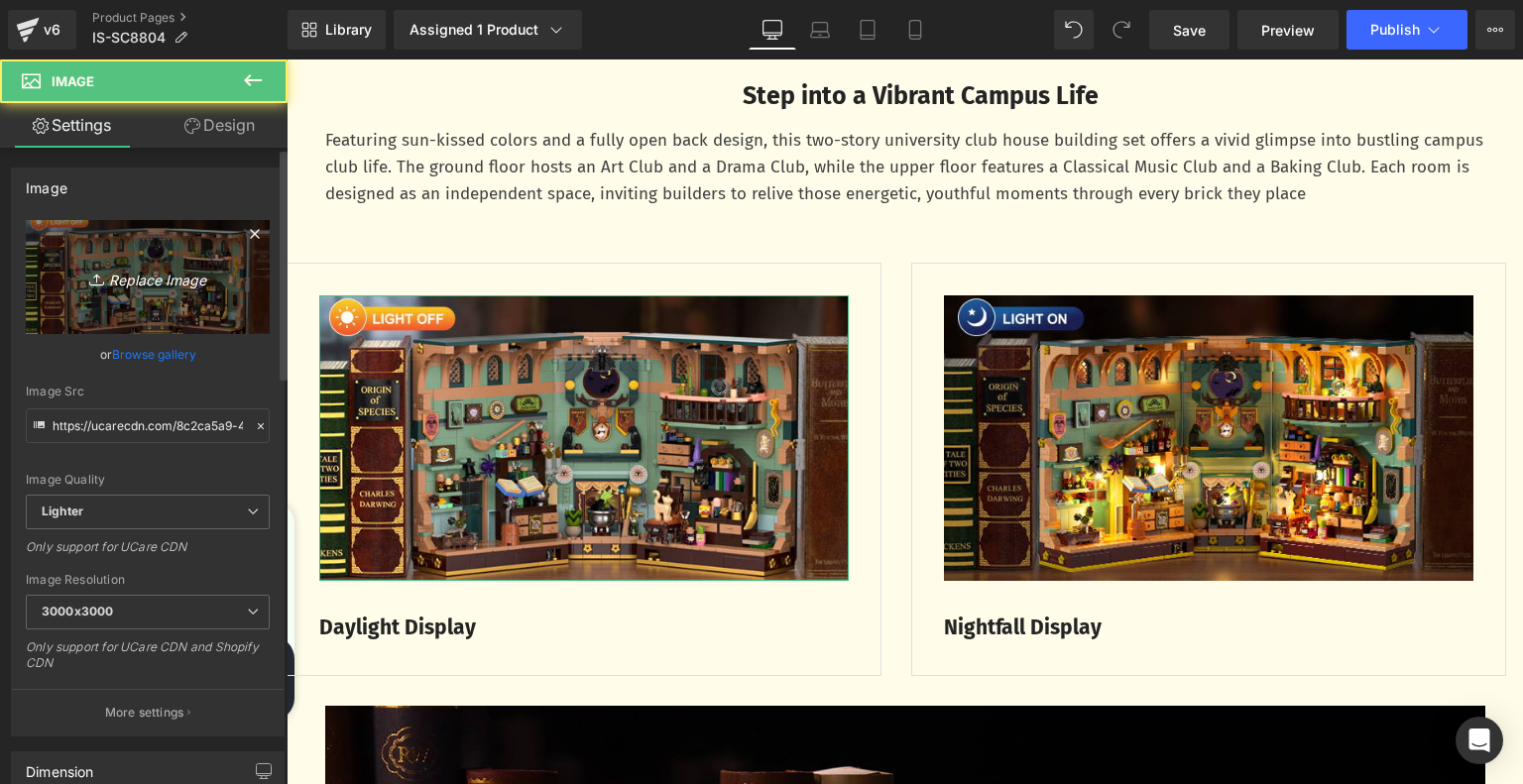 click on "Replace Image" at bounding box center (148, 277) 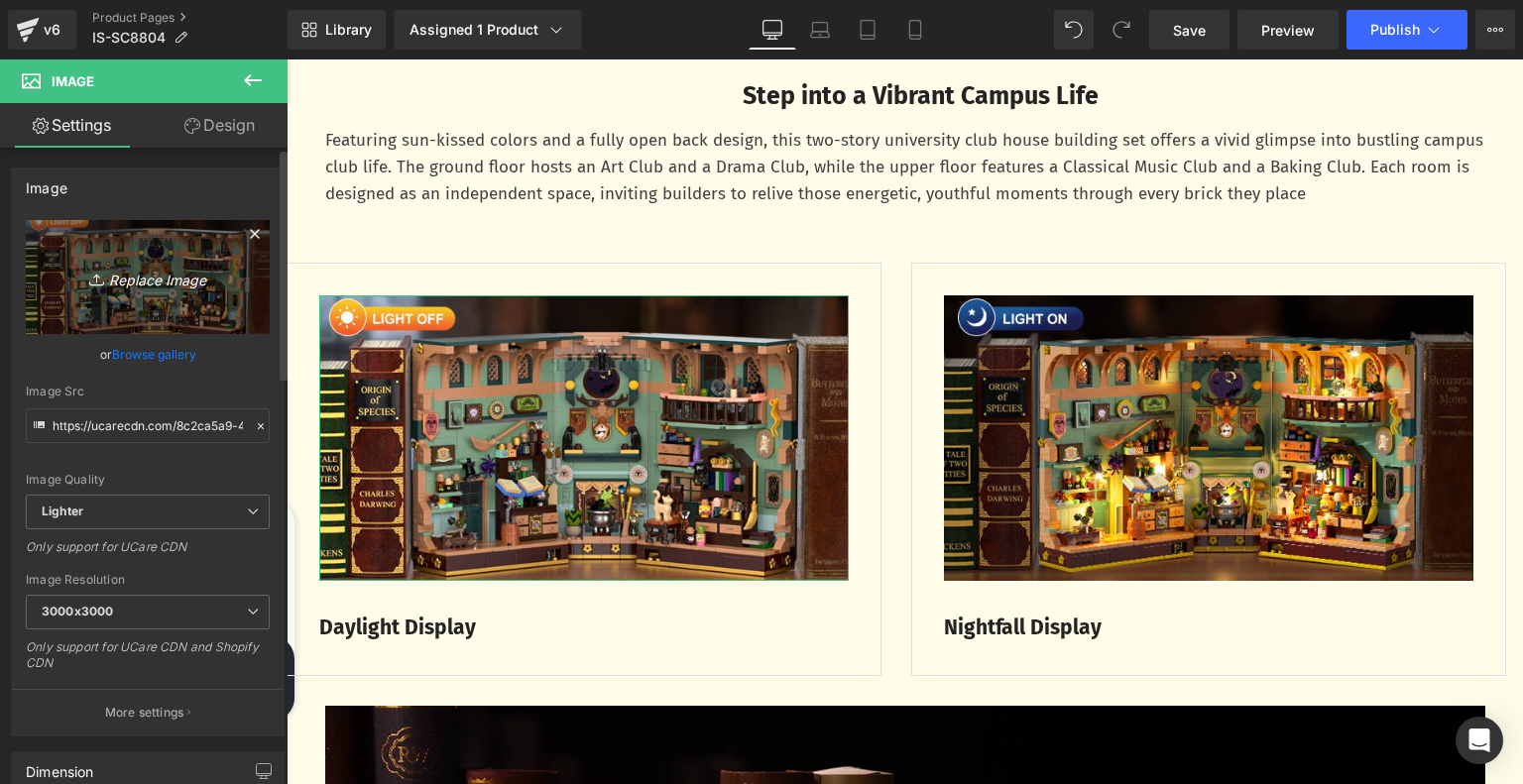 type on "C:\fakepath\095f48ff-ed80-44fe-a880-74c9f7337b50.__CR0,0,650,350_PT0_SX650_V1___.jpg" 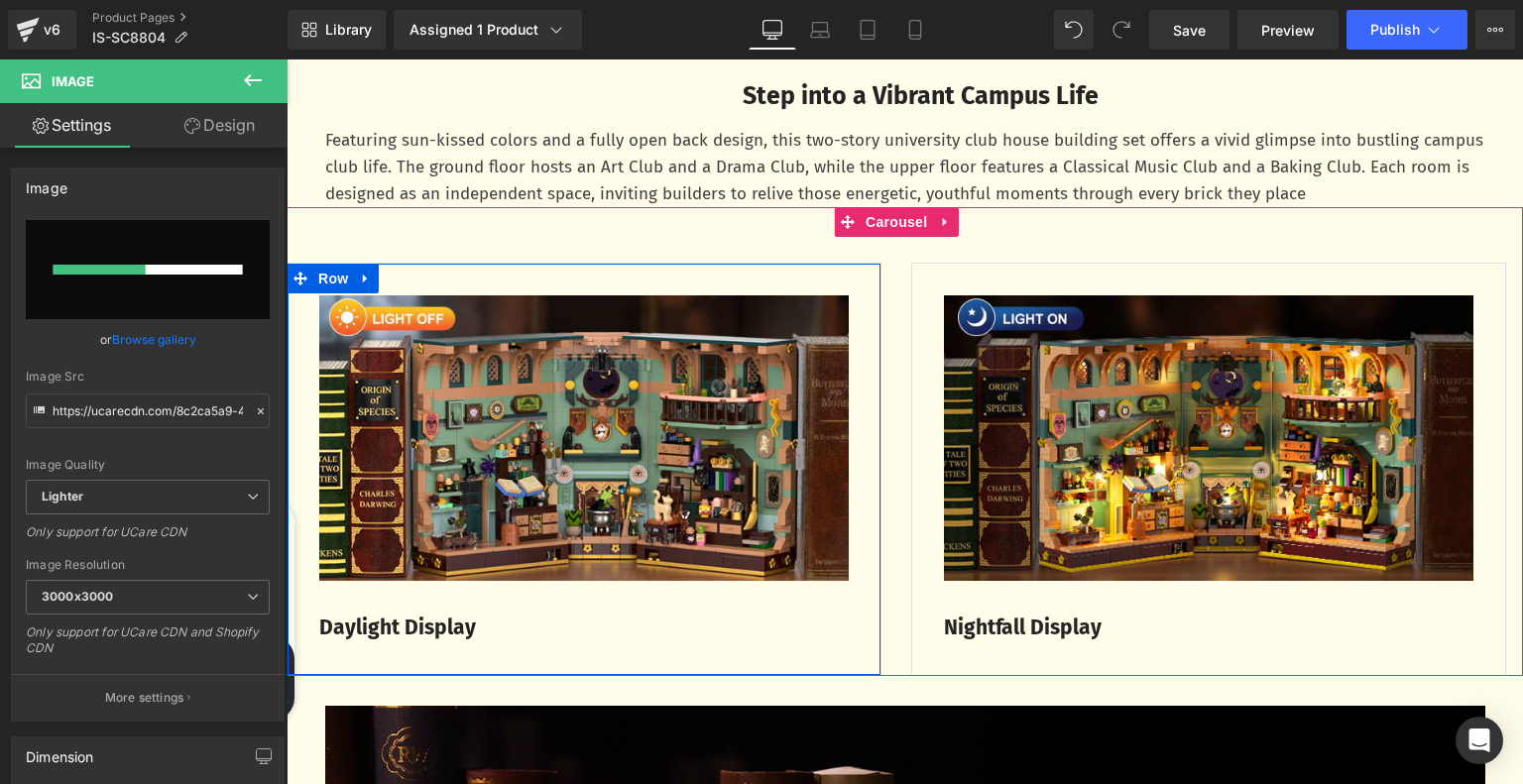 type 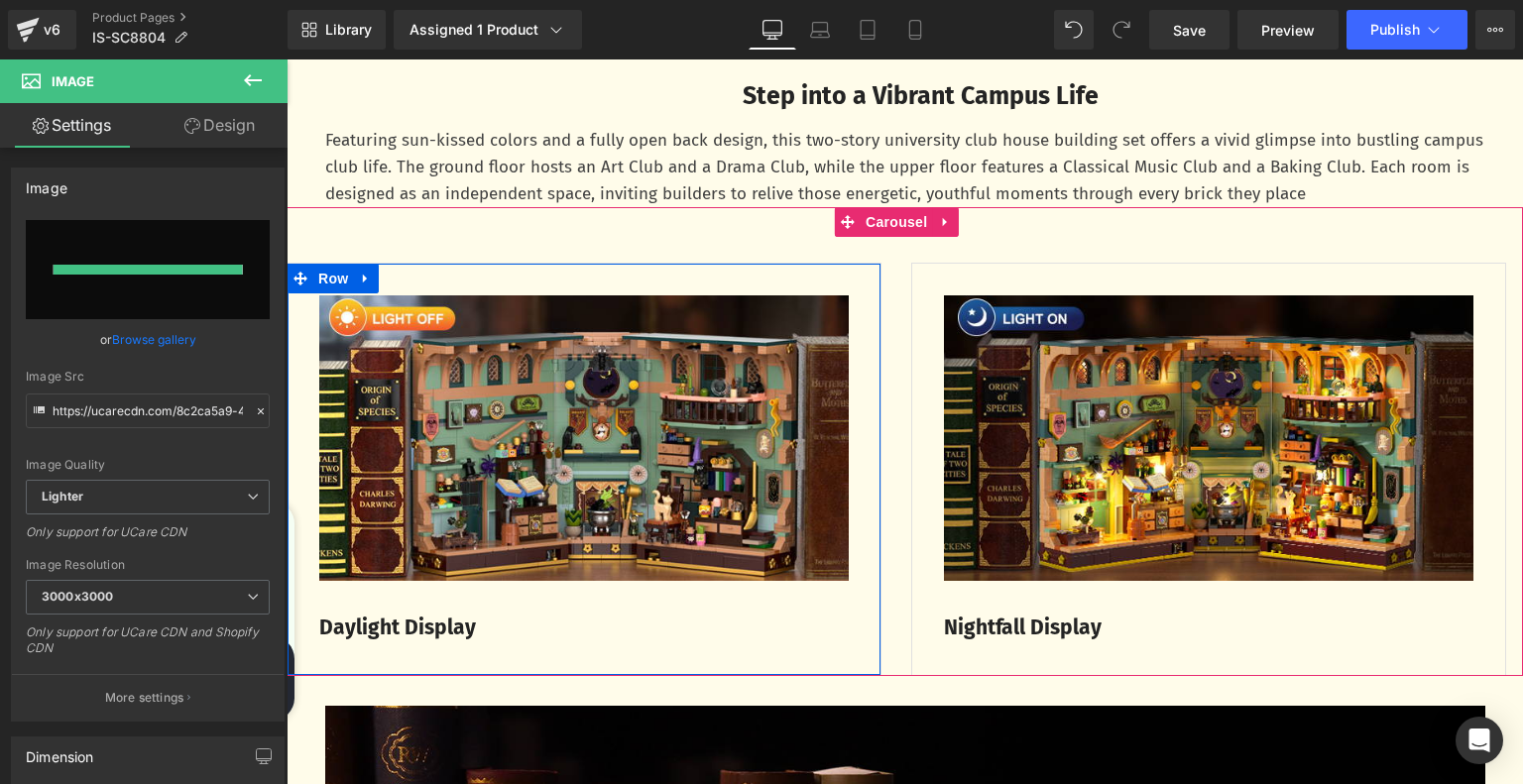 type on "https://ucarecdn.com/d4651ed0-982b-4af7-bc7f-ec04bbcd8189/-/format/auto/-/preview/3000x3000/-/quality/lighter/095f48ff-ed80-44fe-a880-74c9f7337b50.__CR0,0,650,350_PT0_SX650_V1___.jpg" 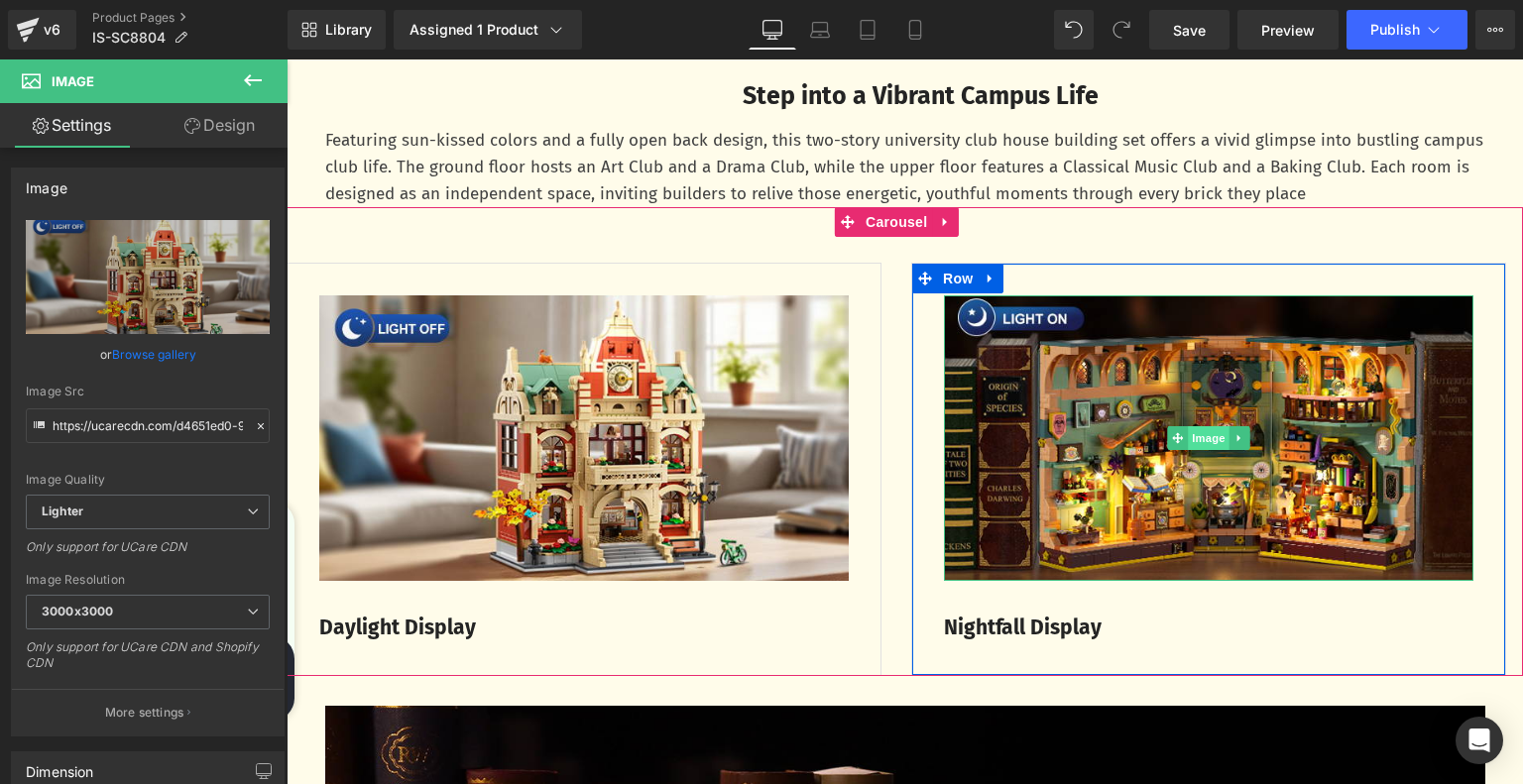 click at bounding box center (1209, 438) 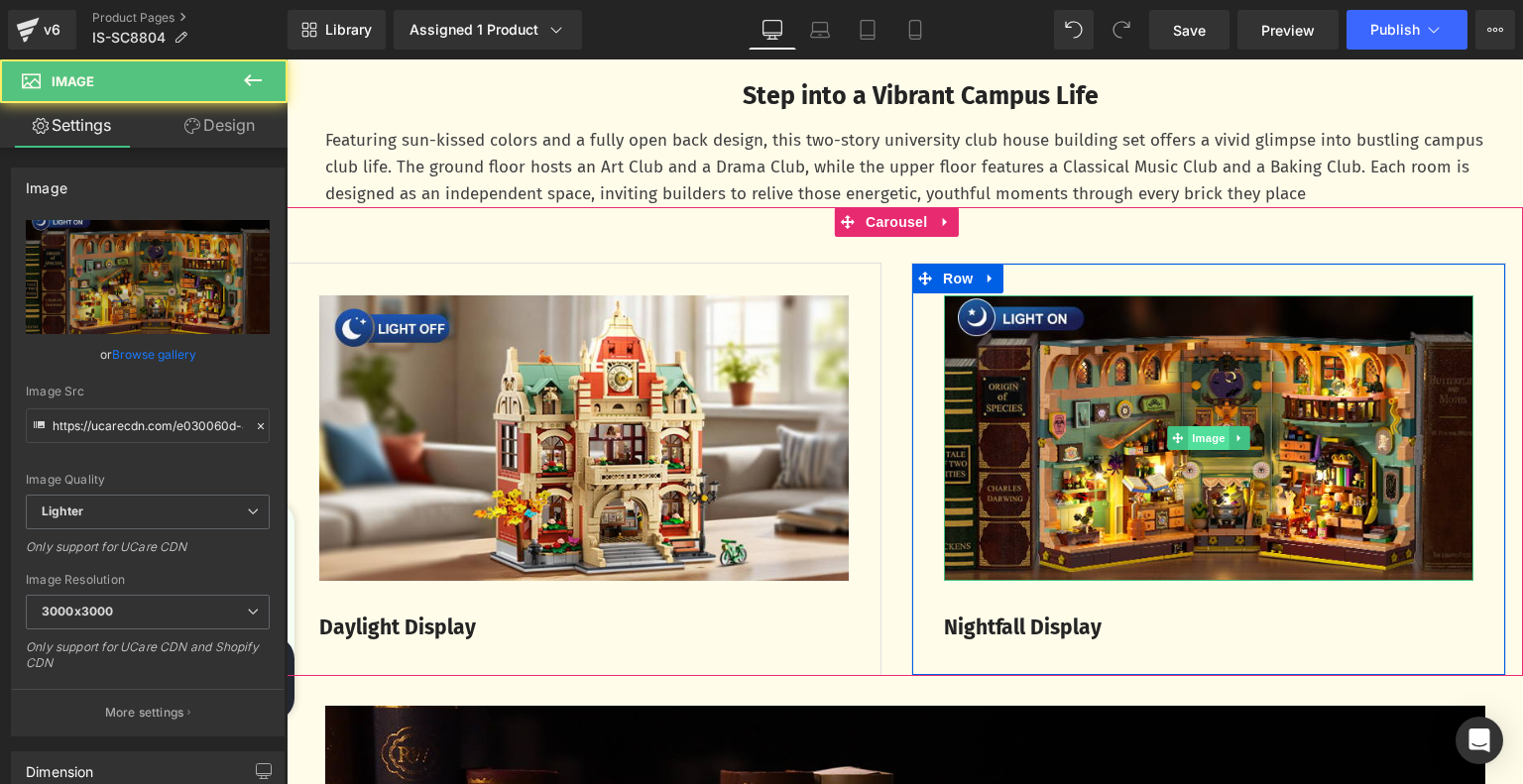 click on "Image" at bounding box center (1209, 438) 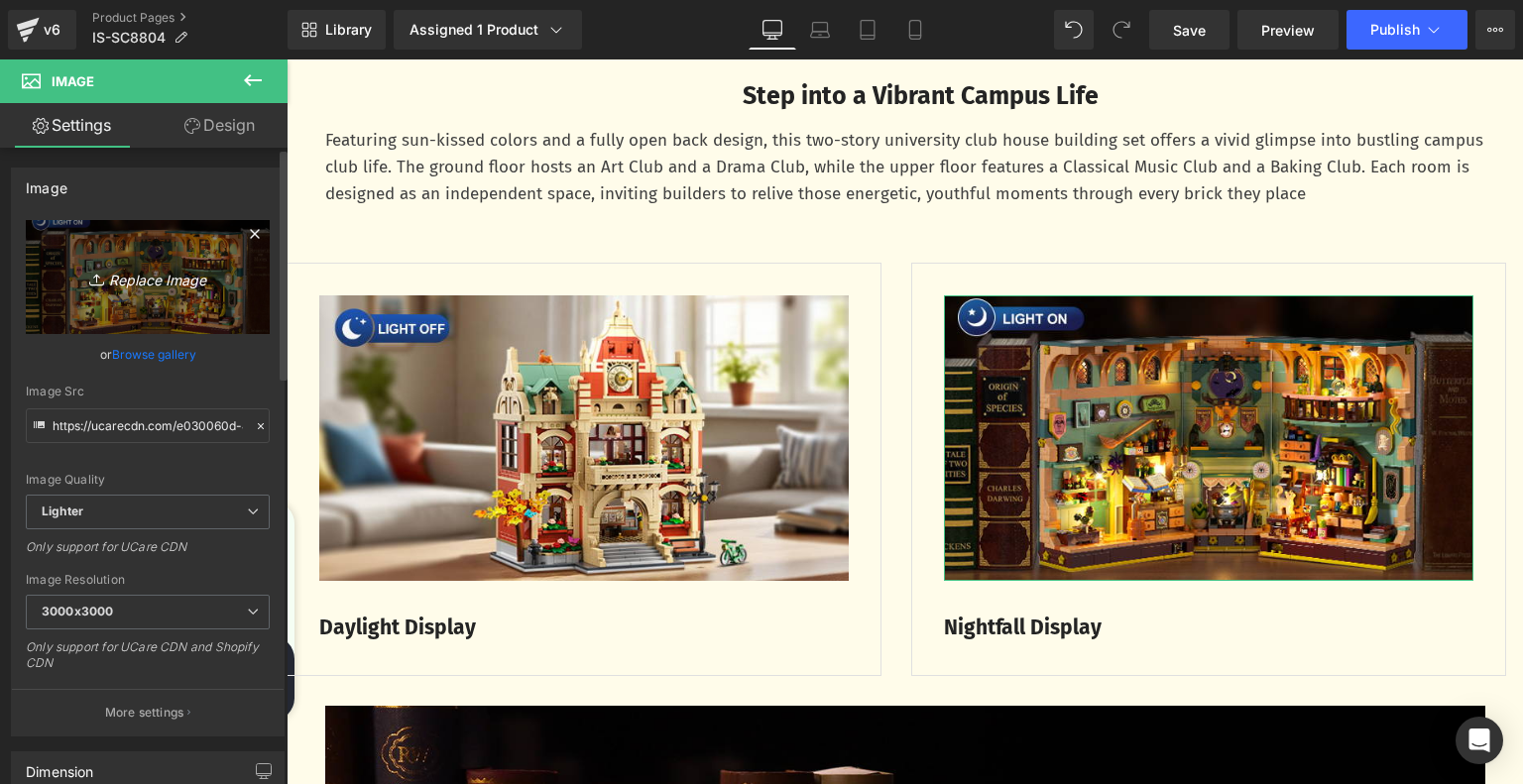 click on "Replace Image" at bounding box center [148, 277] 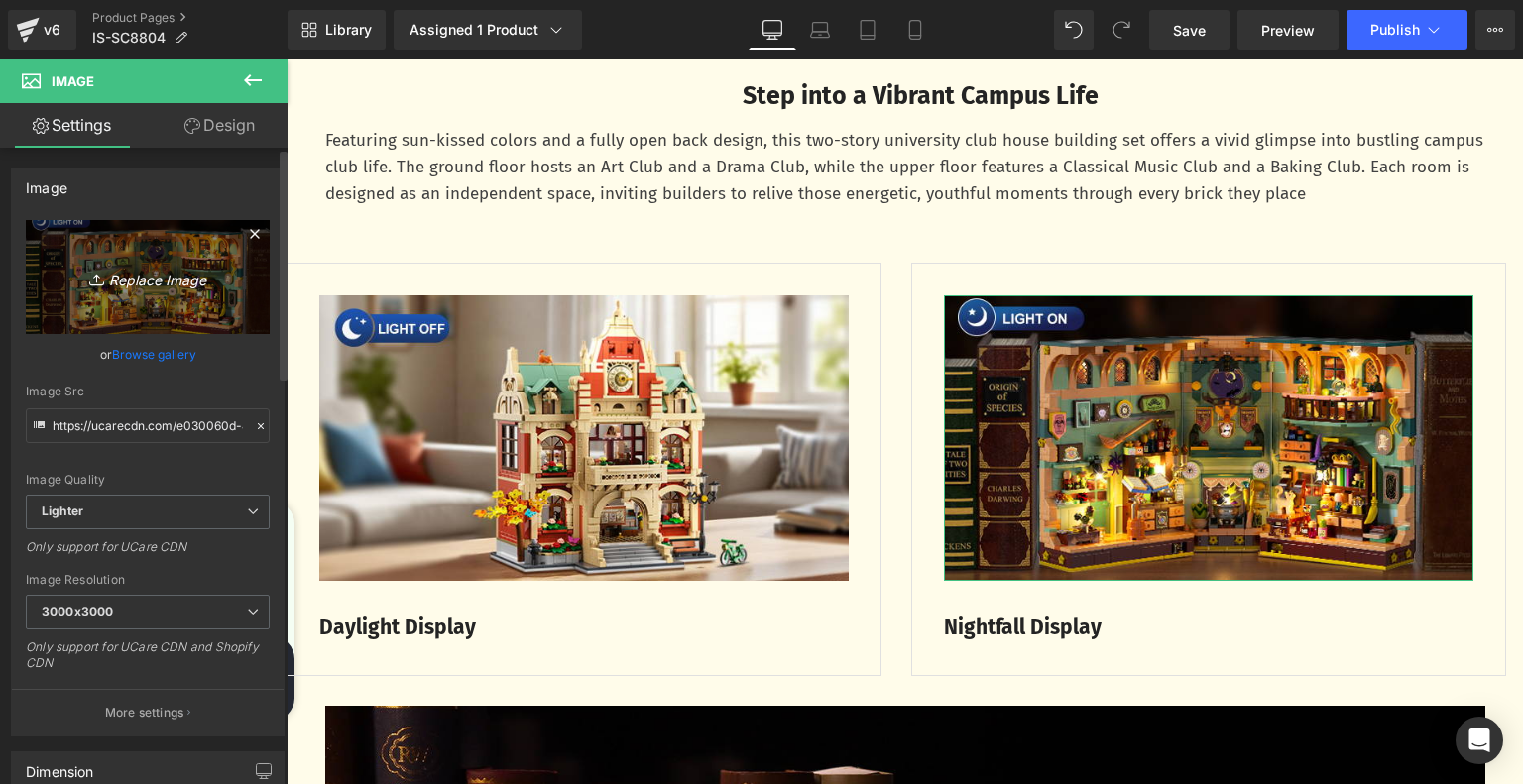 type on "C:\fakepath\79cd7254-7442-4ef3-ad30-b1b075555fea.__CR0,0,650,350_PT0_SX650_V1___.jpg" 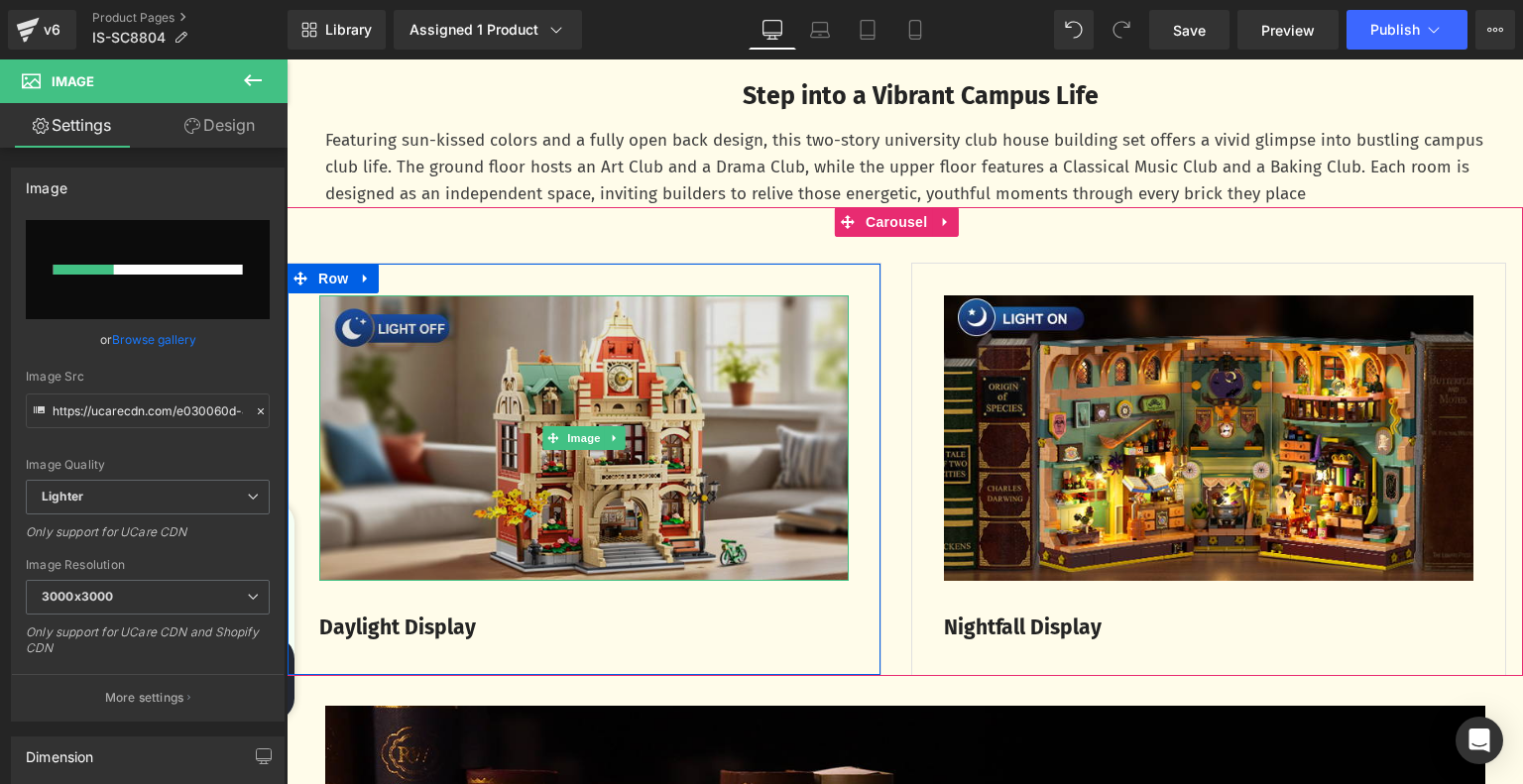 type 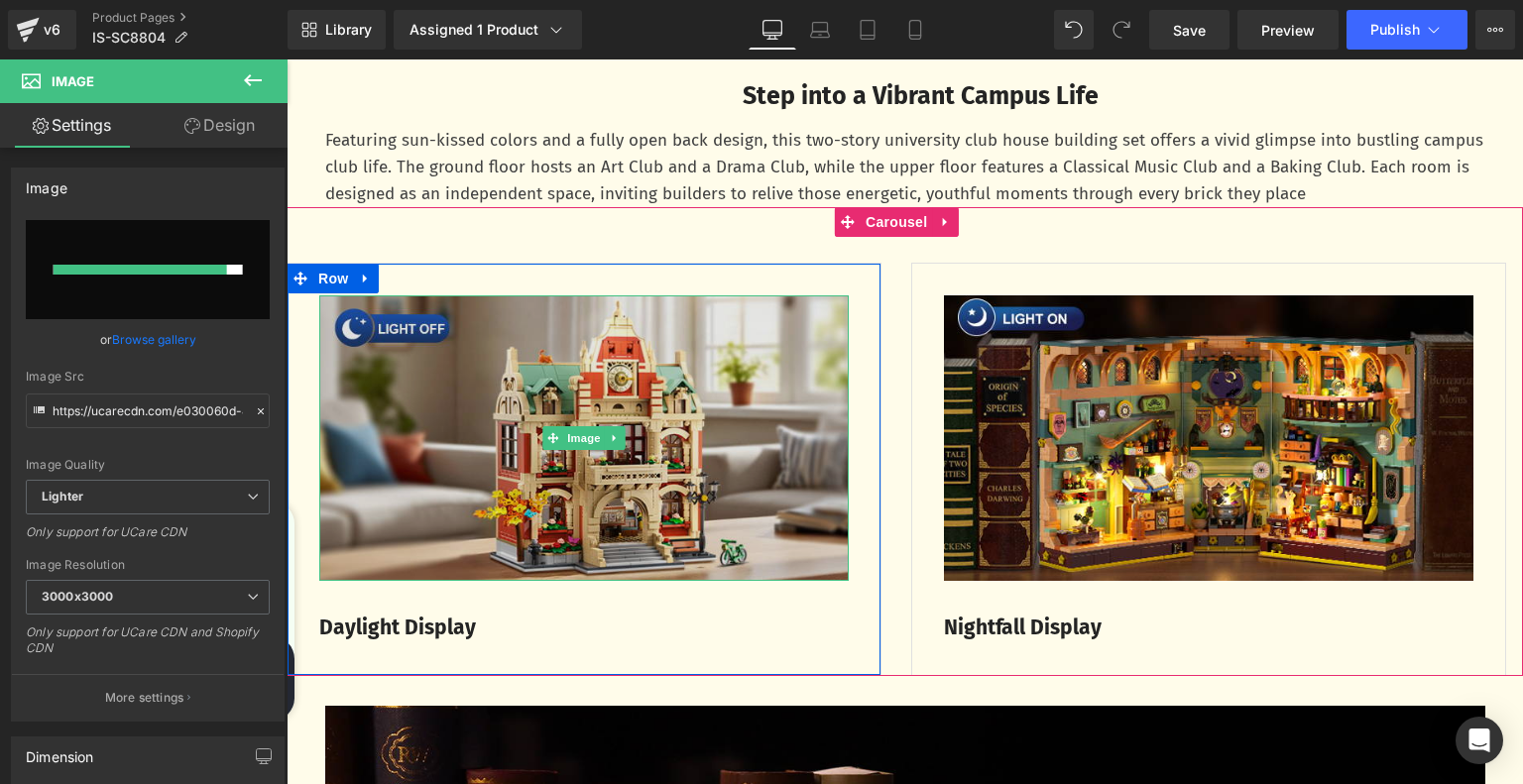 type on "https://ucarecdn.com/a0ee0d77-9cad-4c96-b106-cfb14d02cfcd/-/format/auto/-/preview/3000x3000/-/quality/lighter/79cd7254-7442-4ef3-ad30-b1b075555fea.__CR0,0,650,350_PT0_SX650_V1___.jpg" 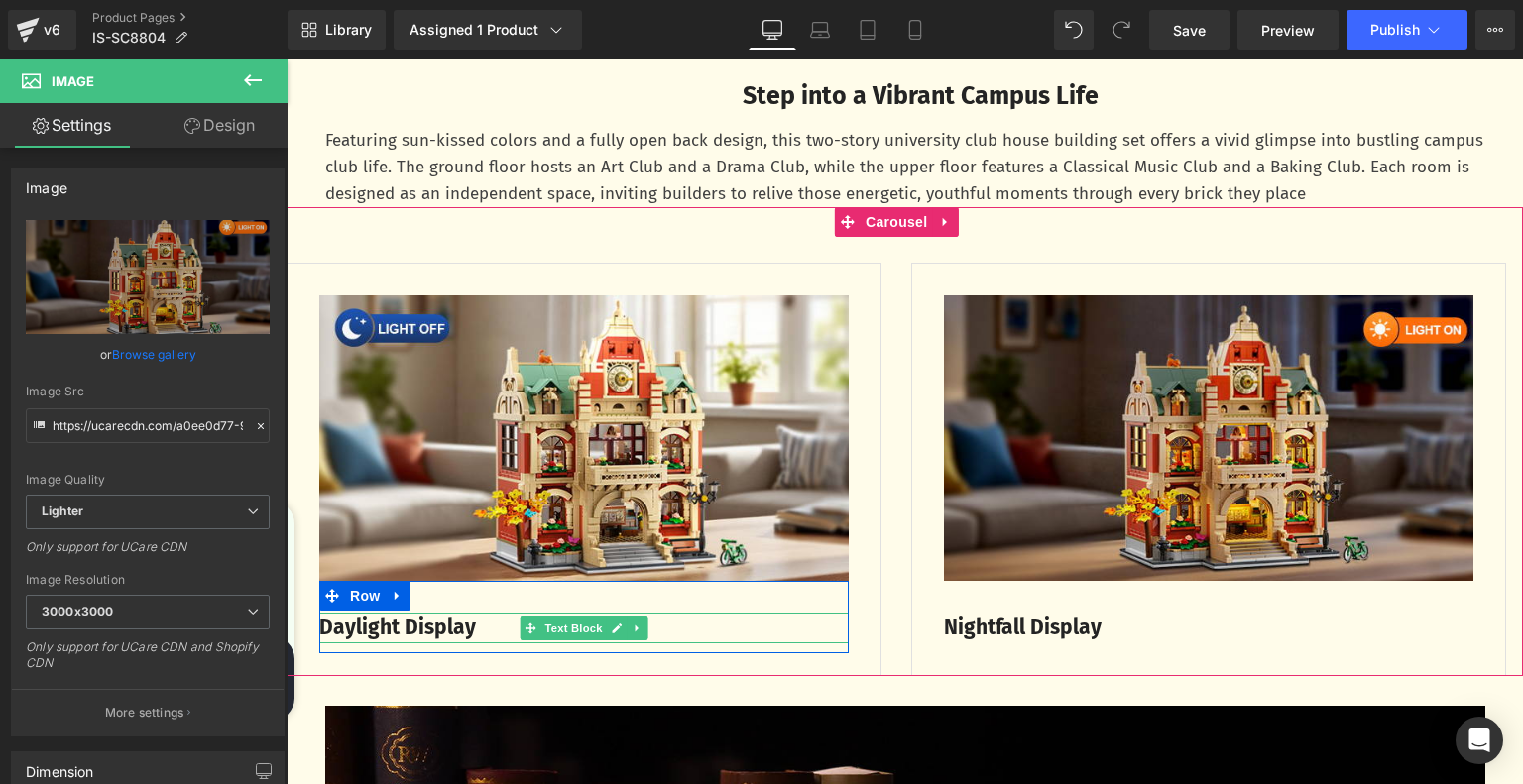 click on "Daylight Display" at bounding box center (398, 627) 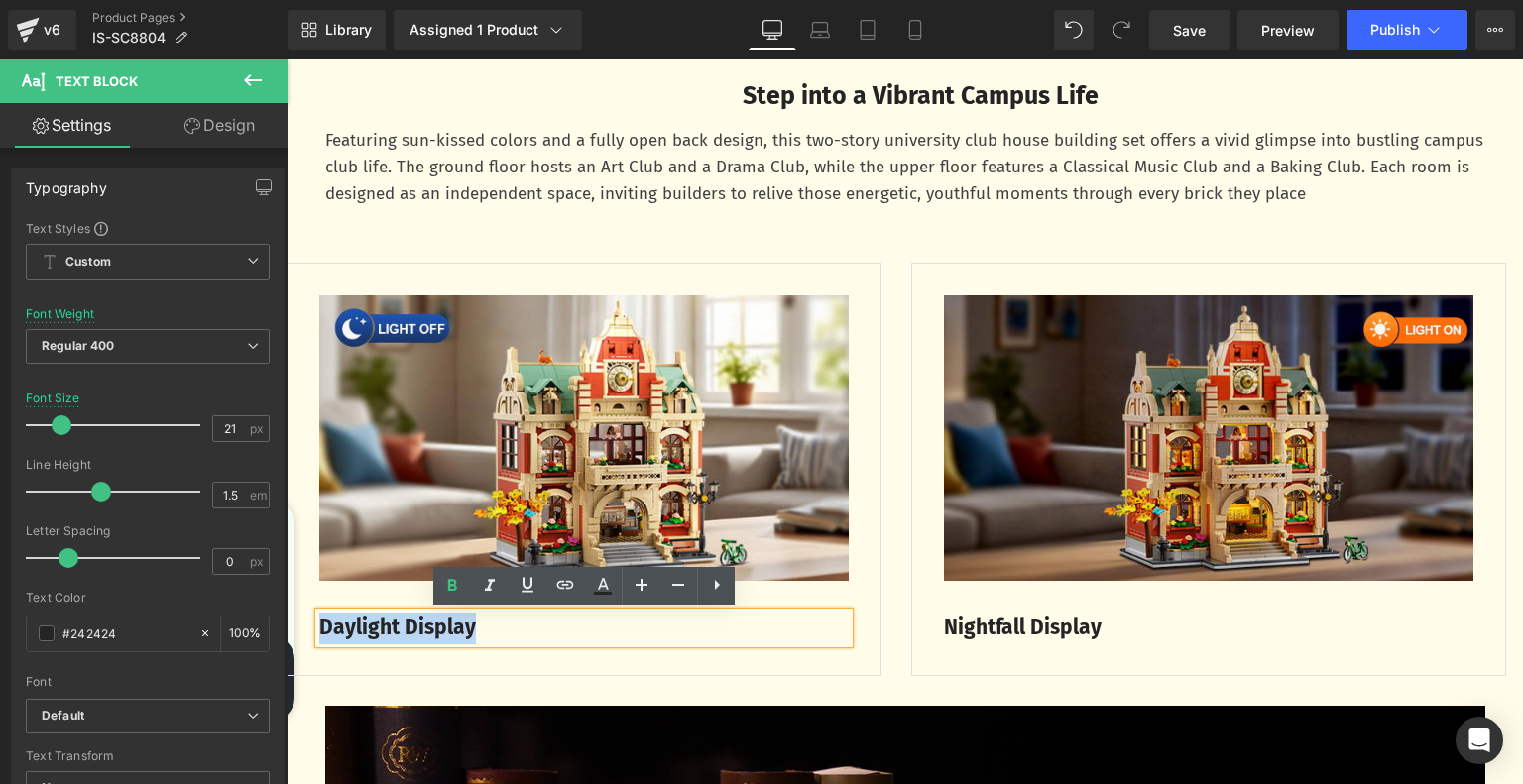 drag, startPoint x: 324, startPoint y: 631, endPoint x: 511, endPoint y: 629, distance: 187.01069 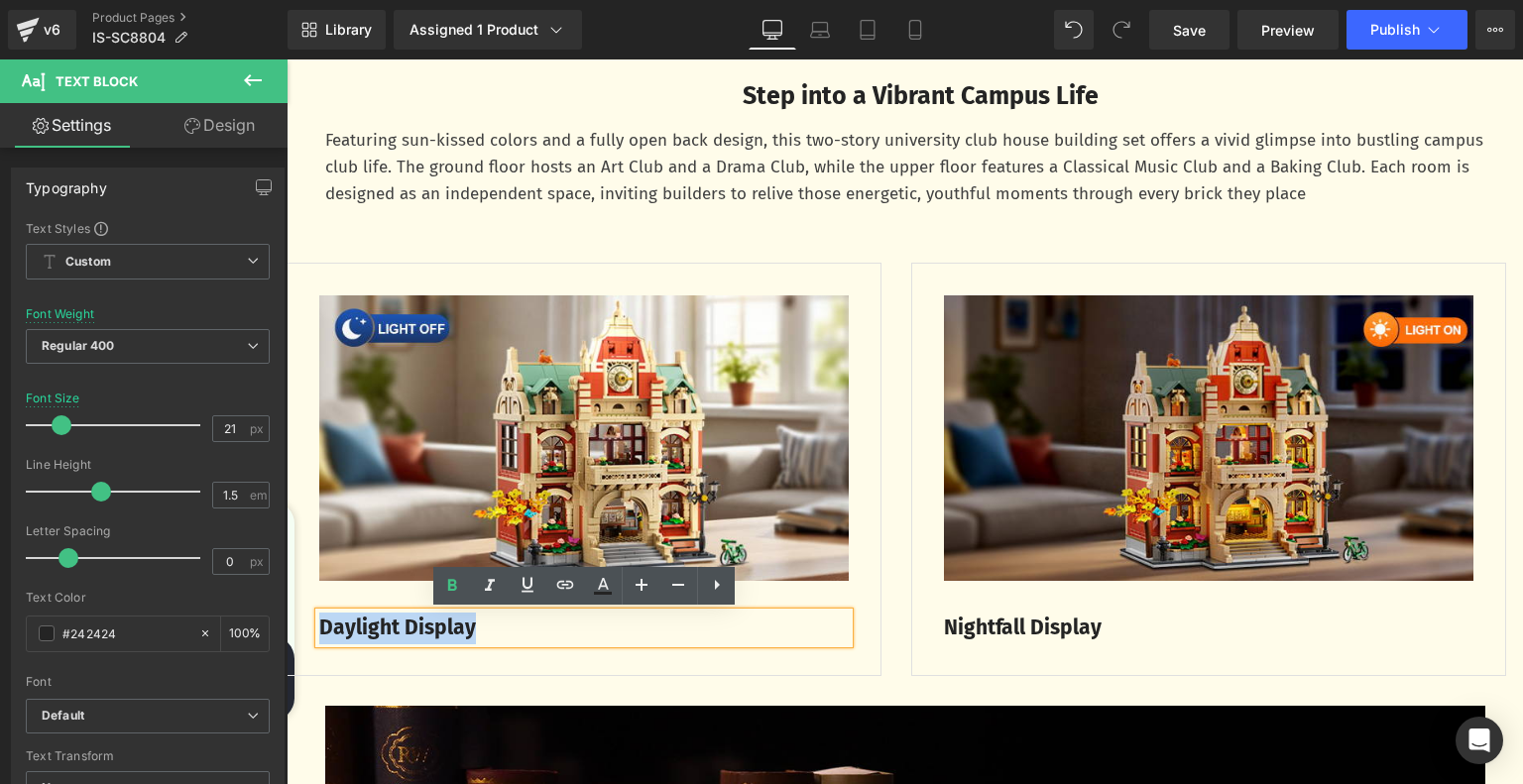 click on "Daylight Display" at bounding box center (584, 628) 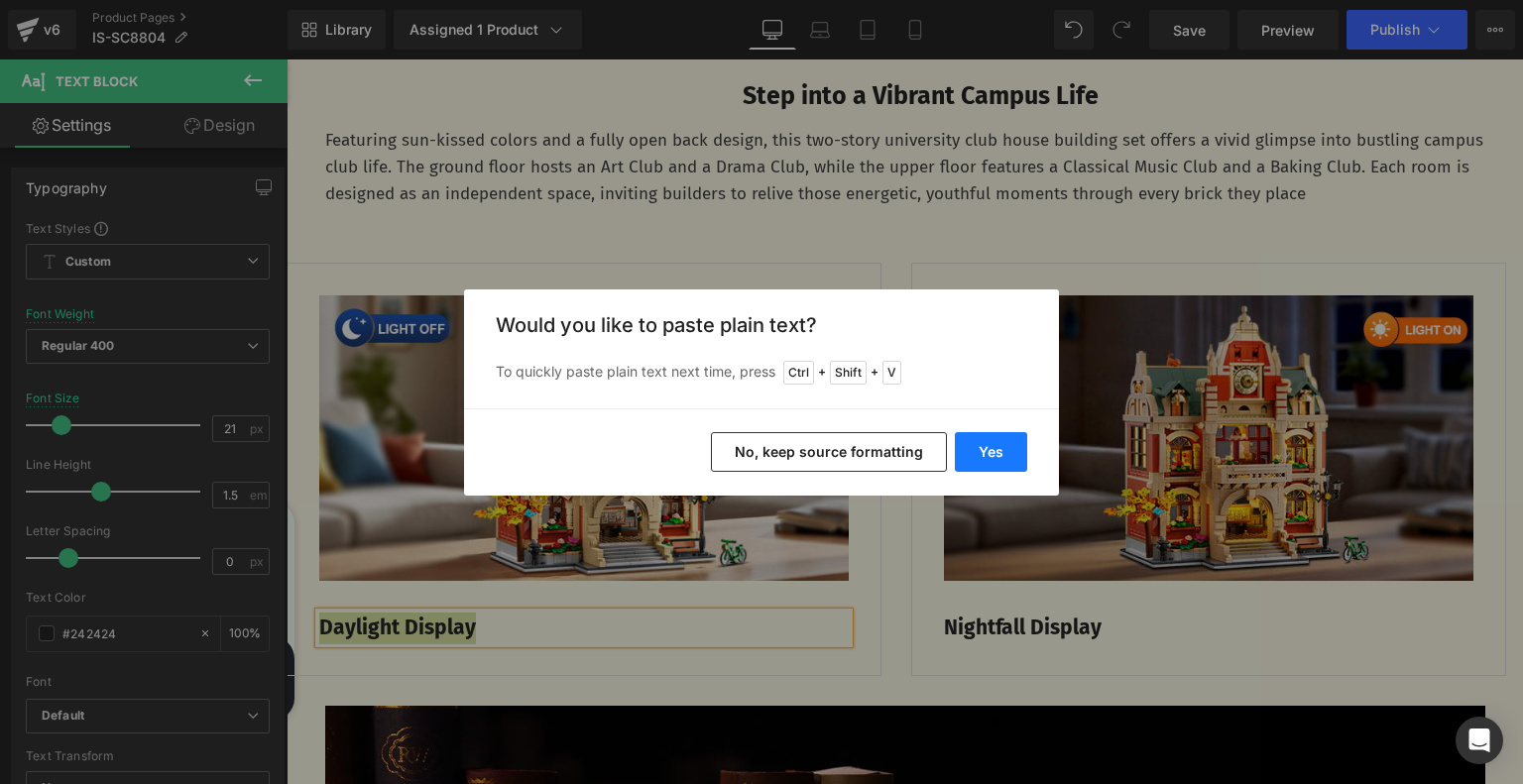 click on "Yes" at bounding box center [991, 452] 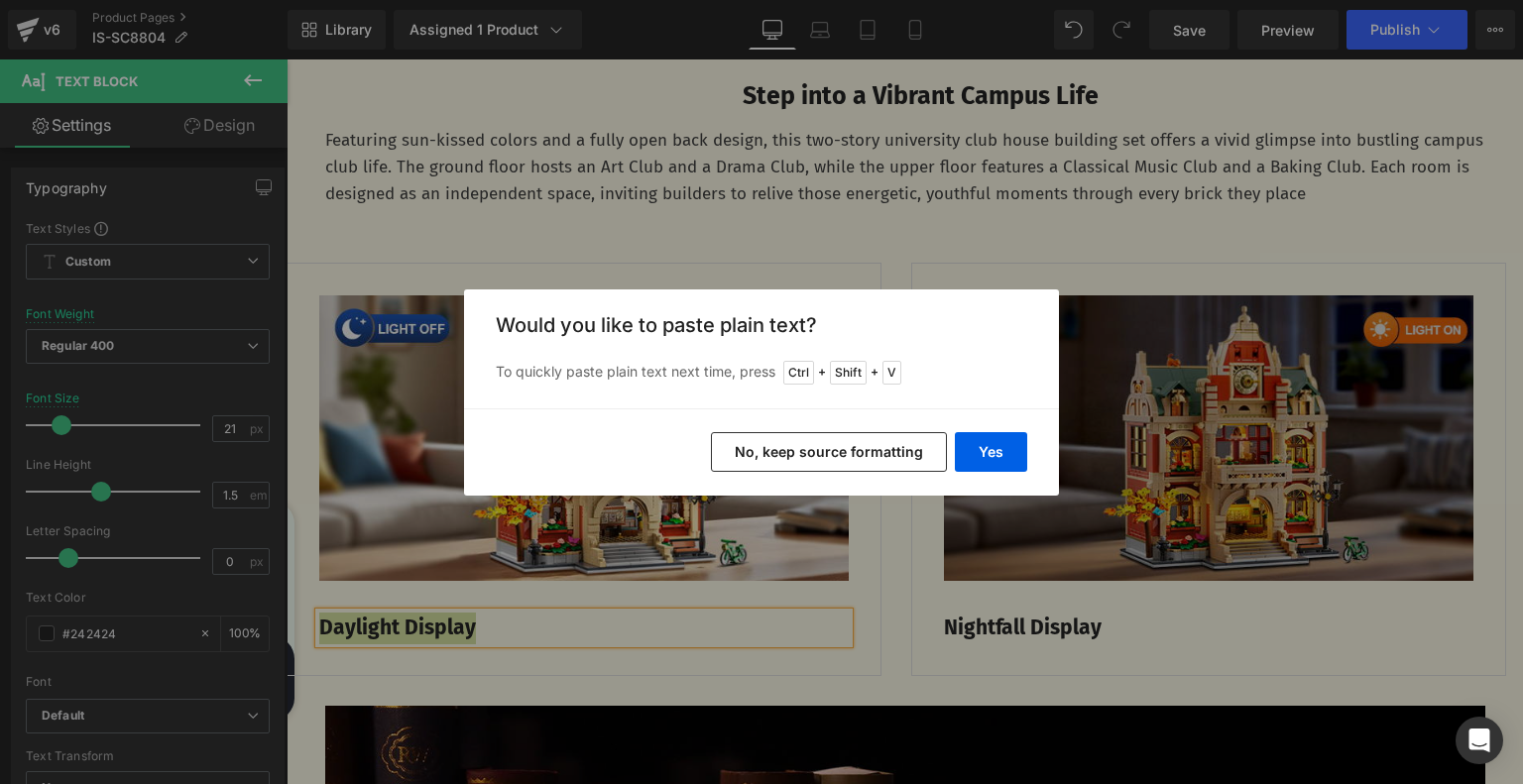 type 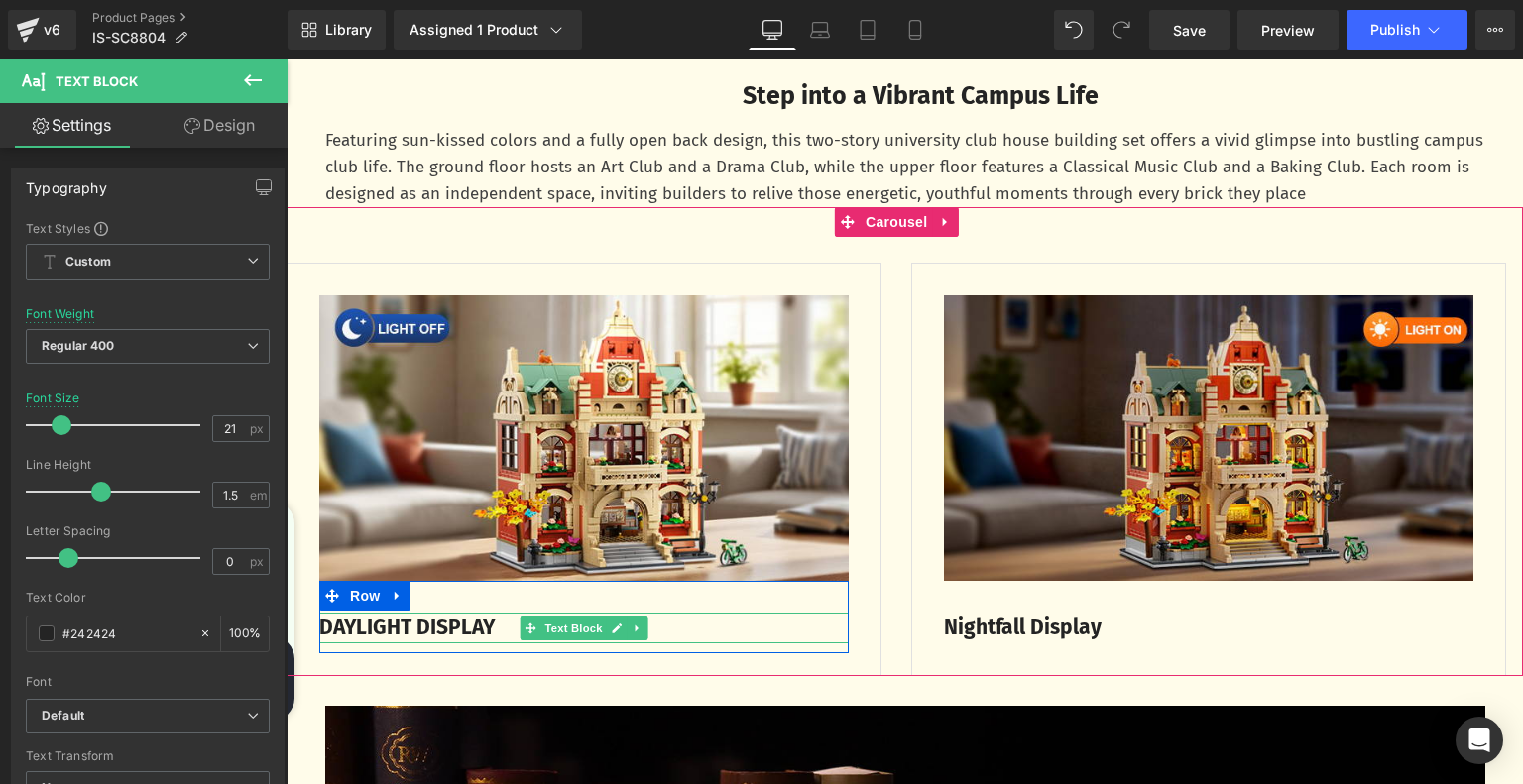 click on "DAYLIGHT DISPLAY" at bounding box center [584, 628] 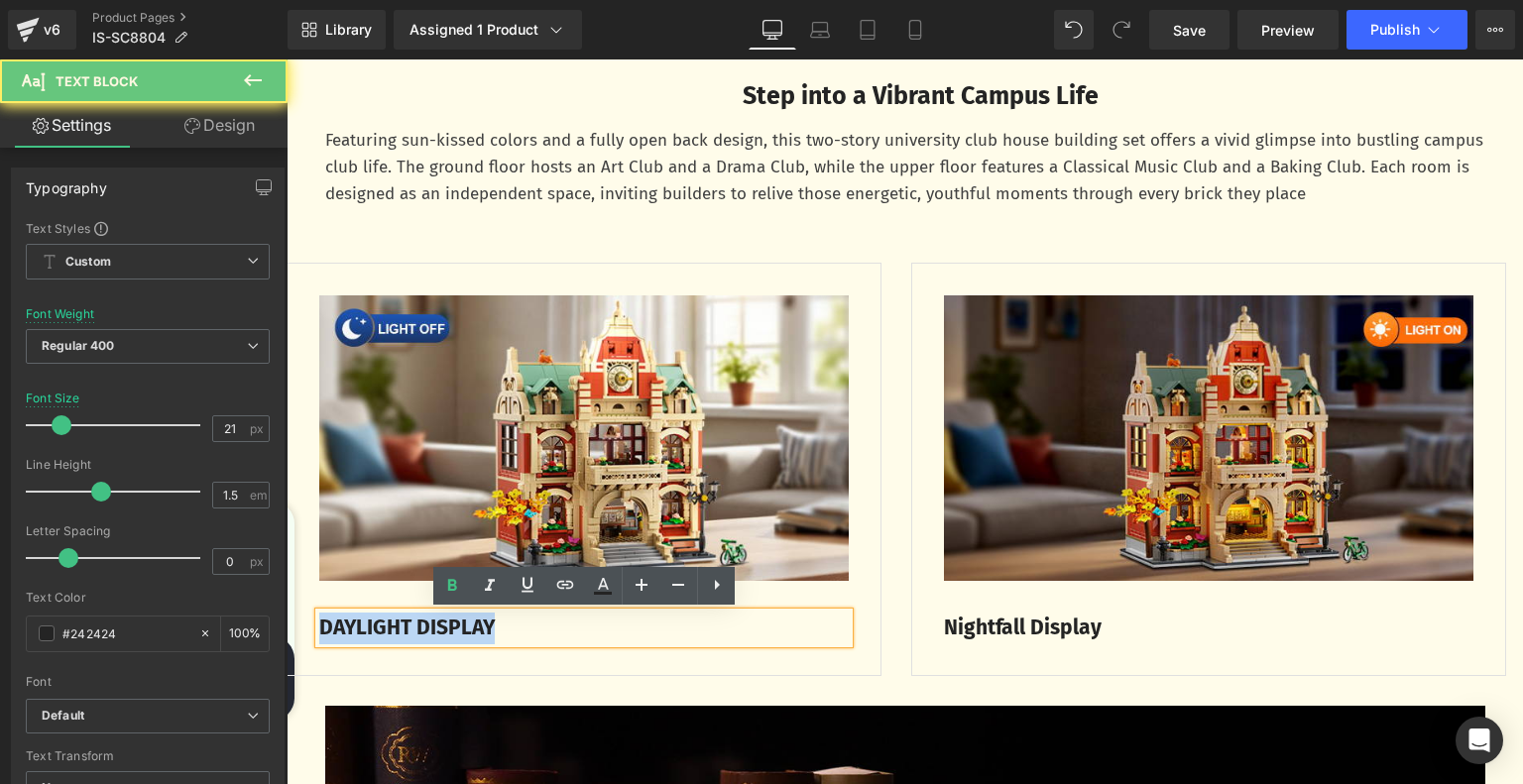 drag, startPoint x: 369, startPoint y: 626, endPoint x: 307, endPoint y: 628, distance: 62.03225 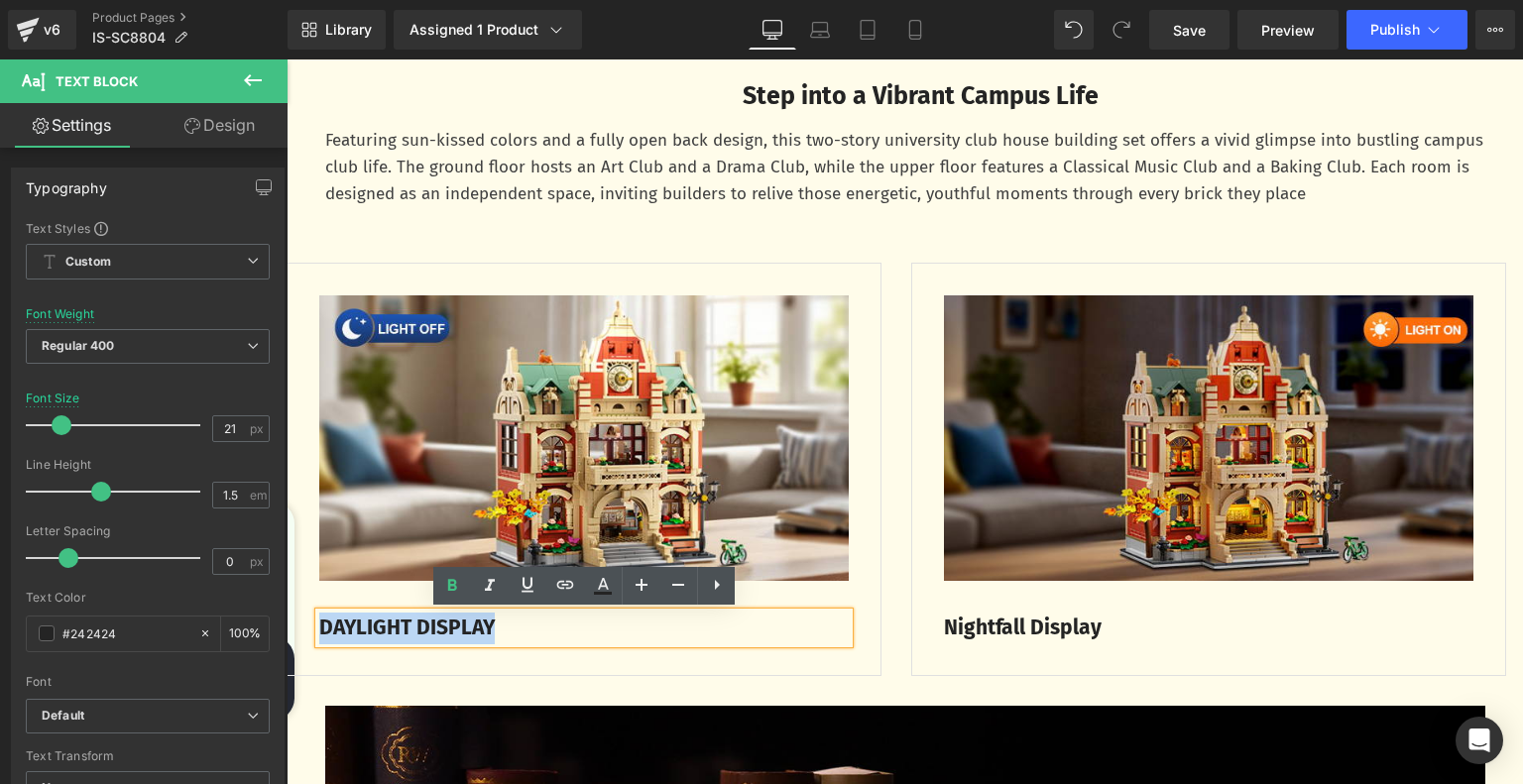copy on "DAYLIGHT DISPLAY" 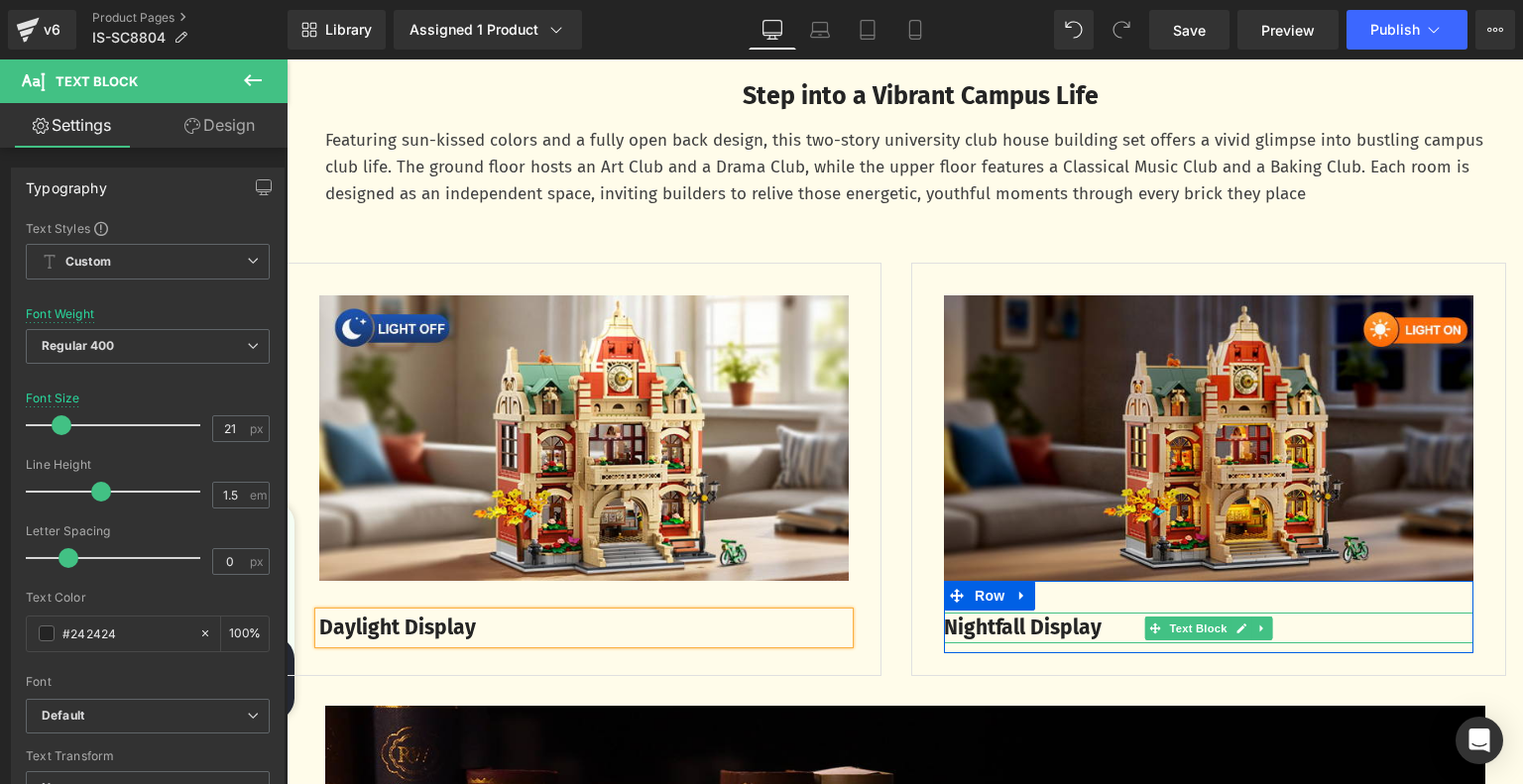 click on "Nightfall Display" at bounding box center [1022, 627] 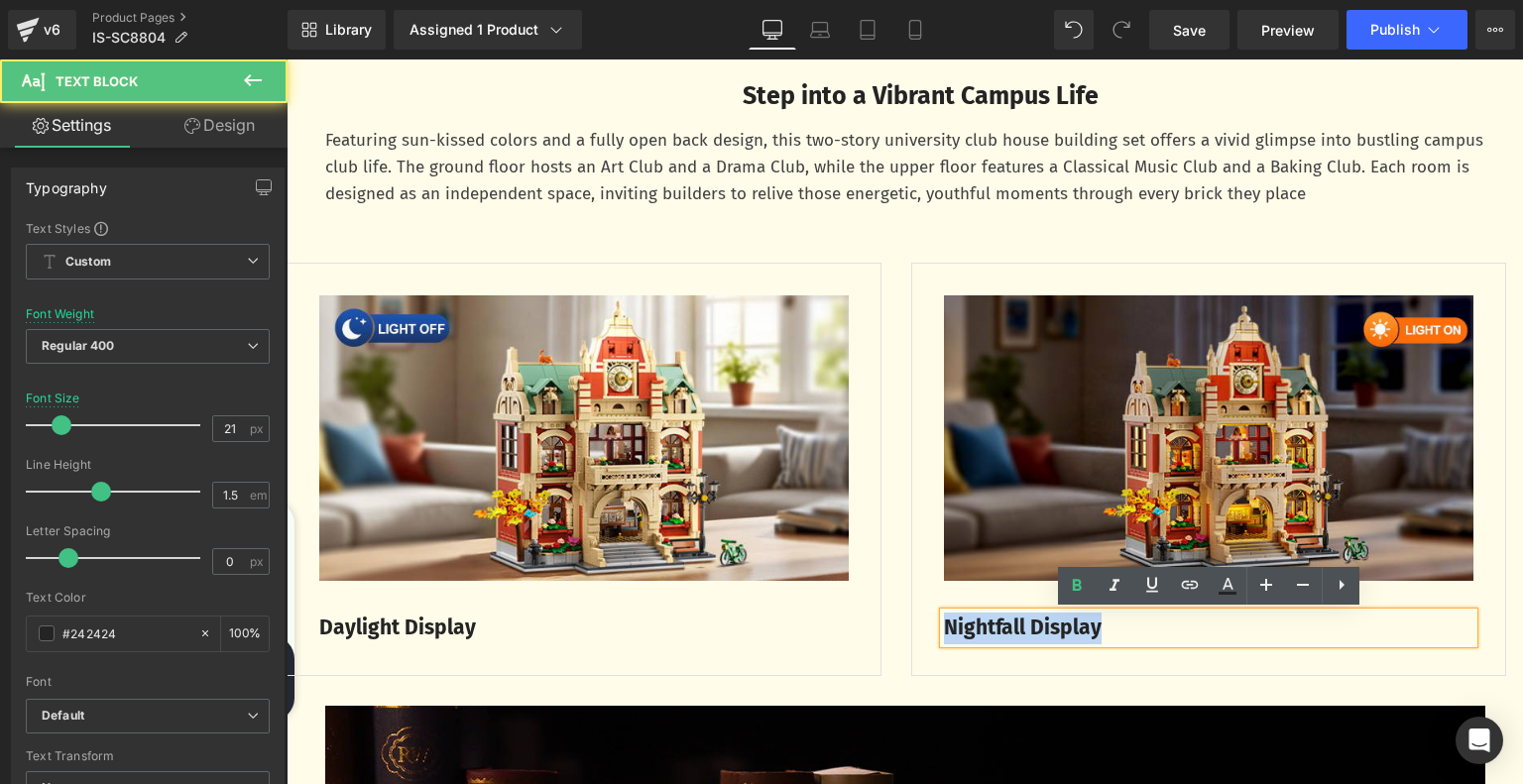drag, startPoint x: 950, startPoint y: 625, endPoint x: 1157, endPoint y: 619, distance: 207.0869 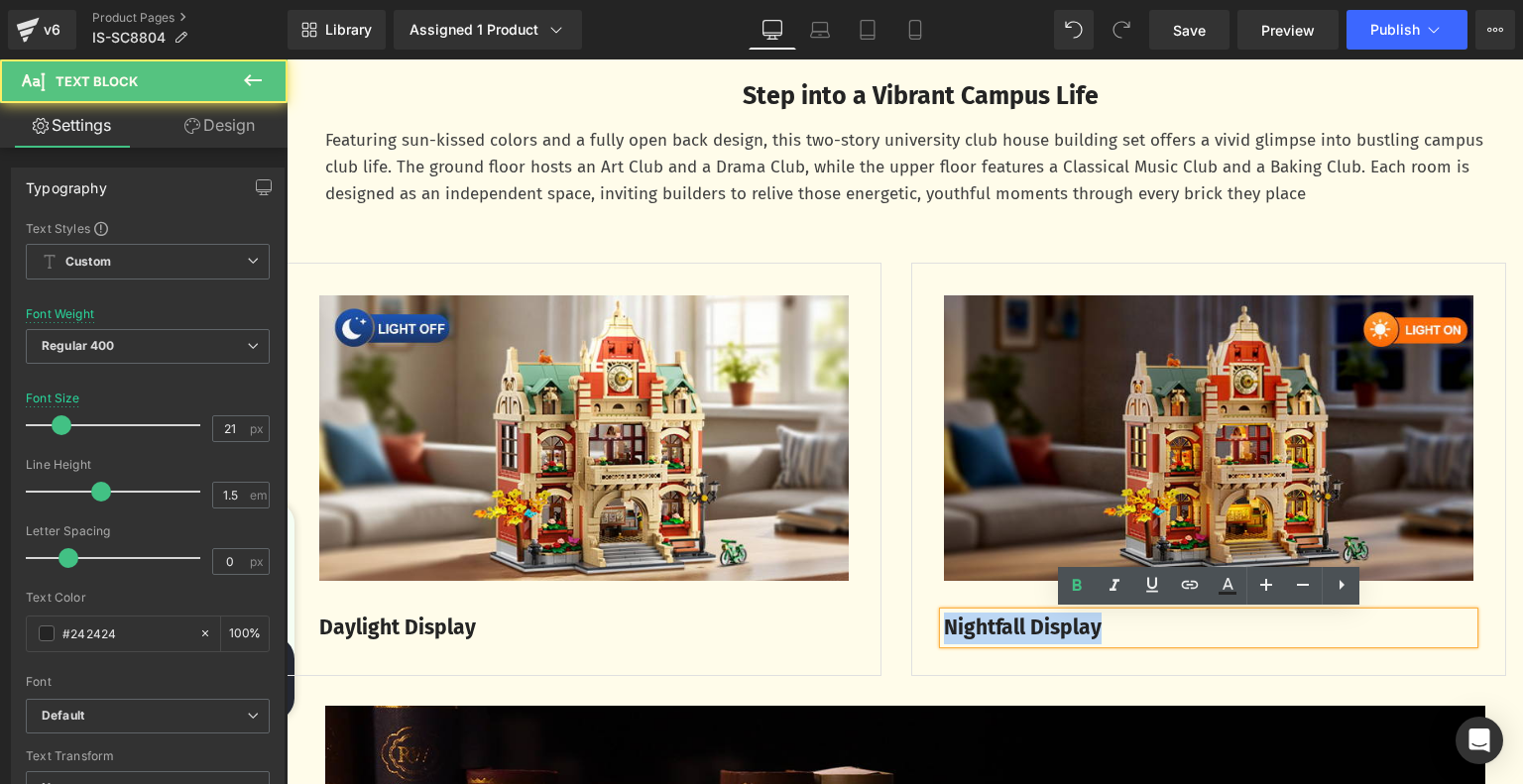 click on "Nightfall Display" at bounding box center (1209, 628) 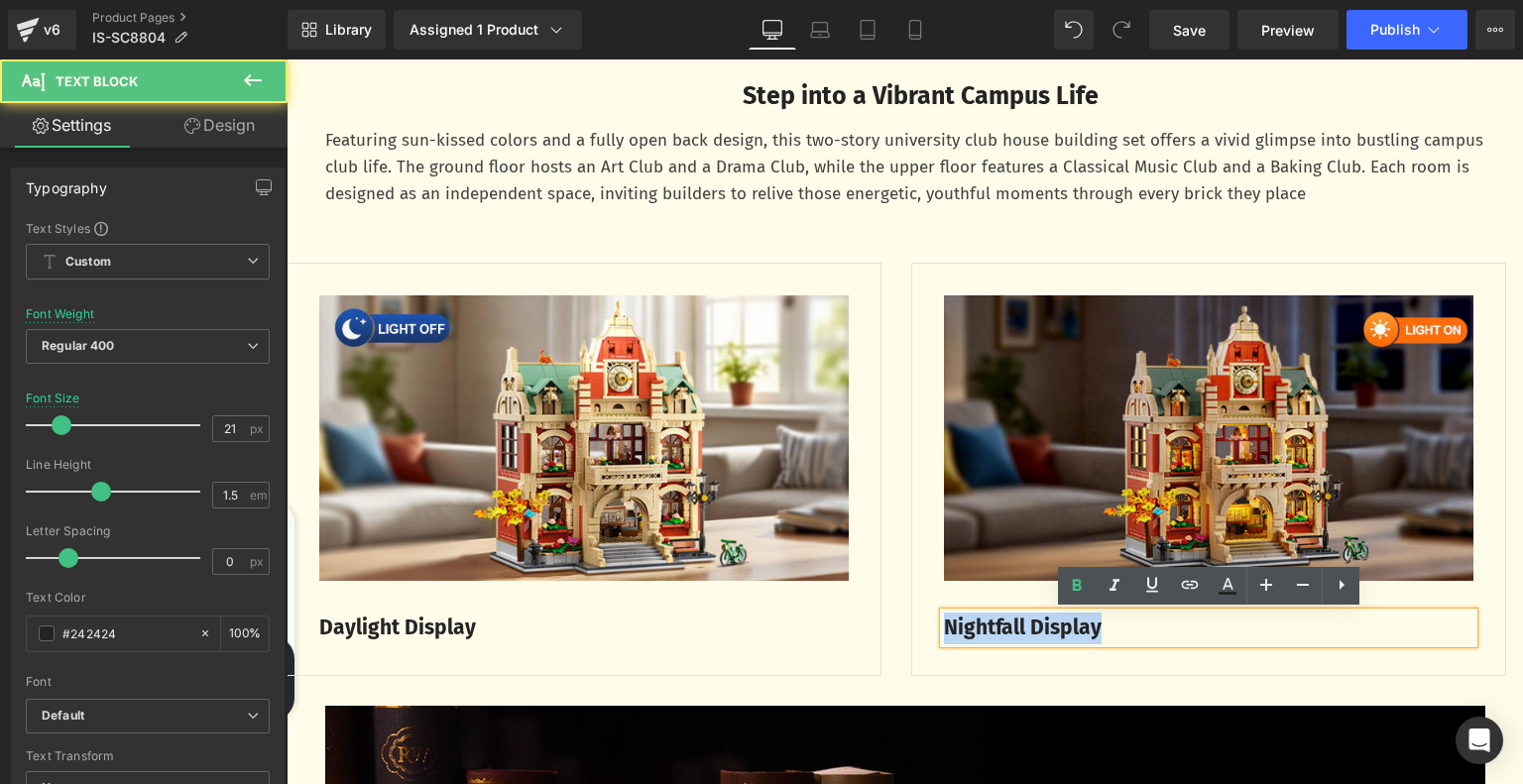 paste 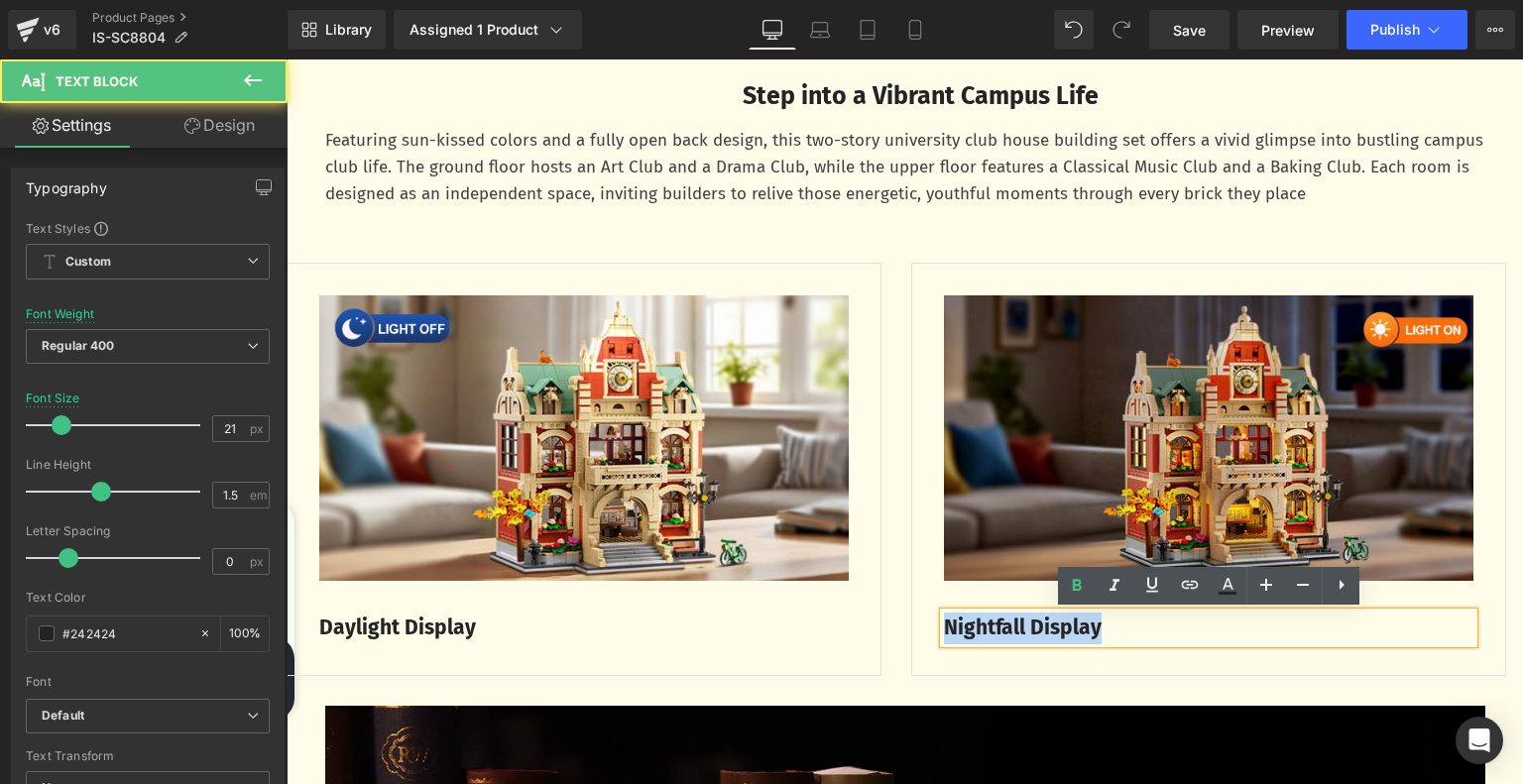 type 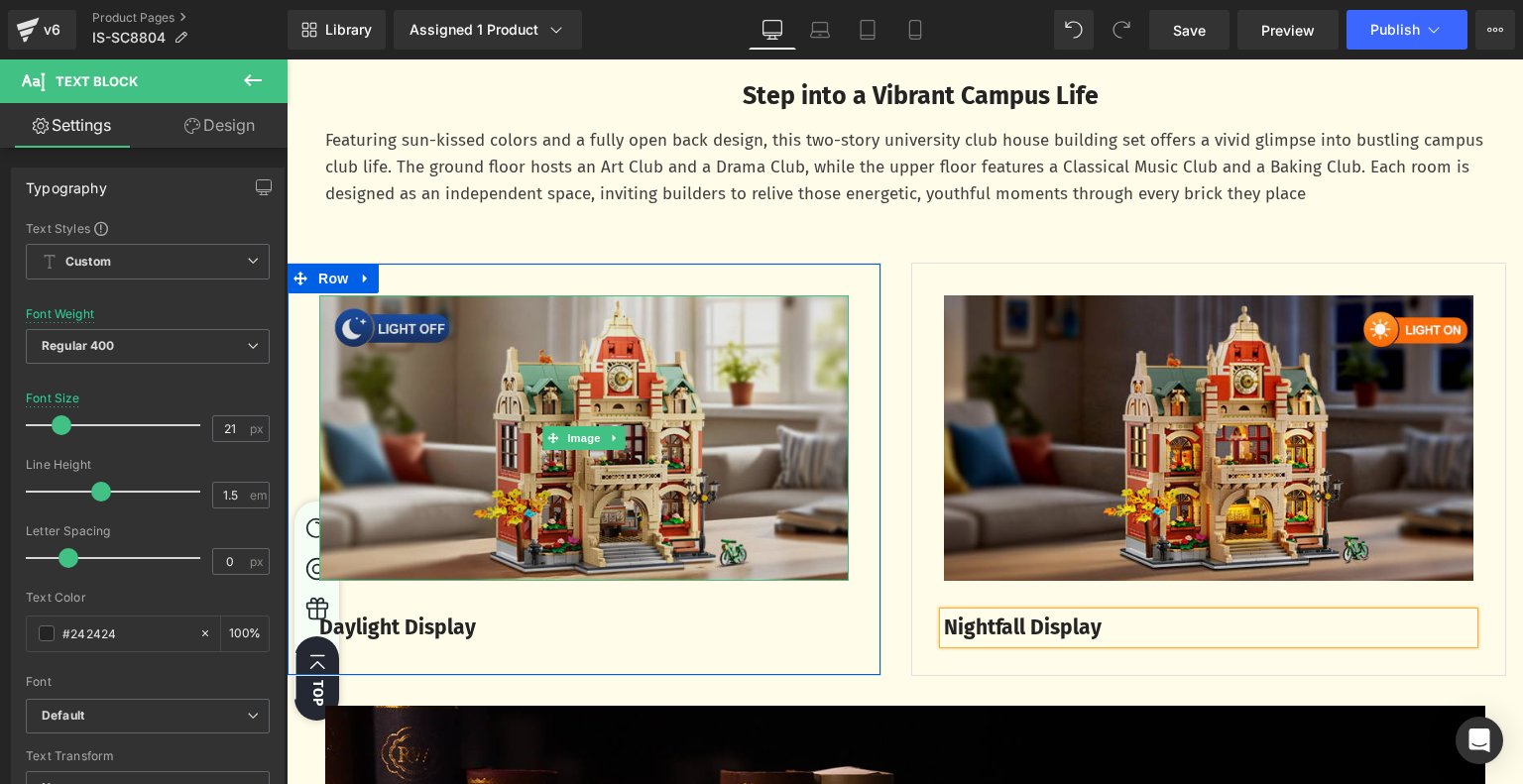 scroll, scrollTop: 1784, scrollLeft: 0, axis: vertical 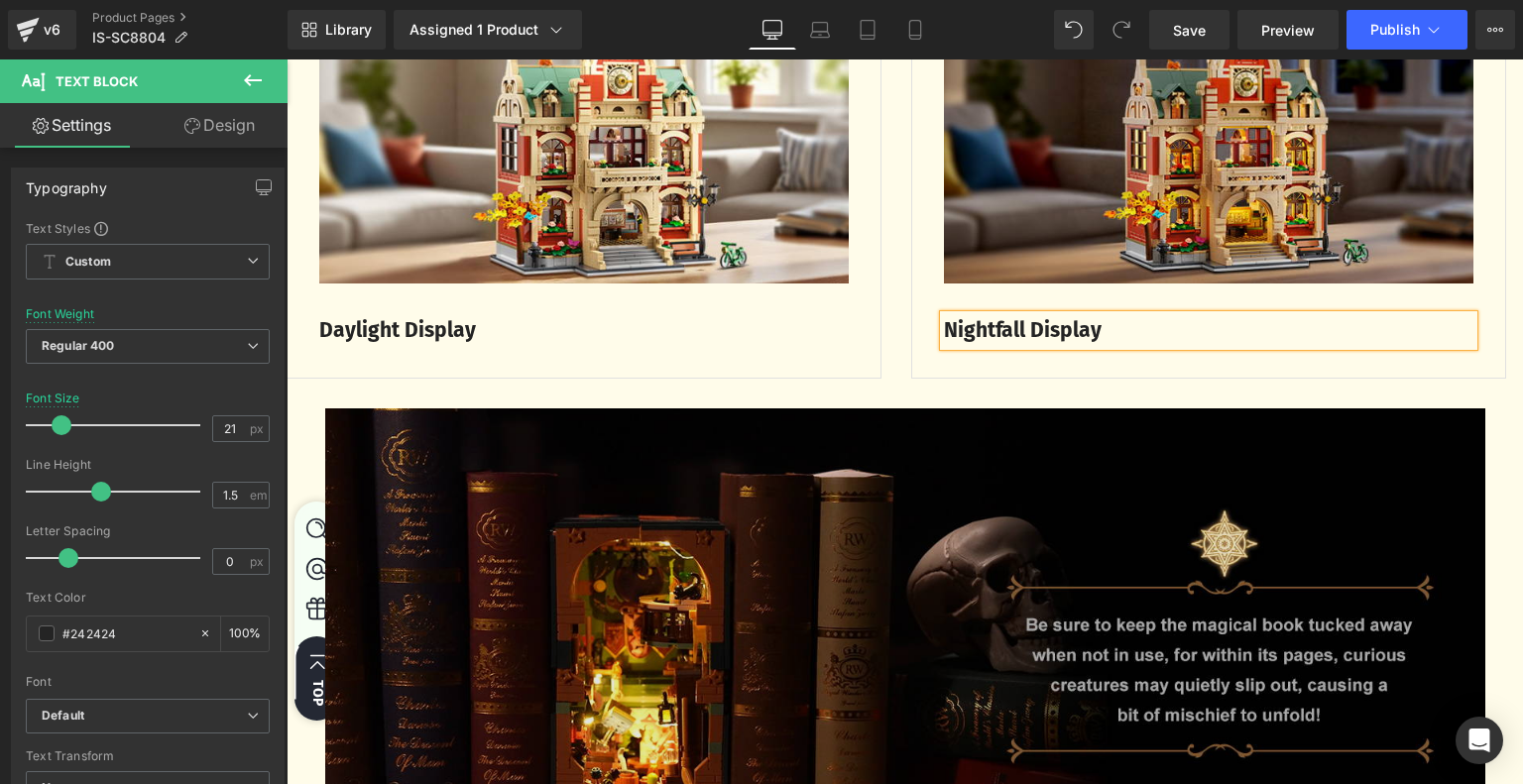 click at bounding box center [905, 646] 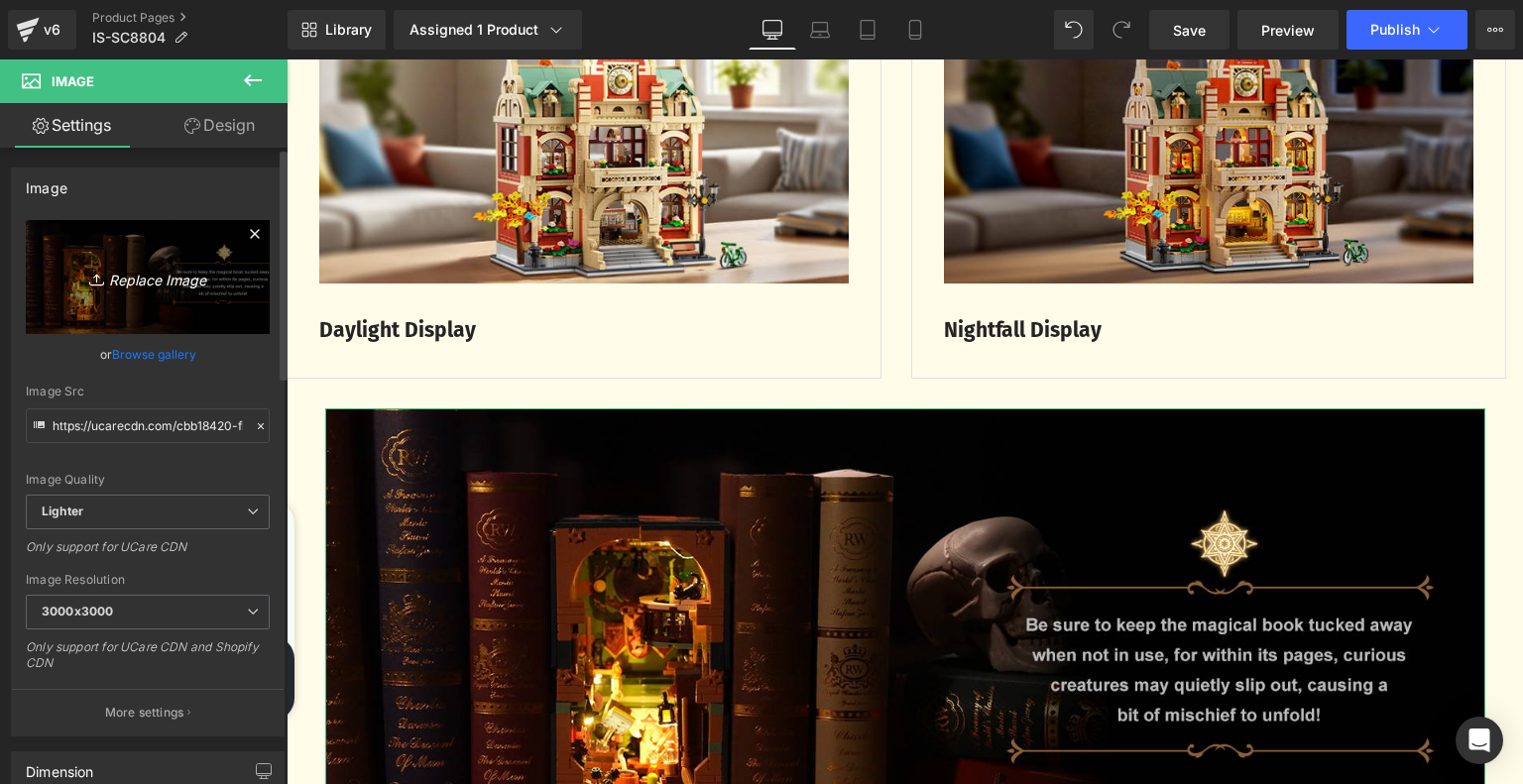 click on "Replace Image" at bounding box center (148, 277) 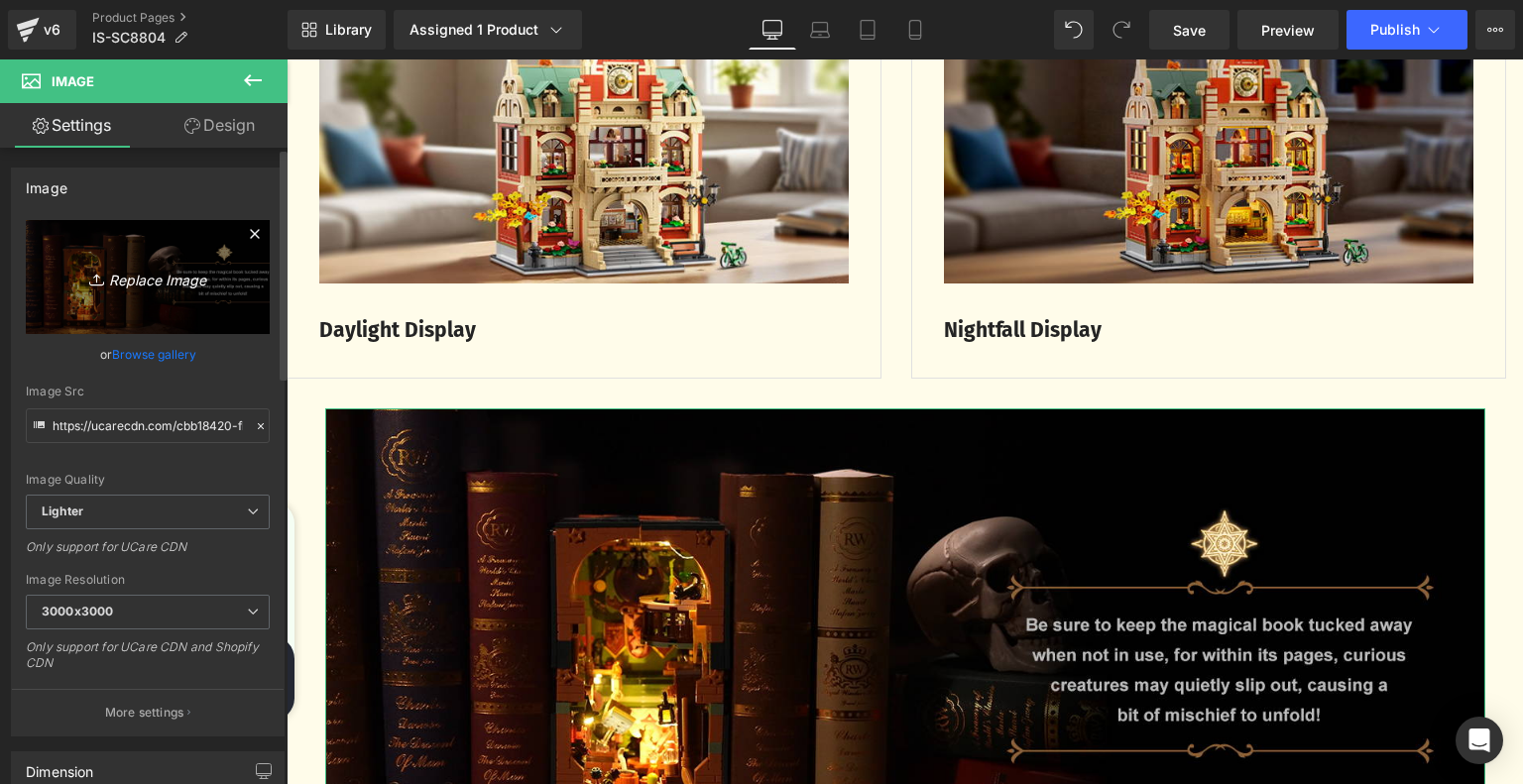 type on "C:\fakepath\caa21614-d195-41a9-aacb-73965ba7f836.__CR0,0,1464,600_PT0_SX1464_V1___.jpg" 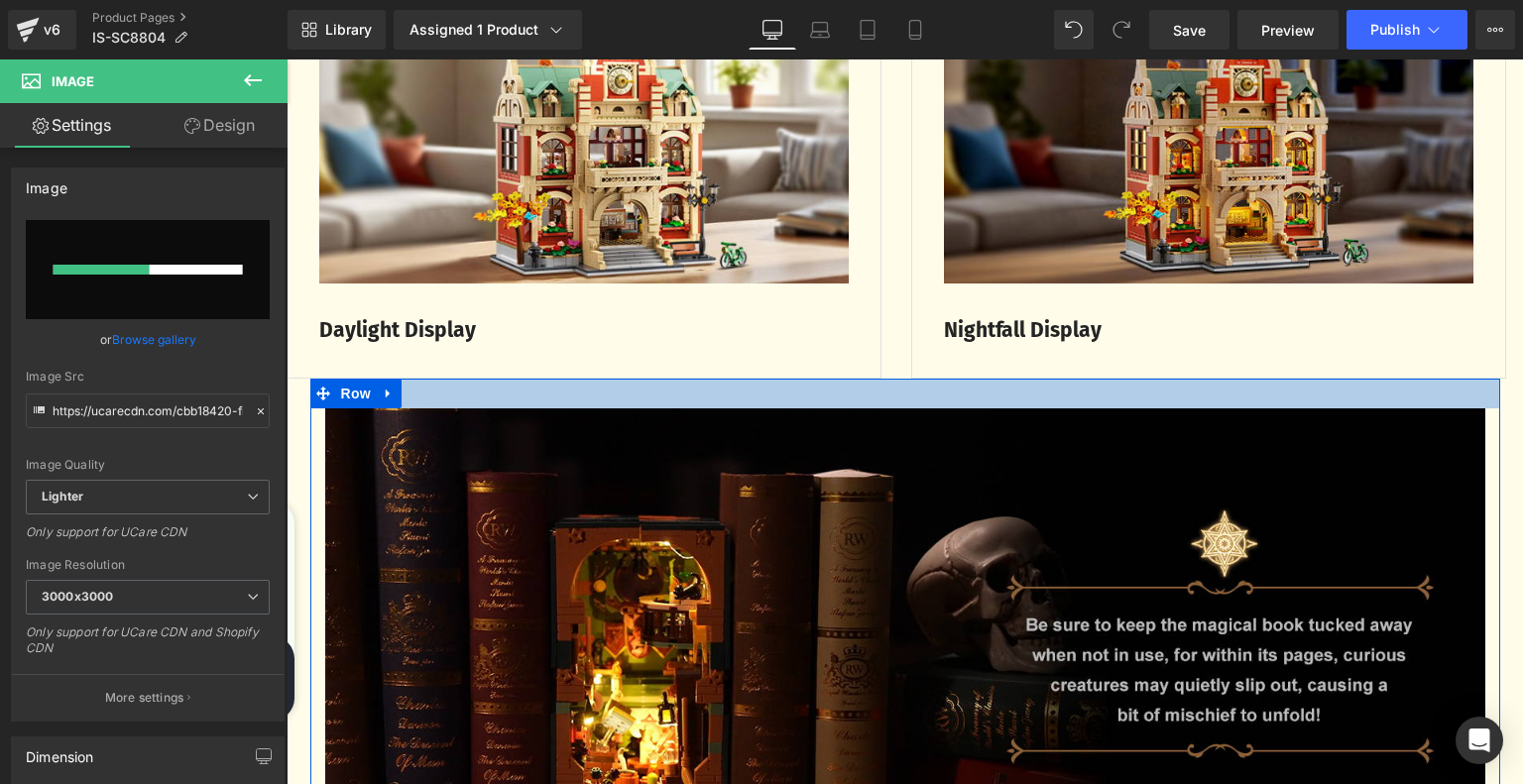 type 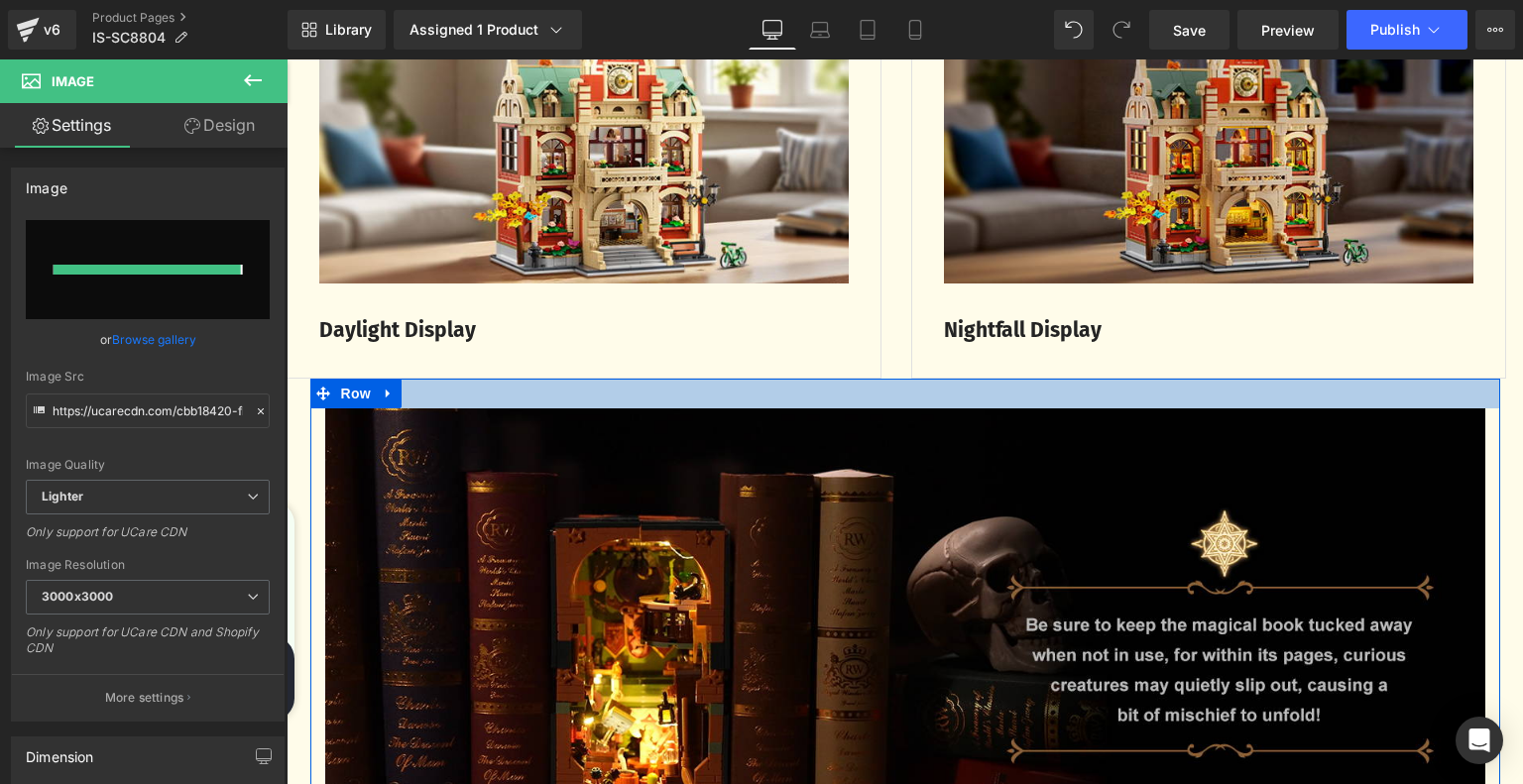 type on "https://ucarecdn.com/c8e6aa1b-8dbe-43ee-bb05-bc245bbecc18/-/format/auto/-/preview/3000x3000/-/quality/lighter/caa21614-d195-41a9-aacb-73965ba7f836.__CR0,0,1464,600_PT0_SX1464_V1___.jpg" 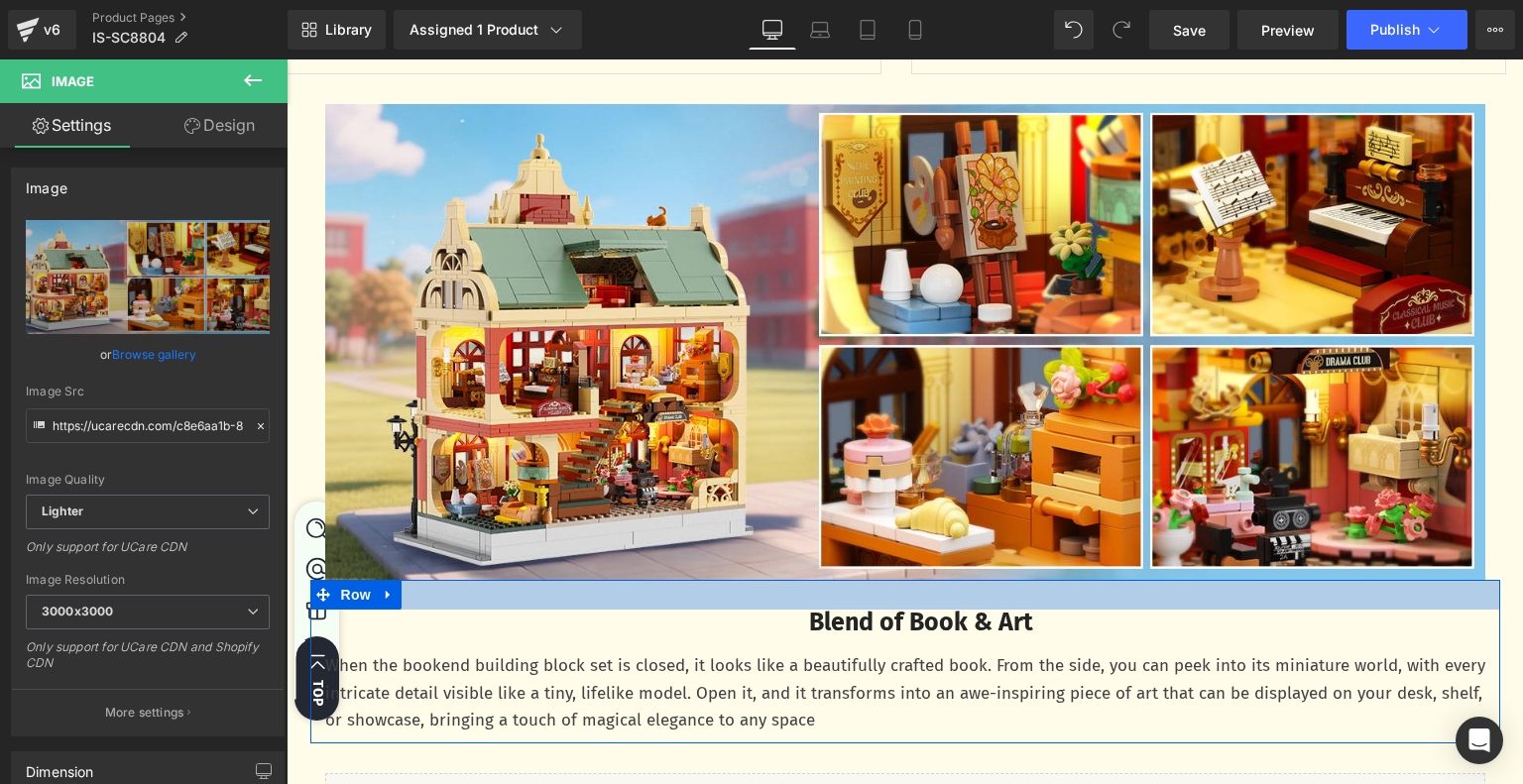 scroll, scrollTop: 2081, scrollLeft: 0, axis: vertical 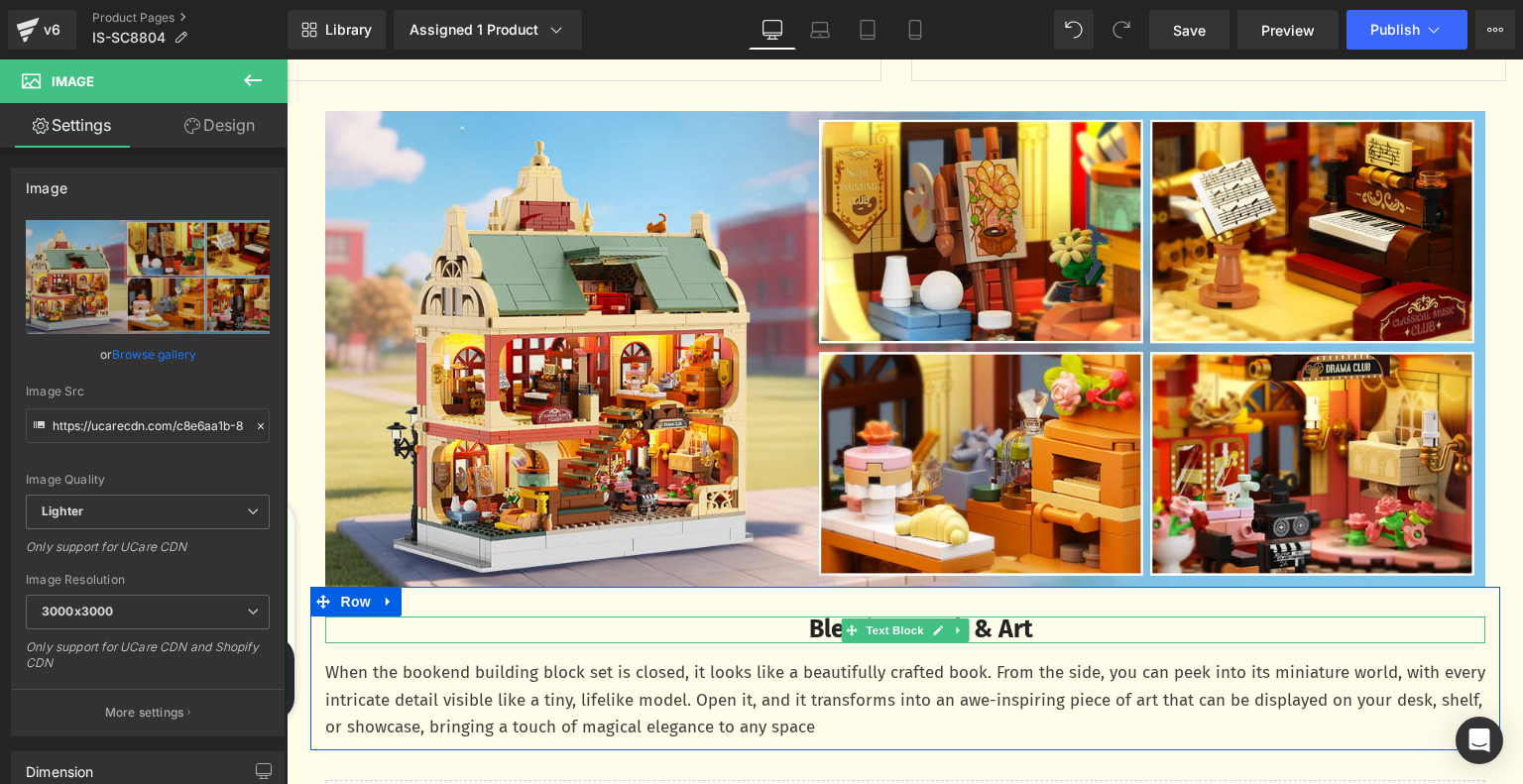 click on "Blend of Book & Art" at bounding box center [921, 629] 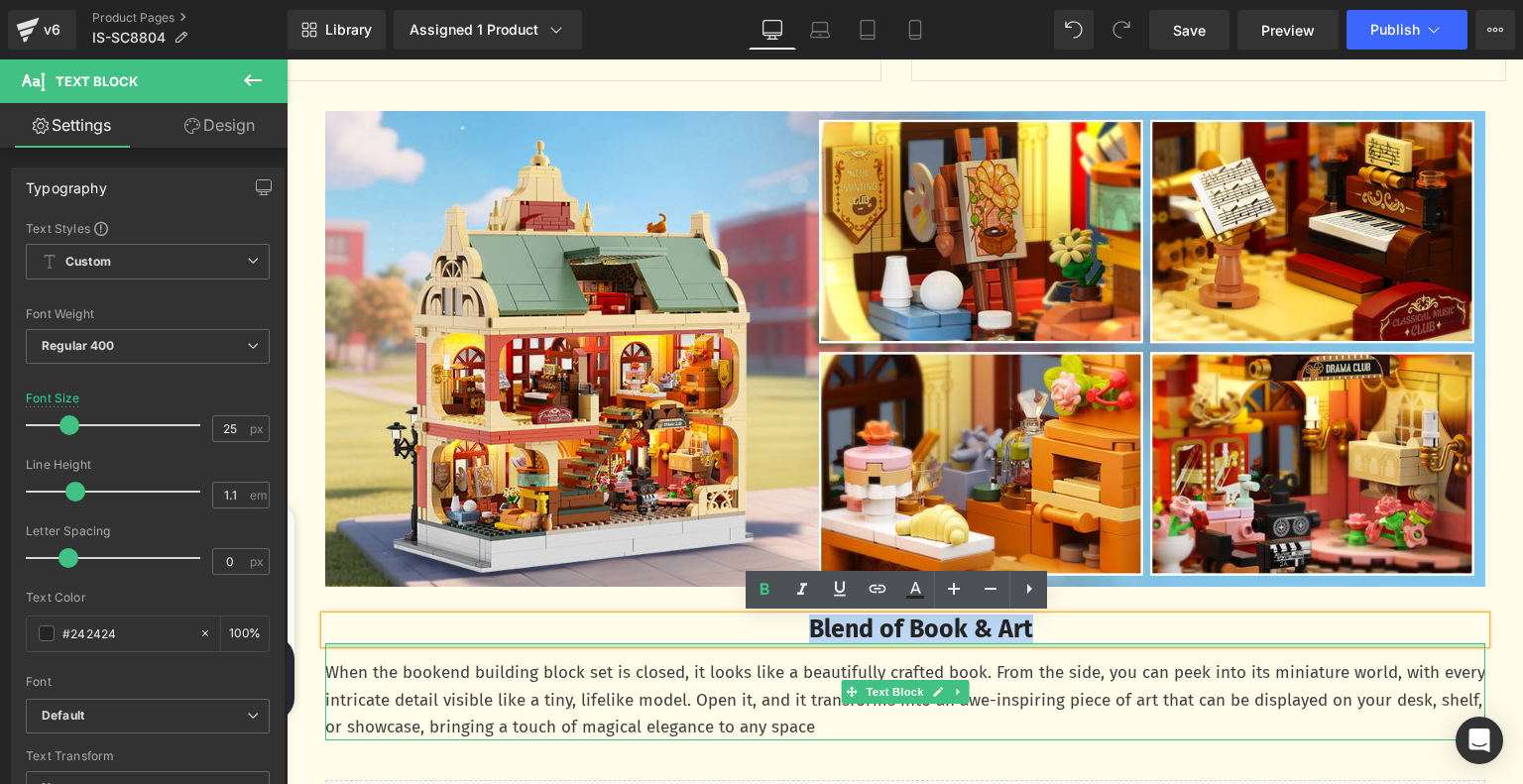 drag, startPoint x: 797, startPoint y: 631, endPoint x: 1079, endPoint y: 642, distance: 282.21446 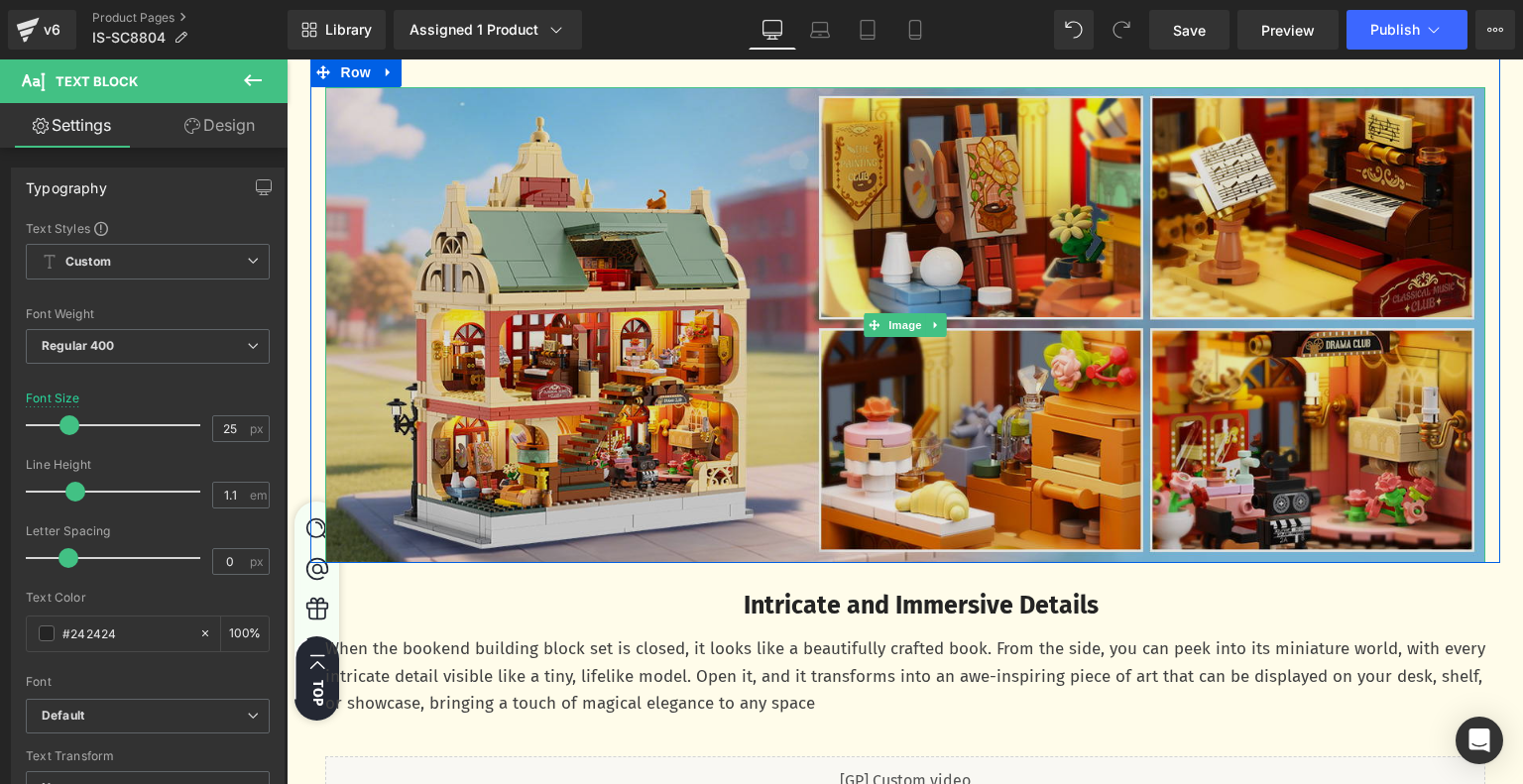 scroll, scrollTop: 2181, scrollLeft: 0, axis: vertical 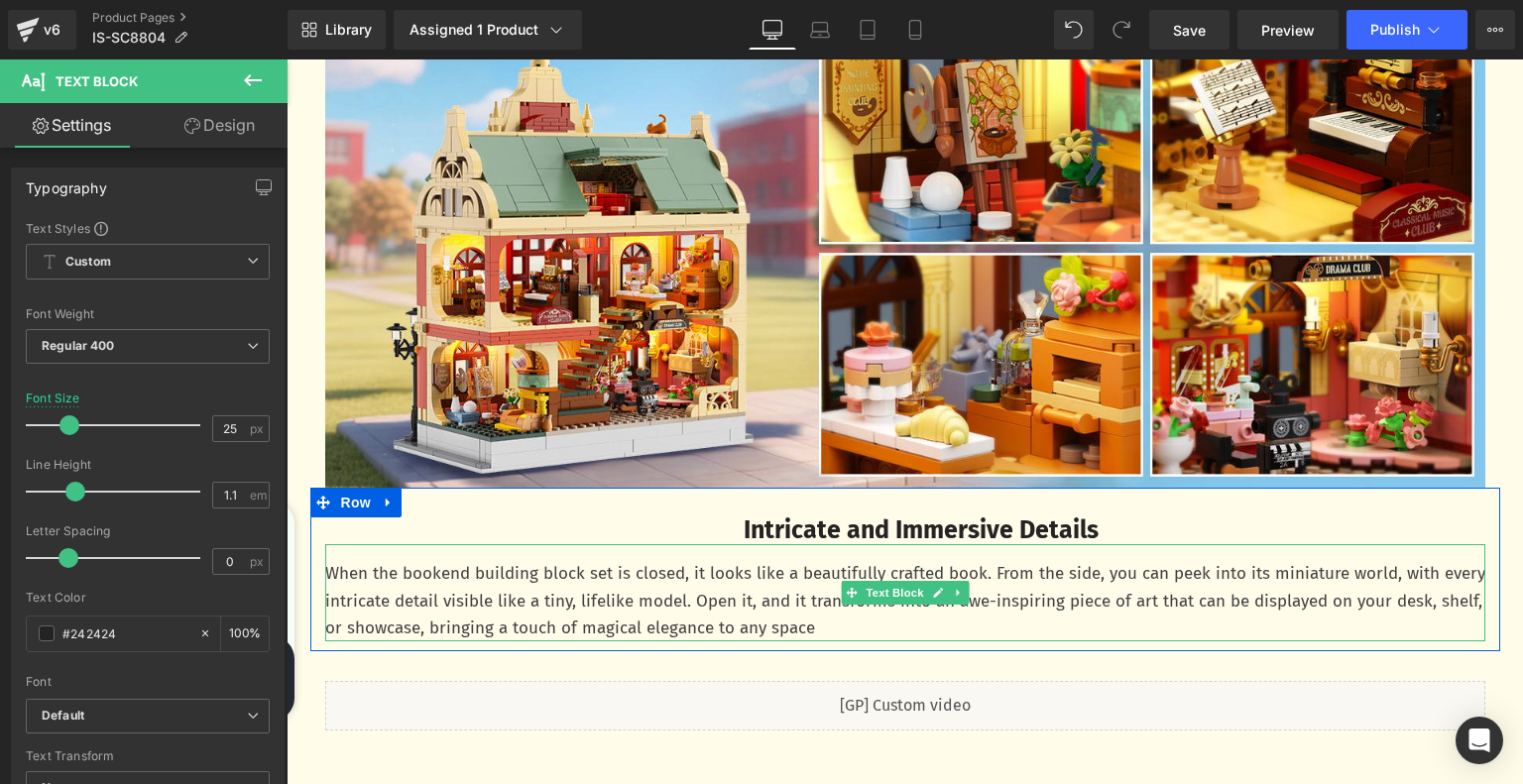 click on "When the bookend building block set is closed, it looks like a beautifully crafted book. From the side, you can peek into its miniature world, with every intricate detail visible like a tiny, lifelike model. Open it, and it transforms into an awe-inspiring piece of art that can be displayed on your desk, shelf, or showcase, bringing a touch of magical elegance to any space" at bounding box center (905, 601) 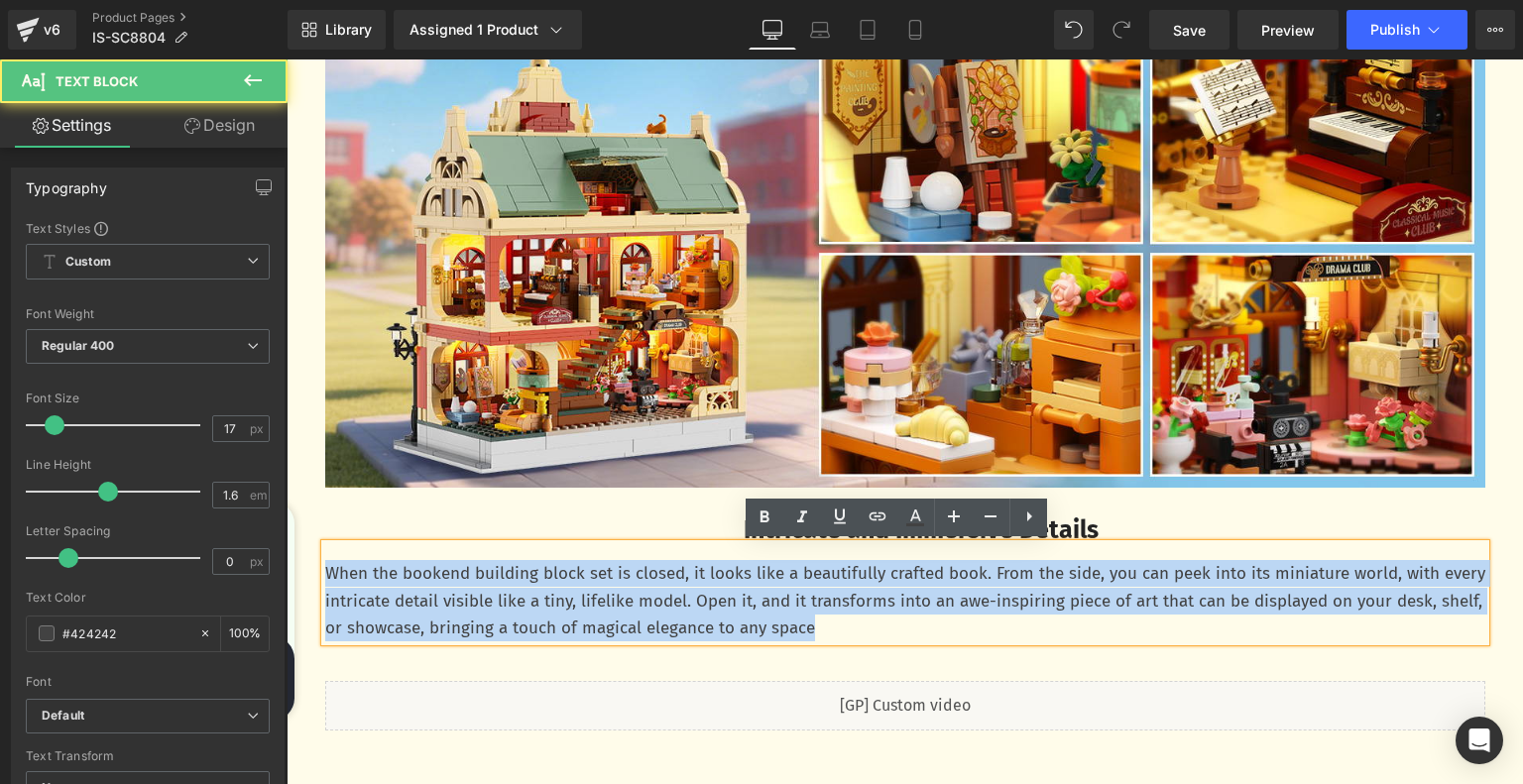 drag, startPoint x: 321, startPoint y: 570, endPoint x: 938, endPoint y: 631, distance: 620.0081 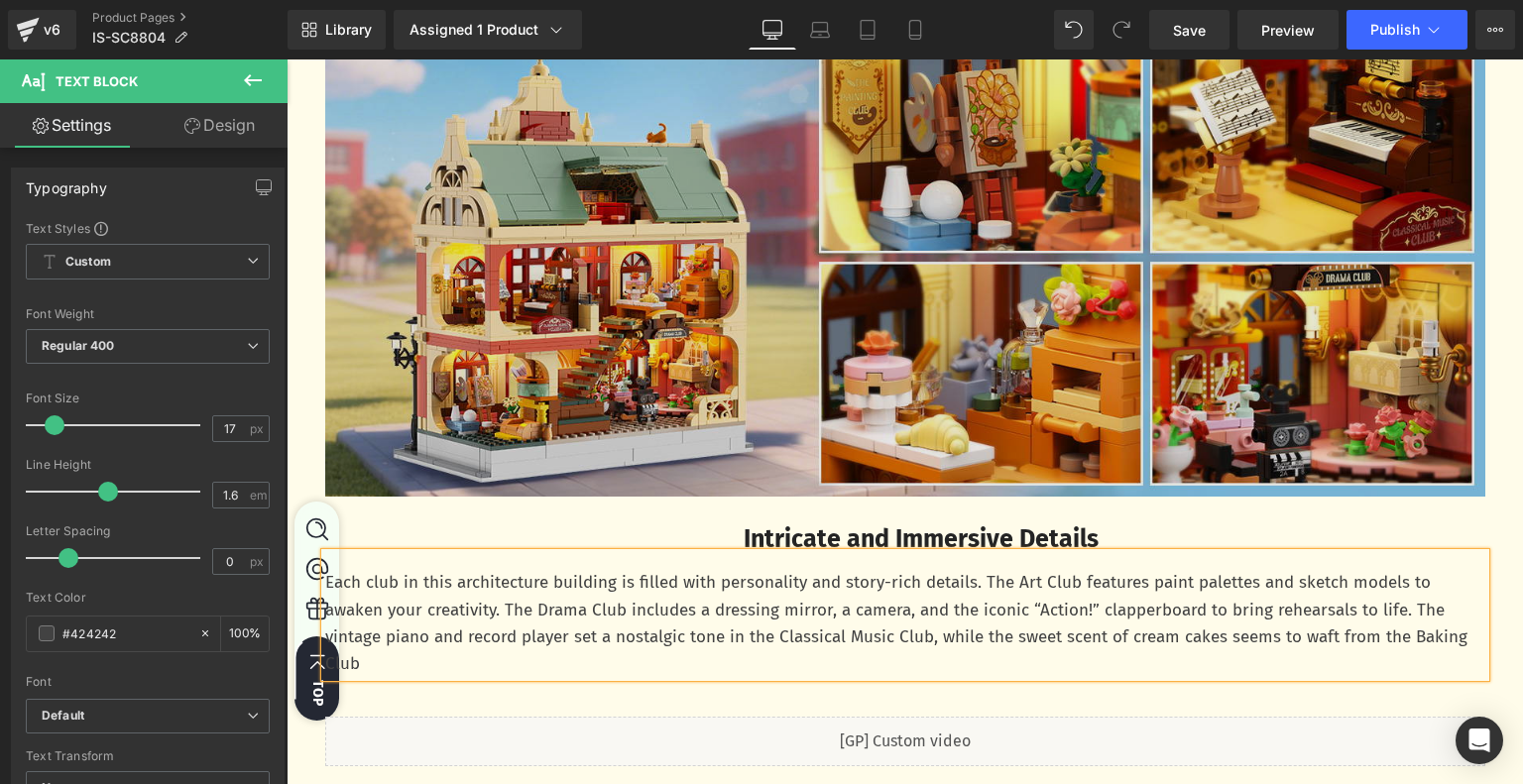 scroll, scrollTop: 1982, scrollLeft: 0, axis: vertical 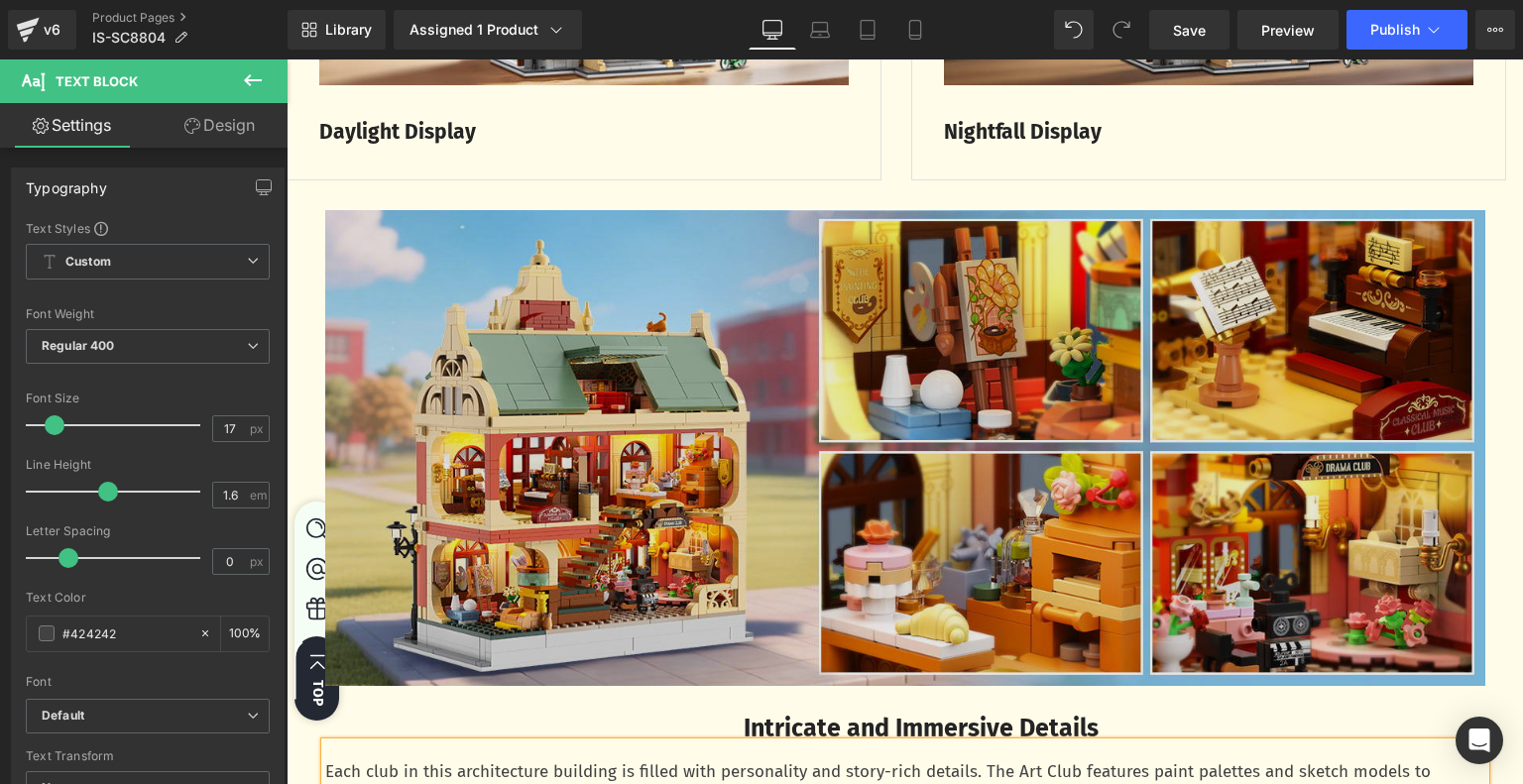 click at bounding box center (905, 448) 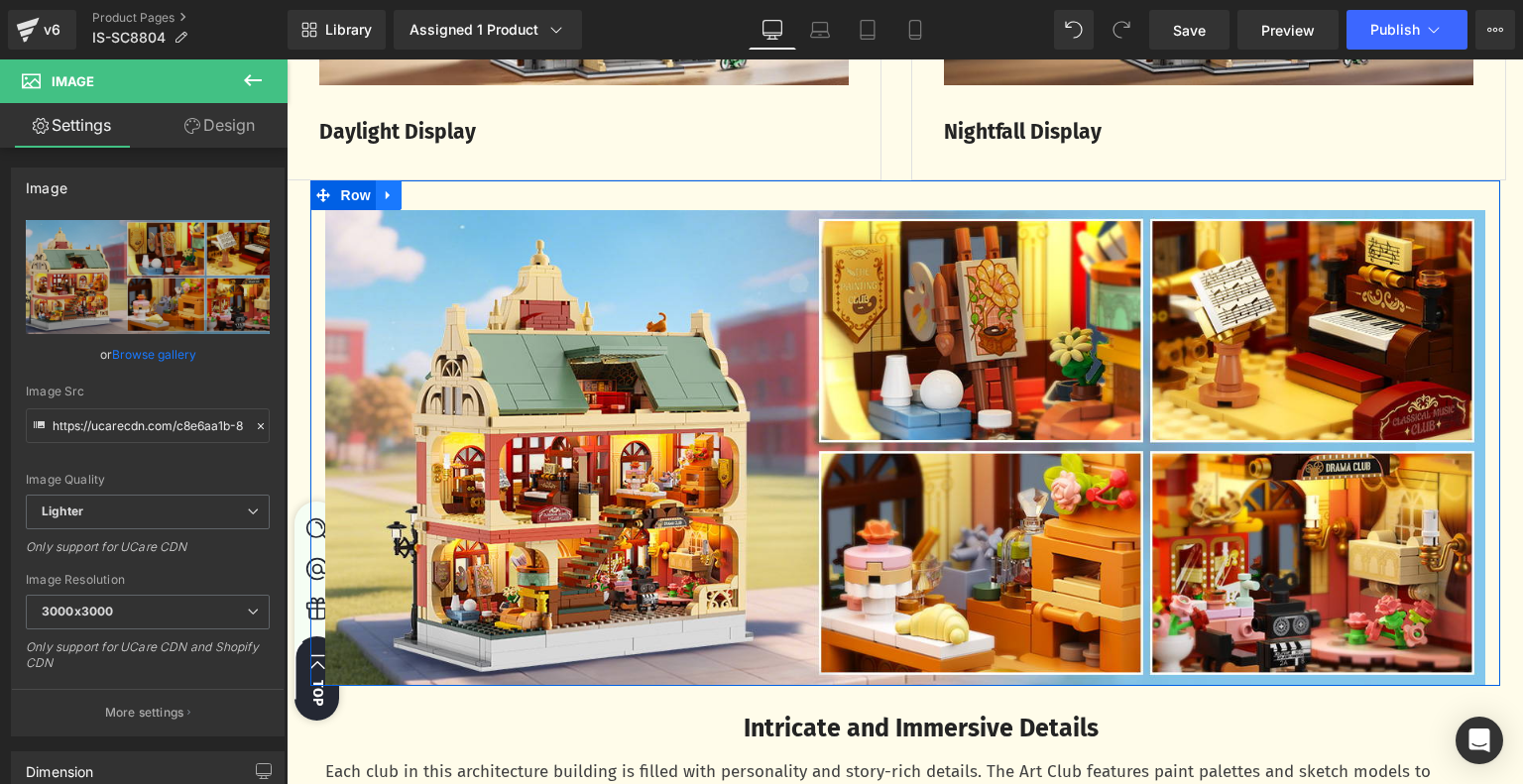 click 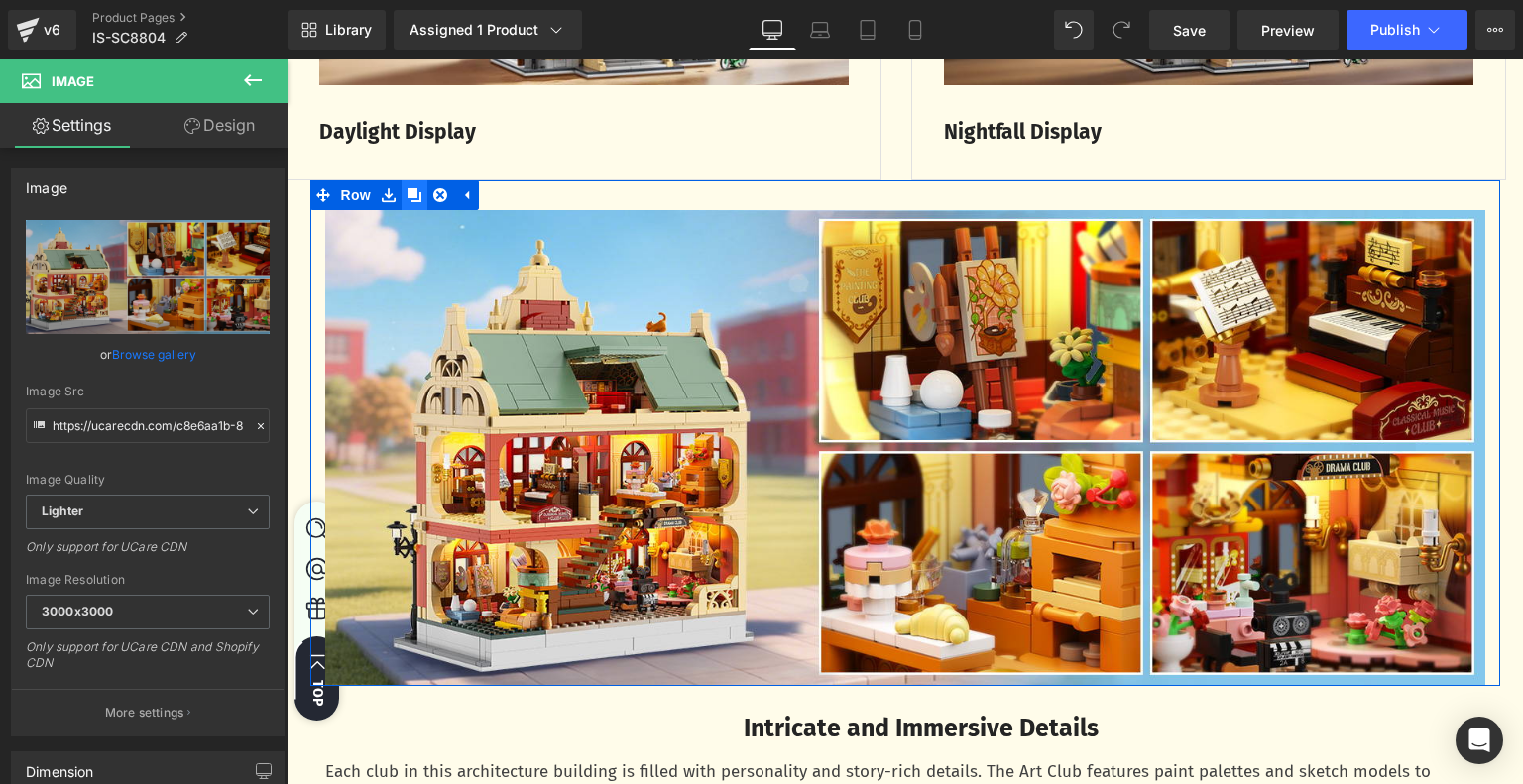 click 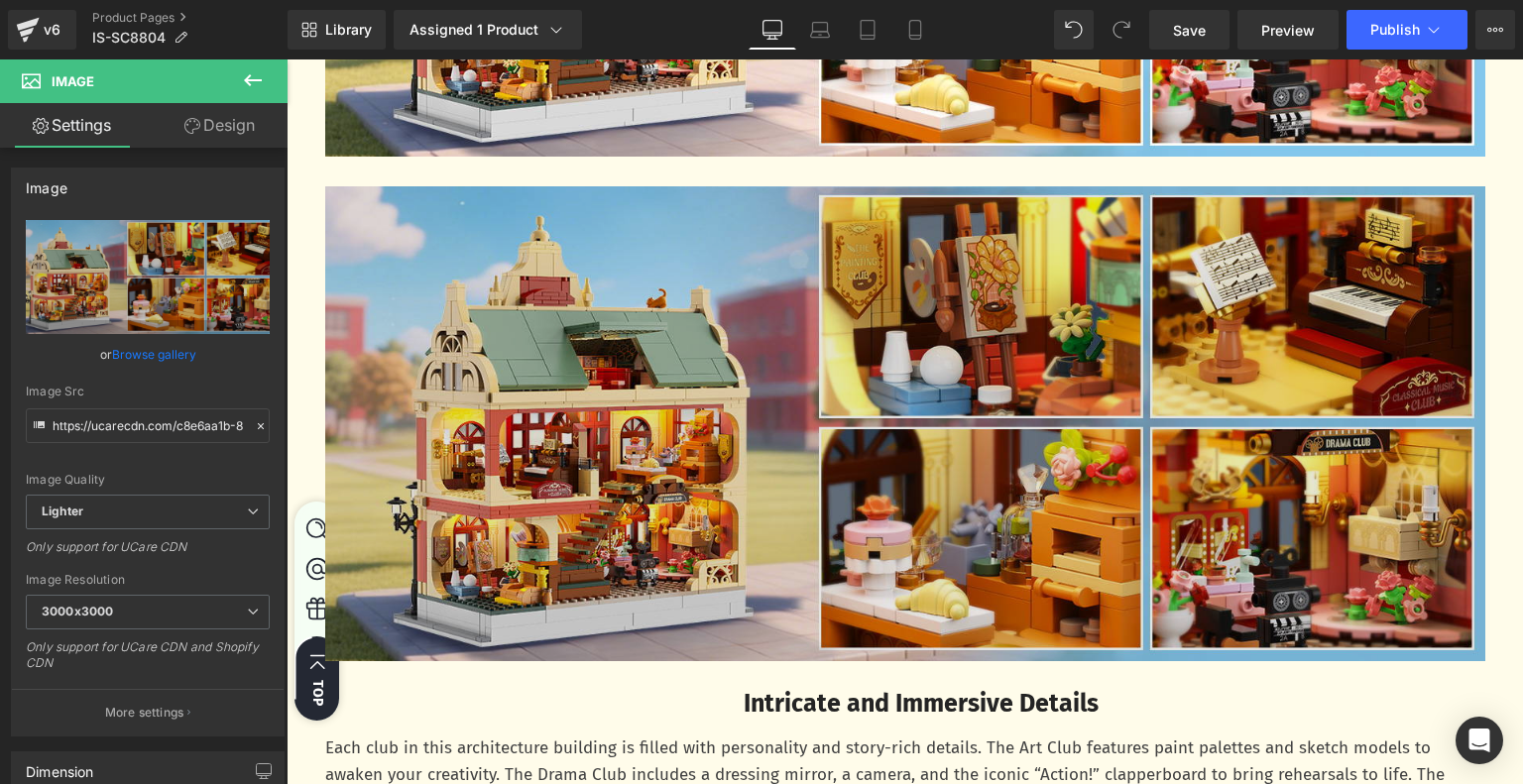 scroll, scrollTop: 2528, scrollLeft: 0, axis: vertical 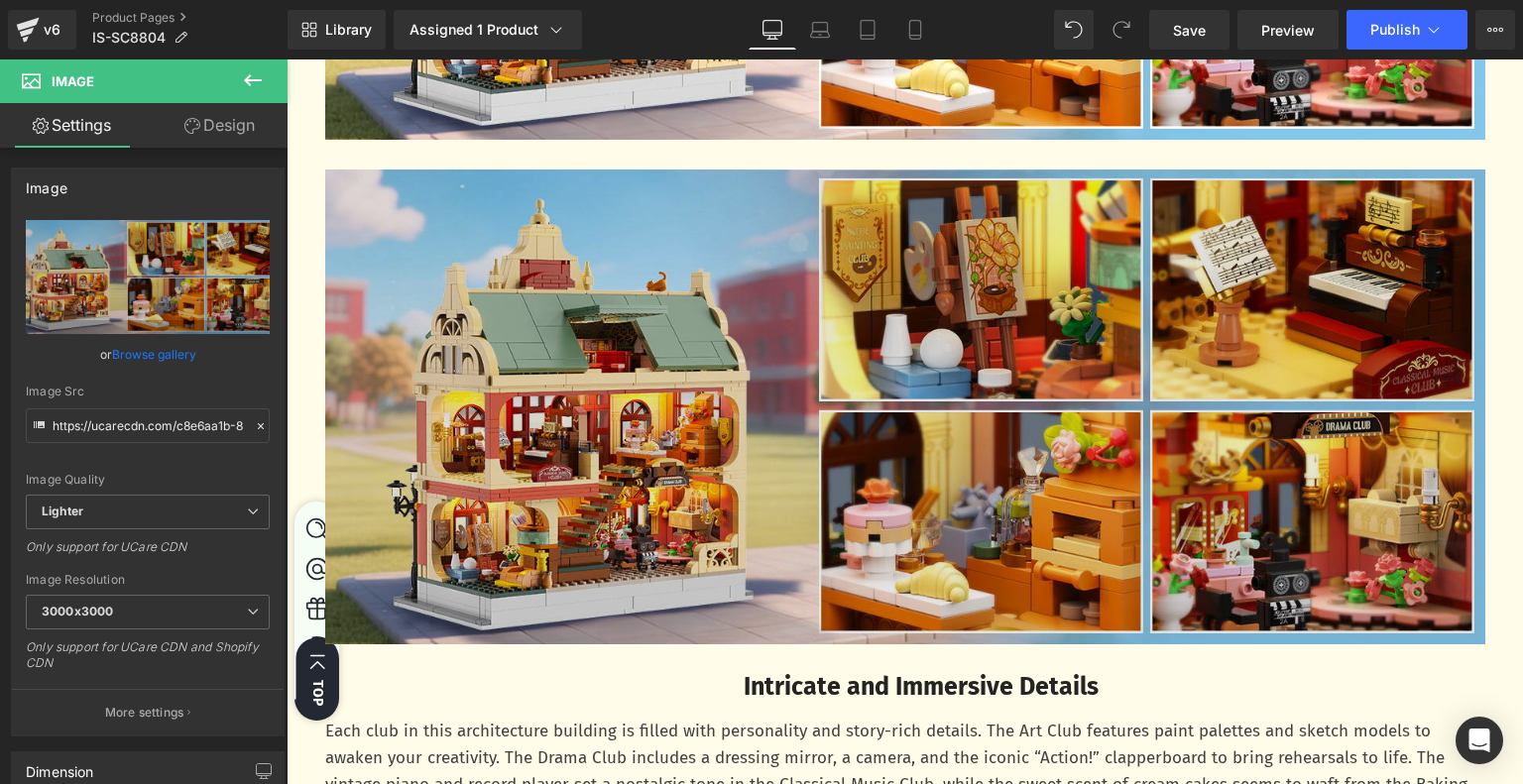 click at bounding box center [905, 407] 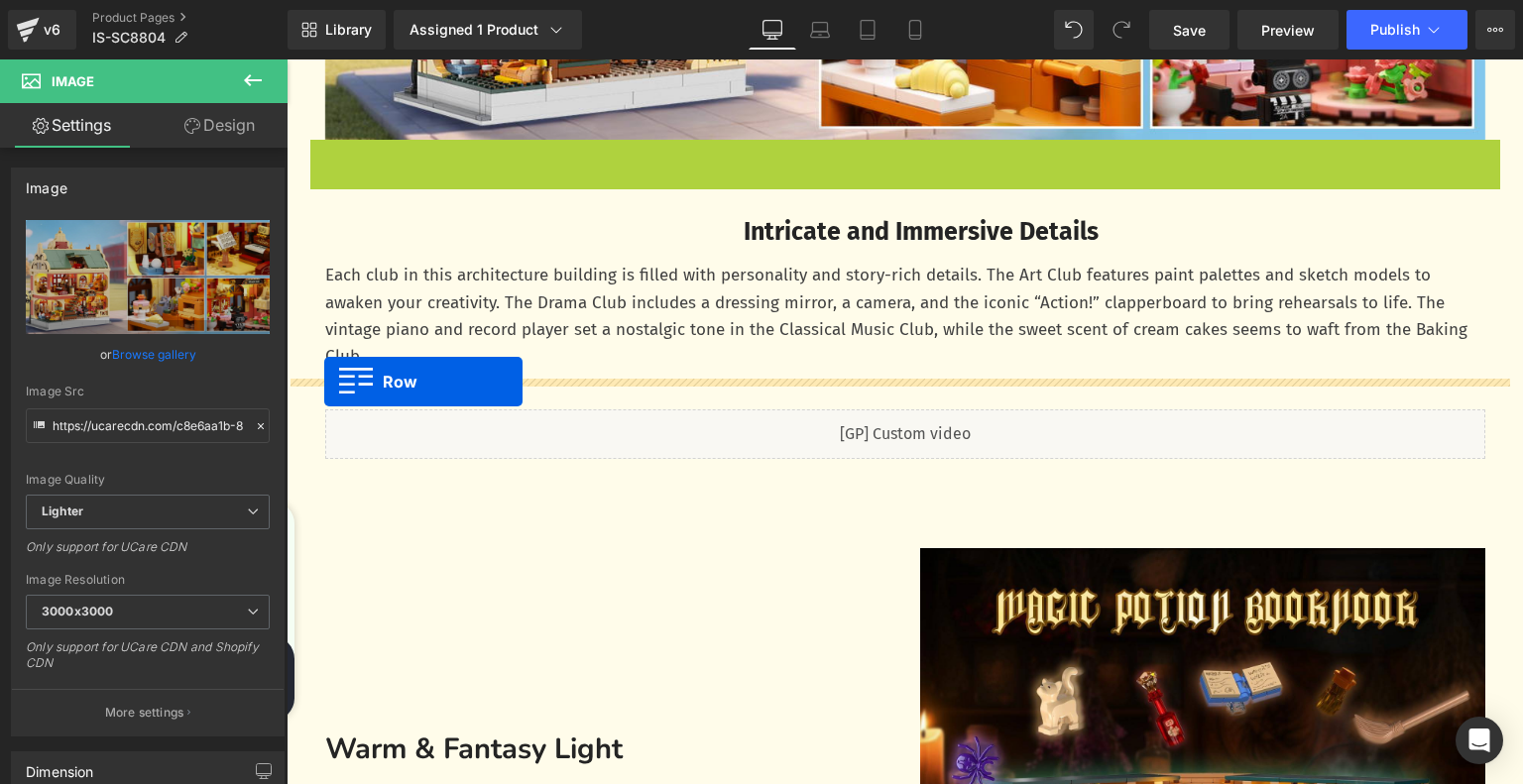 drag, startPoint x: 311, startPoint y: 158, endPoint x: 324, endPoint y: 382, distance: 224.37692 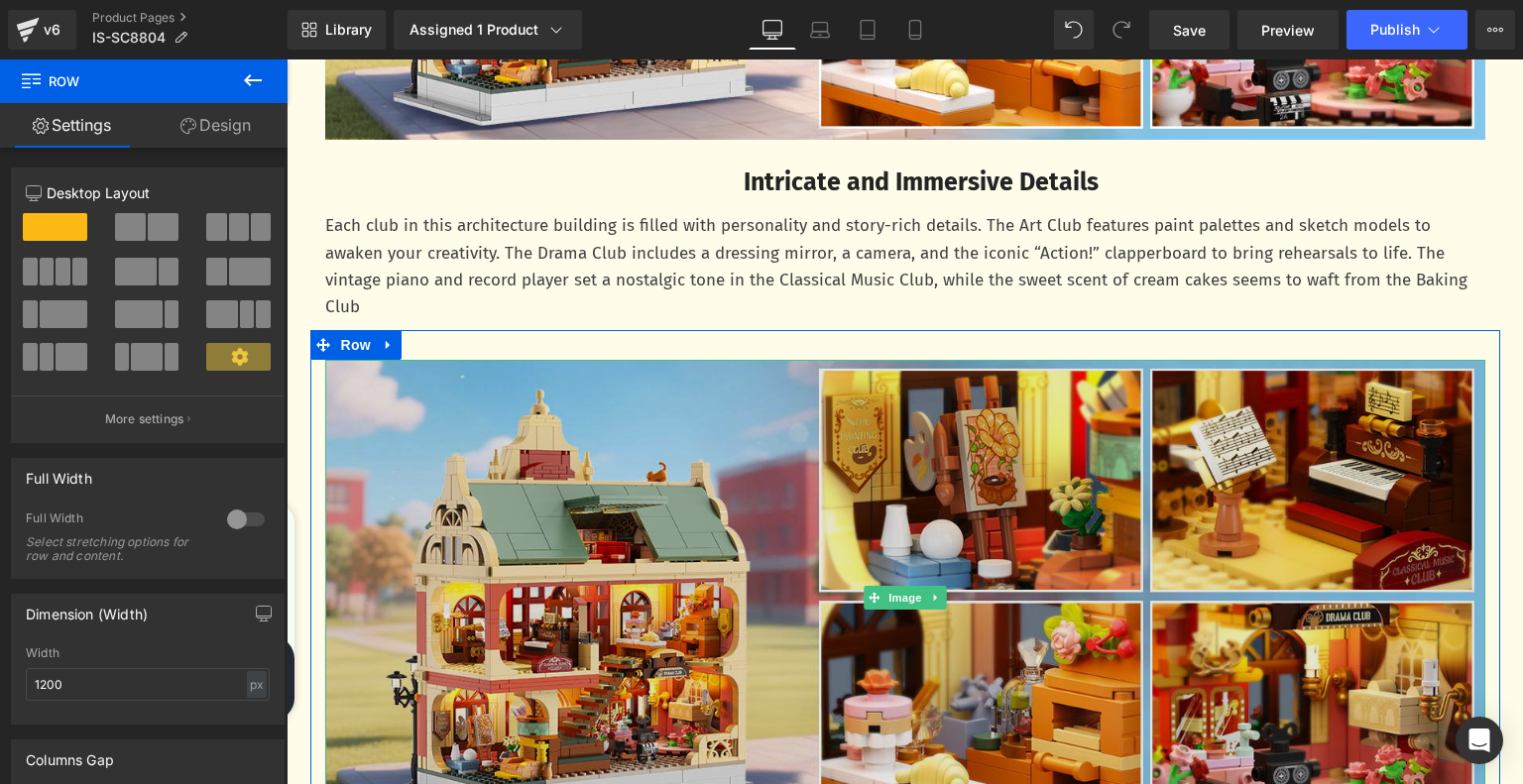 click at bounding box center [905, 598] 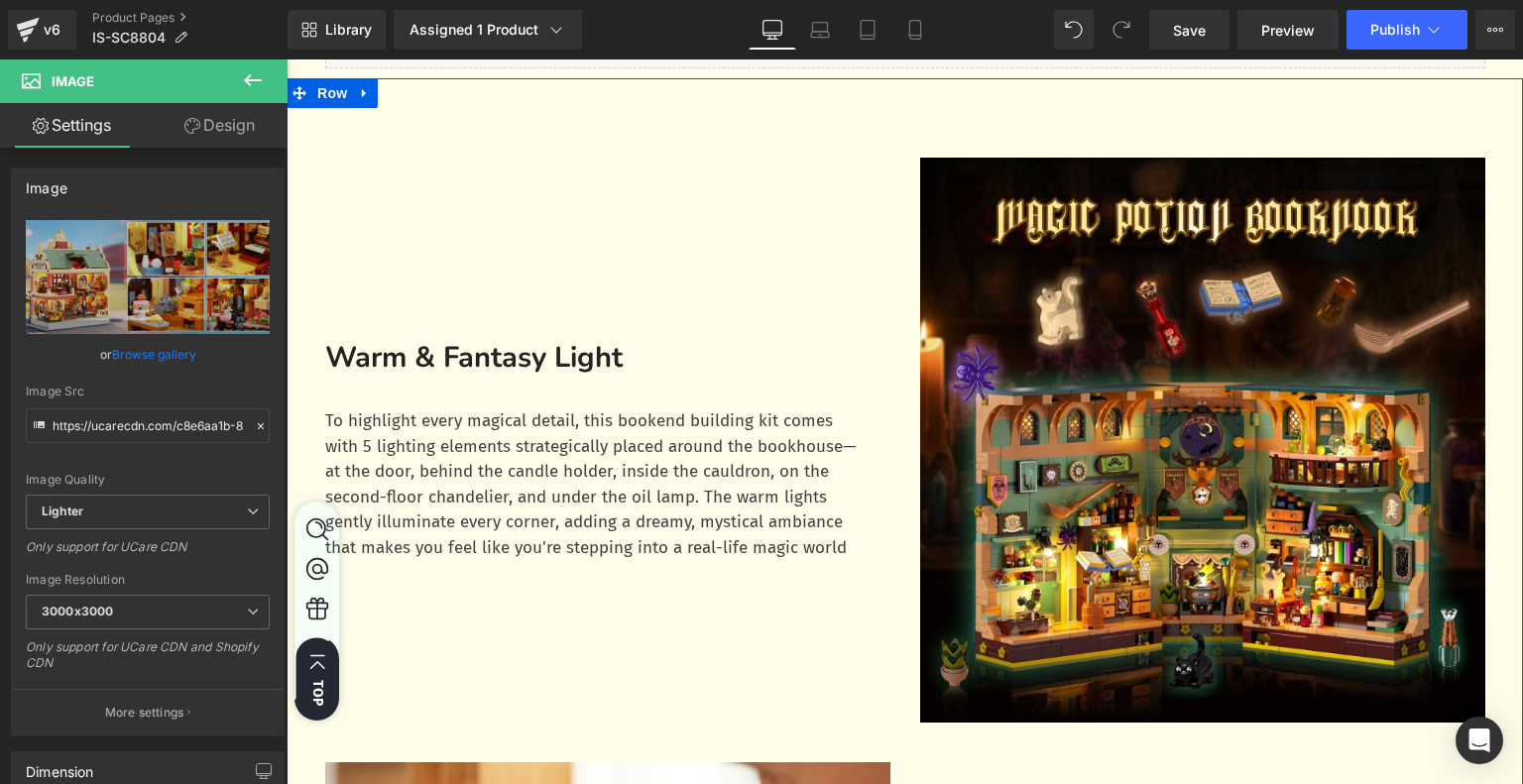 scroll, scrollTop: 3123, scrollLeft: 0, axis: vertical 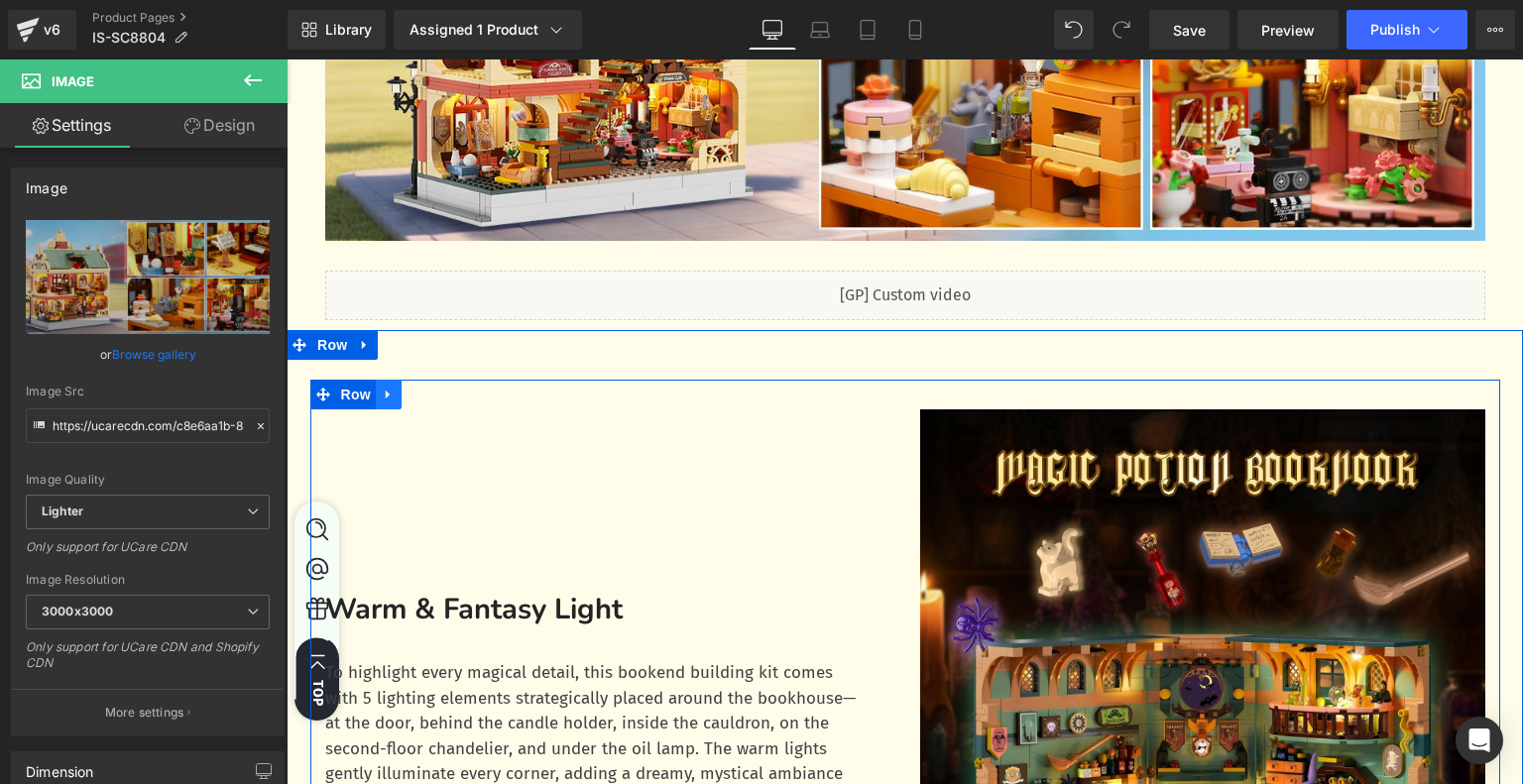 click 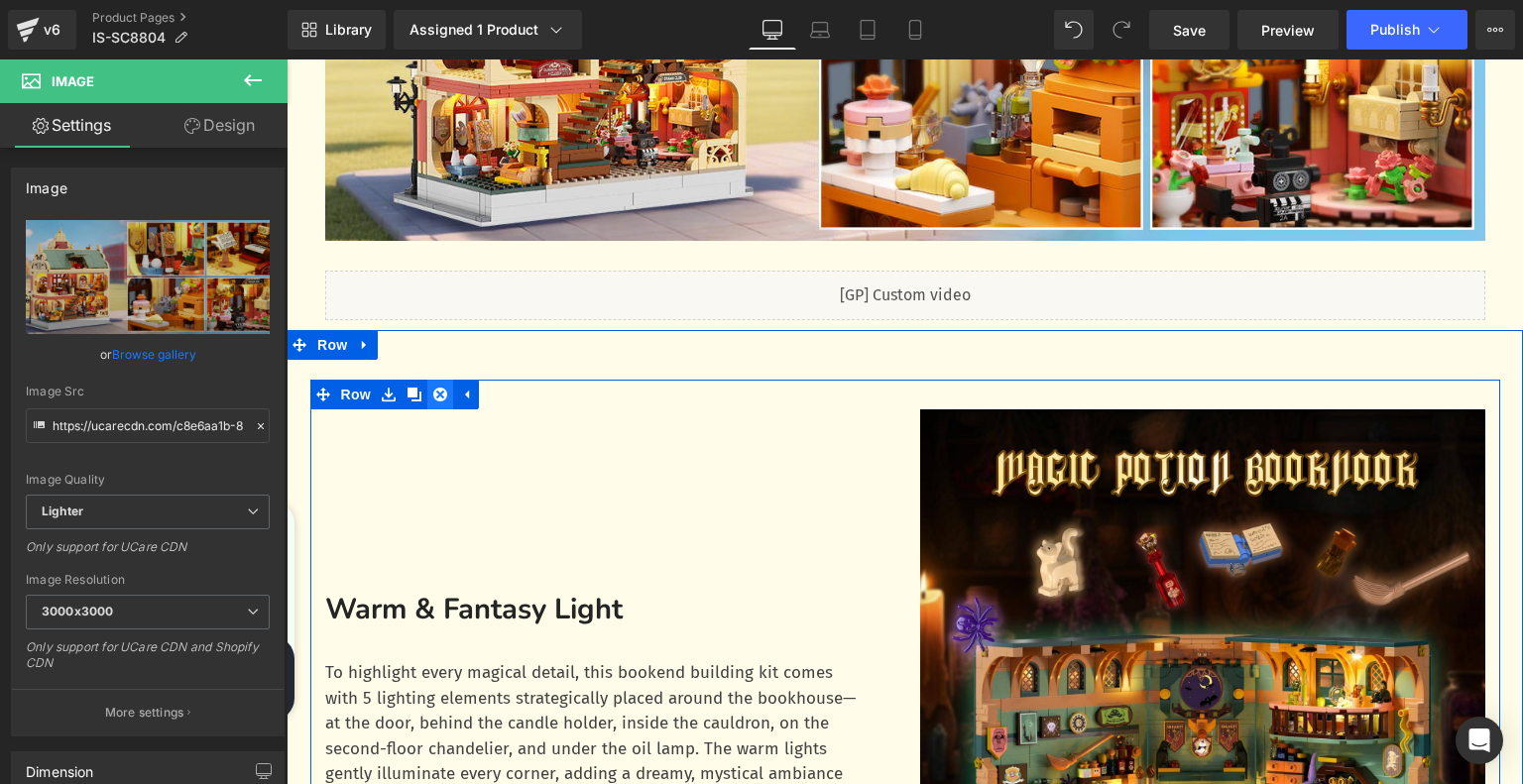 click 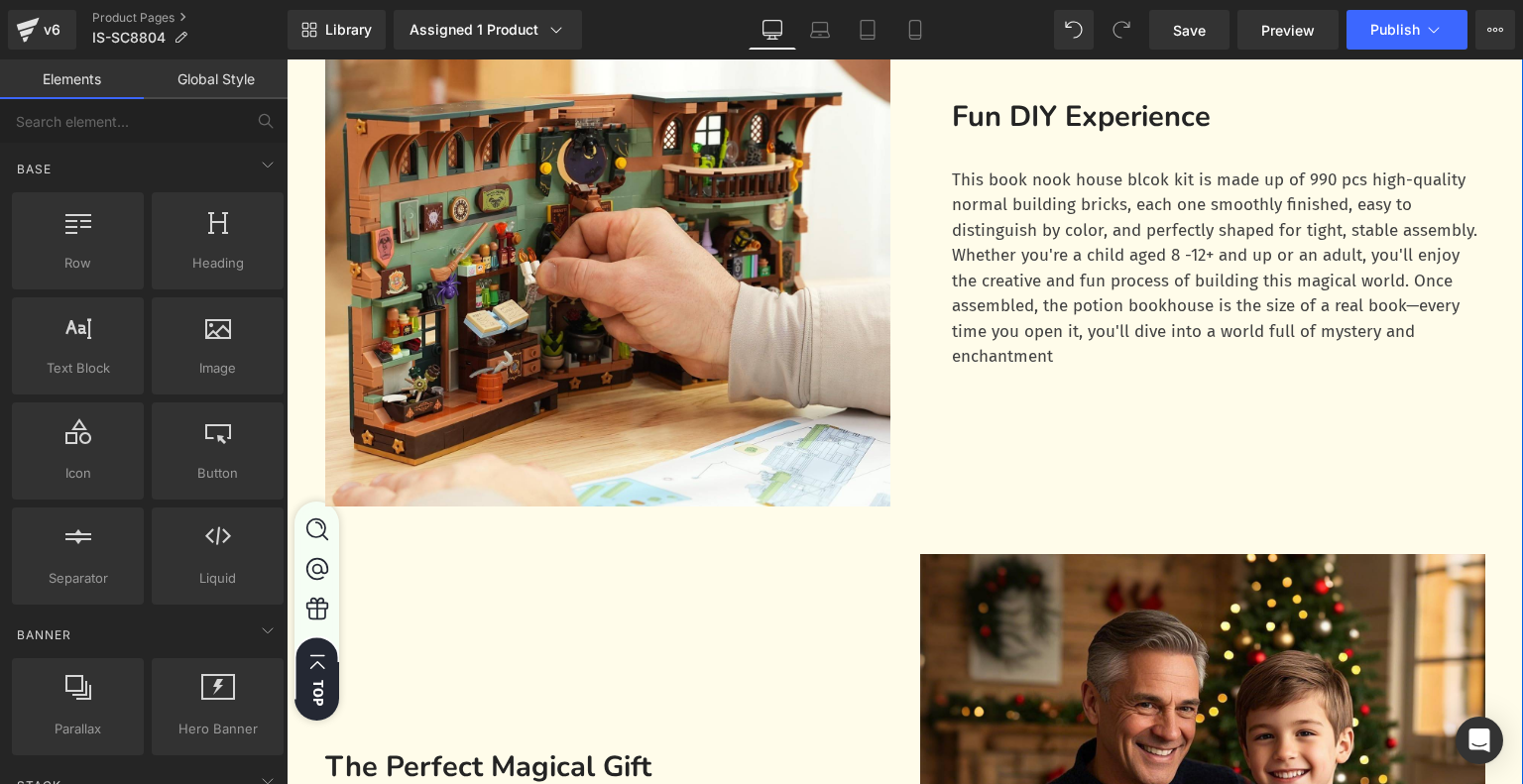 scroll, scrollTop: 3718, scrollLeft: 0, axis: vertical 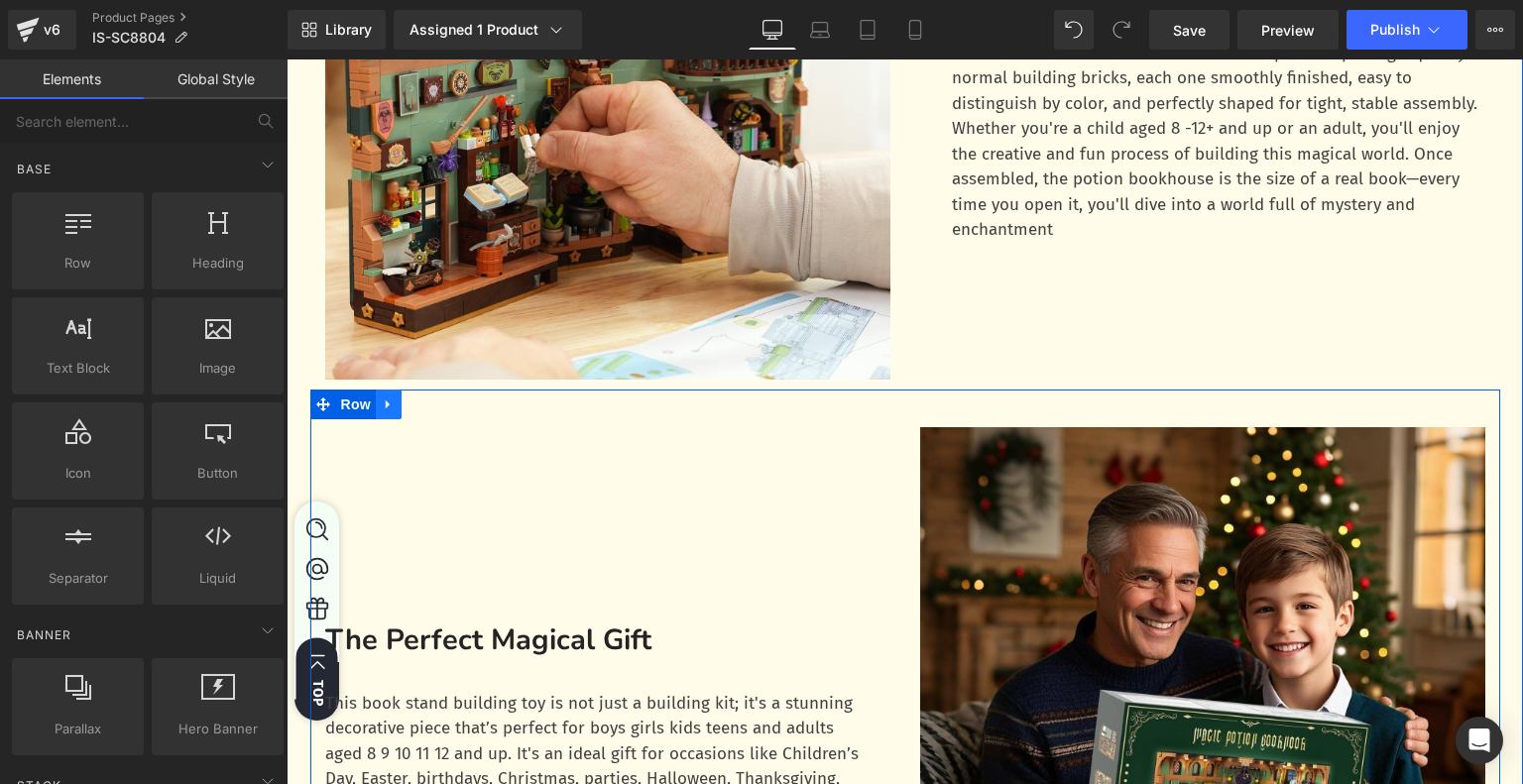 click at bounding box center (389, 404) 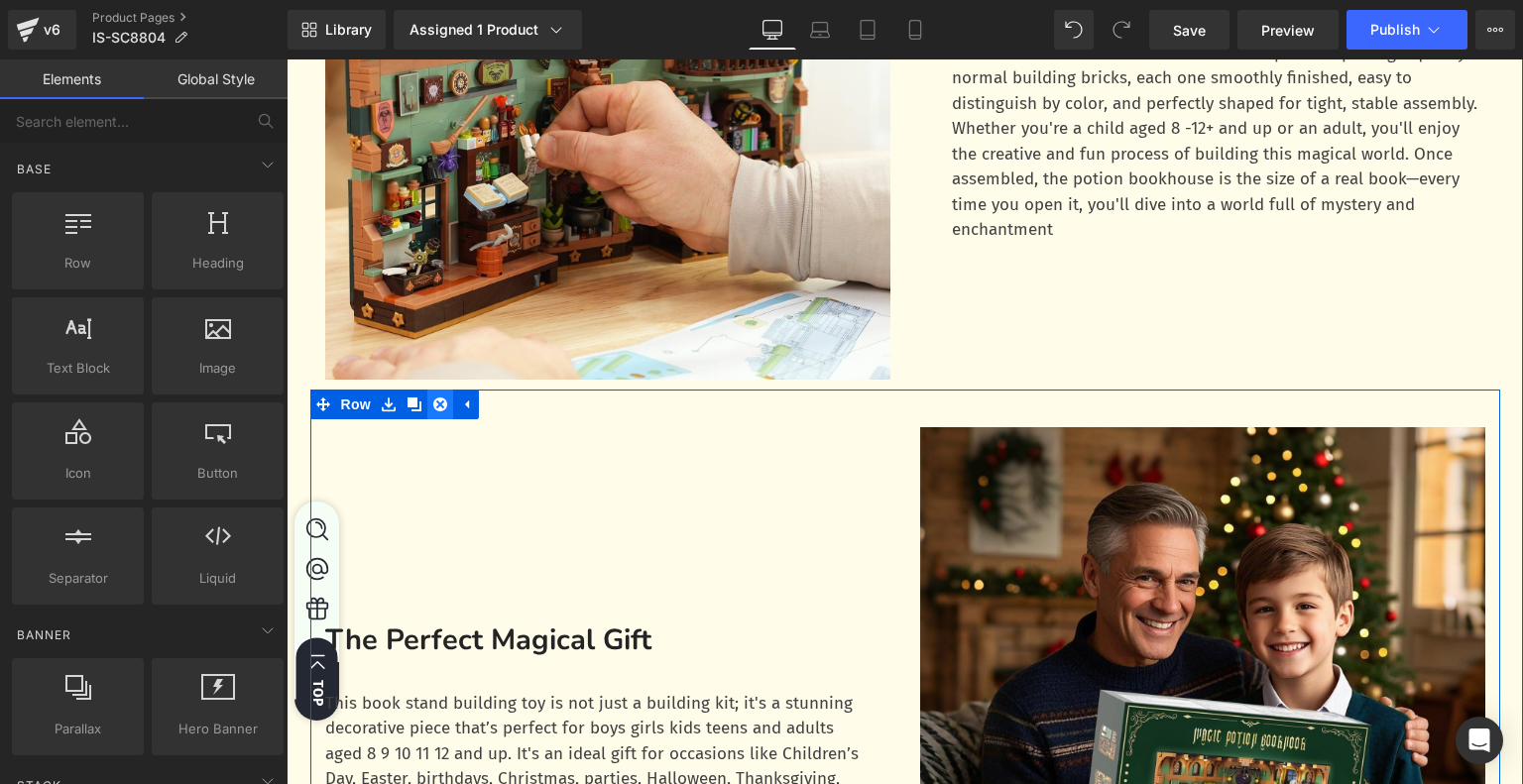 click 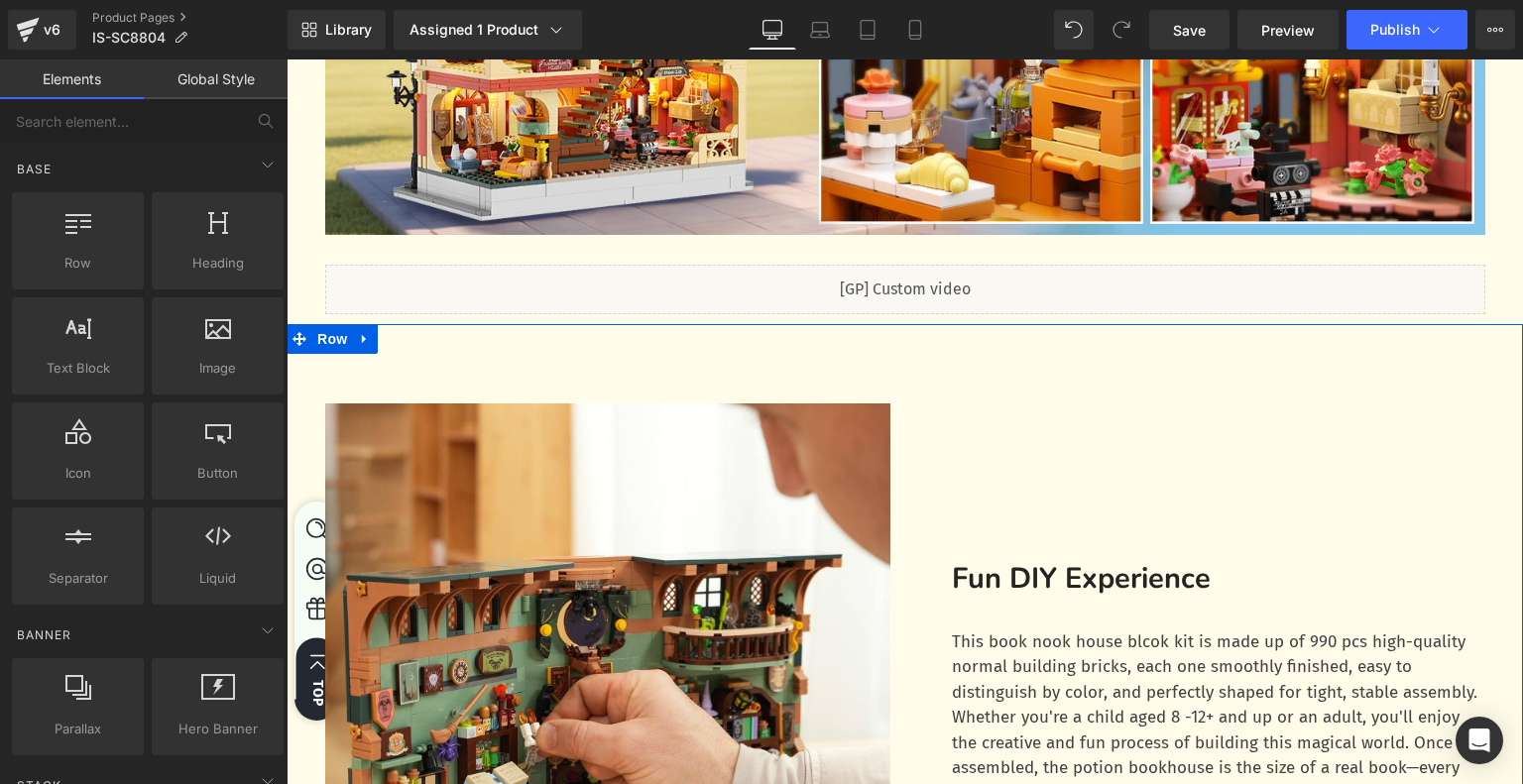 scroll, scrollTop: 3123, scrollLeft: 0, axis: vertical 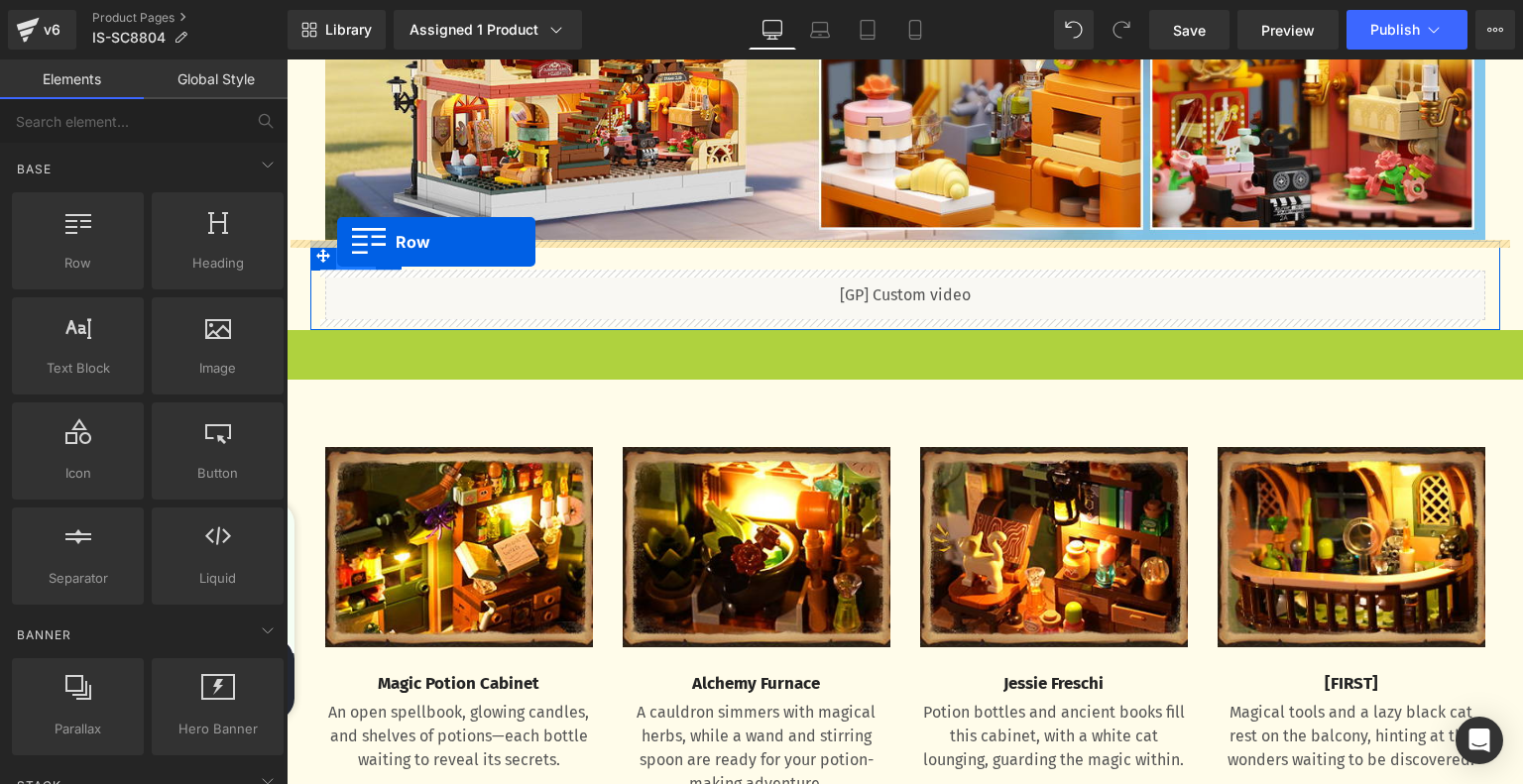 drag, startPoint x: 300, startPoint y: 350, endPoint x: 337, endPoint y: 242, distance: 114.16217 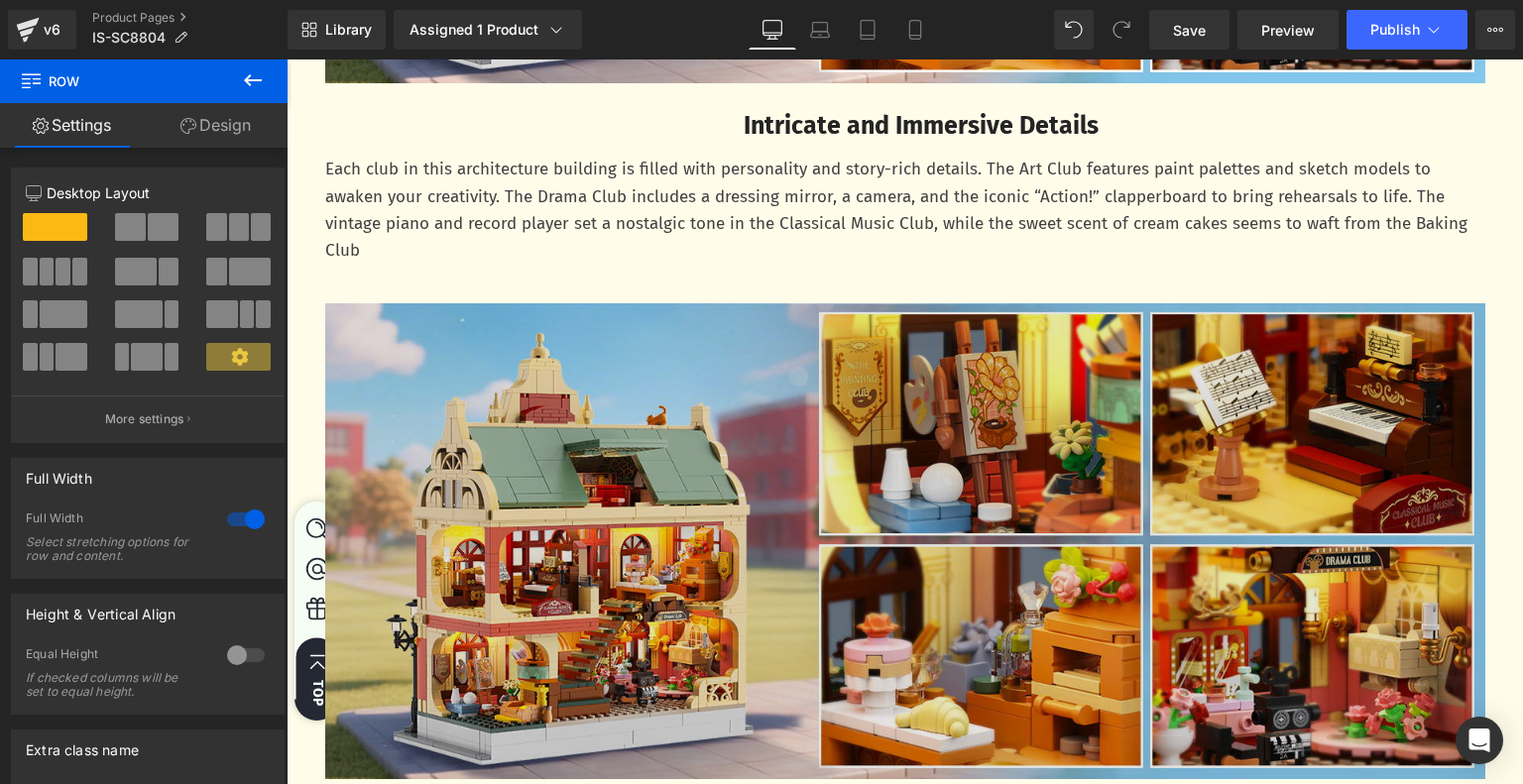 scroll, scrollTop: 2727, scrollLeft: 0, axis: vertical 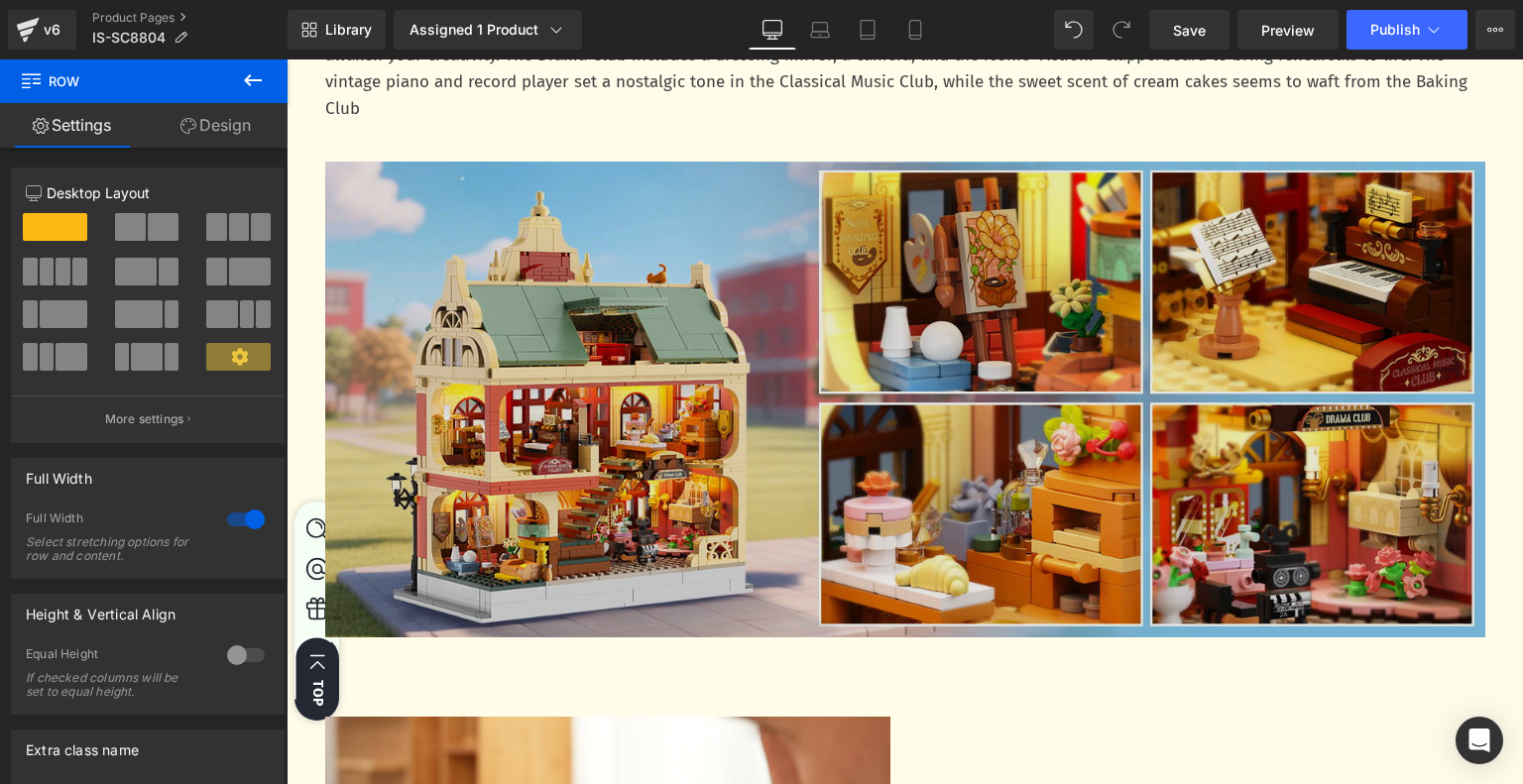 click at bounding box center (905, 399) 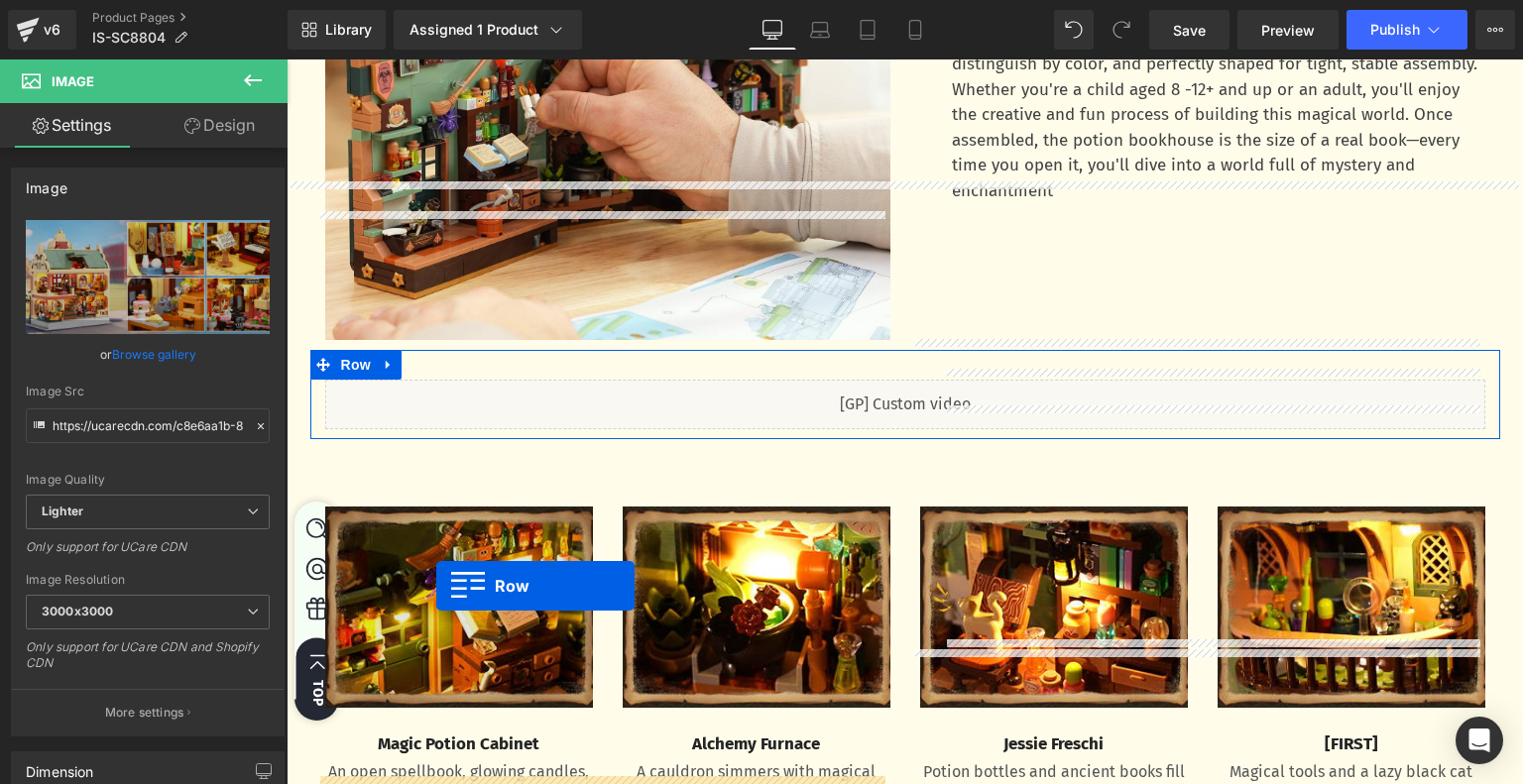scroll, scrollTop: 3222, scrollLeft: 0, axis: vertical 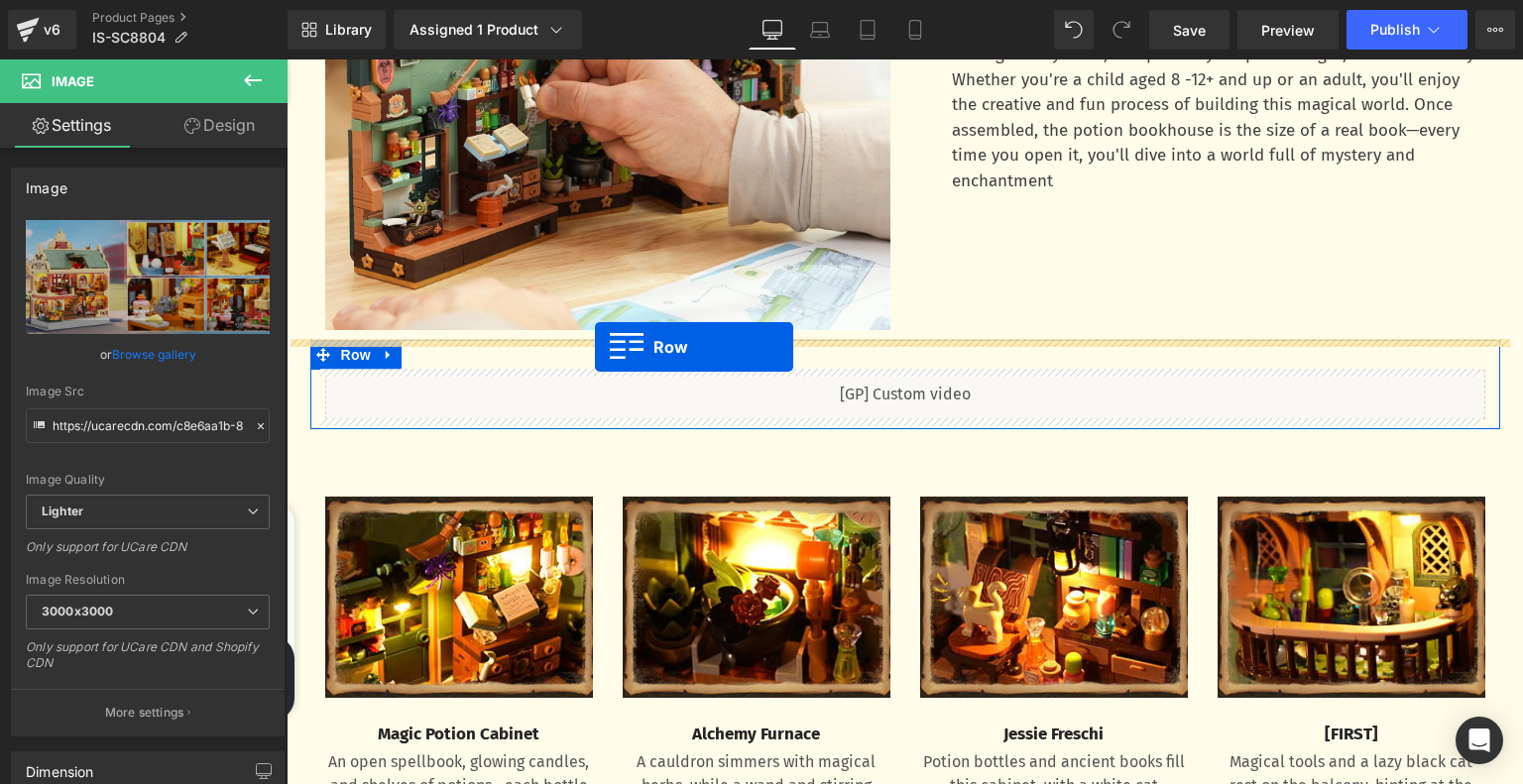 drag, startPoint x: 313, startPoint y: 136, endPoint x: 595, endPoint y: 347, distance: 352 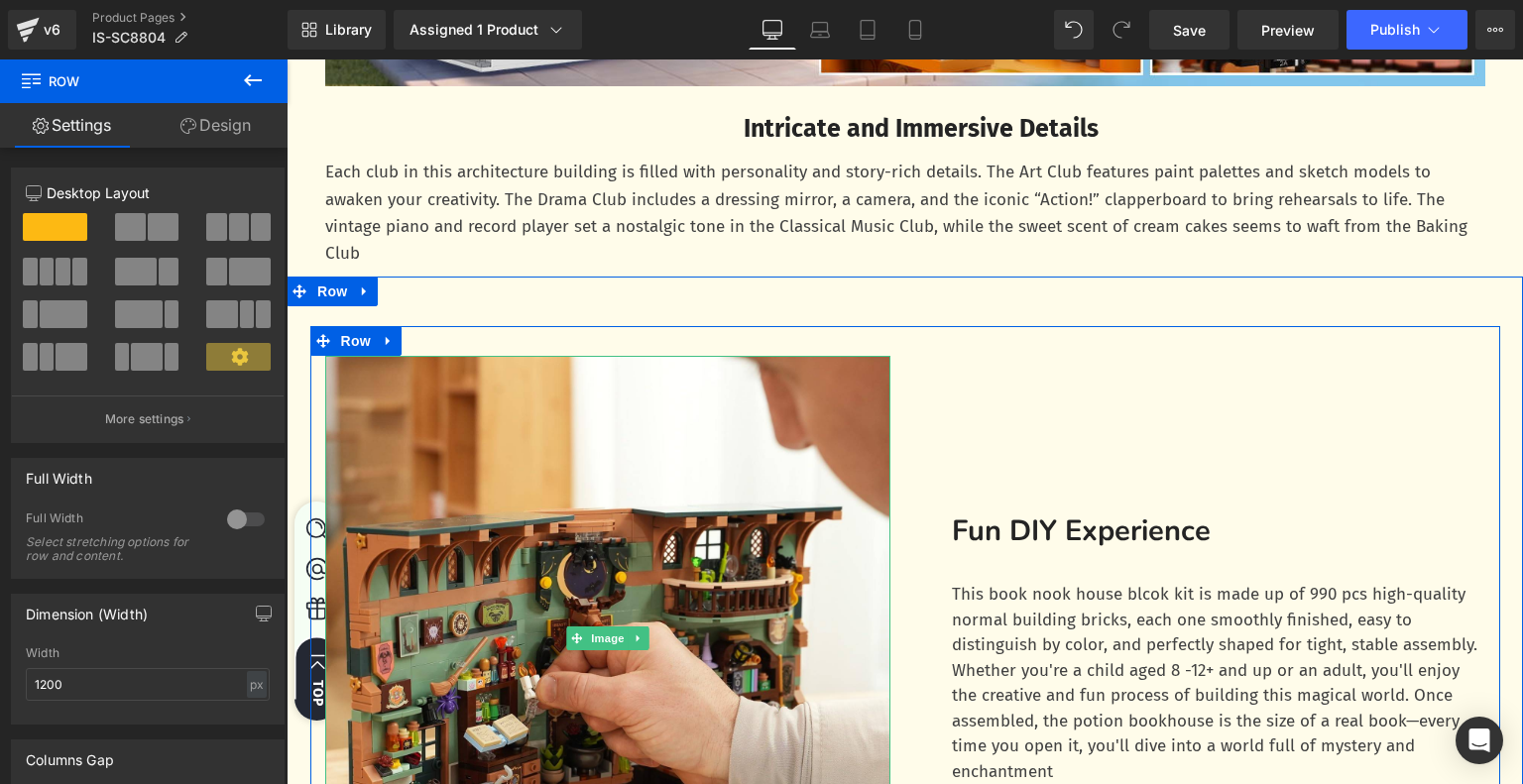 scroll, scrollTop: 2577, scrollLeft: 0, axis: vertical 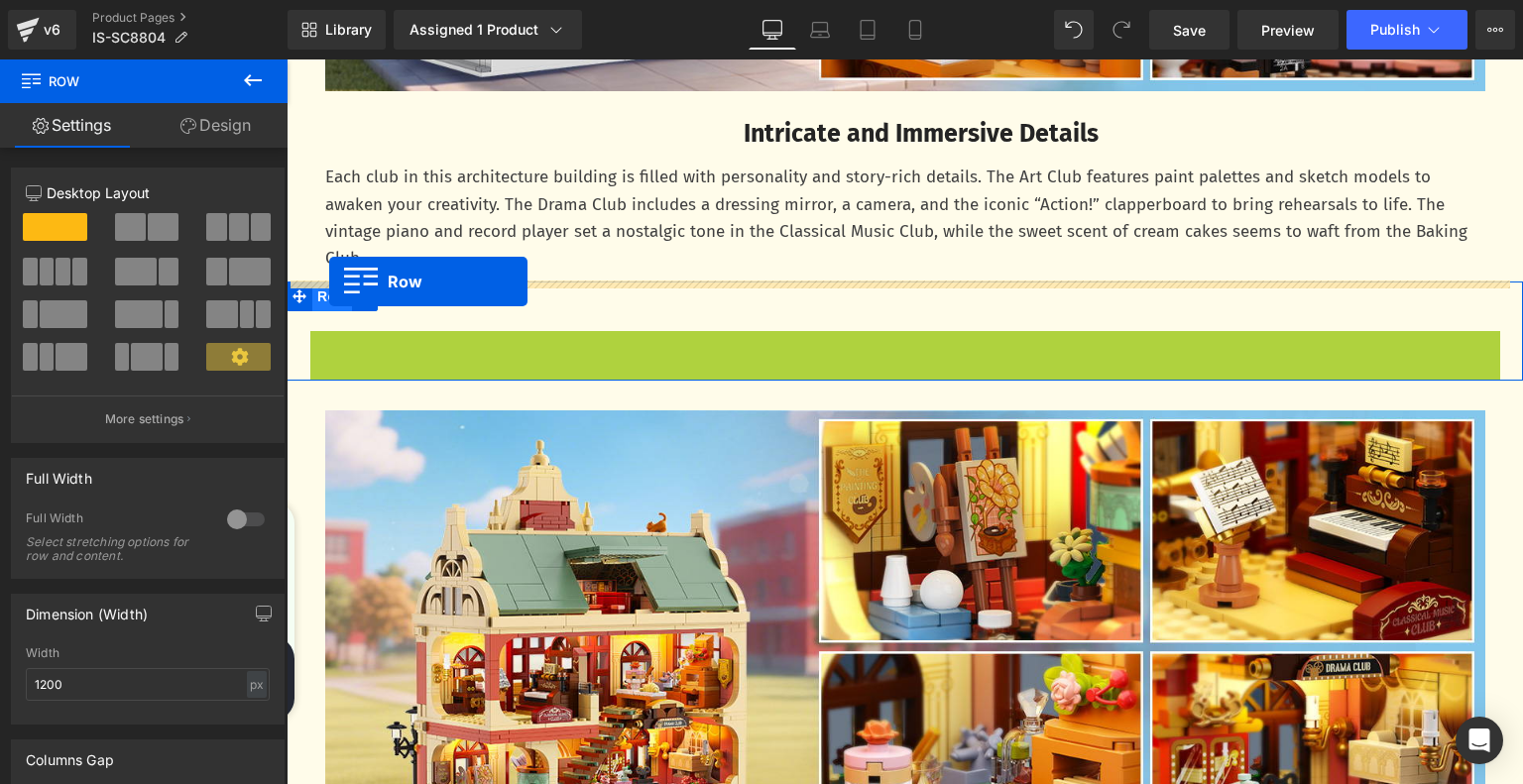drag, startPoint x: 315, startPoint y: 344, endPoint x: 329, endPoint y: 281, distance: 64.53681 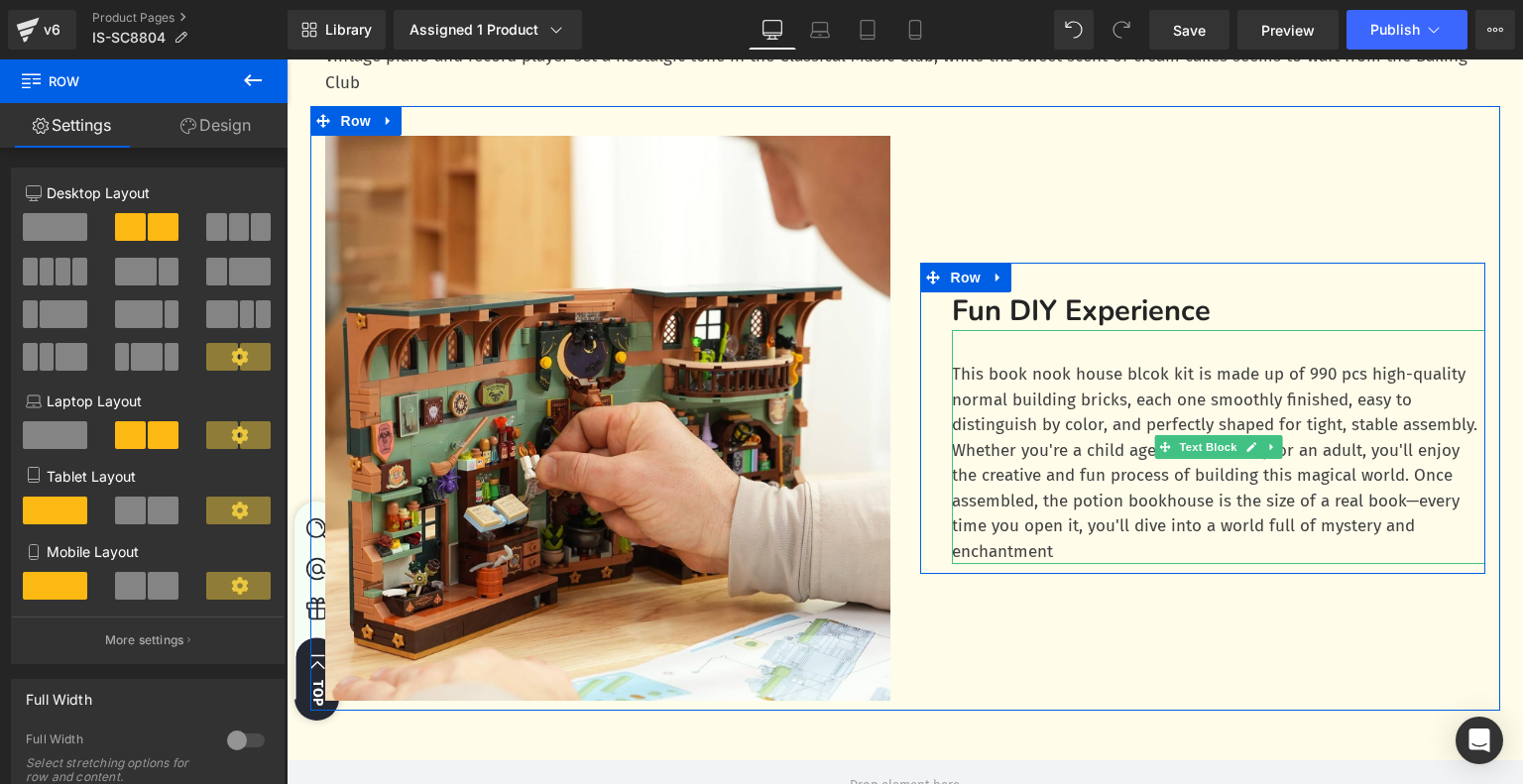 scroll, scrollTop: 2775, scrollLeft: 0, axis: vertical 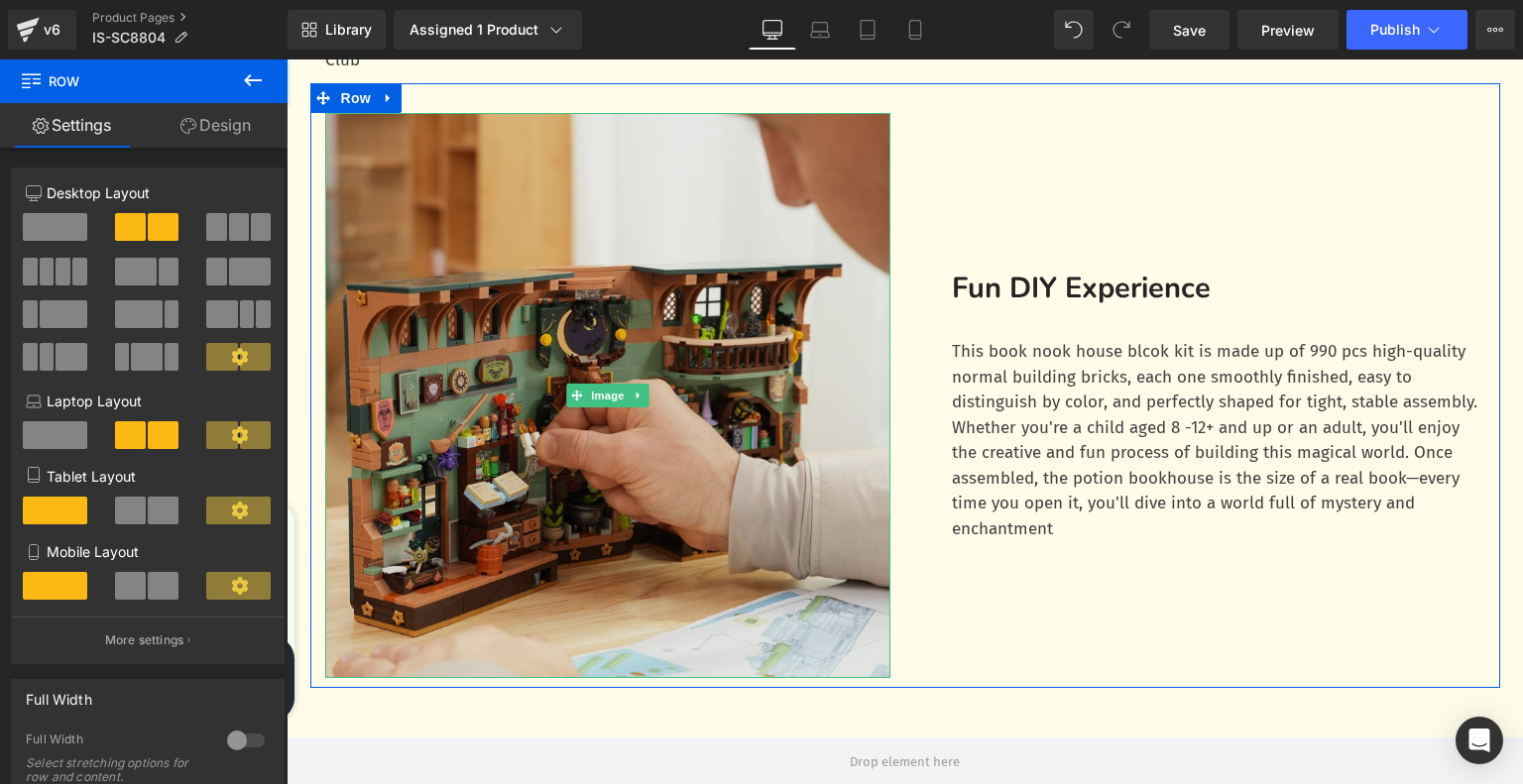 click at bounding box center [608, 395] 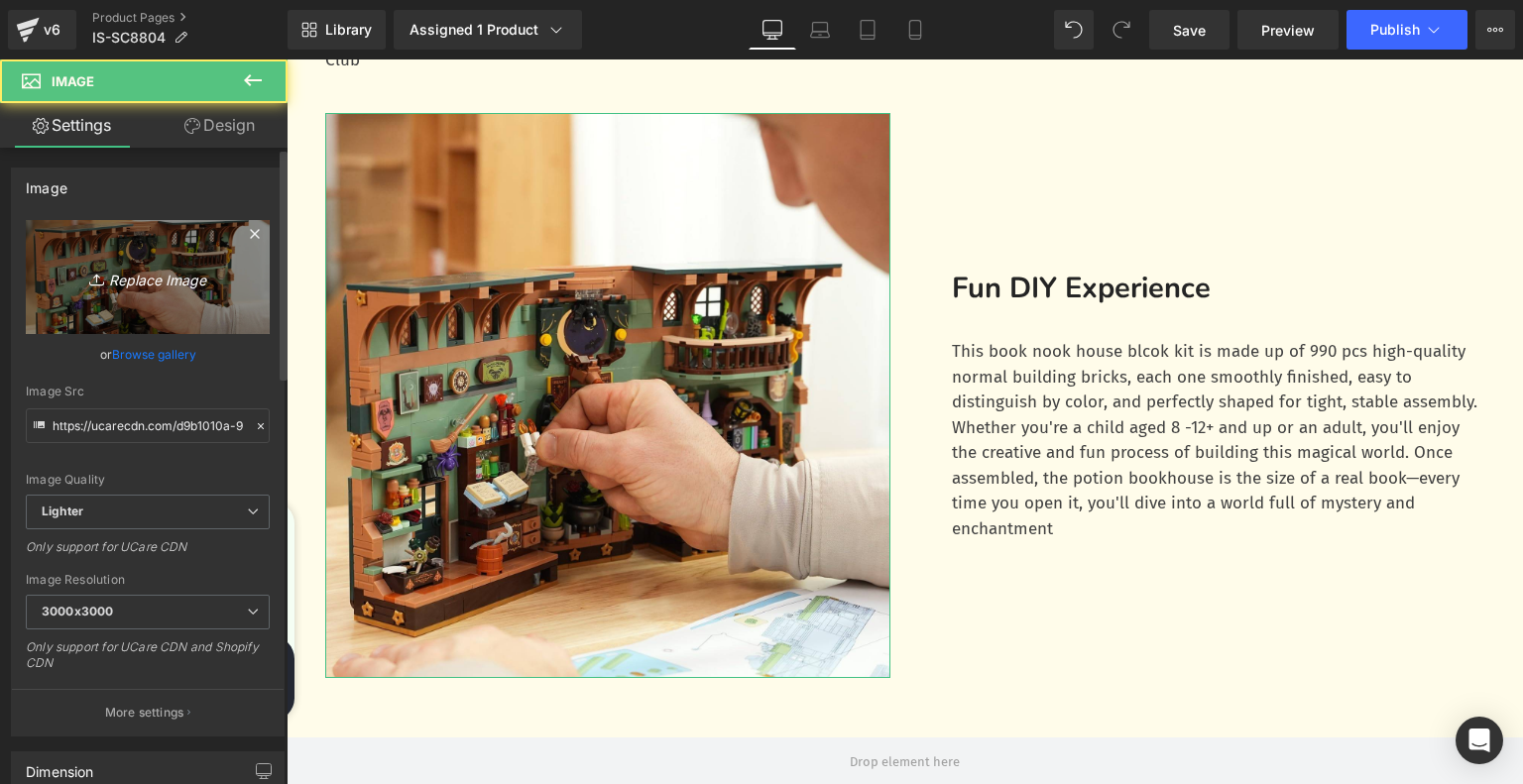 click on "Replace Image" at bounding box center [148, 277] 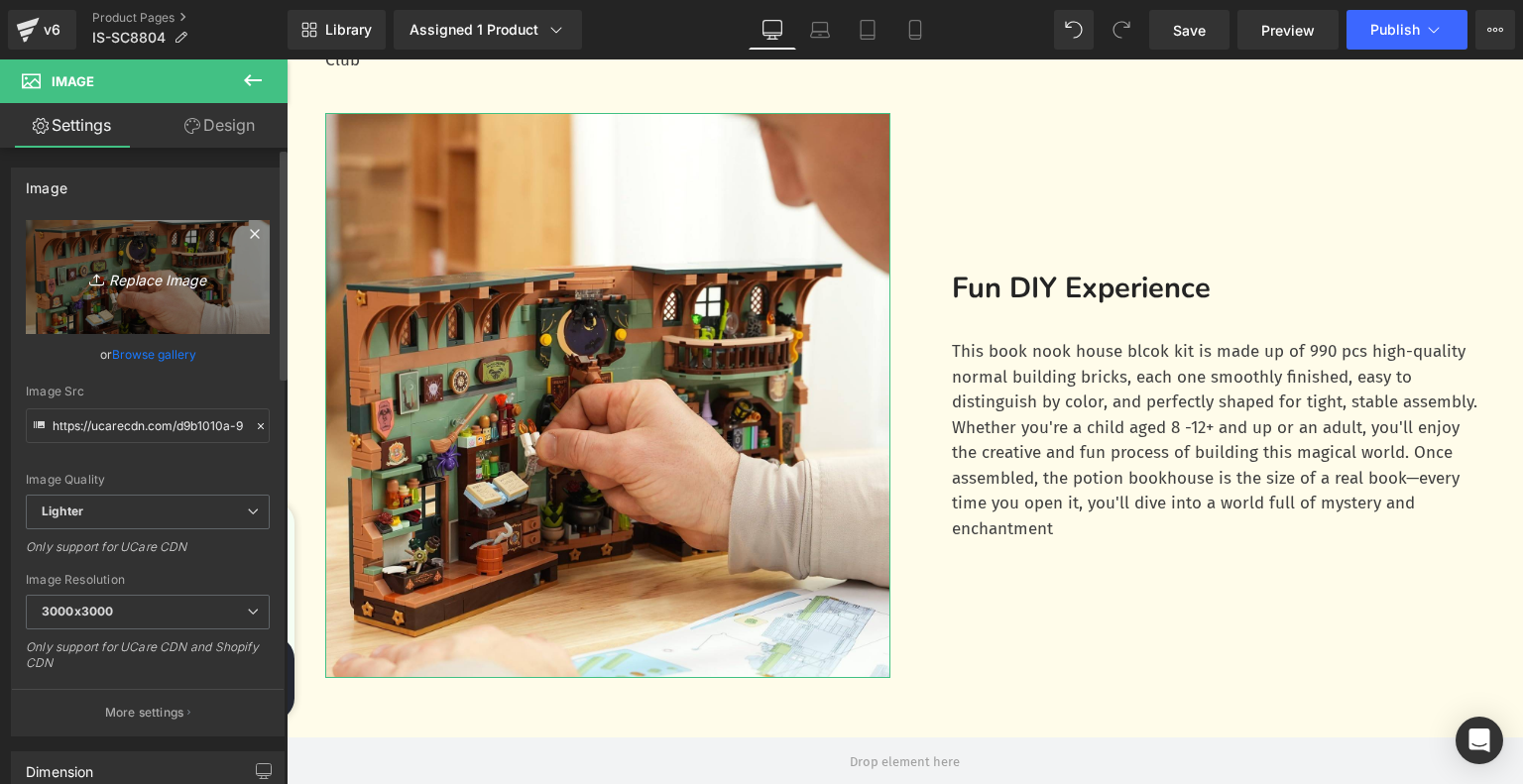 type on "C:\fakepath\86f106d0-c5f7-478d-b018-90ba51279136.__CR0,0,800,600_PT0_SX800_V1___.jpg" 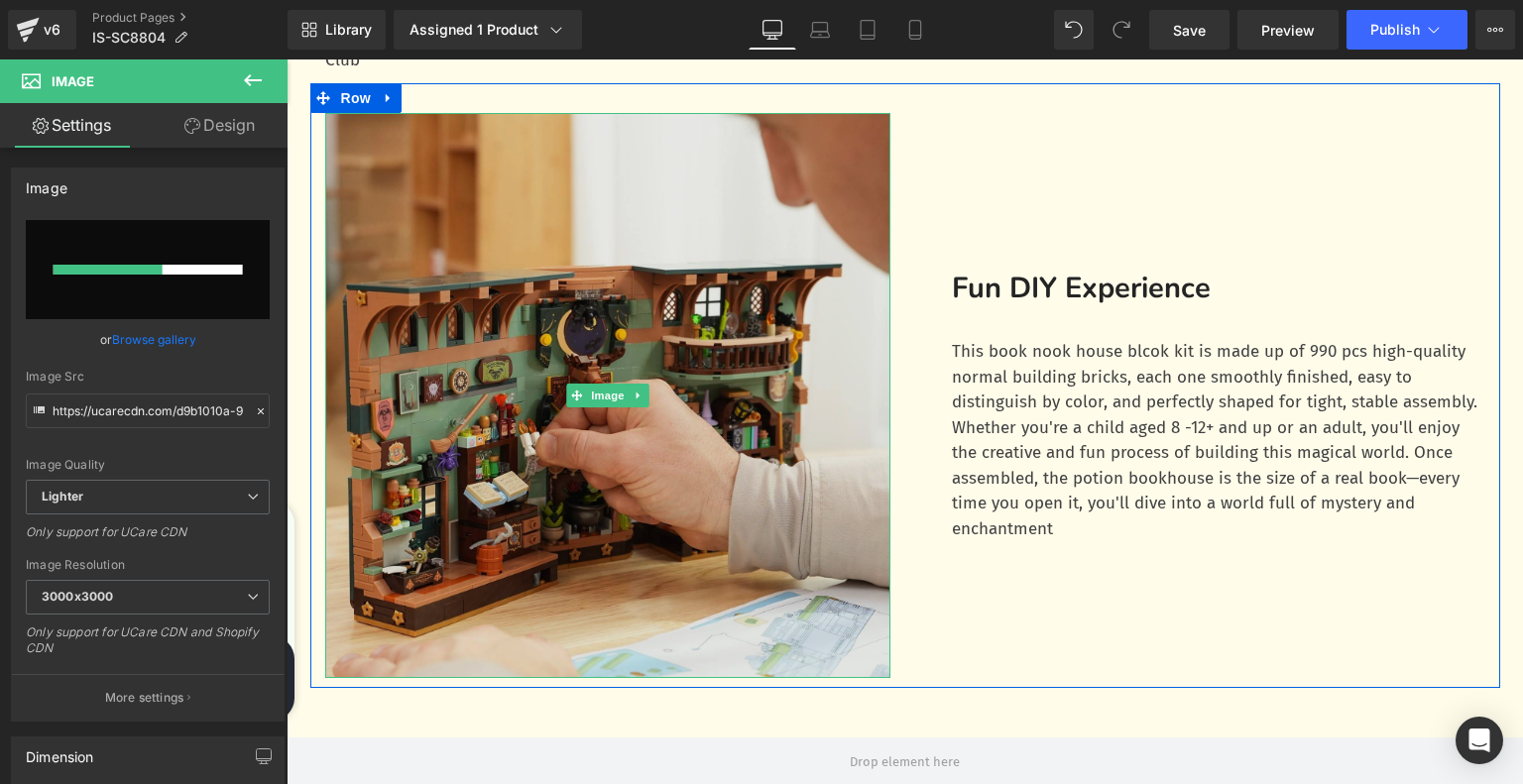 type 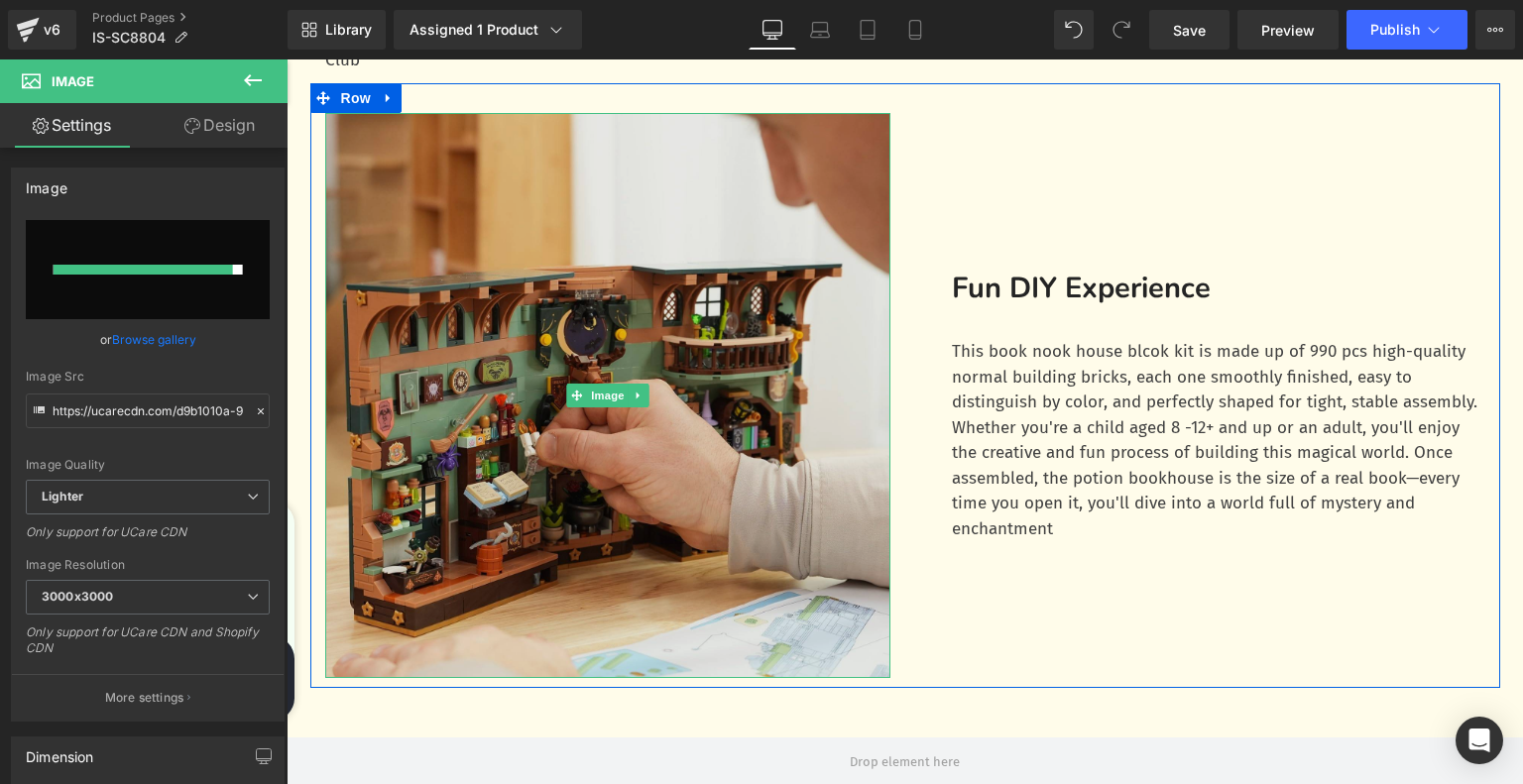 type on "https://ucarecdn.com/30dea358-7595-4c90-b12f-924481ef816b/-/format/auto/-/preview/3000x3000/-/quality/lighter/86f106d0-c5f7-478d-b018-90ba51279136.__CR0,0,800,600_PT0_SX800_V1___.jpg" 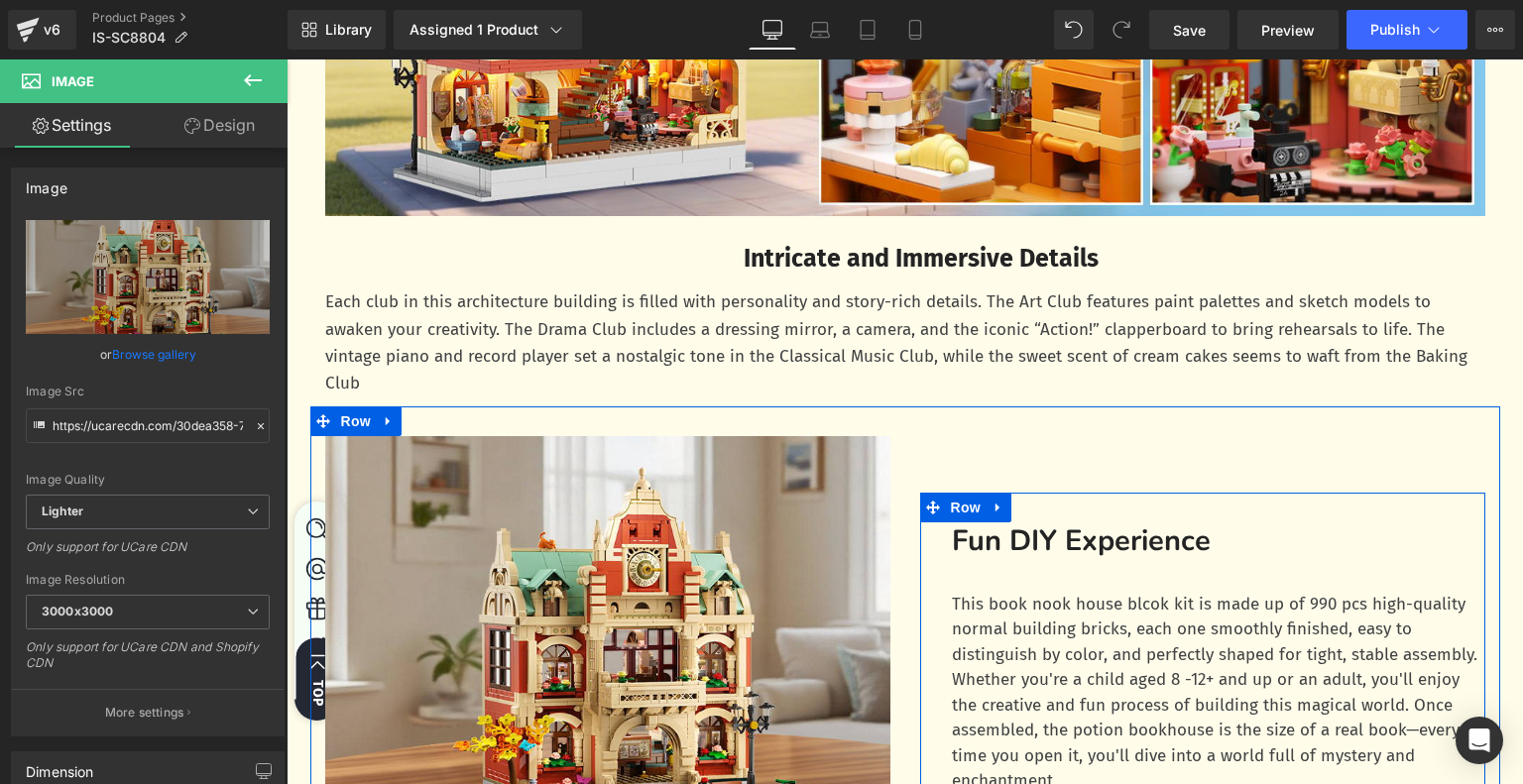 scroll, scrollTop: 2577, scrollLeft: 0, axis: vertical 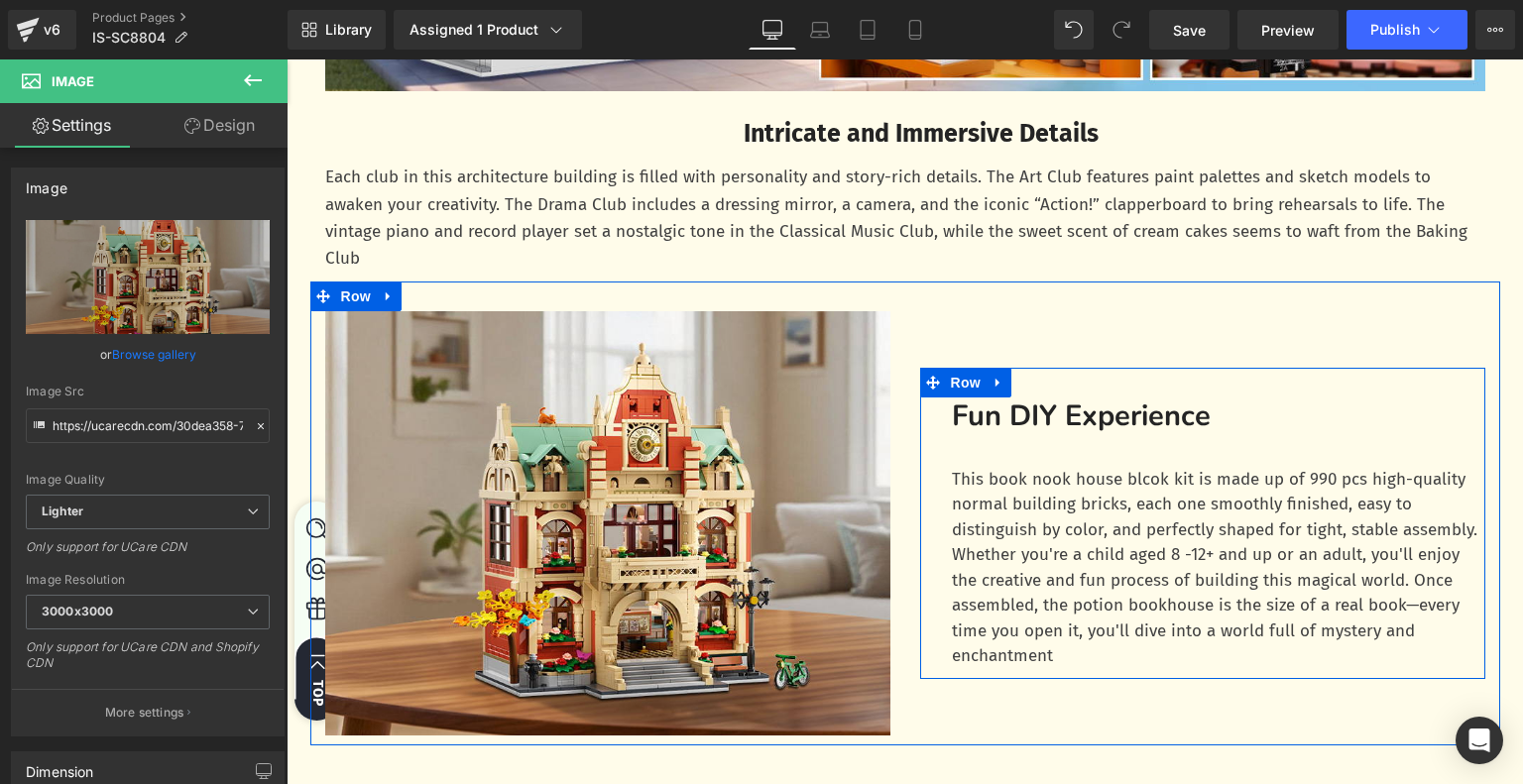 click on "Fun DIY Experience" at bounding box center (1219, 416) 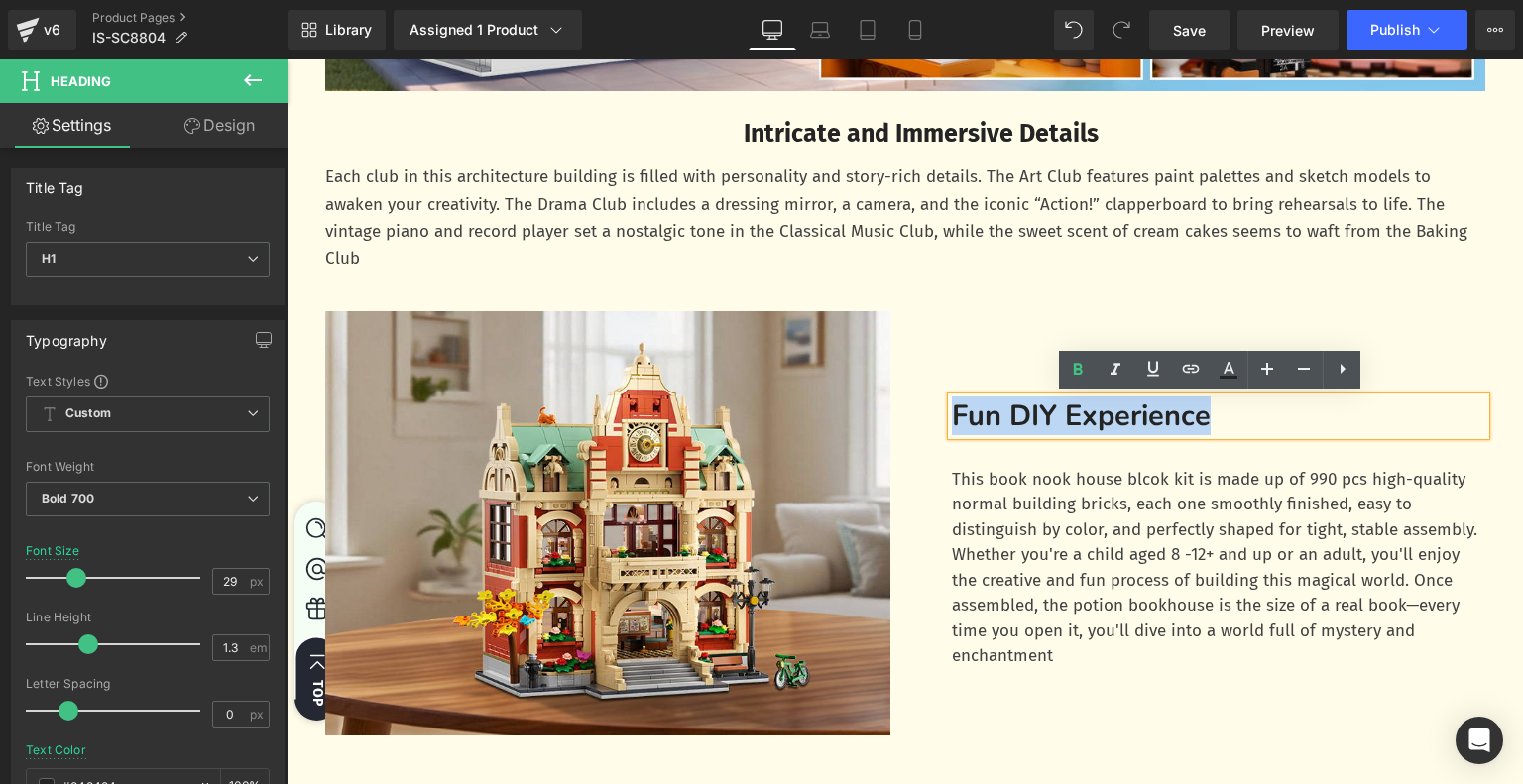 drag, startPoint x: 950, startPoint y: 414, endPoint x: 1209, endPoint y: 429, distance: 259.434 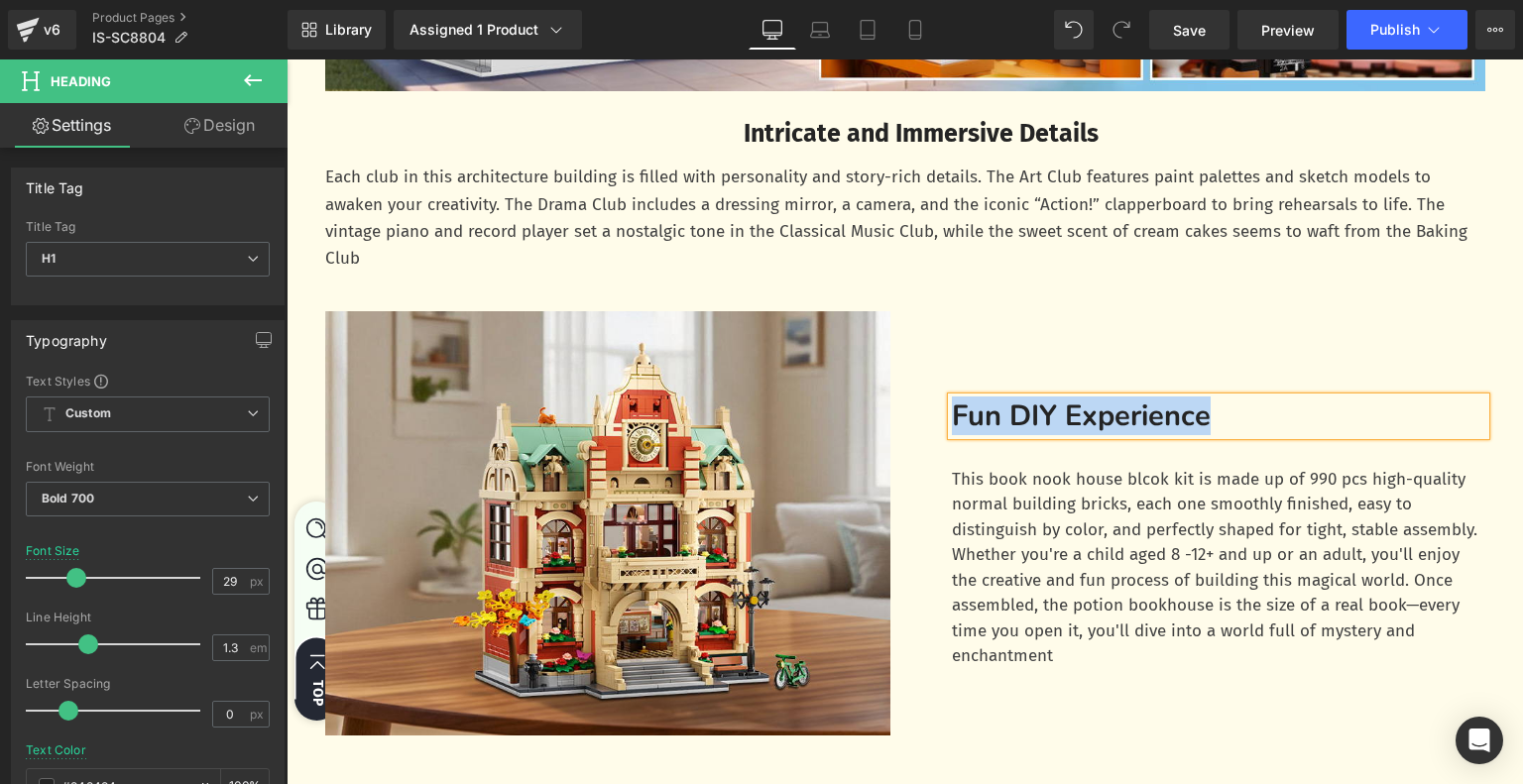 paste 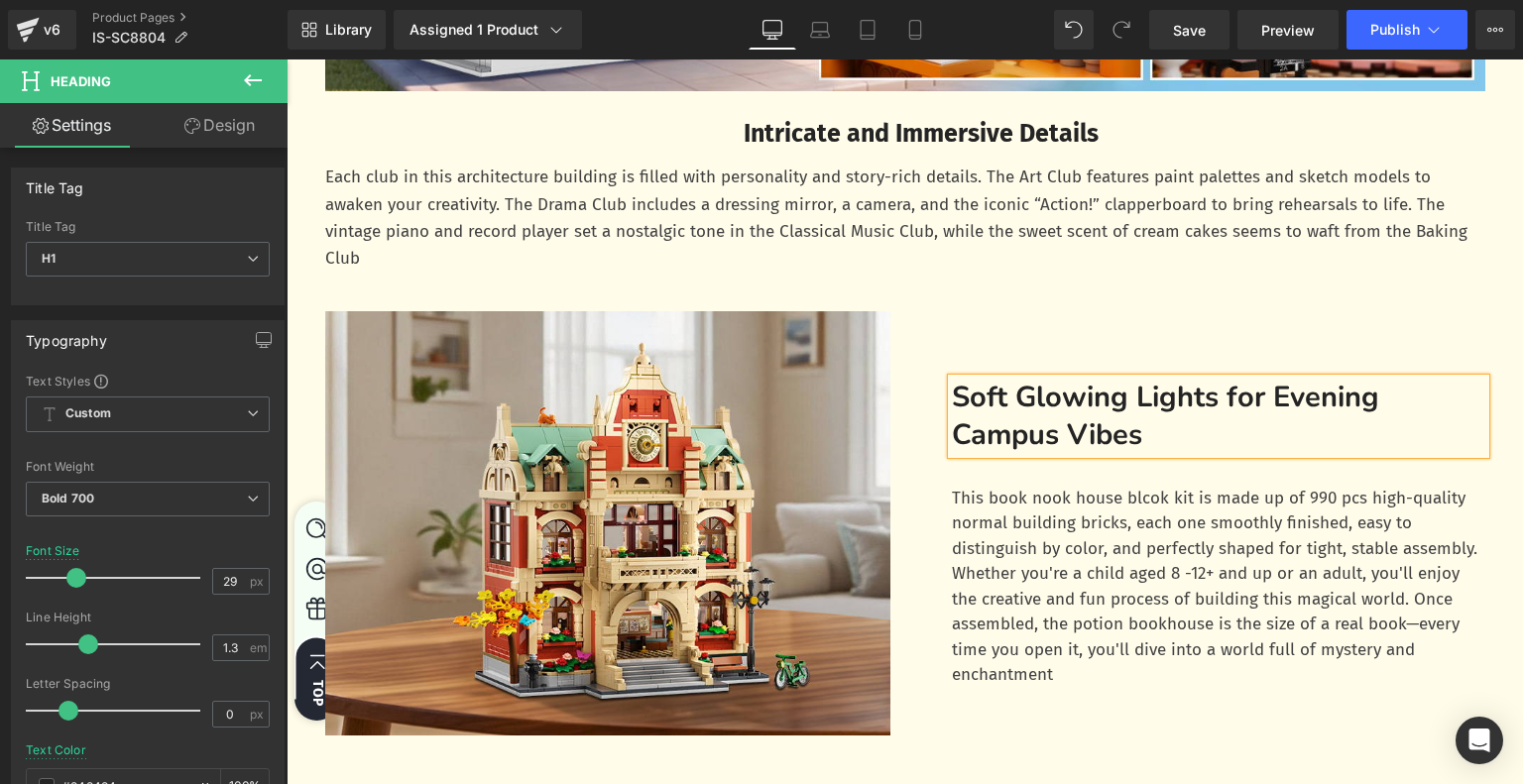 scroll, scrollTop: 2559, scrollLeft: 0, axis: vertical 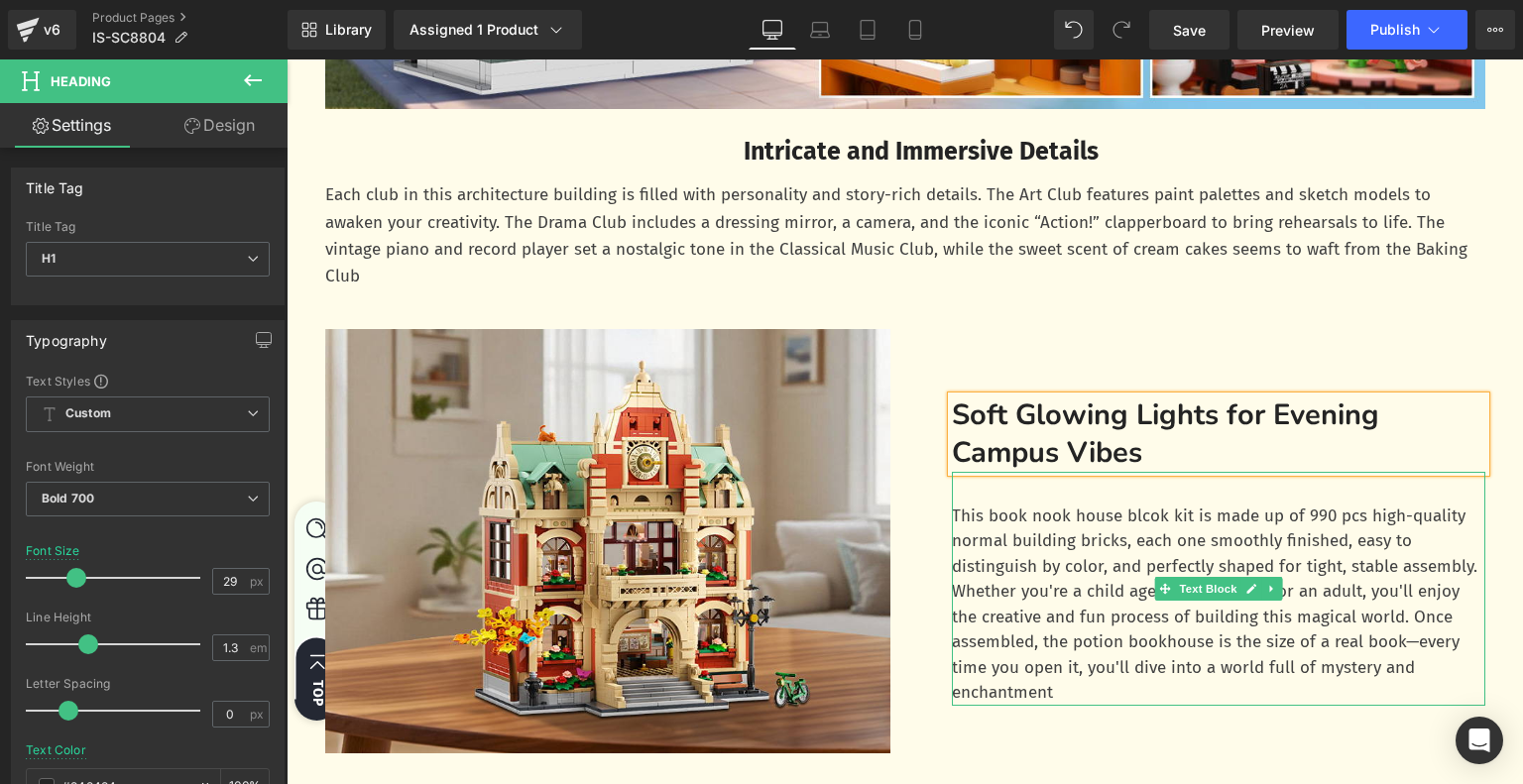 drag, startPoint x: 1099, startPoint y: 575, endPoint x: 1066, endPoint y: 508, distance: 74.68601 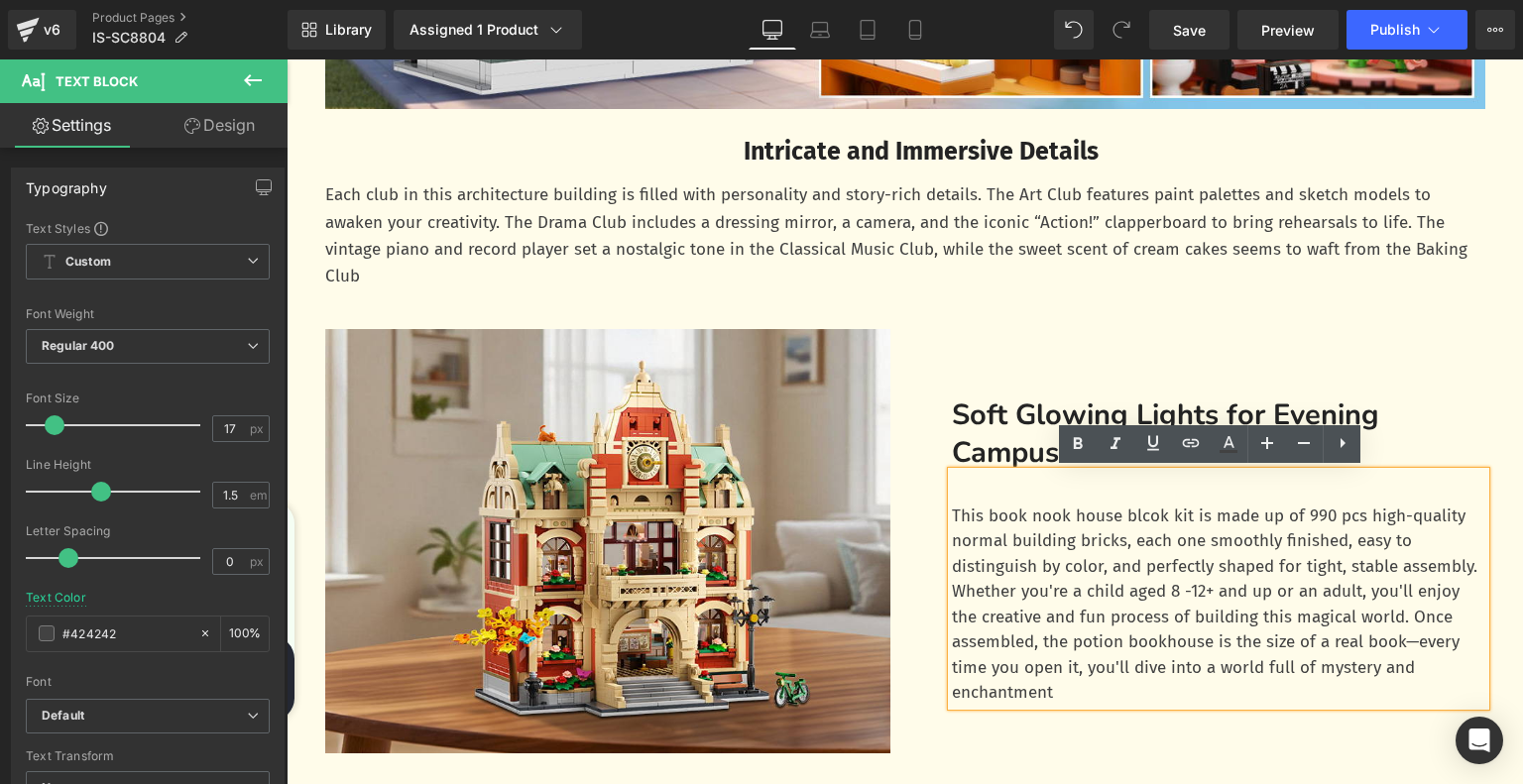 click on "This book nook house blcok kit is made up of 990 pcs high-quality normal building bricks, each one smoothly finished, easy to distinguish by color, and perfectly shaped for tight, stable assembly. Whether you're a child aged 8 -12+ and up or an adult, you'll enjoy the creative and fun process of building this magical world. Once assembled, the potion bookhouse is the size of a real book—every time you open it, you'll dive into a world full of mystery and enchantment" at bounding box center (1219, 589) 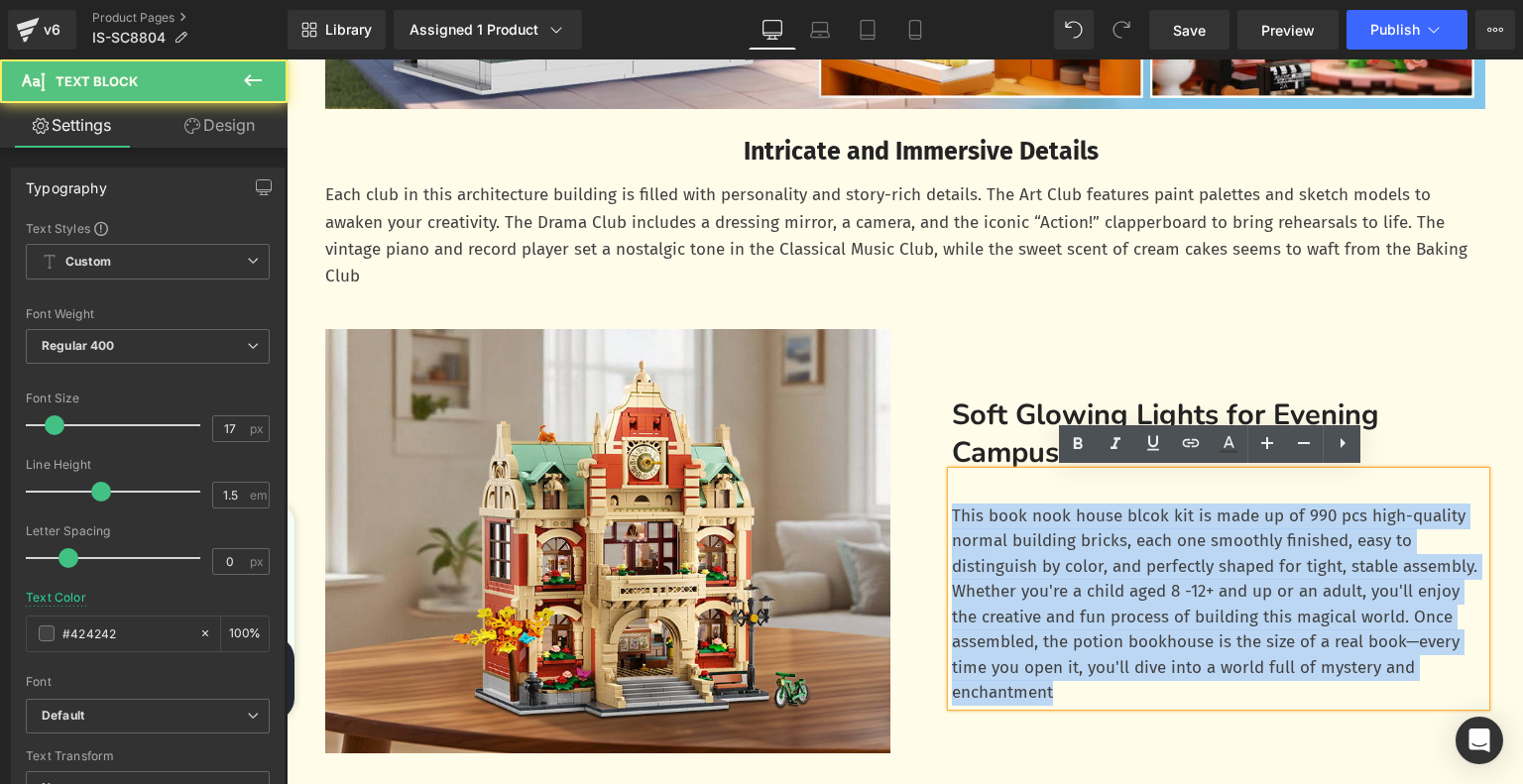 drag, startPoint x: 947, startPoint y: 510, endPoint x: 1093, endPoint y: 690, distance: 231.76712 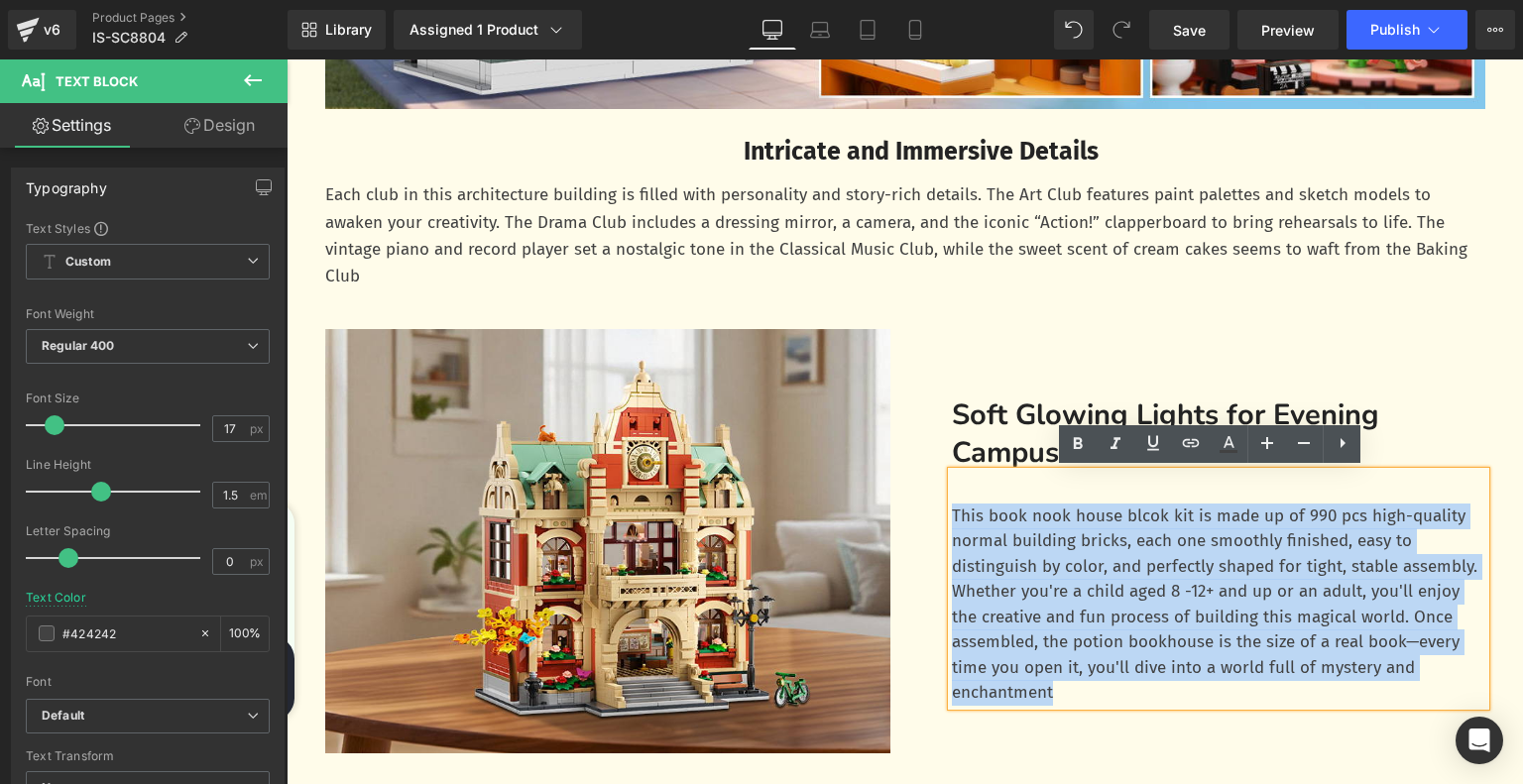 paste 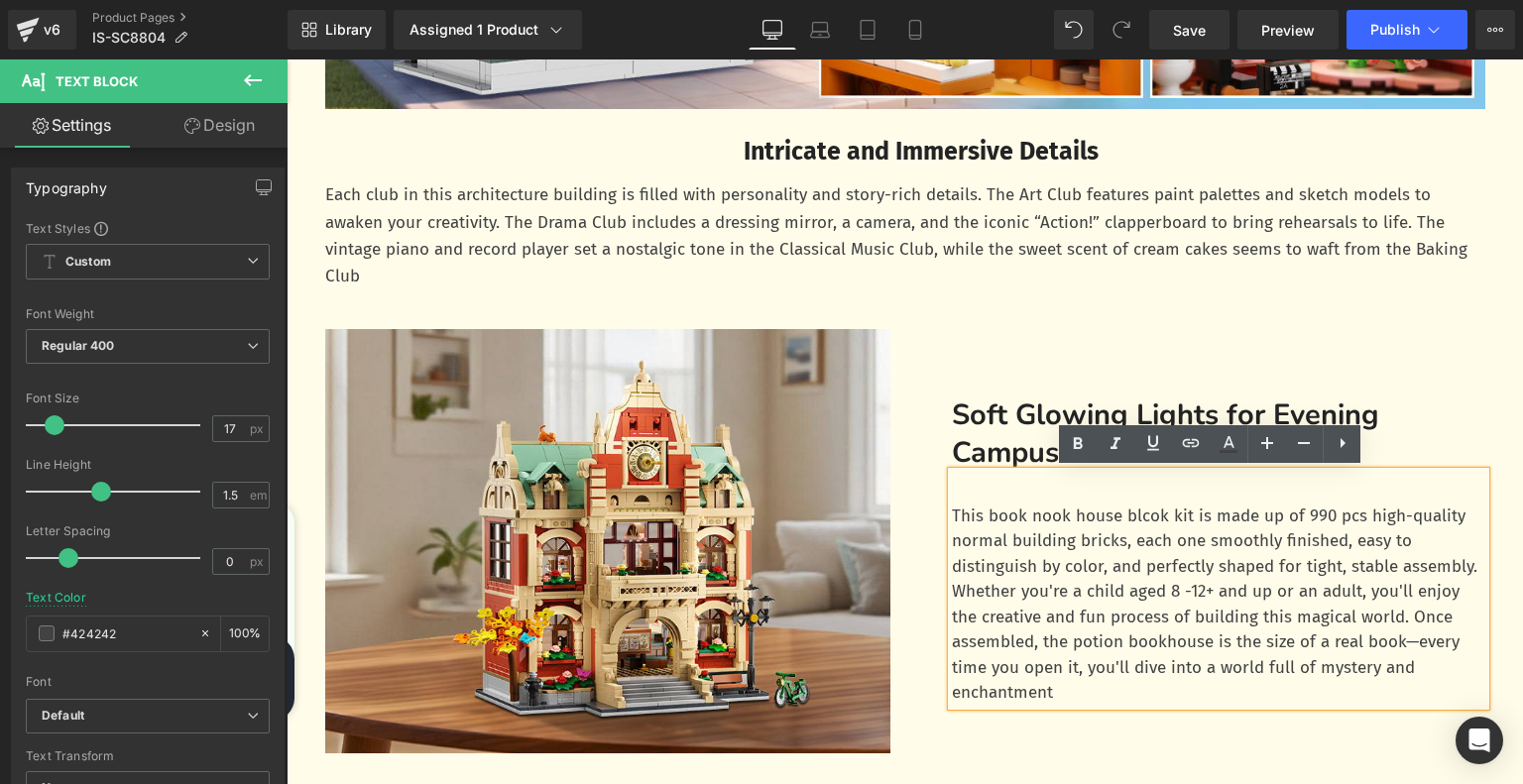 scroll, scrollTop: 2572, scrollLeft: 0, axis: vertical 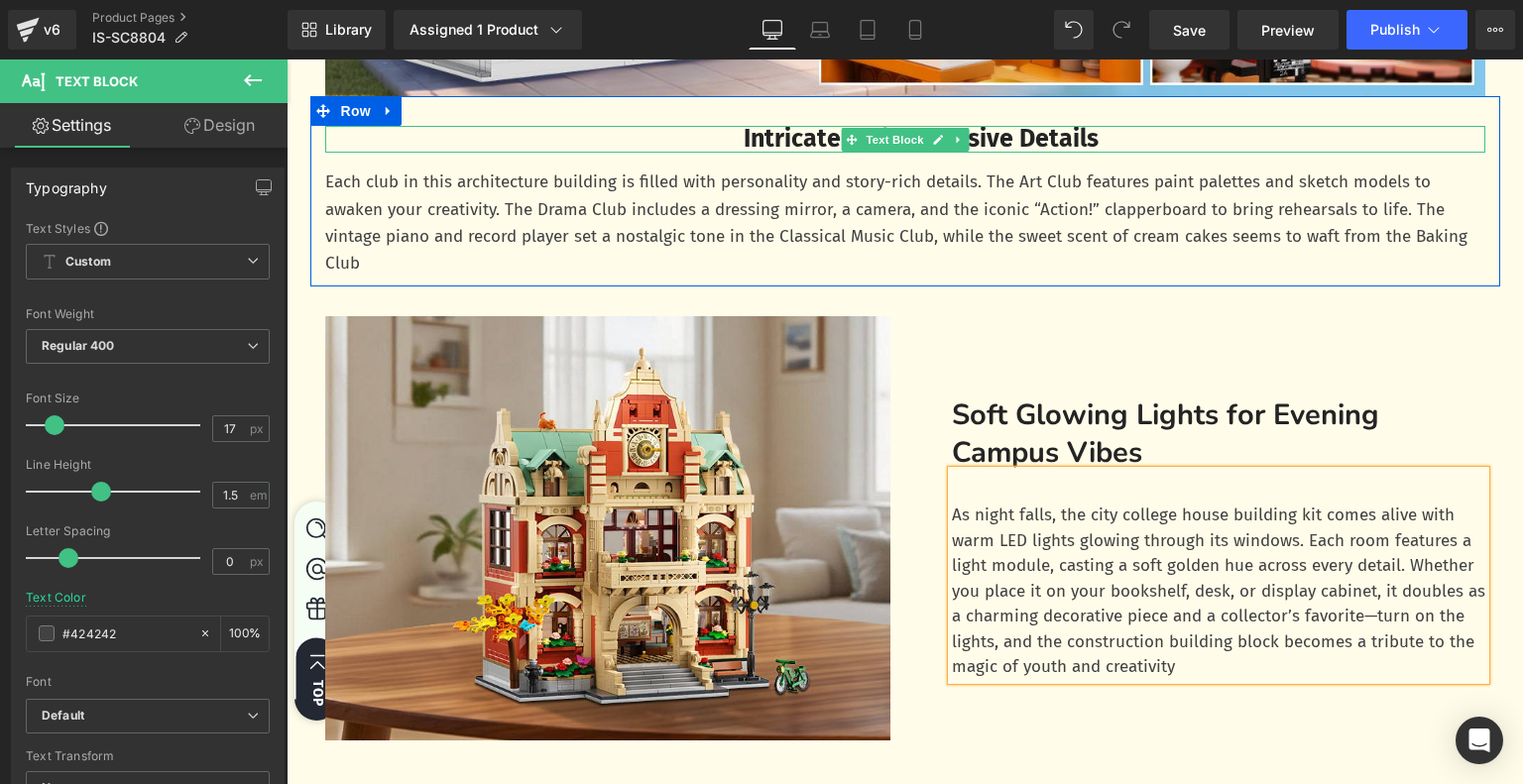 click 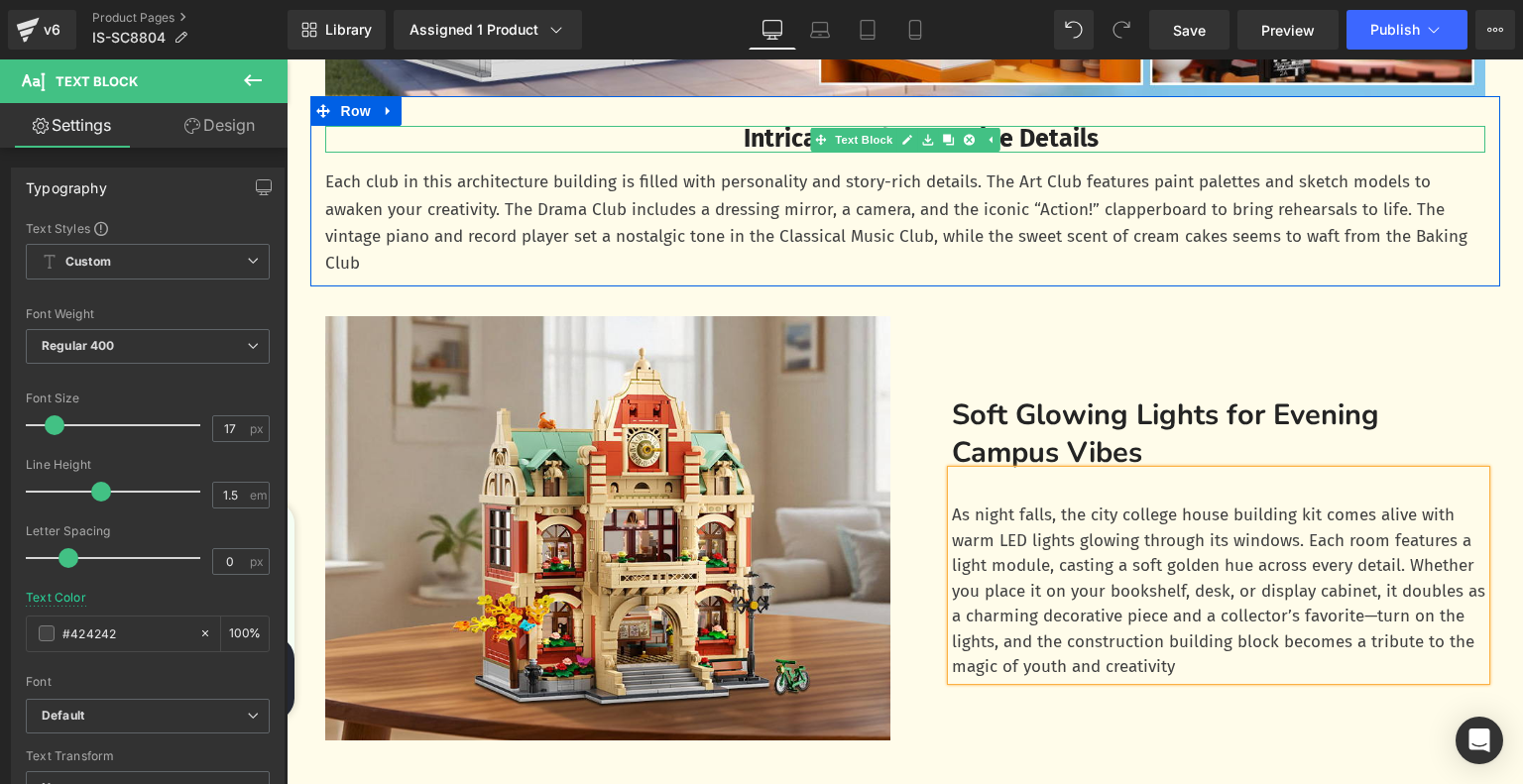 click on "Intricate and Immersive Details" at bounding box center [921, 139] 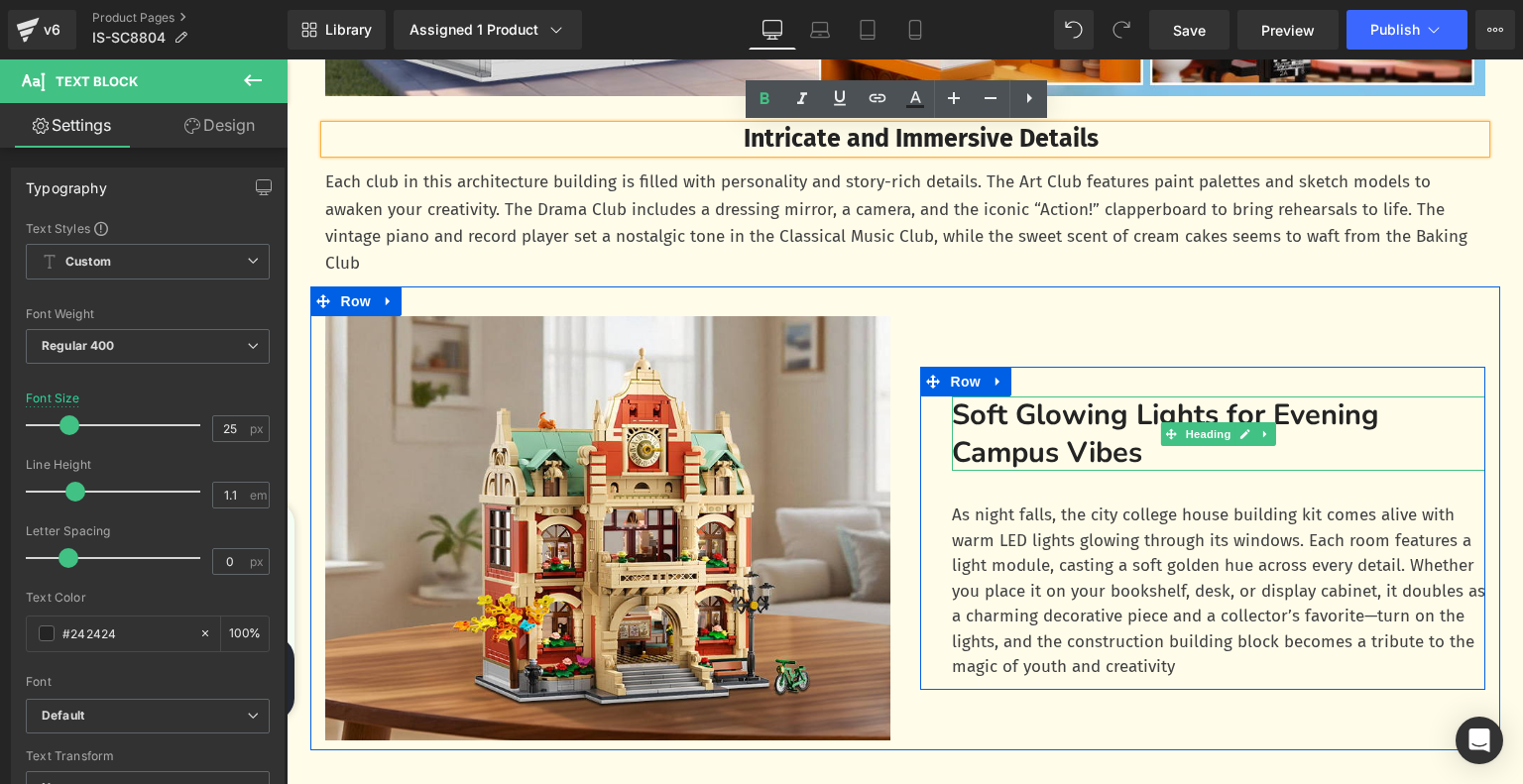 click on "Soft Glowing Lights for Evening Campus Vibes" at bounding box center (1219, 433) 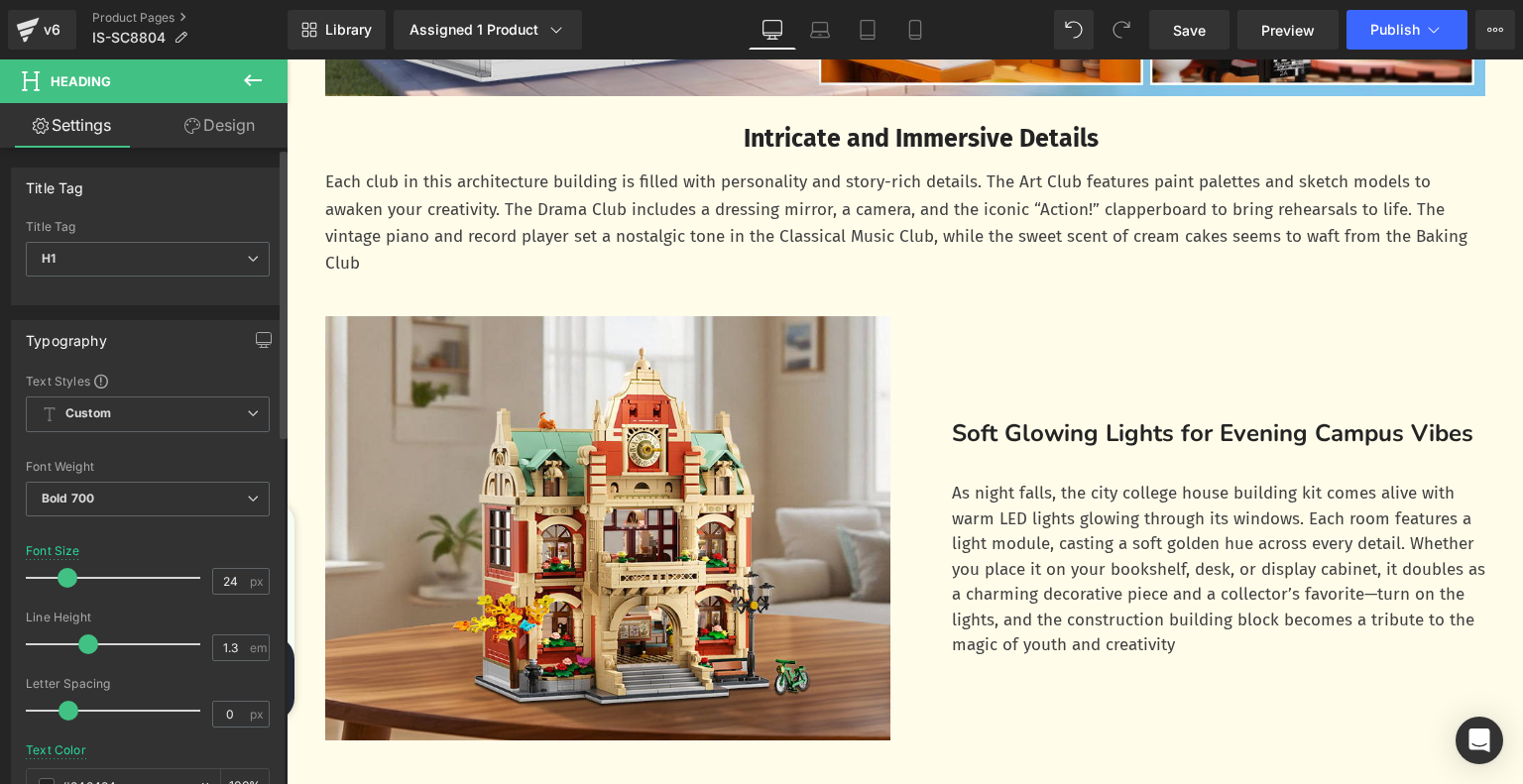 type on "25" 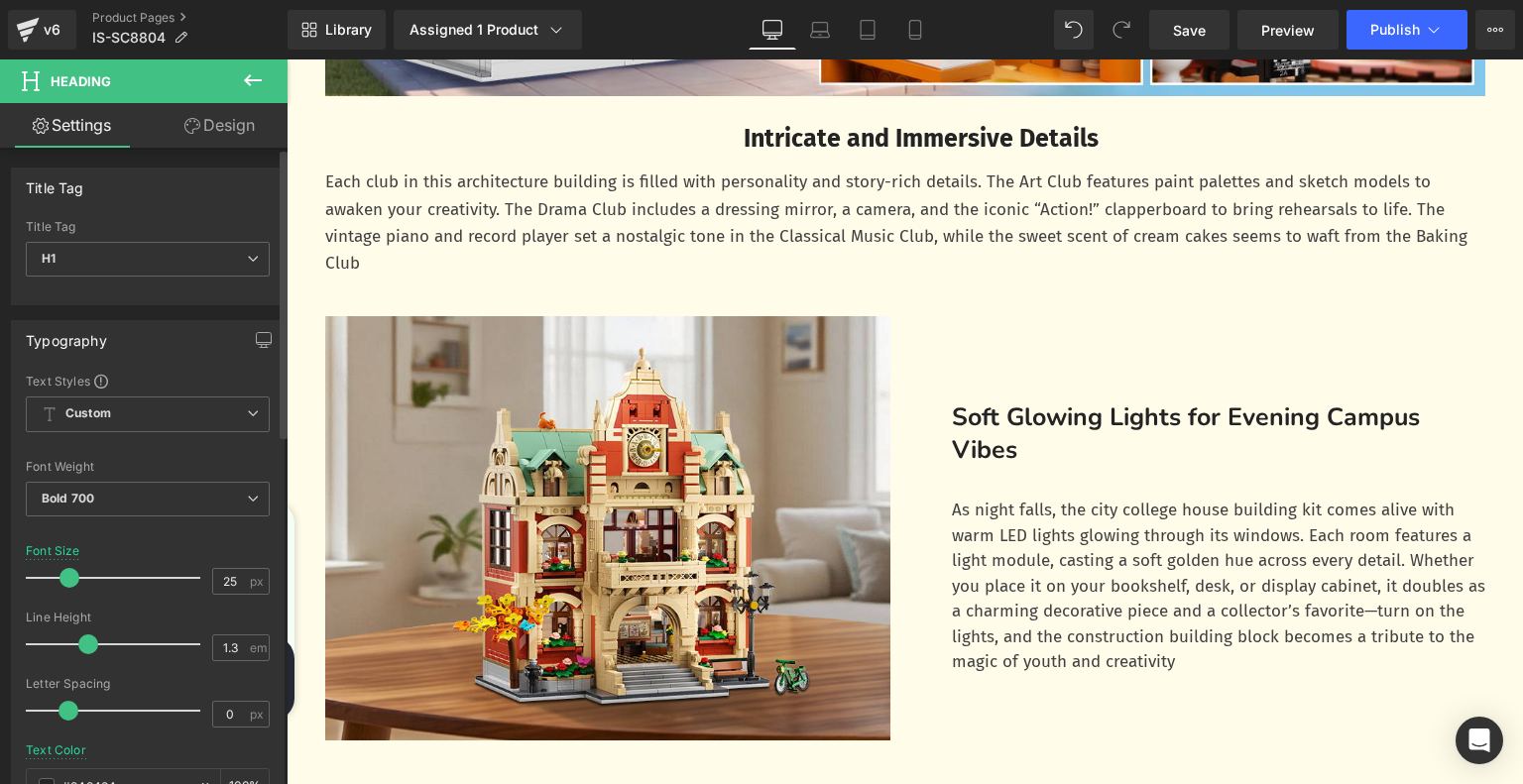 click at bounding box center [69, 578] 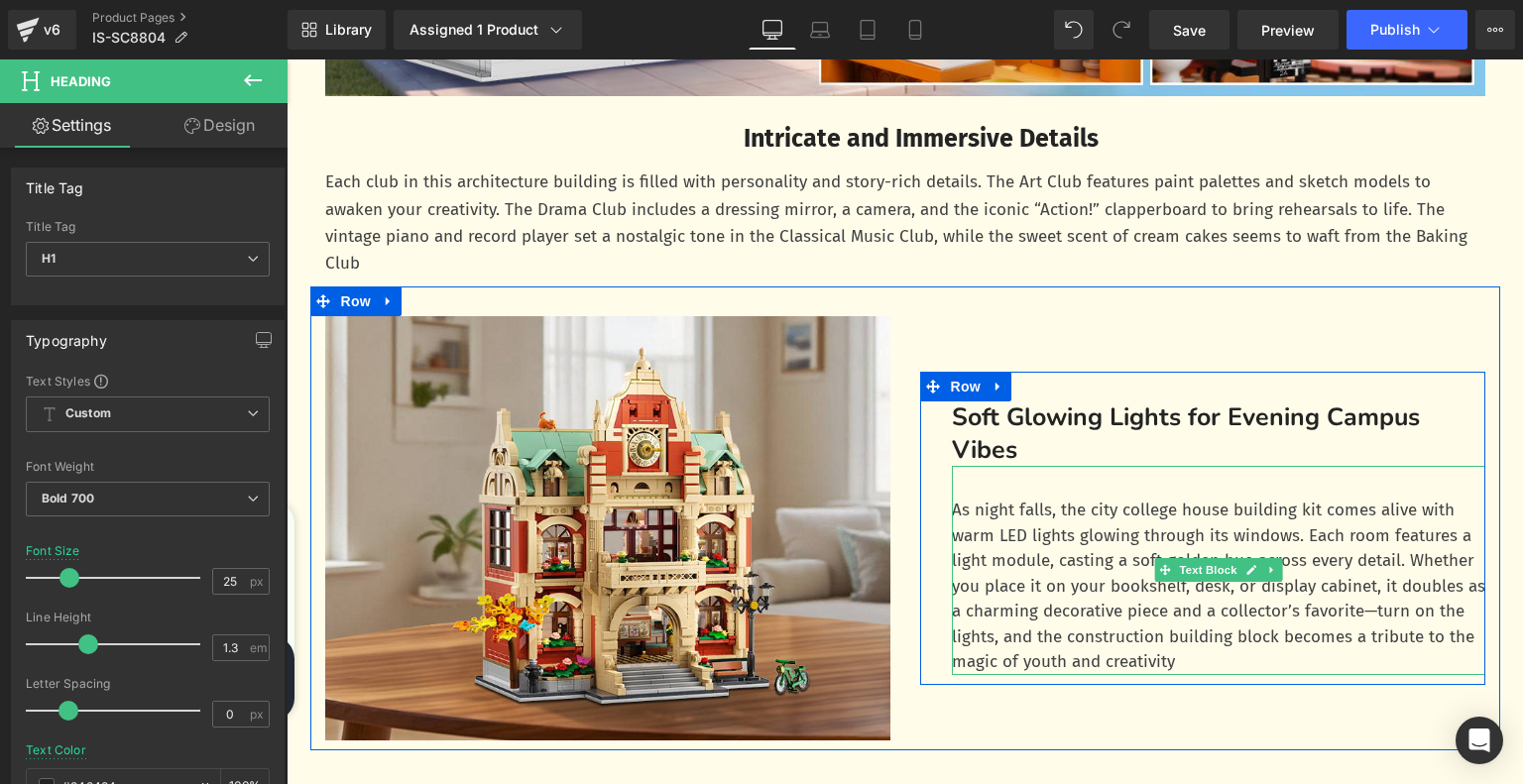 click on "As night falls, the city college house building kit comes alive with warm LED lights glowing through its windows. Each room features a light module, casting a soft golden hue across every detail. Whether you place it on your bookshelf, desk, or display cabinet, it doubles as a charming decorative piece and a collector’s favorite—turn on the lights, and the construction building block becomes a tribute to the magic of youth and creativity" at bounding box center [1219, 570] 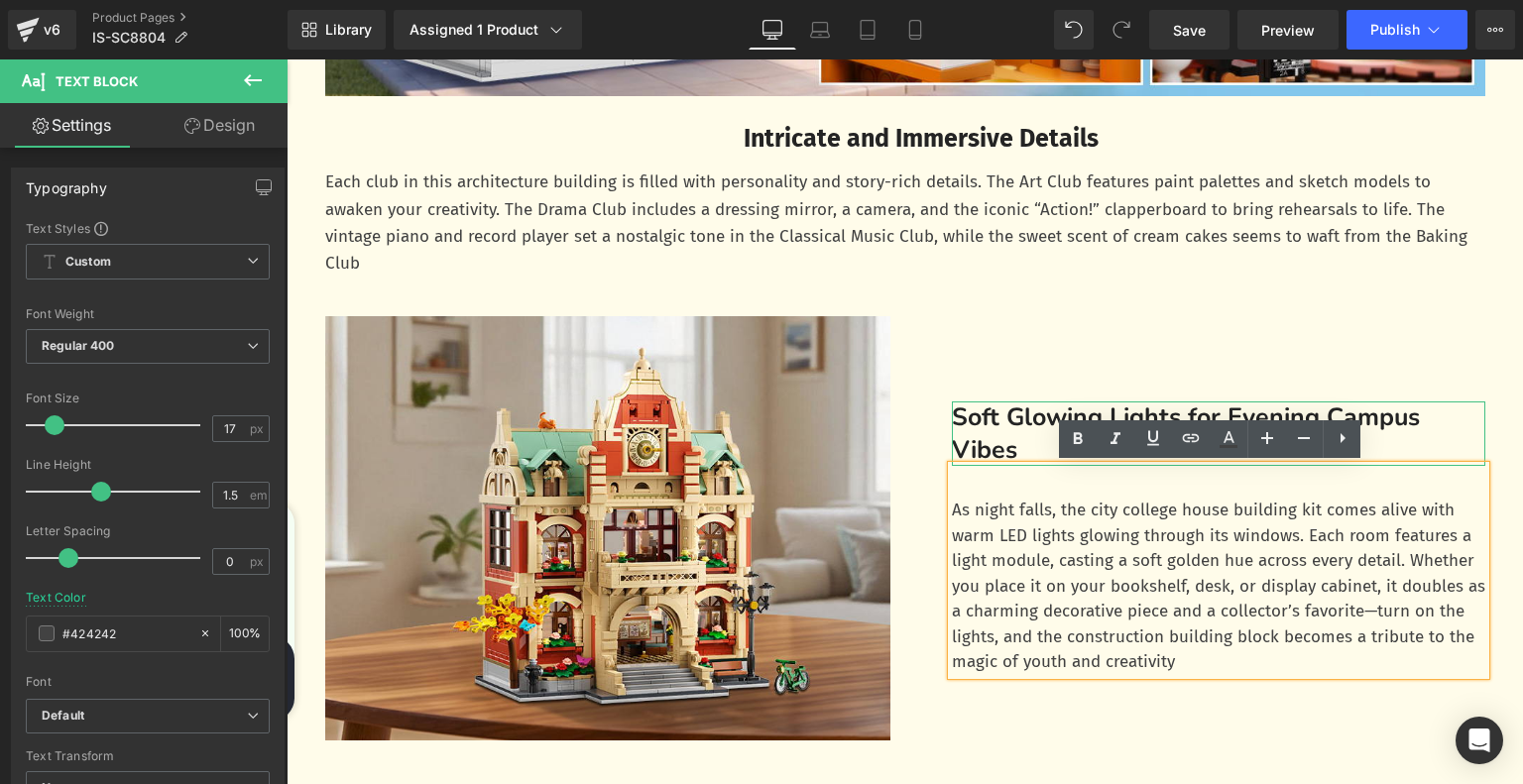 click on "Soft Glowing Lights for Evening Campus Vibes" at bounding box center (1219, 433) 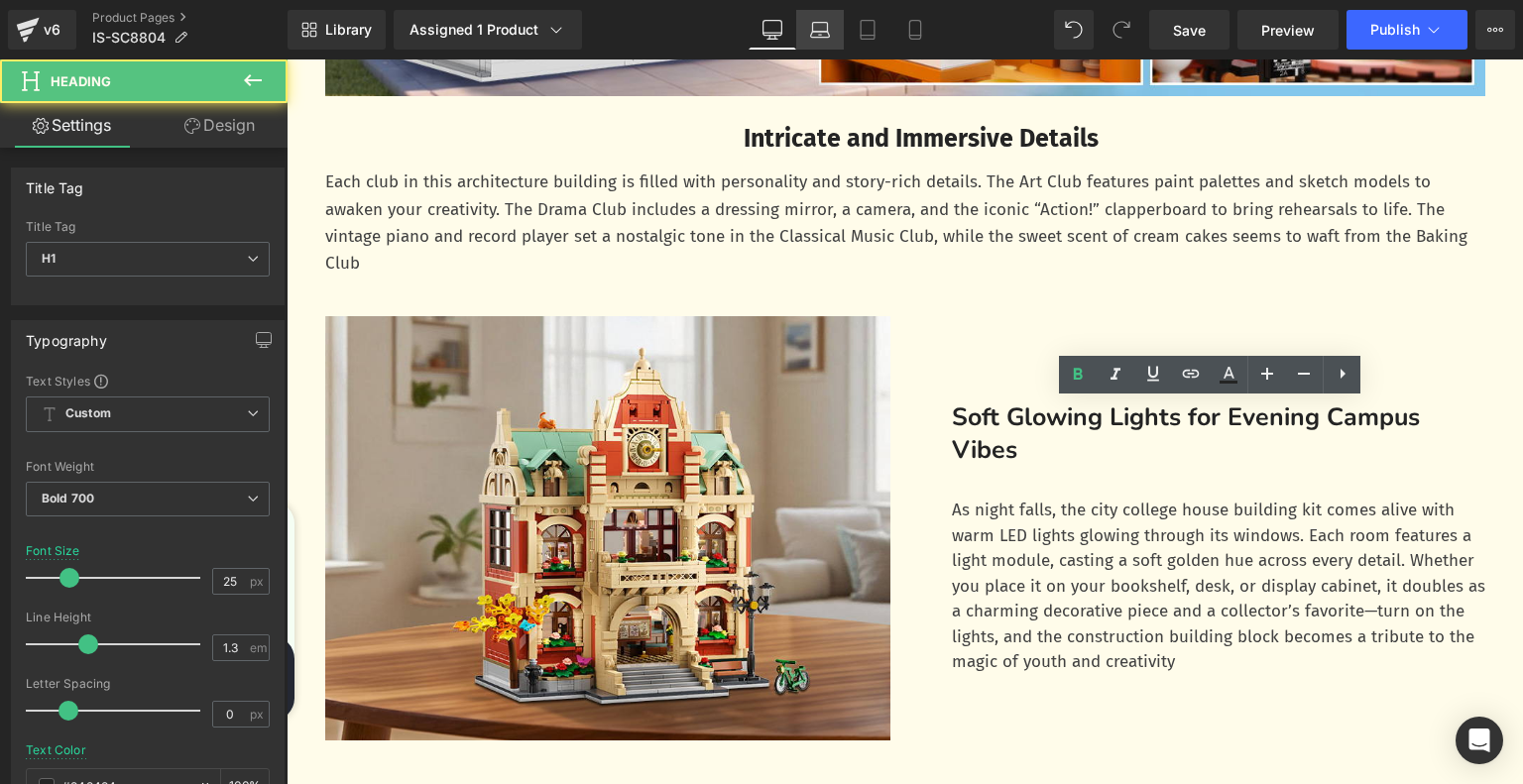 click on "Laptop" at bounding box center (820, 30) 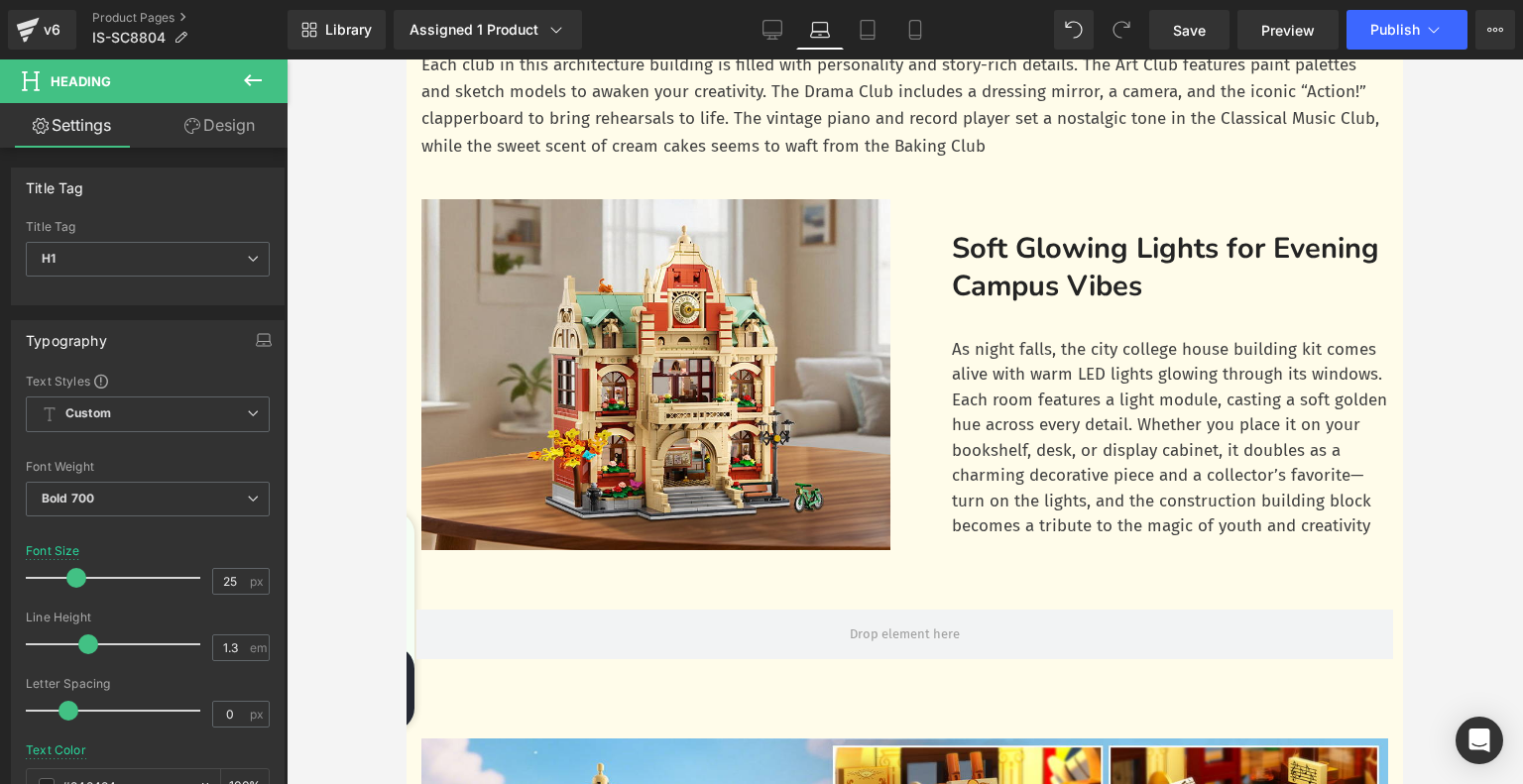type on "29" 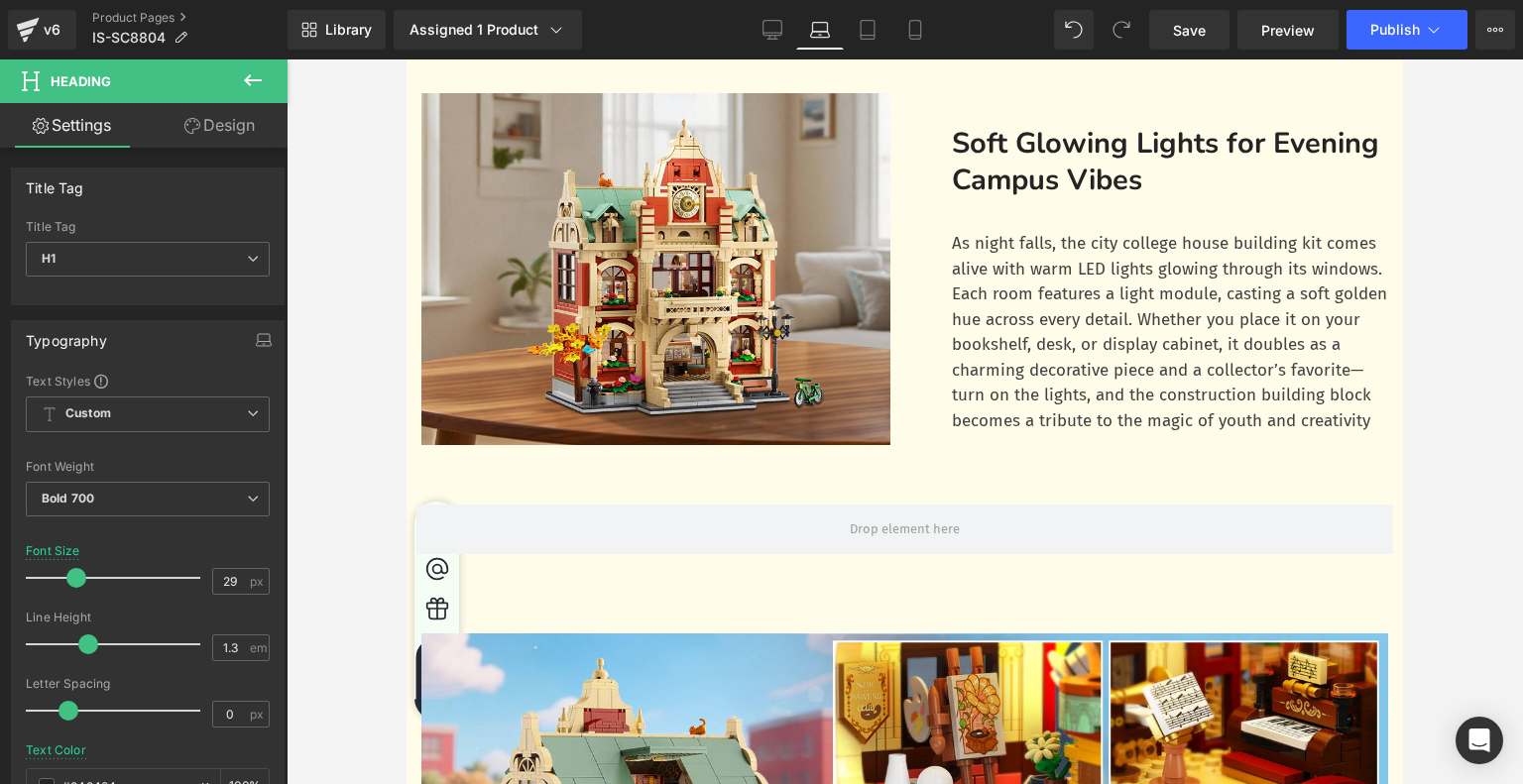 scroll, scrollTop: 2286, scrollLeft: 0, axis: vertical 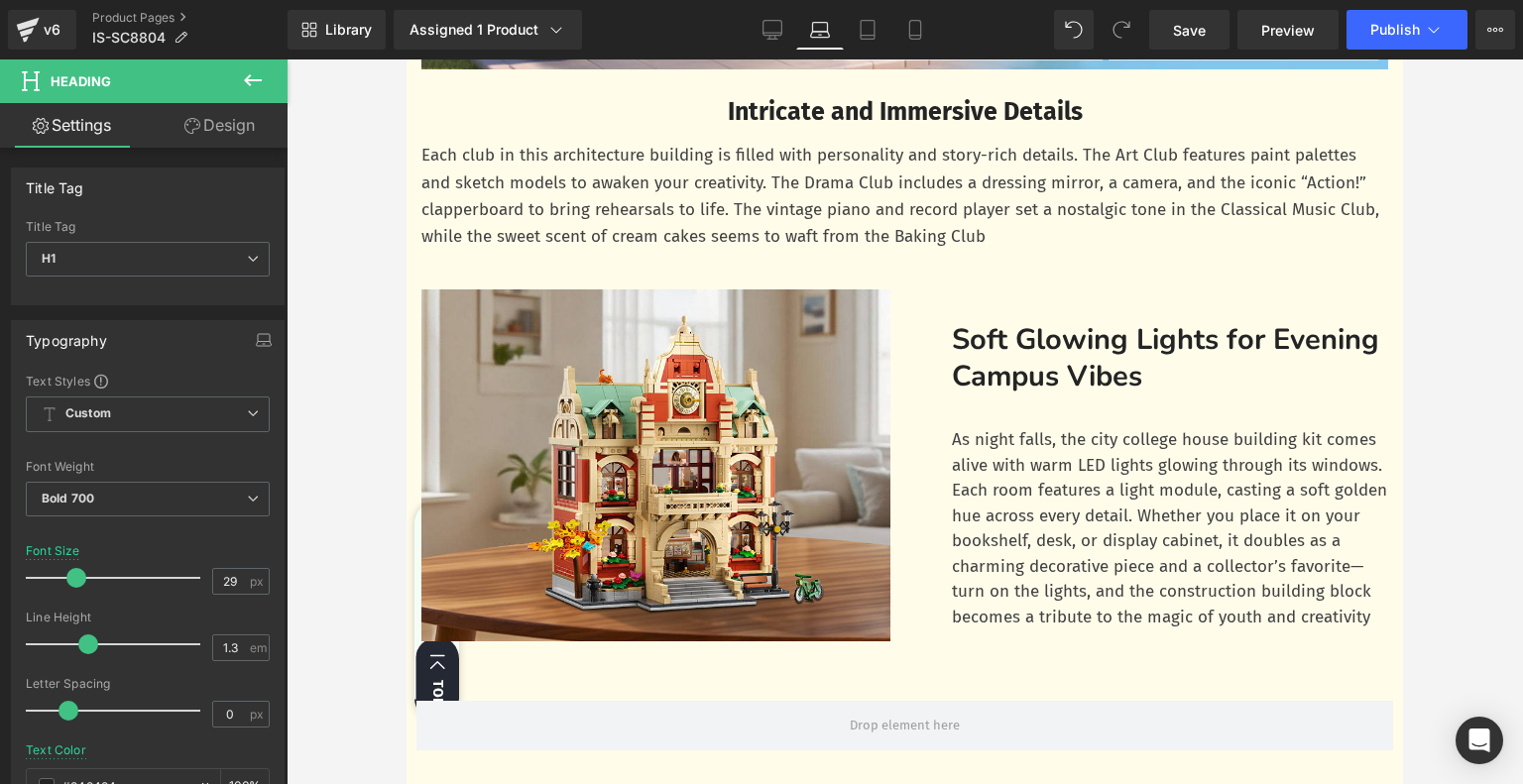 click on "Intricate and Immersive Details Text Block" at bounding box center (904, 113) 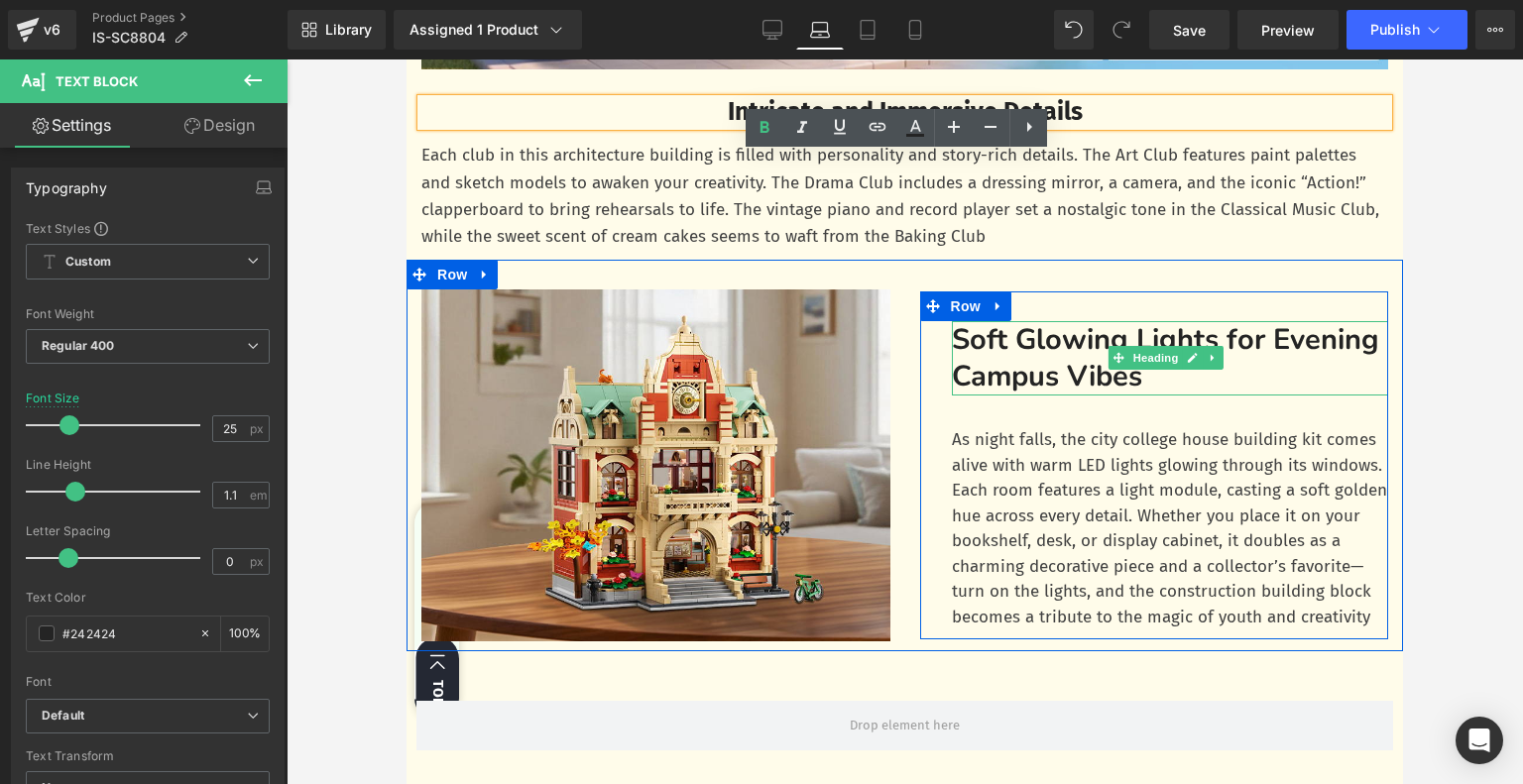 click on "Soft Glowing Lights for Evening Campus Vibes" at bounding box center [1170, 358] 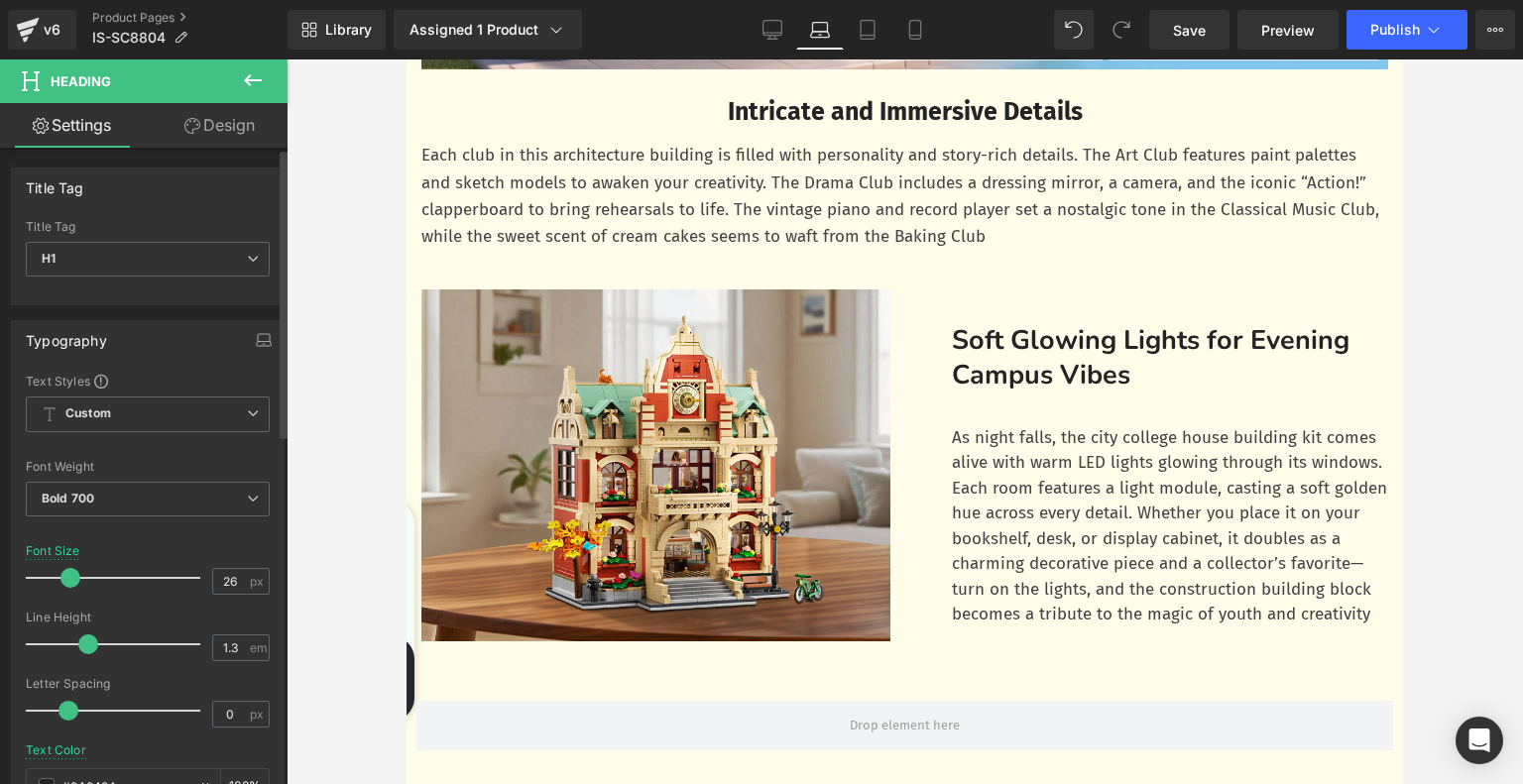 type on "25" 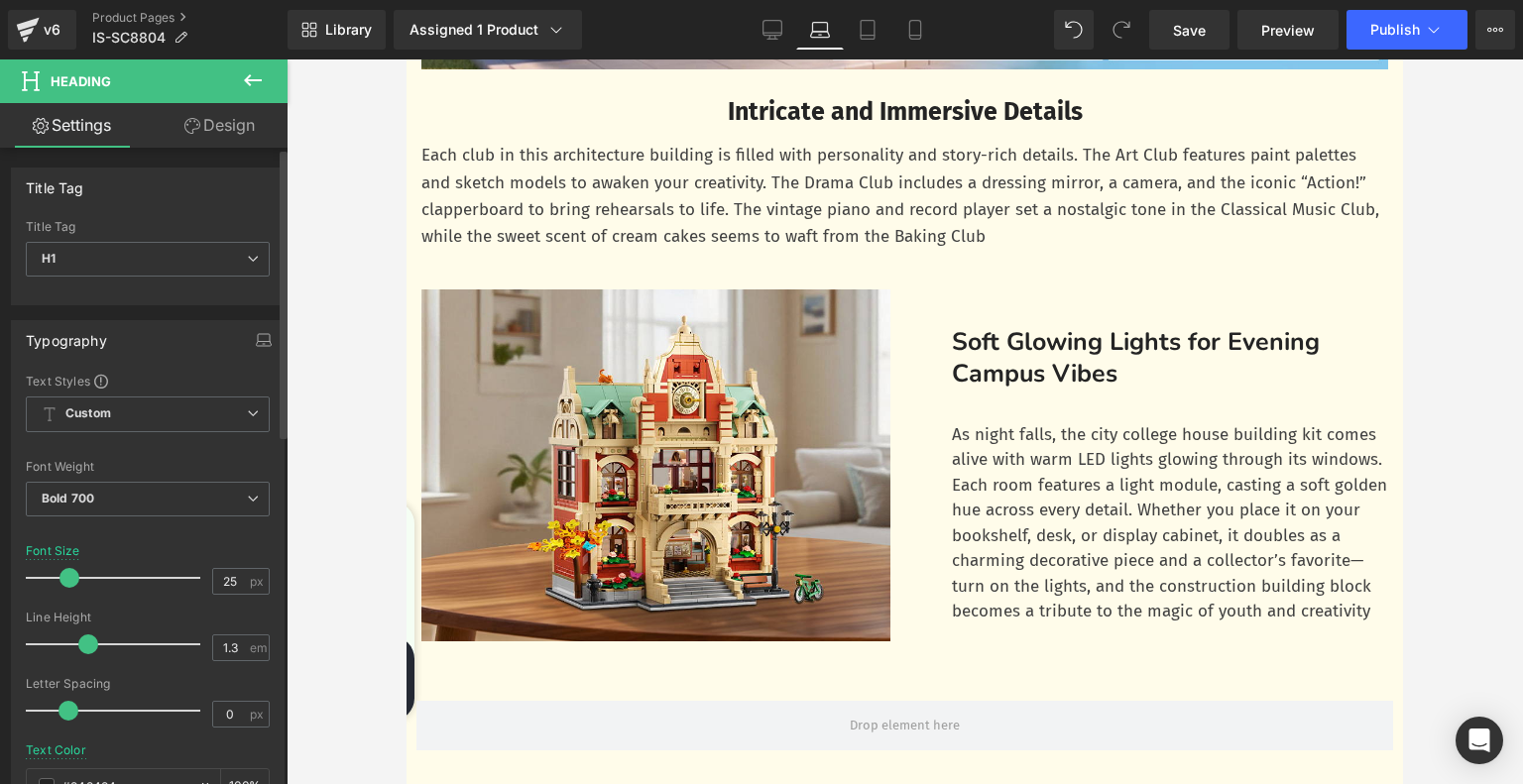 click at bounding box center [69, 578] 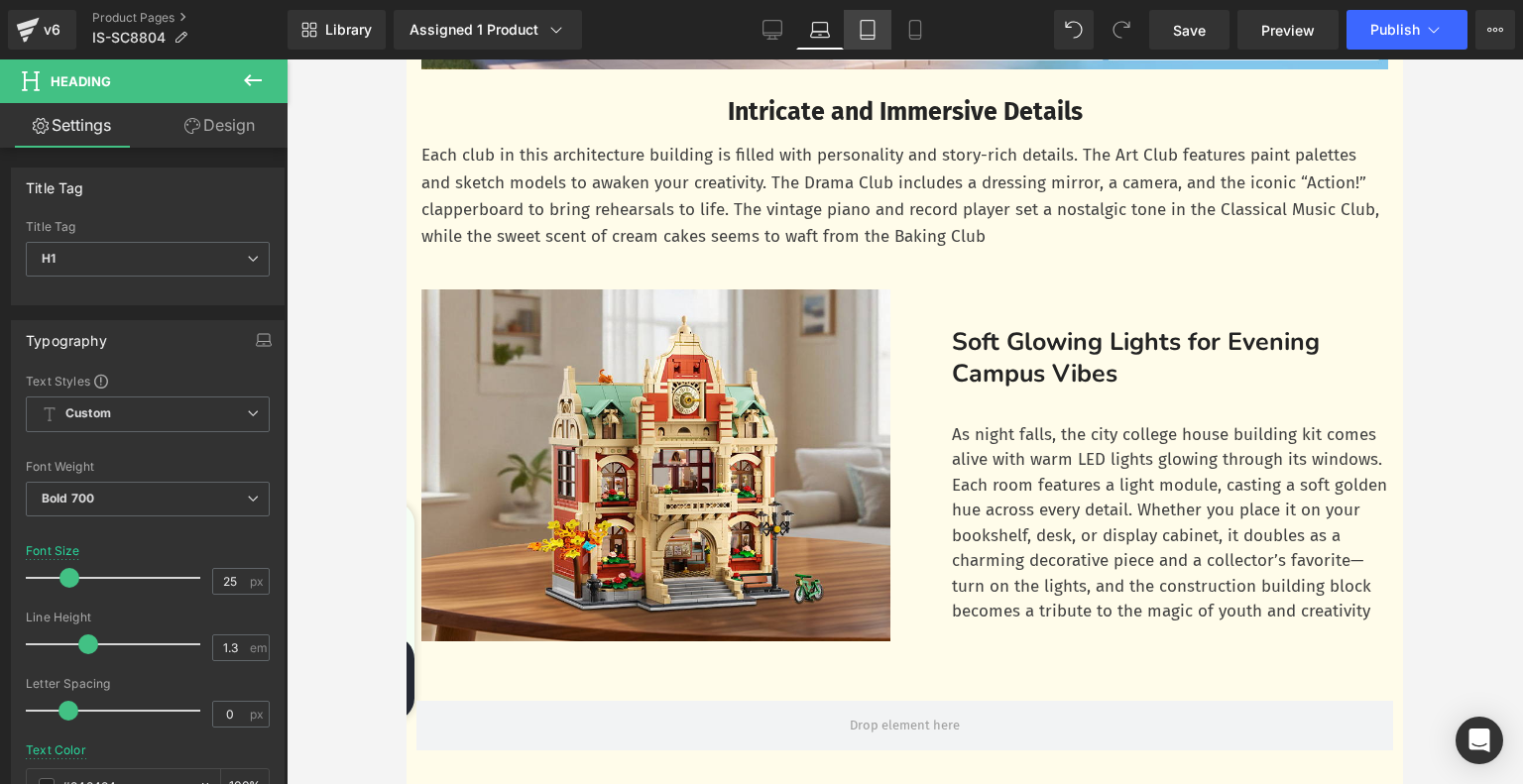 click 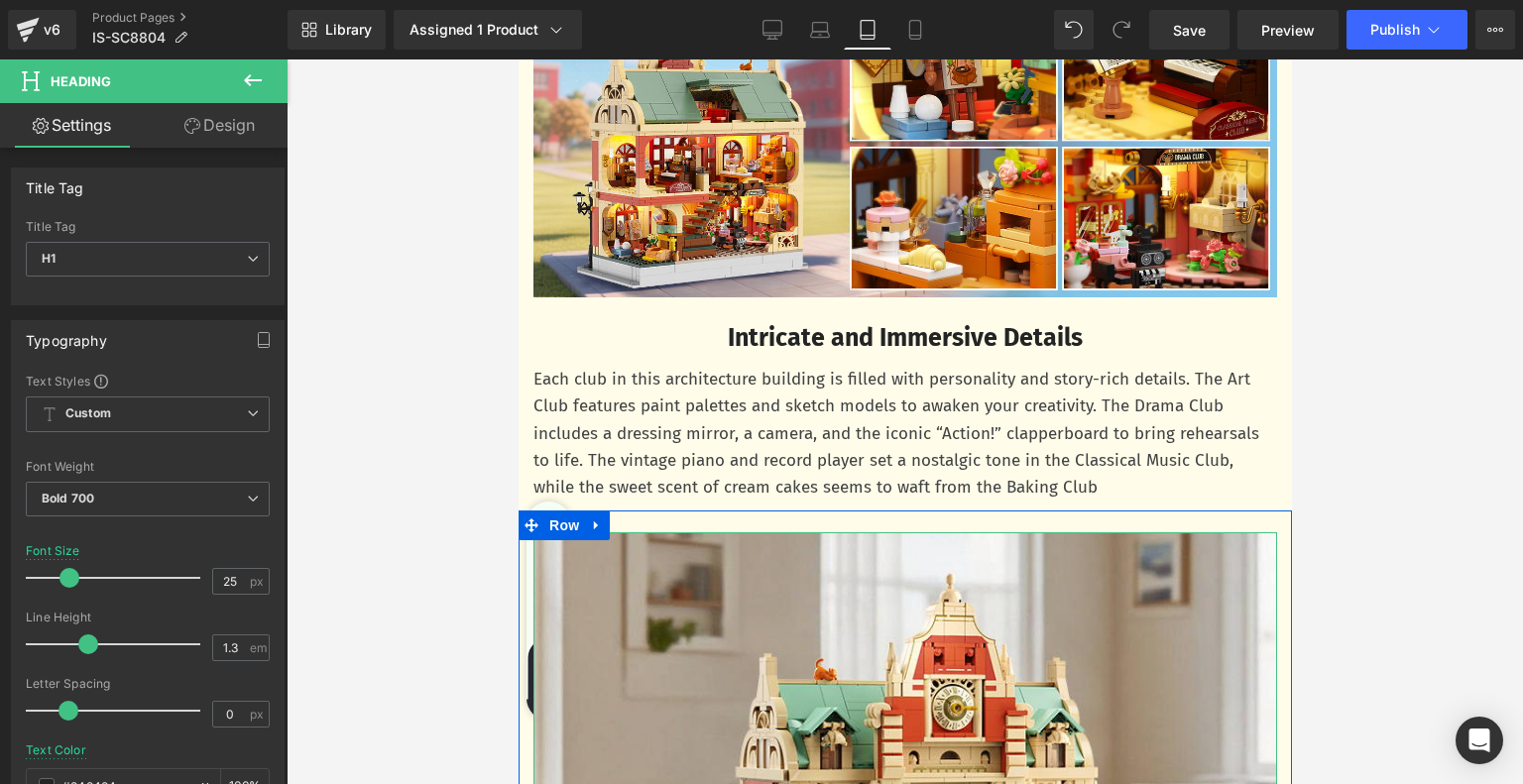 scroll, scrollTop: 1751, scrollLeft: 0, axis: vertical 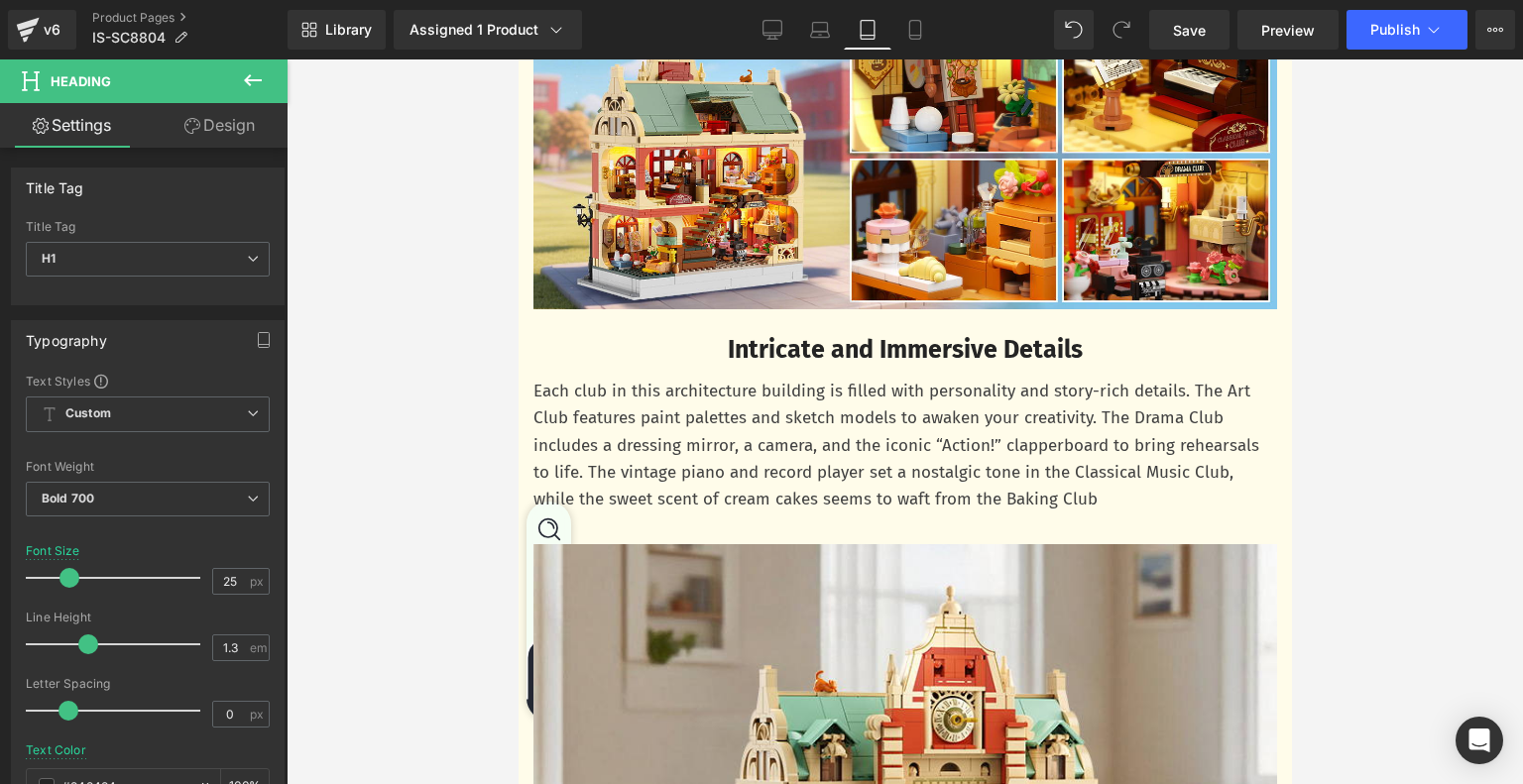 click on "Intricate and Immersive Details Text Block" at bounding box center (904, 337) 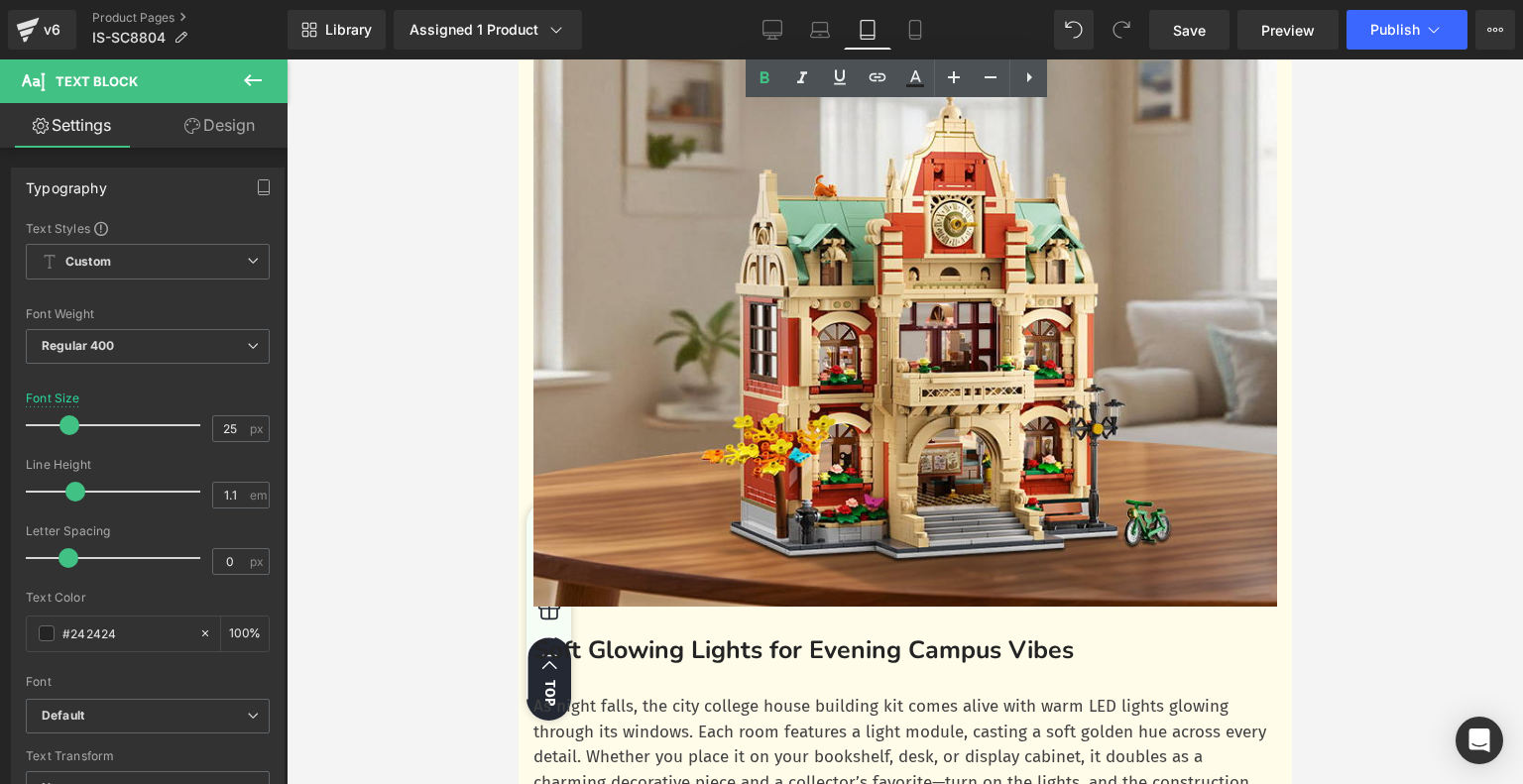 scroll, scrollTop: 2544, scrollLeft: 0, axis: vertical 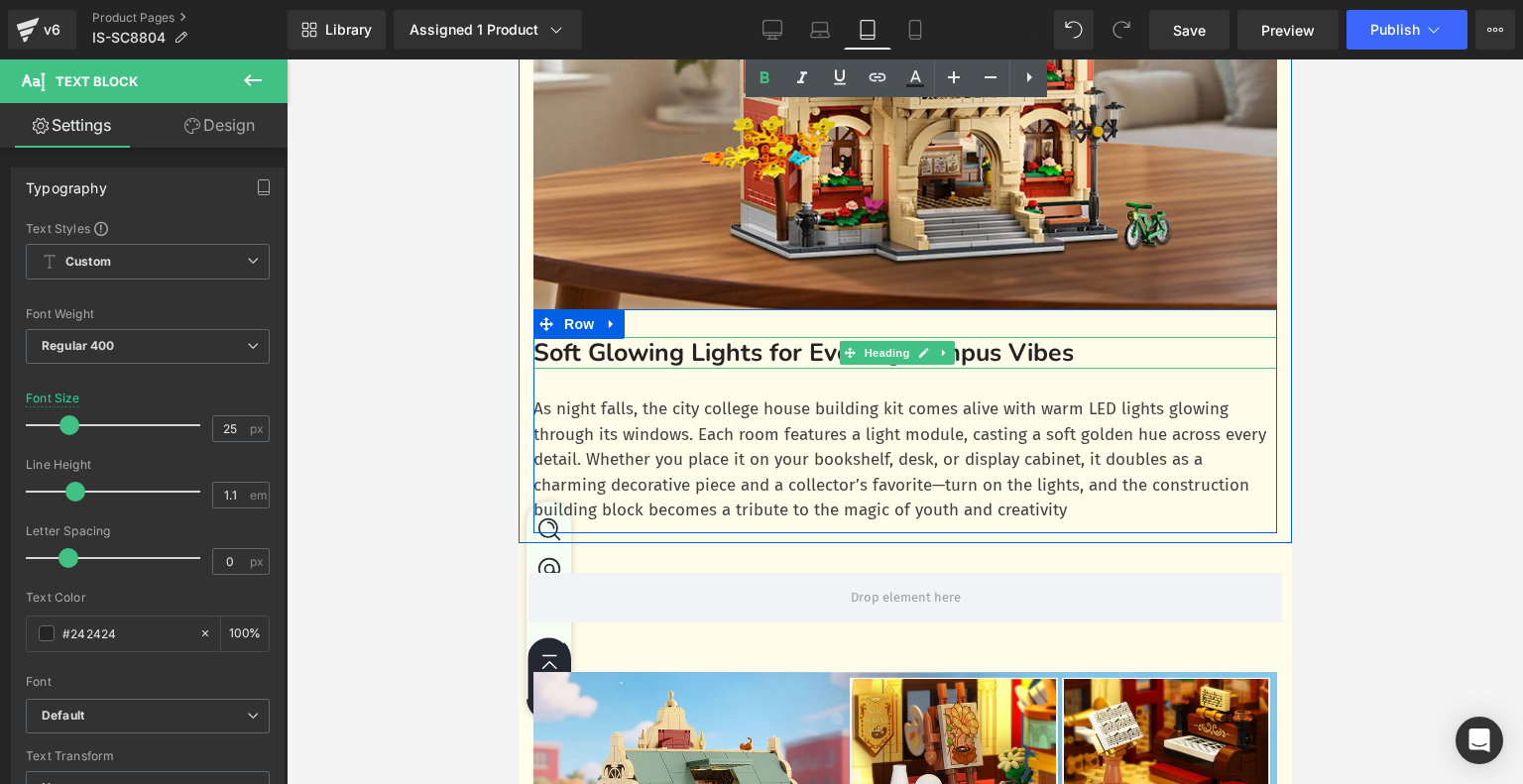 click on "Soft Glowing Lights for Evening Campus Vibes" at bounding box center (904, 353) 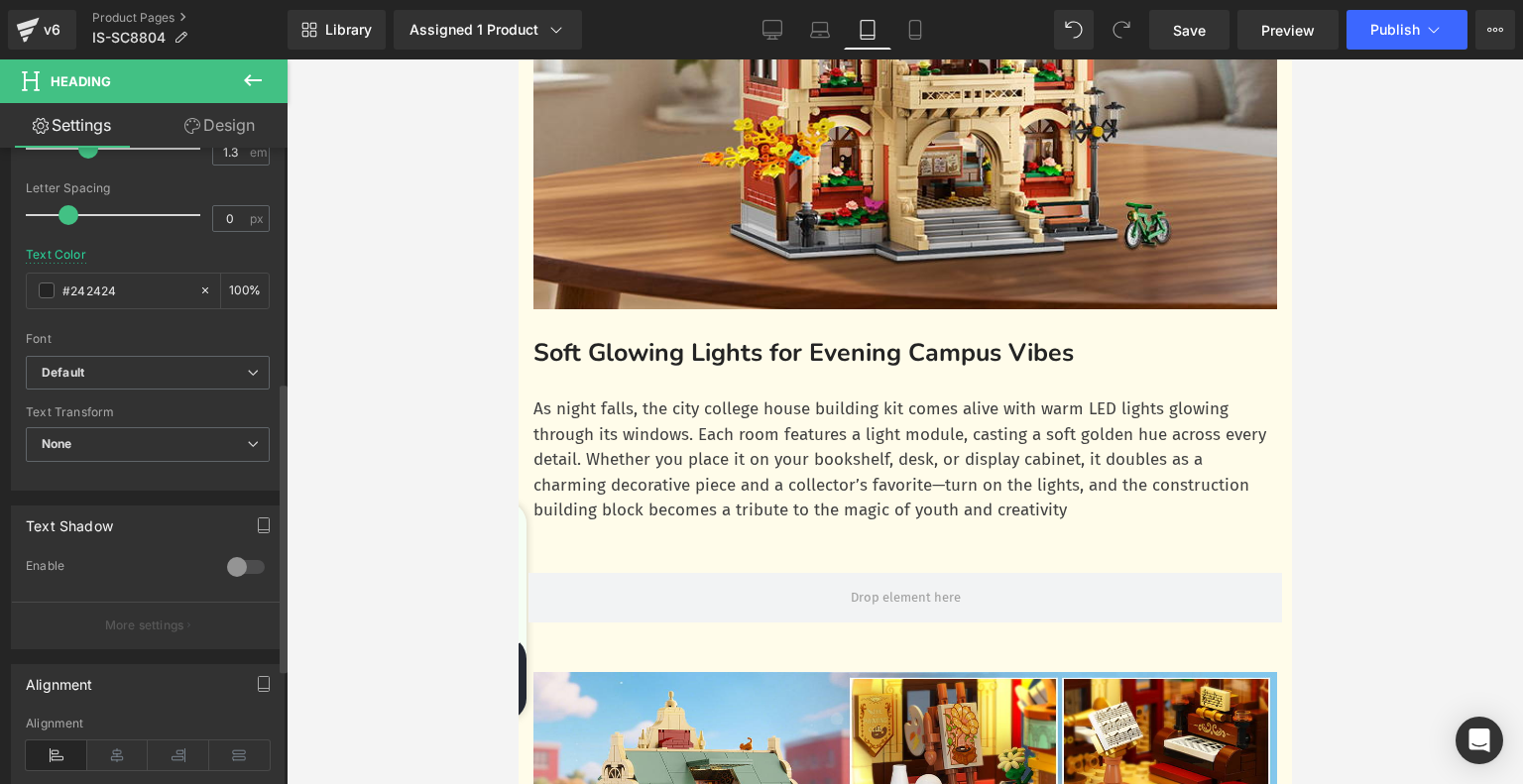 scroll, scrollTop: 767, scrollLeft: 0, axis: vertical 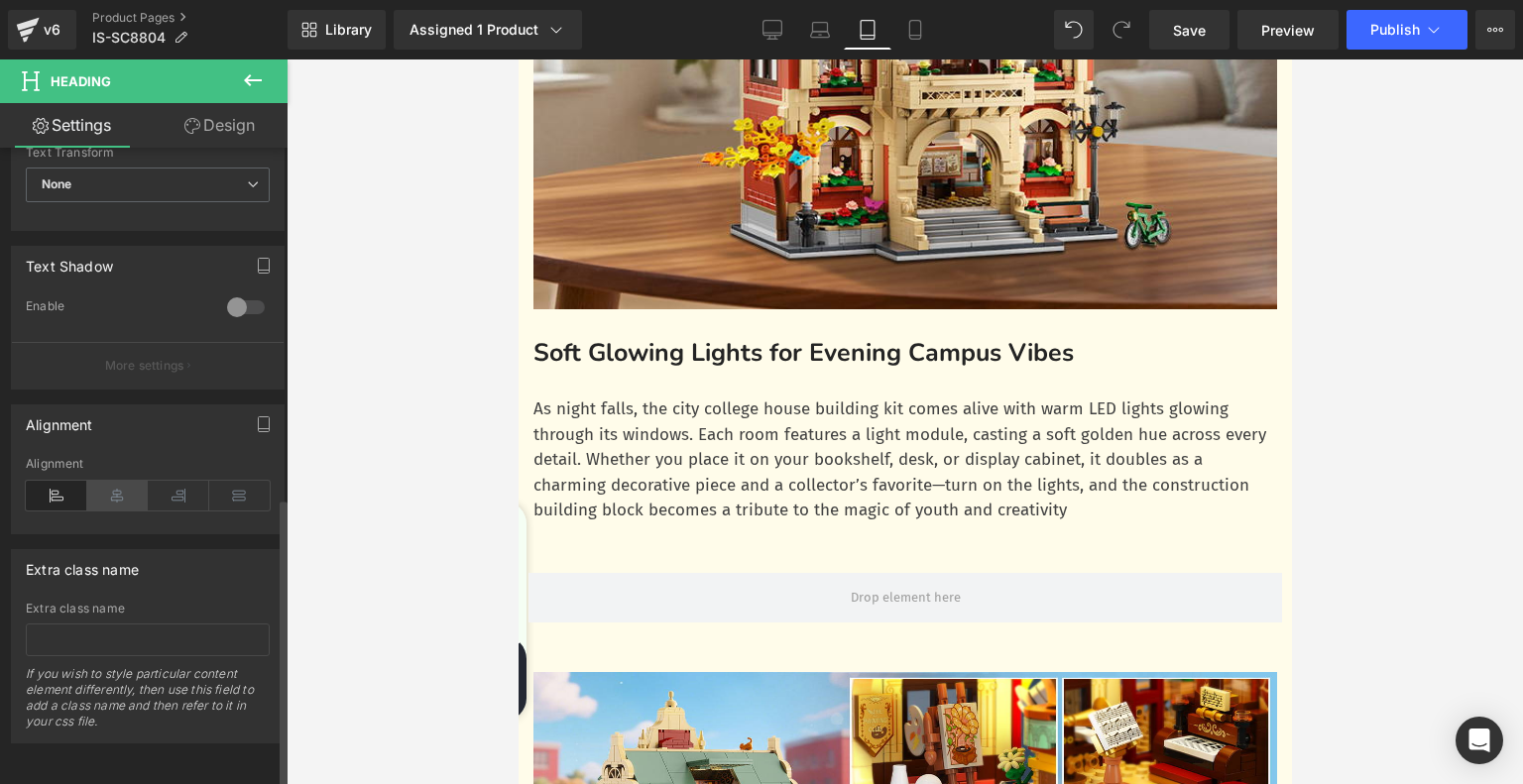 click at bounding box center [118, 496] 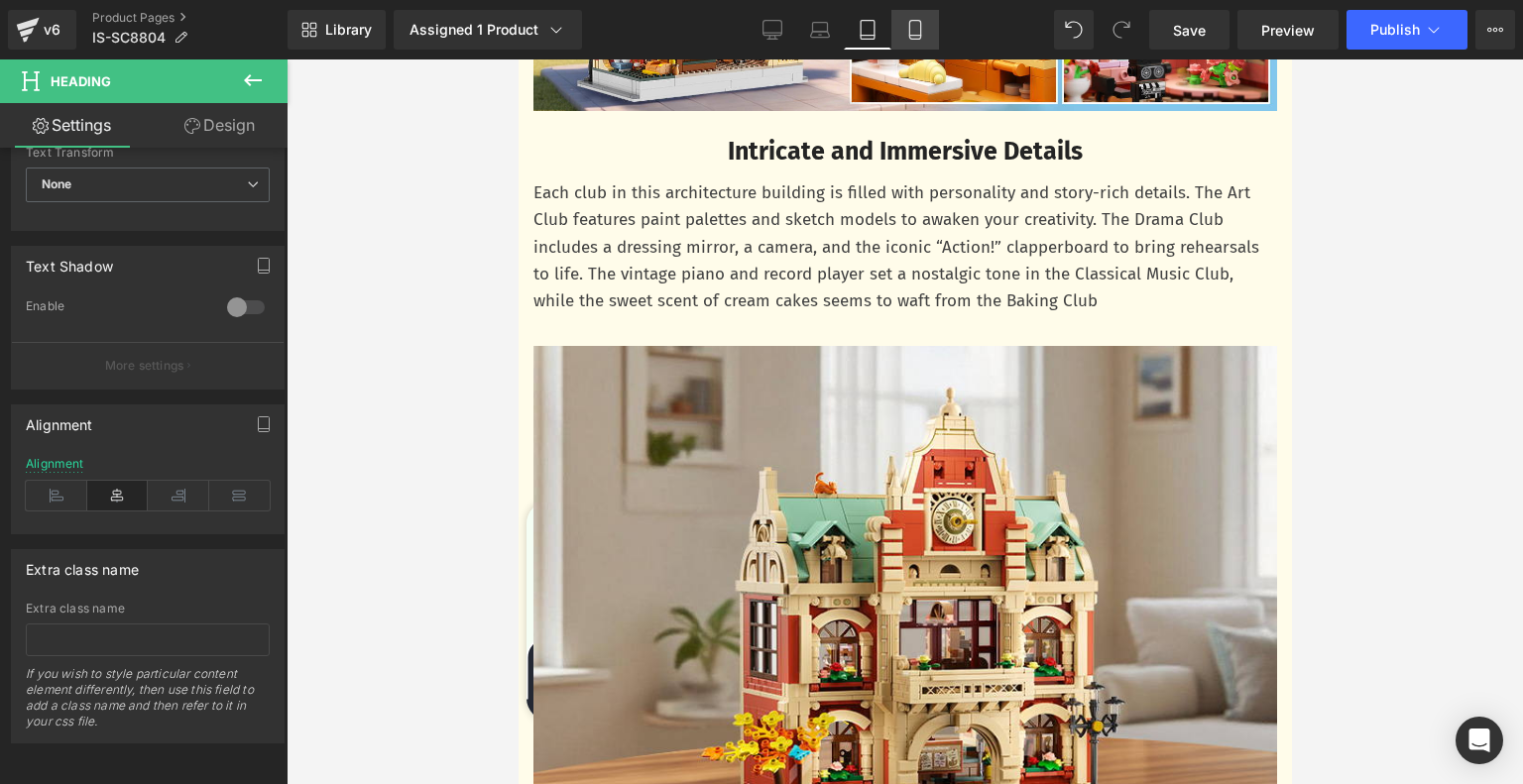 click 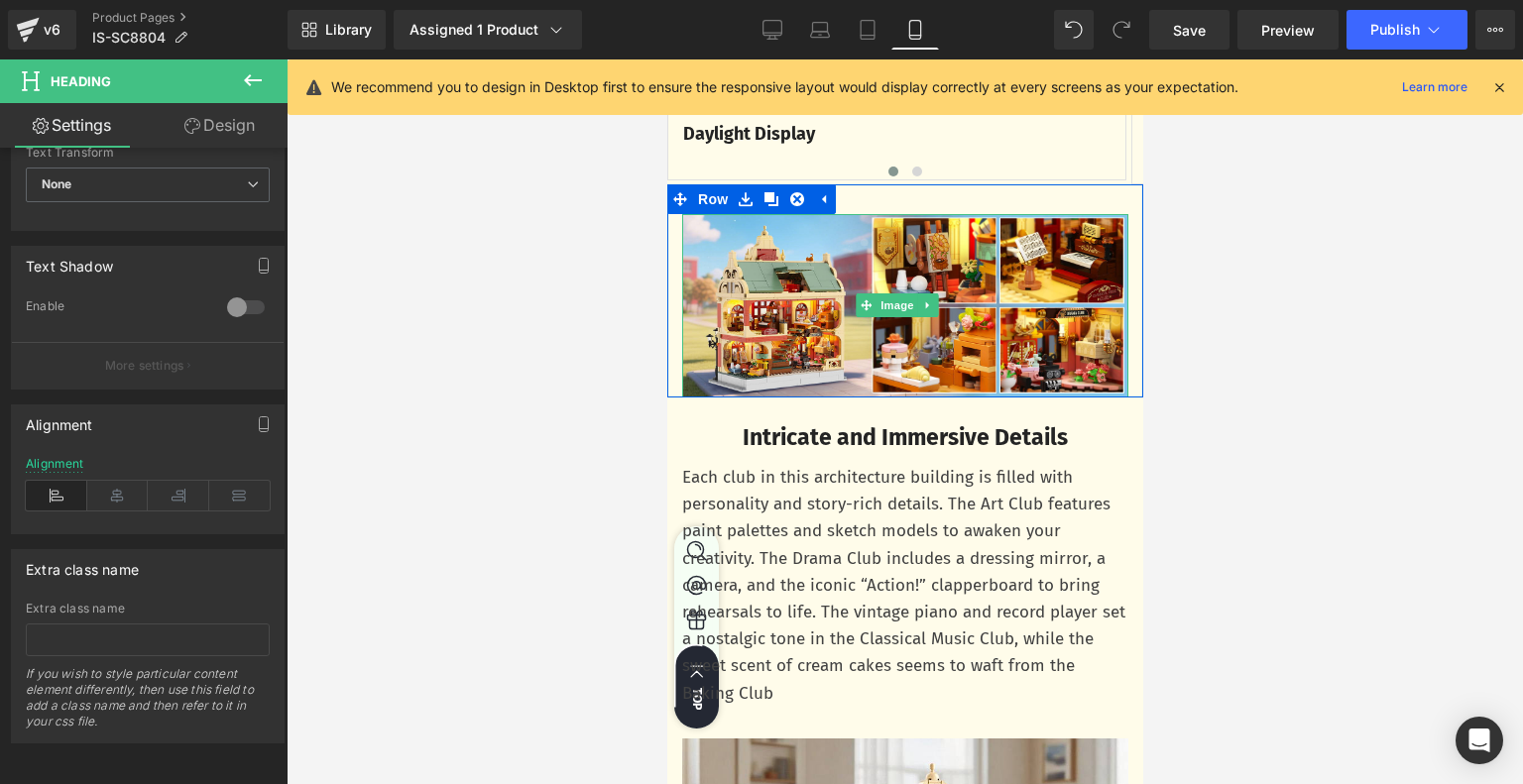 scroll, scrollTop: 2273, scrollLeft: 0, axis: vertical 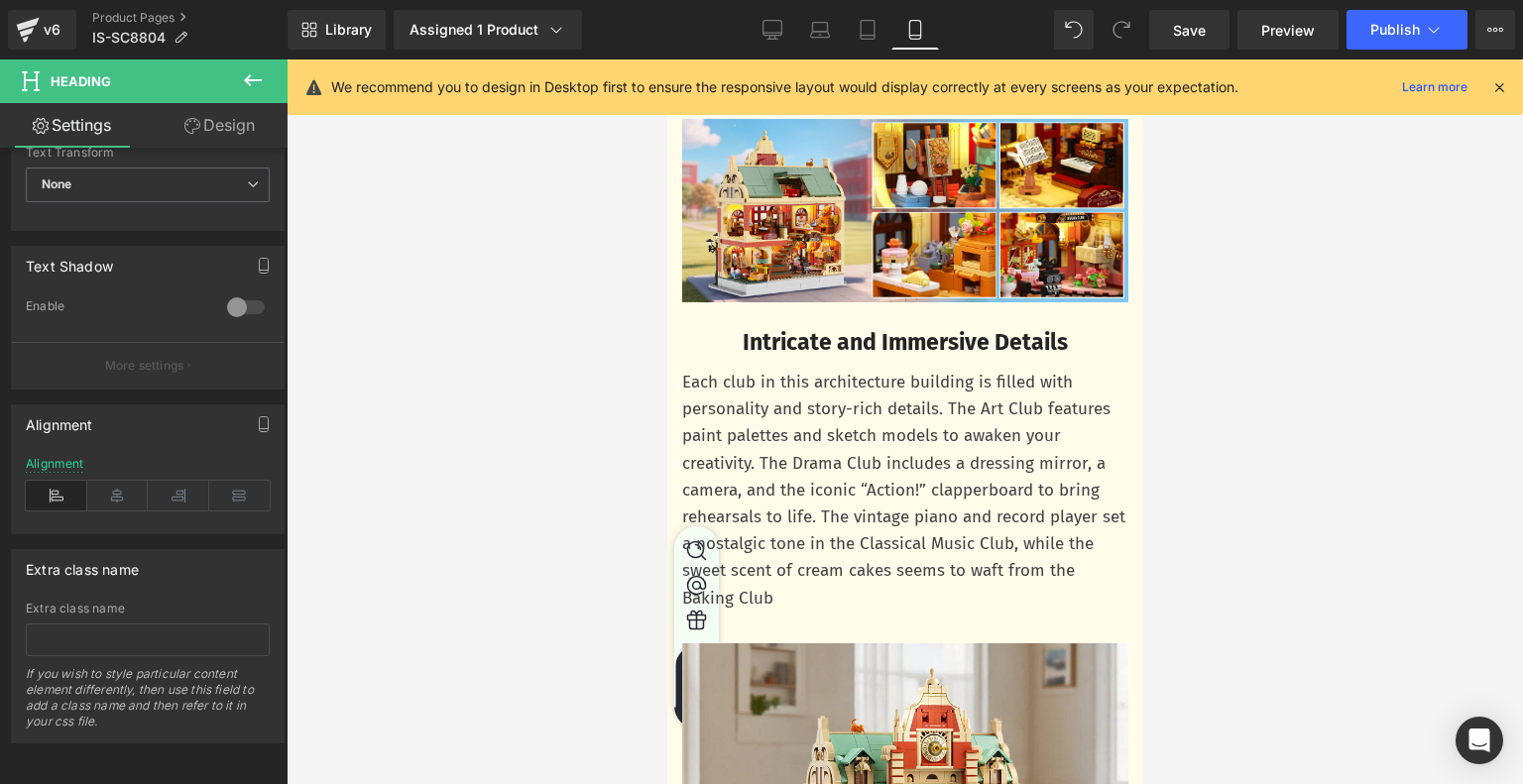 click on "Intricate and Immersive Details" at bounding box center (904, 342) 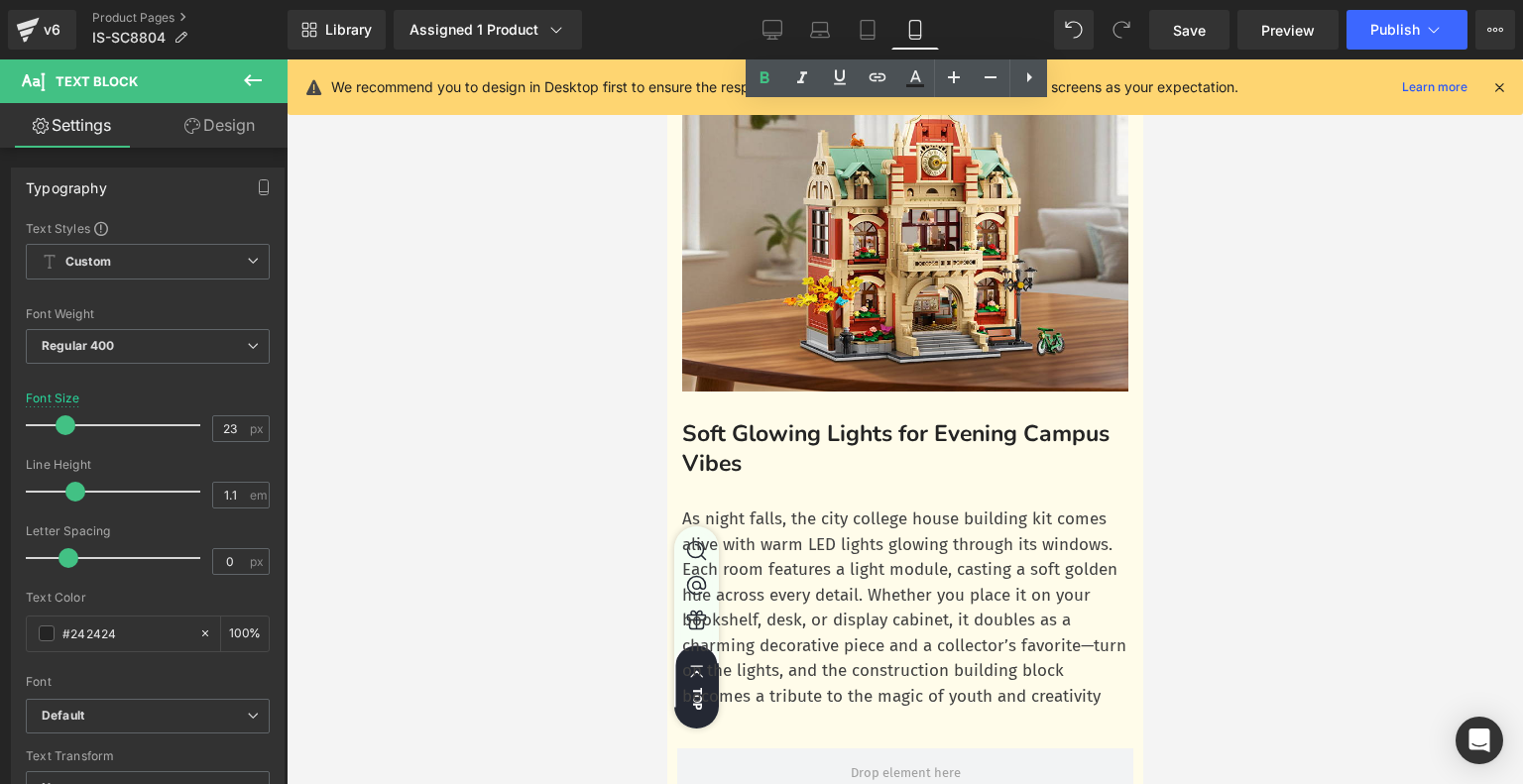scroll, scrollTop: 2967, scrollLeft: 0, axis: vertical 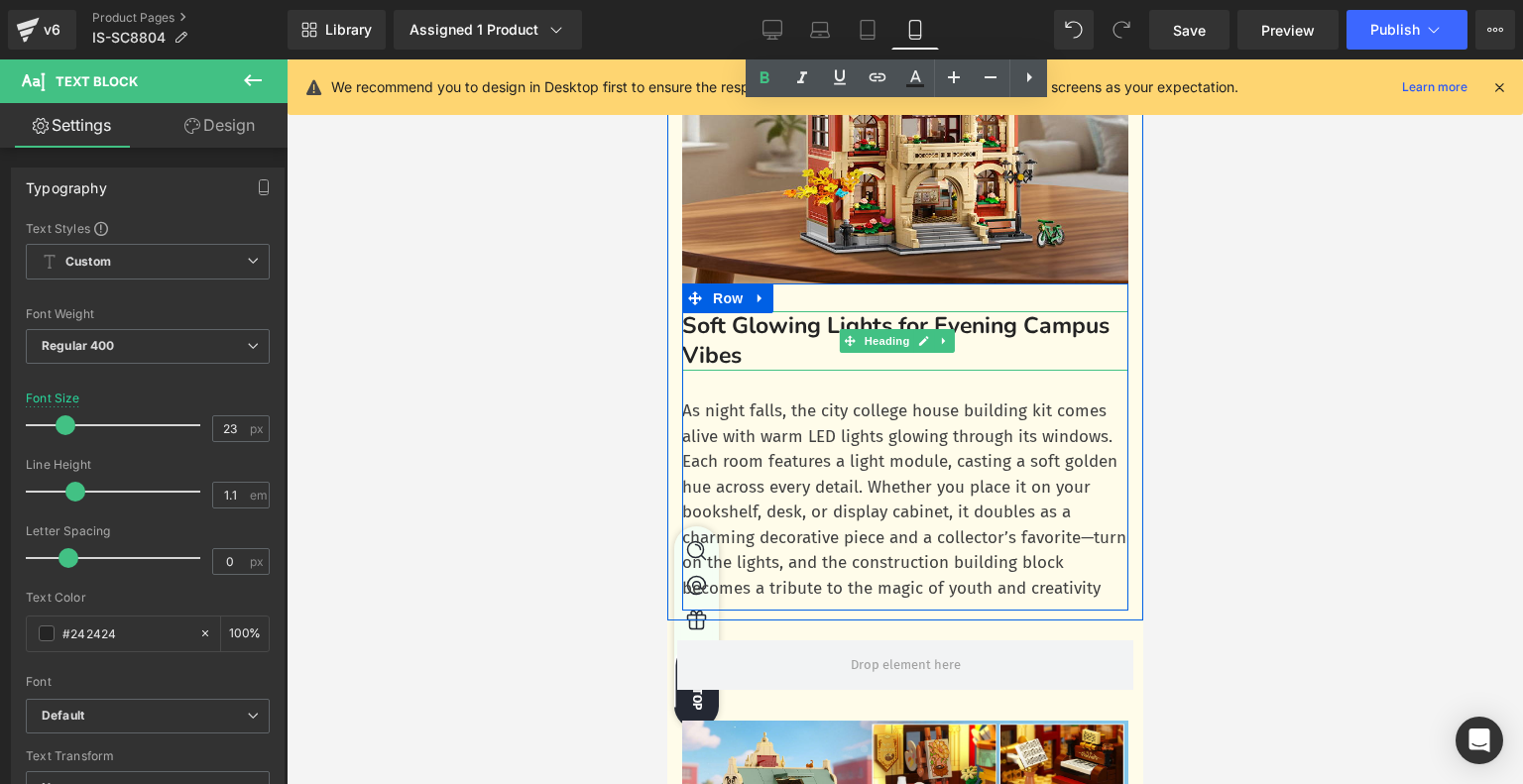click on "Soft Glowing Lights for Evening Campus Vibes" at bounding box center (904, 341) 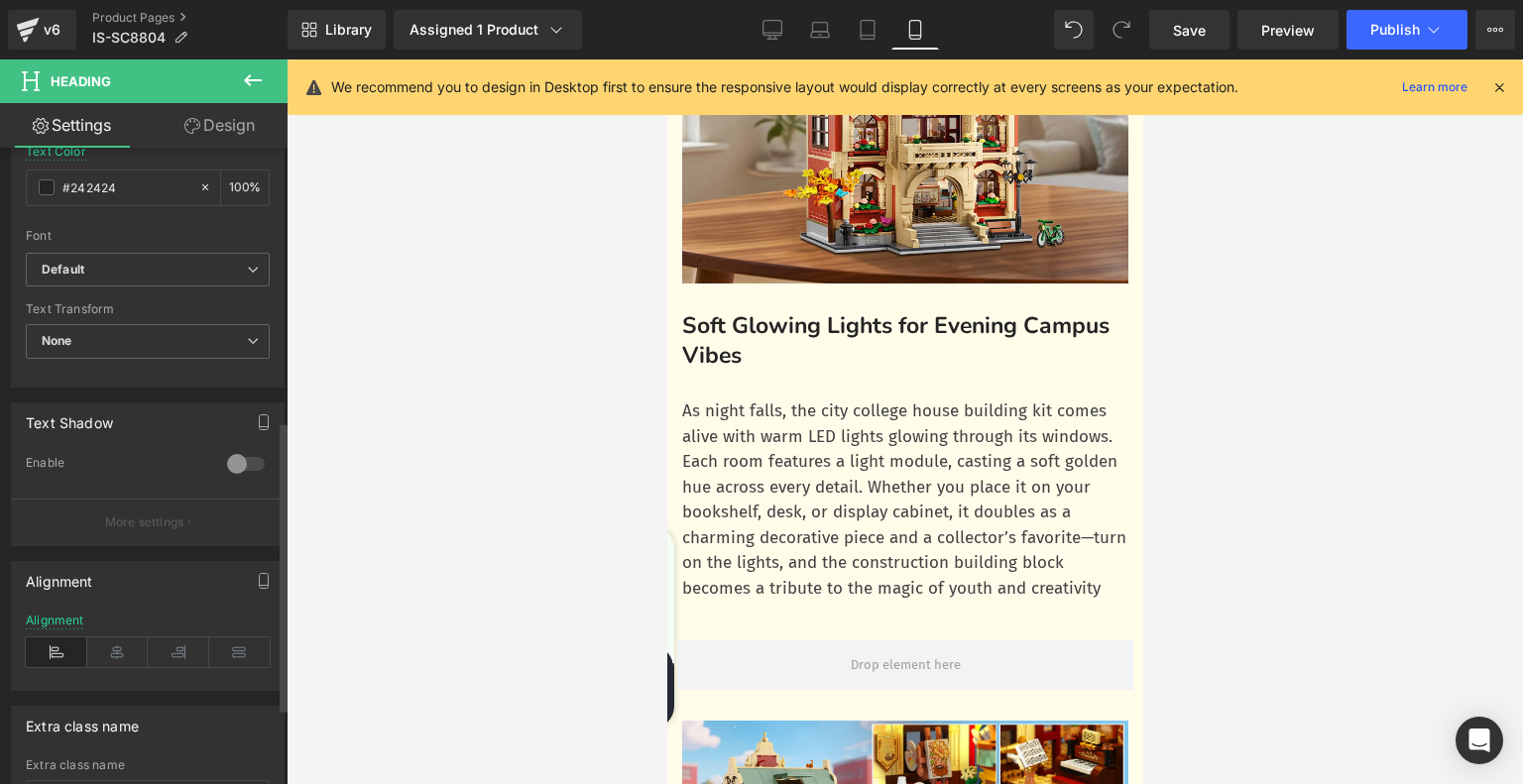 scroll, scrollTop: 694, scrollLeft: 0, axis: vertical 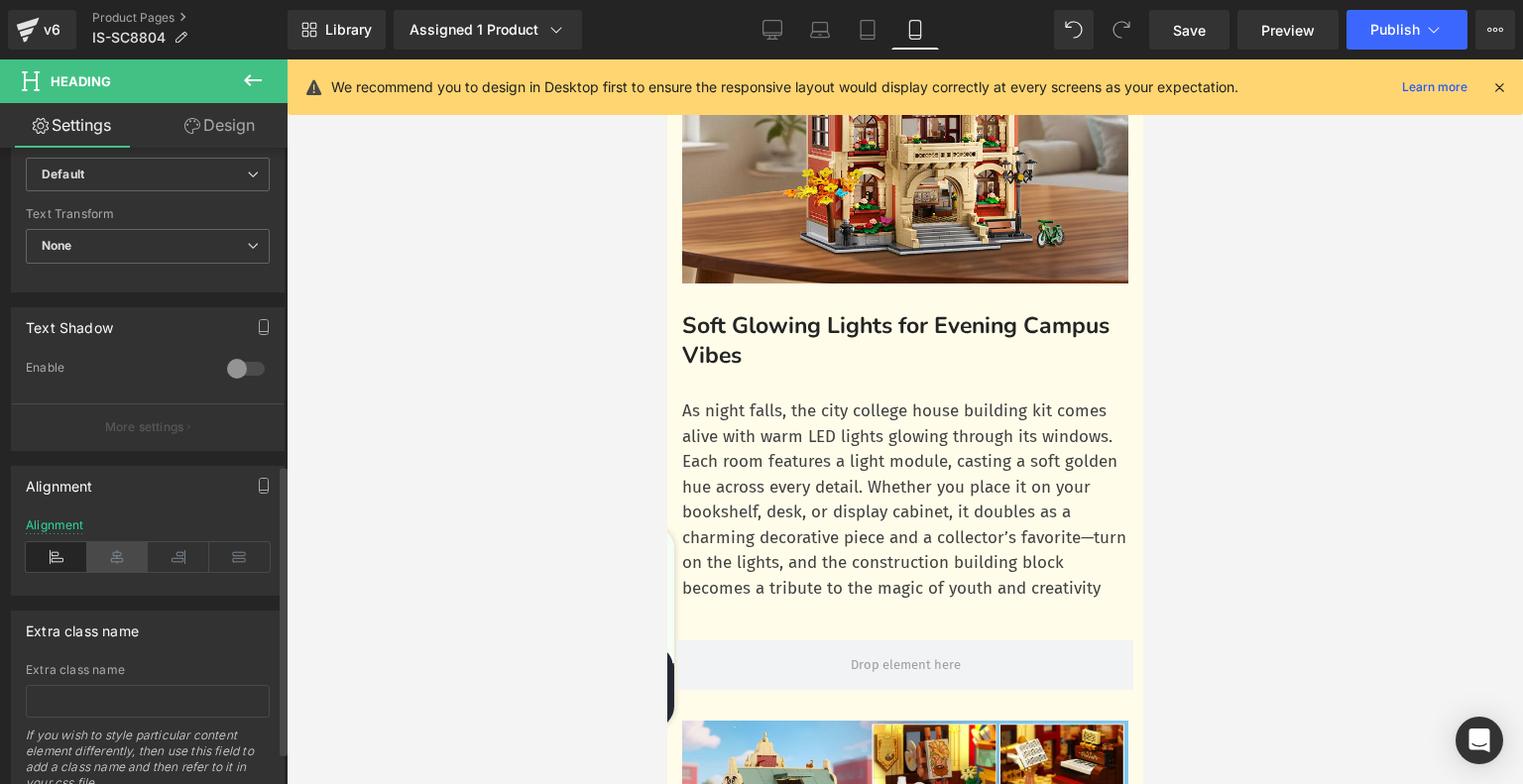 click at bounding box center [118, 557] 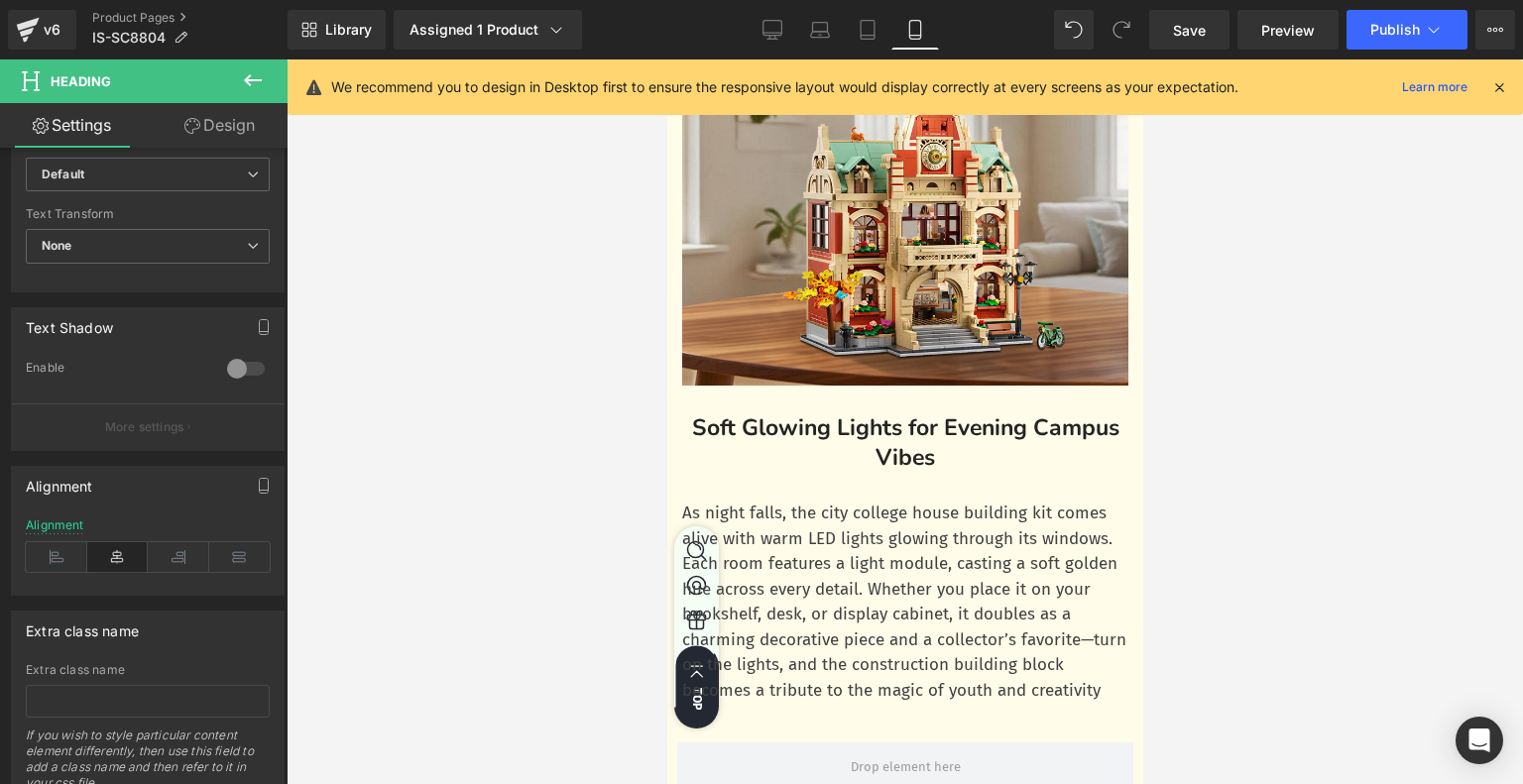 scroll, scrollTop: 3066, scrollLeft: 0, axis: vertical 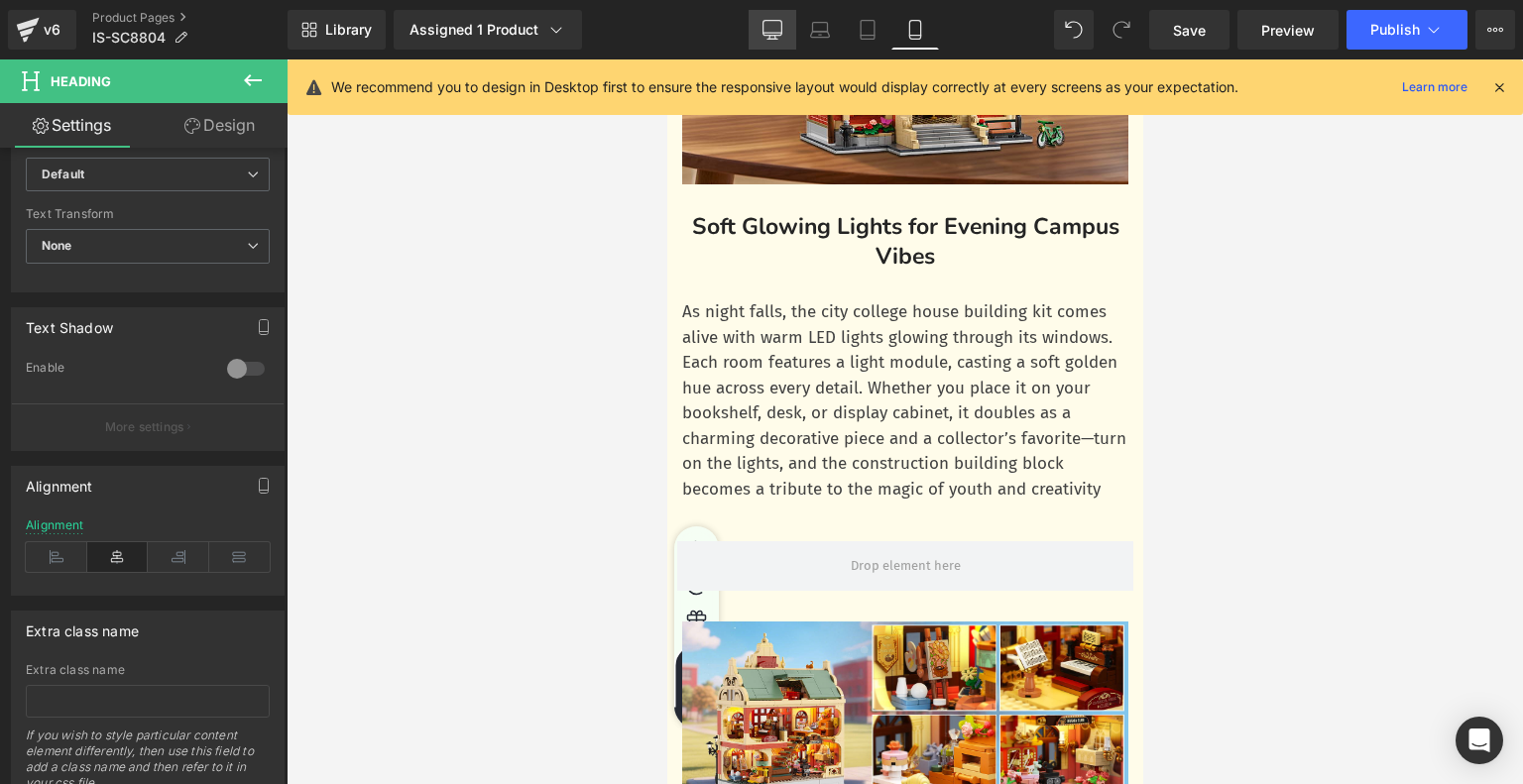click 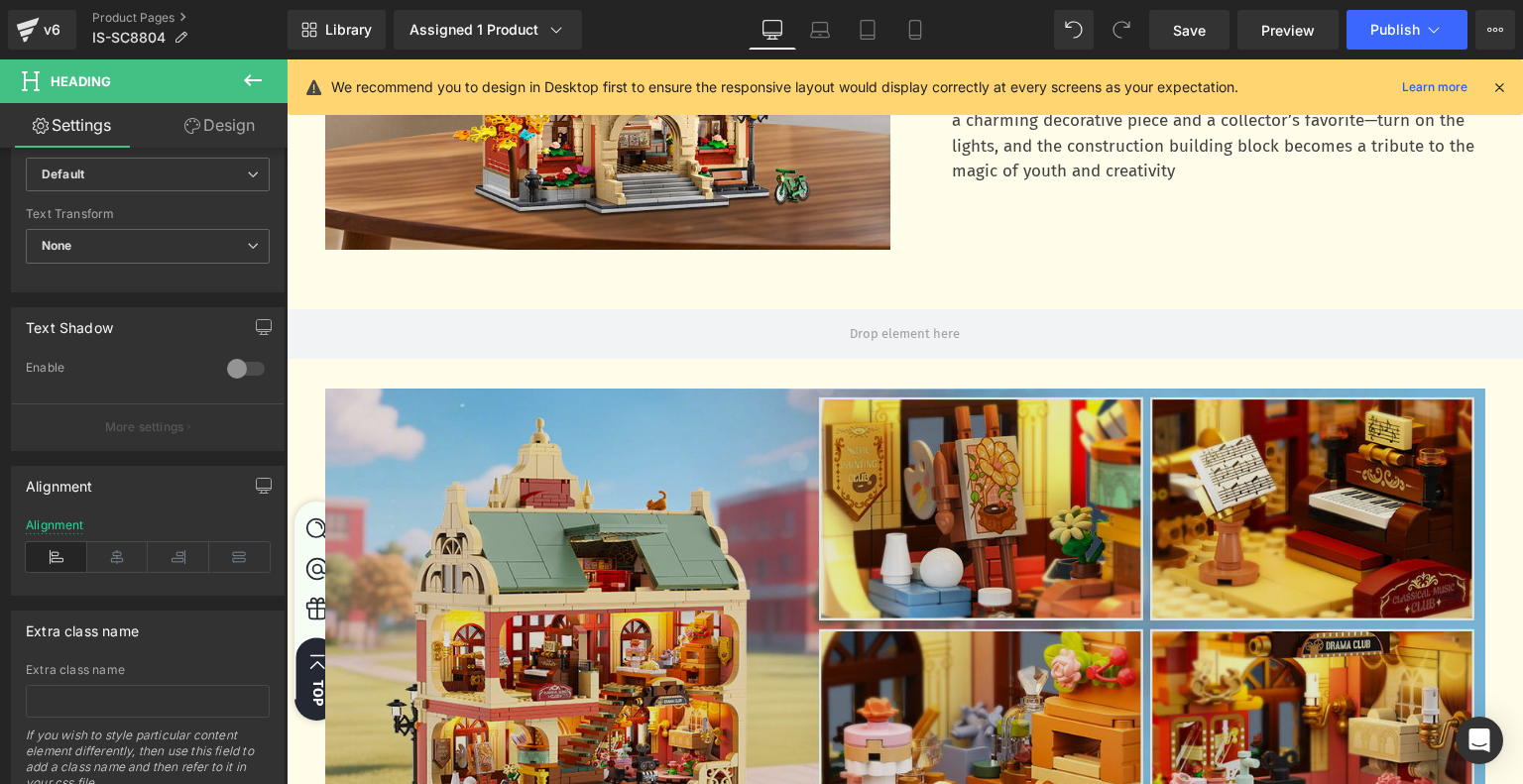 scroll, scrollTop: 3065, scrollLeft: 0, axis: vertical 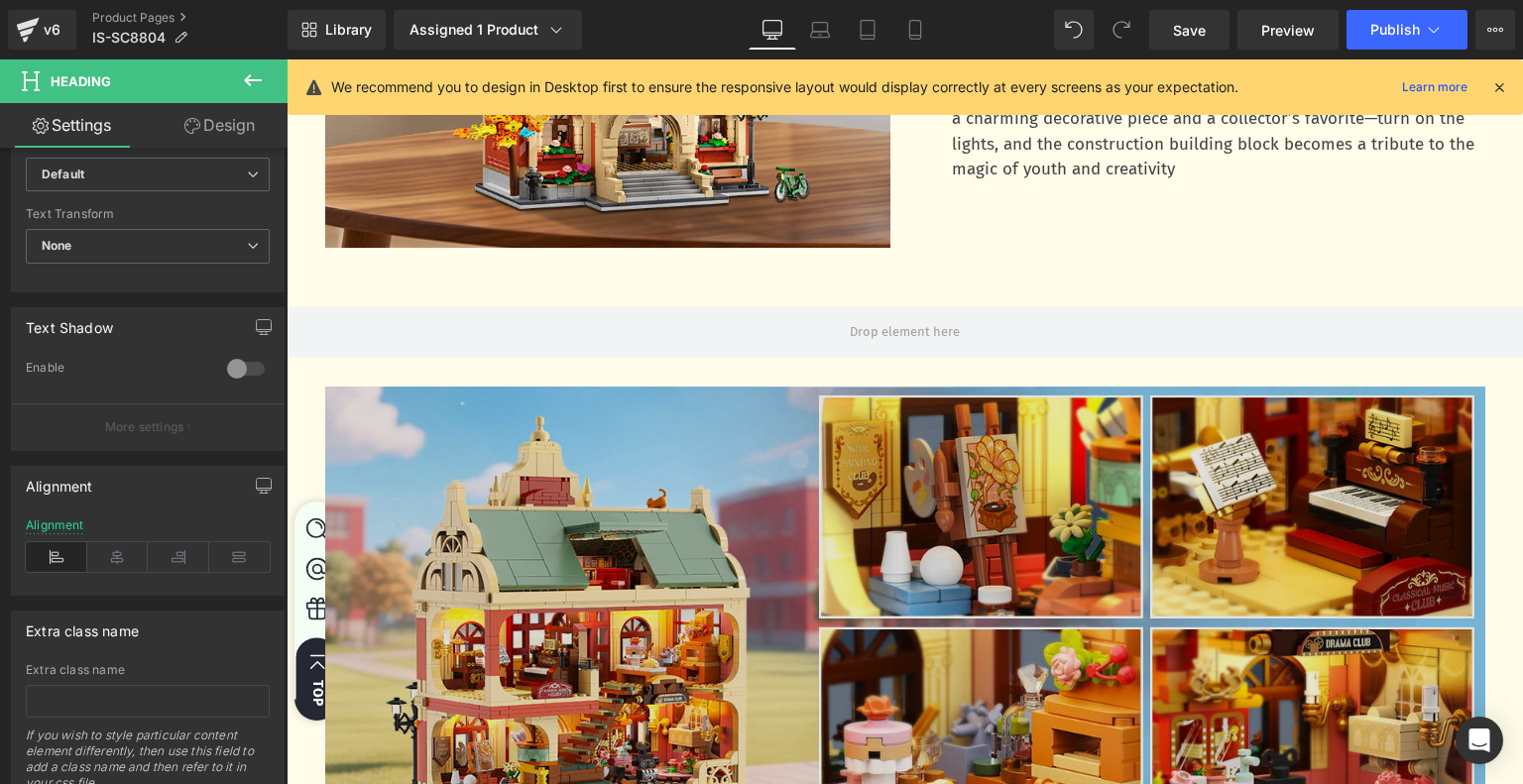 click at bounding box center (905, 624) 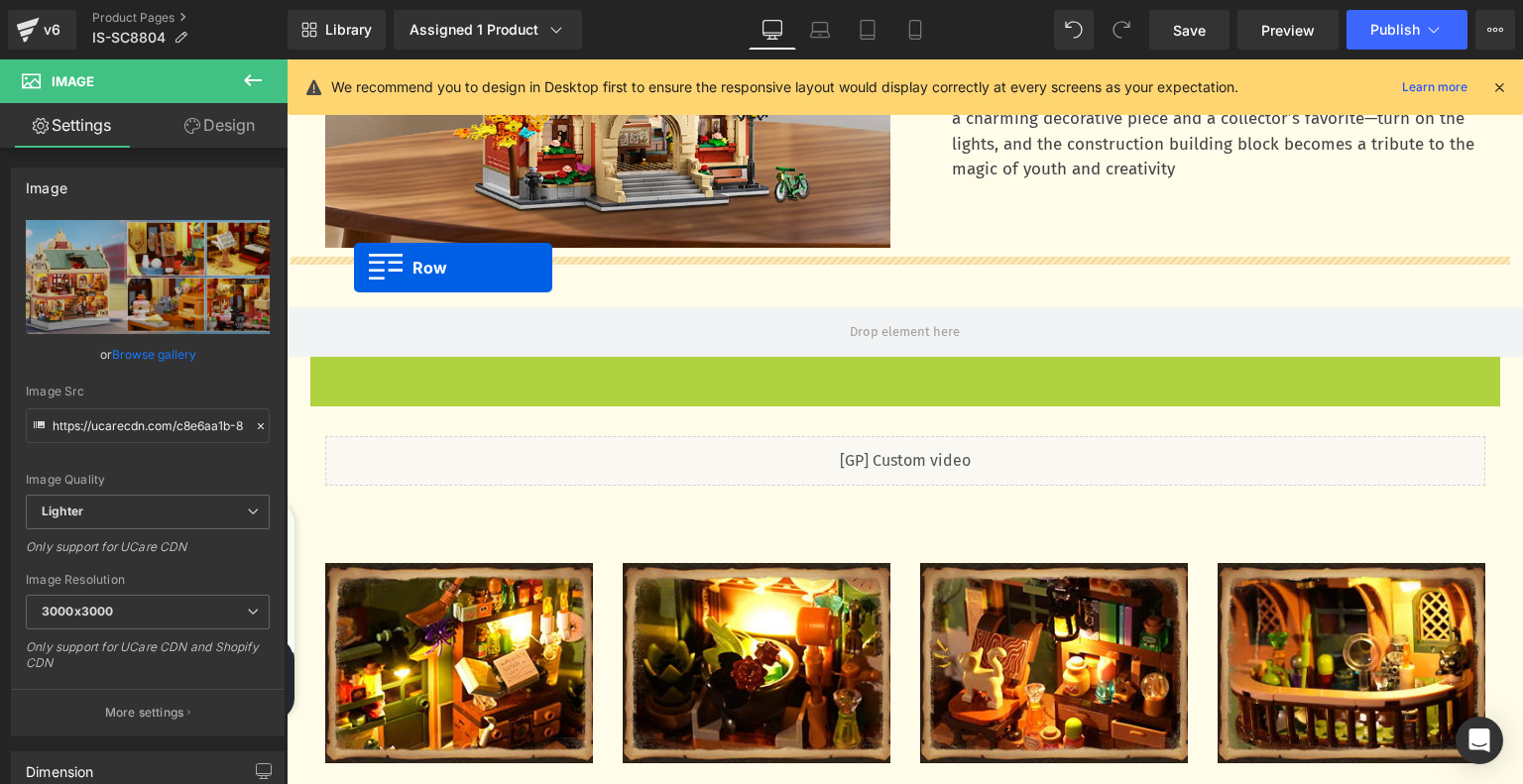 drag, startPoint x: 311, startPoint y: 366, endPoint x: 354, endPoint y: 268, distance: 107.01869 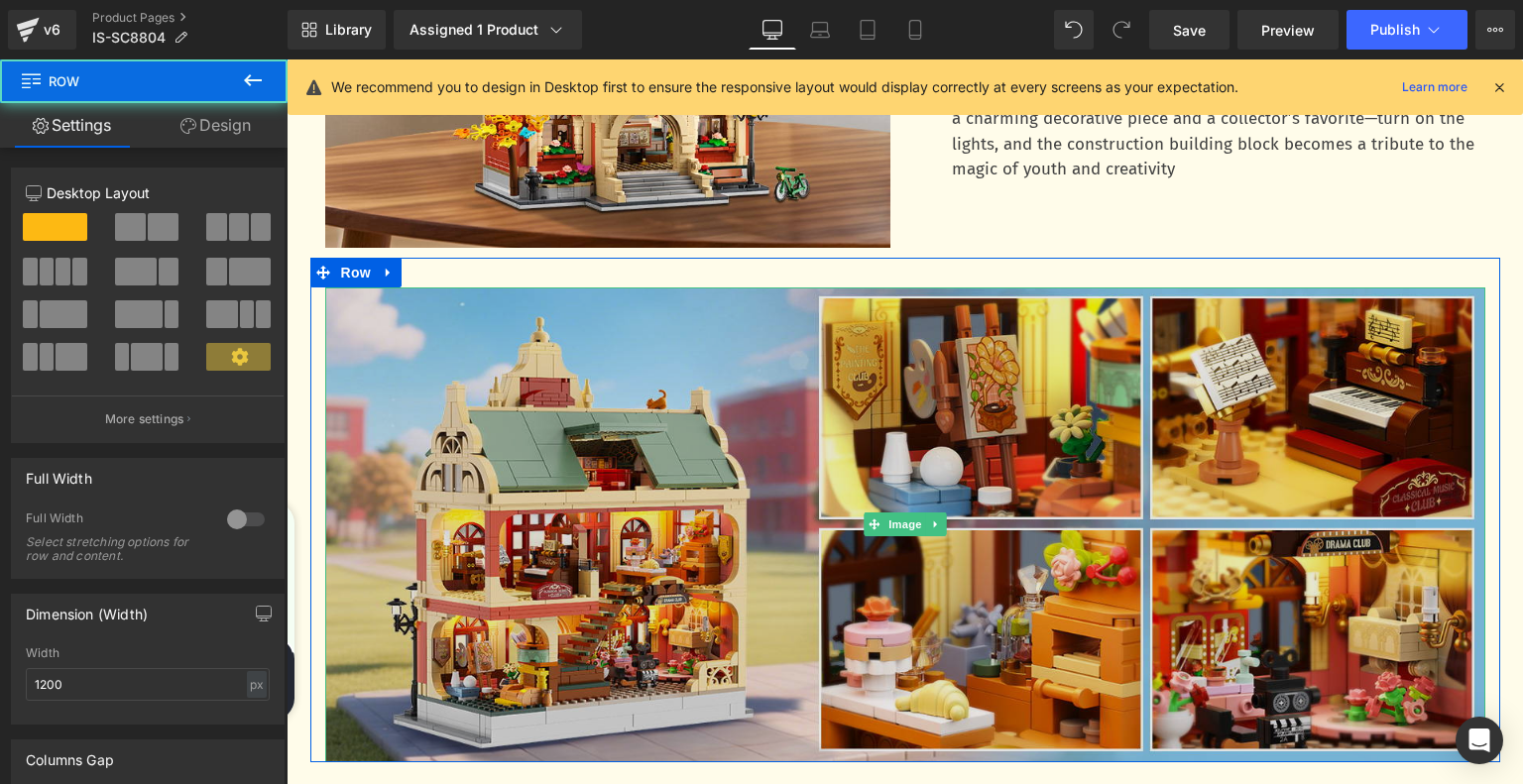 click at bounding box center (905, 525) 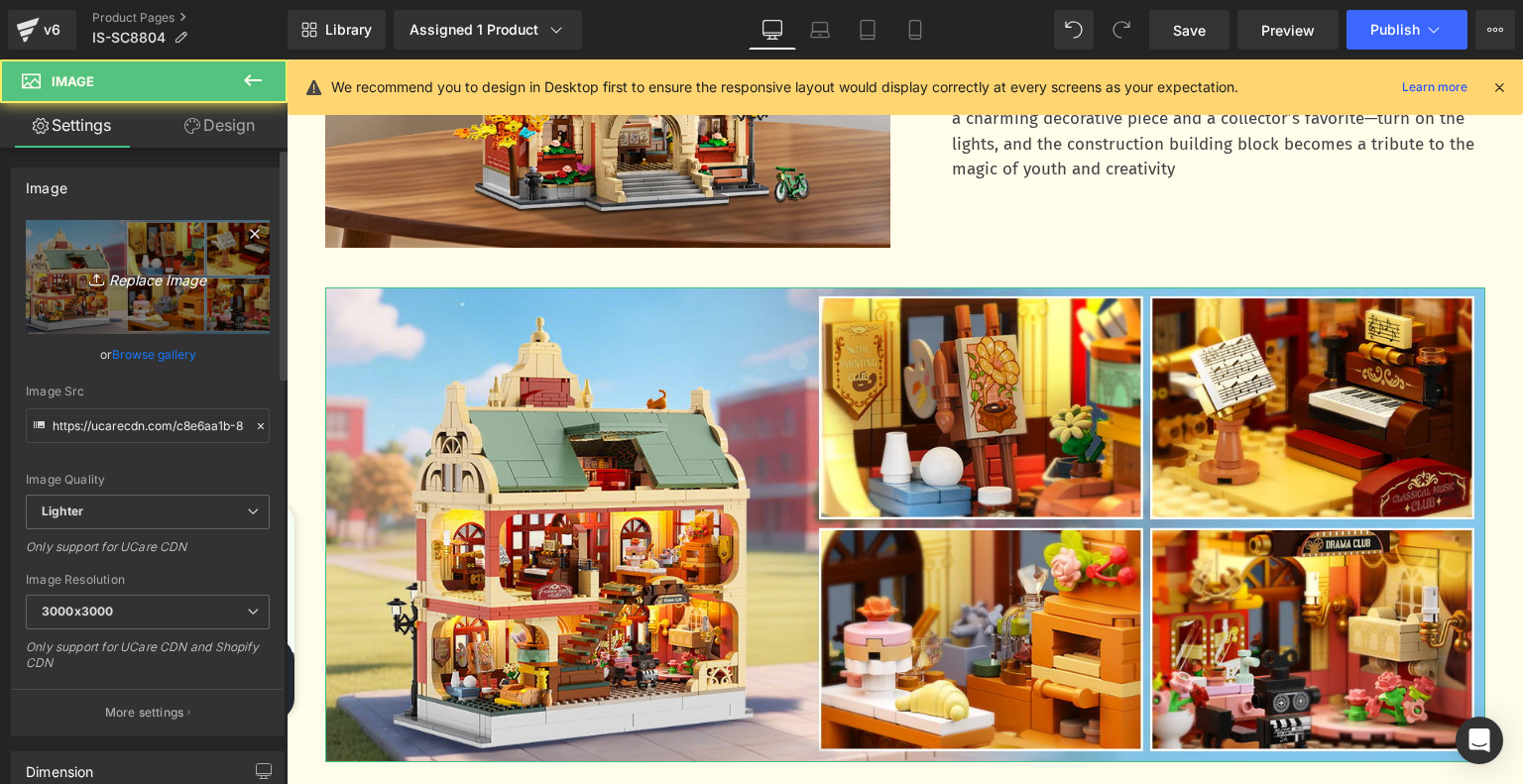 click on "Replace Image" at bounding box center (148, 277) 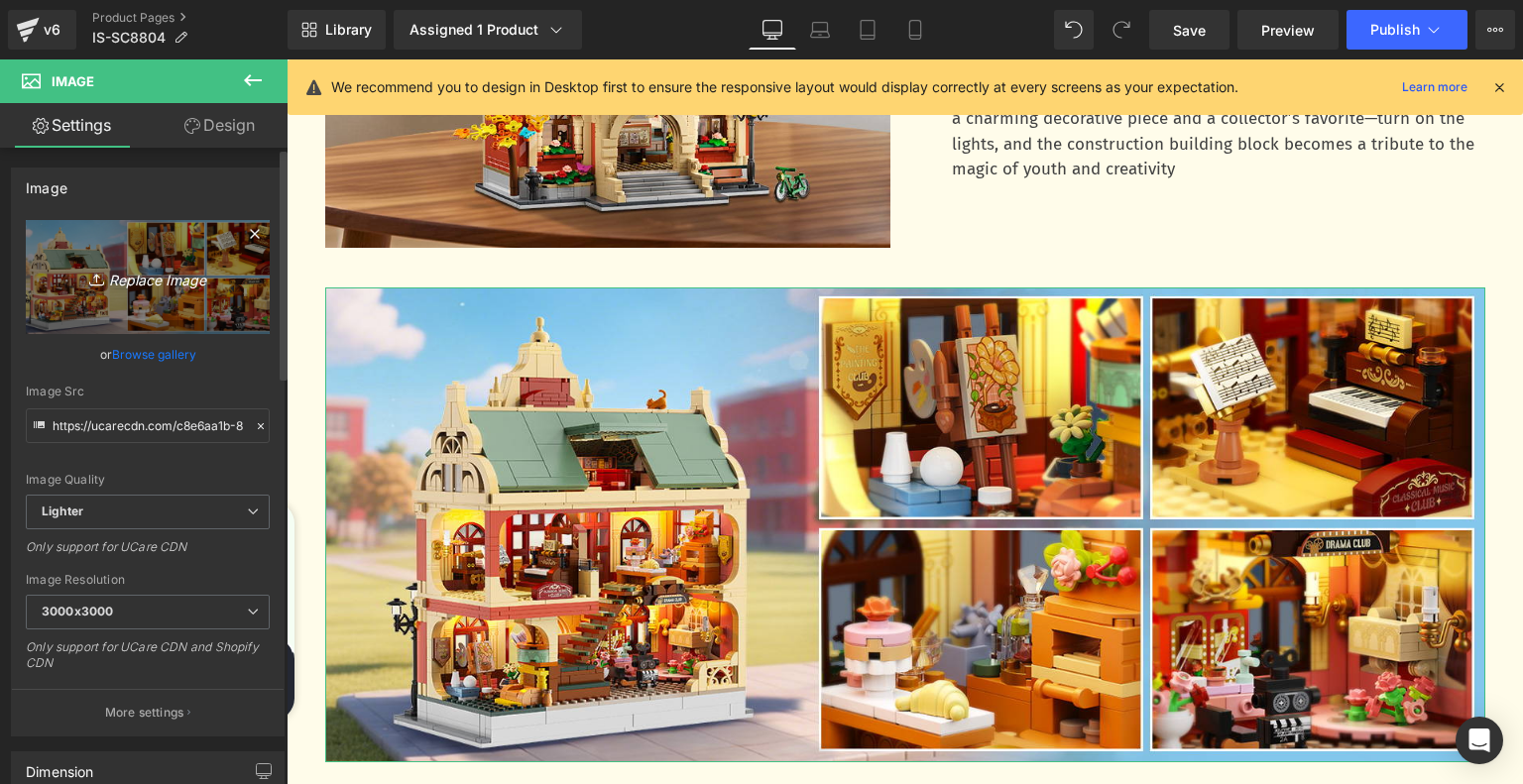type on "C:\fakepath\9cc0df72-a69b-470e-9588-941e300306c1.__CR0,0,1464,600_PT0_SX1464_V1___.jpg" 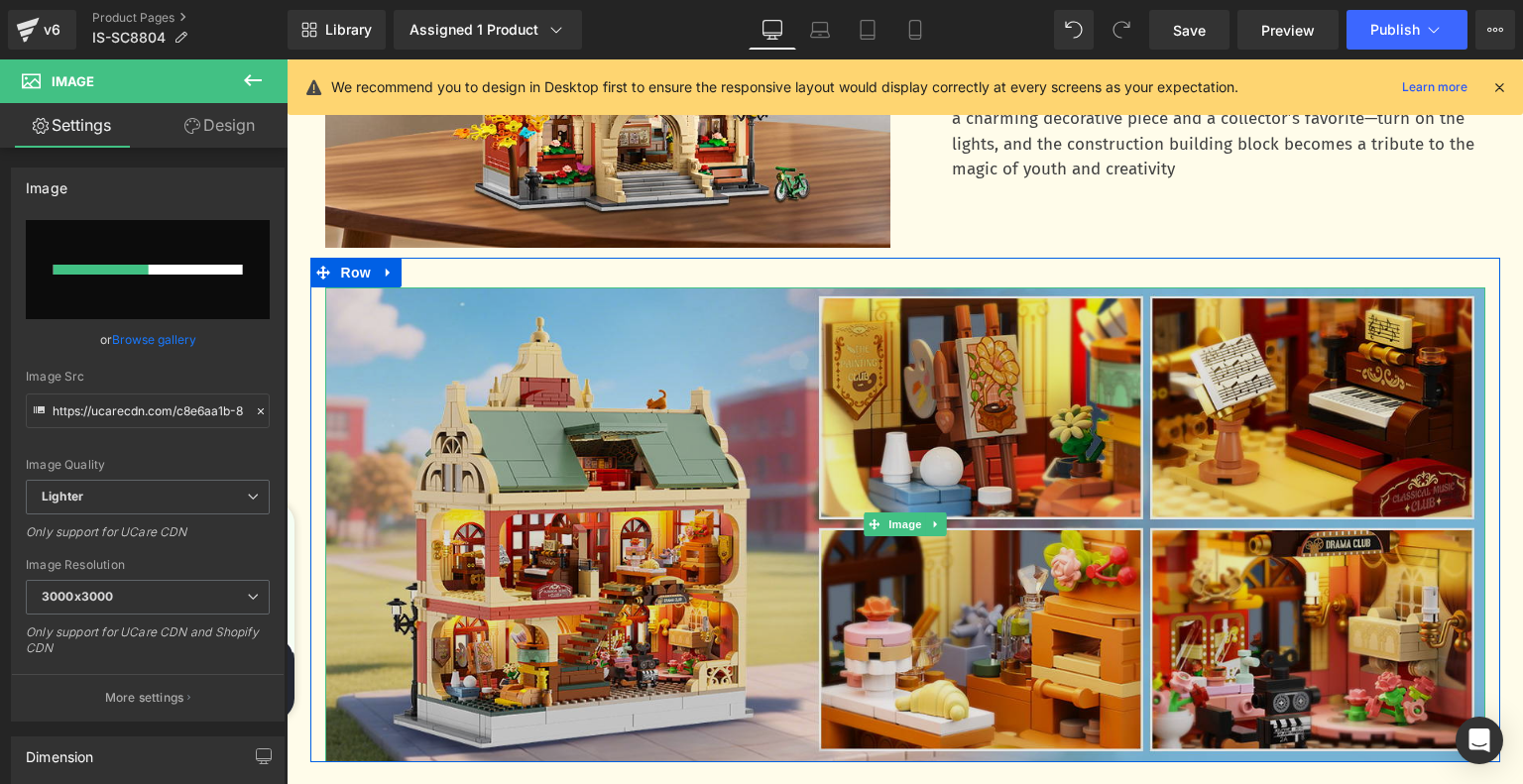 type 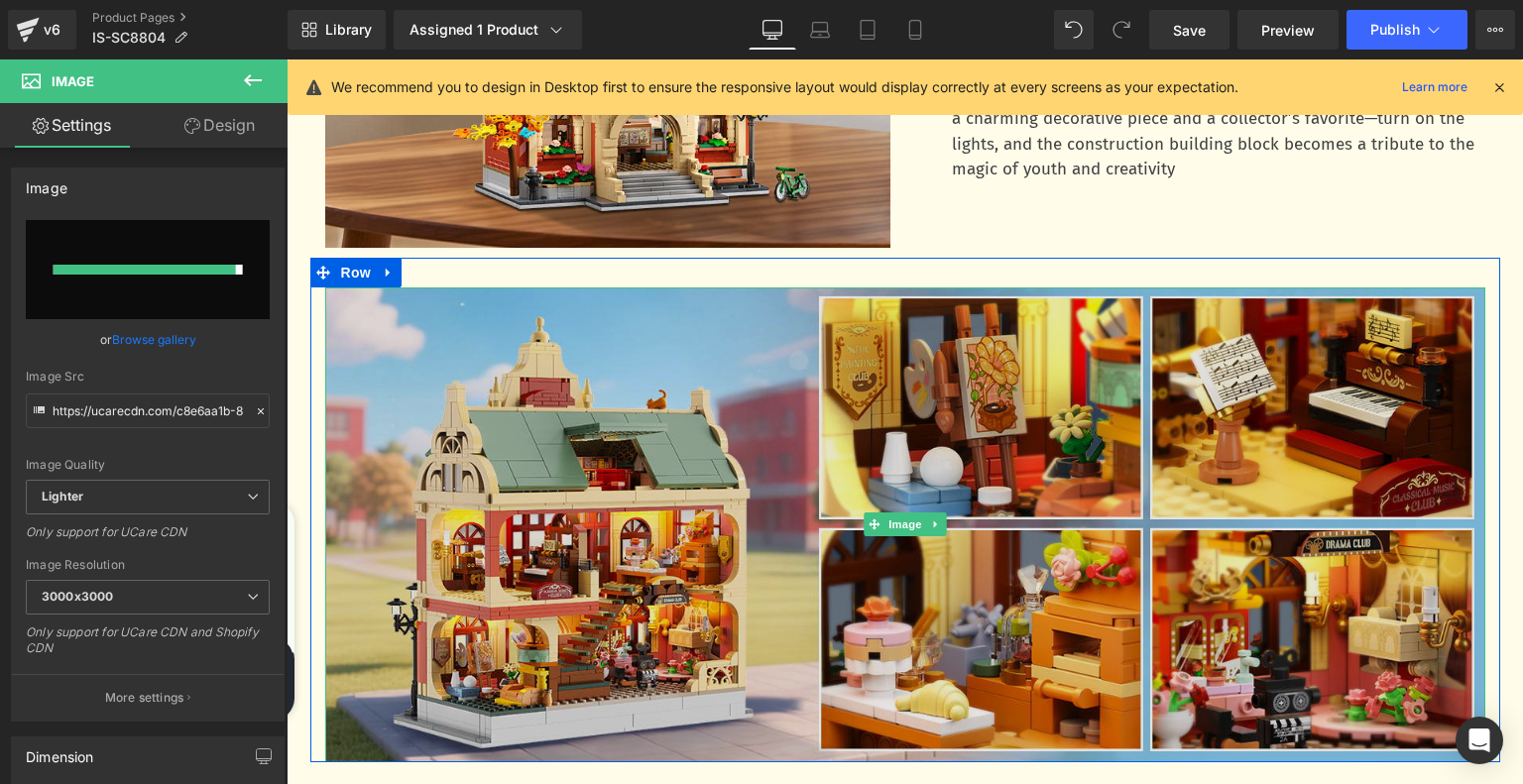 type on "https://ucarecdn.com/5d1f1515-2b69-4006-b77d-801af3968c0f/-/format/auto/-/preview/3000x3000/-/quality/lighter/9cc0df72-a69b-470e-9588-941e300306c1.__CR0,0,1464,600_PT0_SX1464_V1___.jpg" 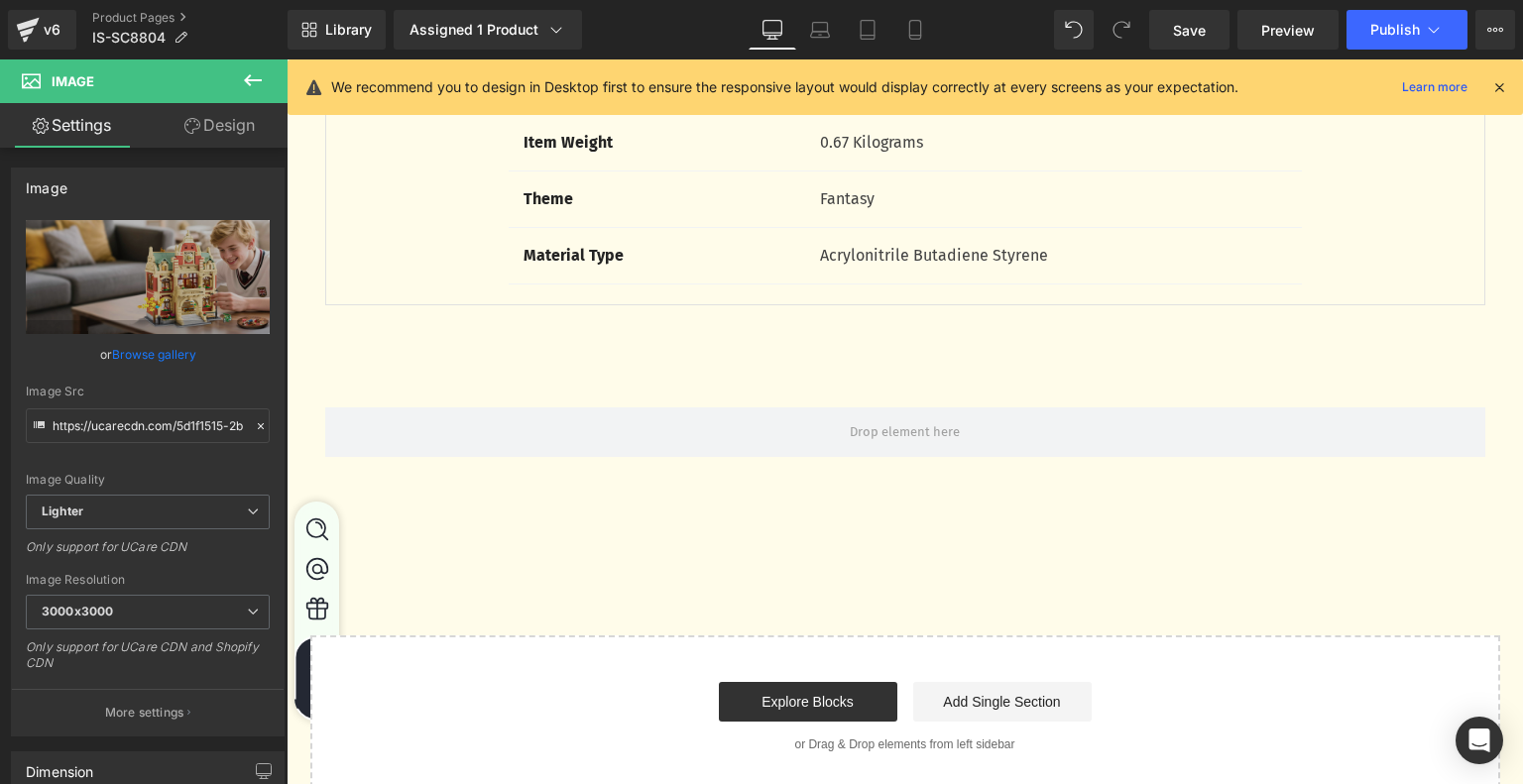 scroll, scrollTop: 6137, scrollLeft: 0, axis: vertical 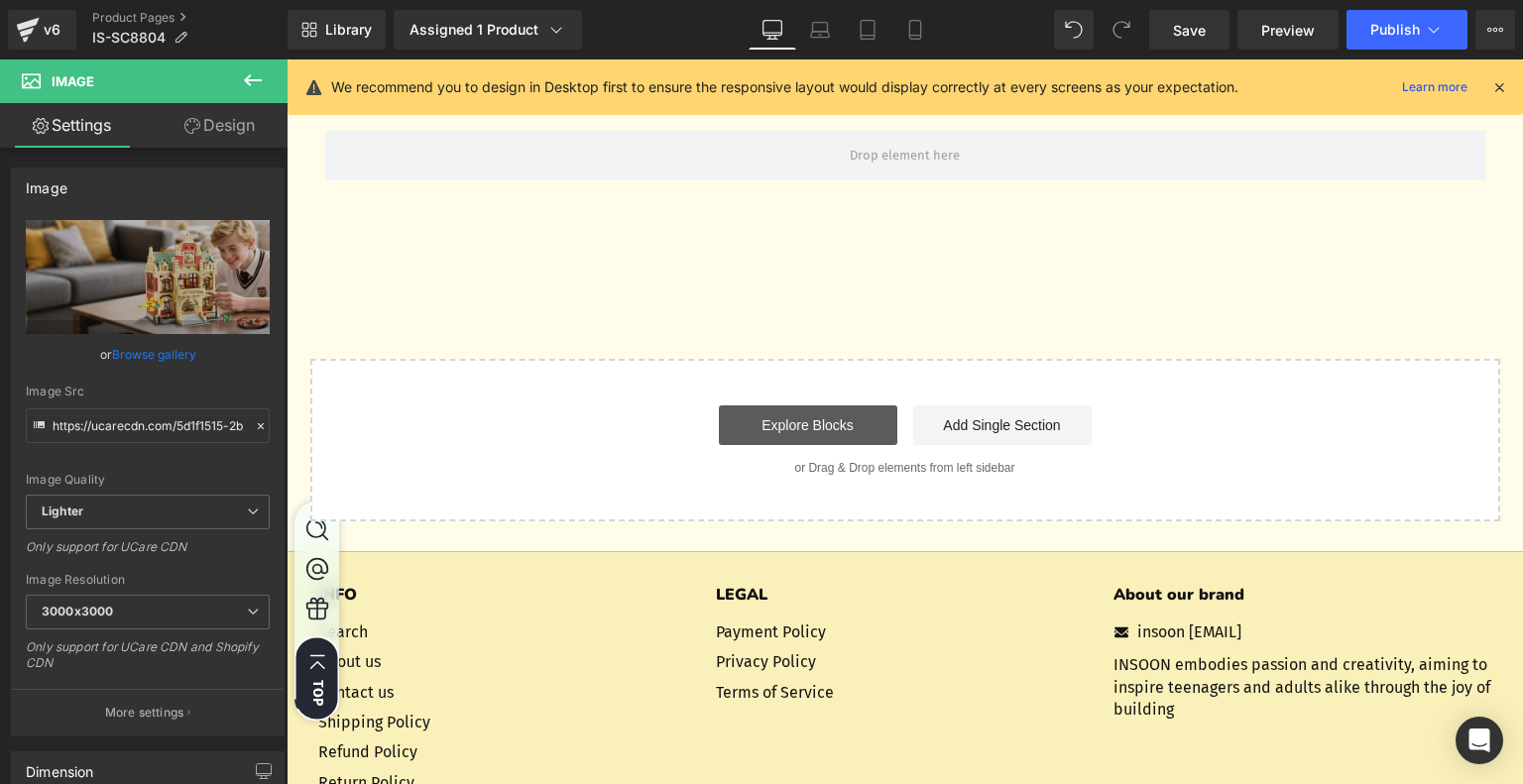 click on "Explore Blocks" at bounding box center (808, 425) 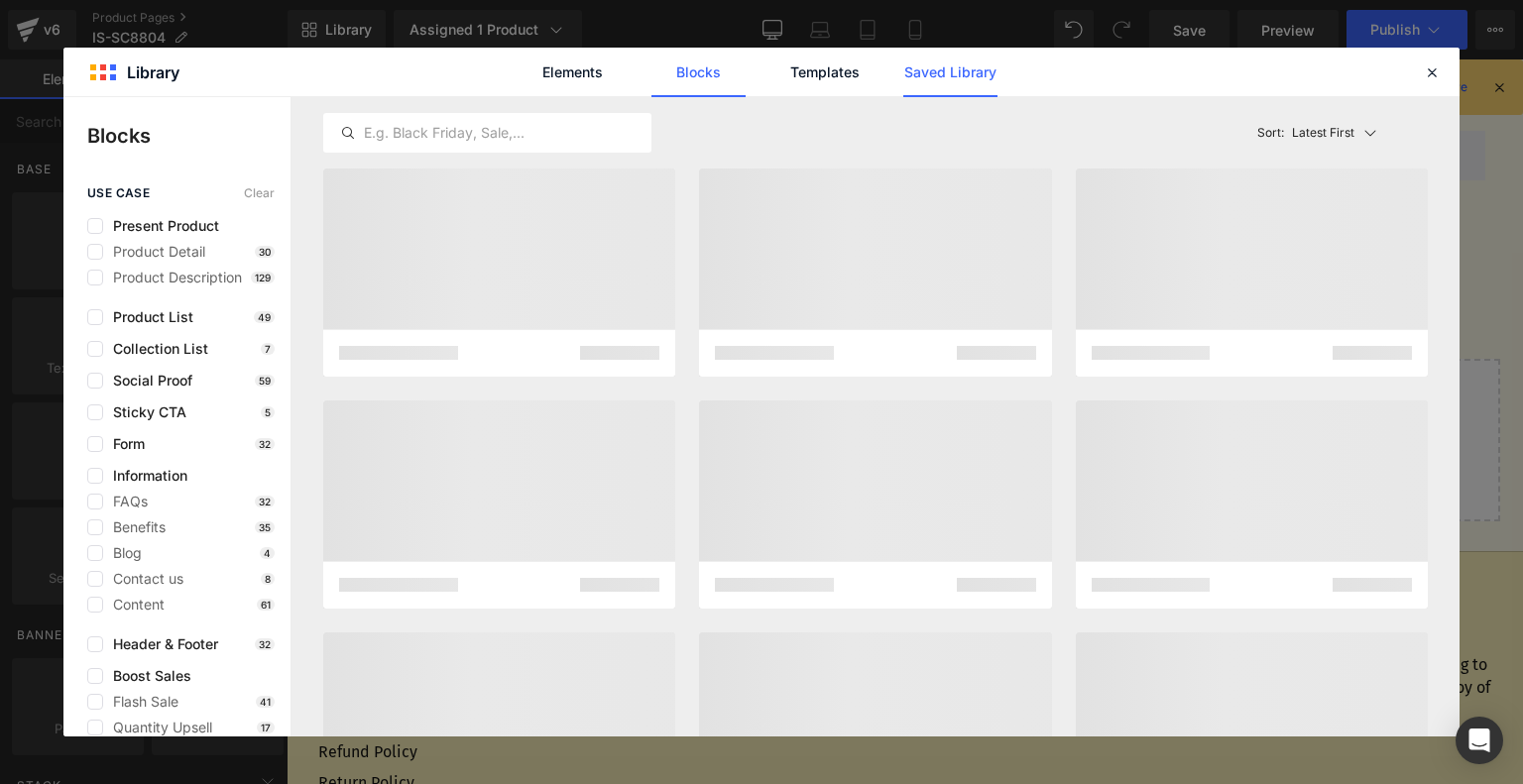 click on "Saved Library" 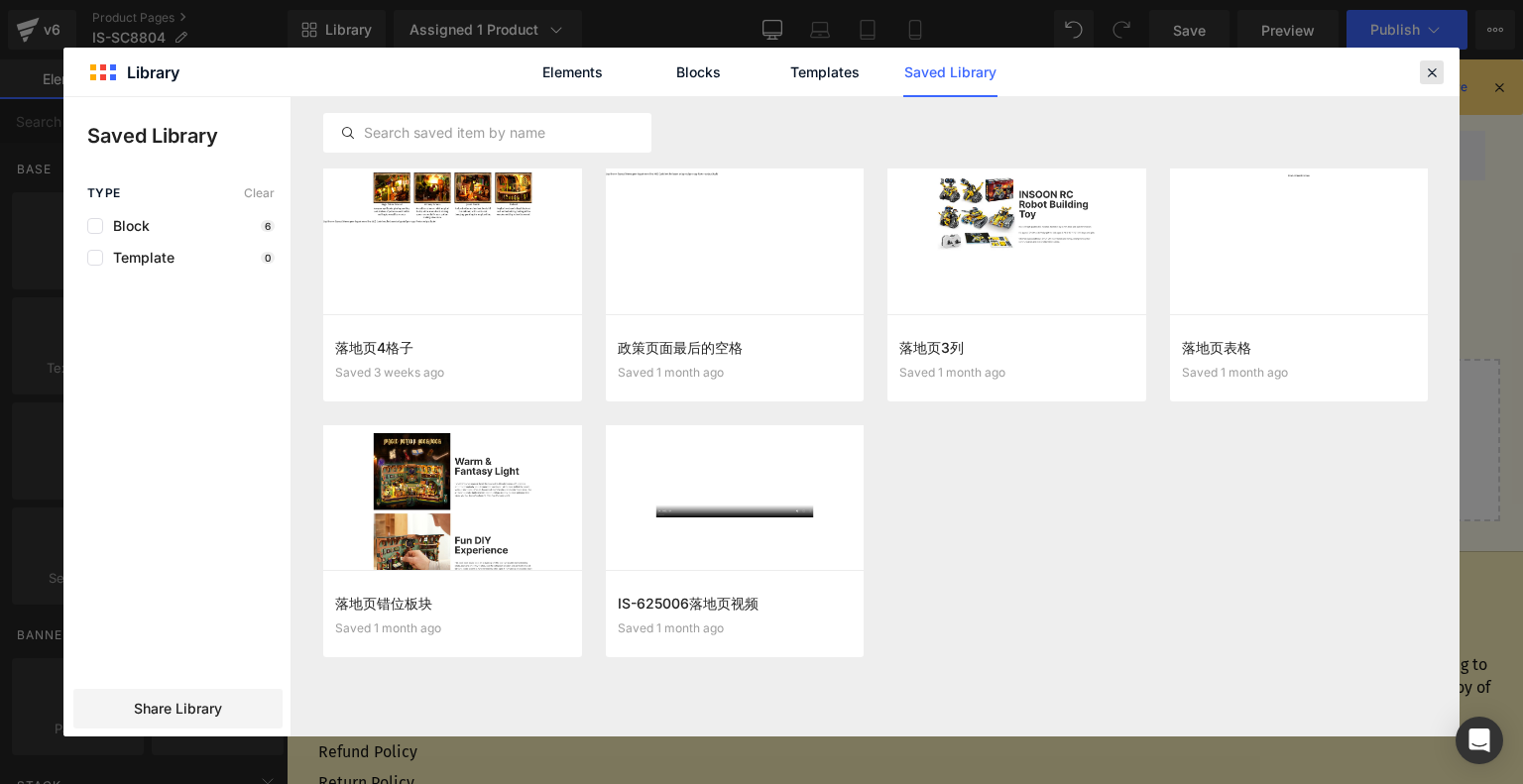 click 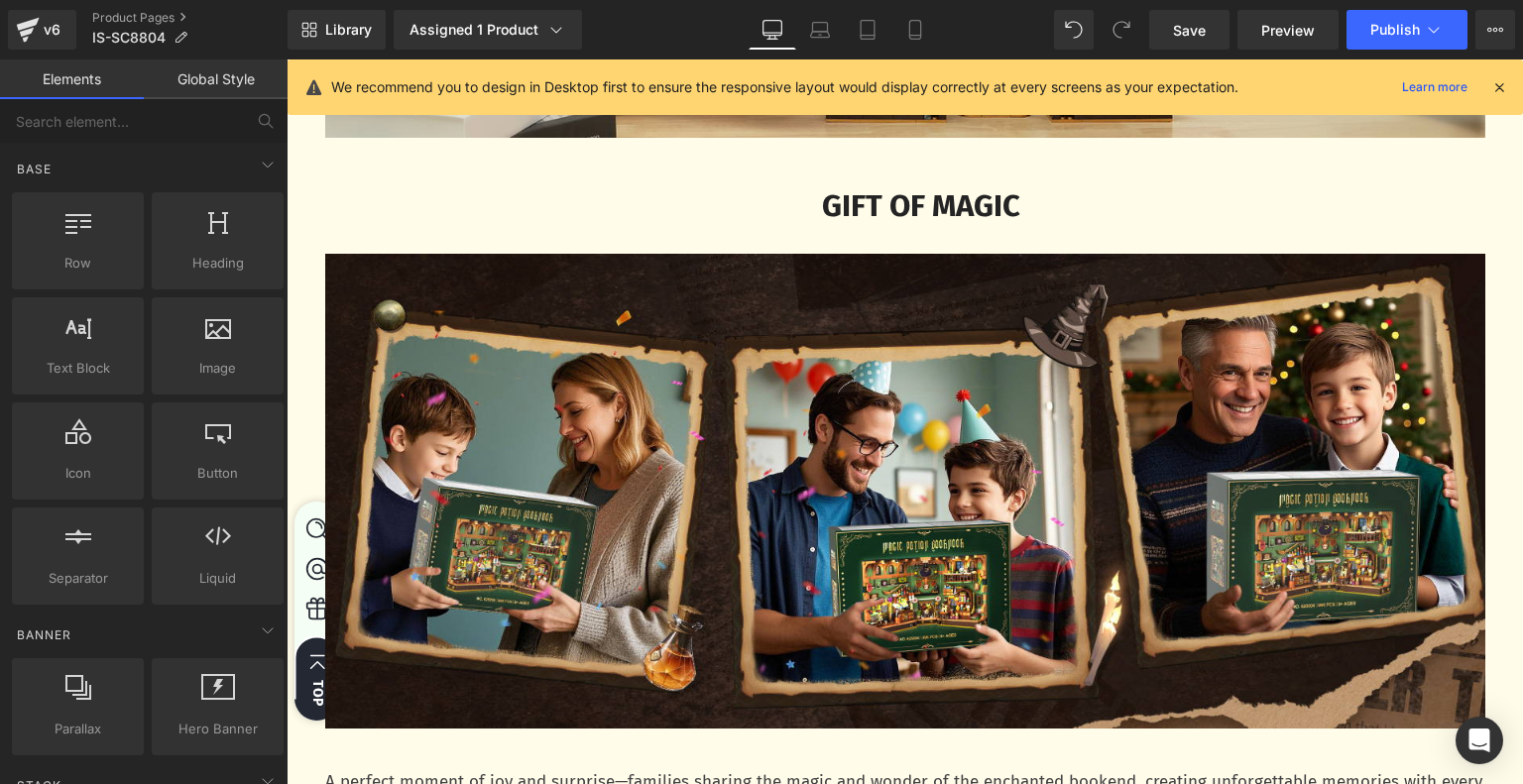 scroll, scrollTop: 4750, scrollLeft: 0, axis: vertical 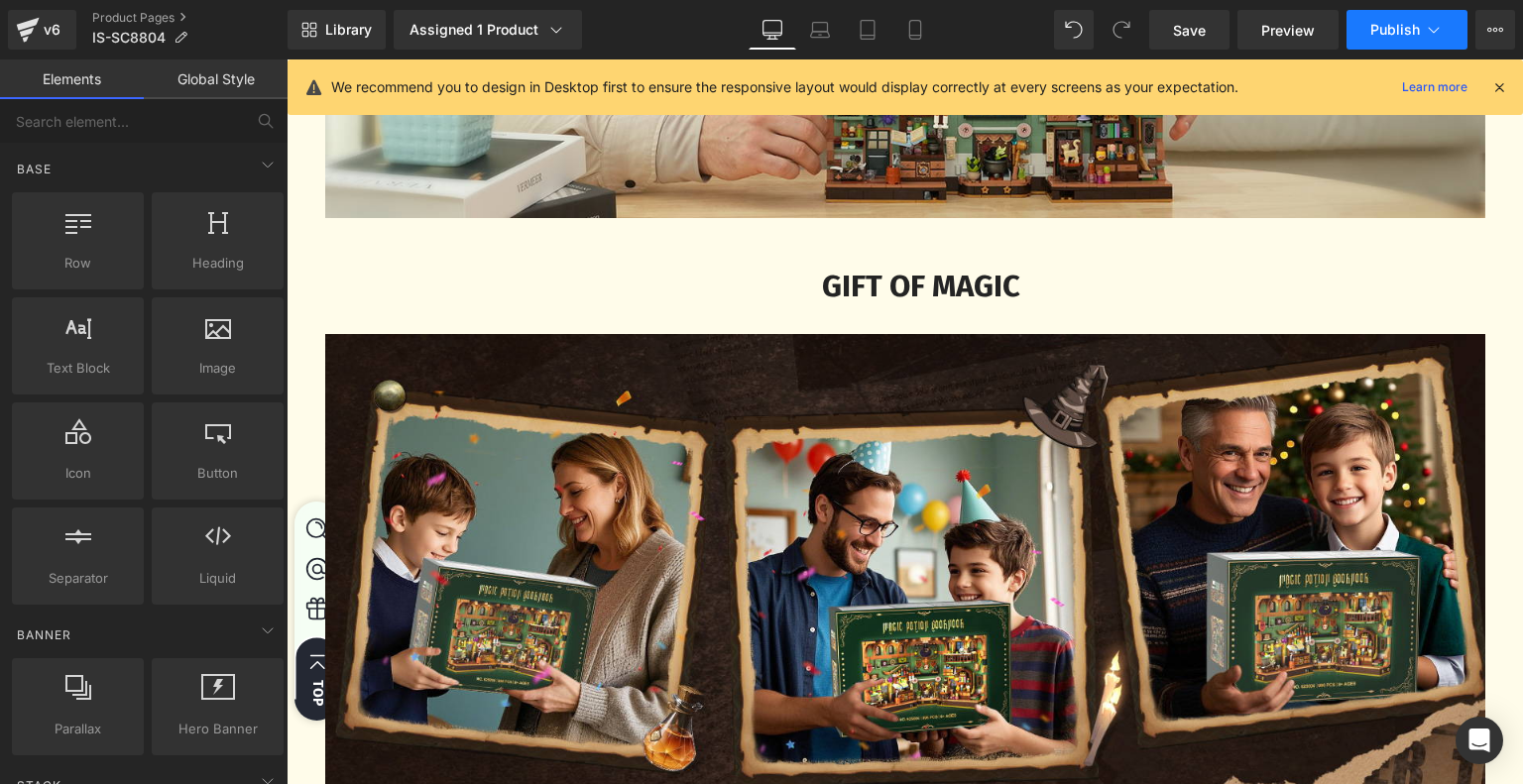 click on "Publish" at bounding box center [1395, 30] 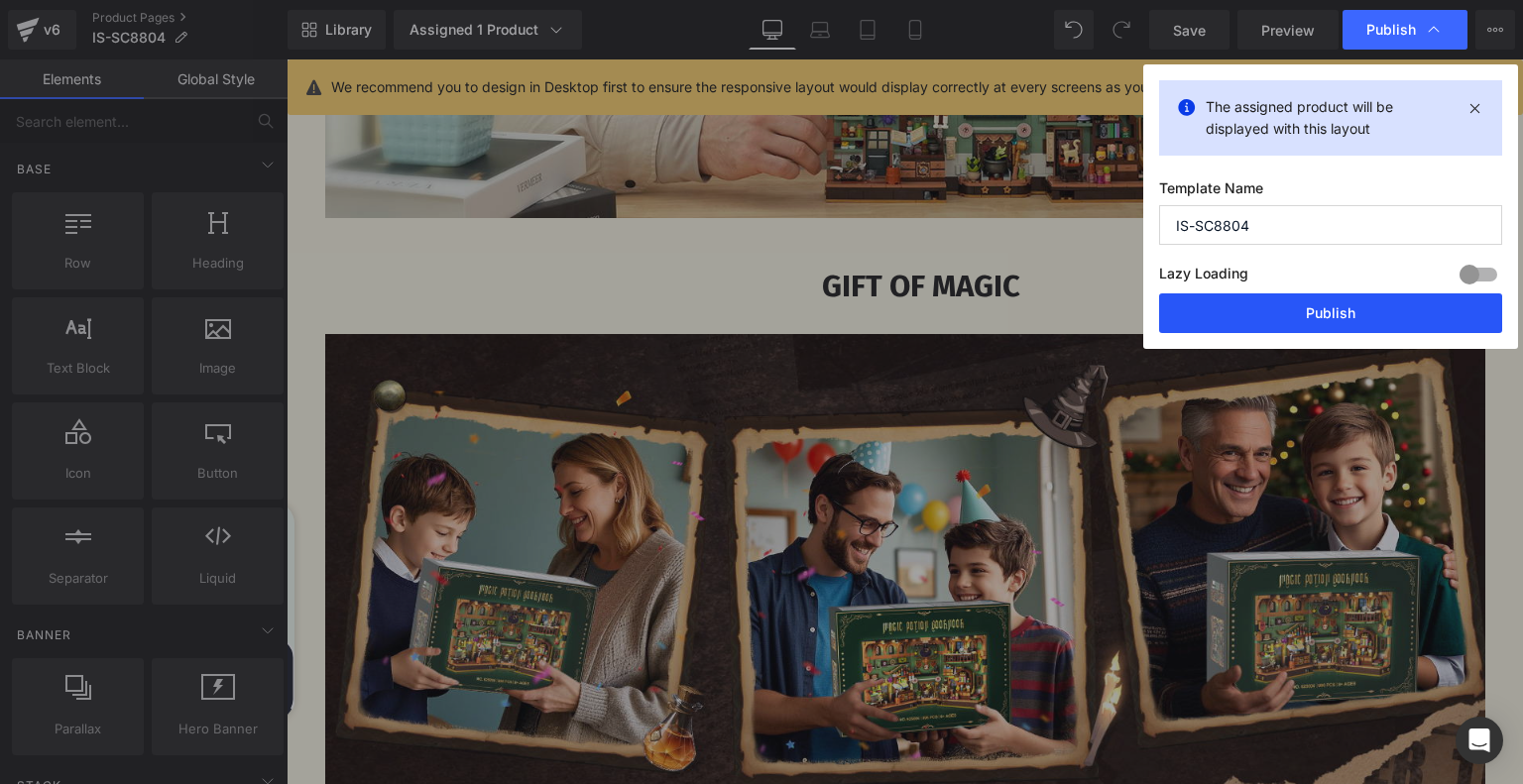 click on "Publish" at bounding box center (1331, 313) 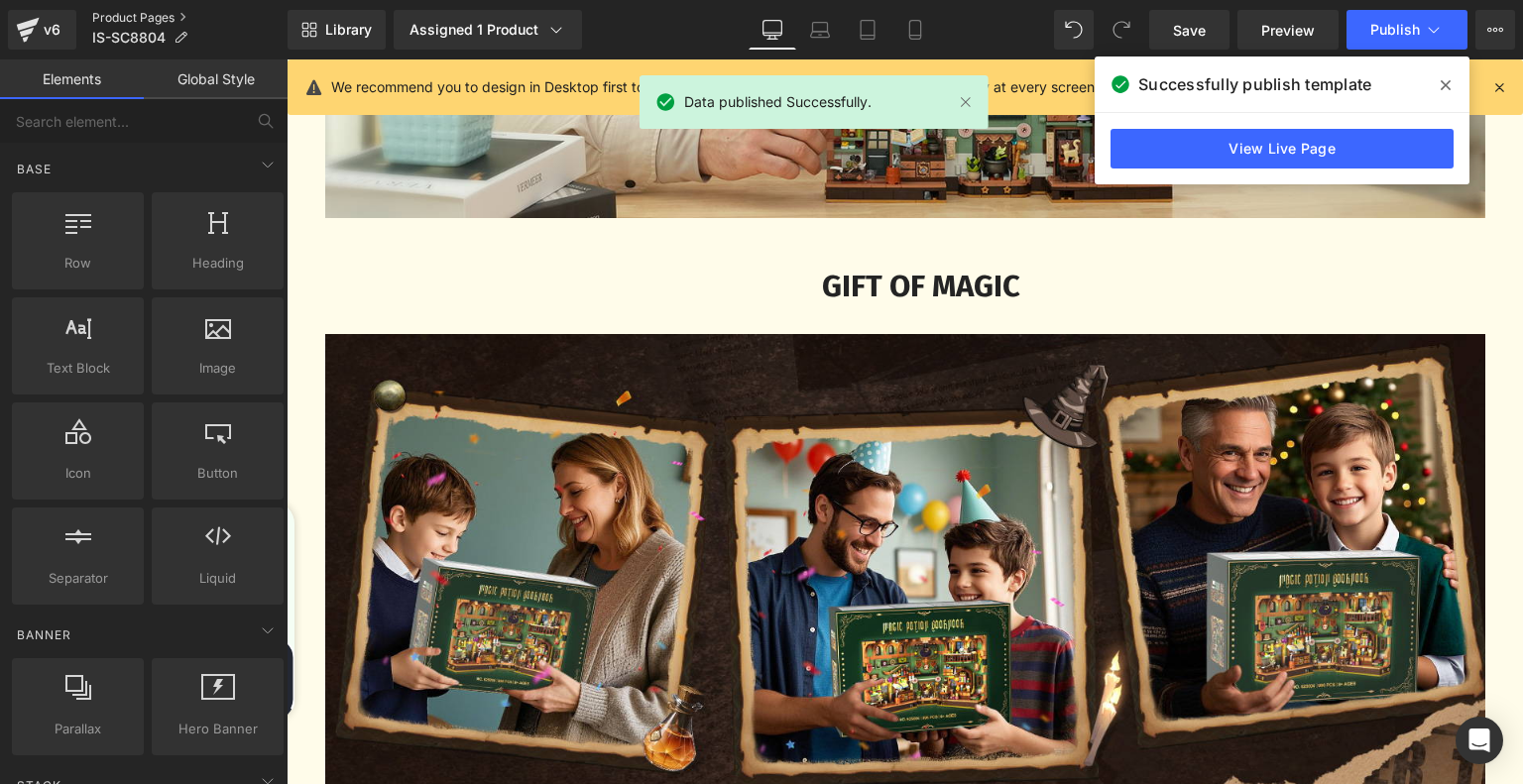 click on "Product Pages" at bounding box center [189, 18] 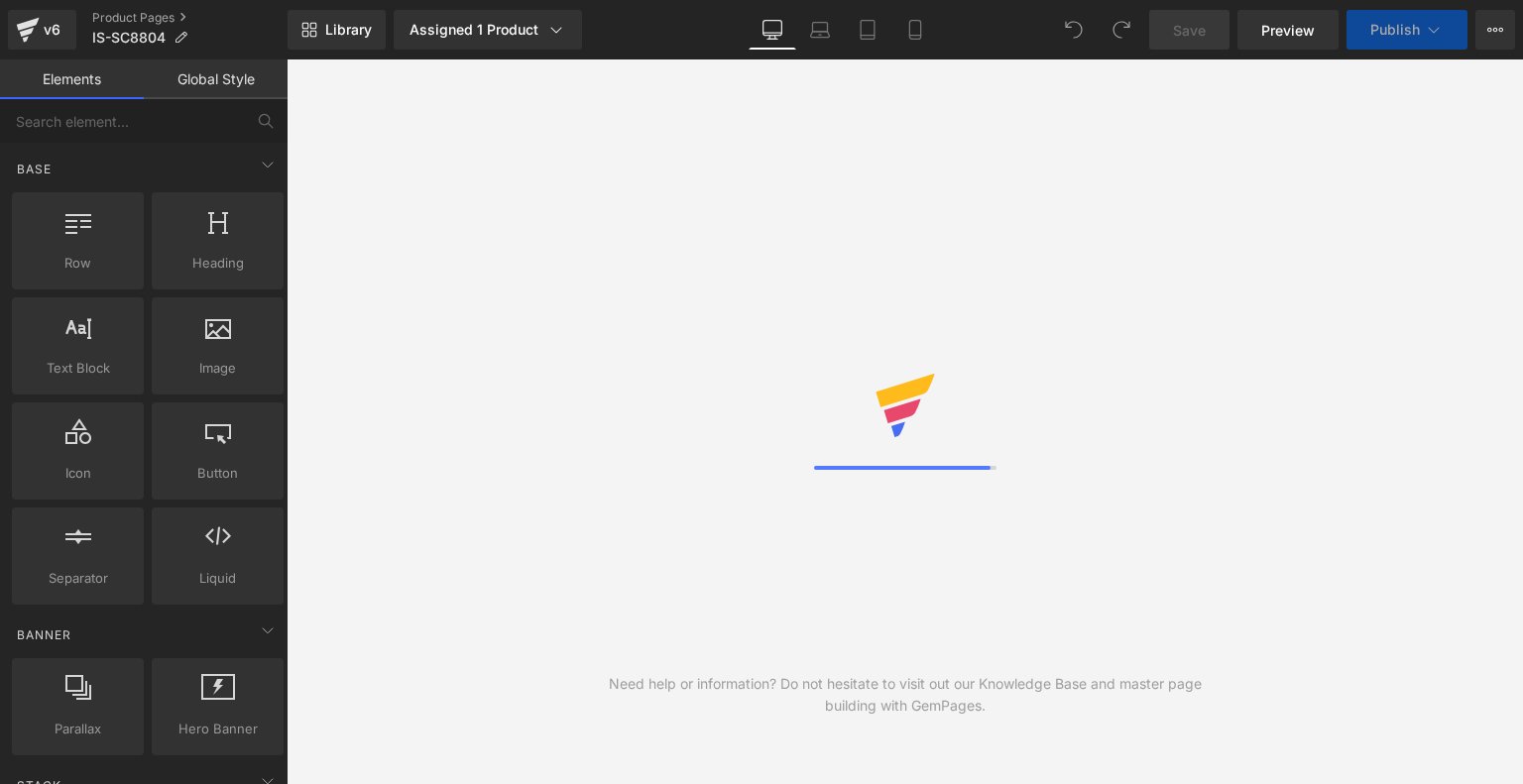 scroll, scrollTop: 0, scrollLeft: 0, axis: both 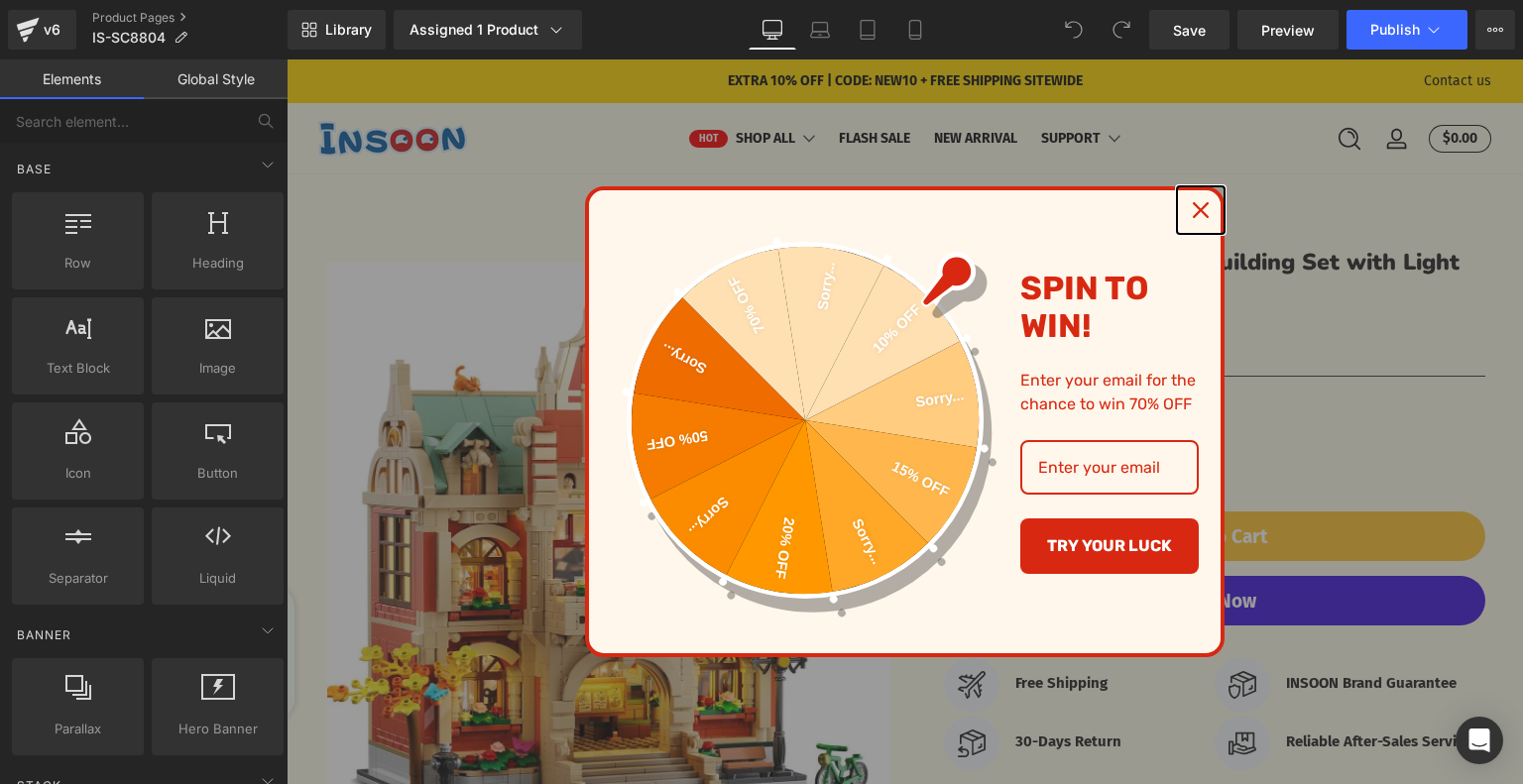 click at bounding box center (1201, 210) 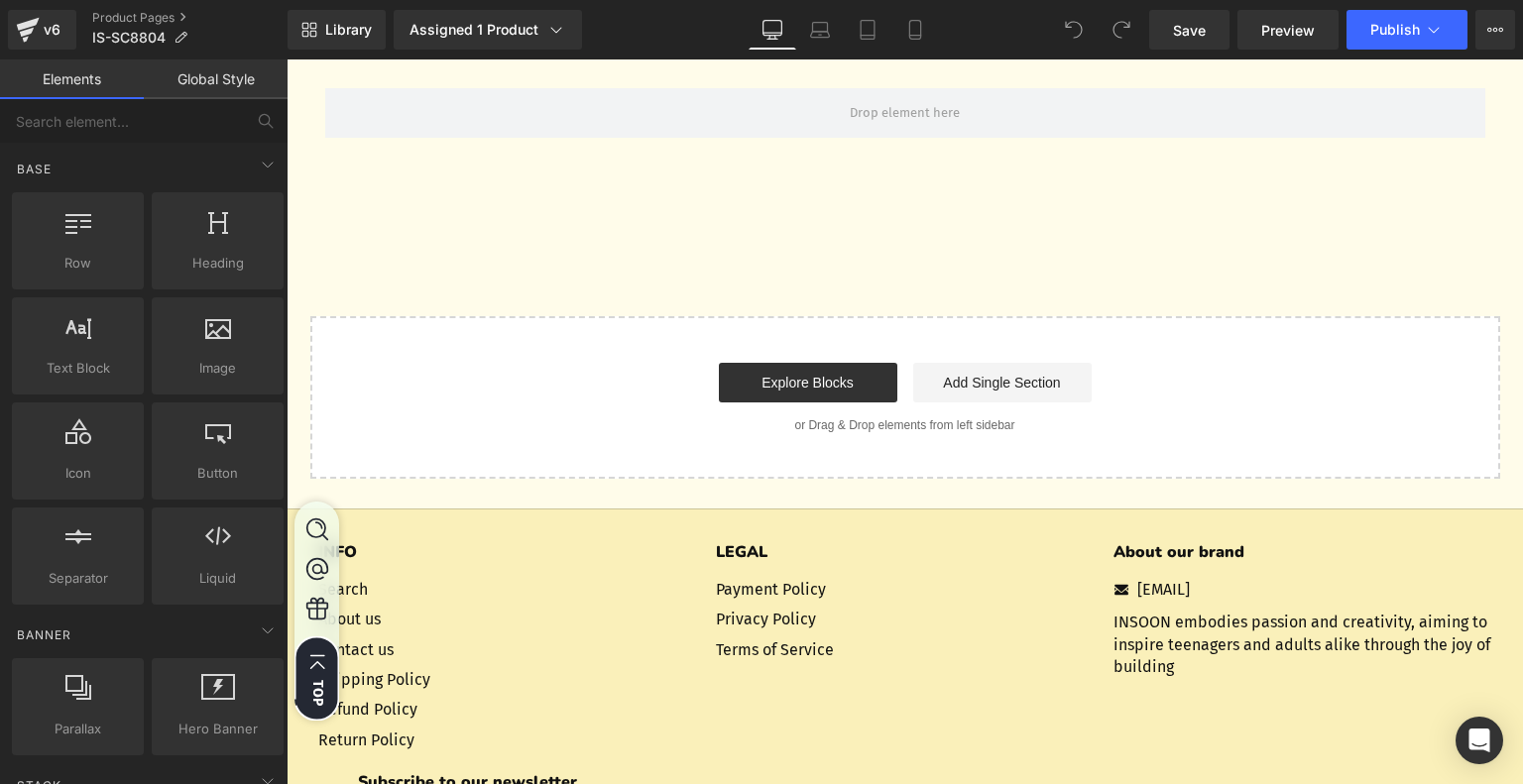 scroll, scrollTop: 6145, scrollLeft: 0, axis: vertical 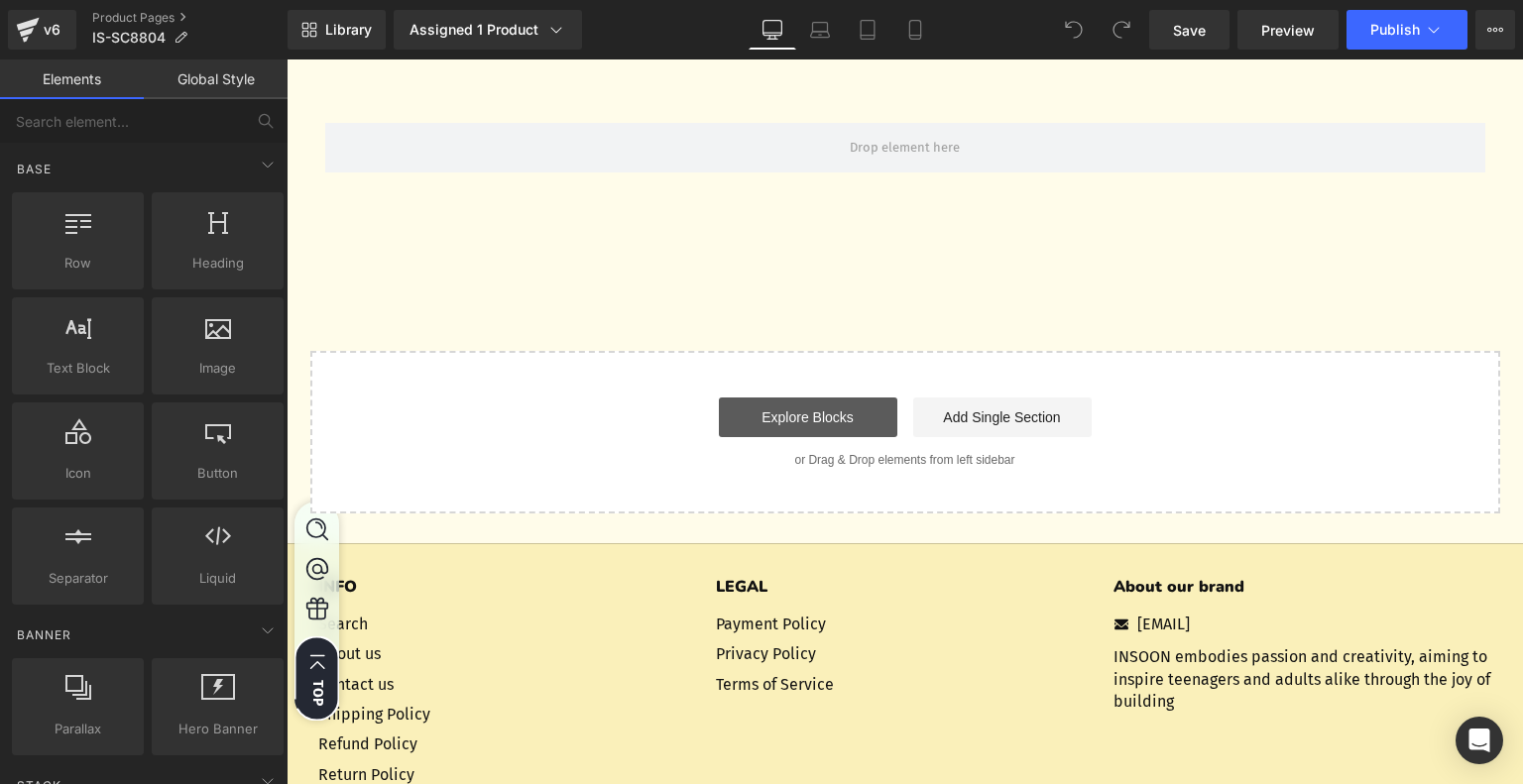 click on "Explore Blocks" at bounding box center (808, 417) 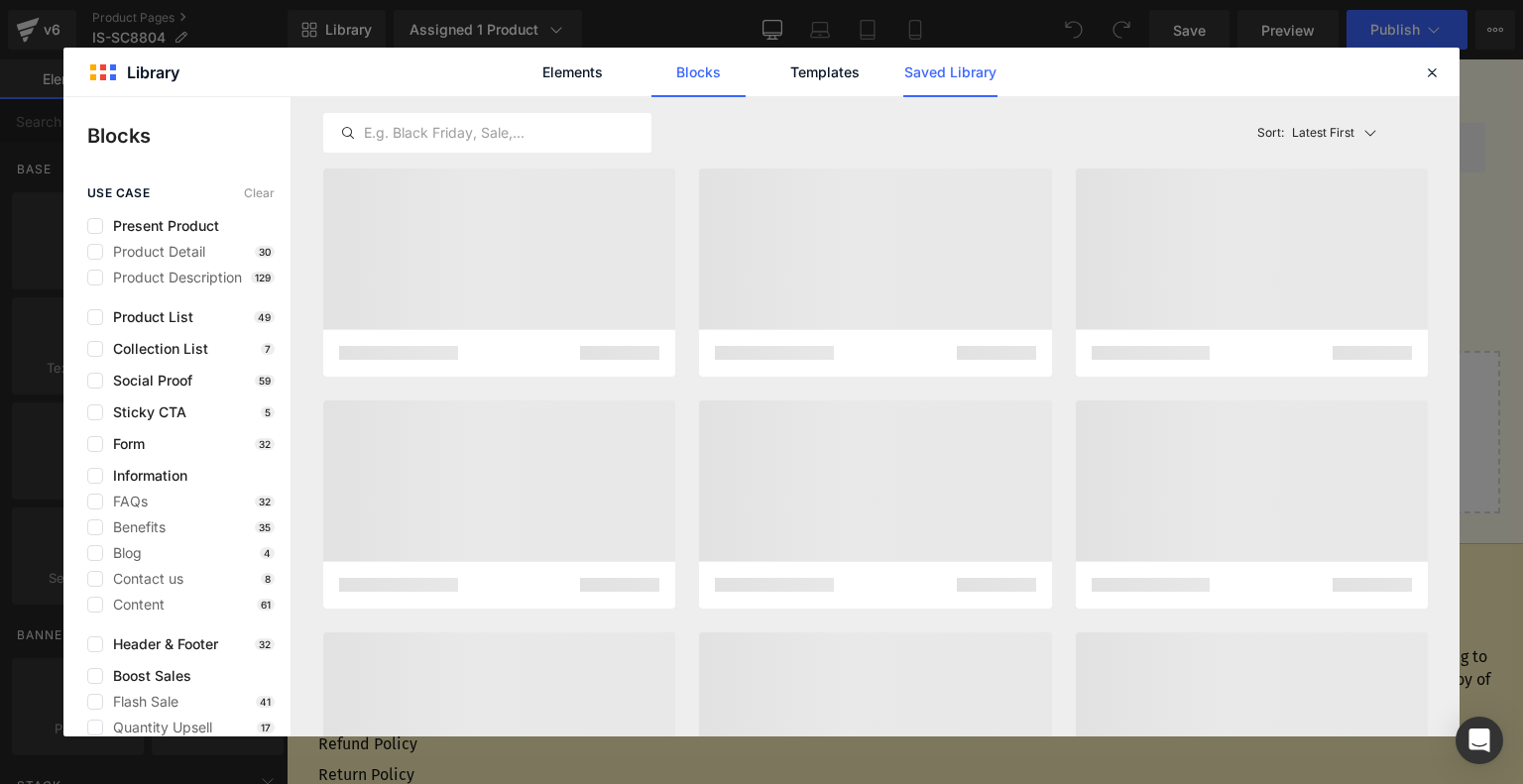 click on "Saved Library" 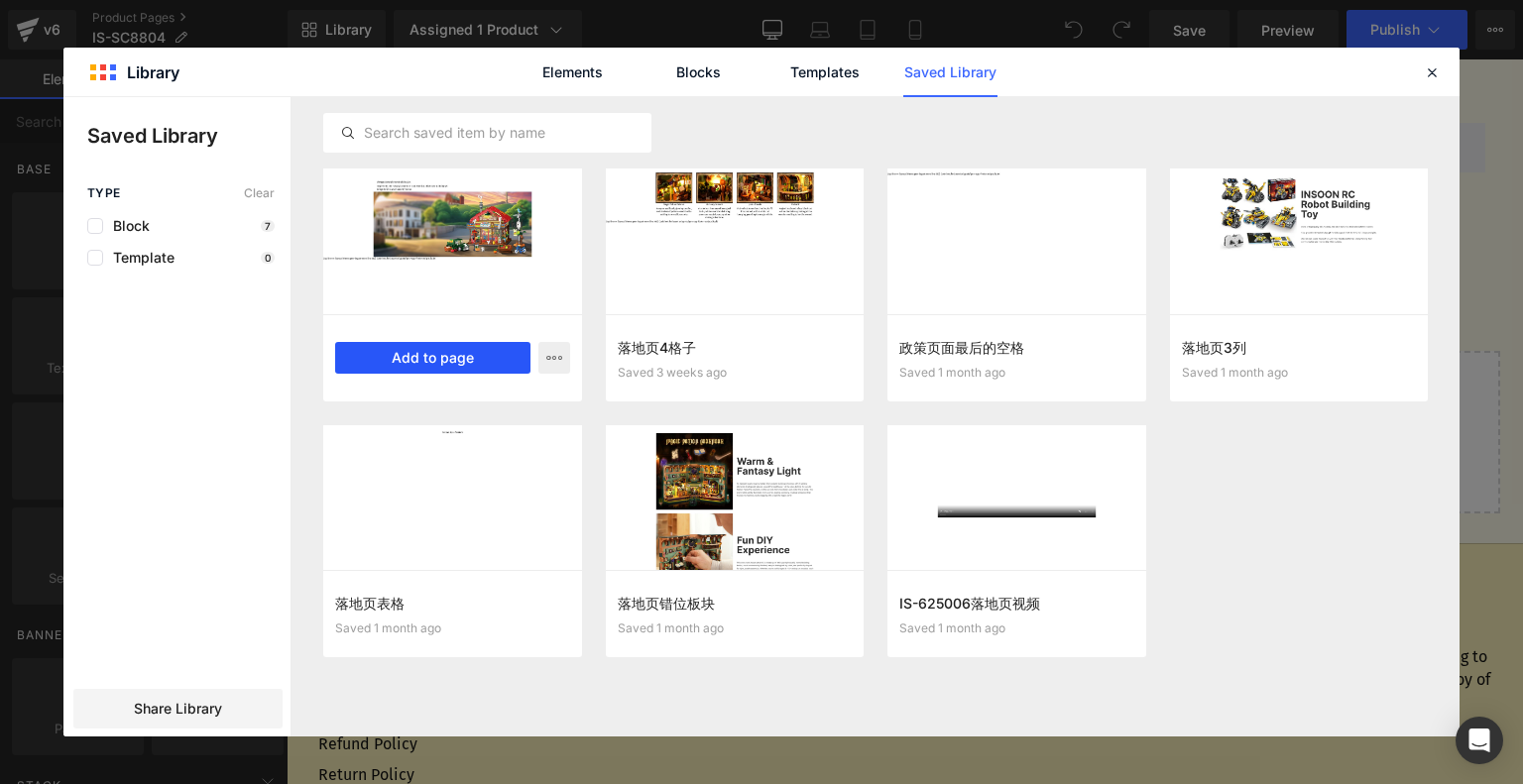 click on "Add to page" at bounding box center (432, 358) 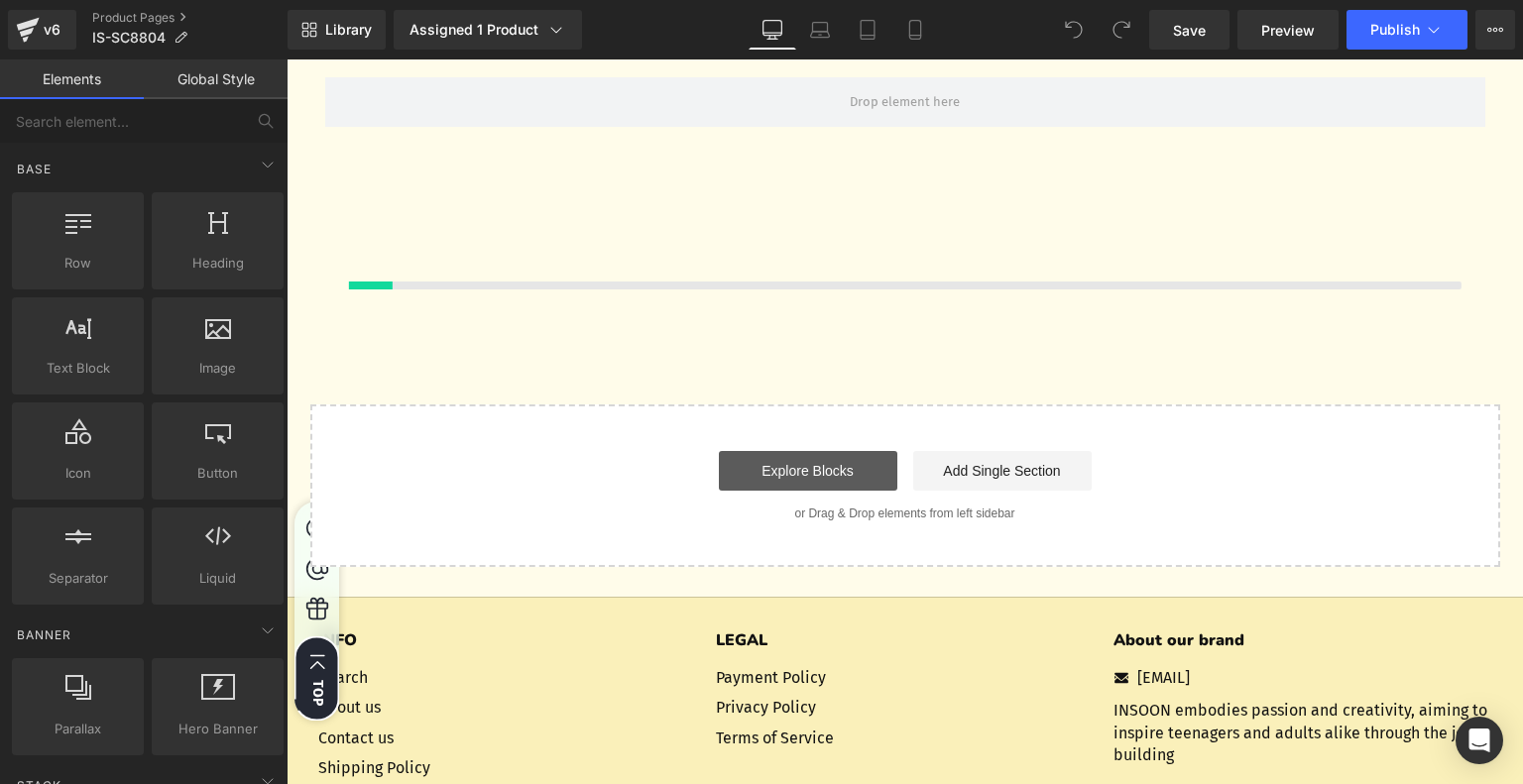 scroll, scrollTop: 5992, scrollLeft: 0, axis: vertical 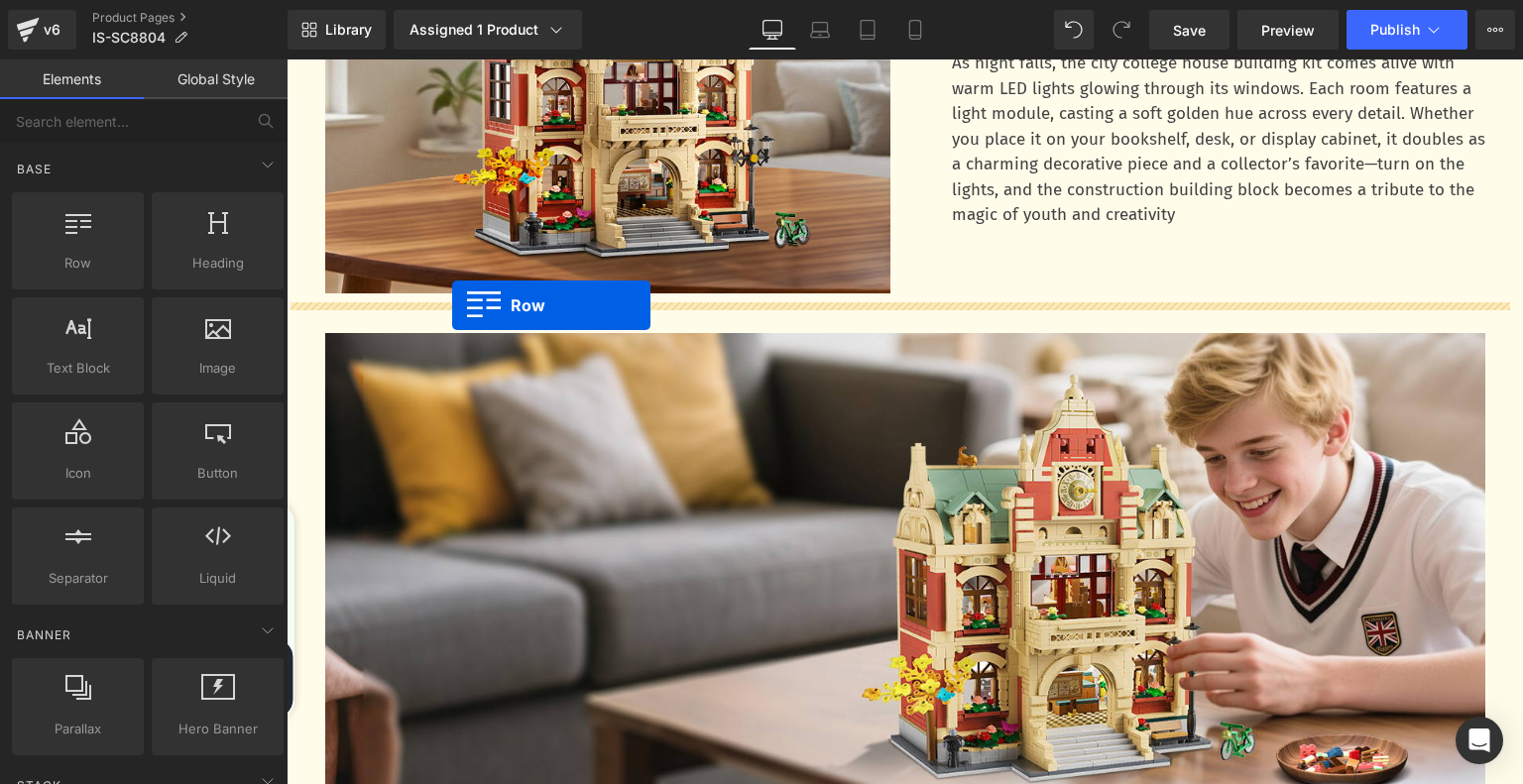 drag, startPoint x: 313, startPoint y: 423, endPoint x: 452, endPoint y: 304, distance: 182.98087 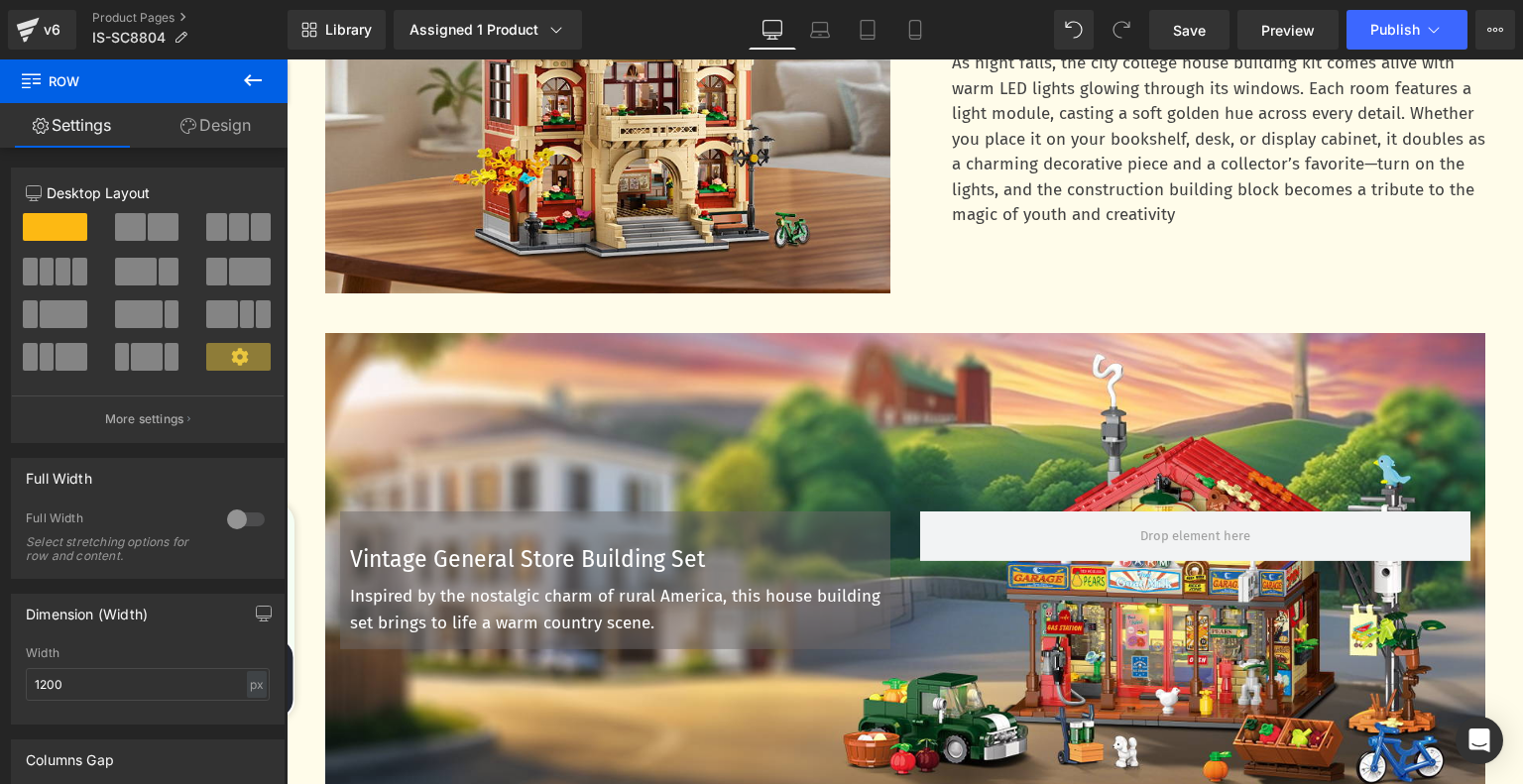 click on "Vintage General Store Building Set
Text Block
Inspired by the nostalgic charm of rural America, this house building set brings to life a warm country scene.
Text Block
Row
Row" at bounding box center [905, 571] 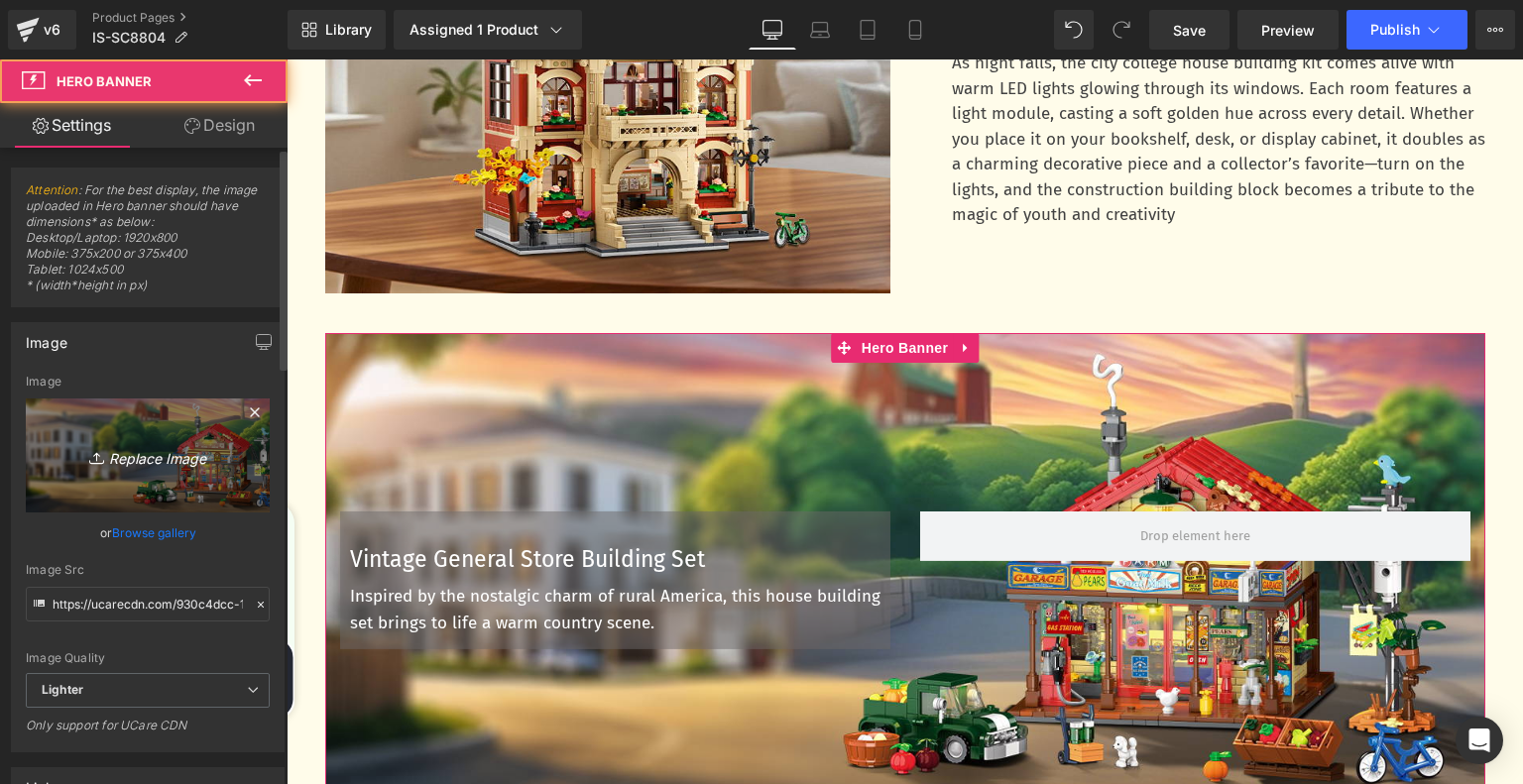 click on "Replace Image" at bounding box center [148, 455] 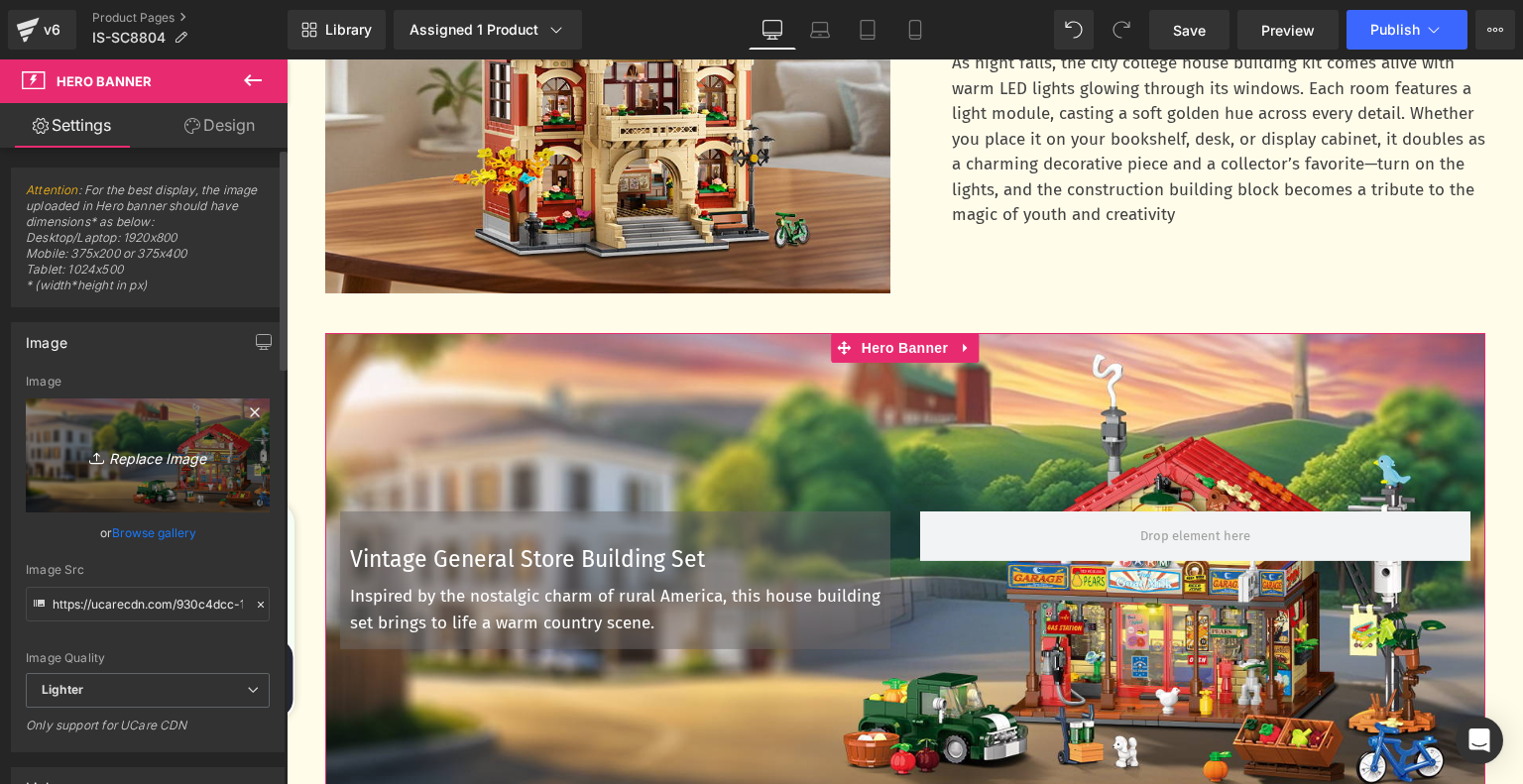 type on "C:\fakepath\9cc0df72-a69b-470e-9588-941e300306c1.__CR0,0,1464,600_PT0_SX1464_V1___.jpg" 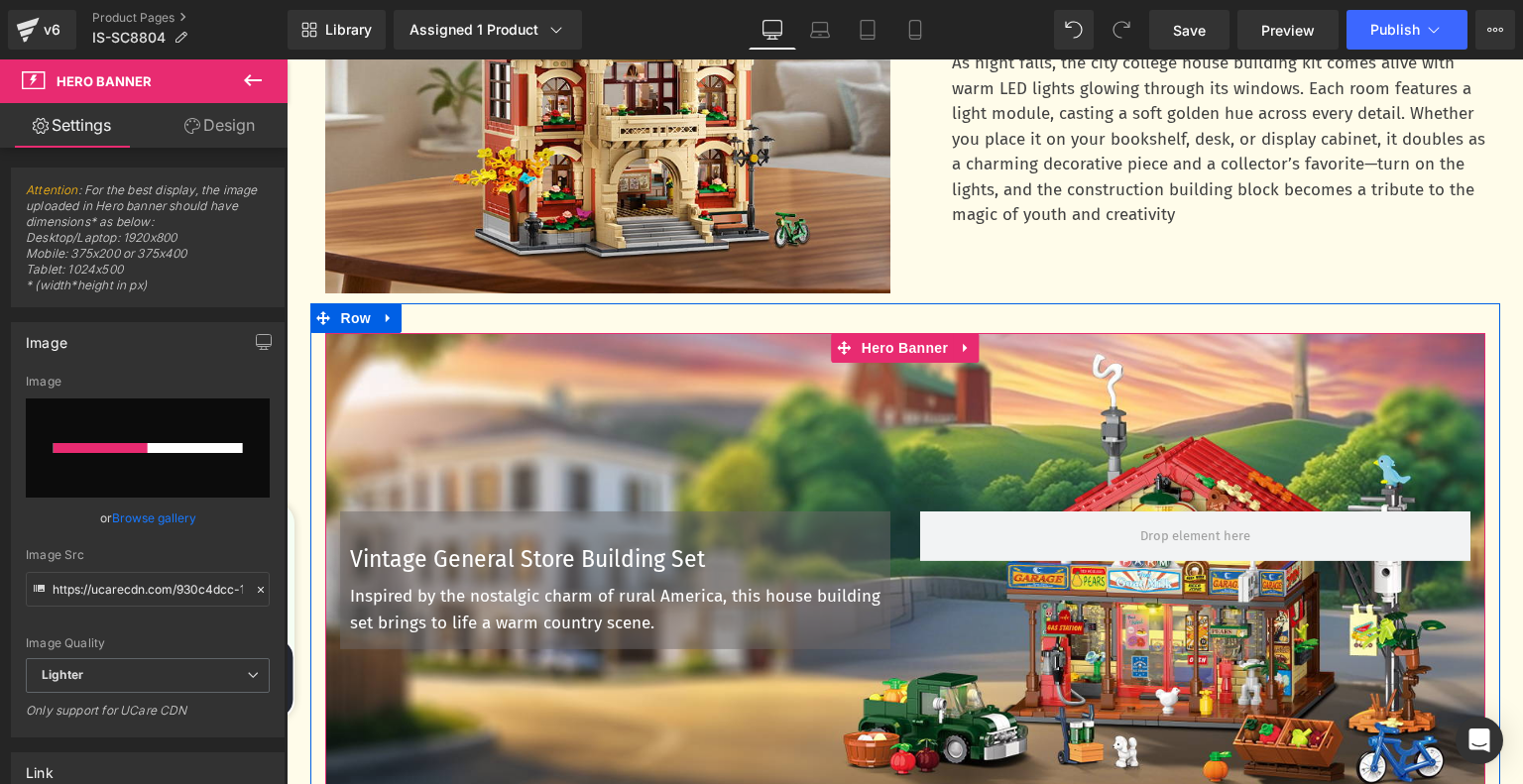 type 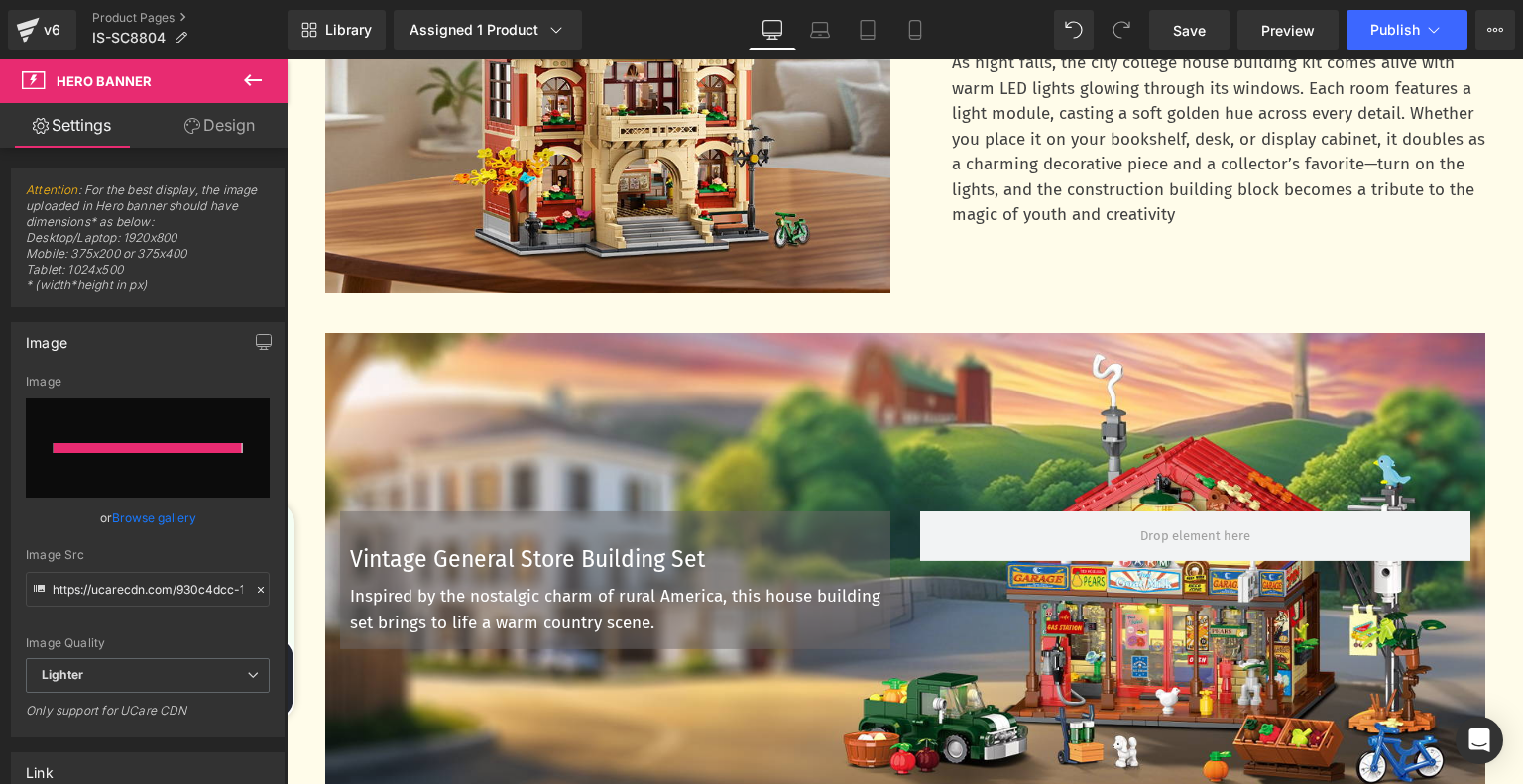 type on "https://ucarecdn.com/1f0677fb-6504-41b6-819f-578c7463b14d/-/format/auto/-/preview/3000x3000/-/quality/lighter/9cc0df72-a69b-470e-9588-941e300306c1.__CR0,0,1464,600_PT0_SX1464_V1___.jpg" 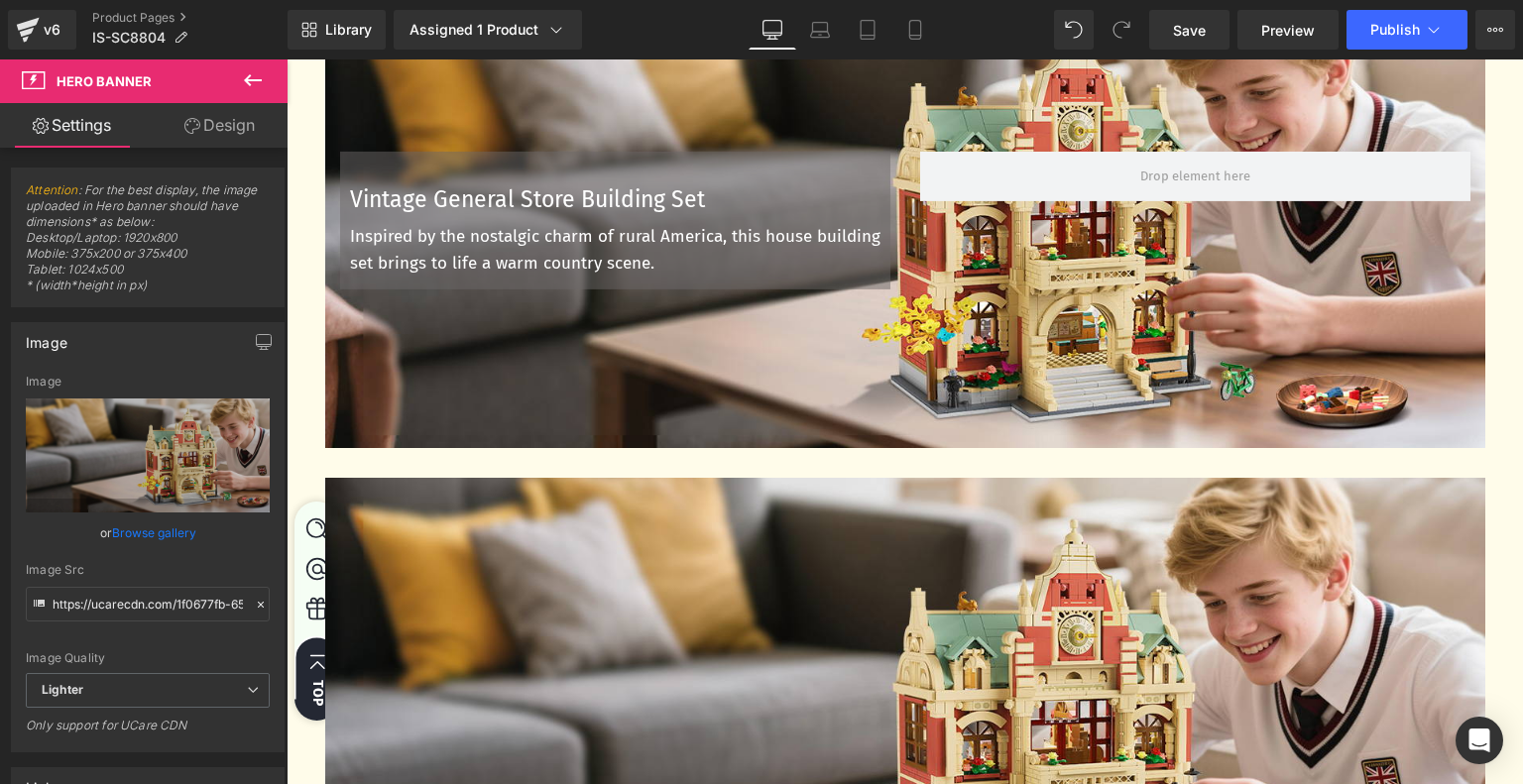 scroll, scrollTop: 3217, scrollLeft: 0, axis: vertical 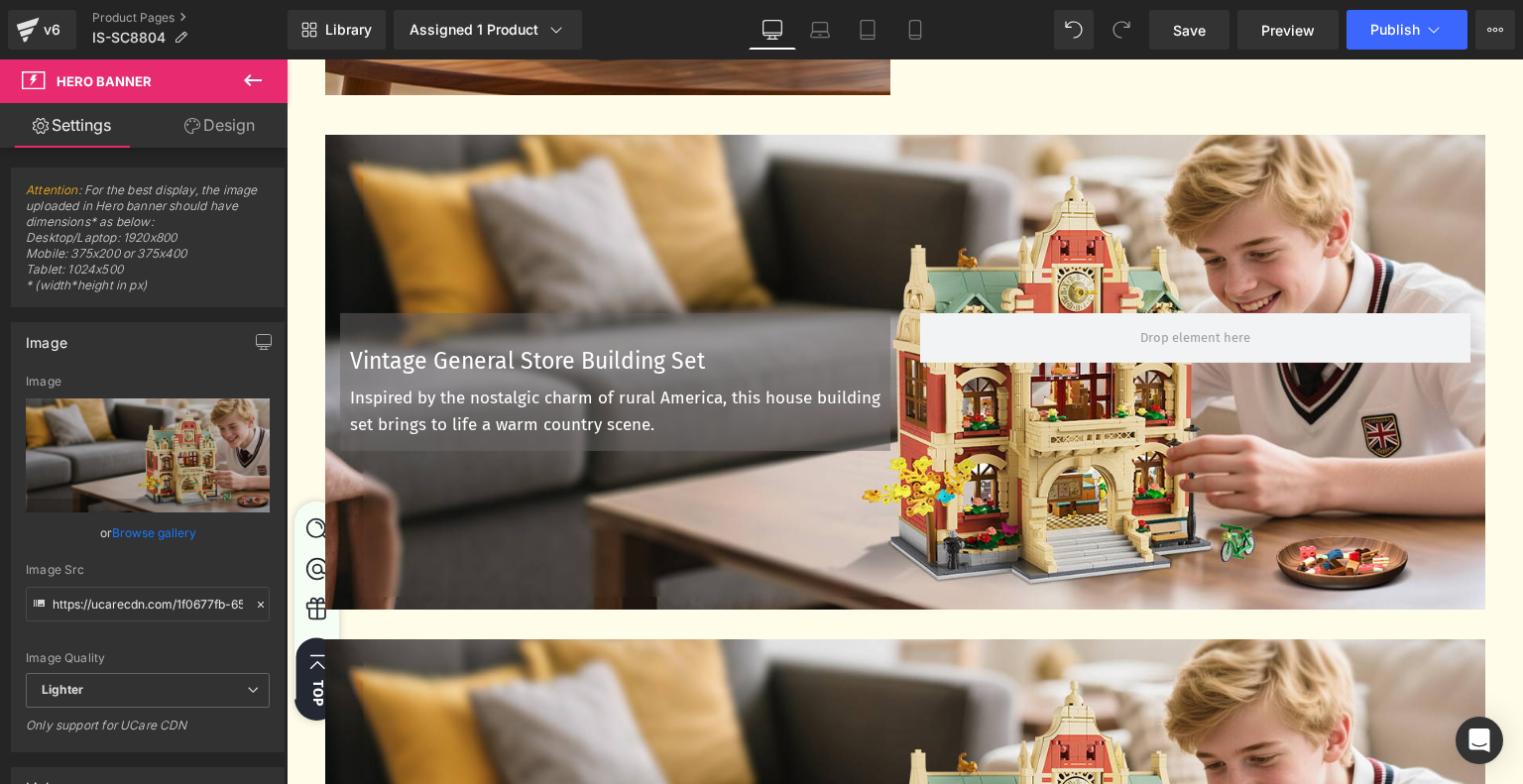 click on "Vintage General Store Building Set" at bounding box center (615, 361) 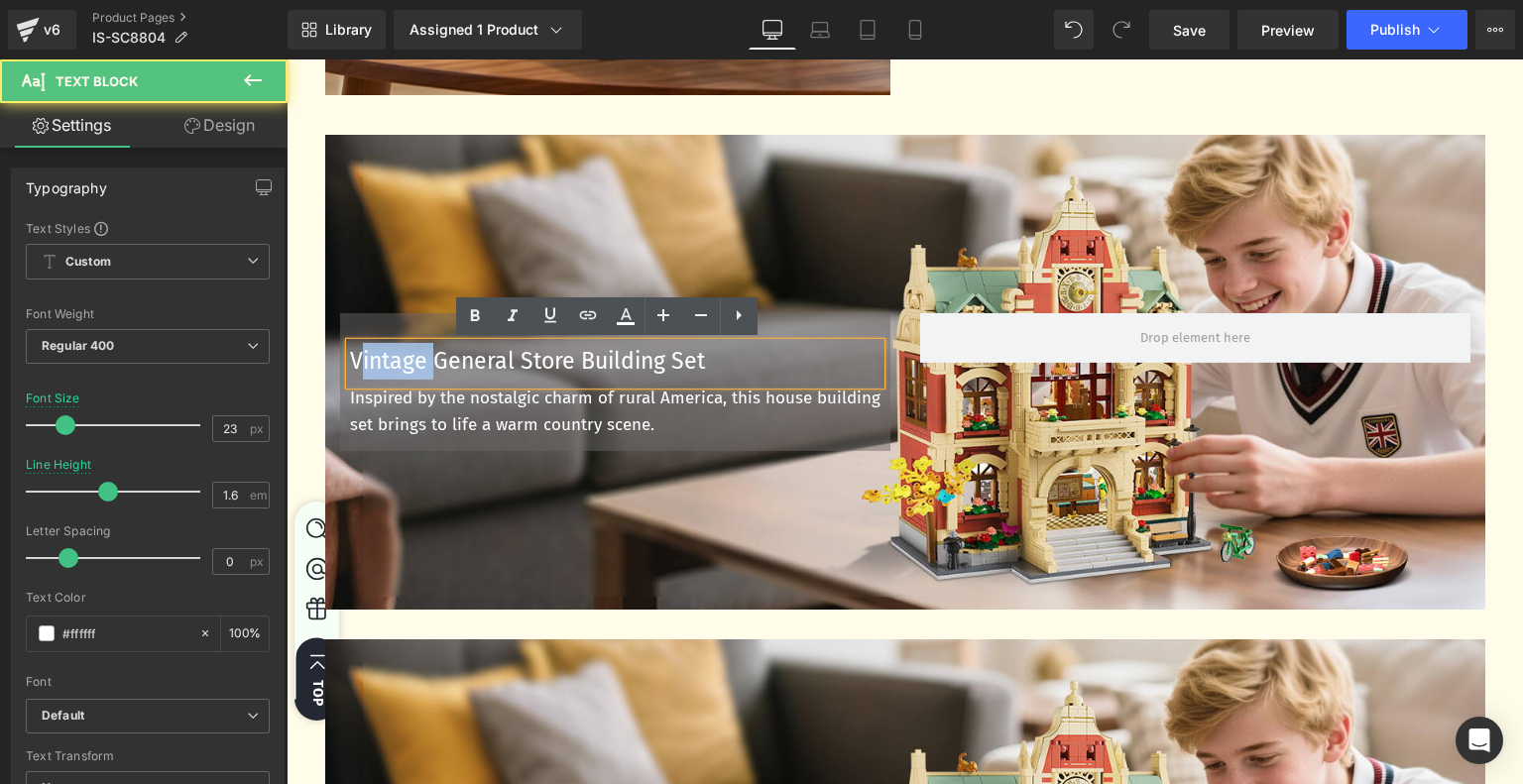 drag, startPoint x: 348, startPoint y: 362, endPoint x: 425, endPoint y: 369, distance: 77.31753 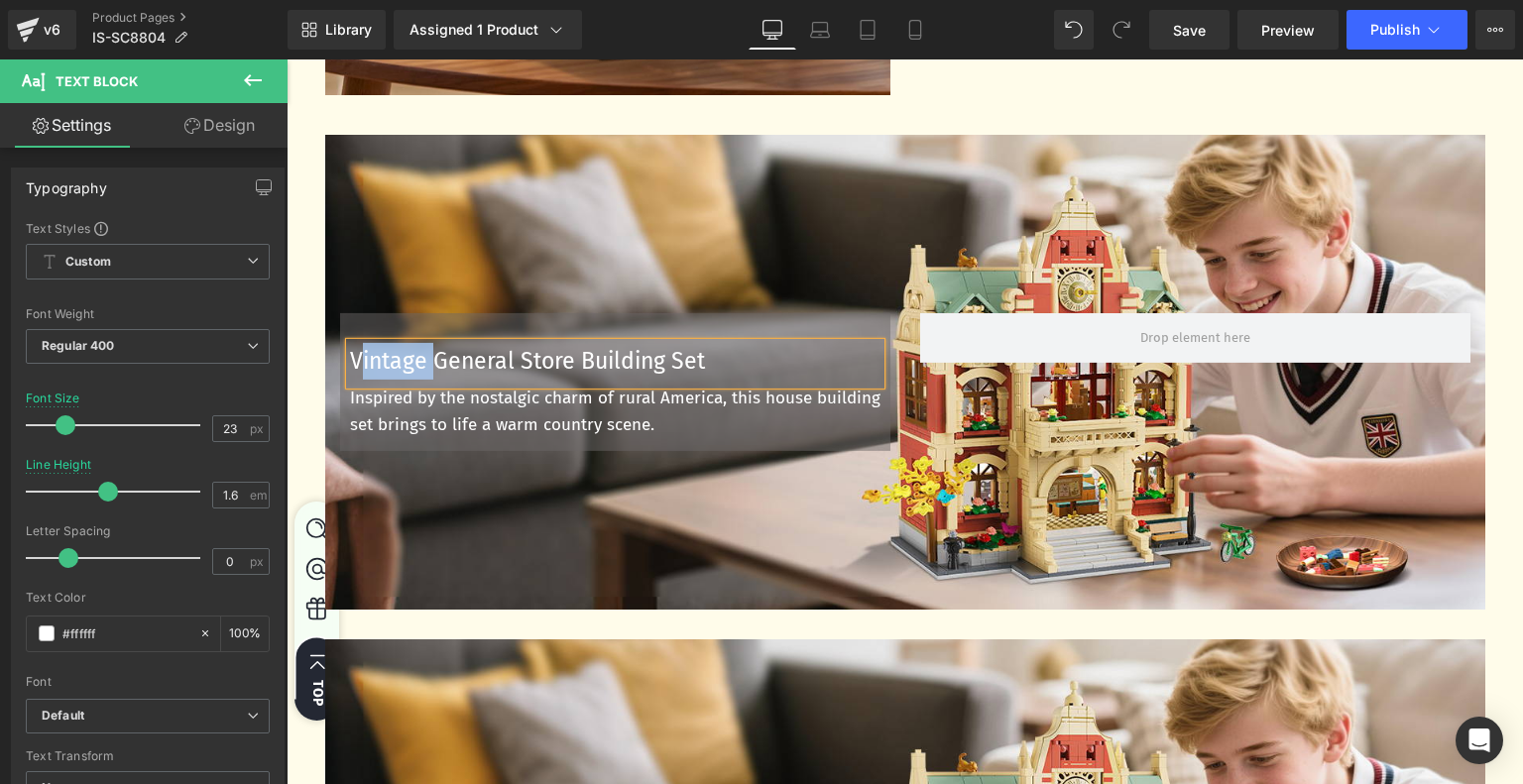 click on "Vintage General Store Building Set" at bounding box center (615, 361) 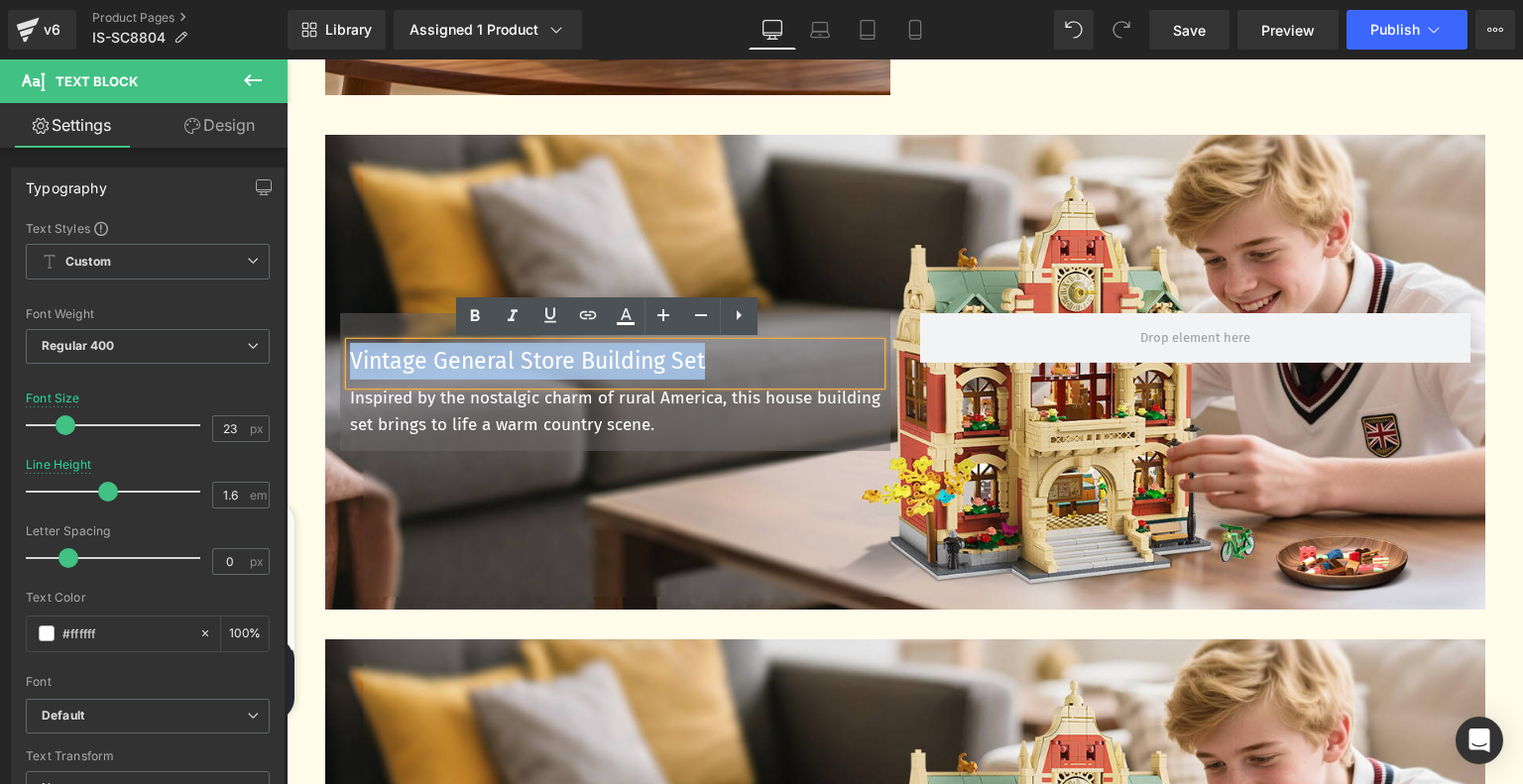 drag, startPoint x: 345, startPoint y: 363, endPoint x: 706, endPoint y: 366, distance: 361.01247 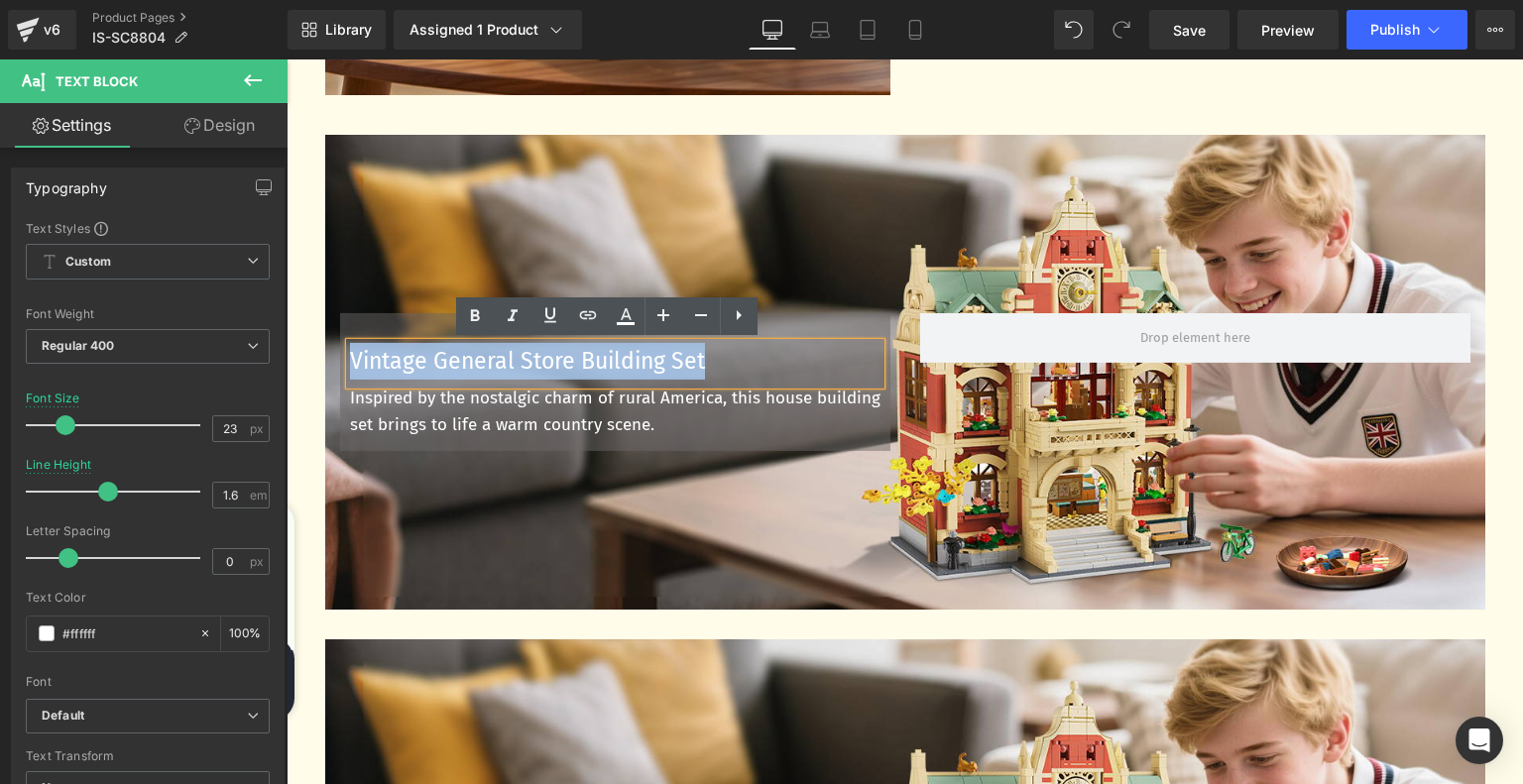 click on "Vintage General Store Building Set" at bounding box center (615, 361) 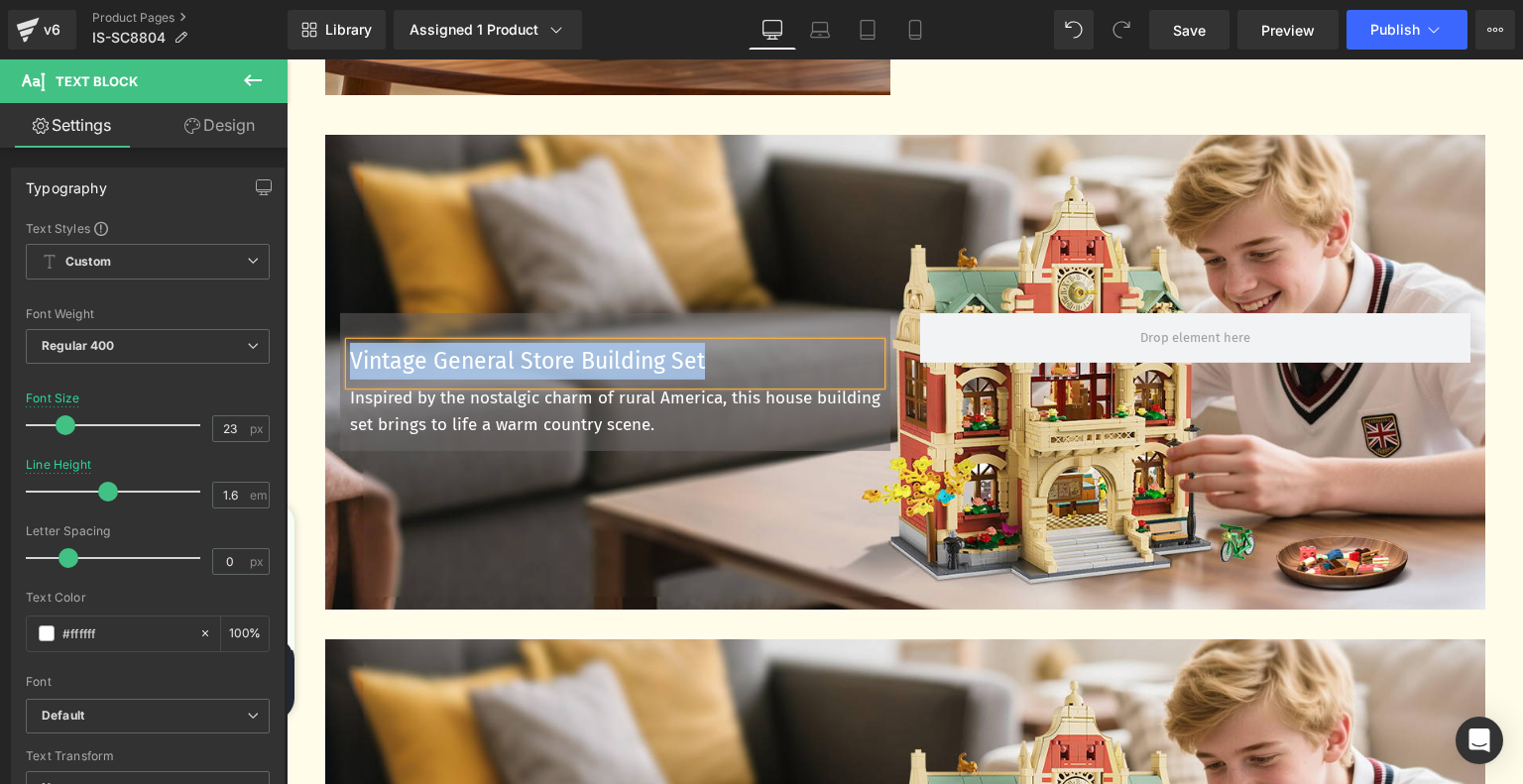 paste 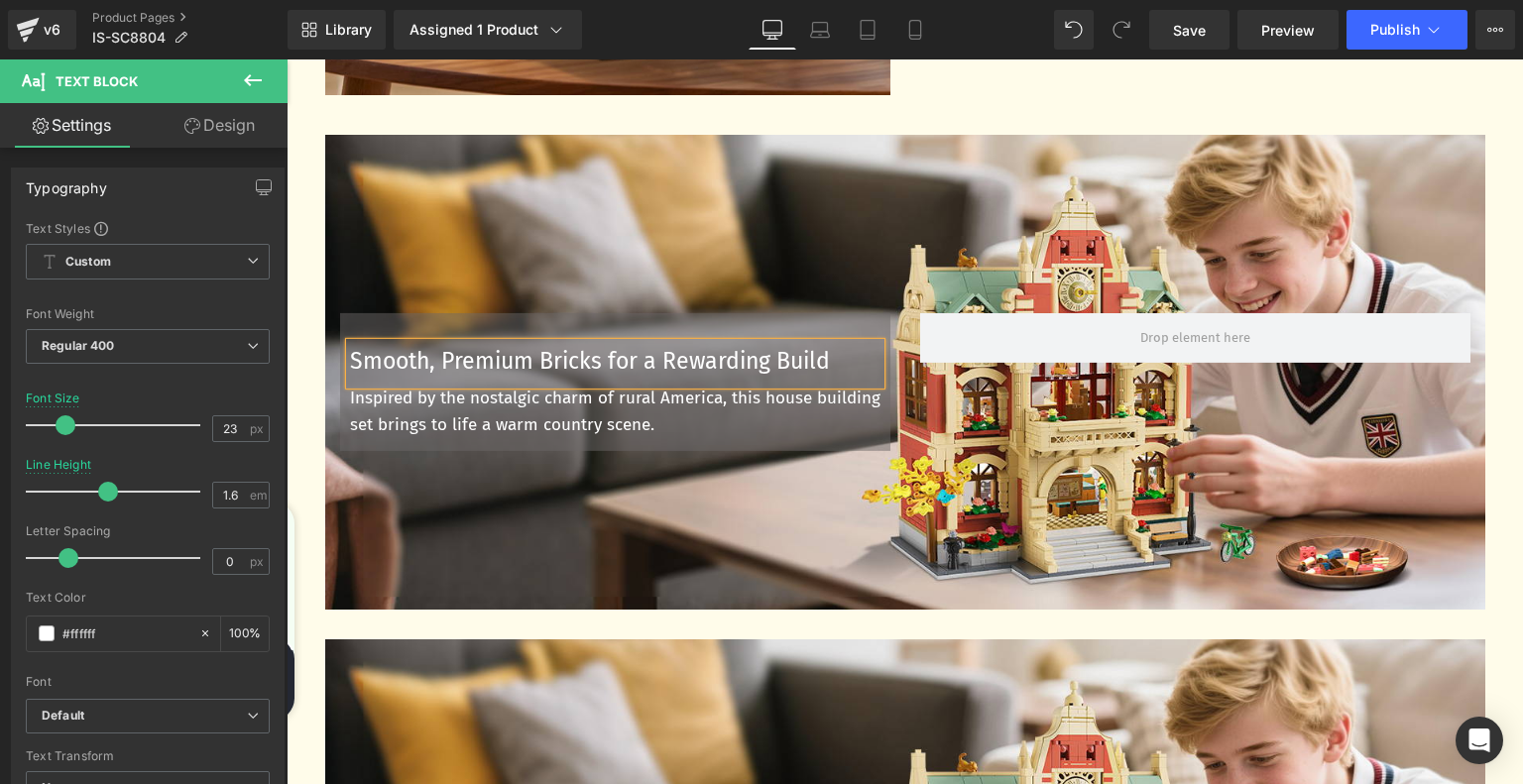 click at bounding box center (561, 412) 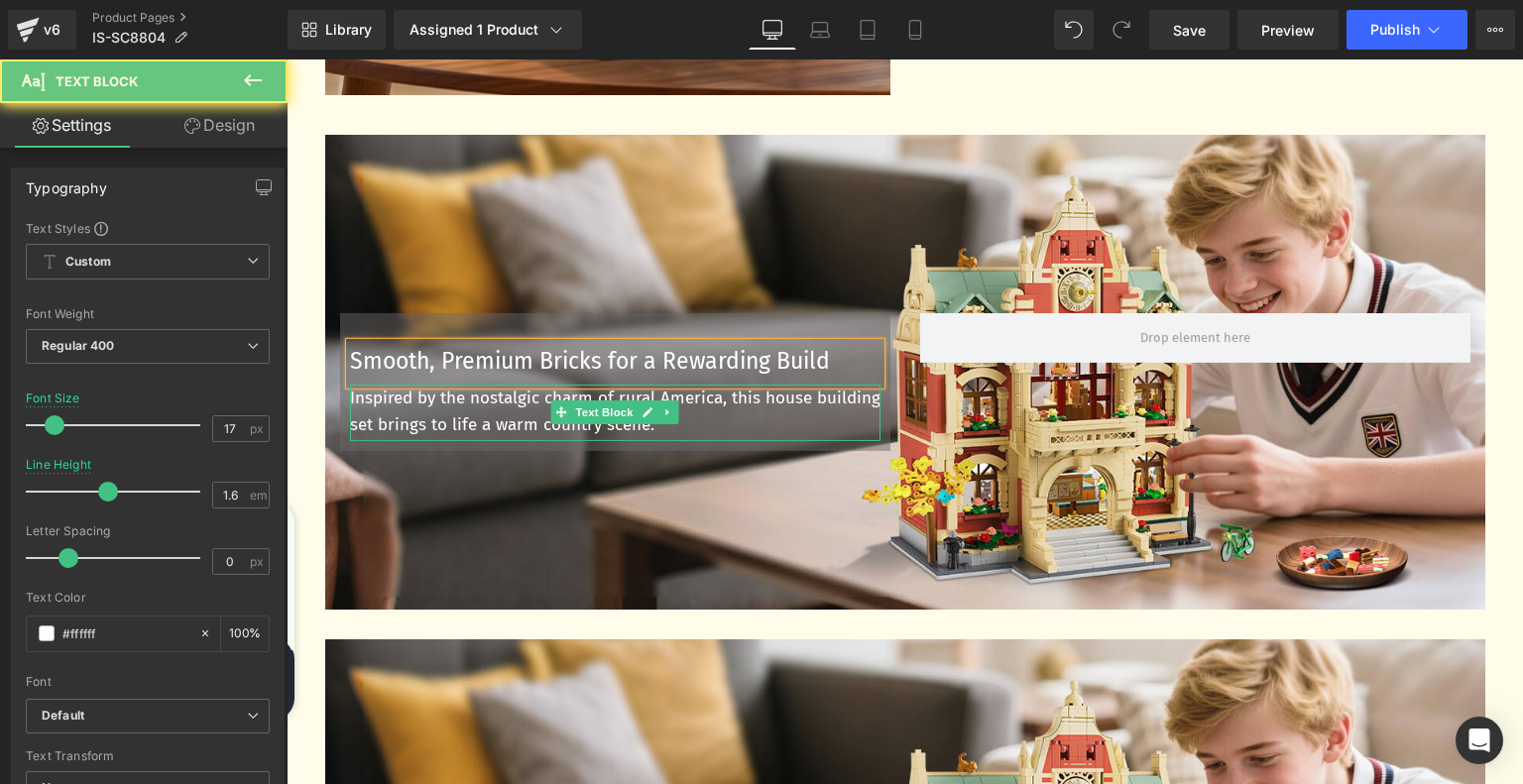 click on "Inspired by the nostalgic charm of rural America, this house building set brings to life a warm country scene." at bounding box center (615, 411) 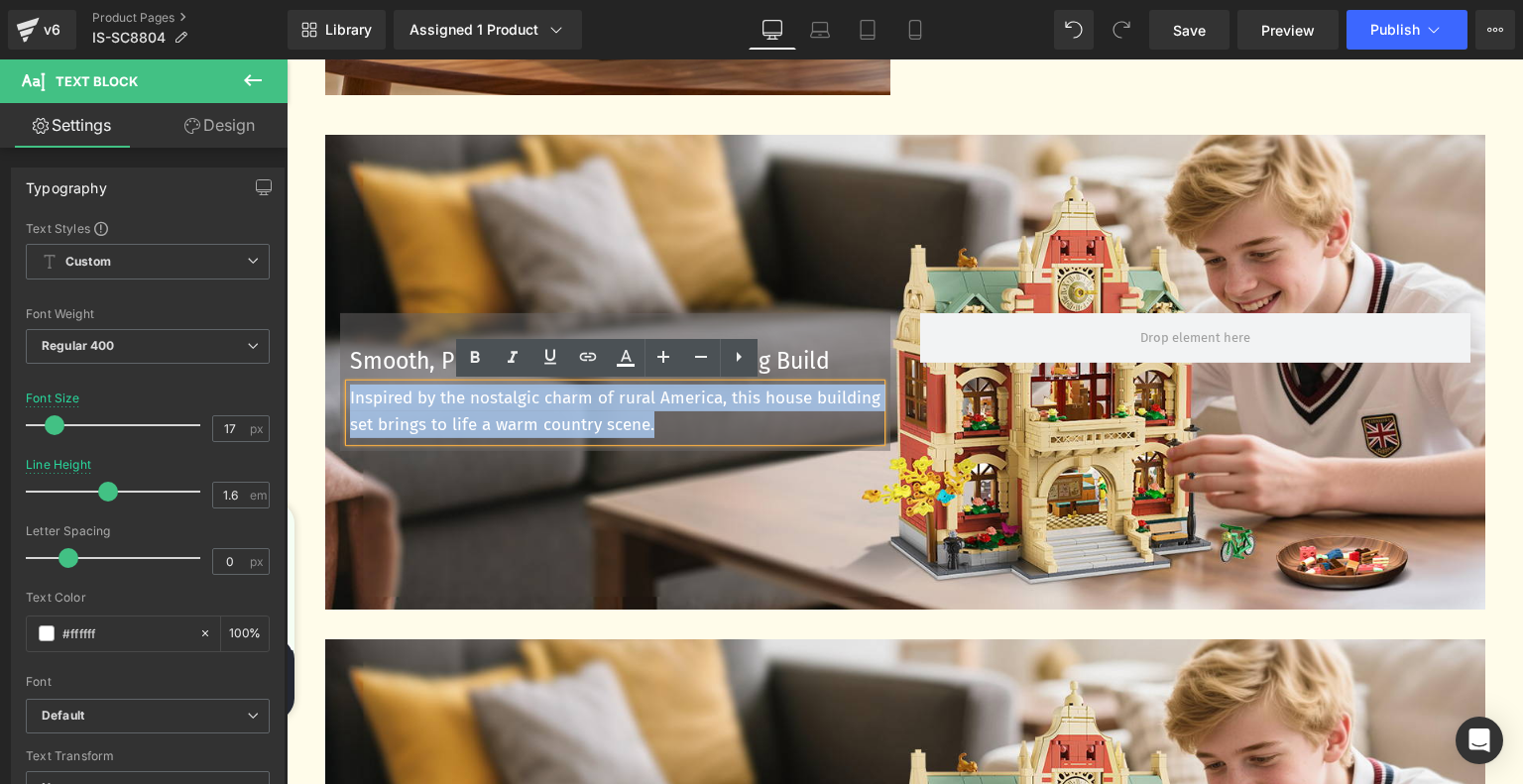 drag, startPoint x: 341, startPoint y: 395, endPoint x: 754, endPoint y: 432, distance: 414.65407 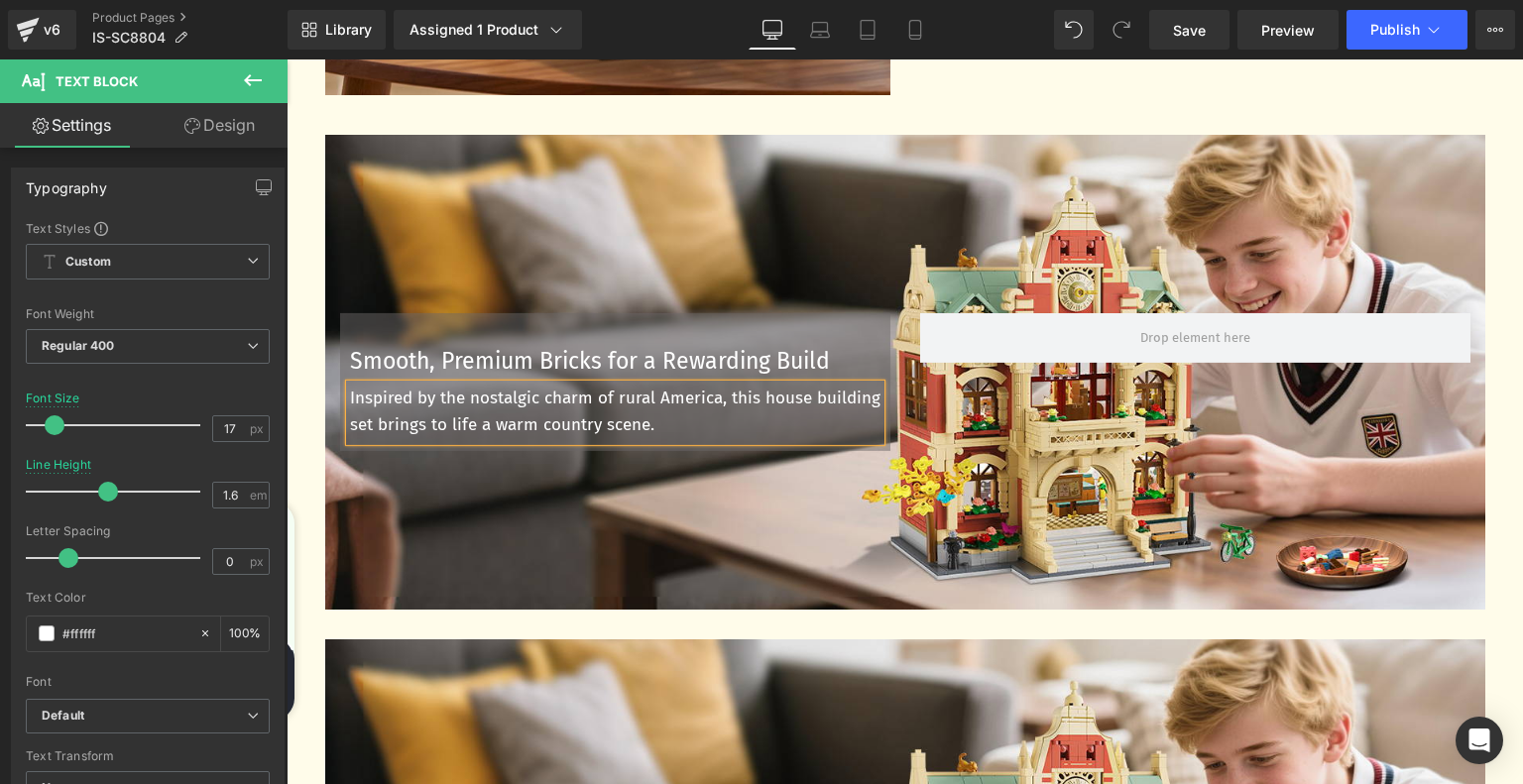 scroll, scrollTop: 3150, scrollLeft: 0, axis: vertical 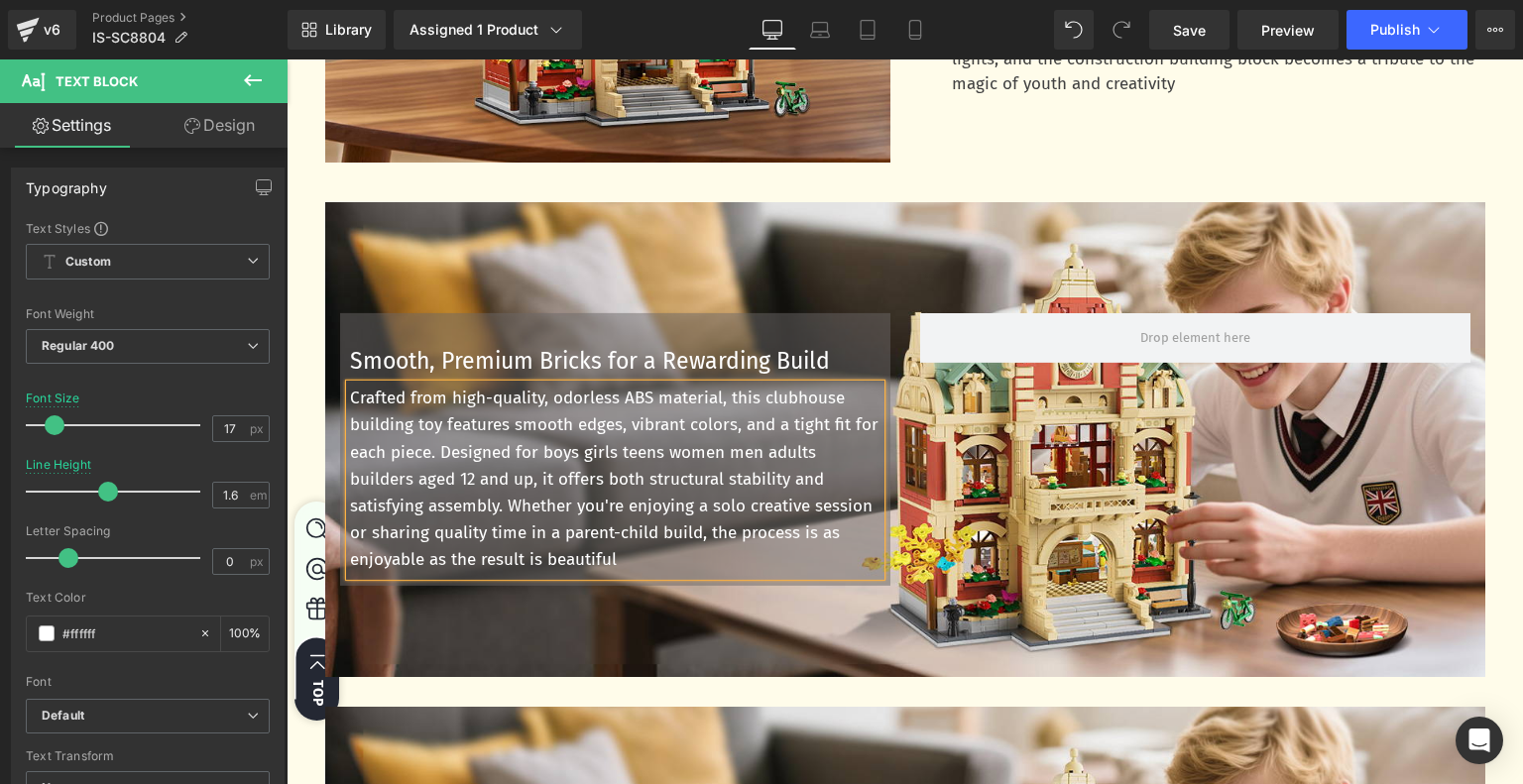 click on "Smooth, Premium Bricks for a Rewarding Build
Text Block
Crafted from high-quality, odorless ABS material, this clubhouse building toy features smooth edges, vibrant colors, and a tight fit for each piece. Designed for boys girls teens women men adults builders aged 12 and up, it offers both structural stability and satisfying assembly. Whether you're enjoying a solo creative session or sharing quality time in a parent-child build, the process is as enjoyable as the result is beautiful
Text Block
Row
Row
Hero Banner         Row" at bounding box center [905, 425] 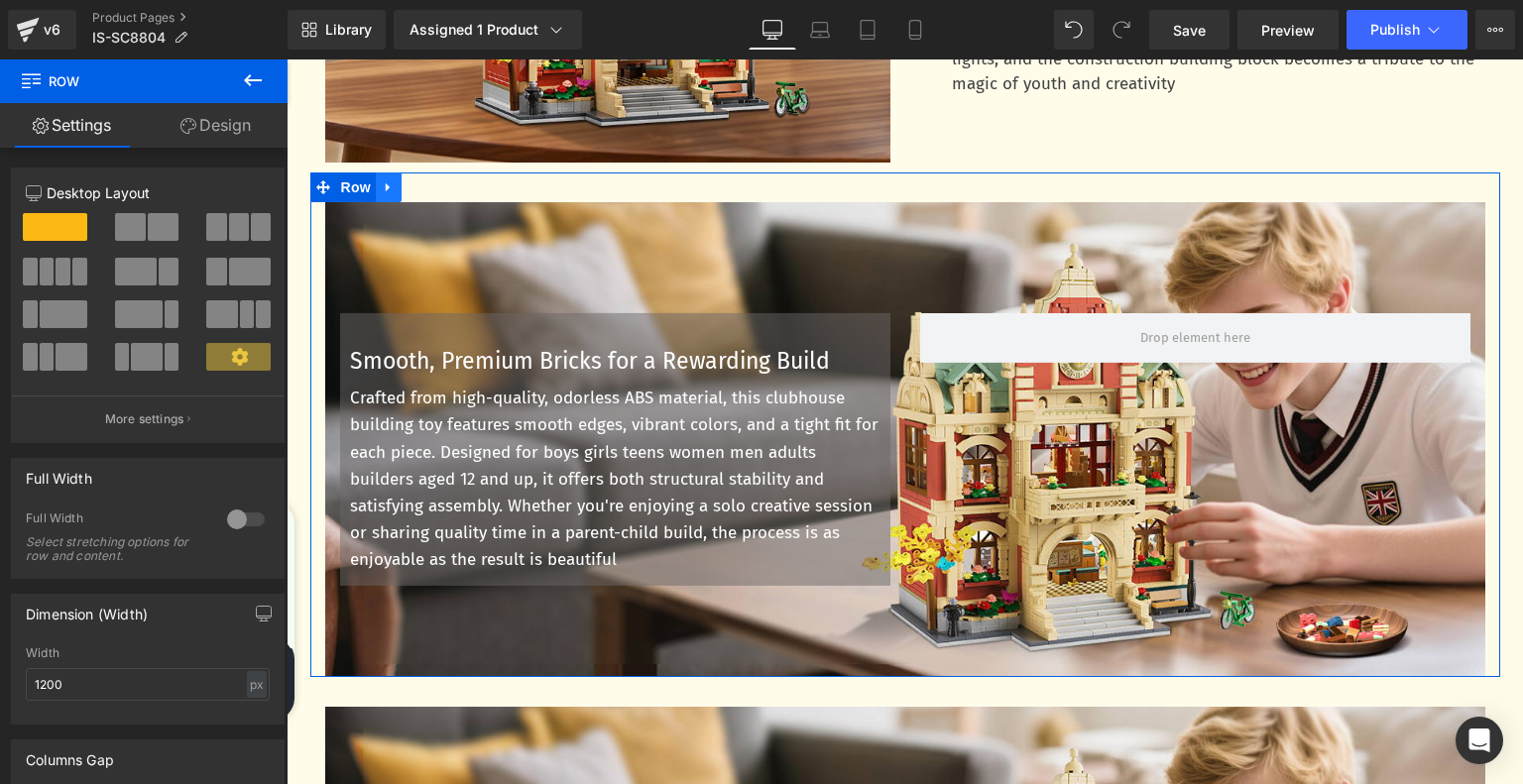 click 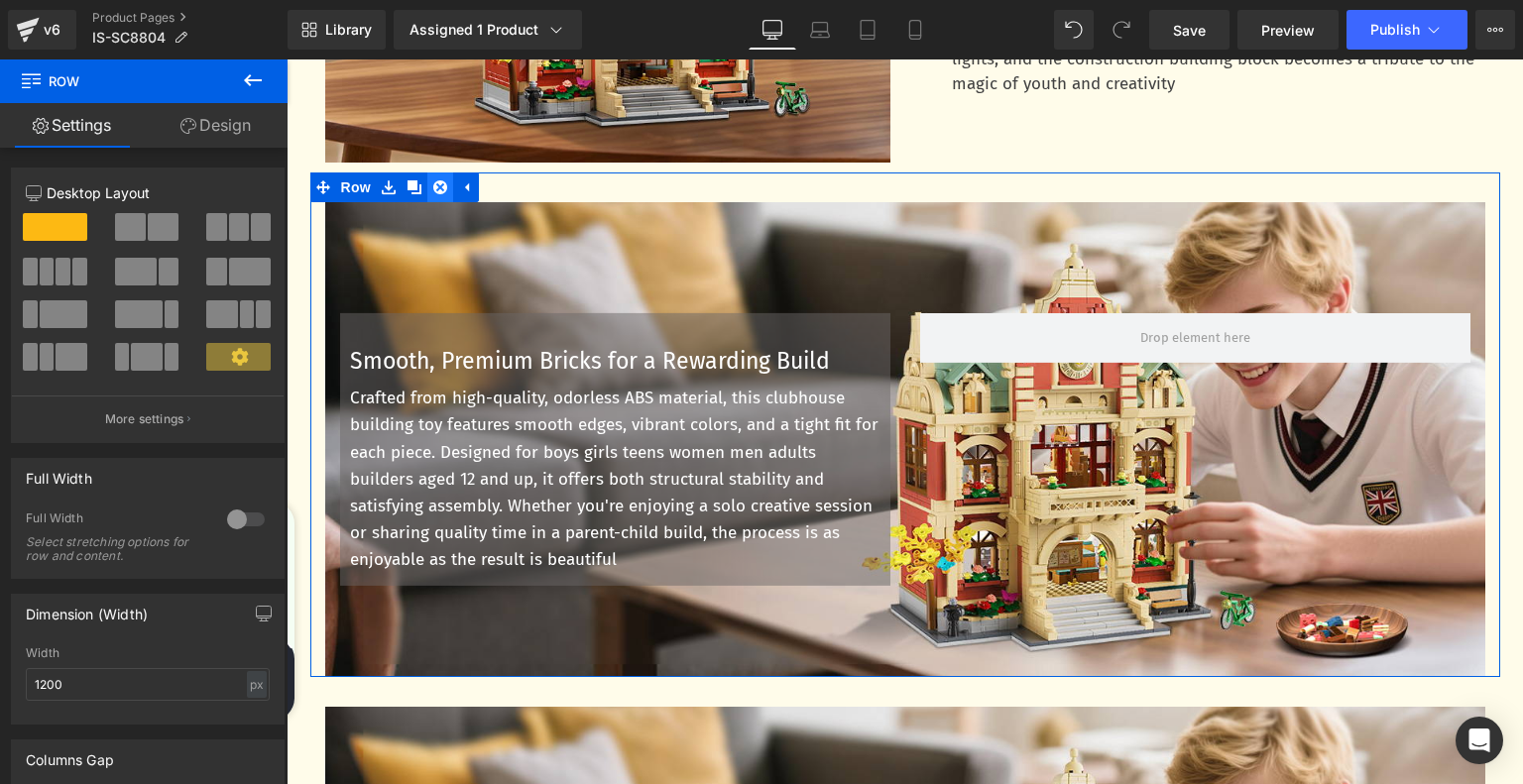 click 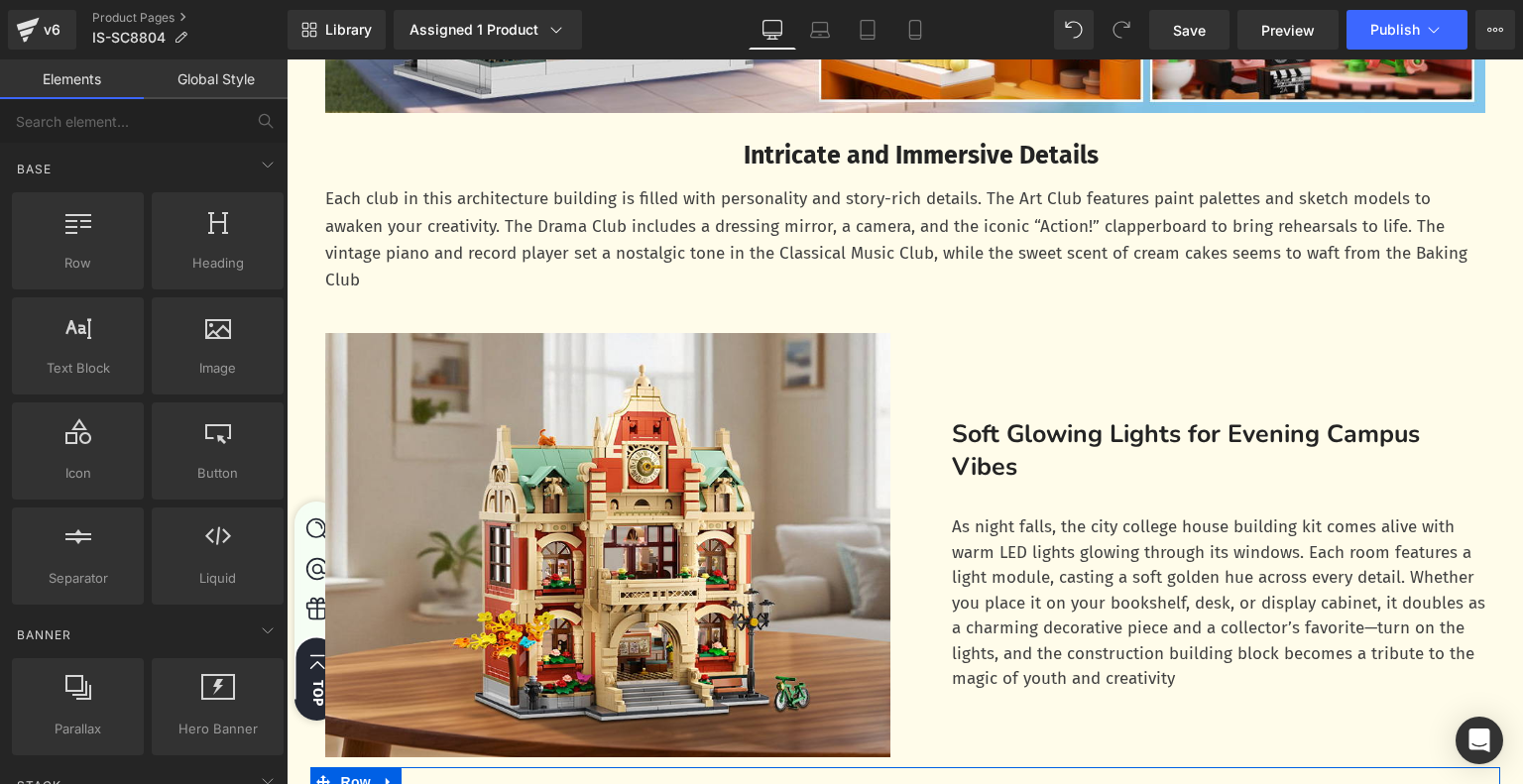 scroll, scrollTop: 2258, scrollLeft: 0, axis: vertical 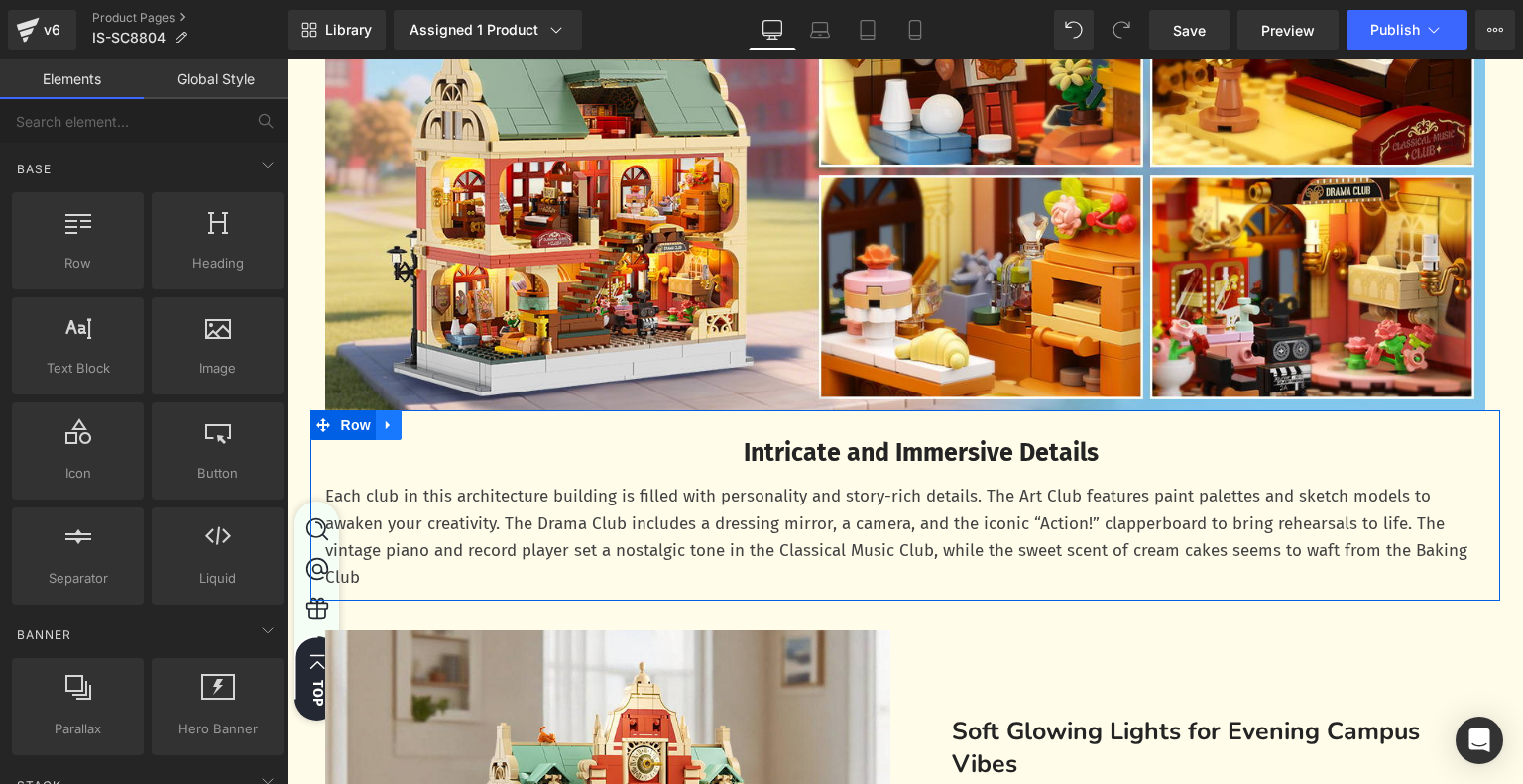 click 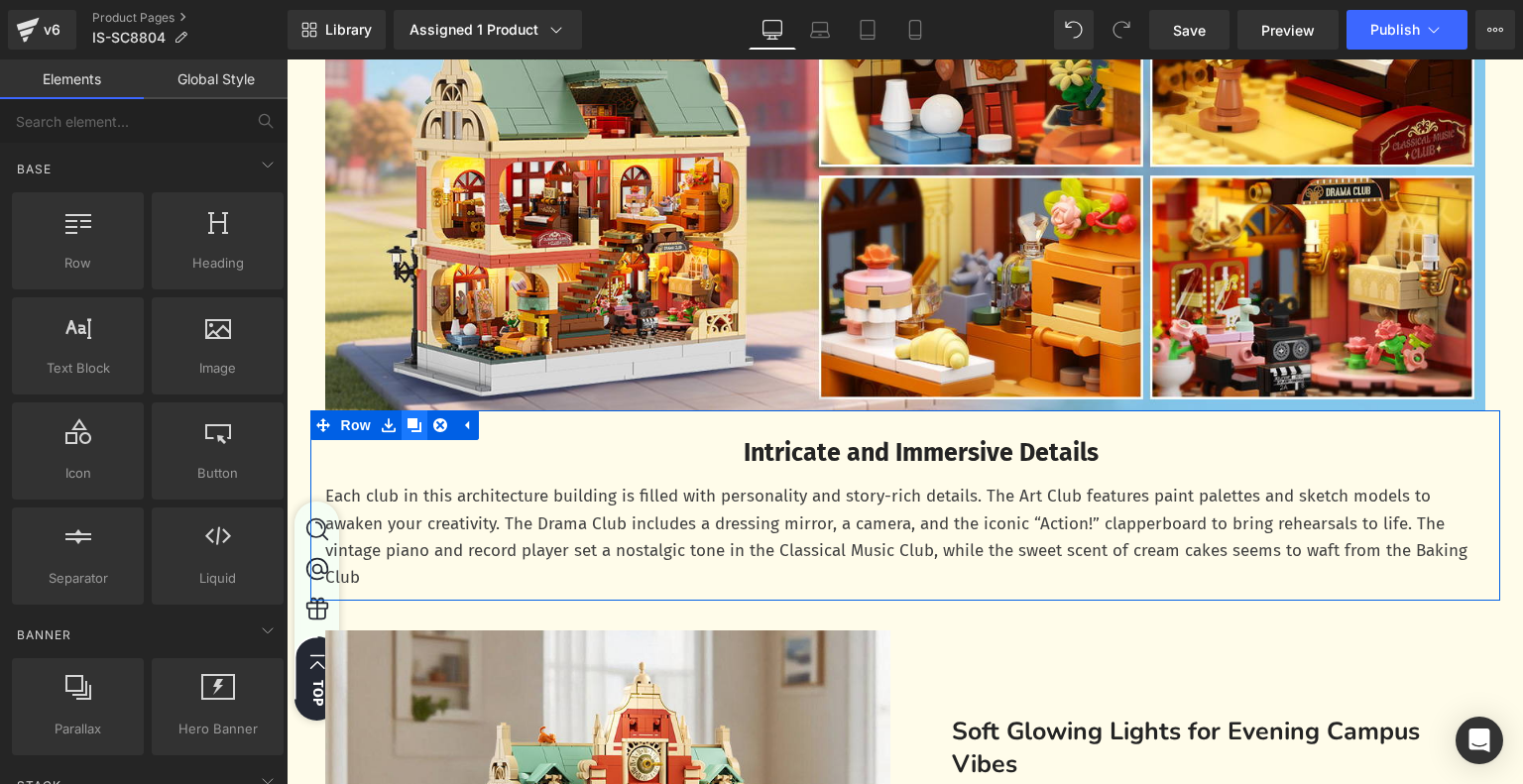 click 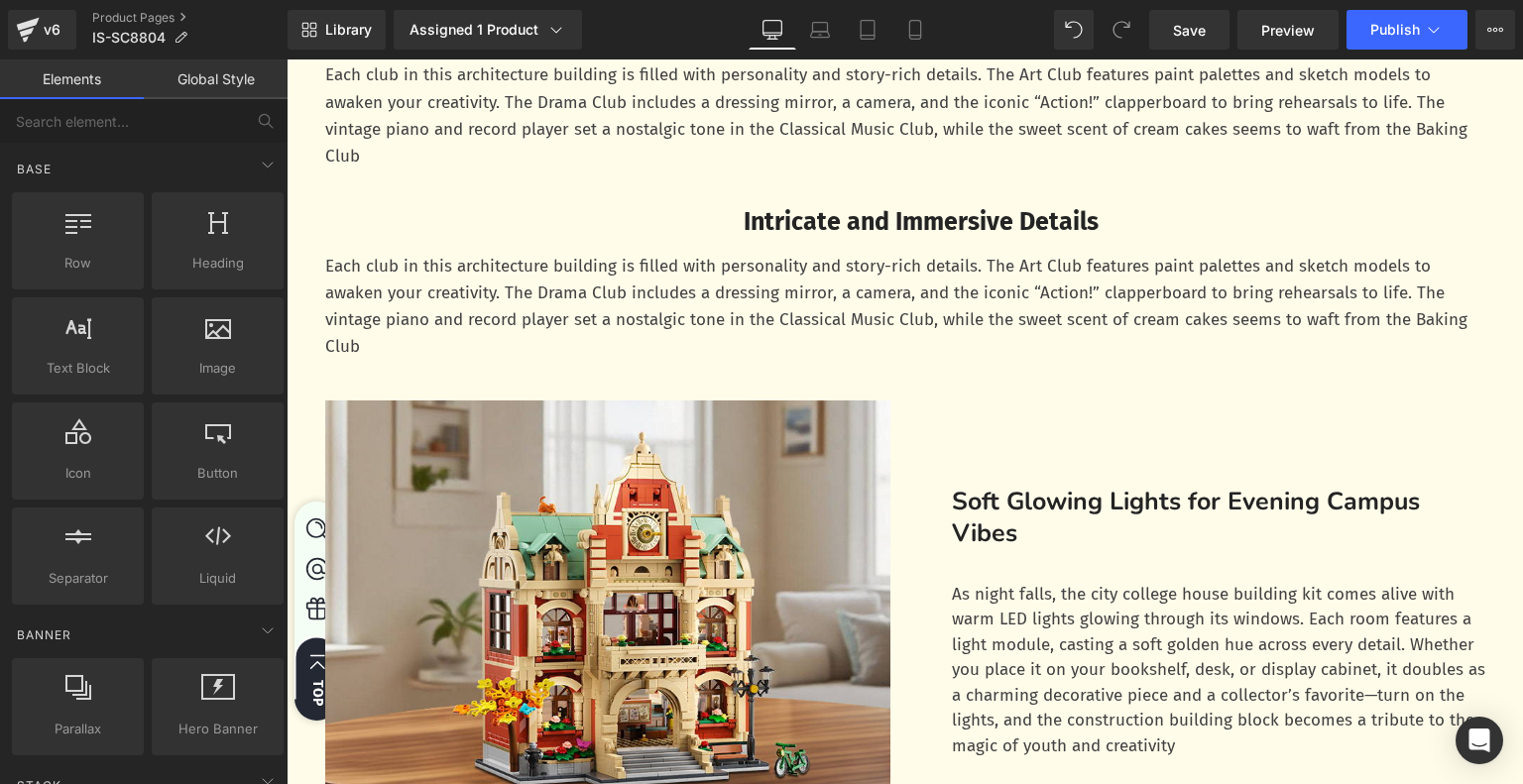 scroll, scrollTop: 2581, scrollLeft: 0, axis: vertical 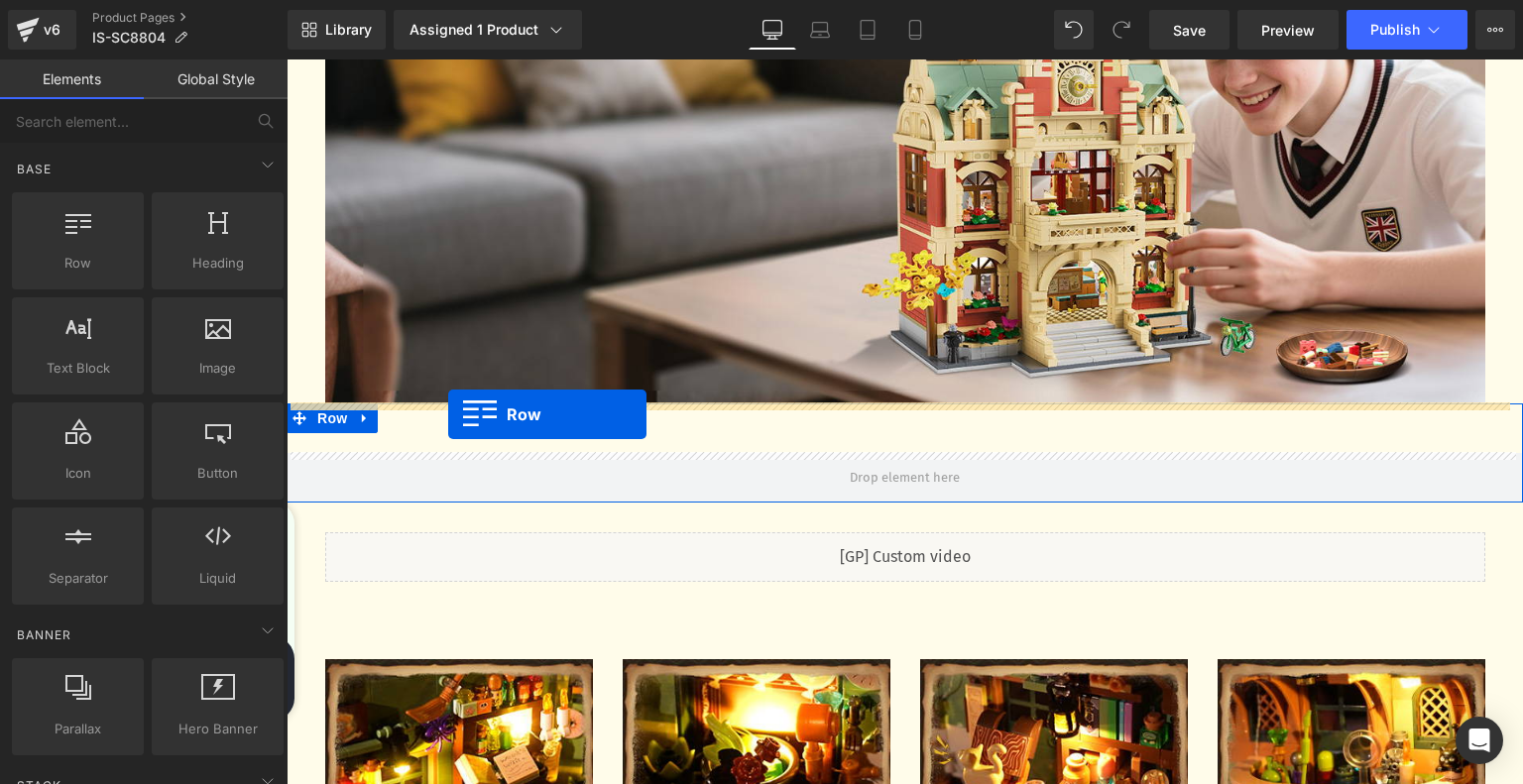 drag, startPoint x: 310, startPoint y: 291, endPoint x: 448, endPoint y: 415, distance: 185.52628 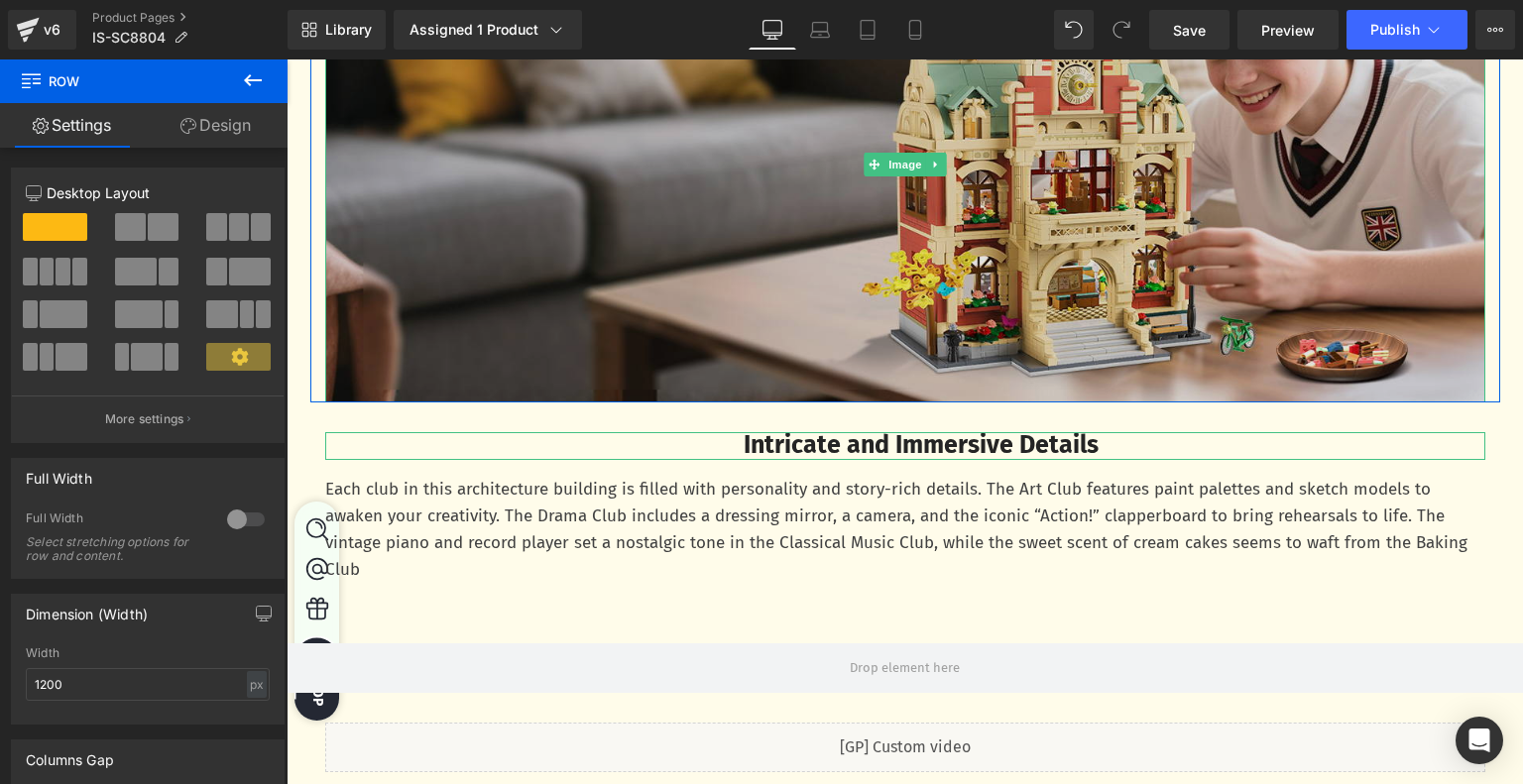 scroll, scrollTop: 3127, scrollLeft: 0, axis: vertical 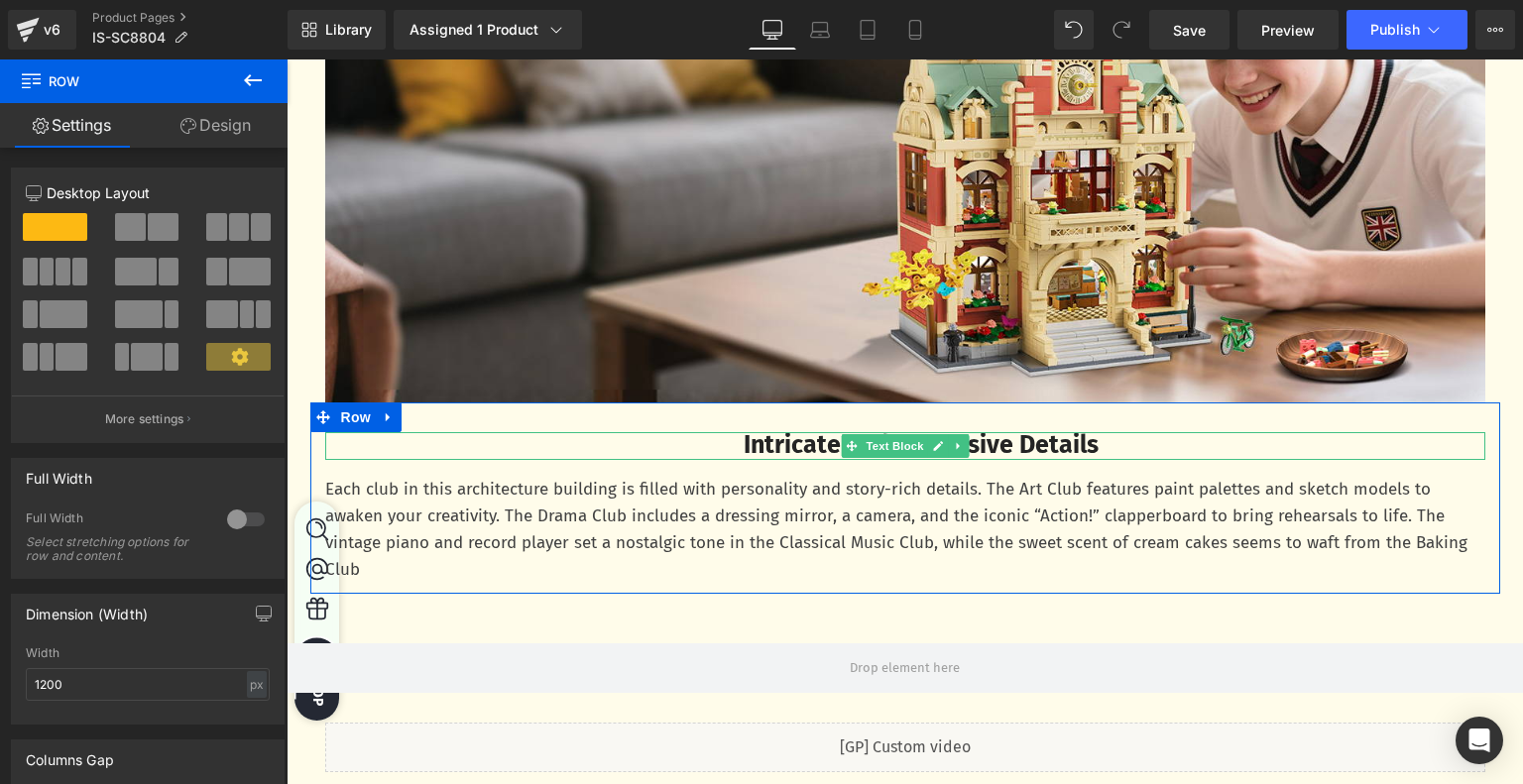 click on "Intricate and Immersive Details" at bounding box center (921, 445) 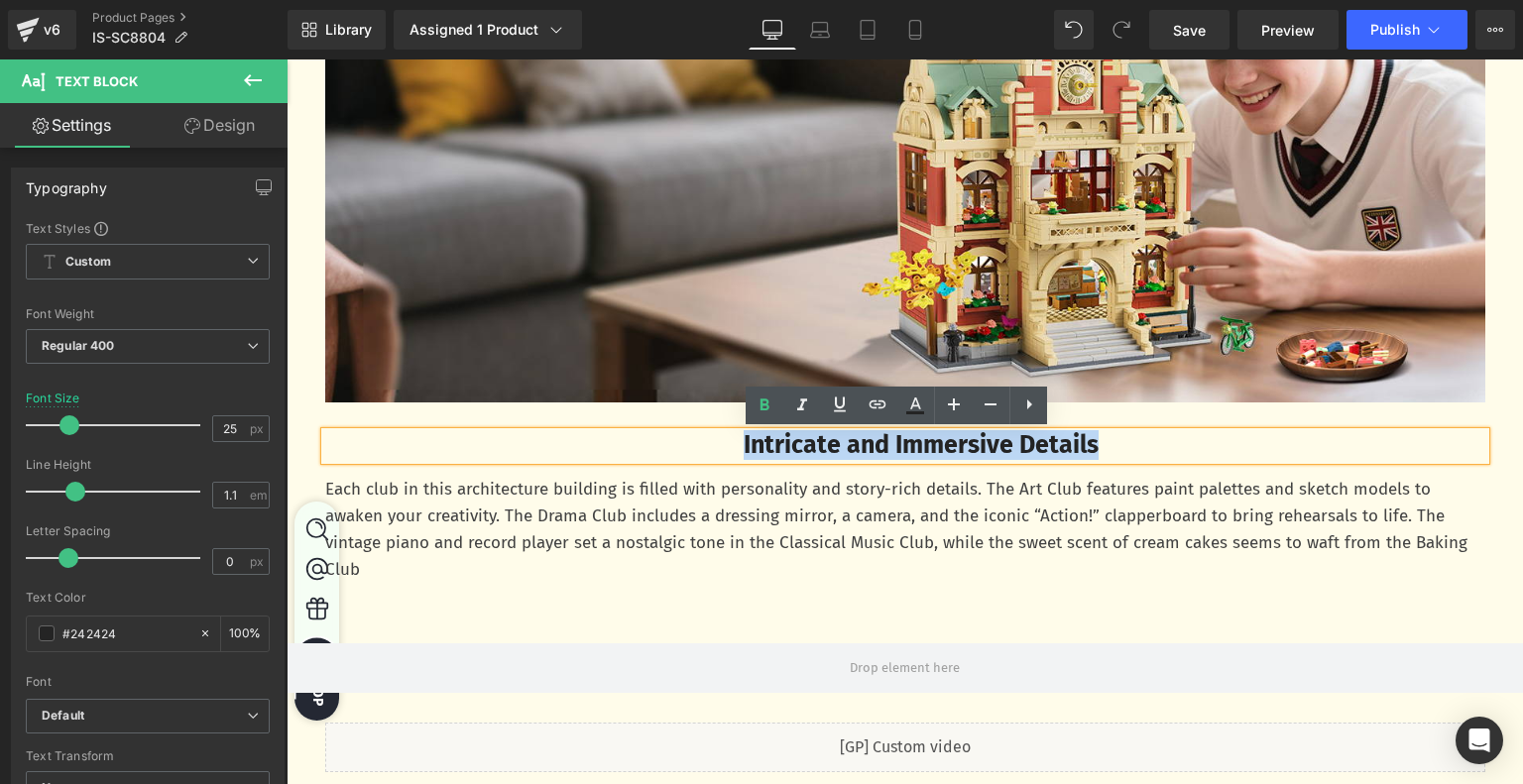 drag, startPoint x: 723, startPoint y: 445, endPoint x: 1156, endPoint y: 447, distance: 433.00462 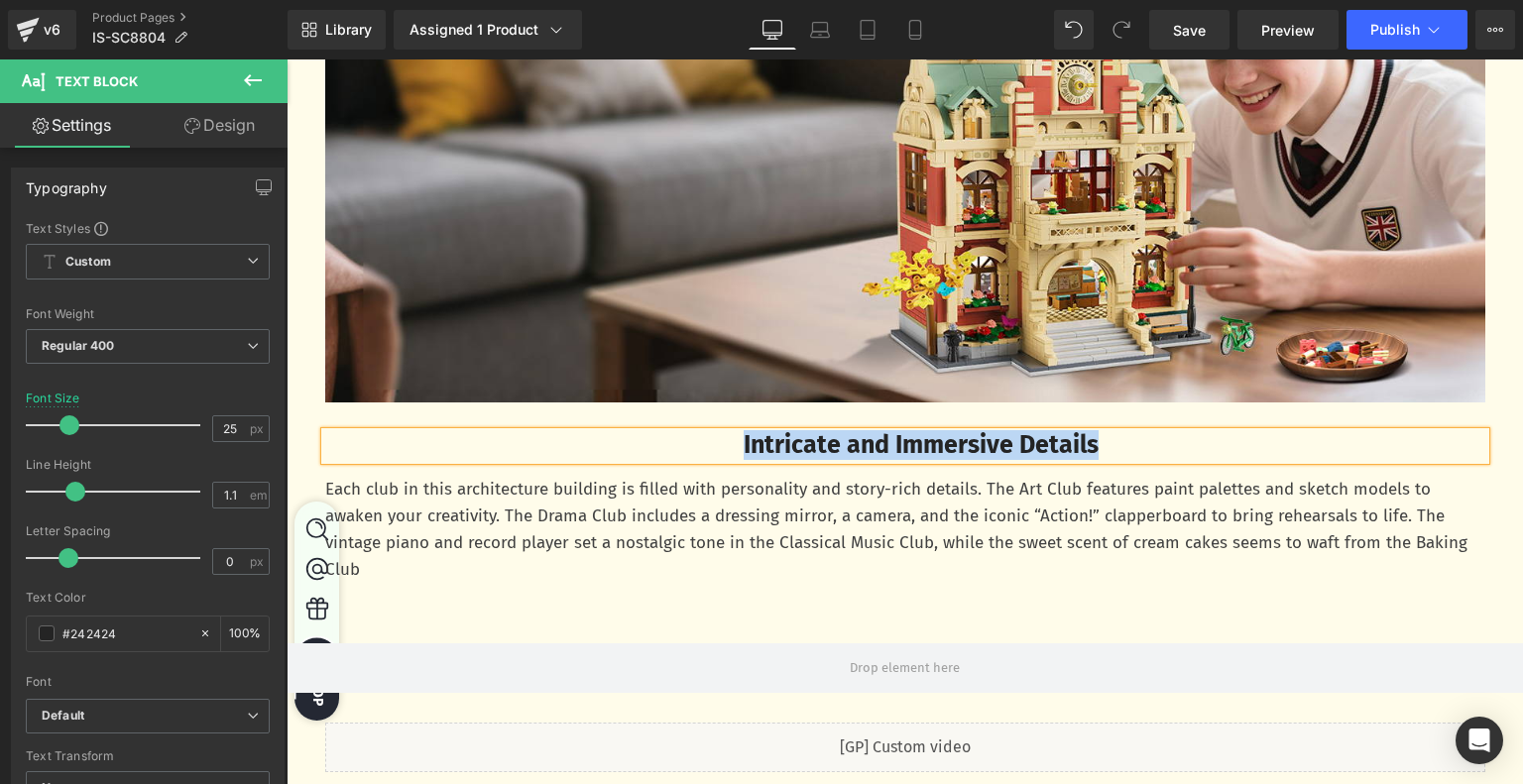 paste 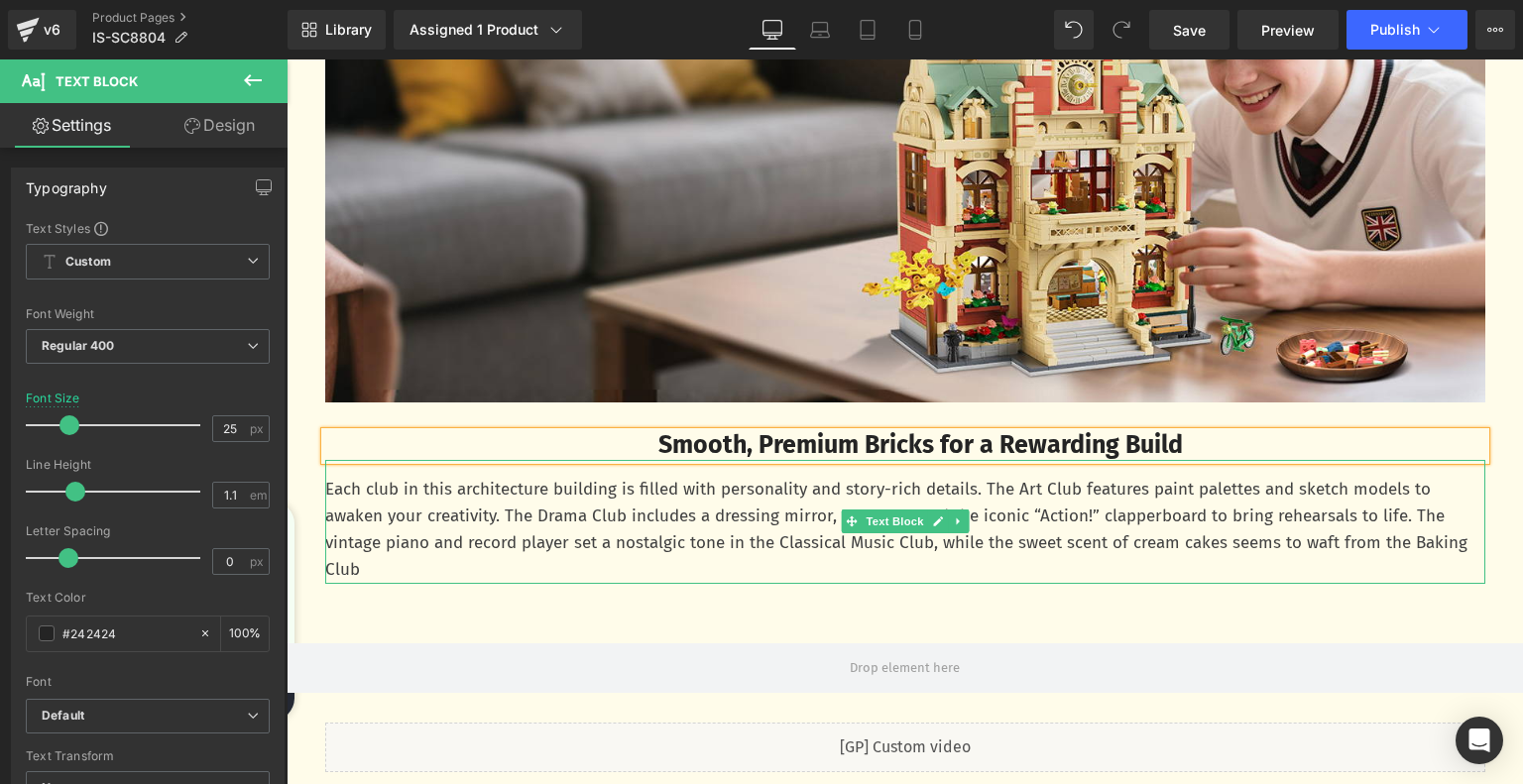 click on "Each club in this architecture building is filled with personality and story-rich details. The Art Club features paint palettes and sketch models to awaken your creativity. The Drama Club includes a dressing mirror, a camera, and the iconic “Action!” clapperboard to bring rehearsals to life. The vintage piano and record player set a nostalgic tone in the Classical Music Club, while the sweet scent of cream cakes seems to waft from the Baking Club" at bounding box center (905, 529) 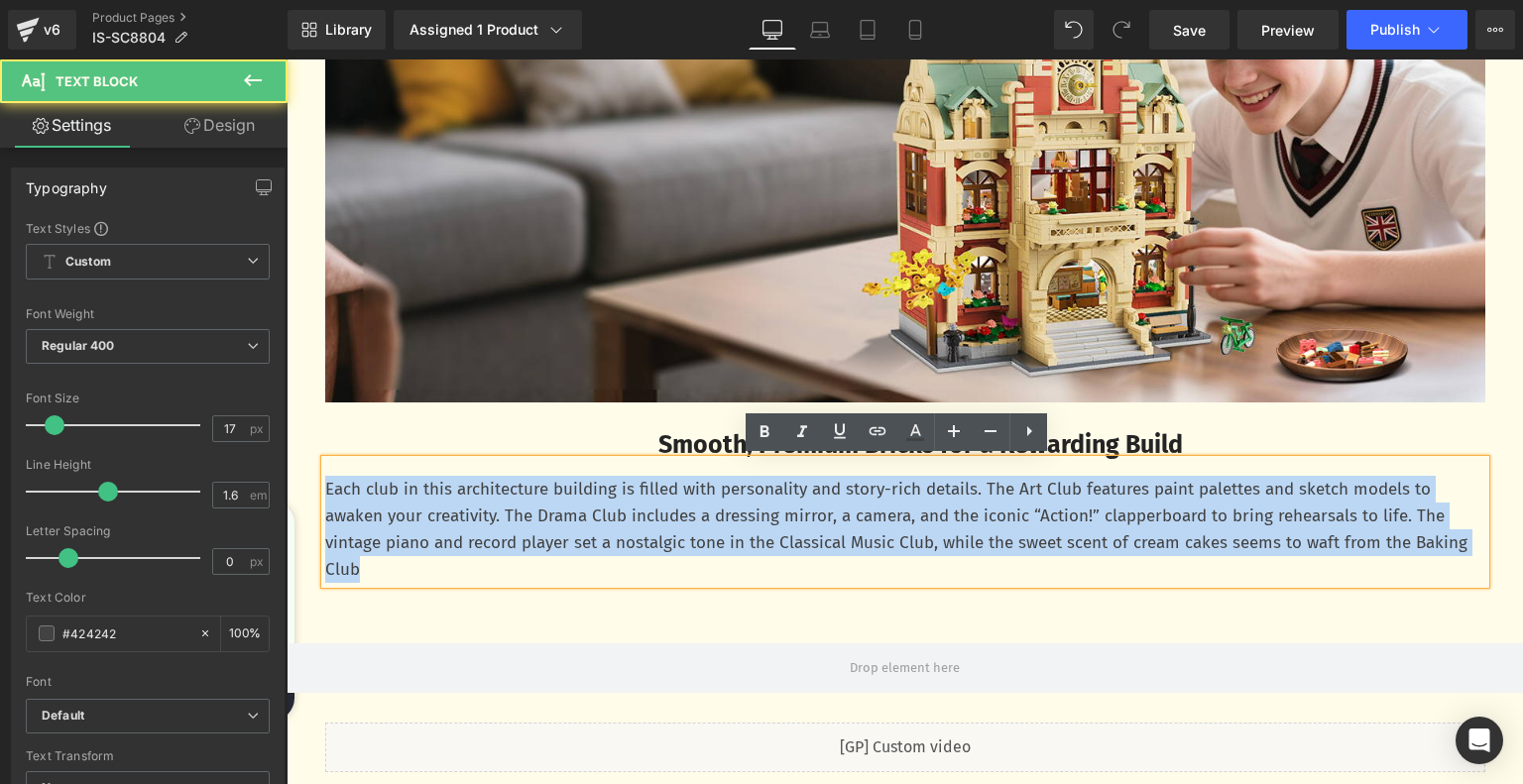 drag, startPoint x: 319, startPoint y: 487, endPoint x: 370, endPoint y: 564, distance: 92.357999 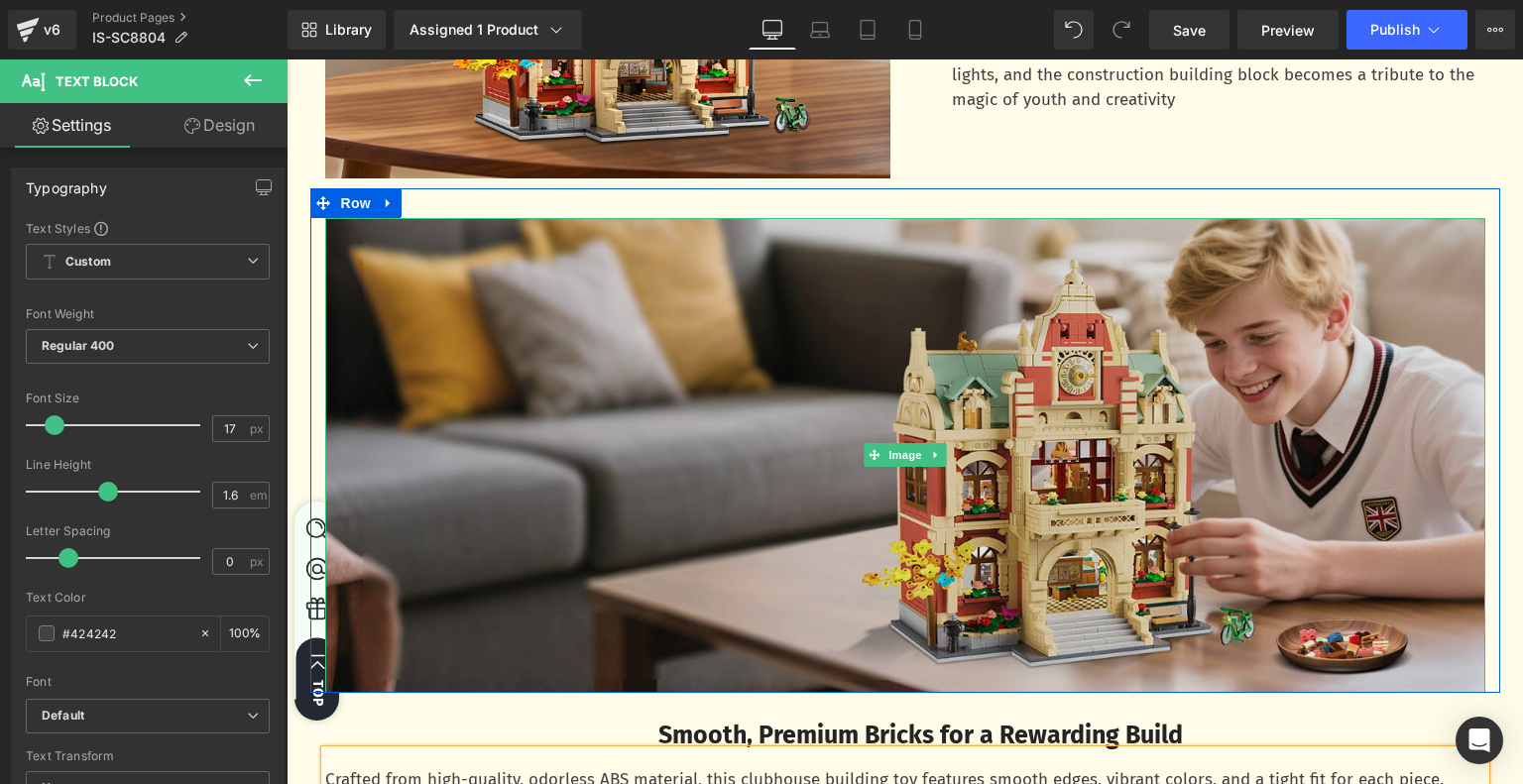 scroll, scrollTop: 3127, scrollLeft: 0, axis: vertical 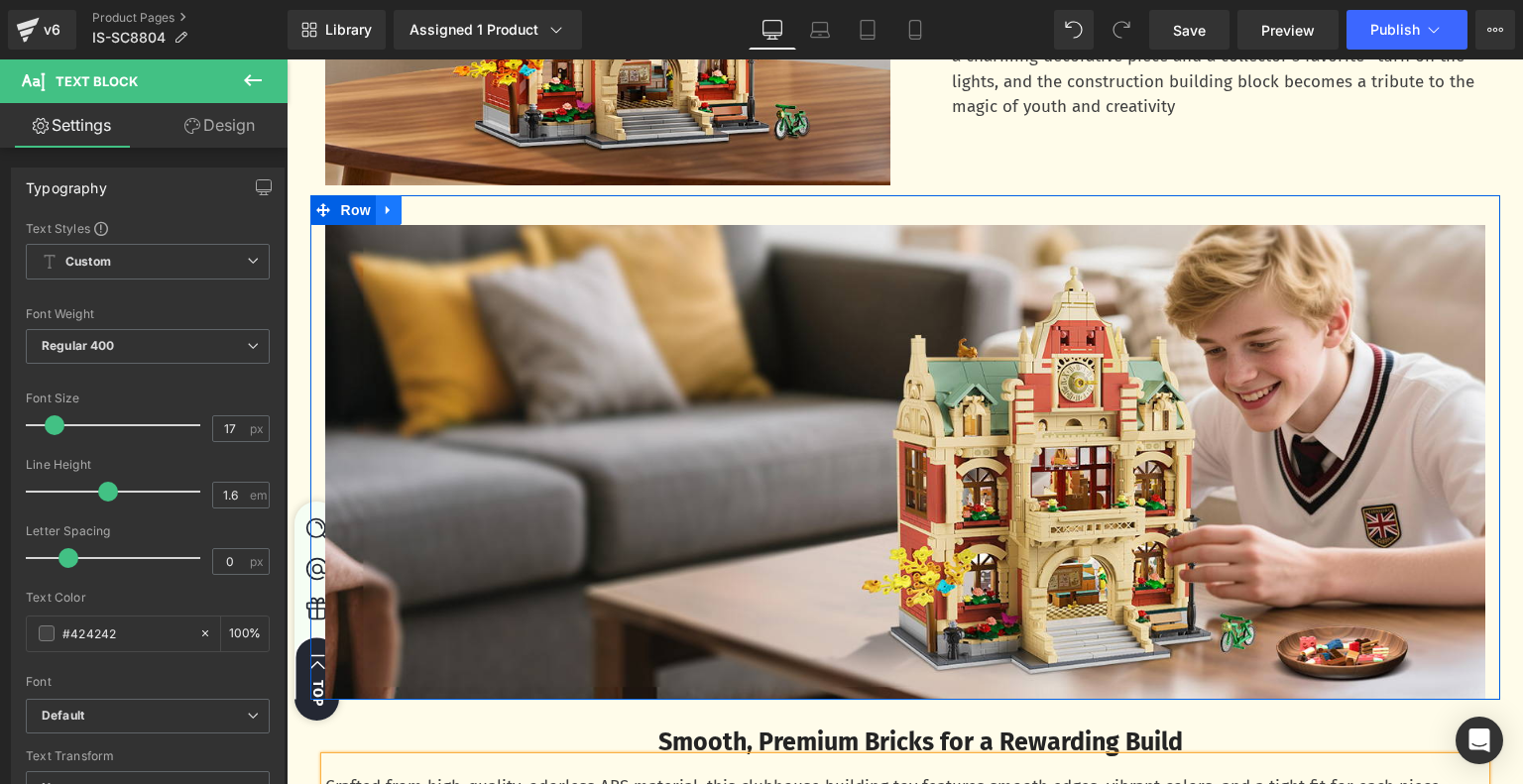 click 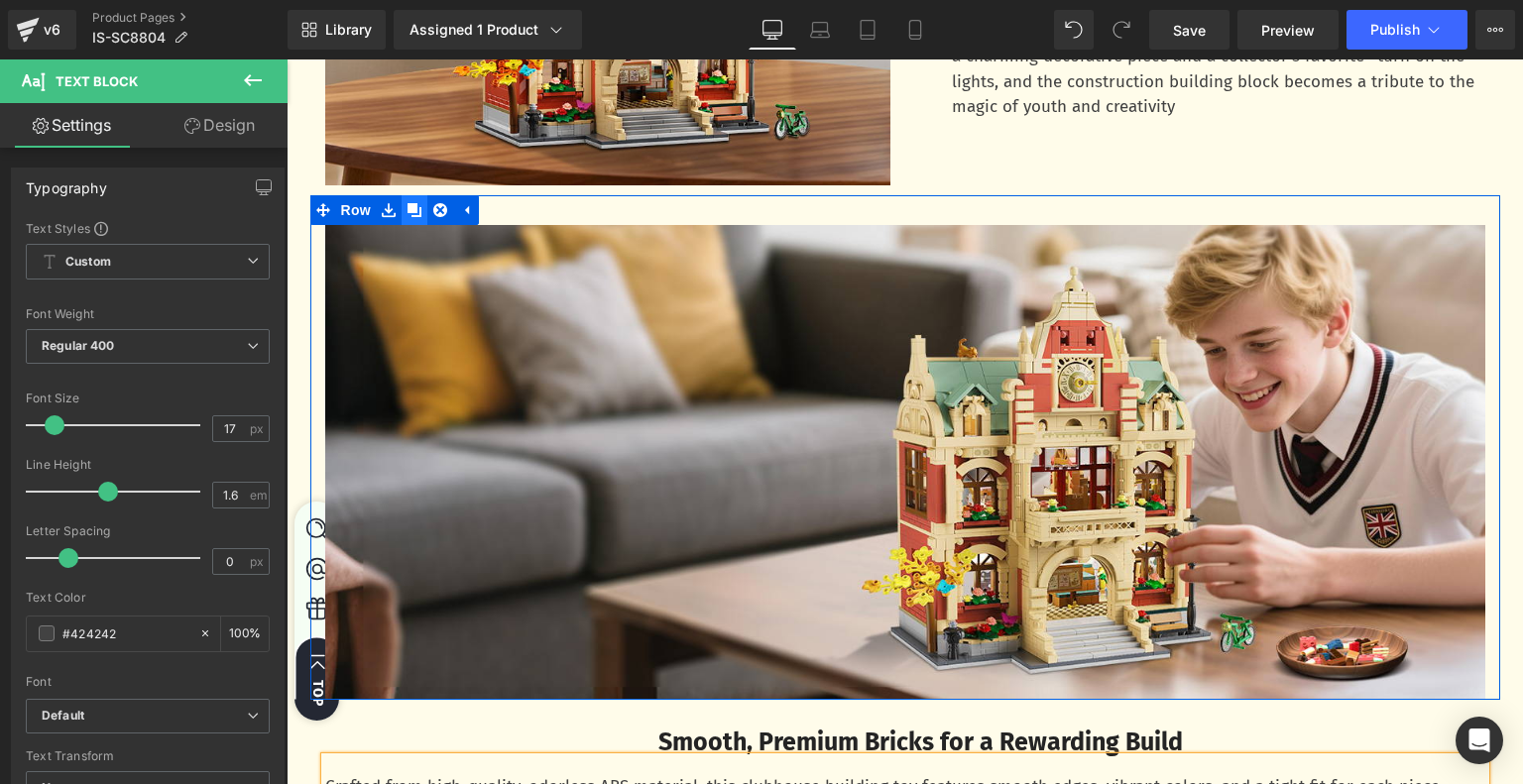 click 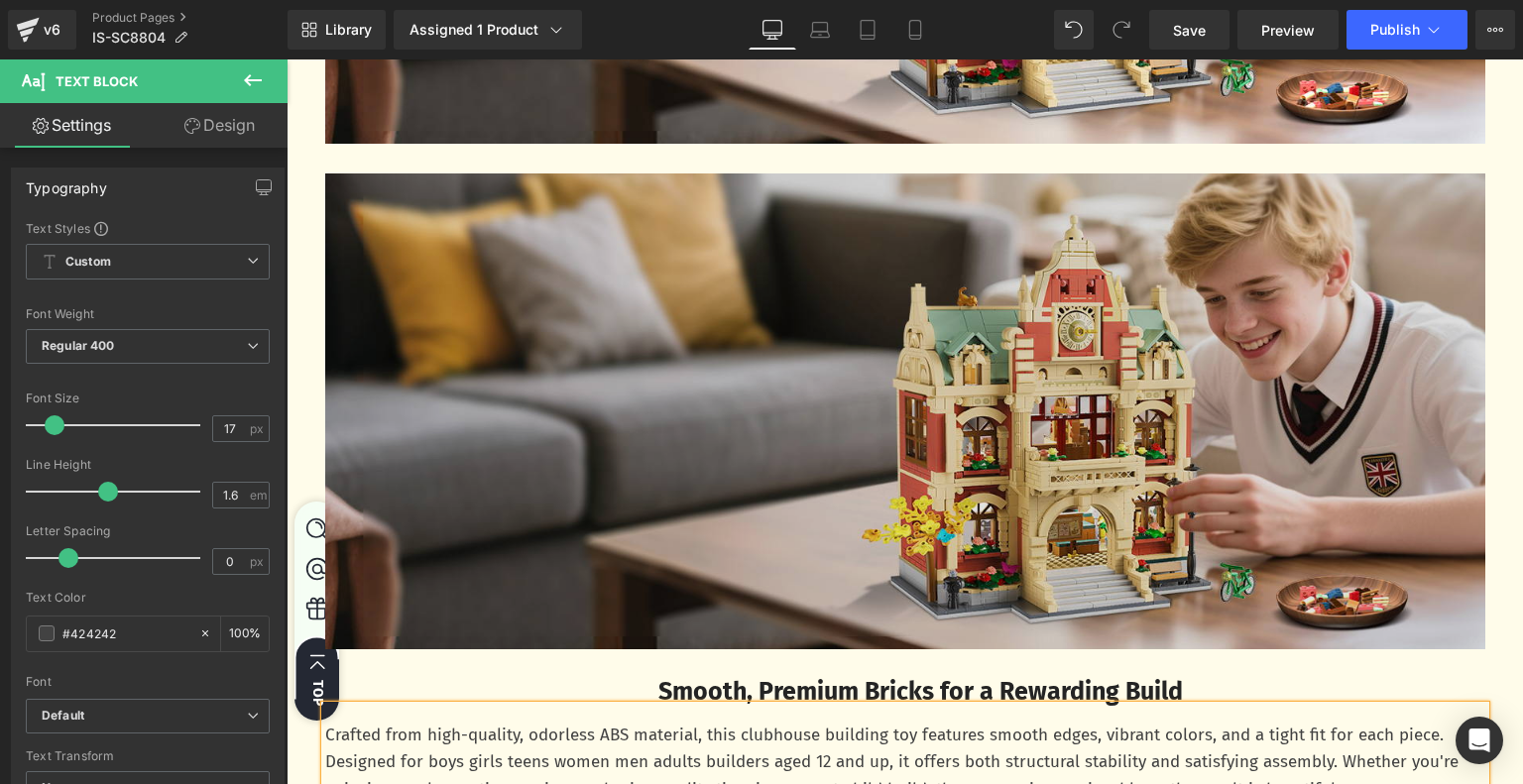 click at bounding box center (905, 411) 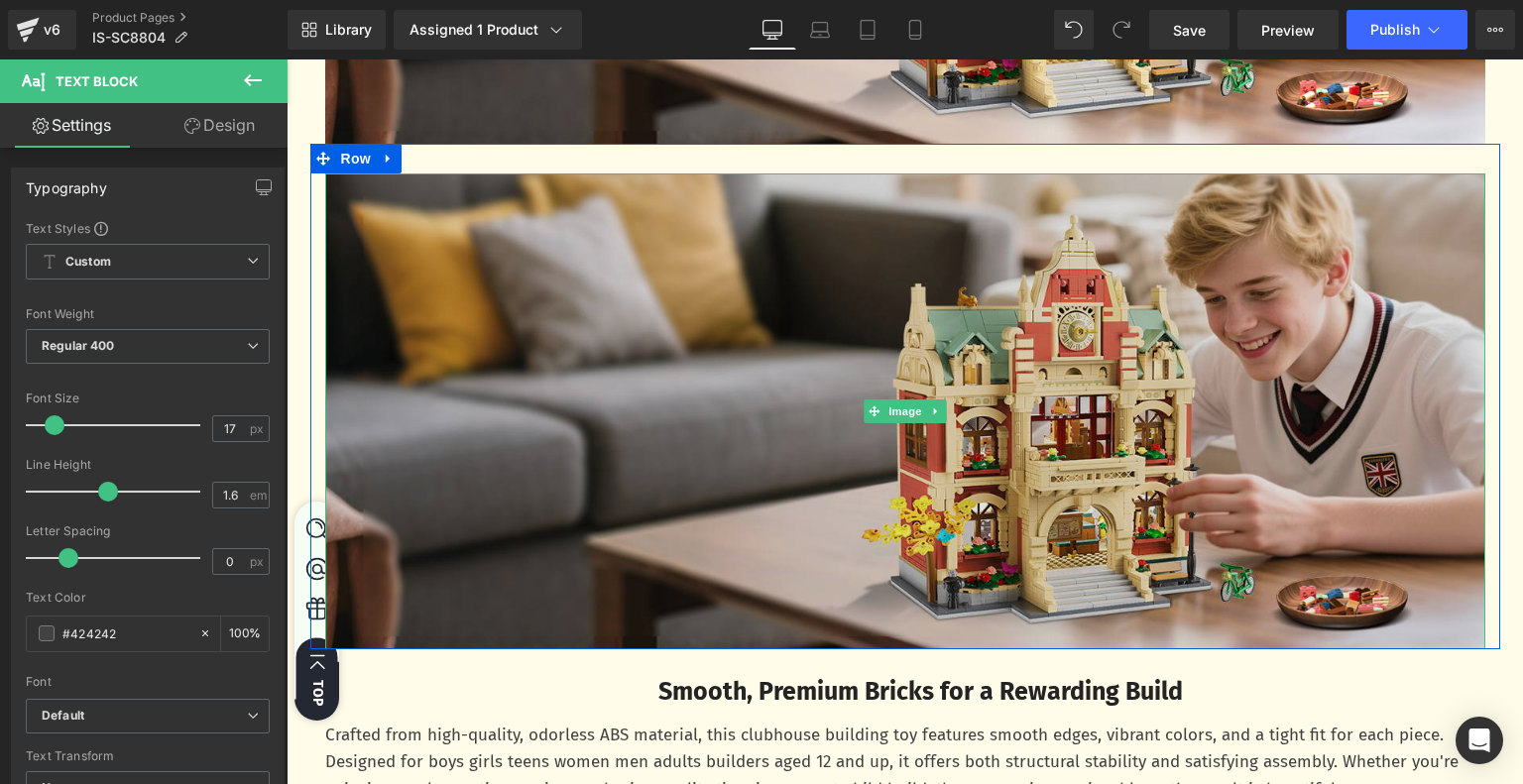 scroll, scrollTop: 3687, scrollLeft: 0, axis: vertical 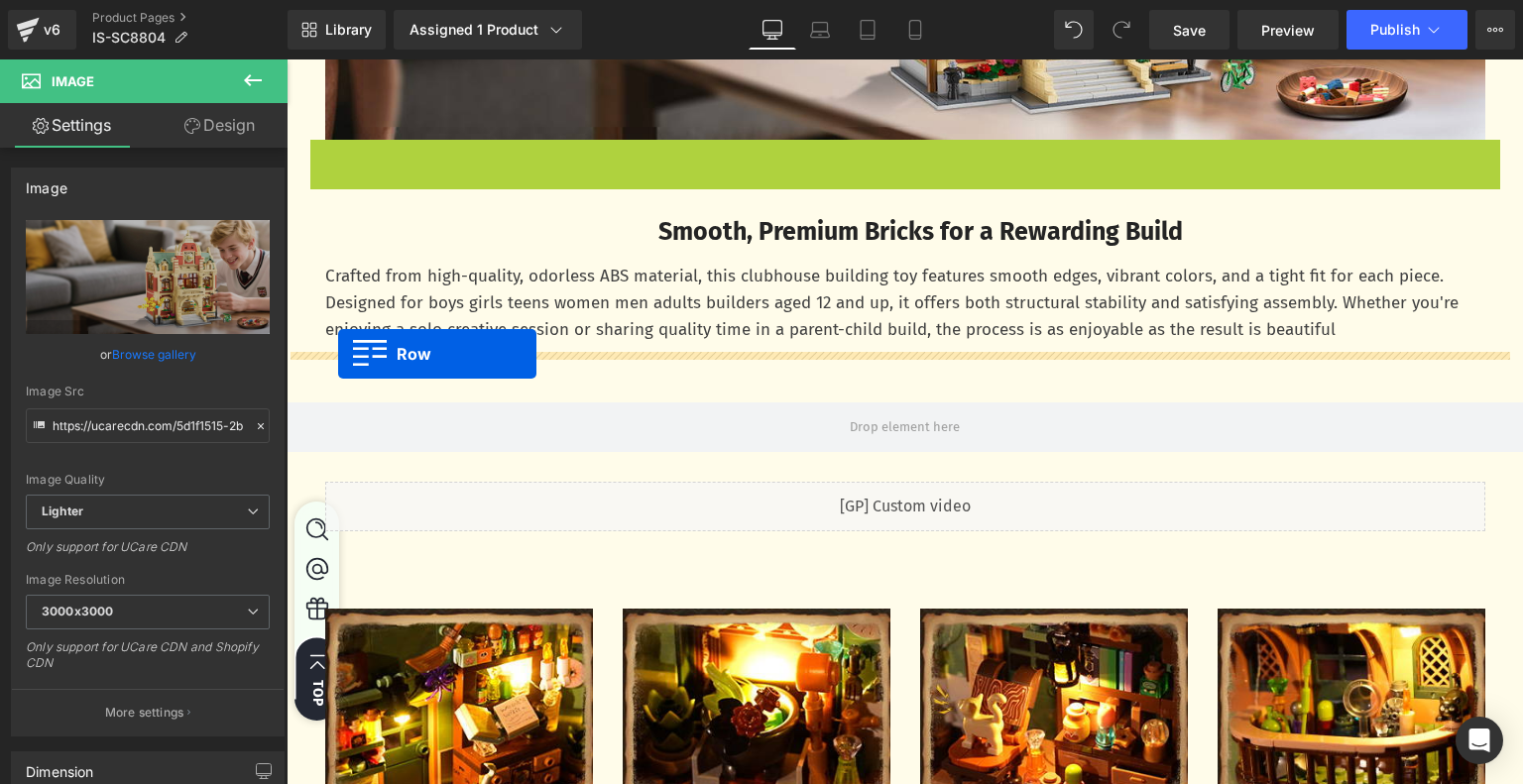drag, startPoint x: 307, startPoint y: 154, endPoint x: 338, endPoint y: 354, distance: 202.38824 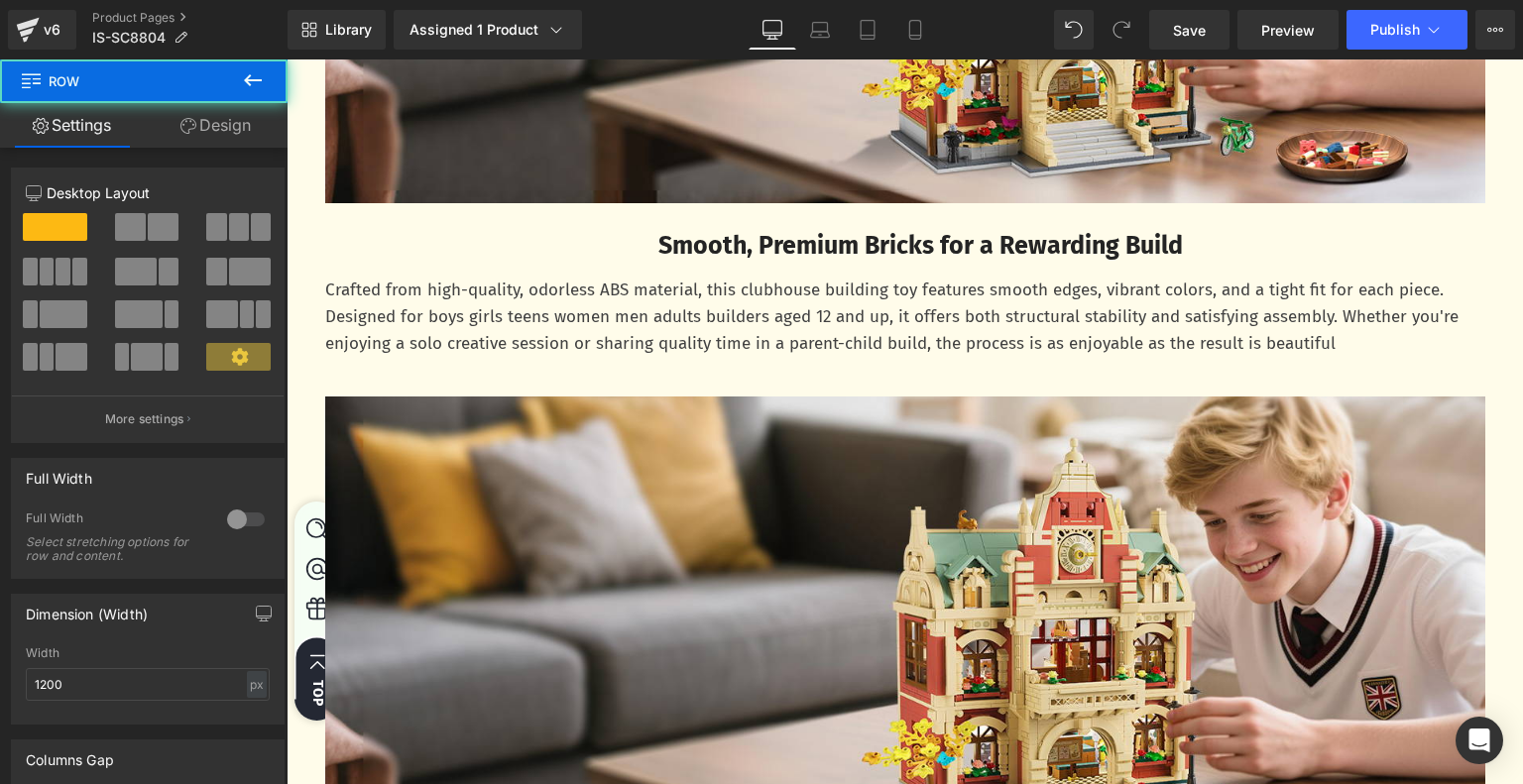 scroll, scrollTop: 3588, scrollLeft: 0, axis: vertical 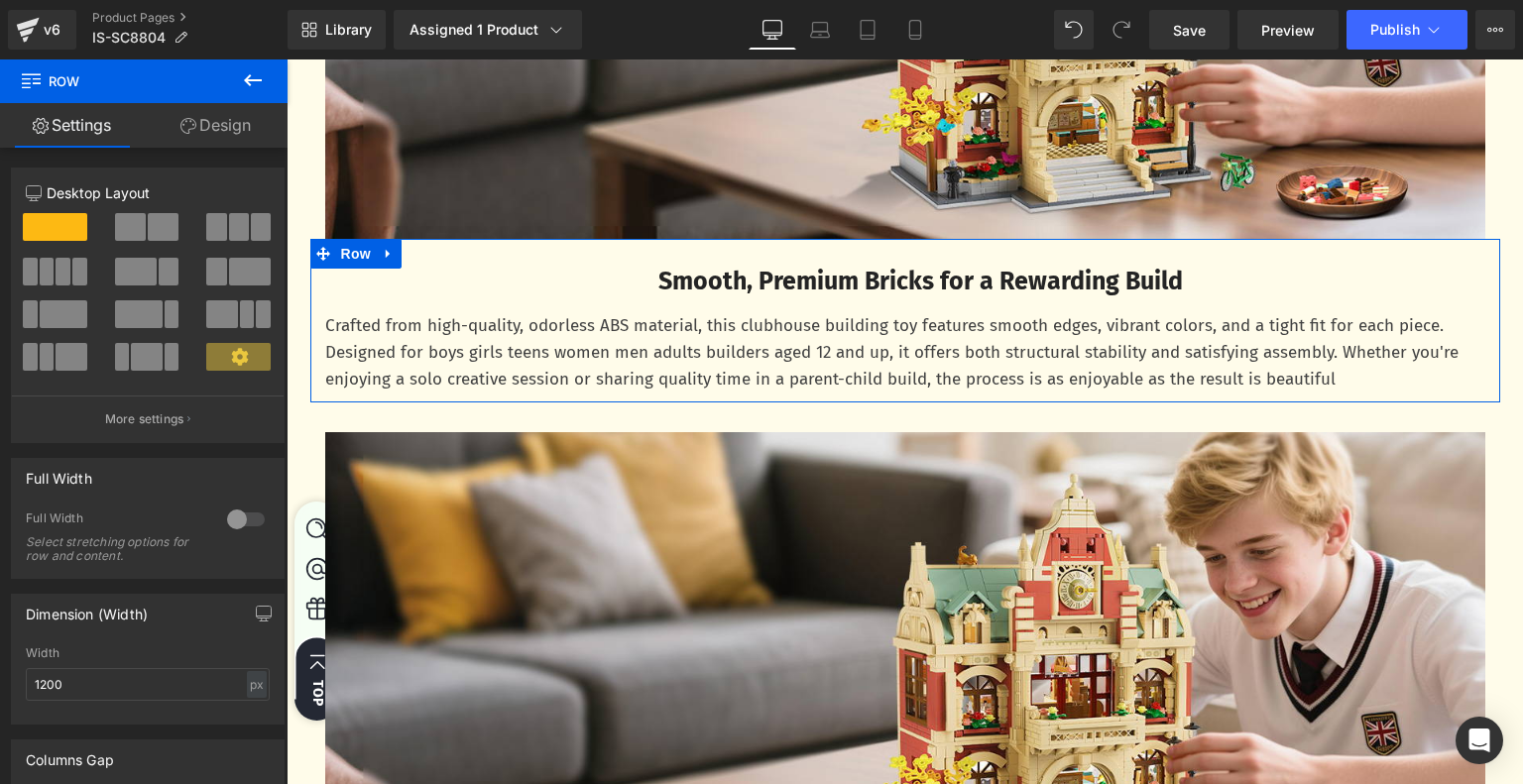 drag, startPoint x: 378, startPoint y: 252, endPoint x: 390, endPoint y: 253, distance: 12.0415946 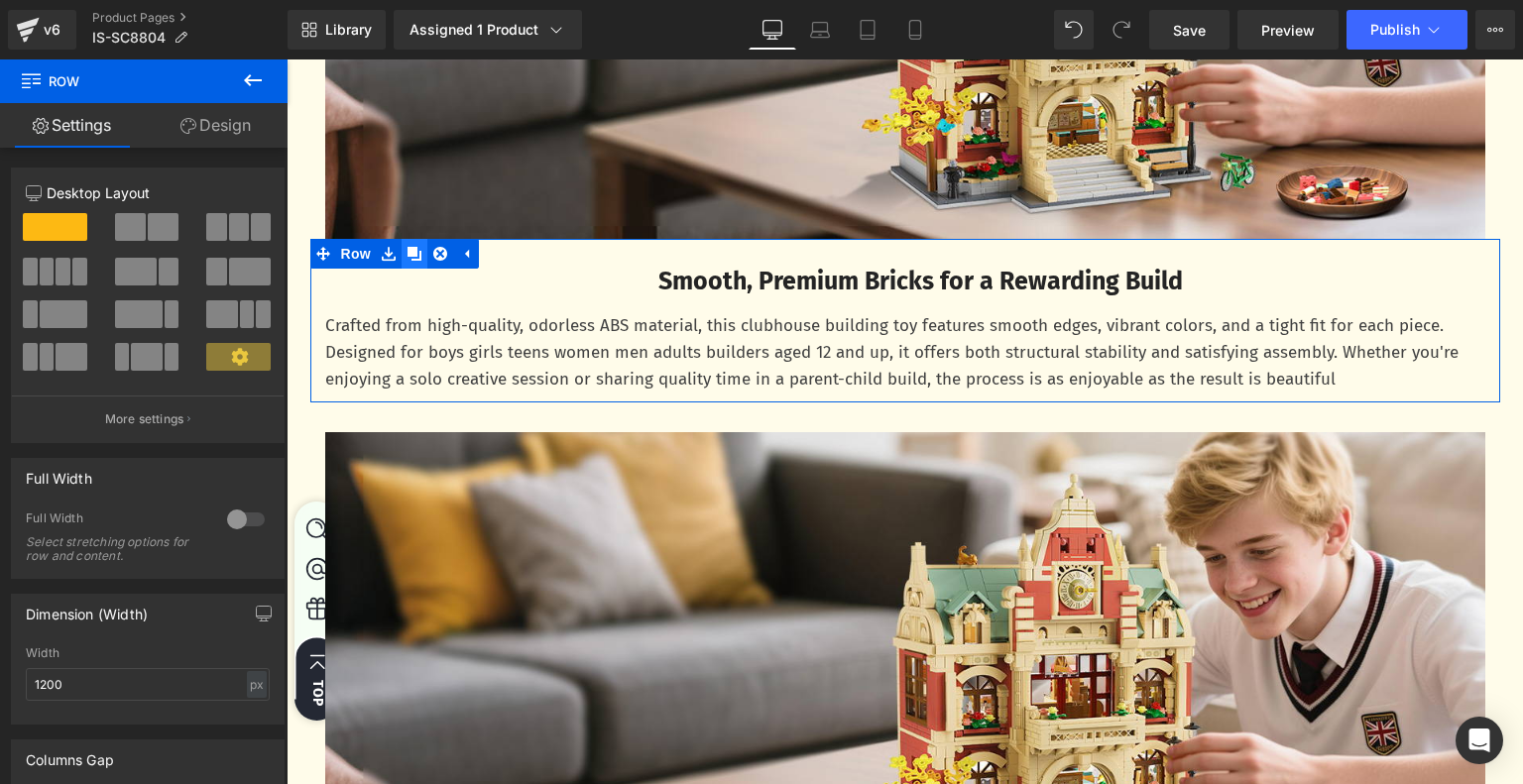 click 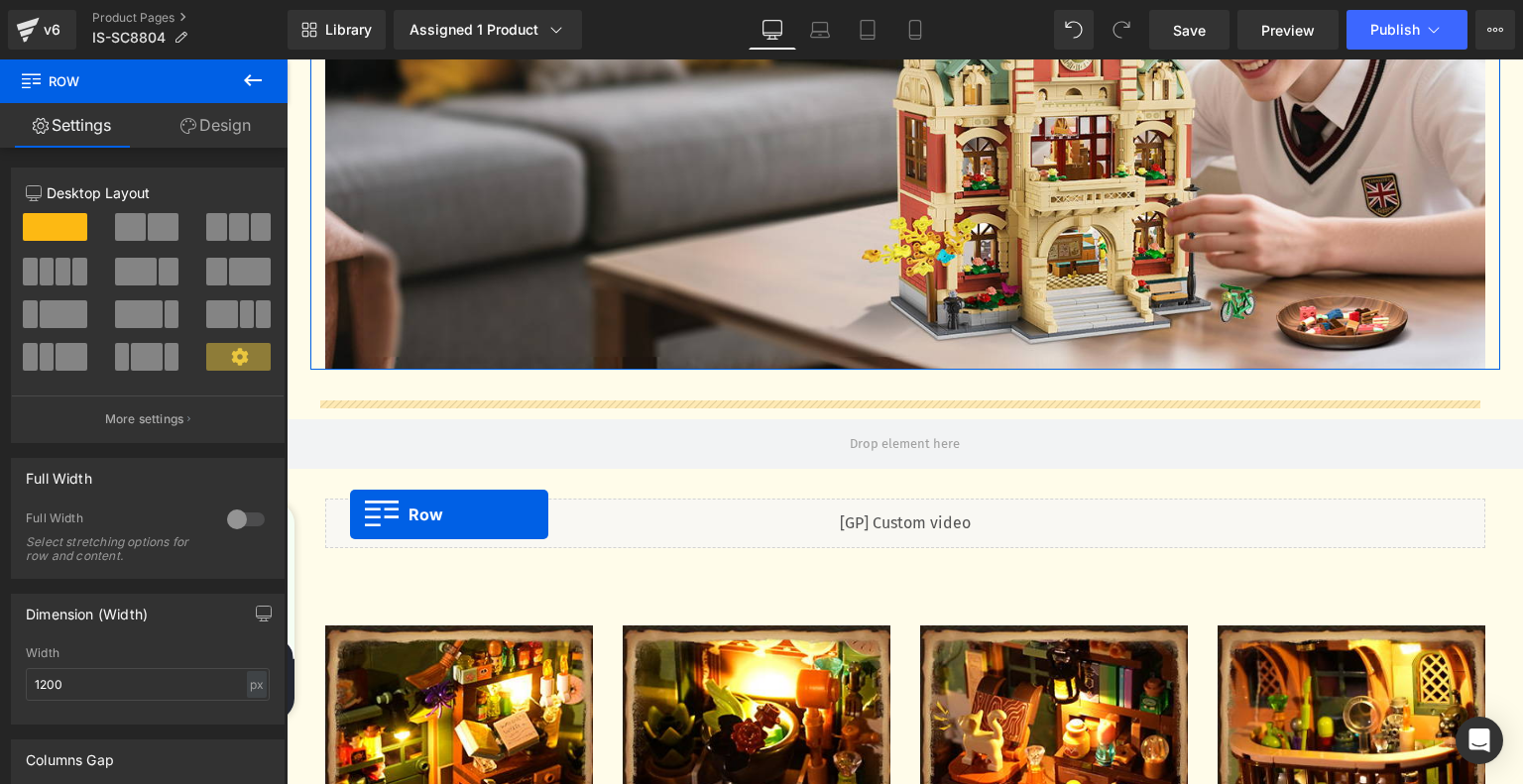 scroll, scrollTop: 4183, scrollLeft: 0, axis: vertical 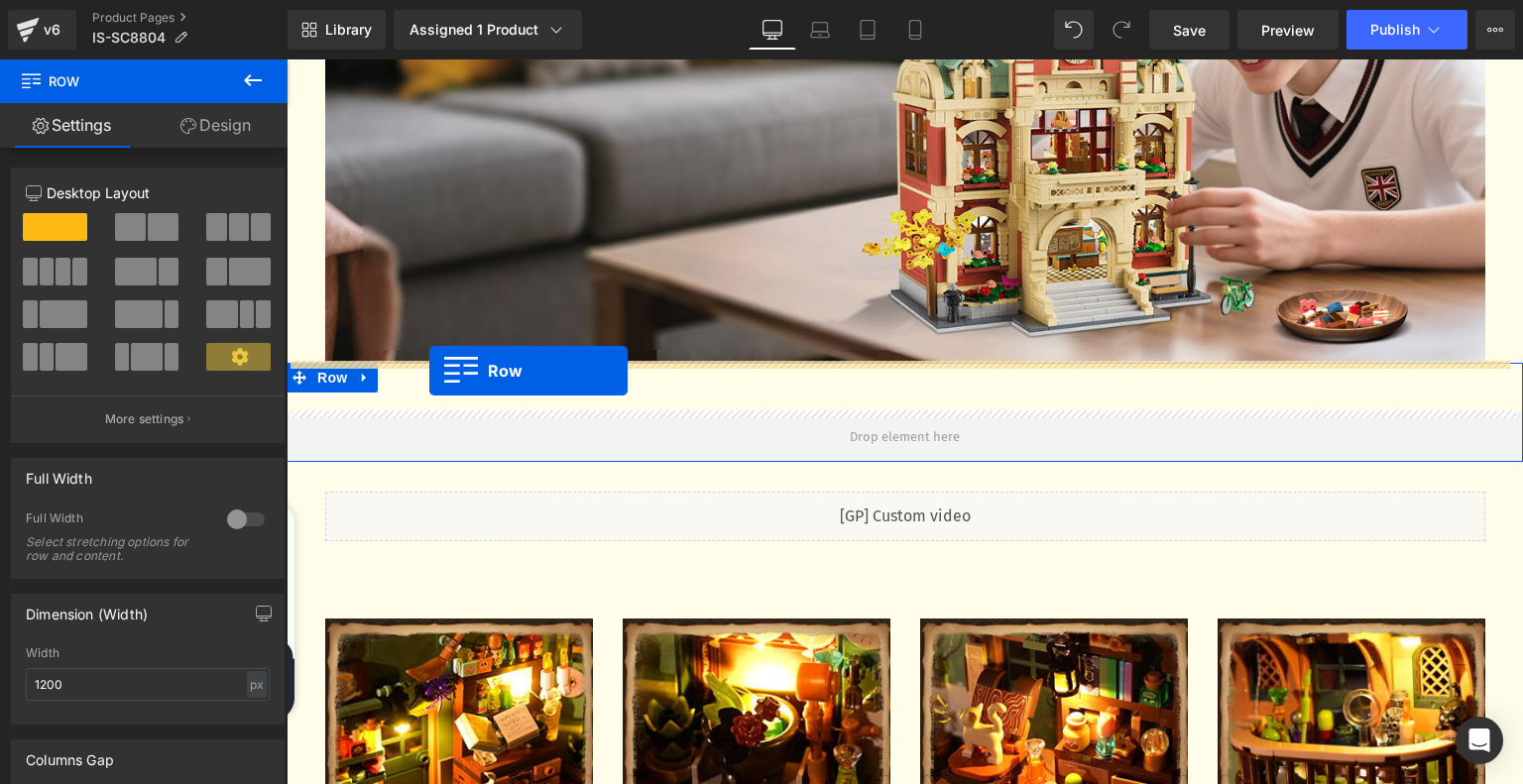 drag, startPoint x: 317, startPoint y: 455, endPoint x: 430, endPoint y: 372, distance: 140.20699 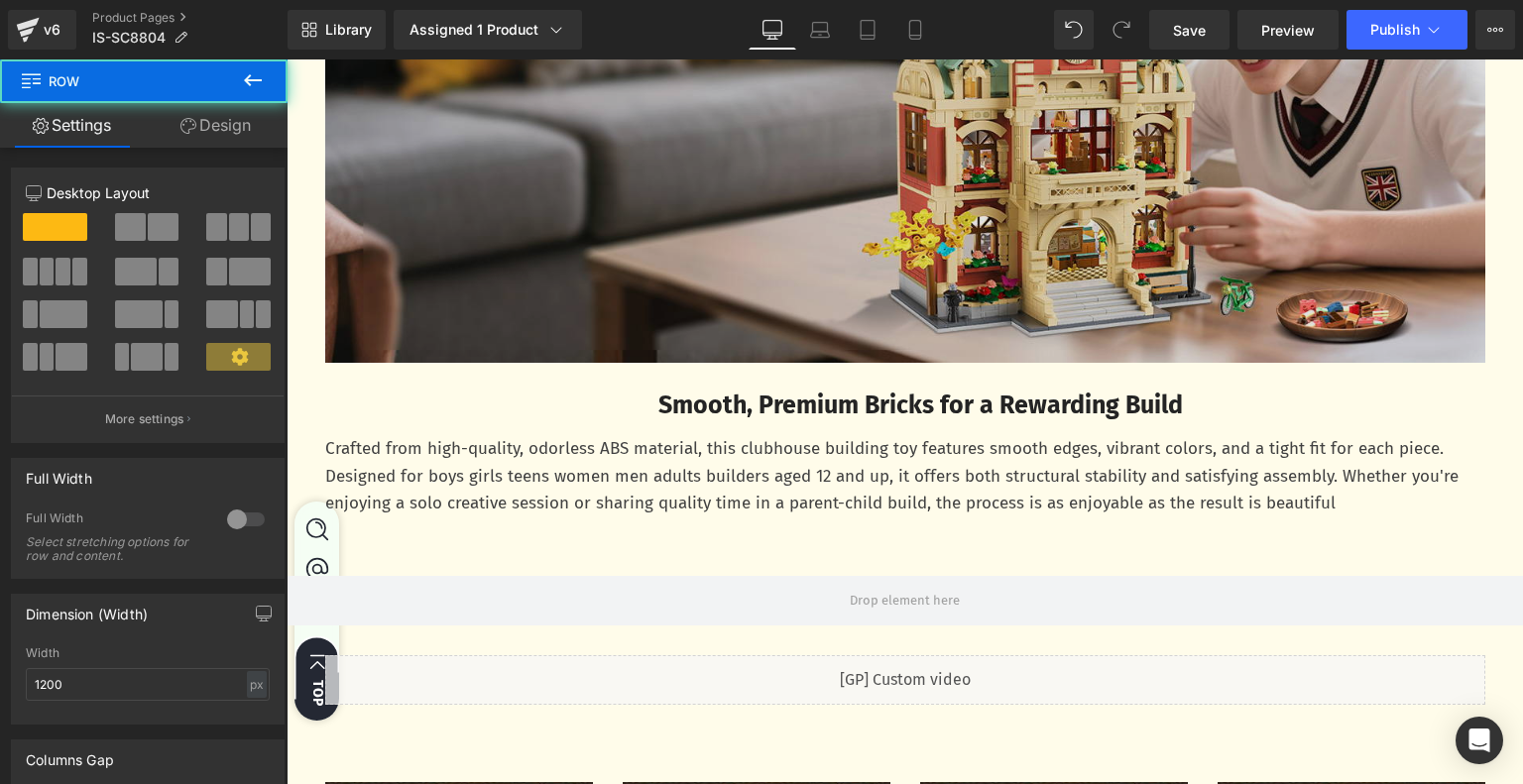 click at bounding box center (905, 125) 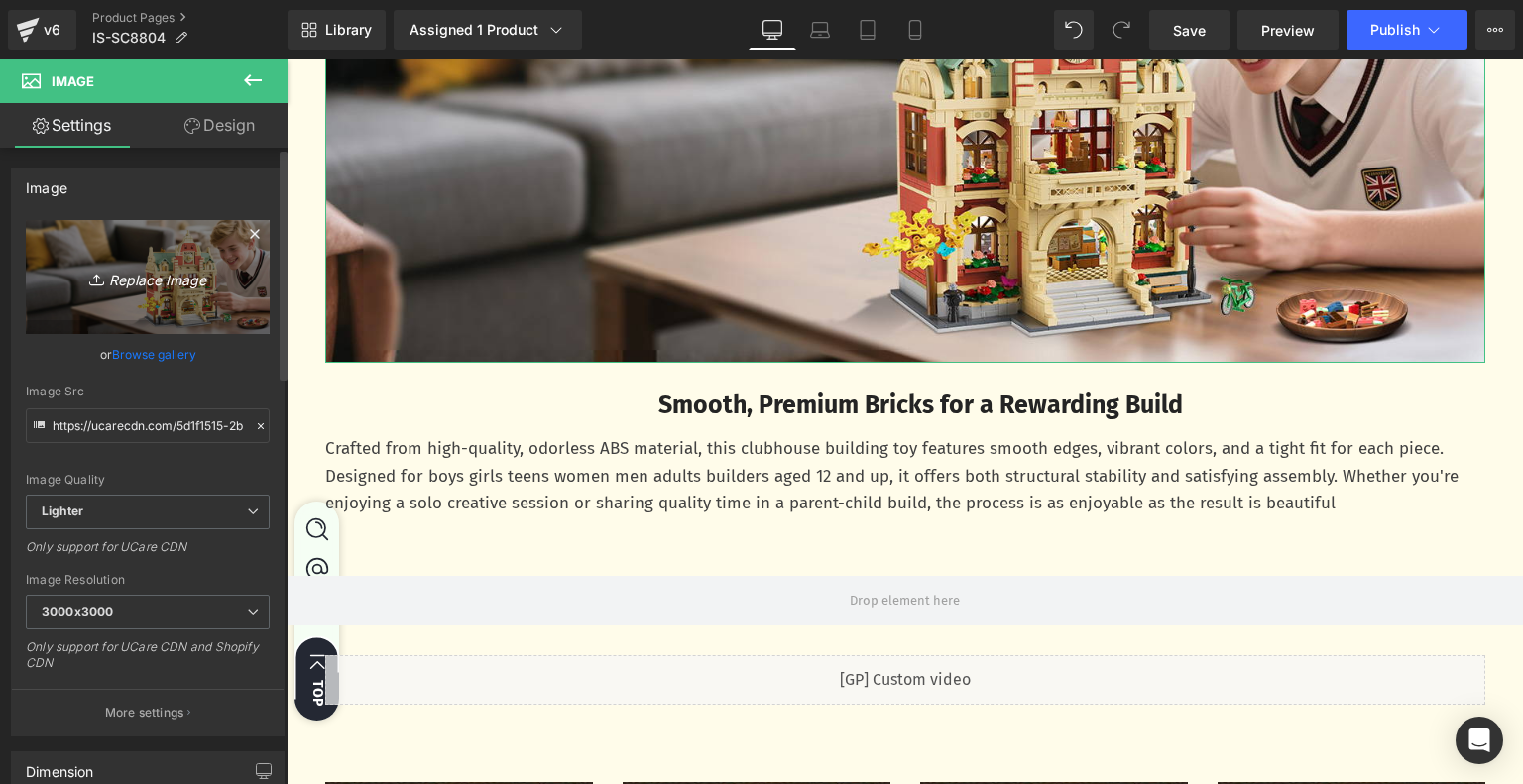 click on "Replace Image" at bounding box center [148, 277] 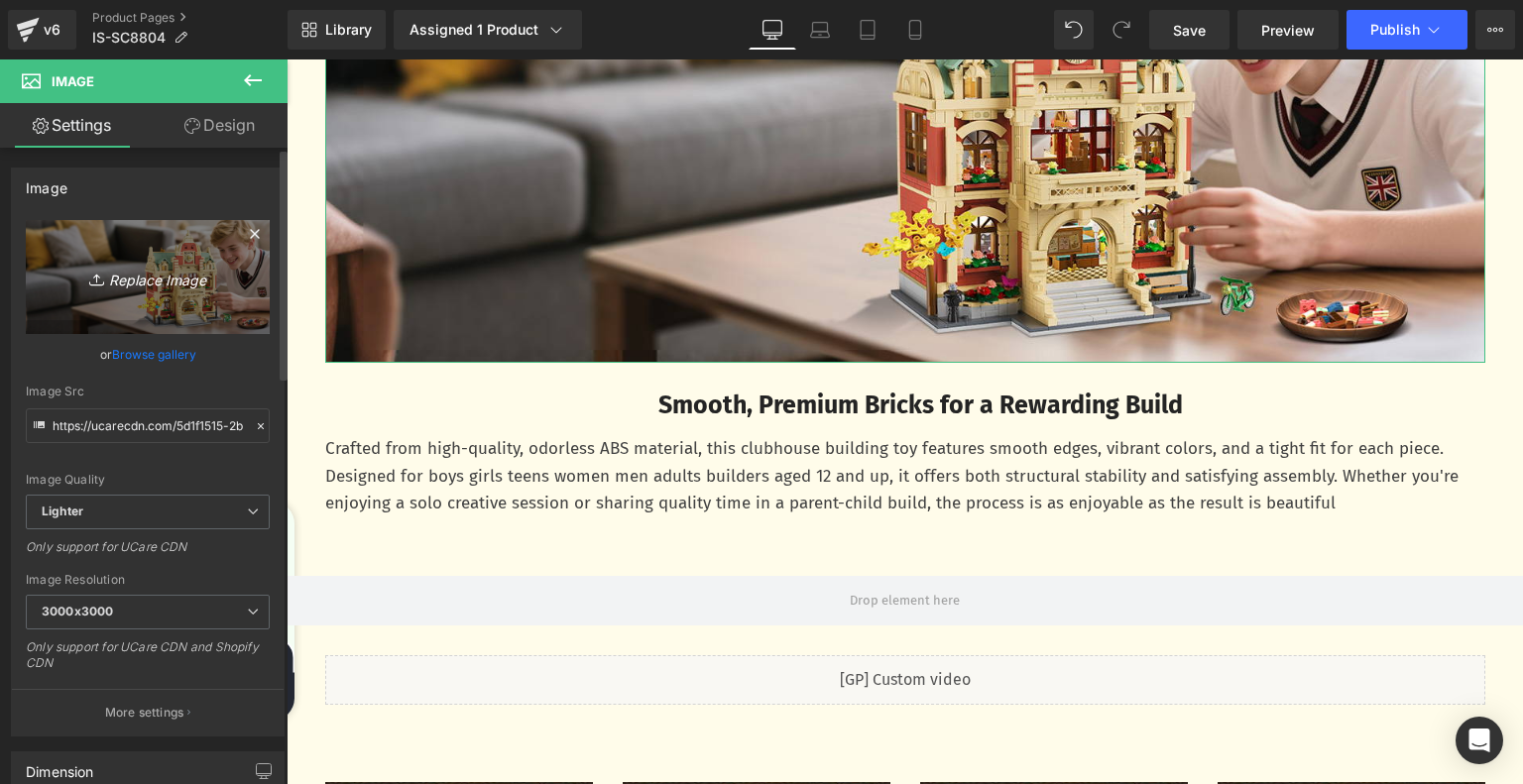 type on "C:\fakepath\70df5fcd-a3c8-4ef9-ac99-aea2aa673094.__CR0,0,1464,600_PT0_SX1464_V1___.jpg" 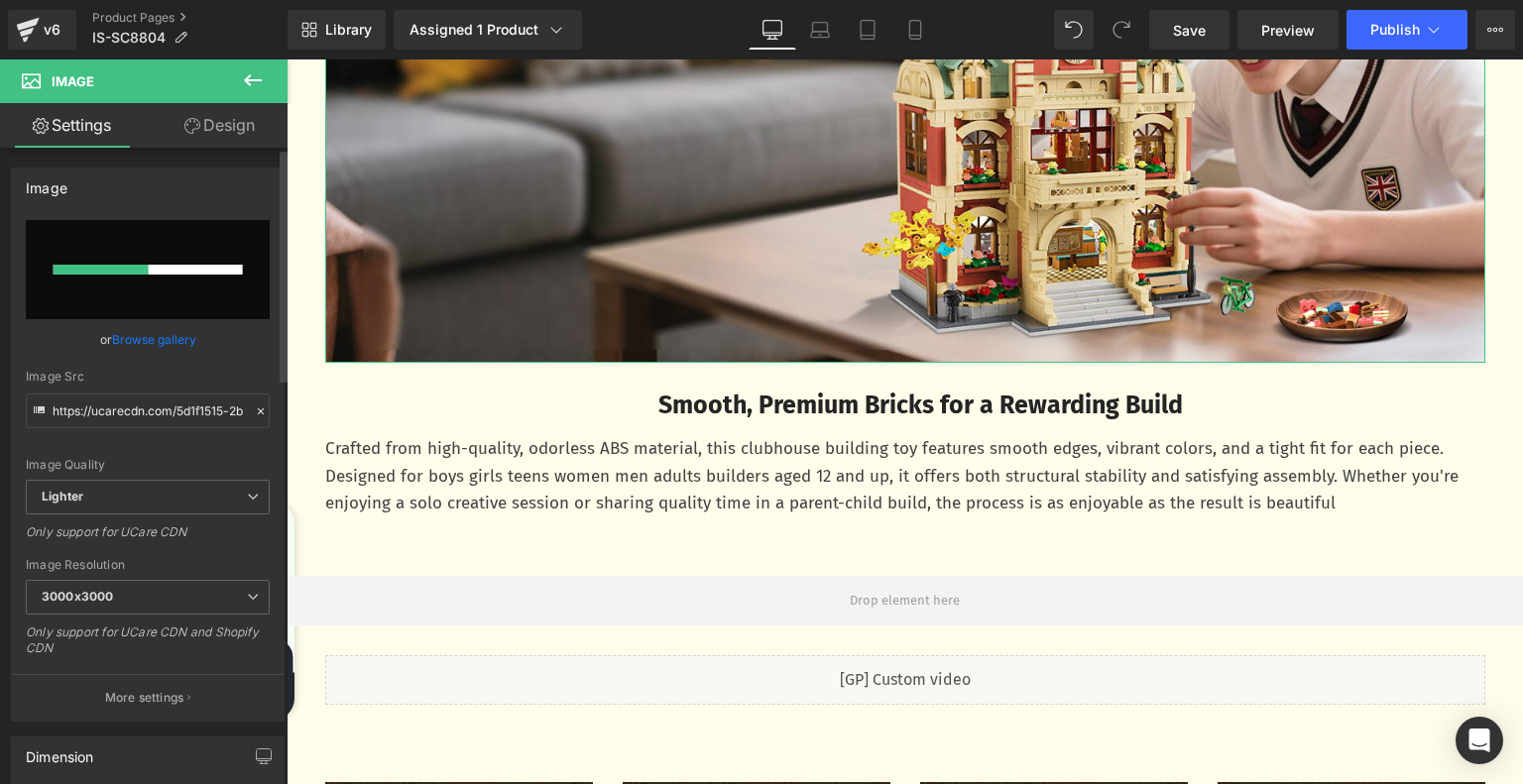 type 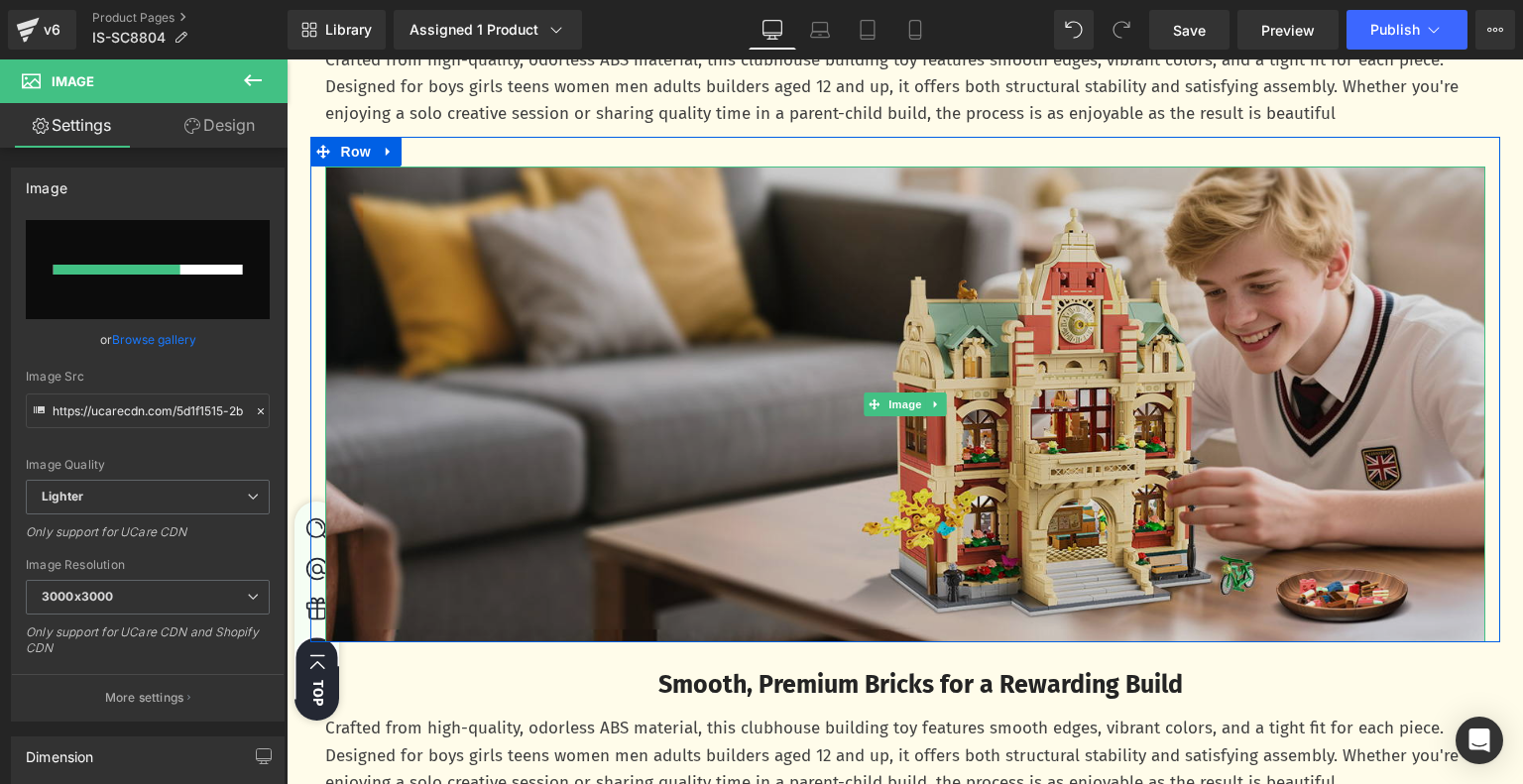 scroll, scrollTop: 3836, scrollLeft: 0, axis: vertical 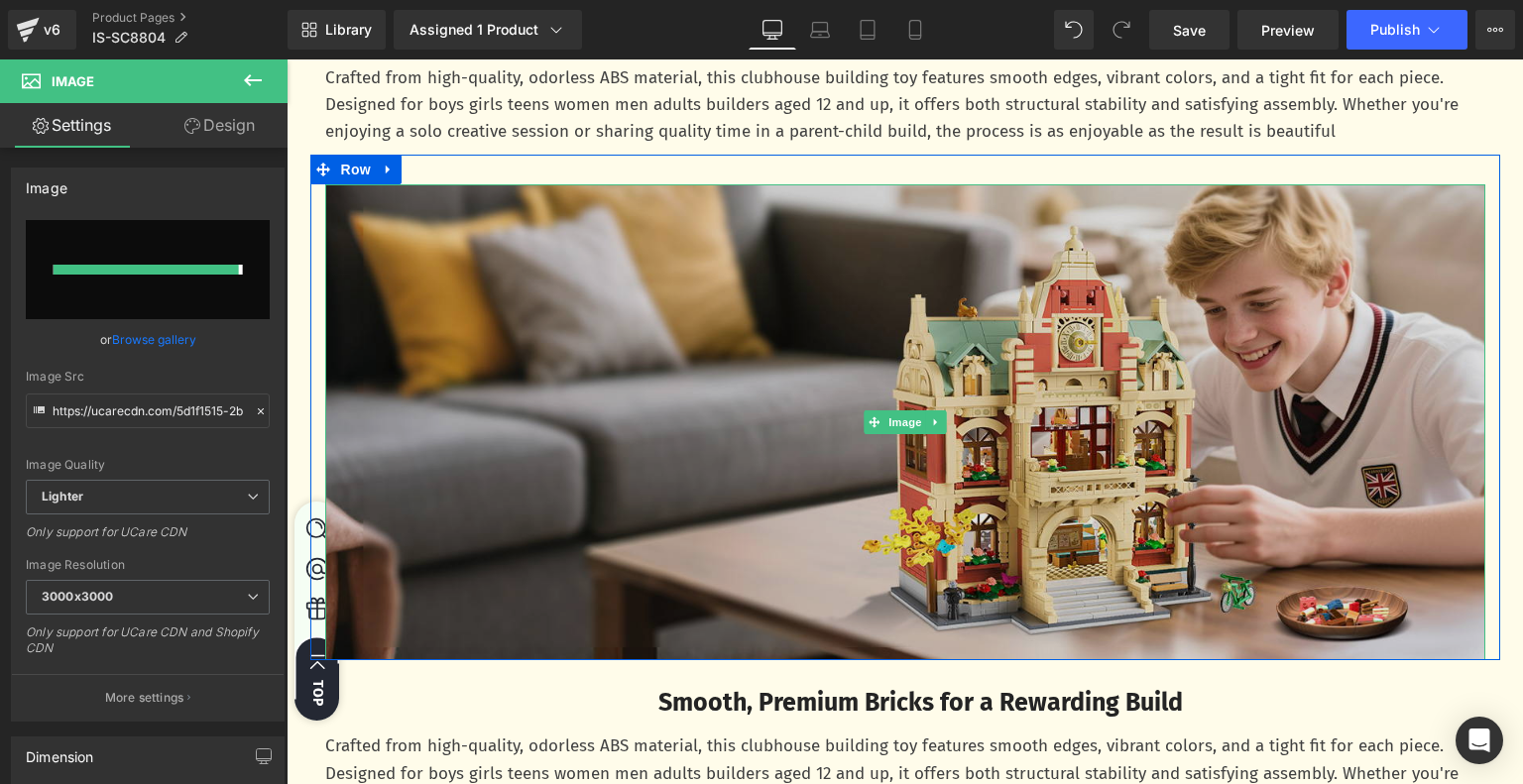type on "https://ucarecdn.com/5d49d48c-66eb-4043-8367-2a7e9555d457/-/format/auto/-/preview/3000x3000/-/quality/lighter/70df5fcd-a3c8-4ef9-ac99-aea2aa673094.__CR0,0,1464,600_PT0_SX1464_V1___.jpg" 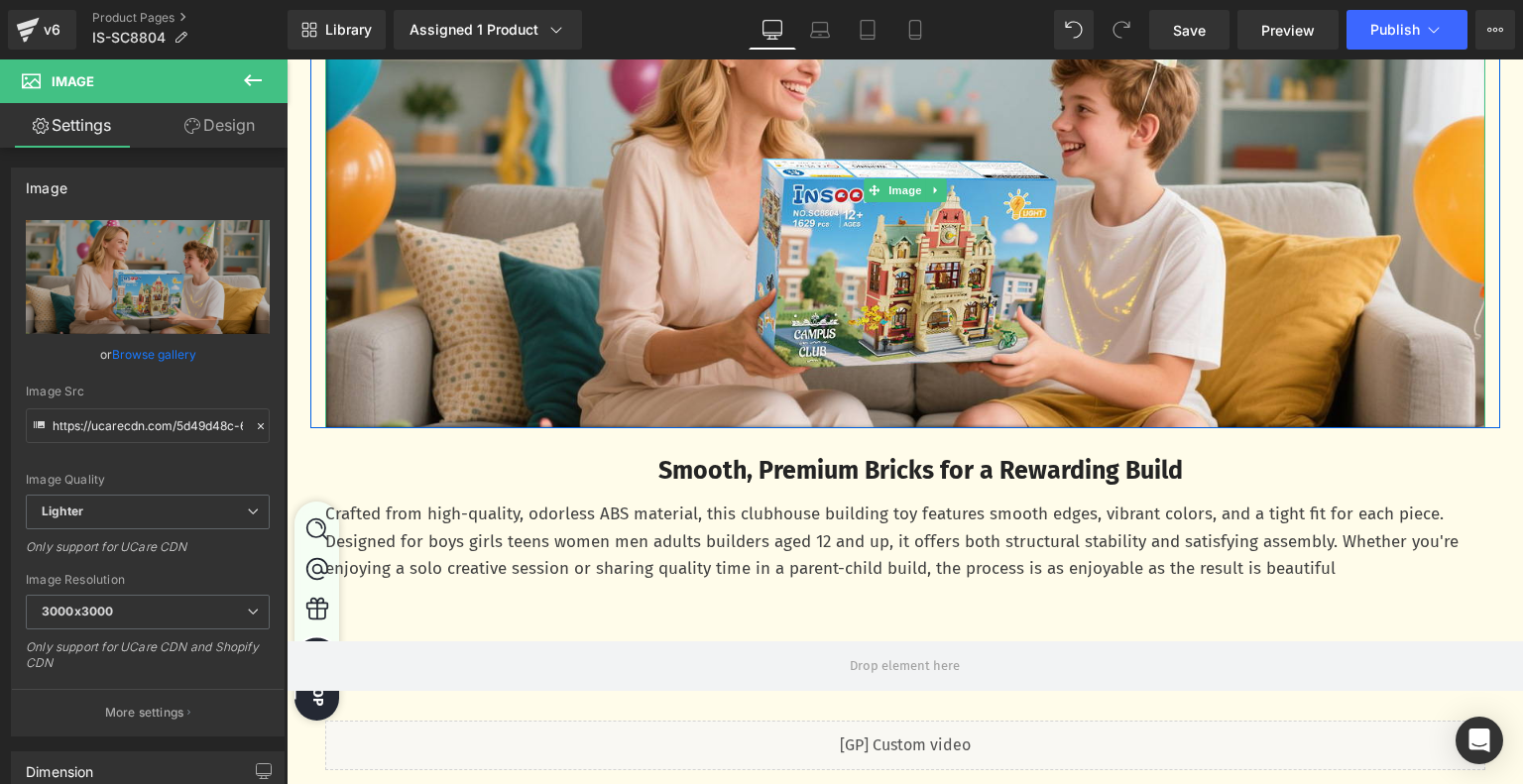 scroll, scrollTop: 4232, scrollLeft: 0, axis: vertical 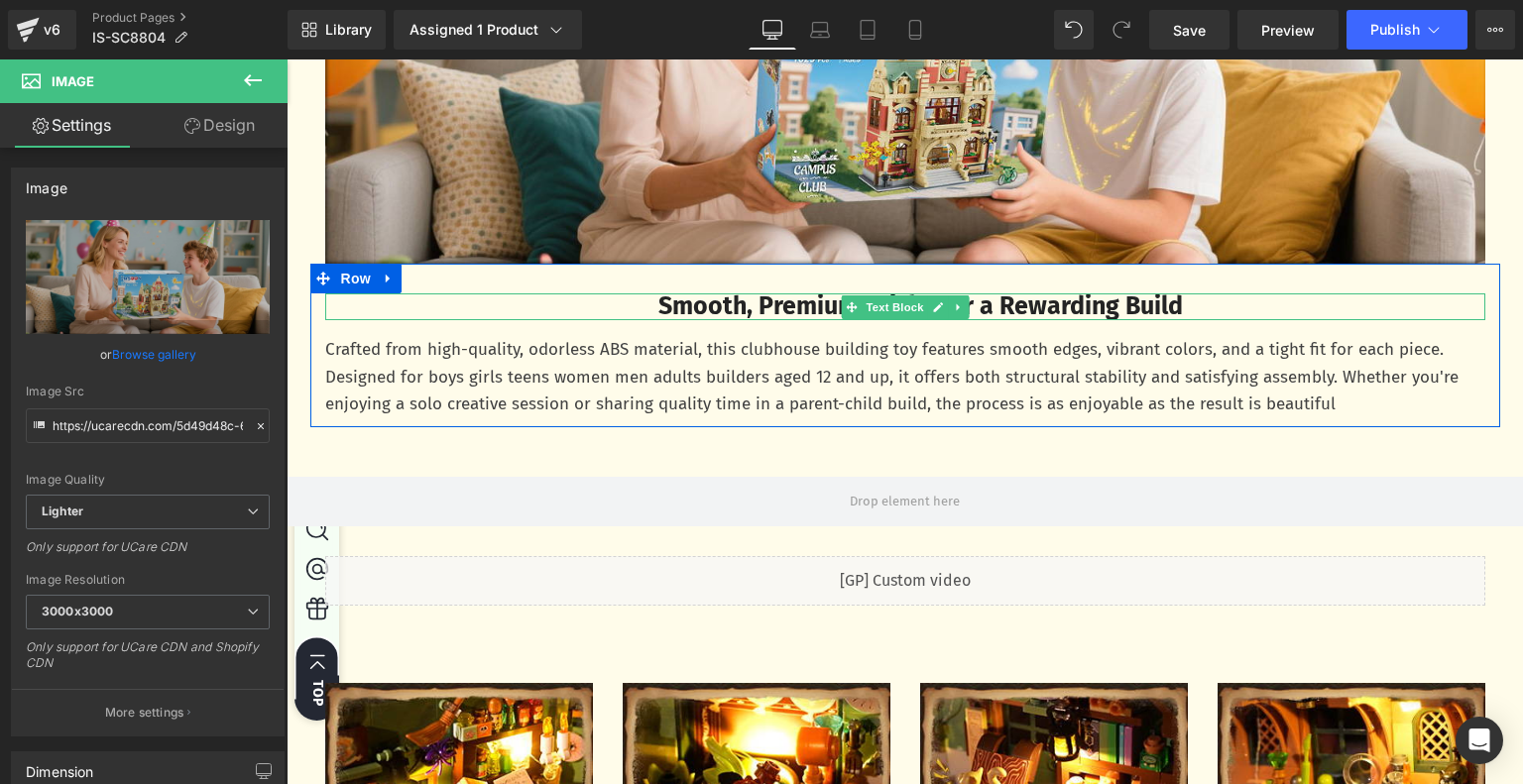 click on "Smooth, Premium Bricks for a Rewarding Build" at bounding box center [920, 306] 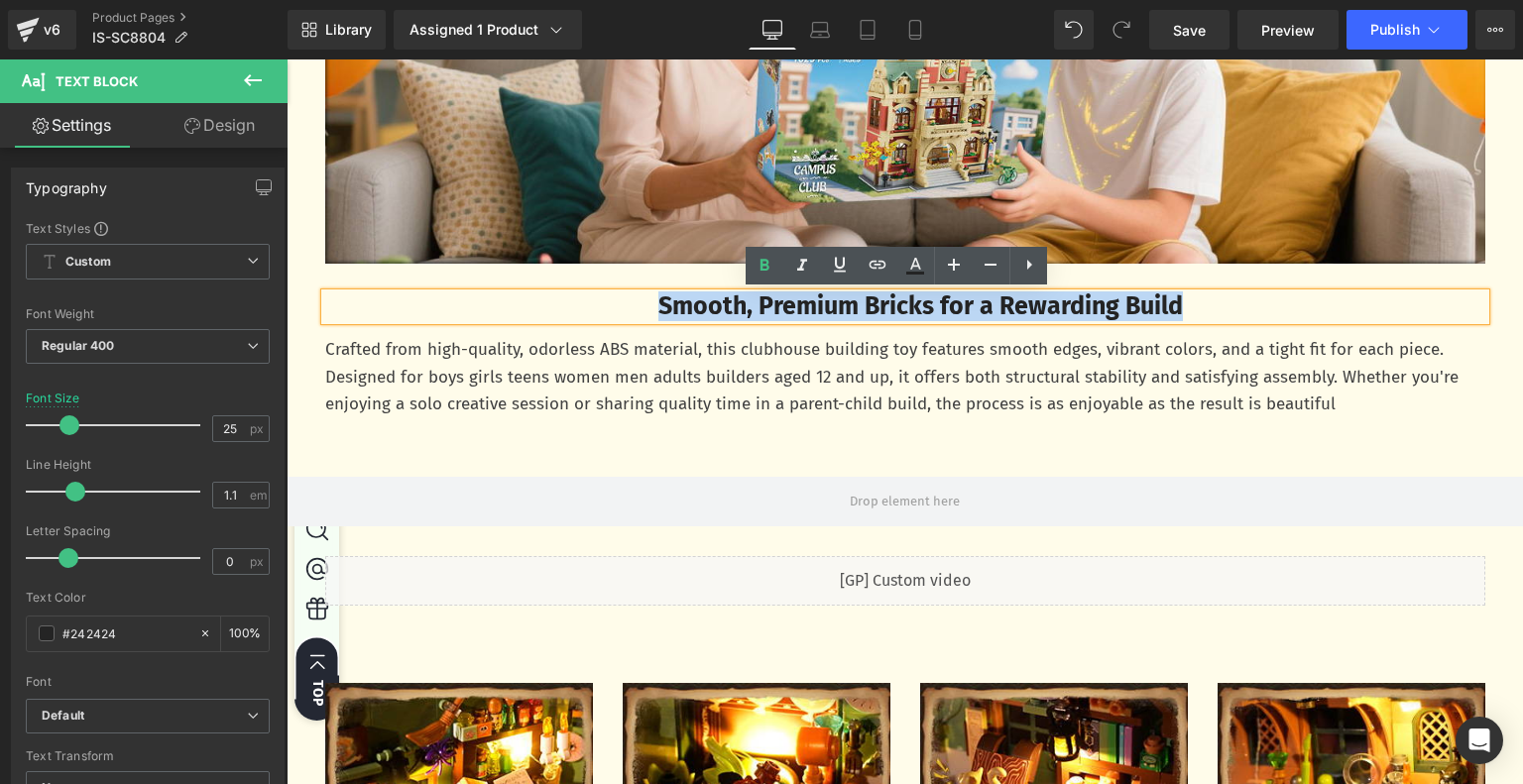 drag, startPoint x: 653, startPoint y: 304, endPoint x: 1300, endPoint y: 316, distance: 647.1113 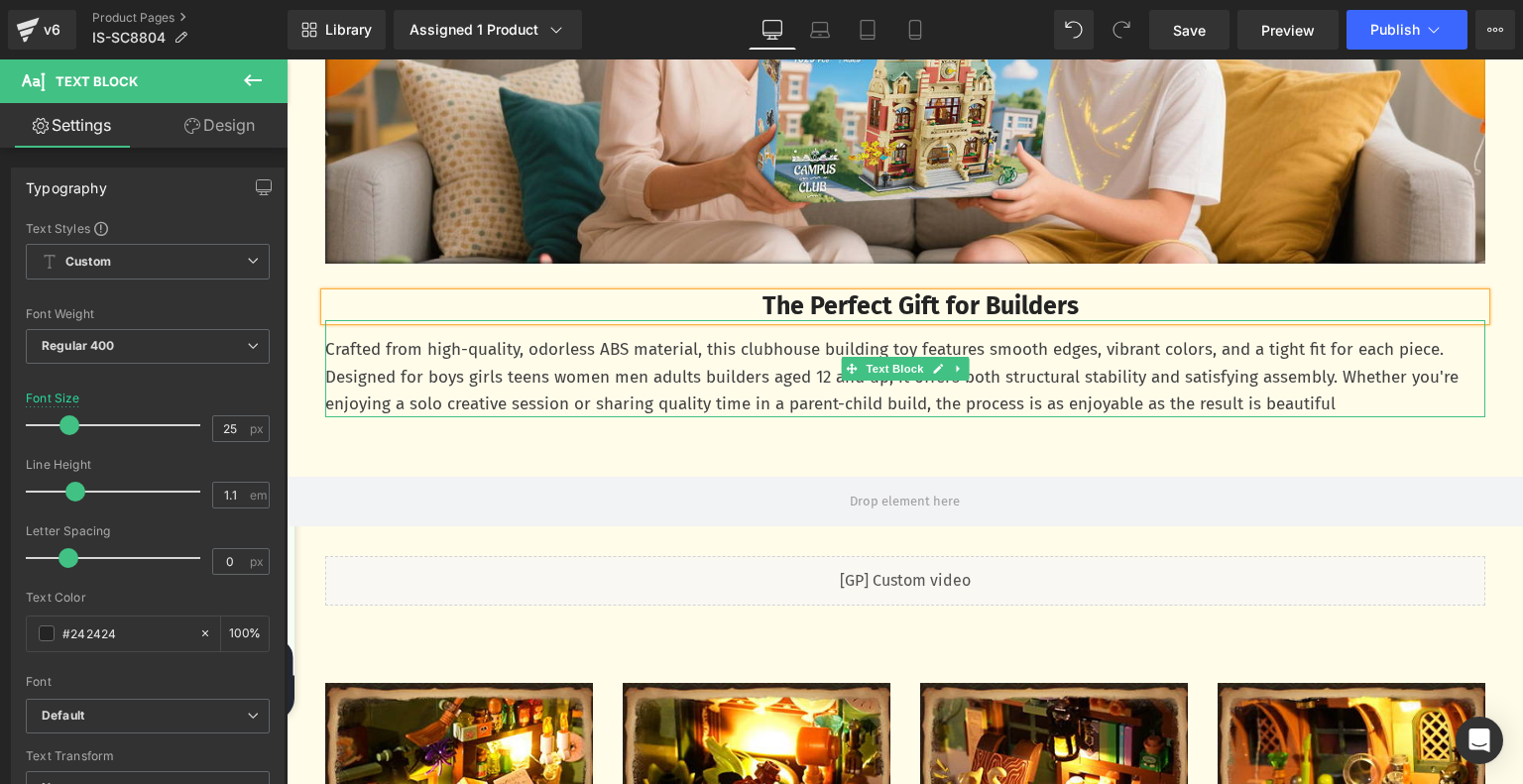 click on "Crafted from high-quality, odorless ABS material, this clubhouse building toy features smooth edges, vibrant colors, and a tight fit for each piece. Designed for boys girls teens women men adults builders aged 12 and up, it offers both structural stability and satisfying assembly. Whether you're enjoying a solo creative session or sharing quality time in a parent-child build, the process is as enjoyable as the result is beautiful" at bounding box center (905, 377) 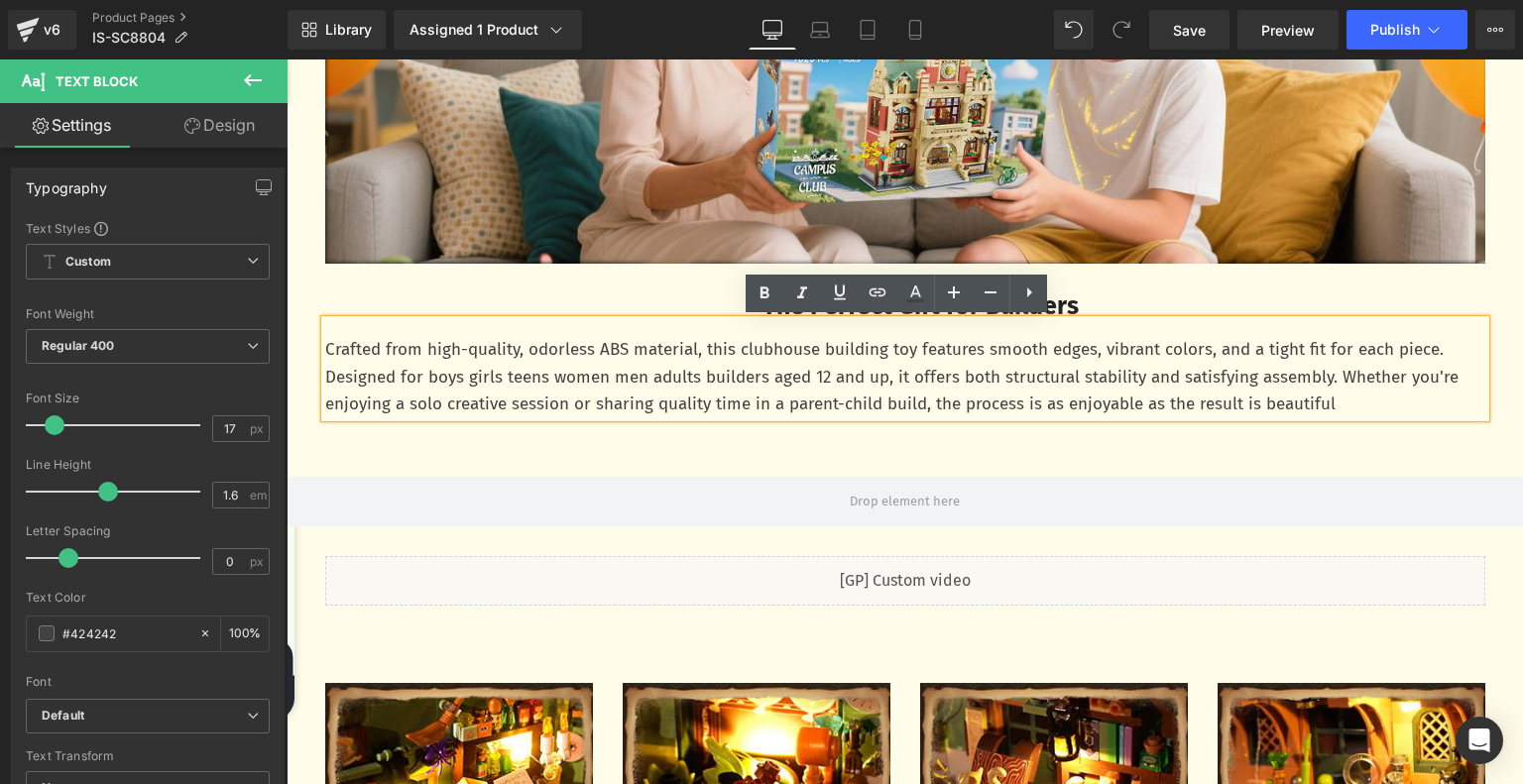 drag, startPoint x: 316, startPoint y: 346, endPoint x: 1346, endPoint y: 419, distance: 1032.5837 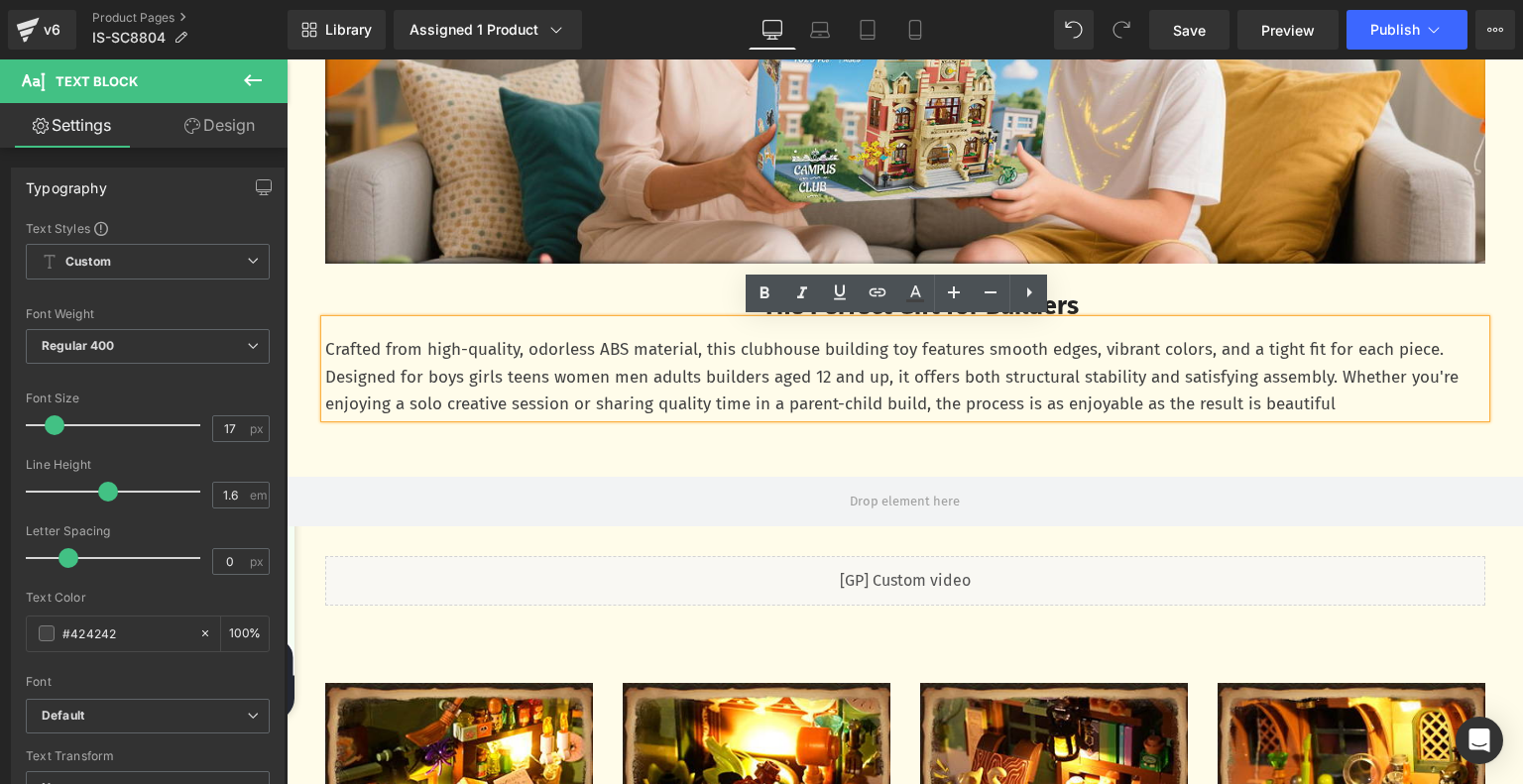 click on "Crafted from high-quality, odorless ABS material, this clubhouse building toy features smooth edges, vibrant colors, and a tight fit for each piece. Designed for boys girls teens women men adults builders aged 12 and up, it offers both structural stability and satisfying assembly. Whether you're enjoying a solo creative session or sharing quality time in a parent-child build, the process is as enjoyable as the result is beautiful" at bounding box center [905, 369] 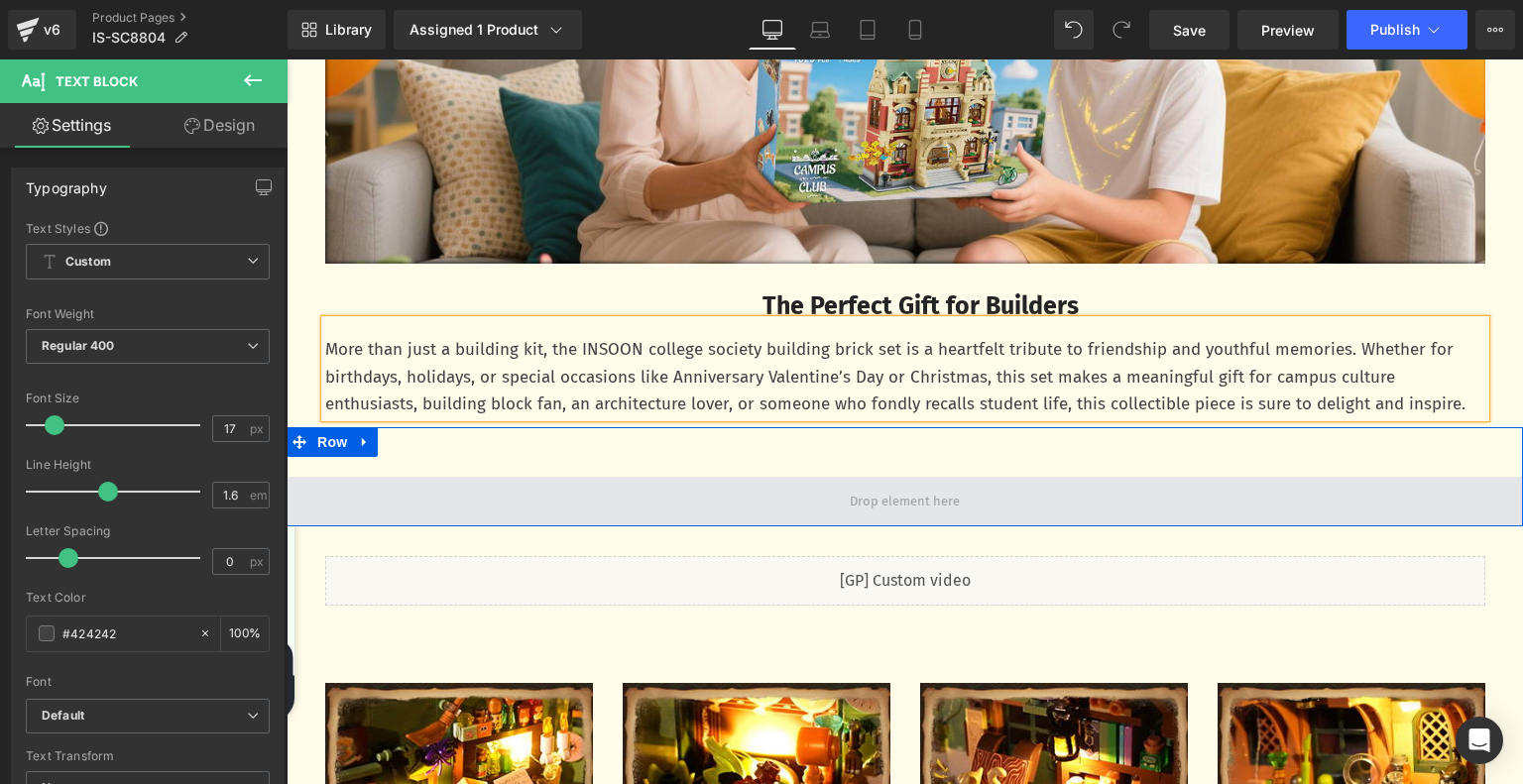 click at bounding box center [904, 502] 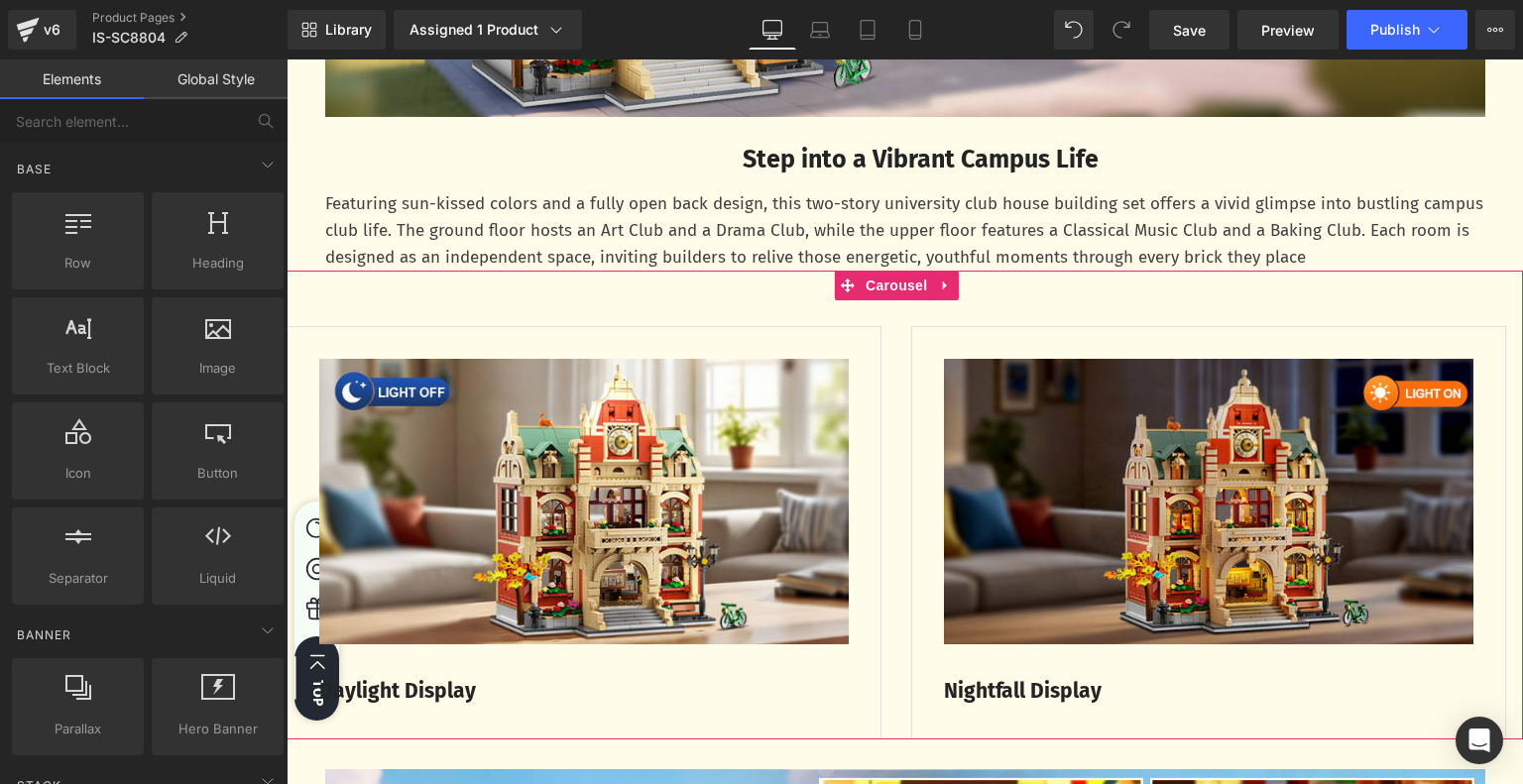 scroll, scrollTop: 1457, scrollLeft: 0, axis: vertical 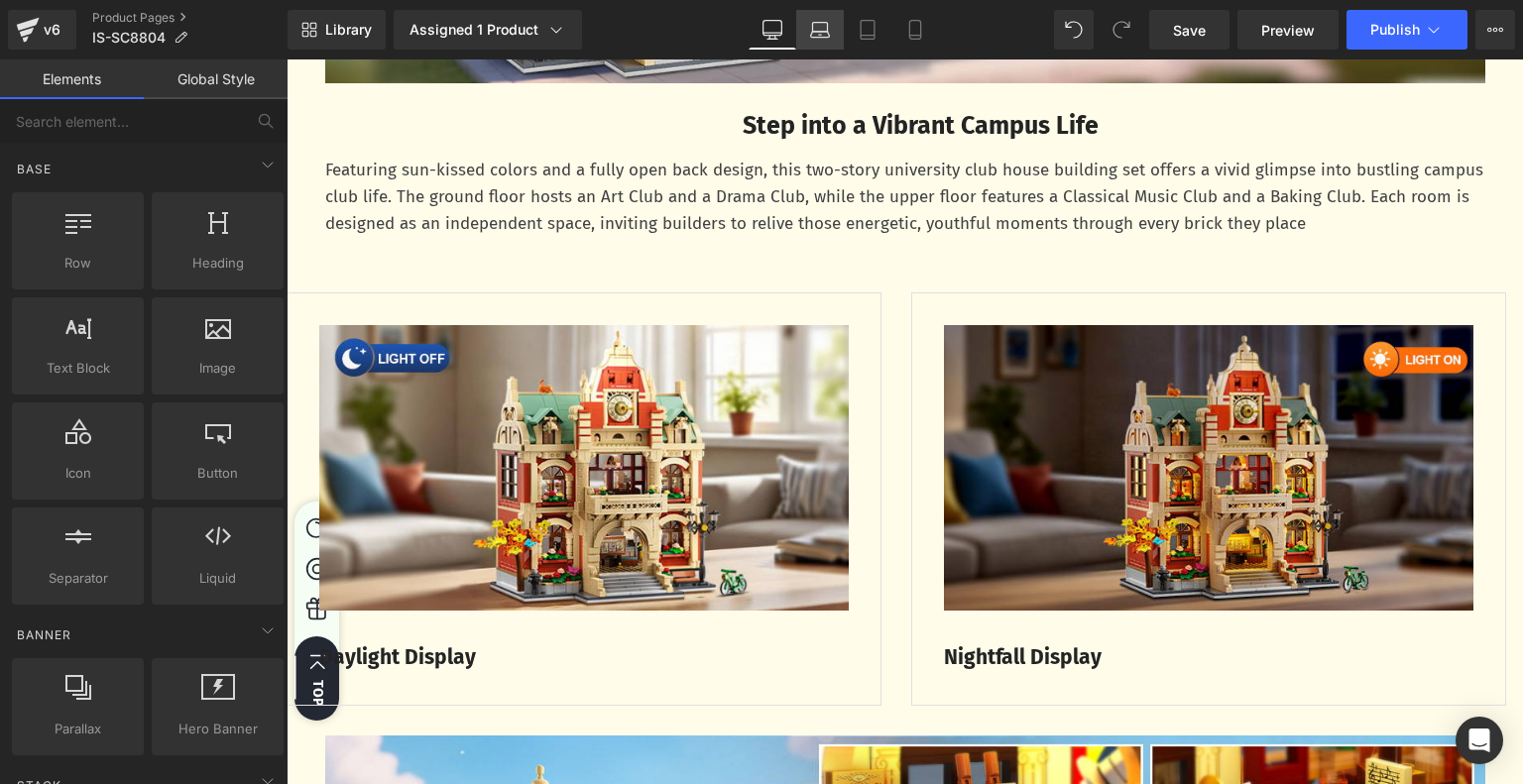 click 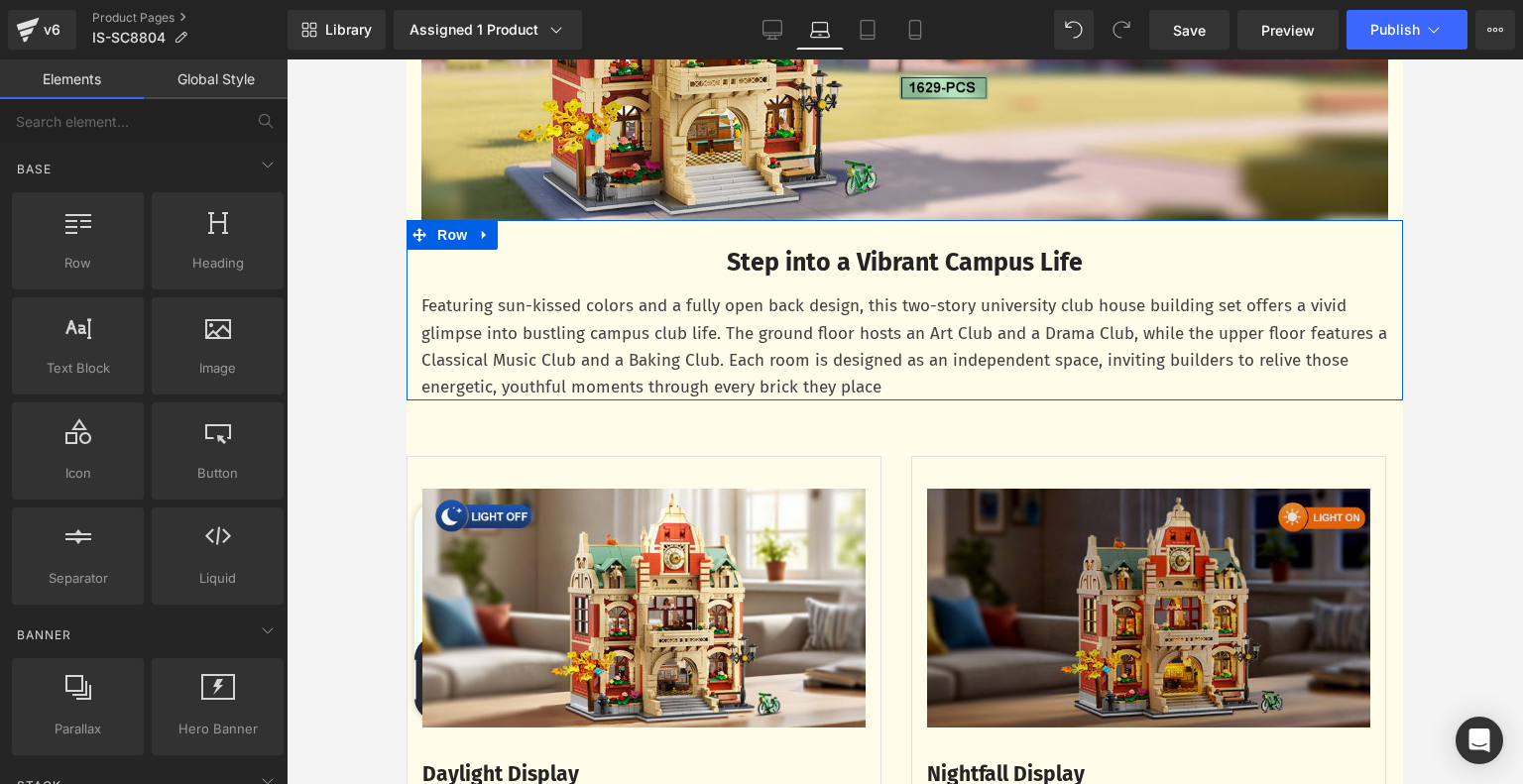 scroll, scrollTop: 1226, scrollLeft: 0, axis: vertical 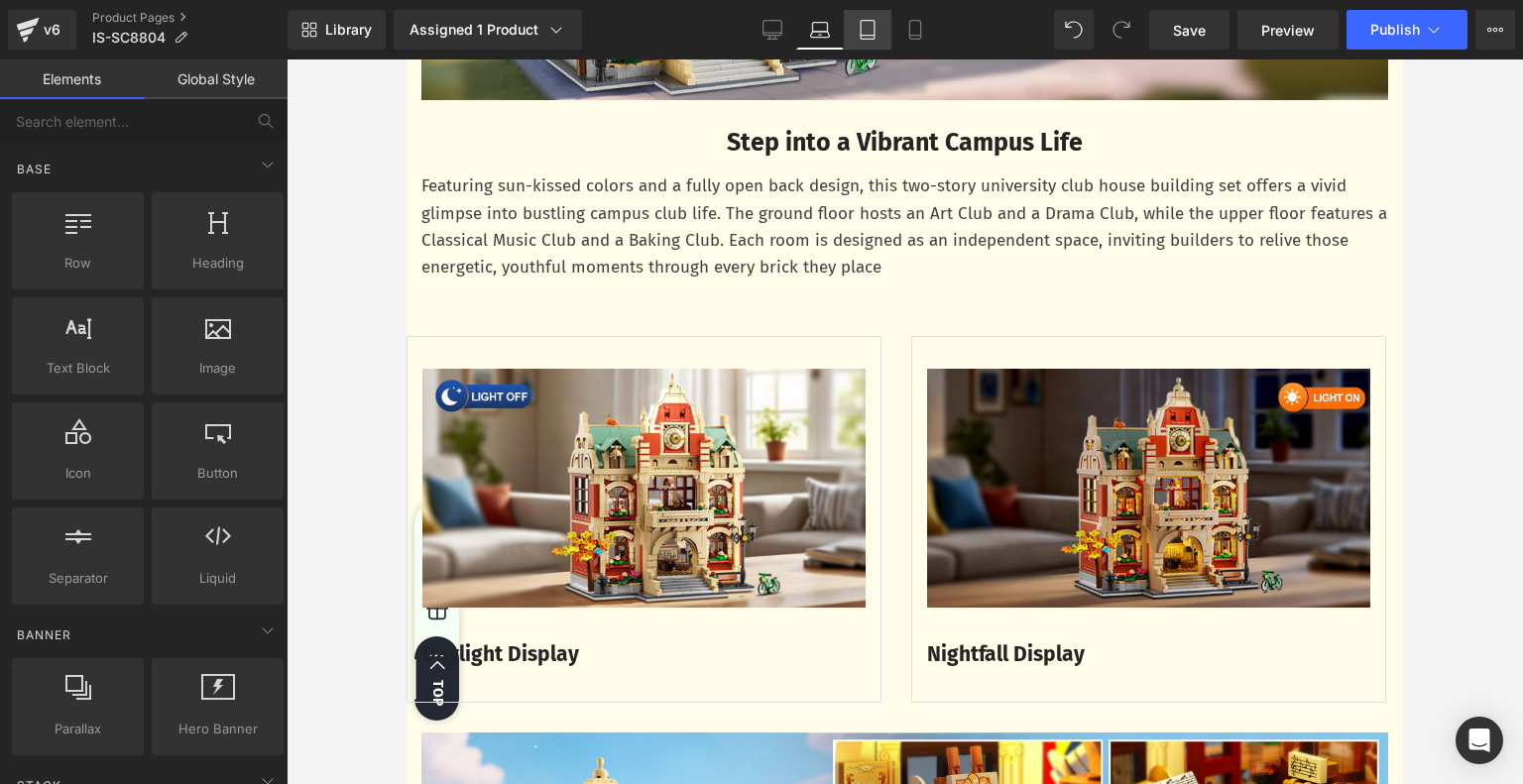 click on "Tablet" at bounding box center (868, 30) 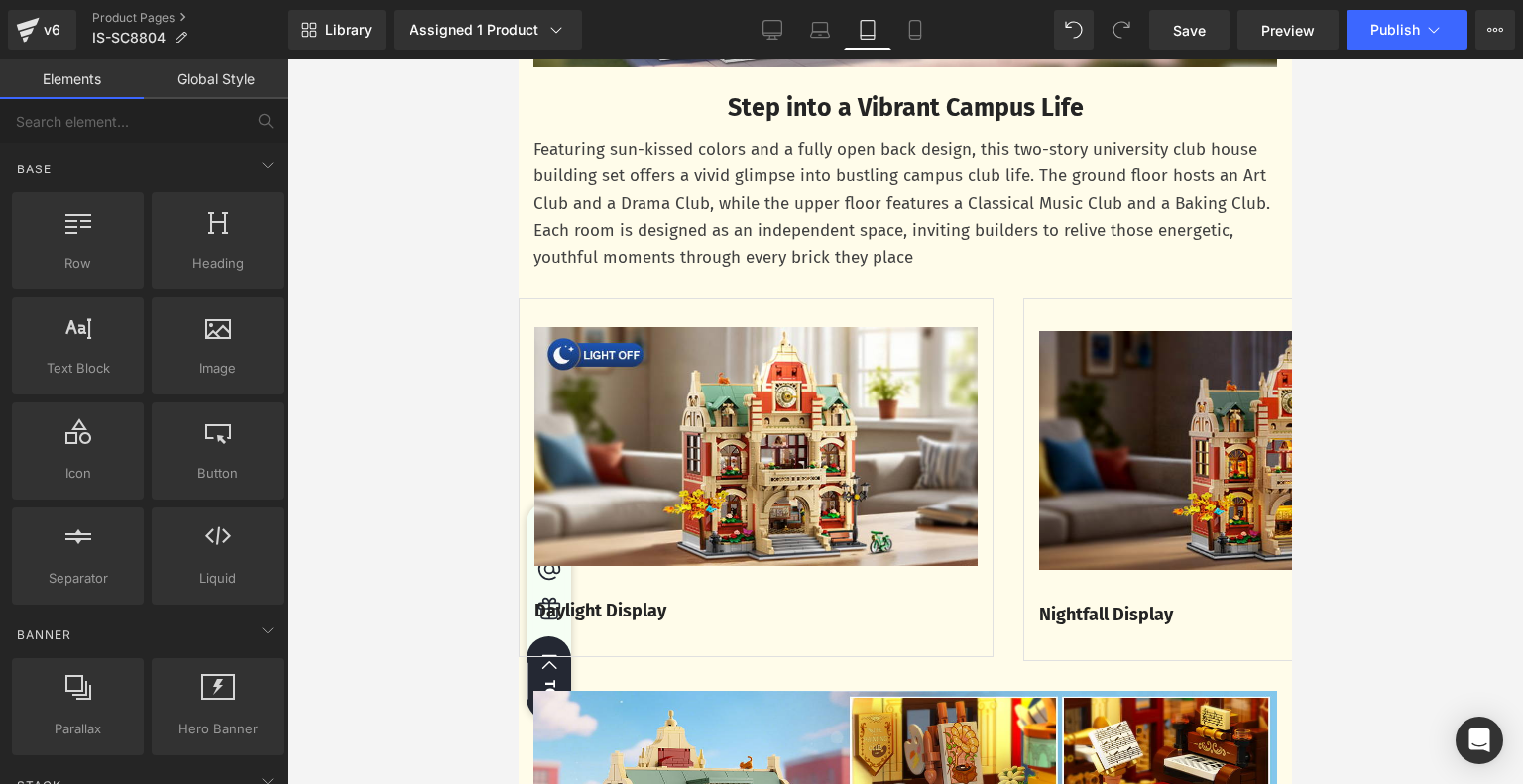 scroll, scrollTop: 1114, scrollLeft: 0, axis: vertical 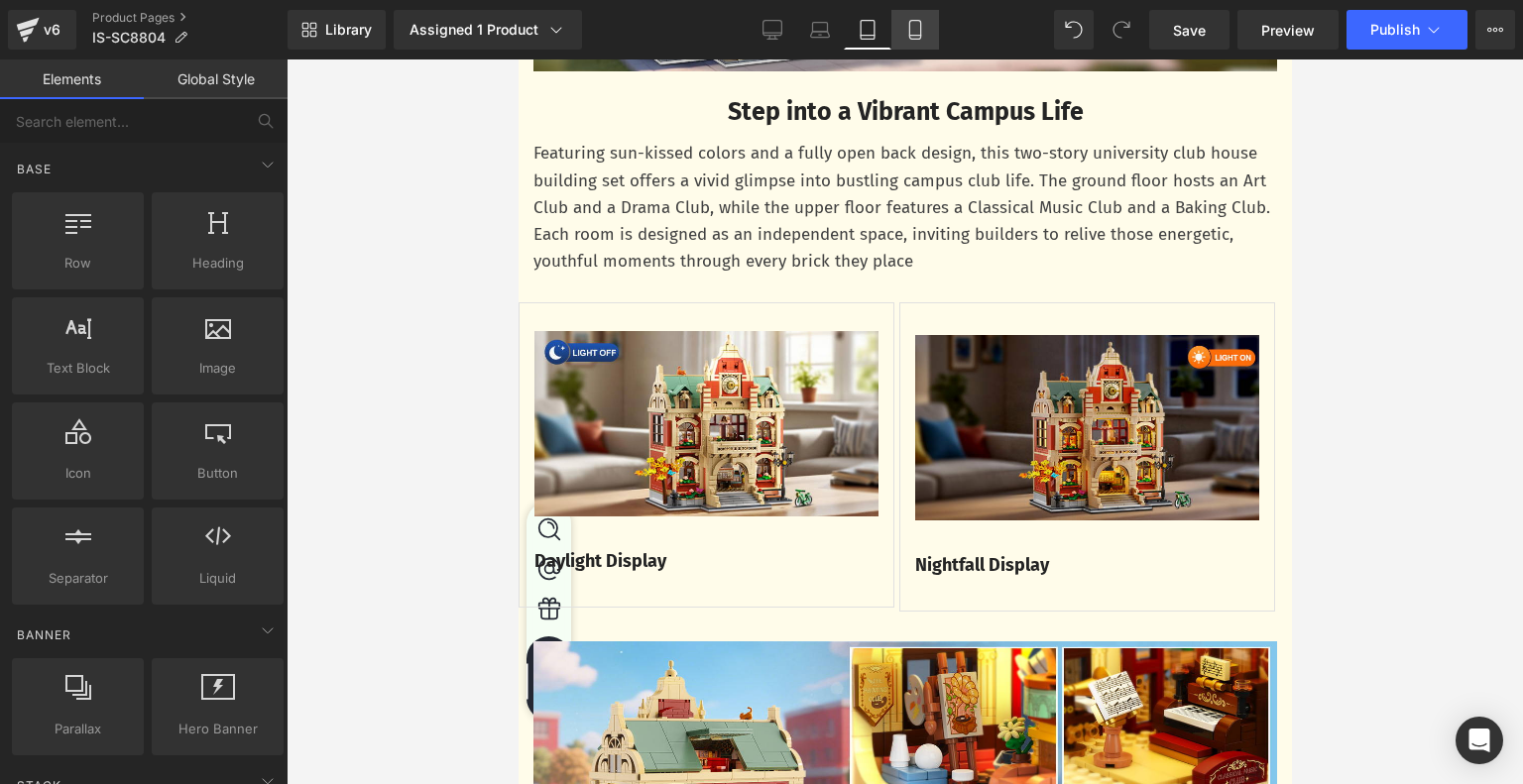 click 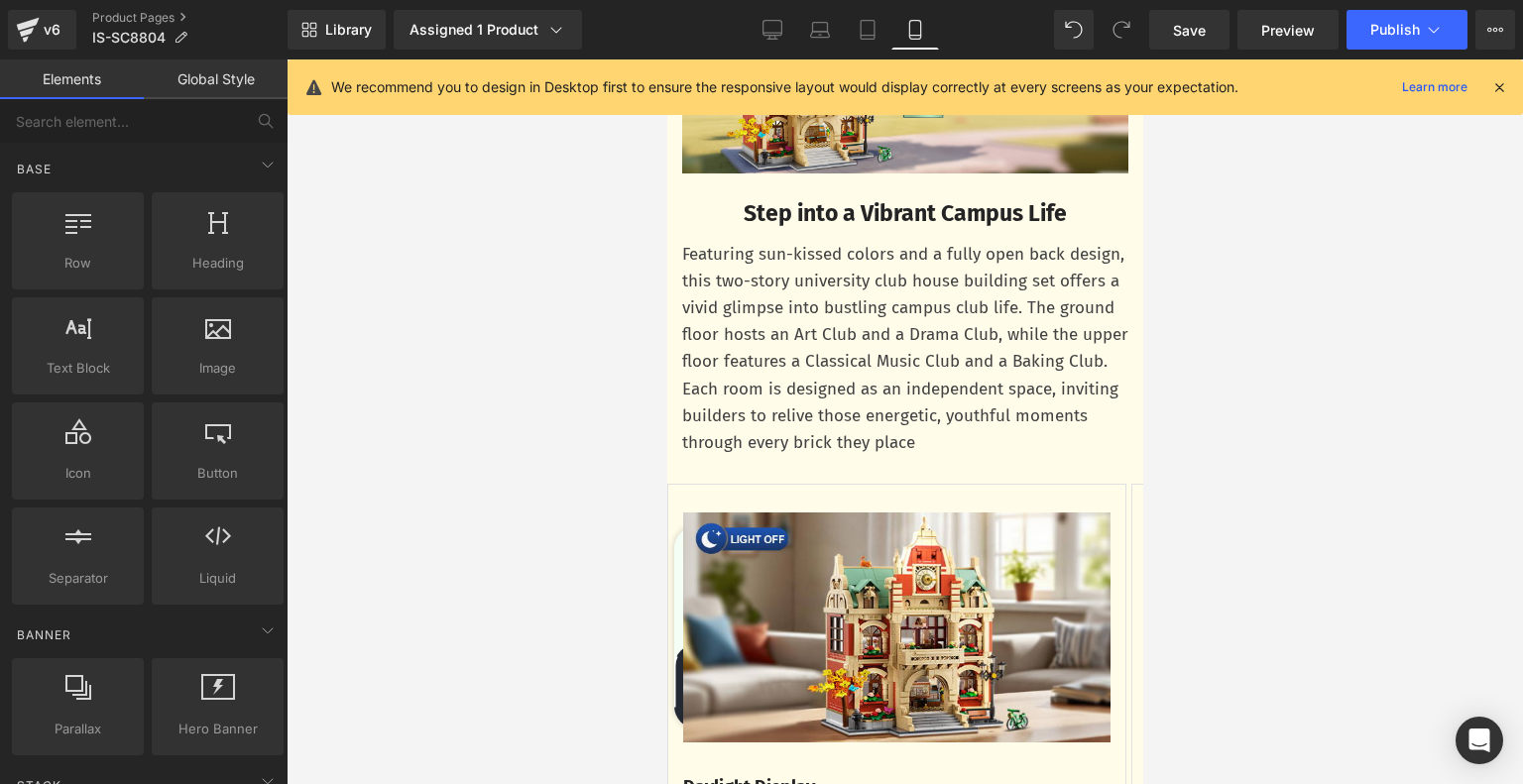scroll, scrollTop: 1624, scrollLeft: 0, axis: vertical 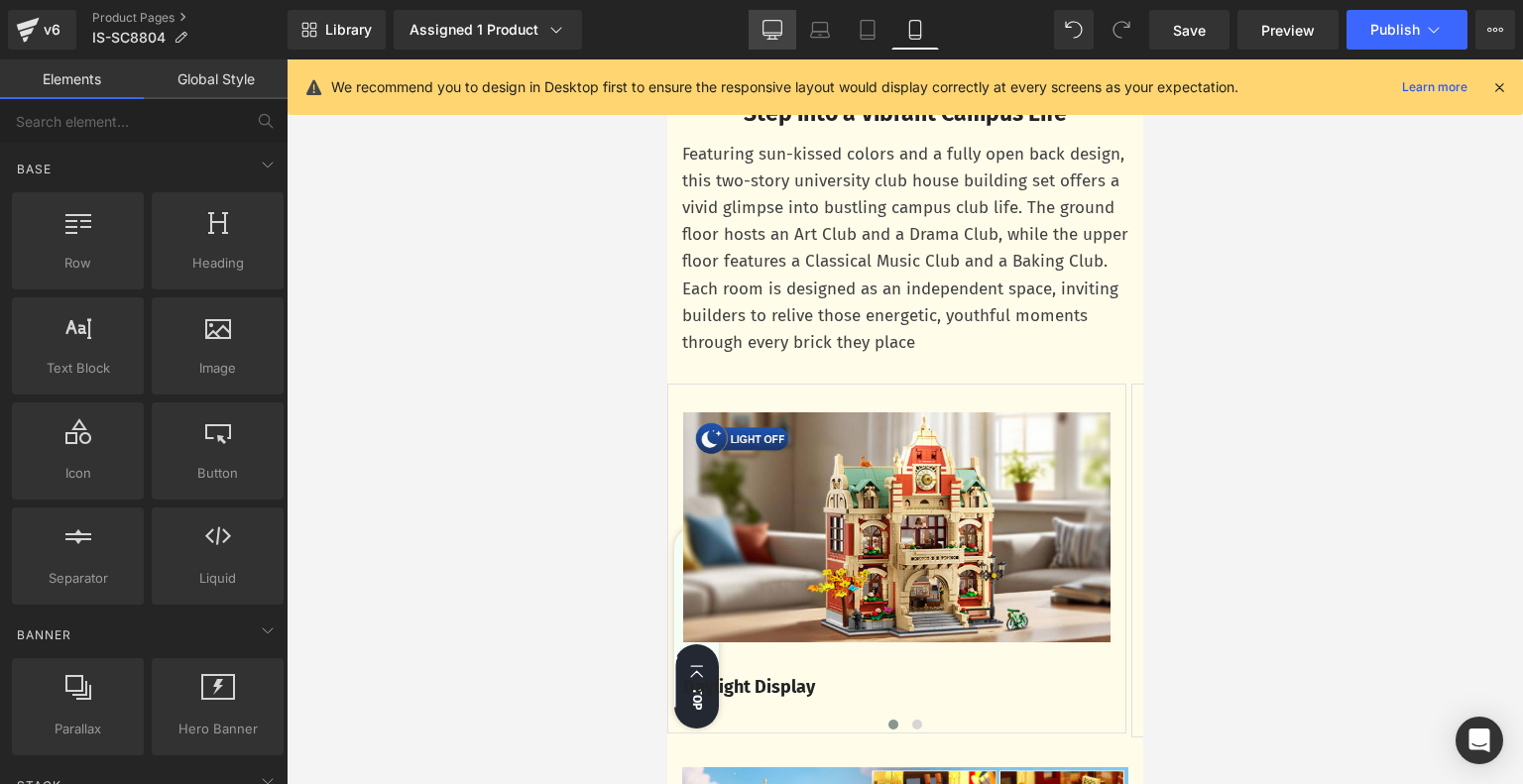 click on "Desktop" at bounding box center (772, 30) 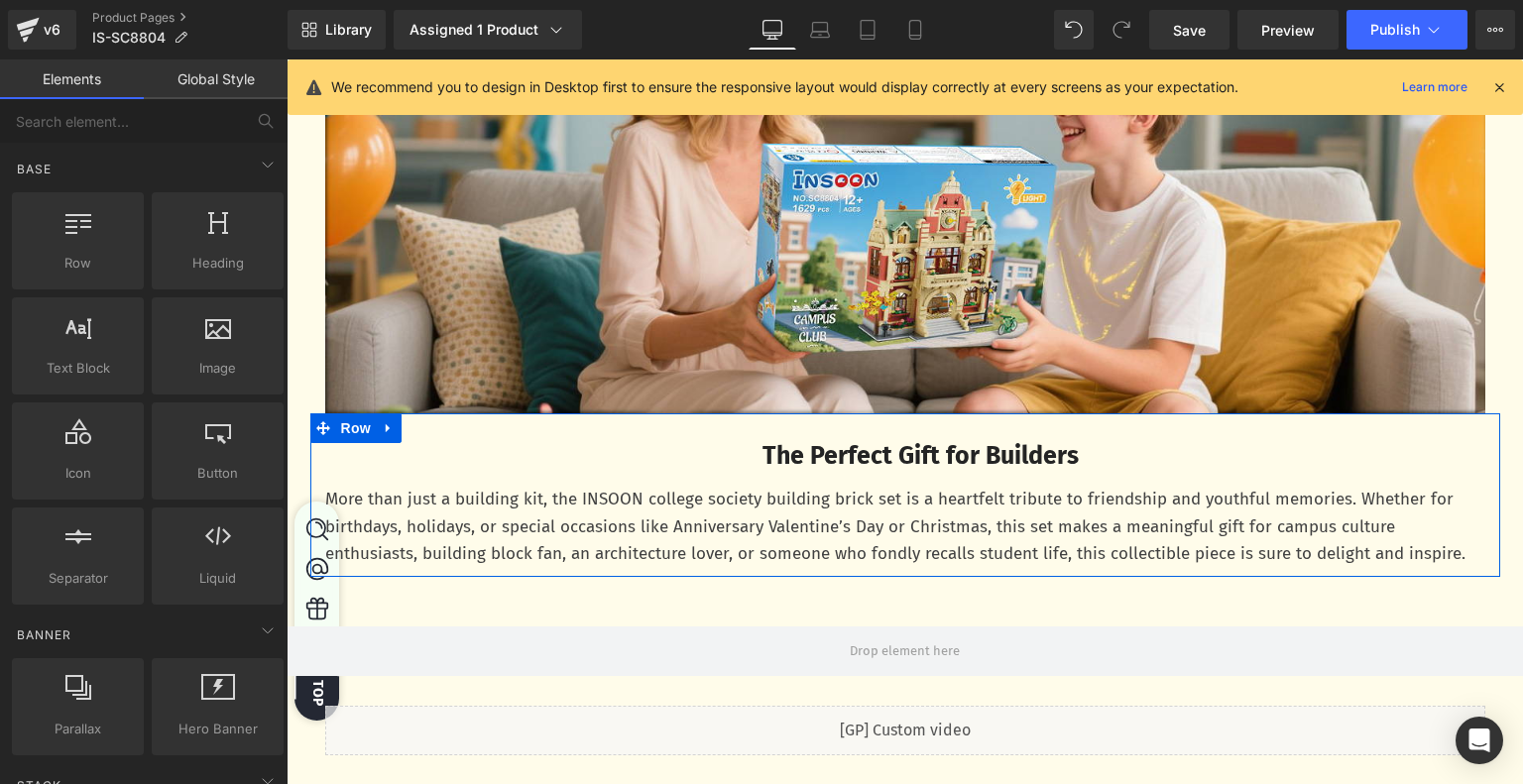 scroll, scrollTop: 4255, scrollLeft: 0, axis: vertical 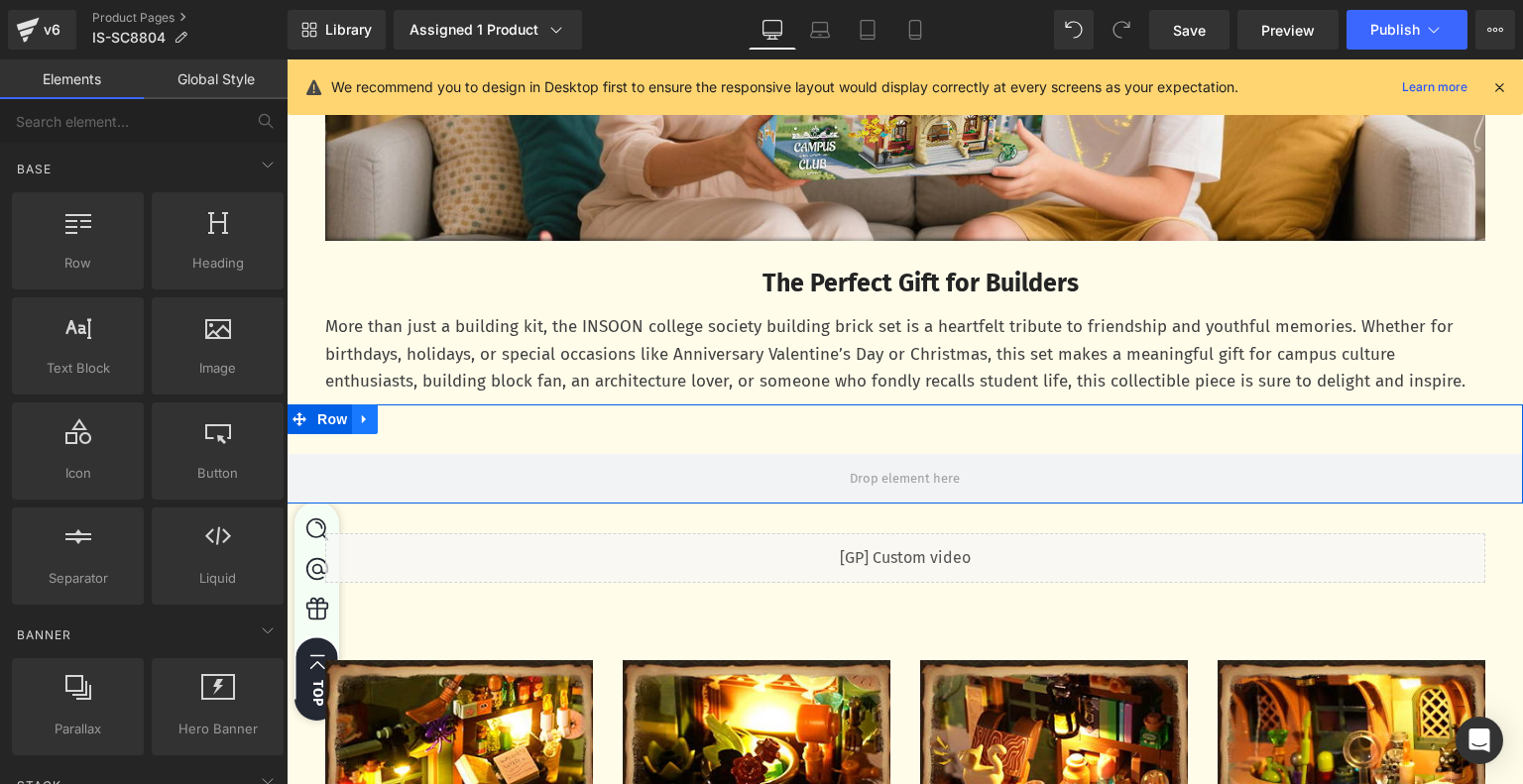 click 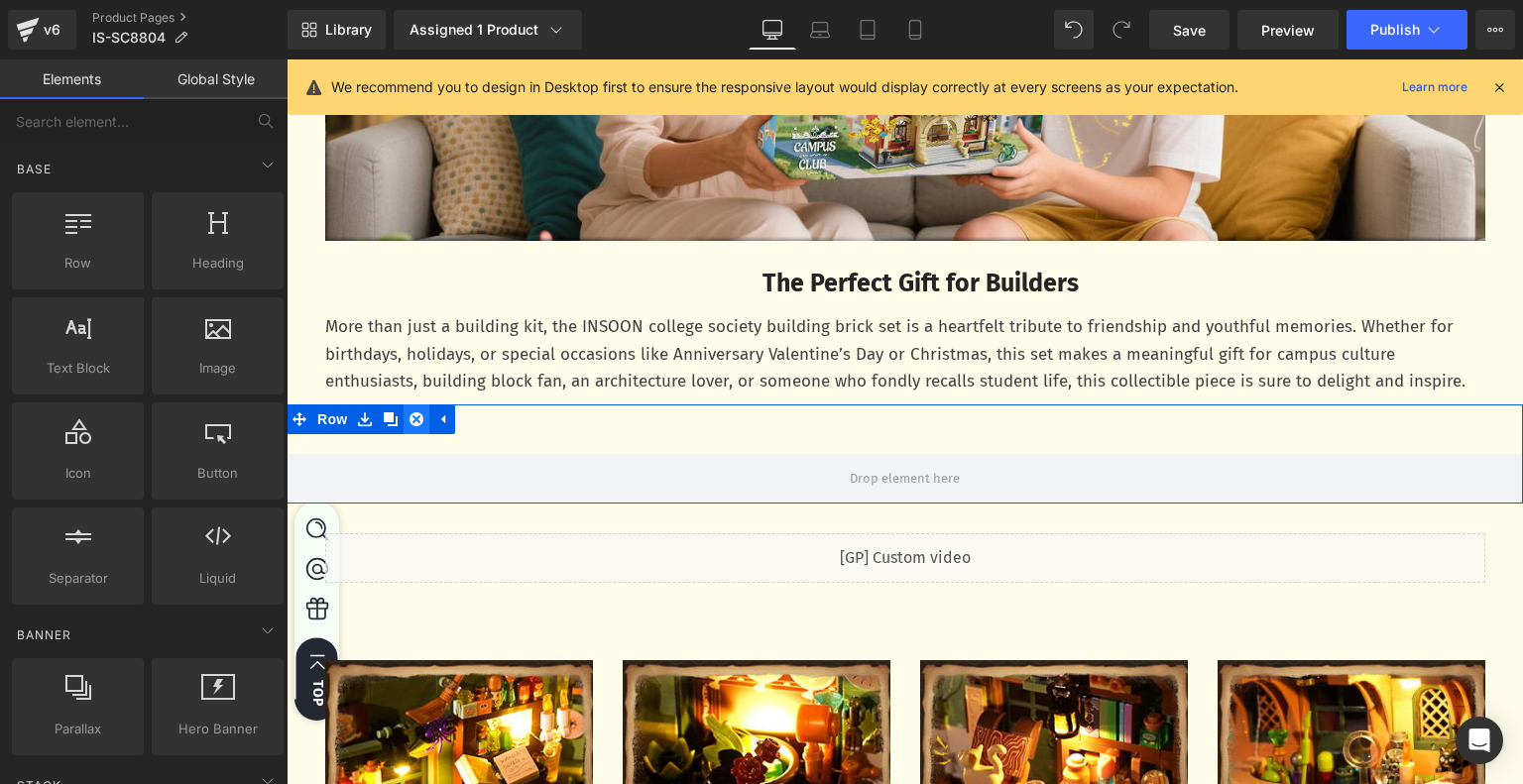 click 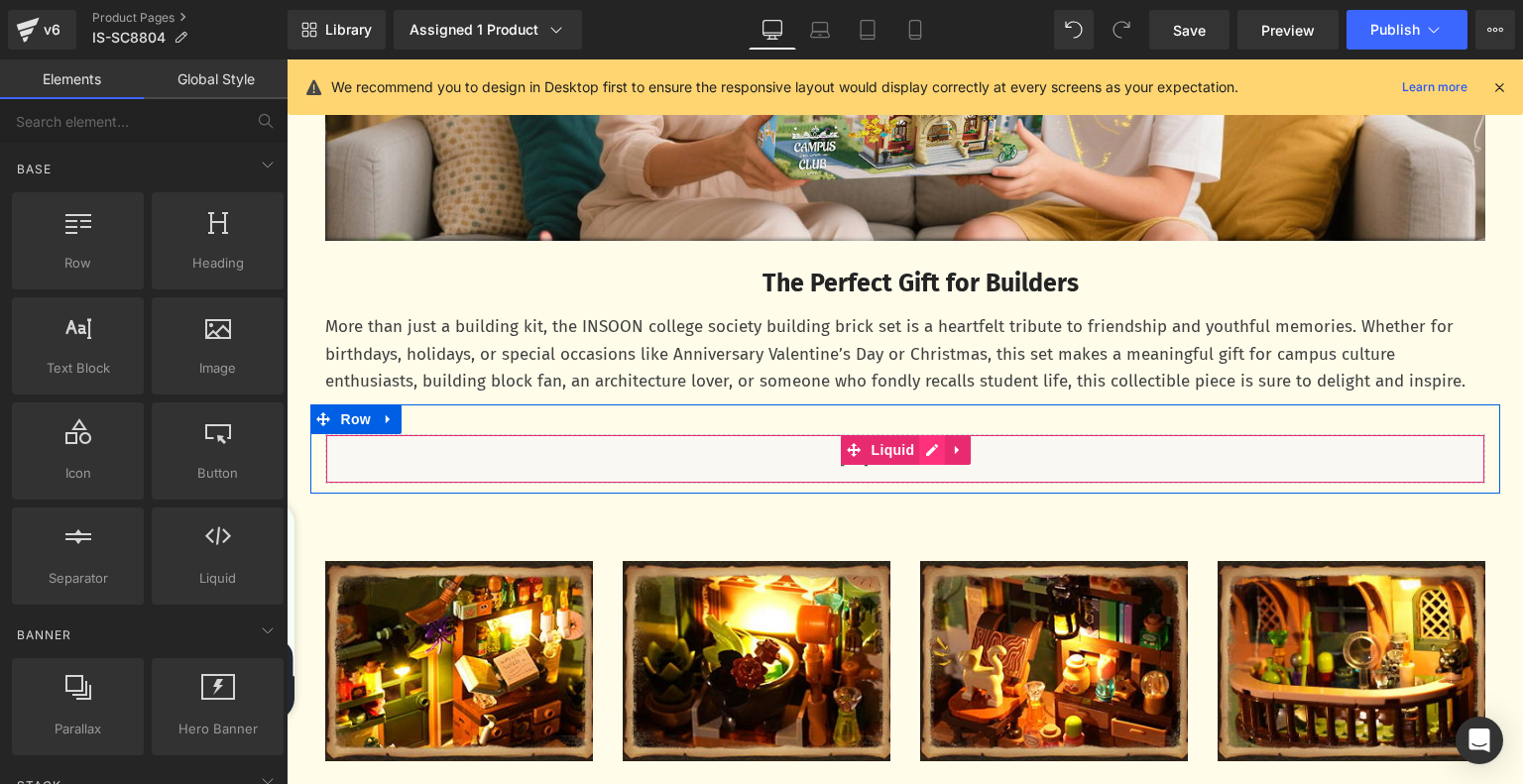 click on "Liquid" at bounding box center [905, 459] 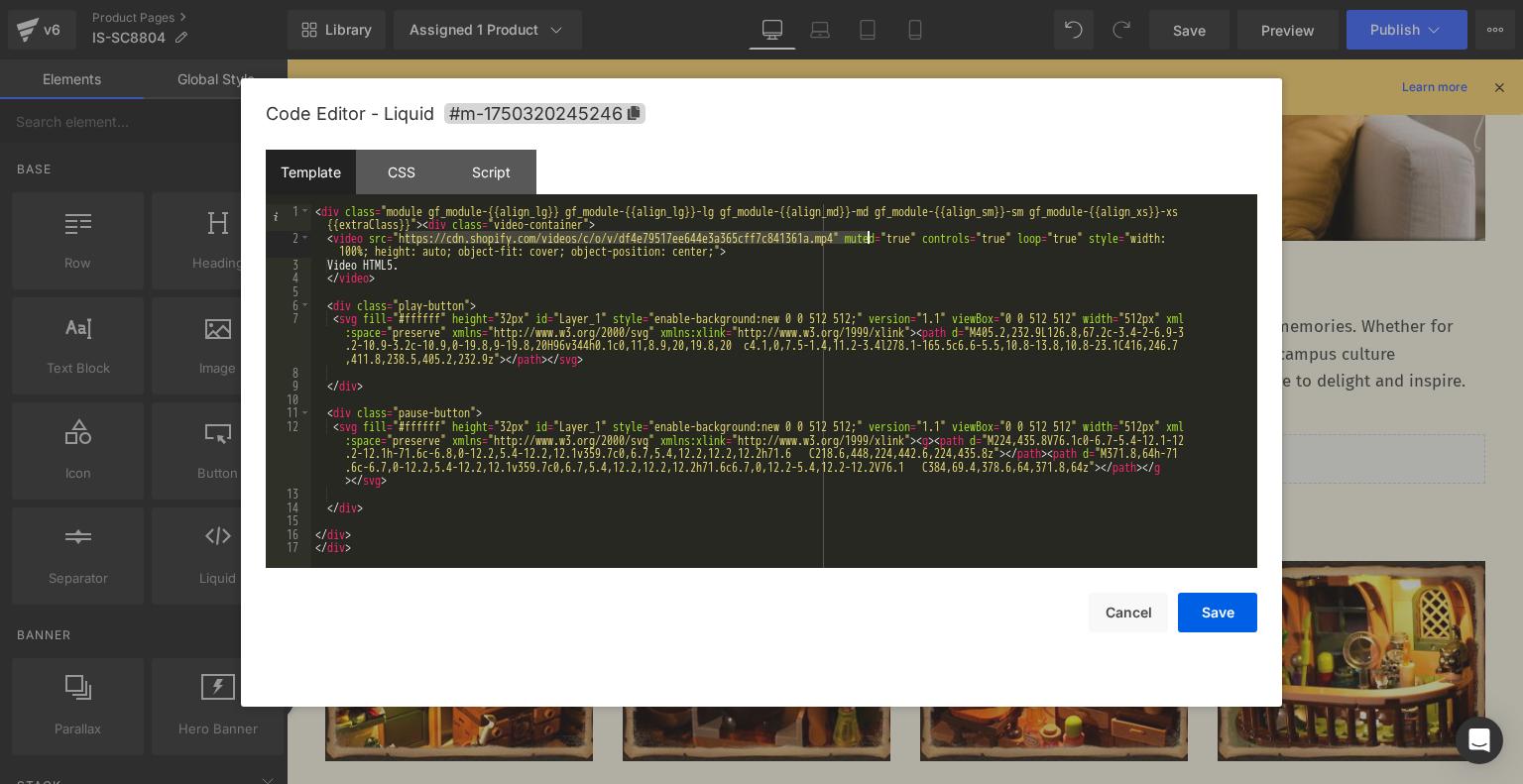 drag, startPoint x: 405, startPoint y: 239, endPoint x: 870, endPoint y: 241, distance: 465.0043 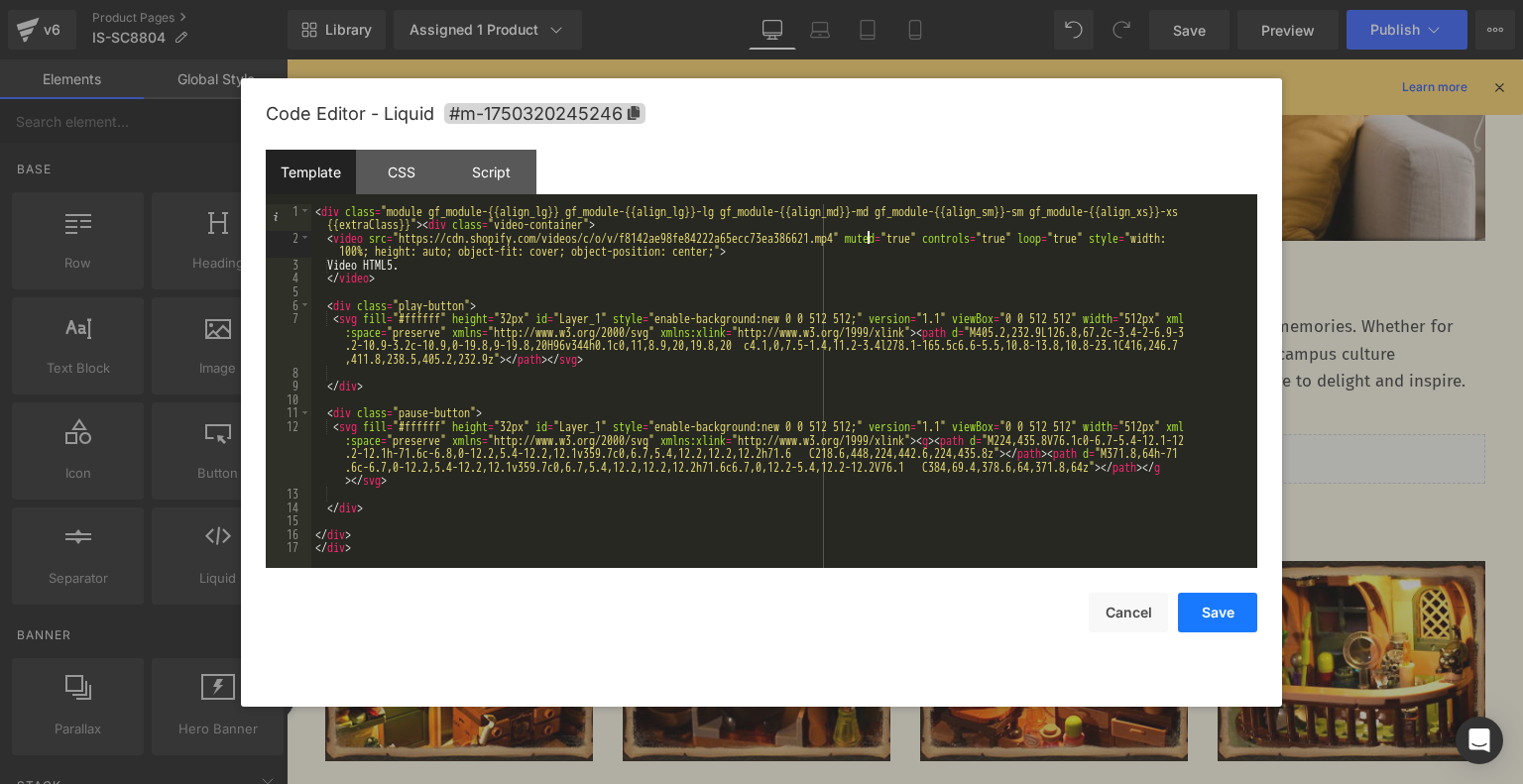 click on "Save" at bounding box center [1218, 613] 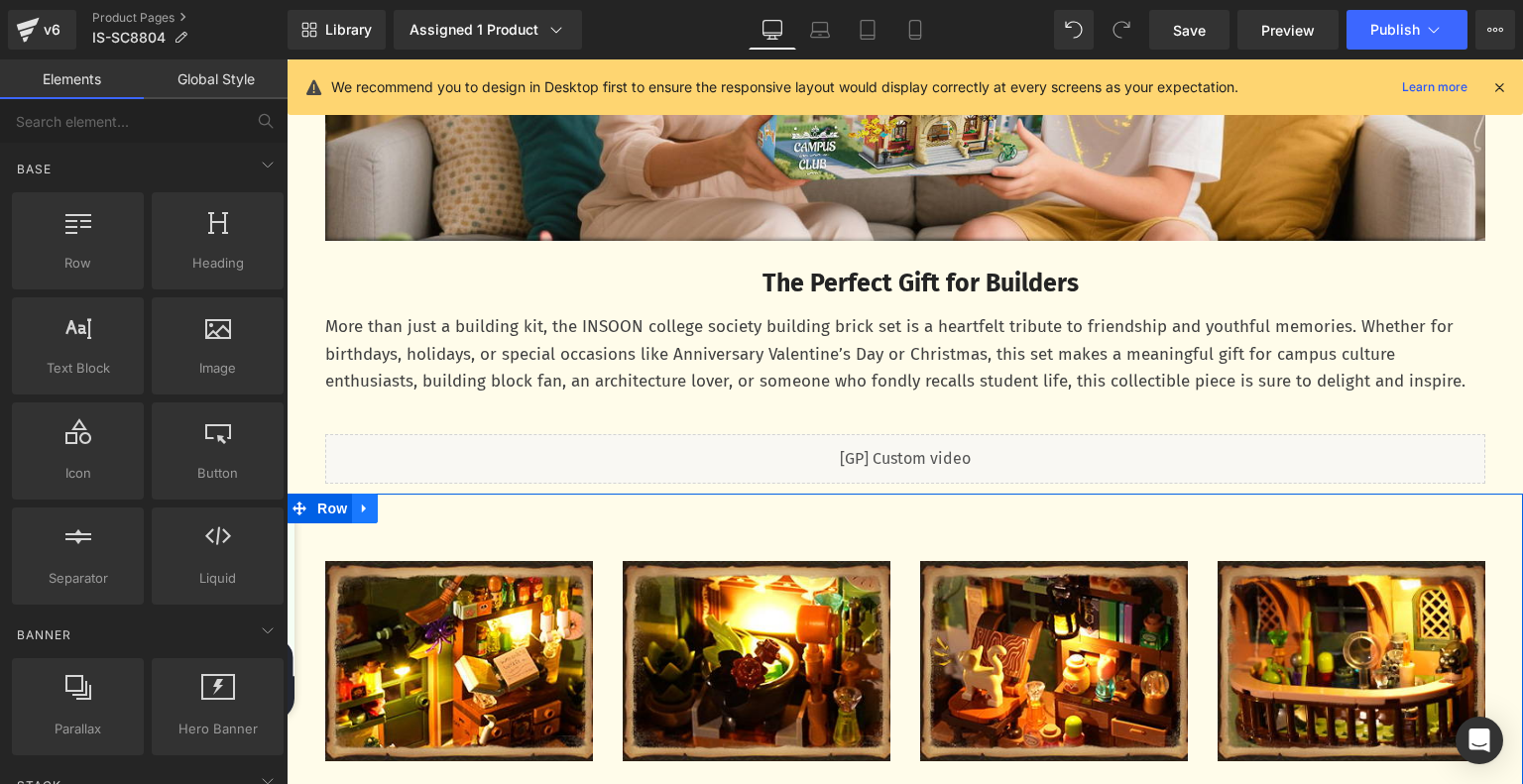 click 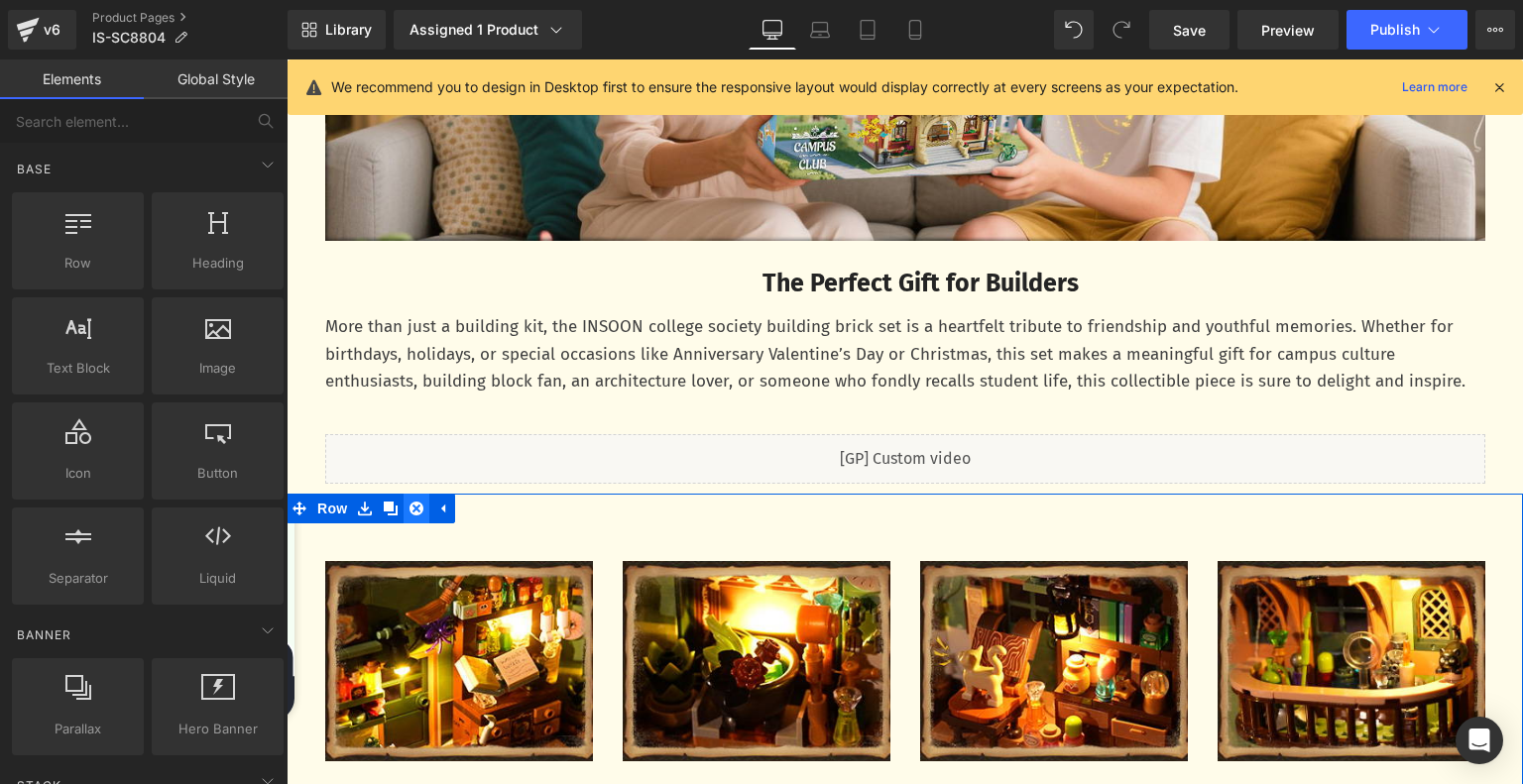 click 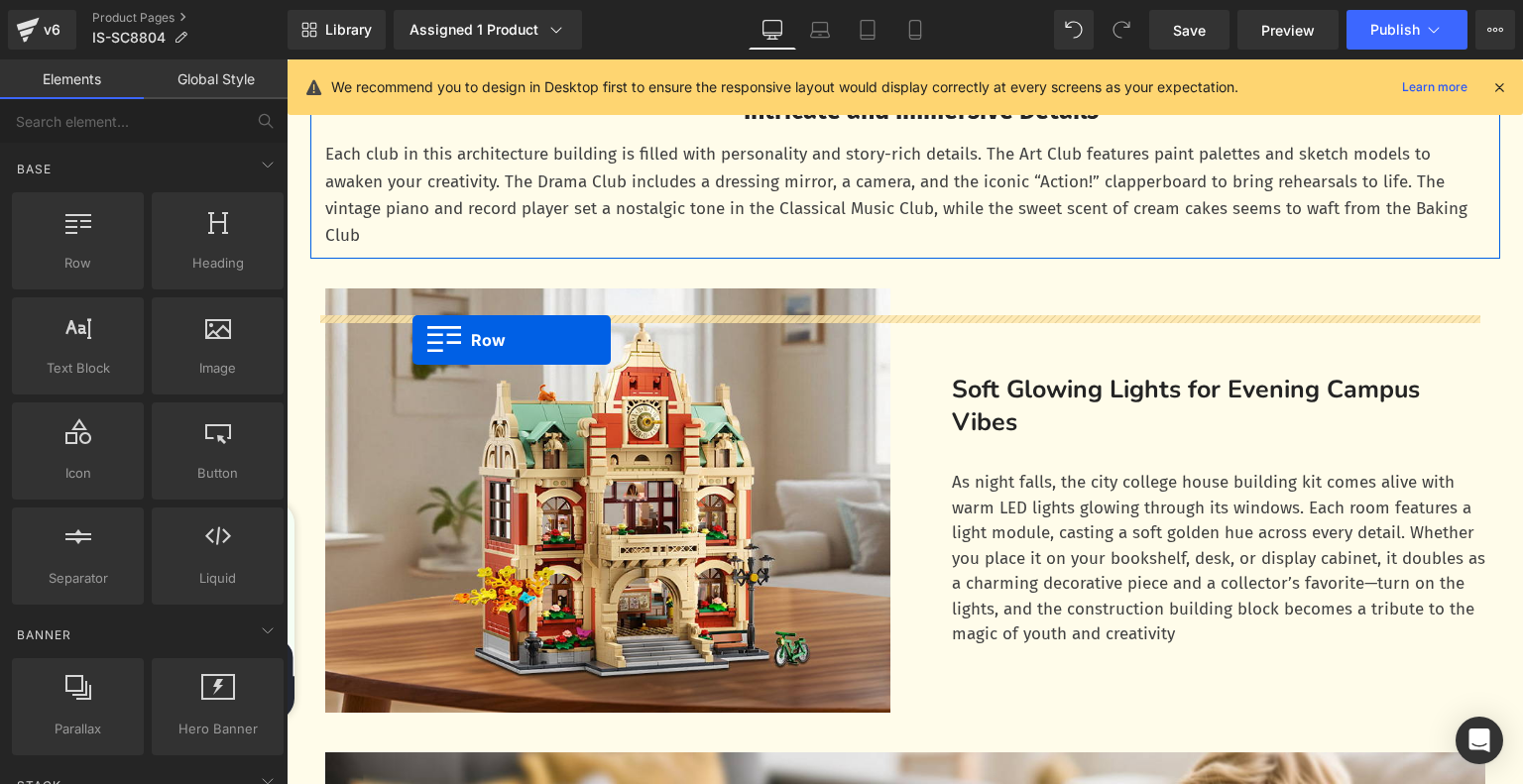 scroll, scrollTop: 2768, scrollLeft: 0, axis: vertical 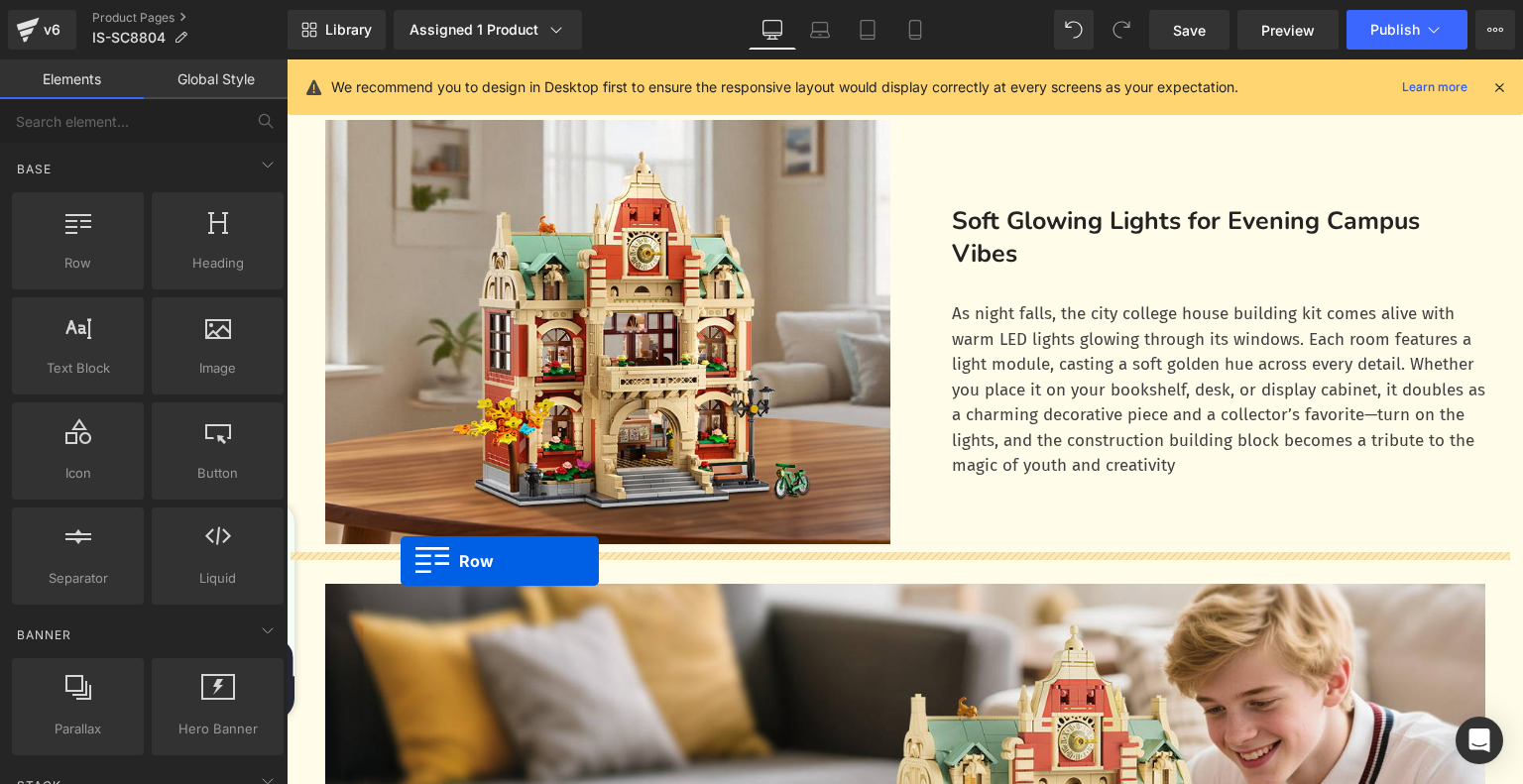 drag, startPoint x: 313, startPoint y: 417, endPoint x: 401, endPoint y: 562, distance: 169.61427 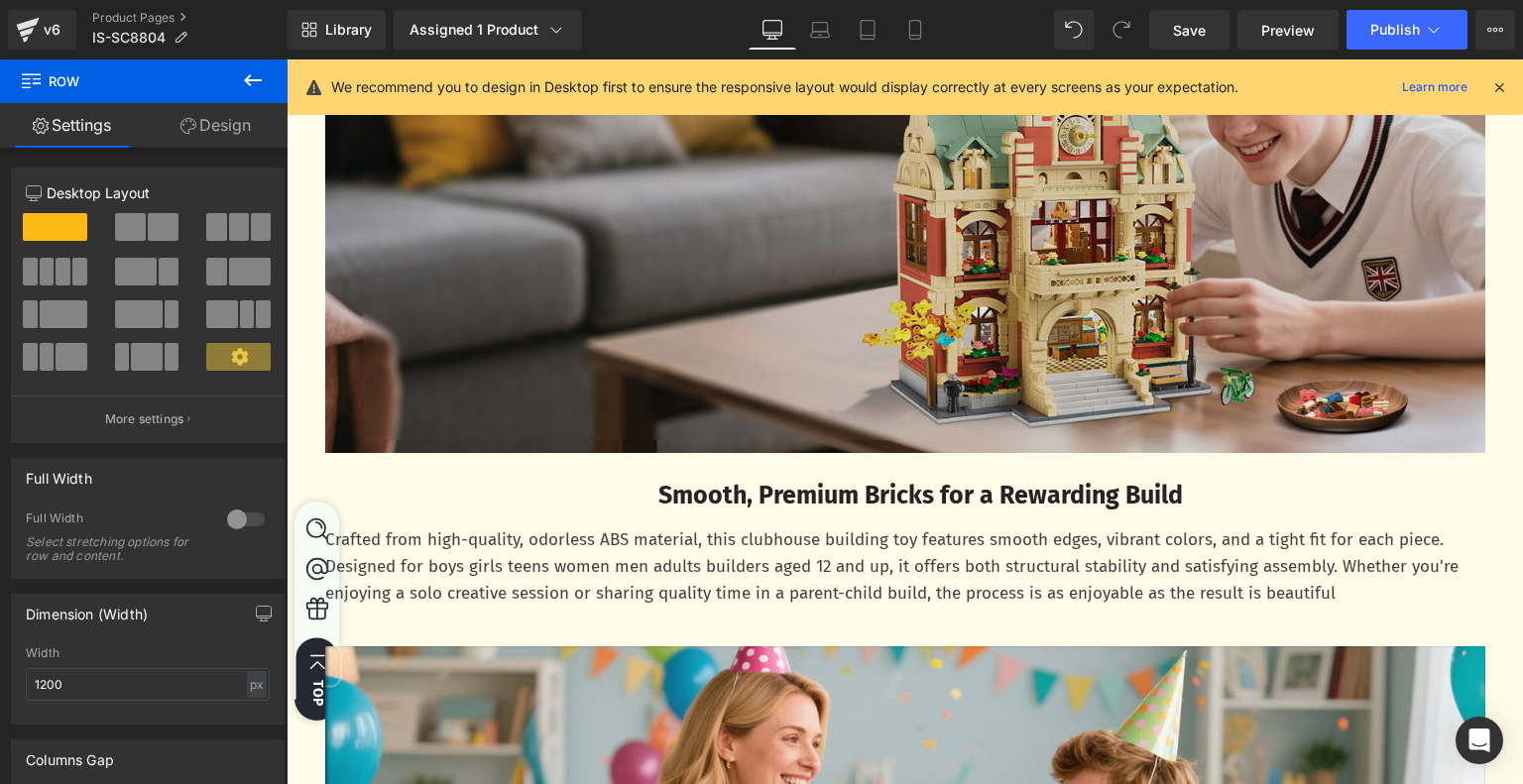 scroll, scrollTop: 3264, scrollLeft: 0, axis: vertical 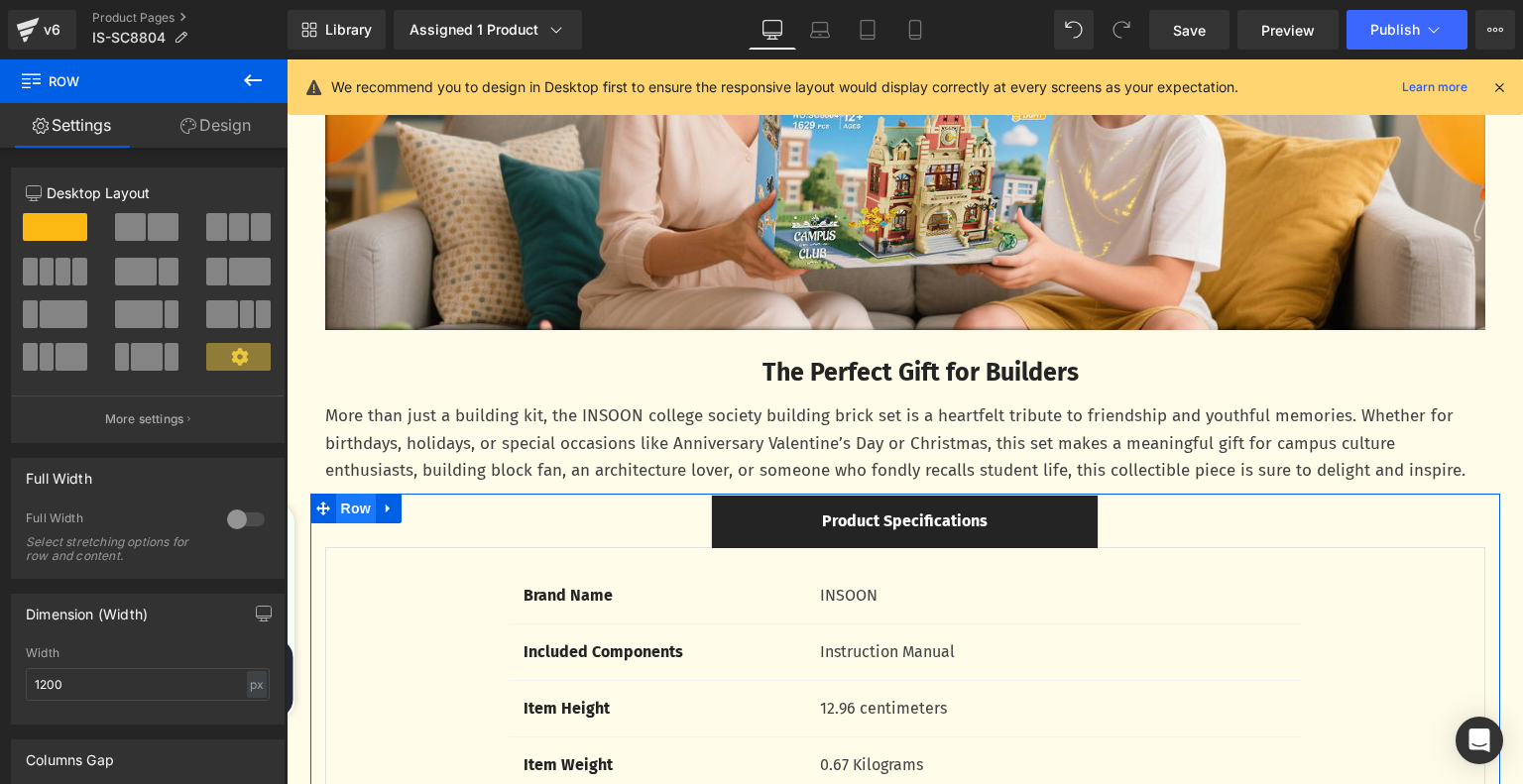 click on "Row" at bounding box center (356, 508) 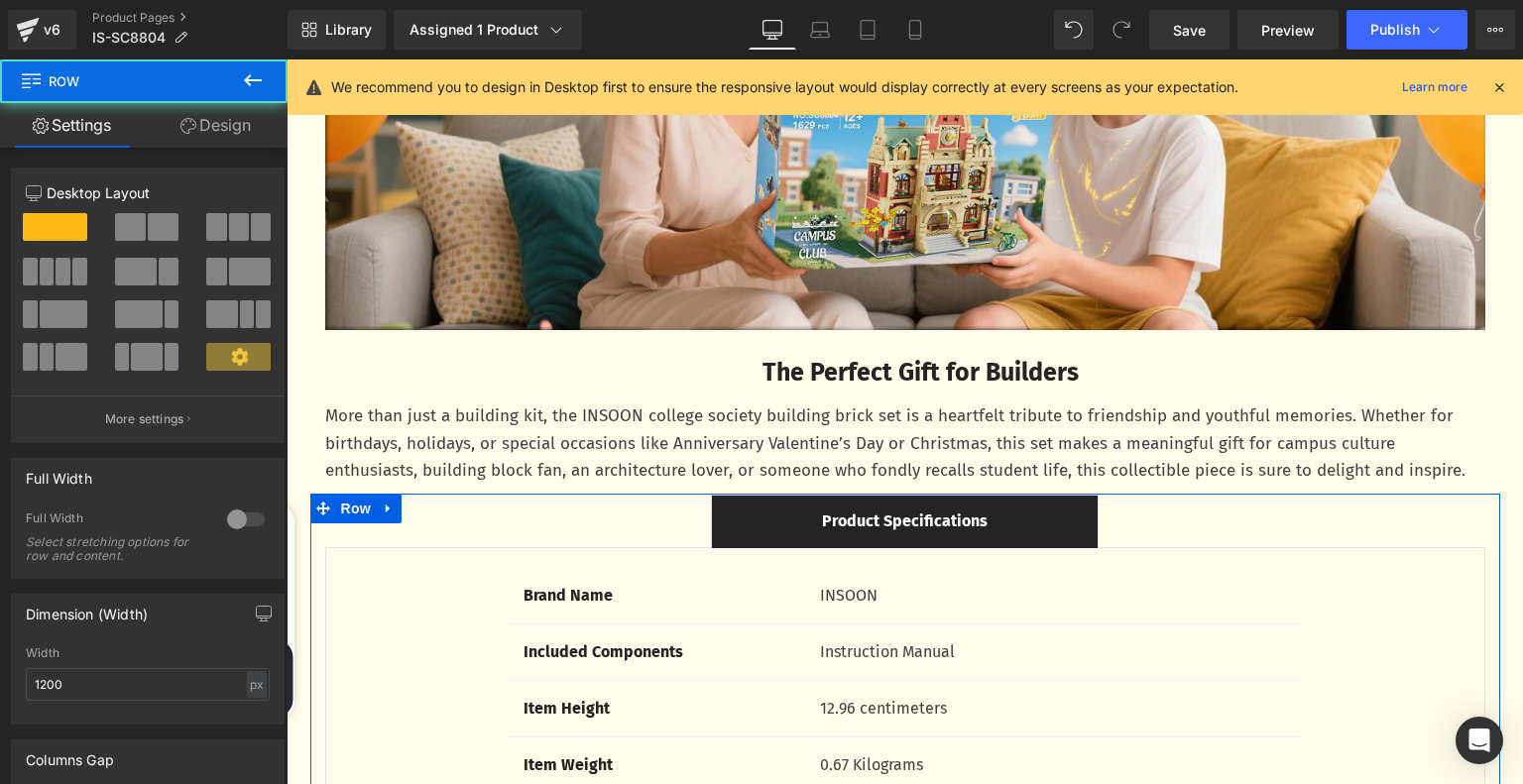 click on "Design" at bounding box center [215, 125] 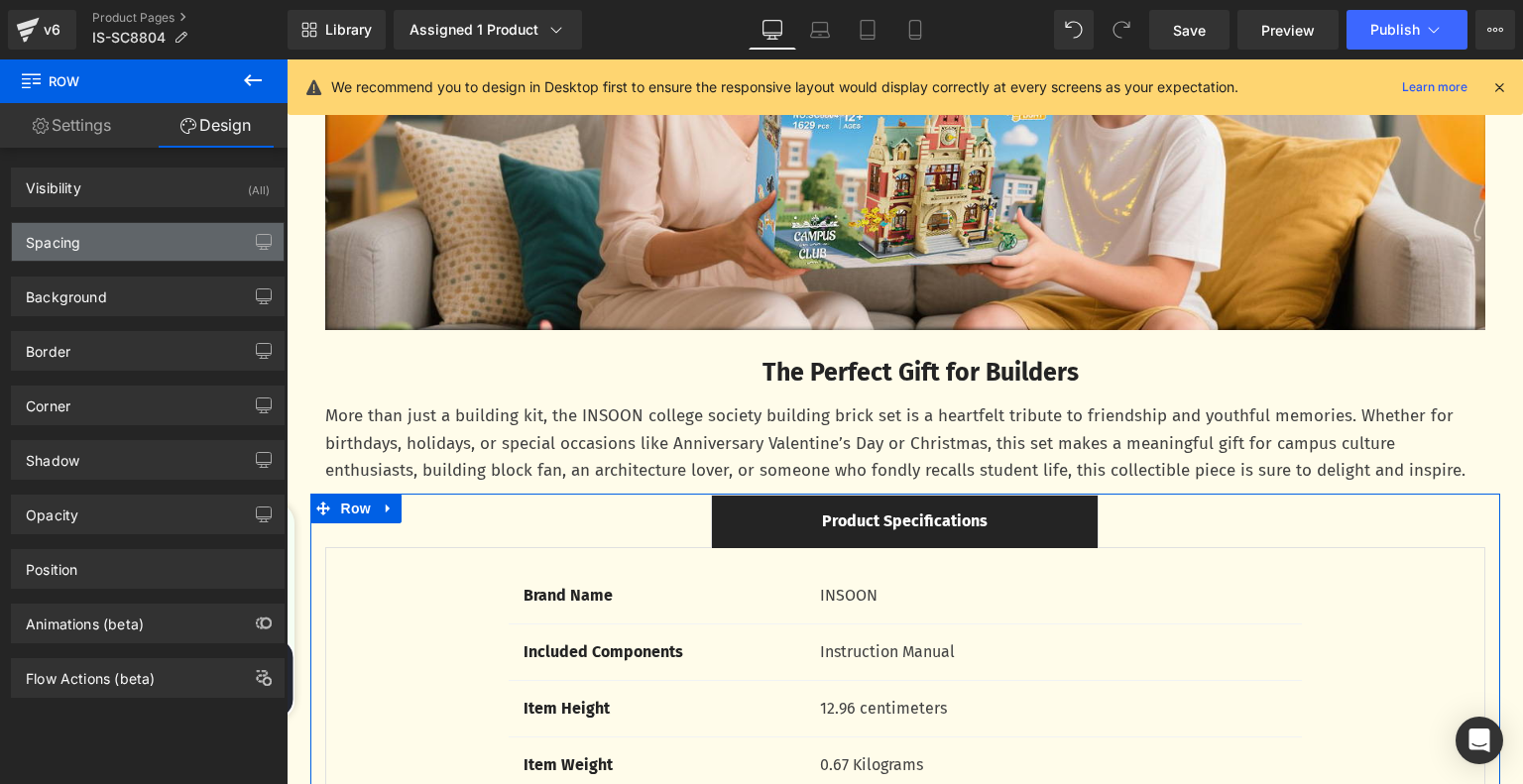 click on "Spacing" at bounding box center [148, 242] 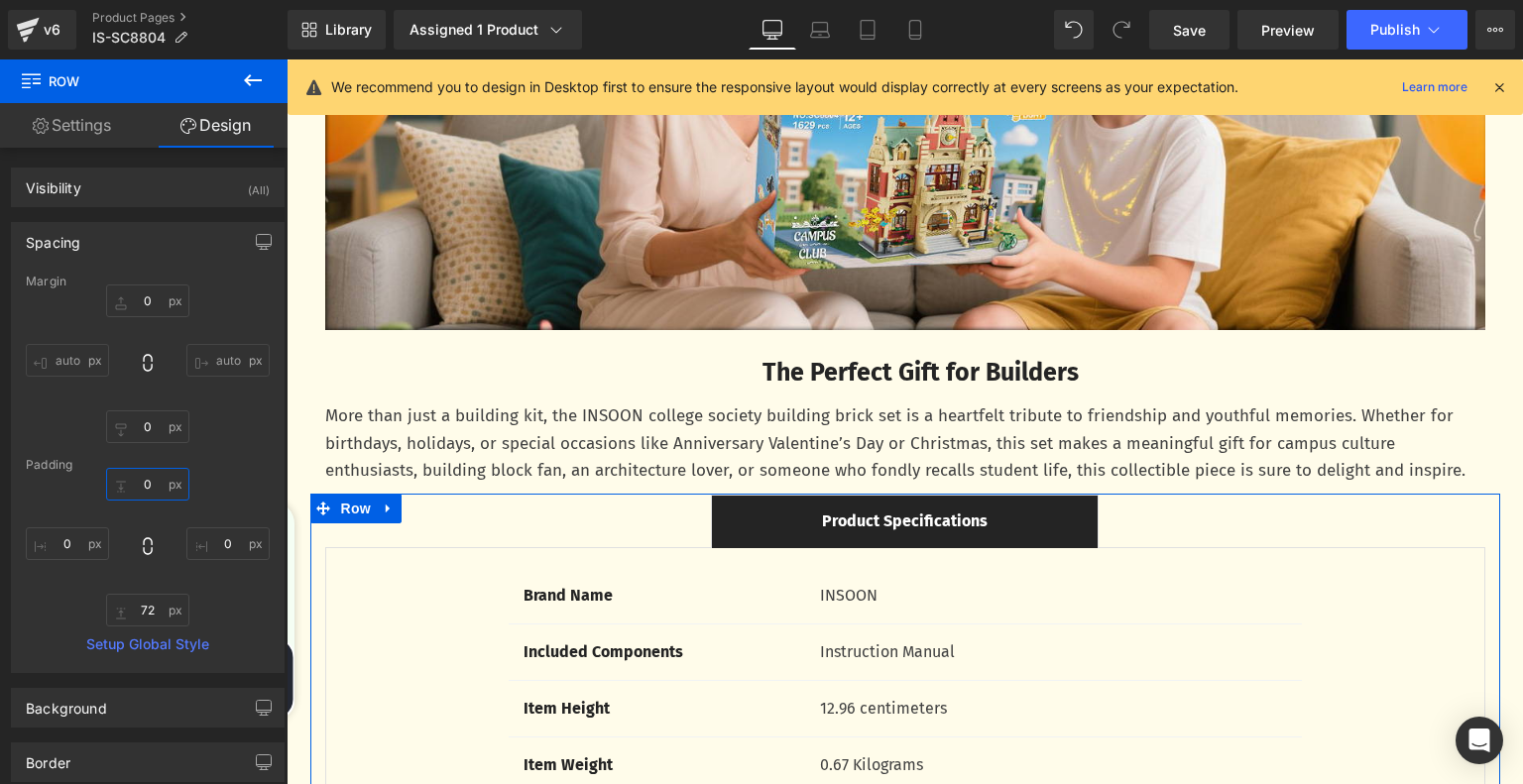 click on "0" at bounding box center (148, 484) 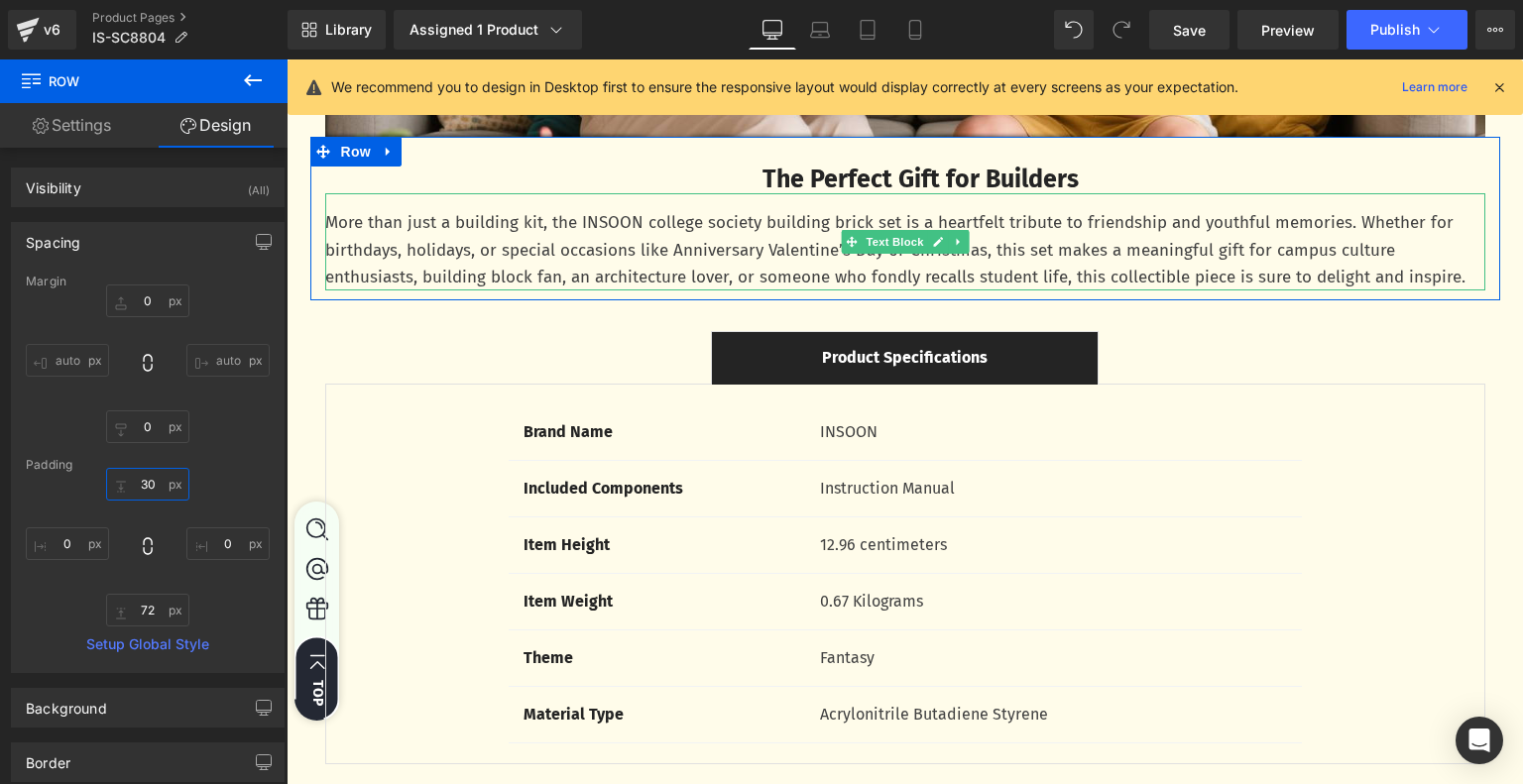 scroll, scrollTop: 4453, scrollLeft: 0, axis: vertical 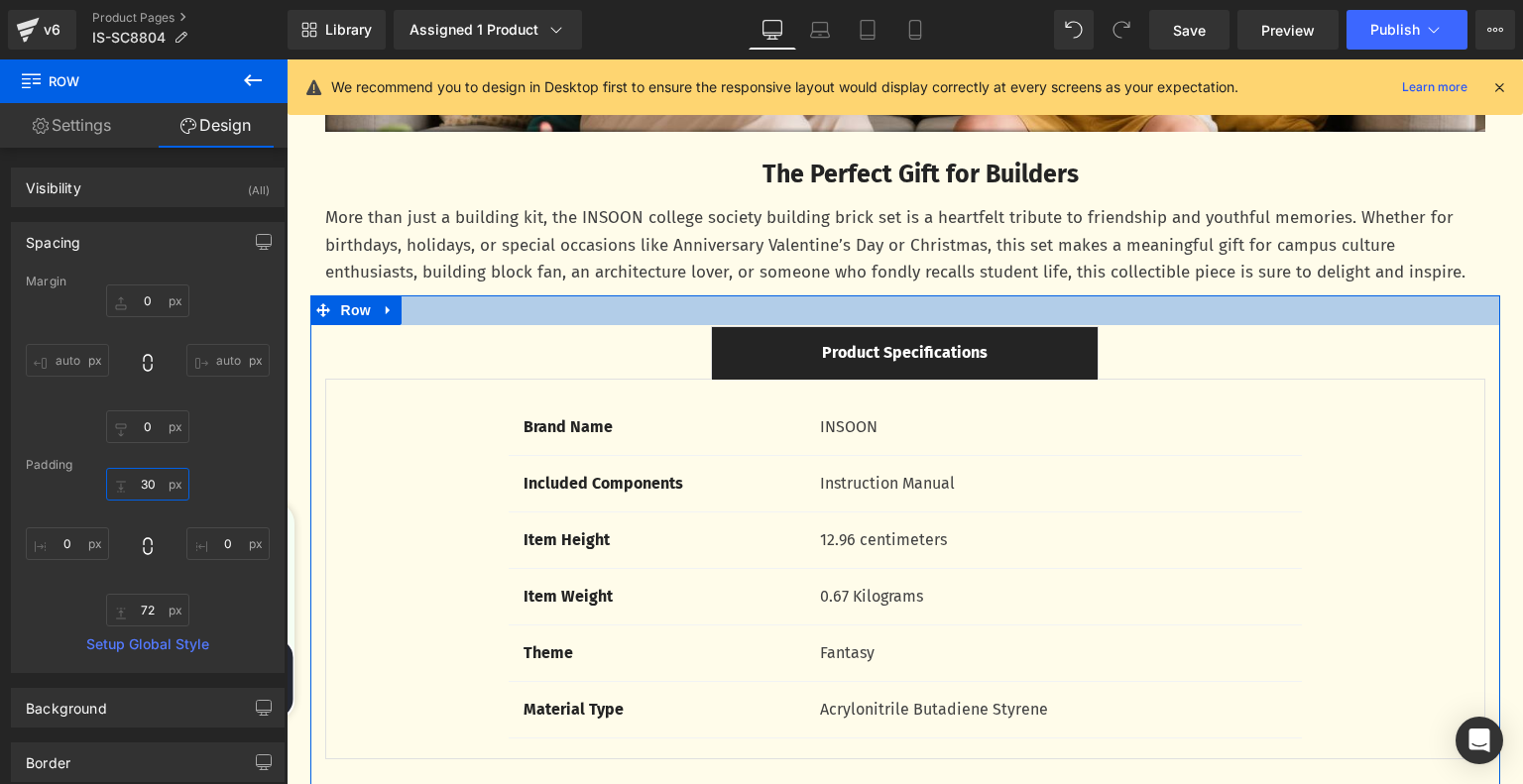 drag, startPoint x: 151, startPoint y: 483, endPoint x: 134, endPoint y: 483, distance: 17 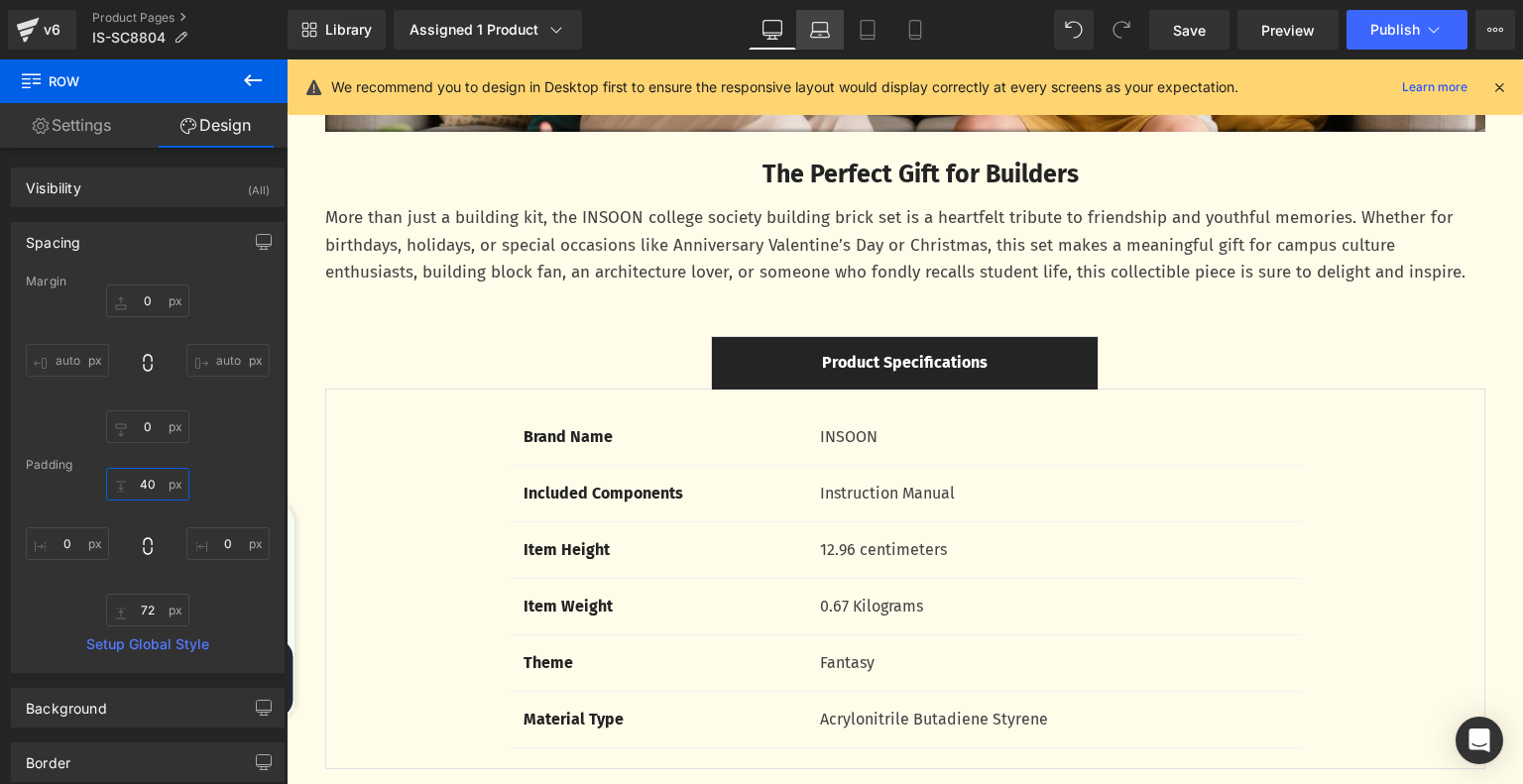 type on "40" 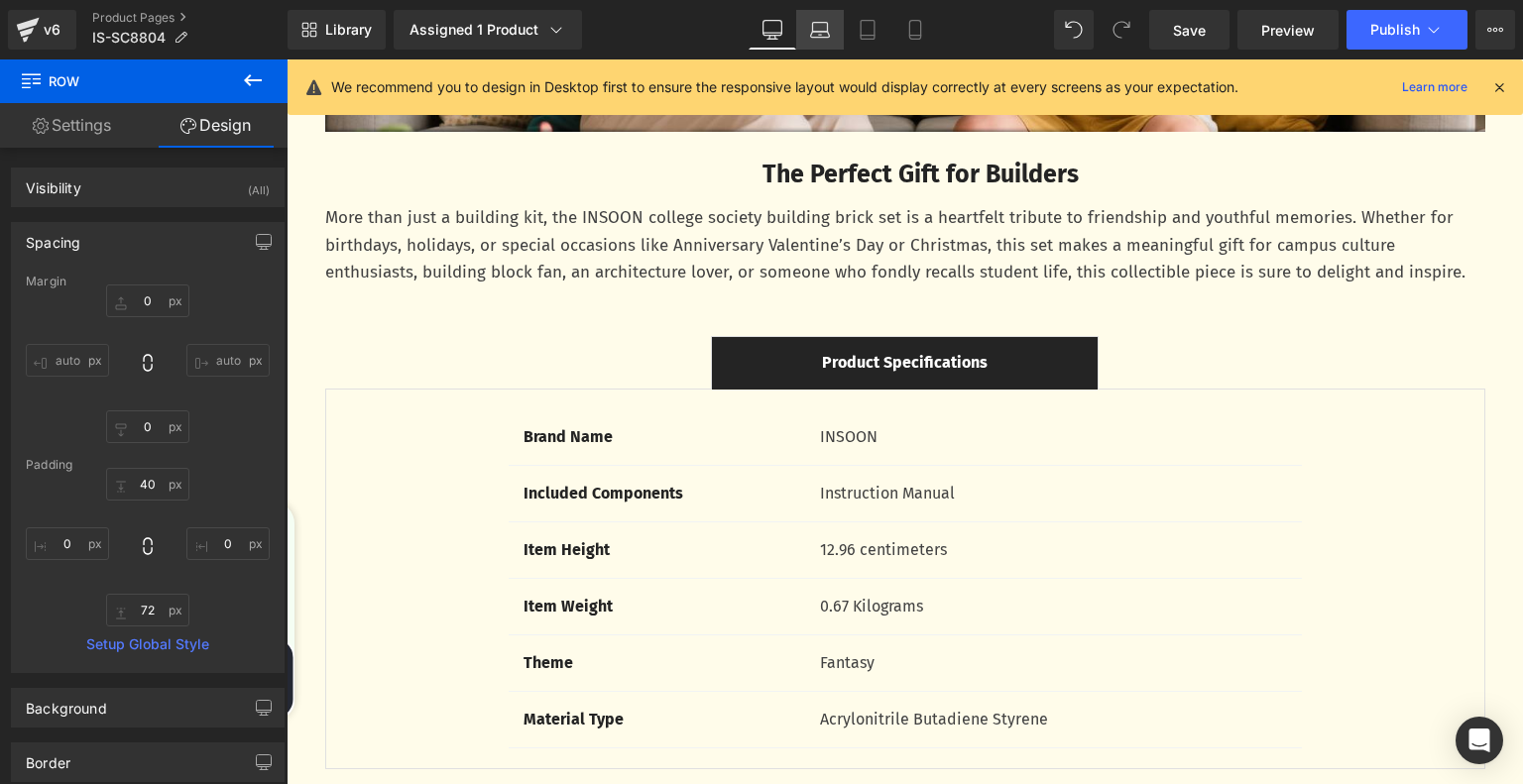 click 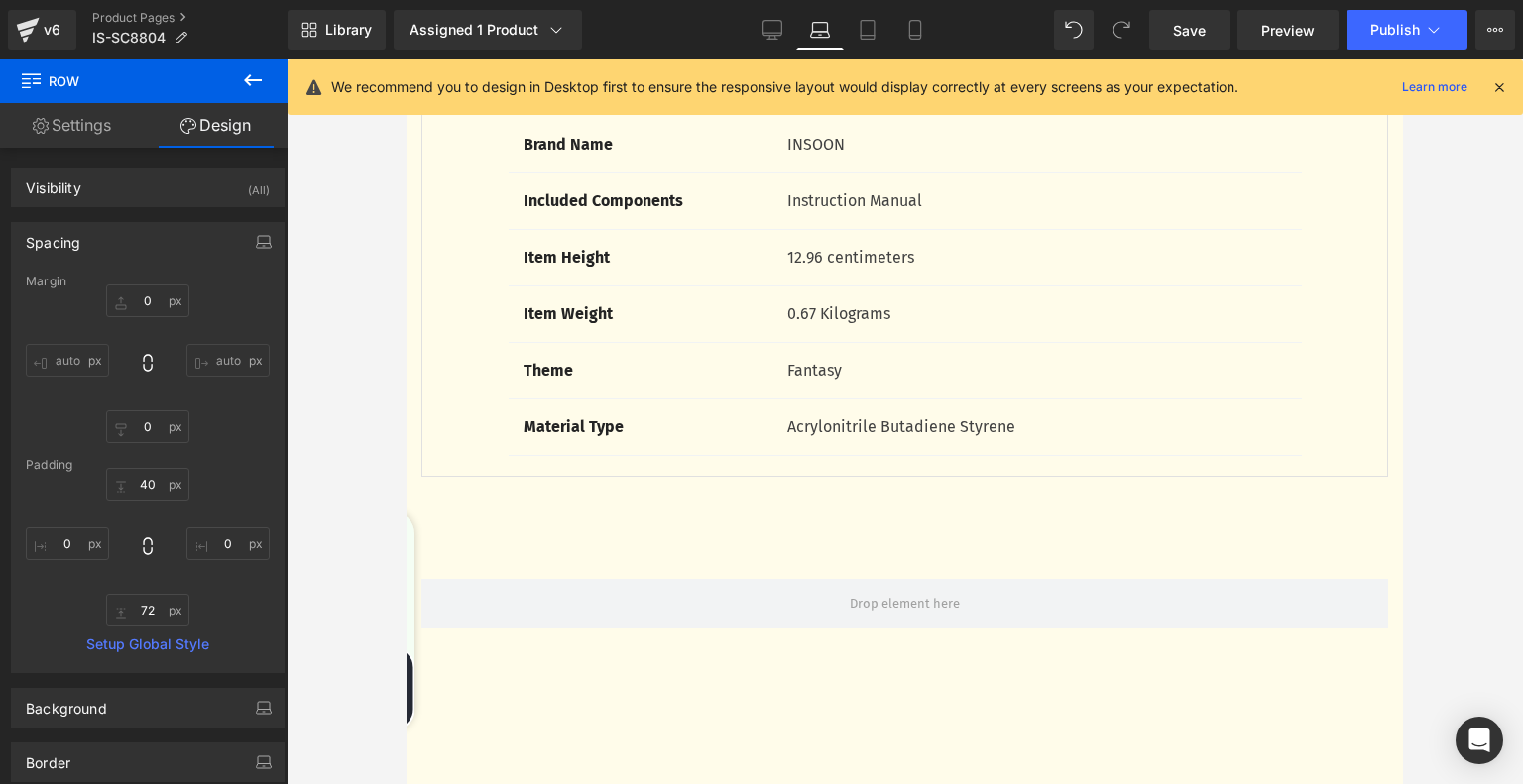 type on "0" 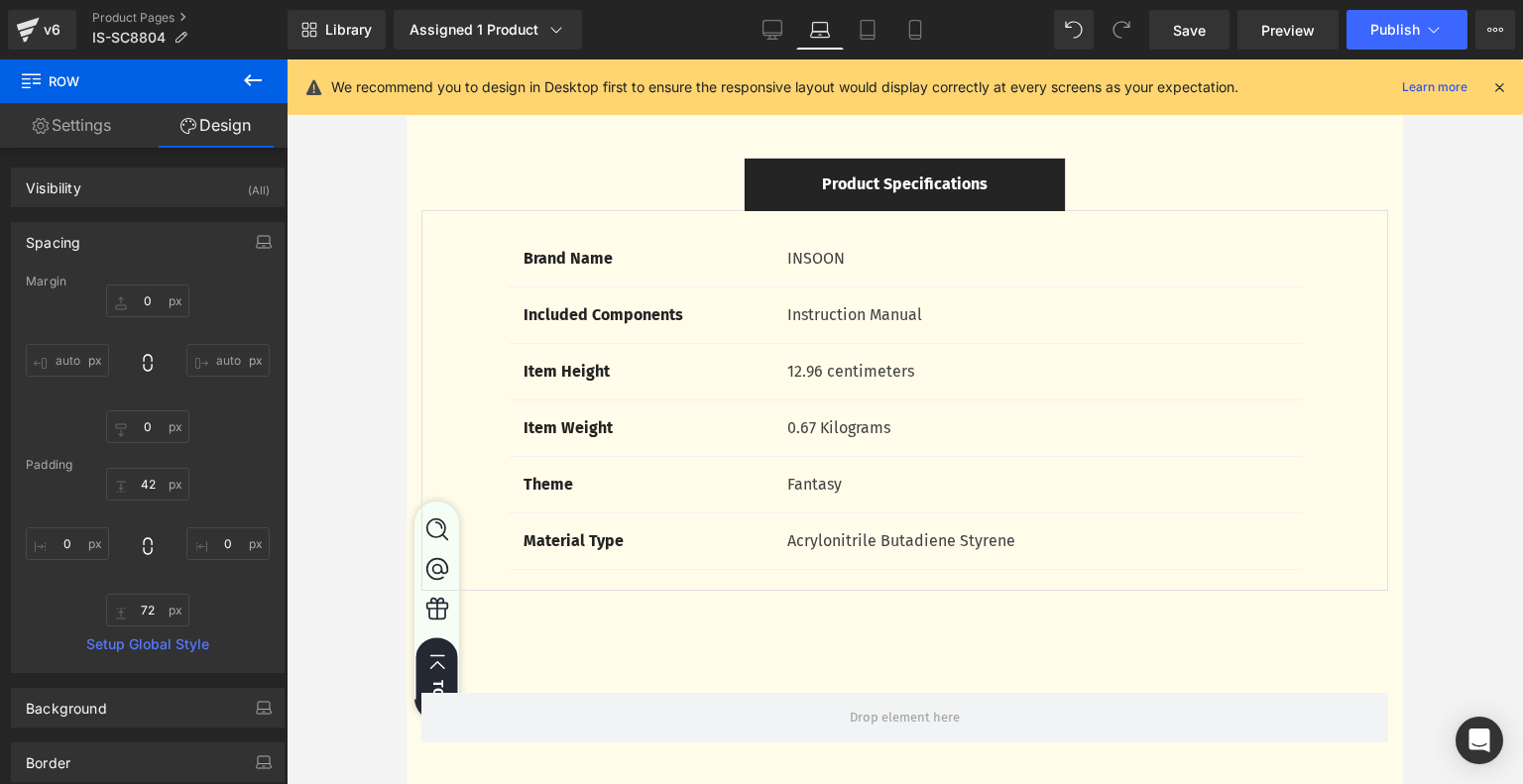 scroll, scrollTop: 3948, scrollLeft: 0, axis: vertical 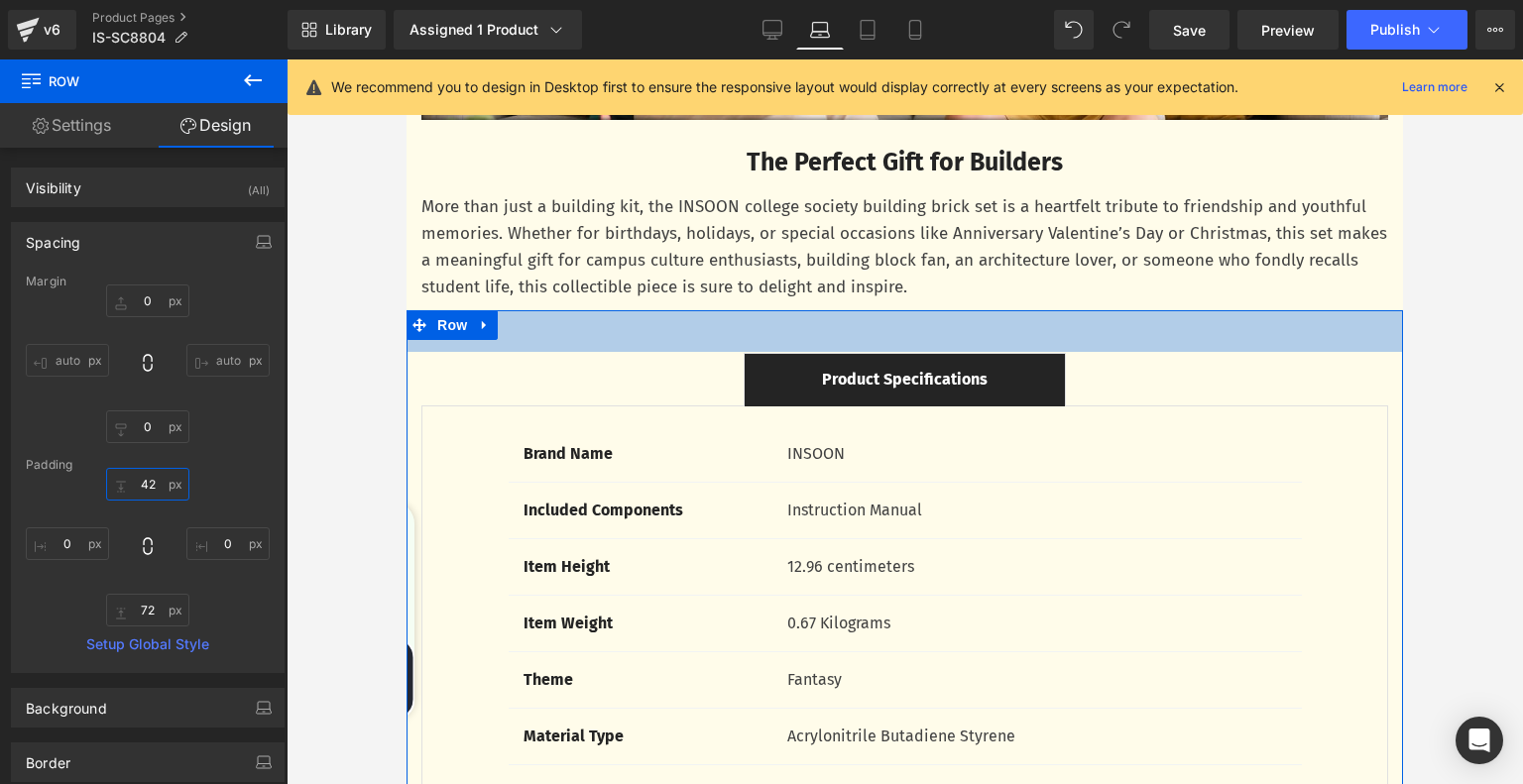click on "42" at bounding box center (148, 484) 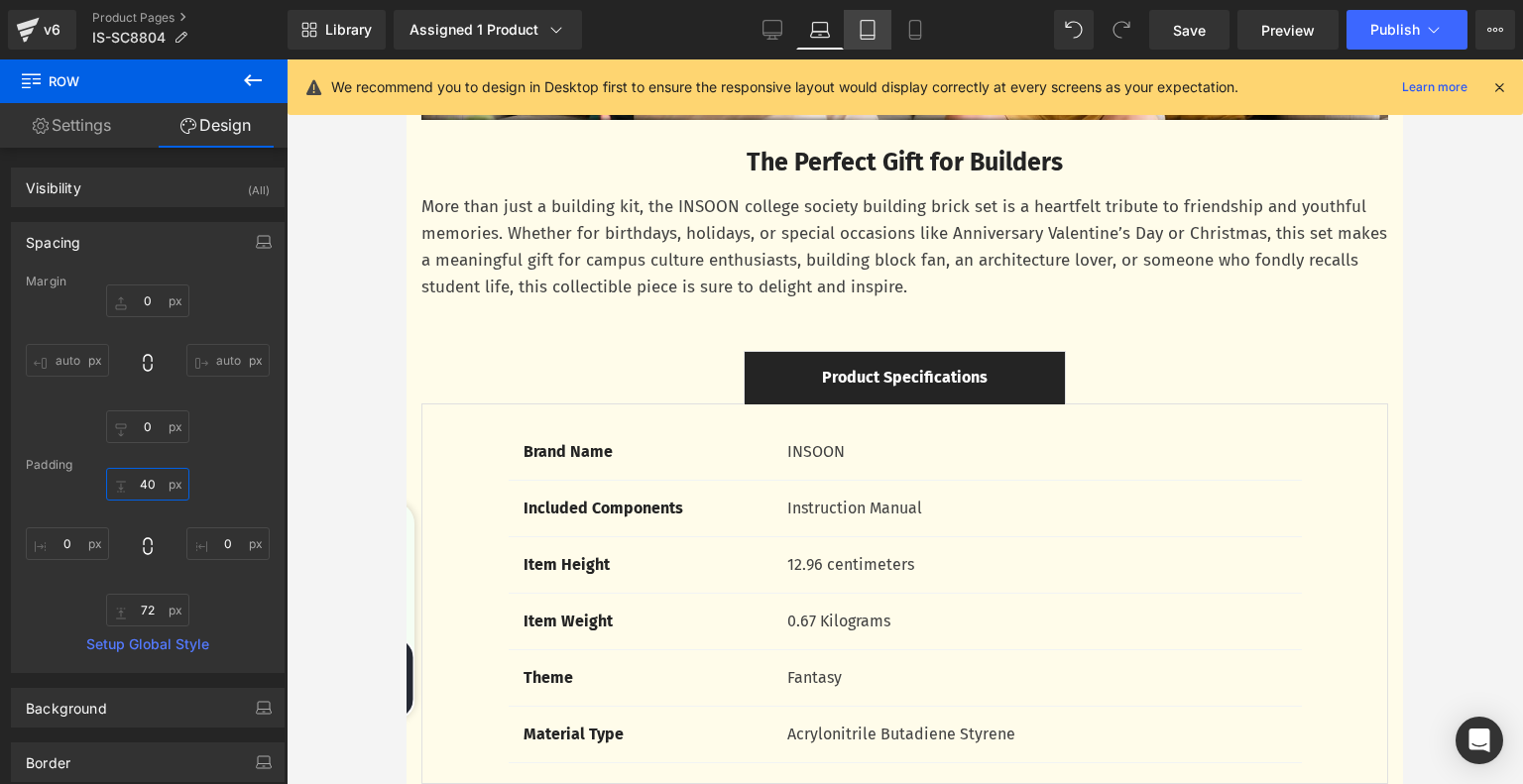 type on "40" 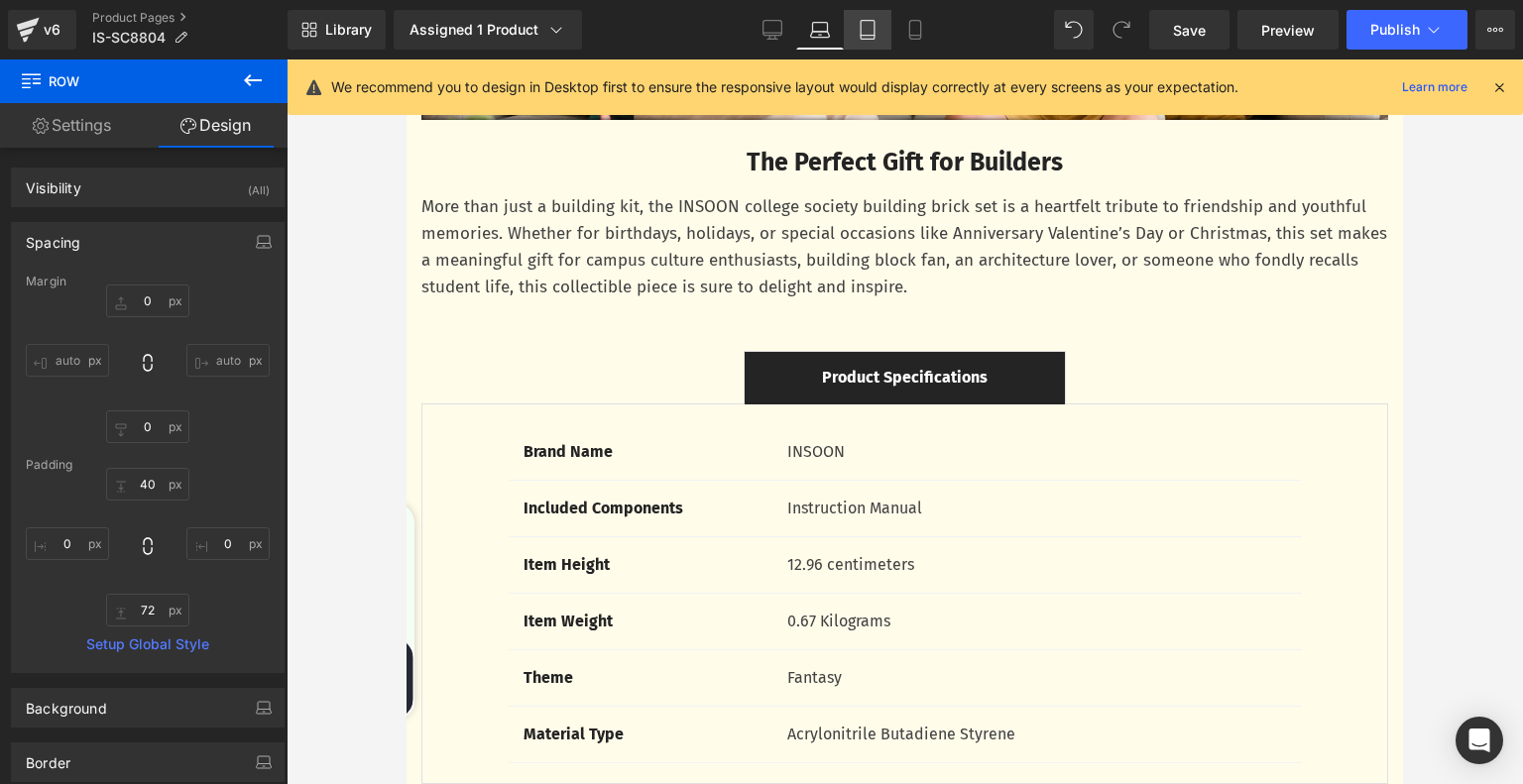 click on "Tablet" at bounding box center (868, 30) 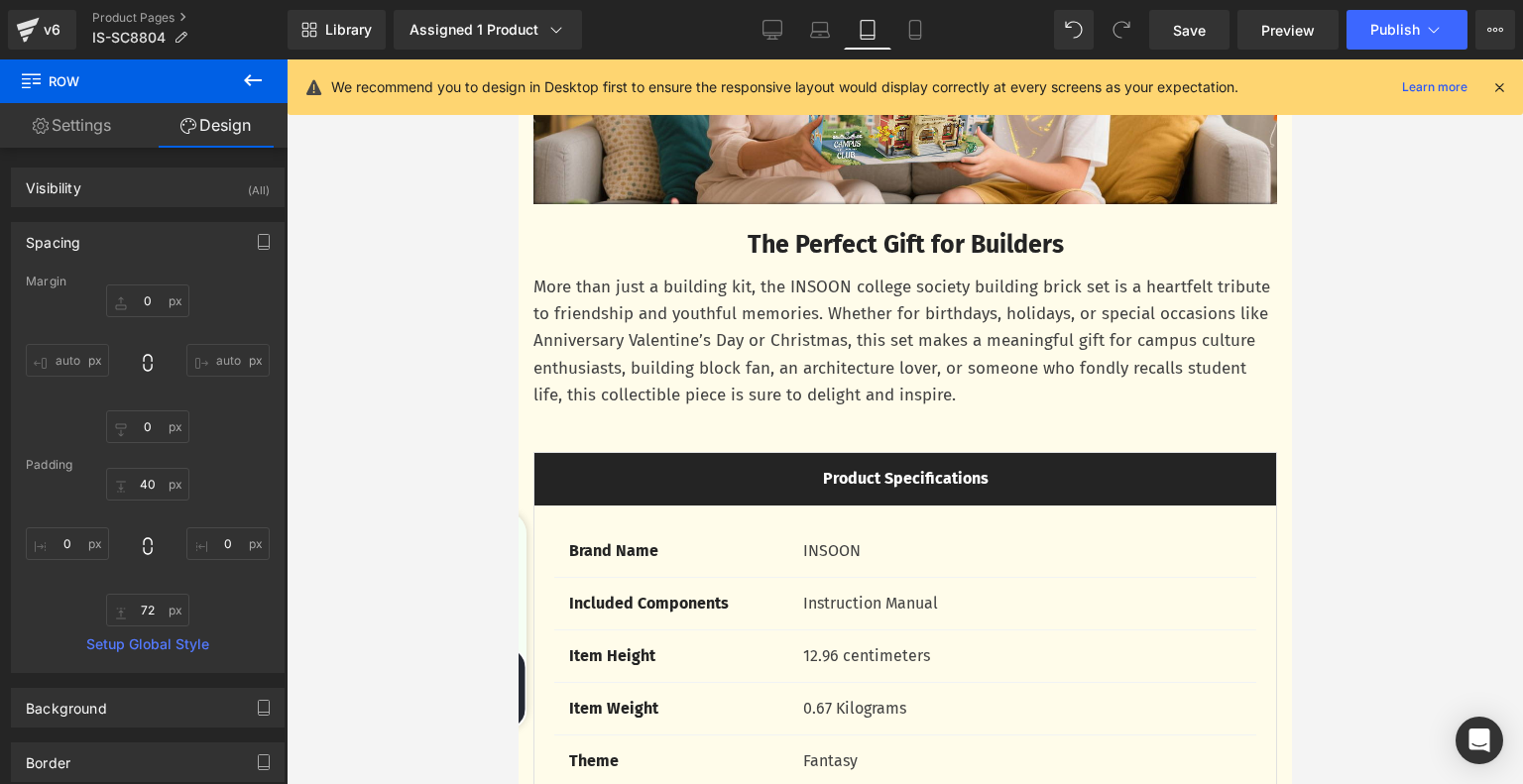 type on "0" 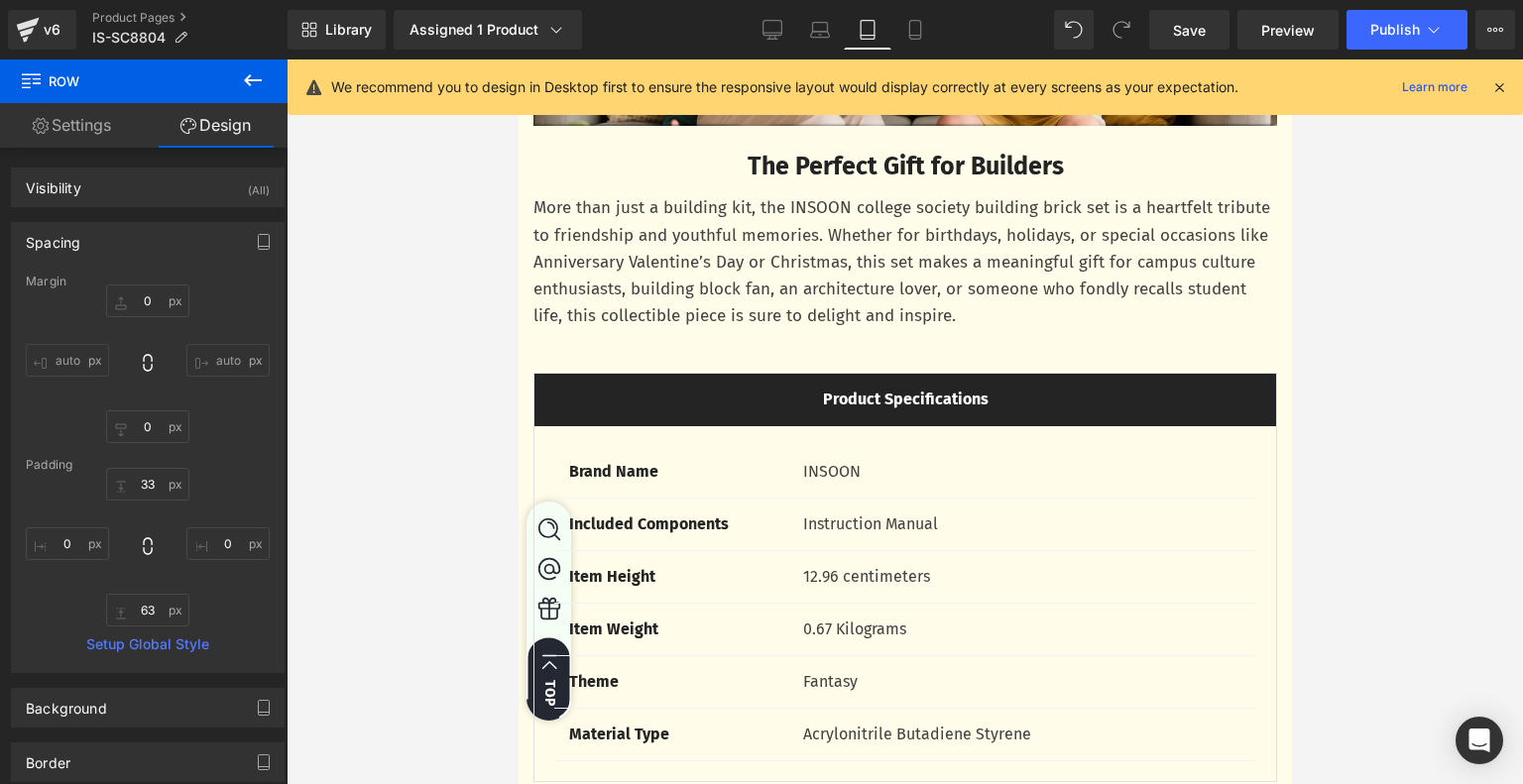scroll, scrollTop: 3932, scrollLeft: 0, axis: vertical 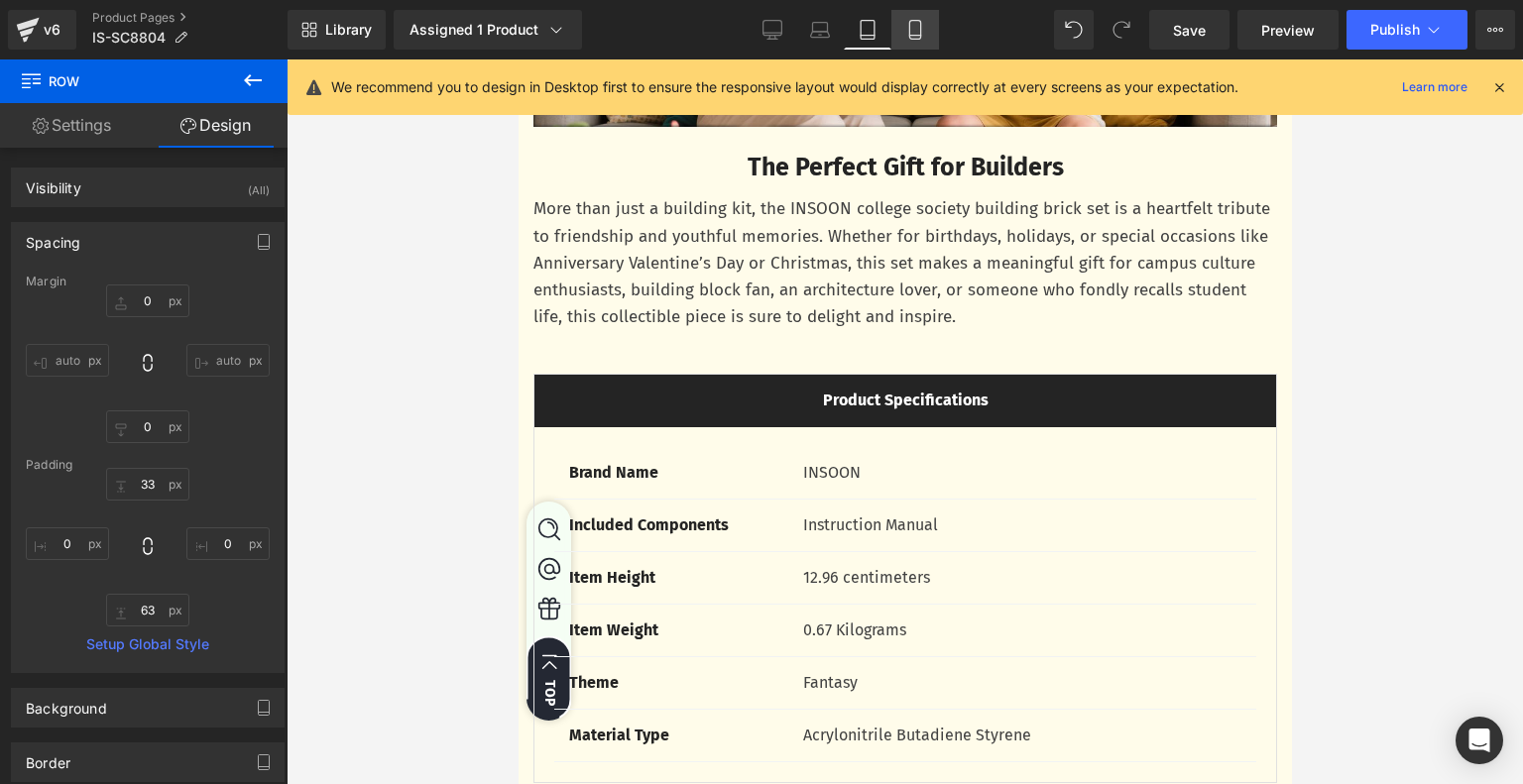 click 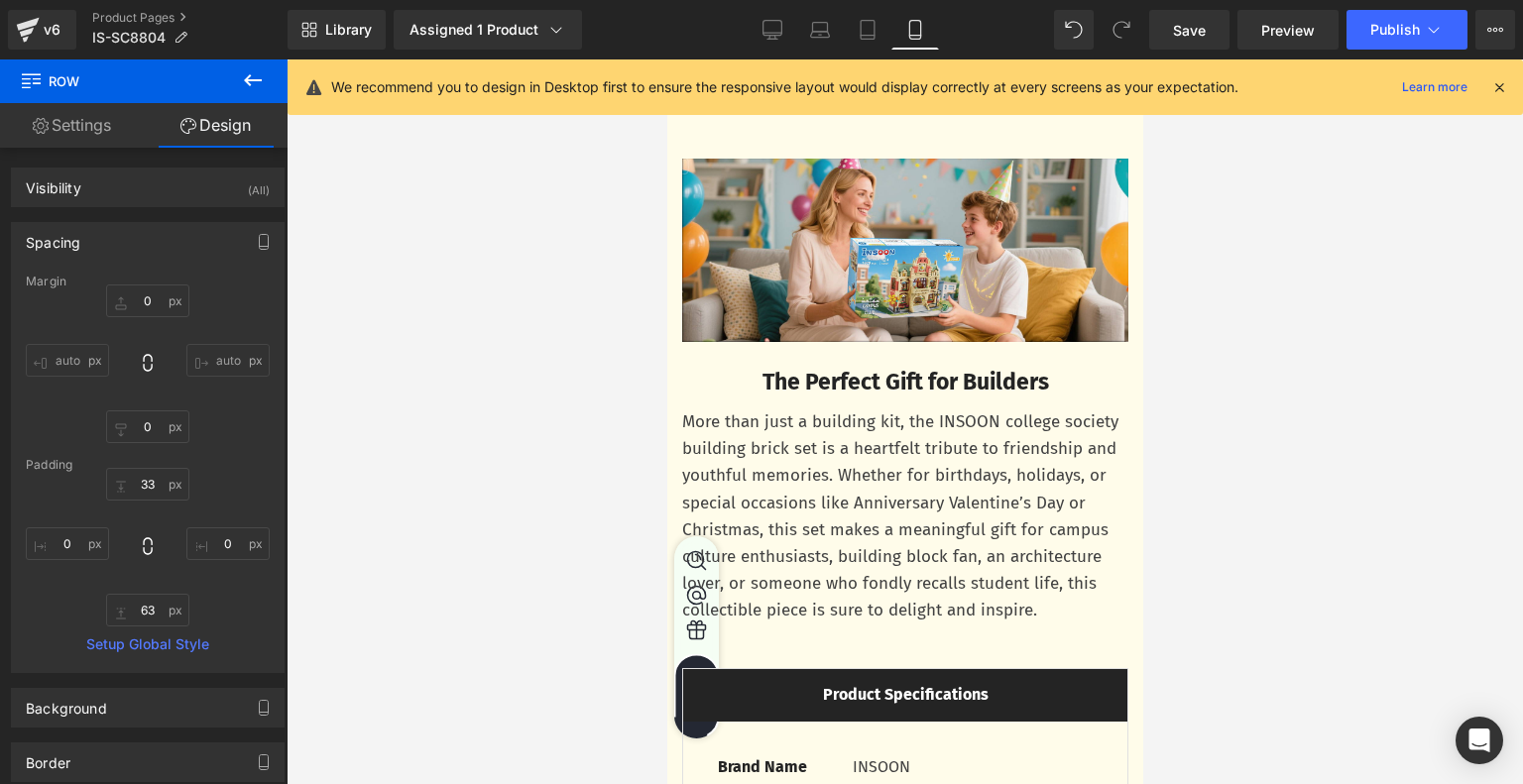 type on "0" 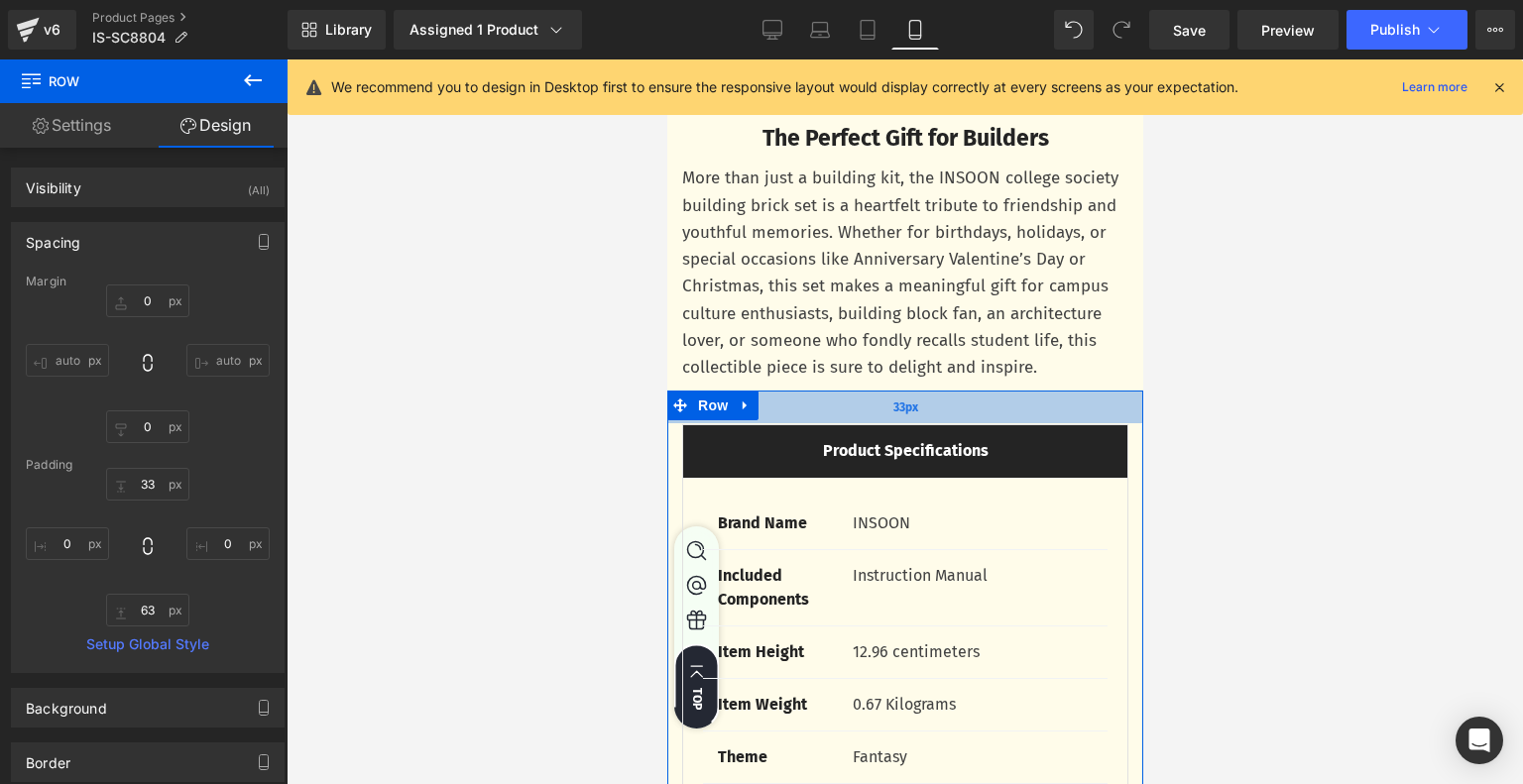 scroll, scrollTop: 4151, scrollLeft: 0, axis: vertical 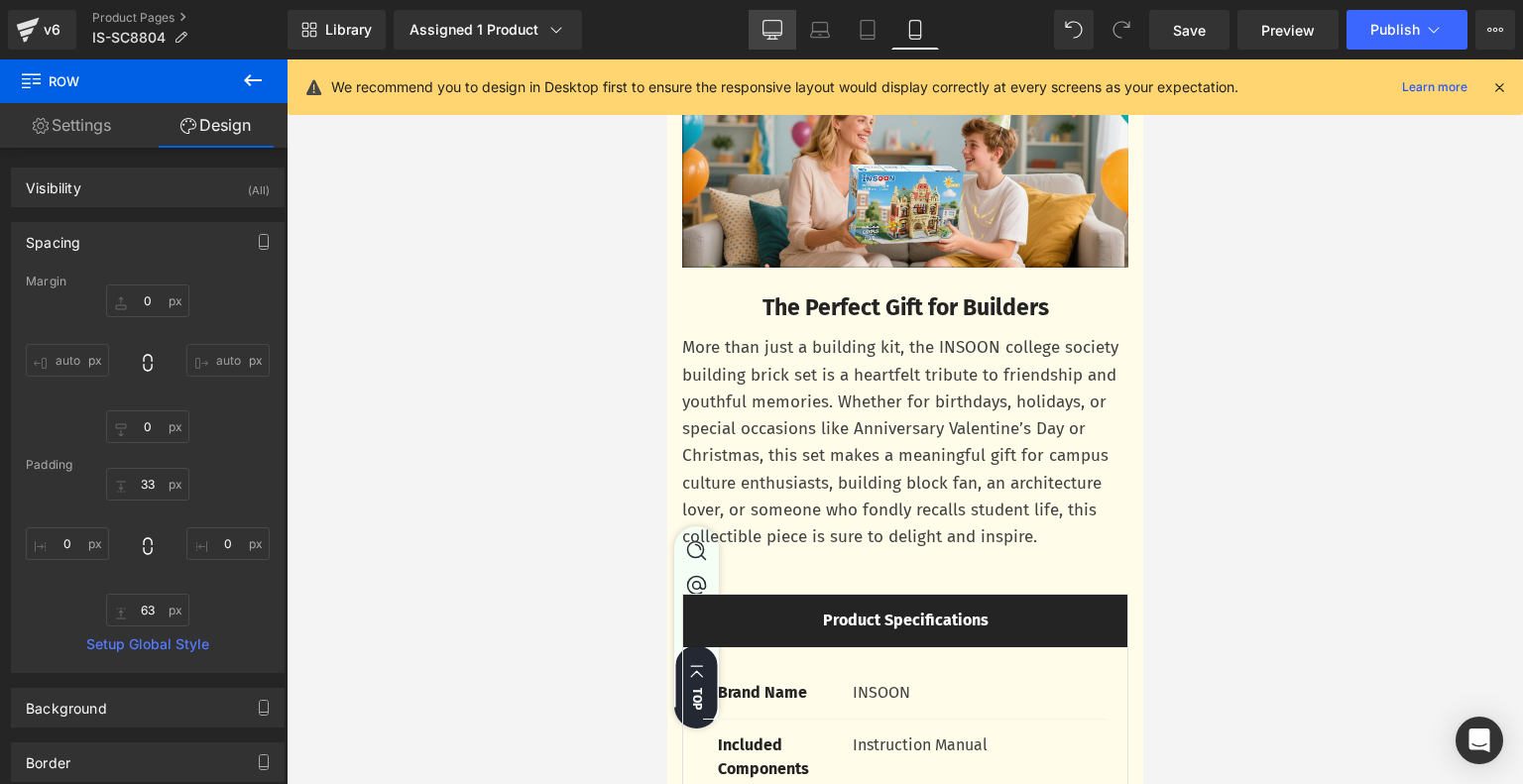 click 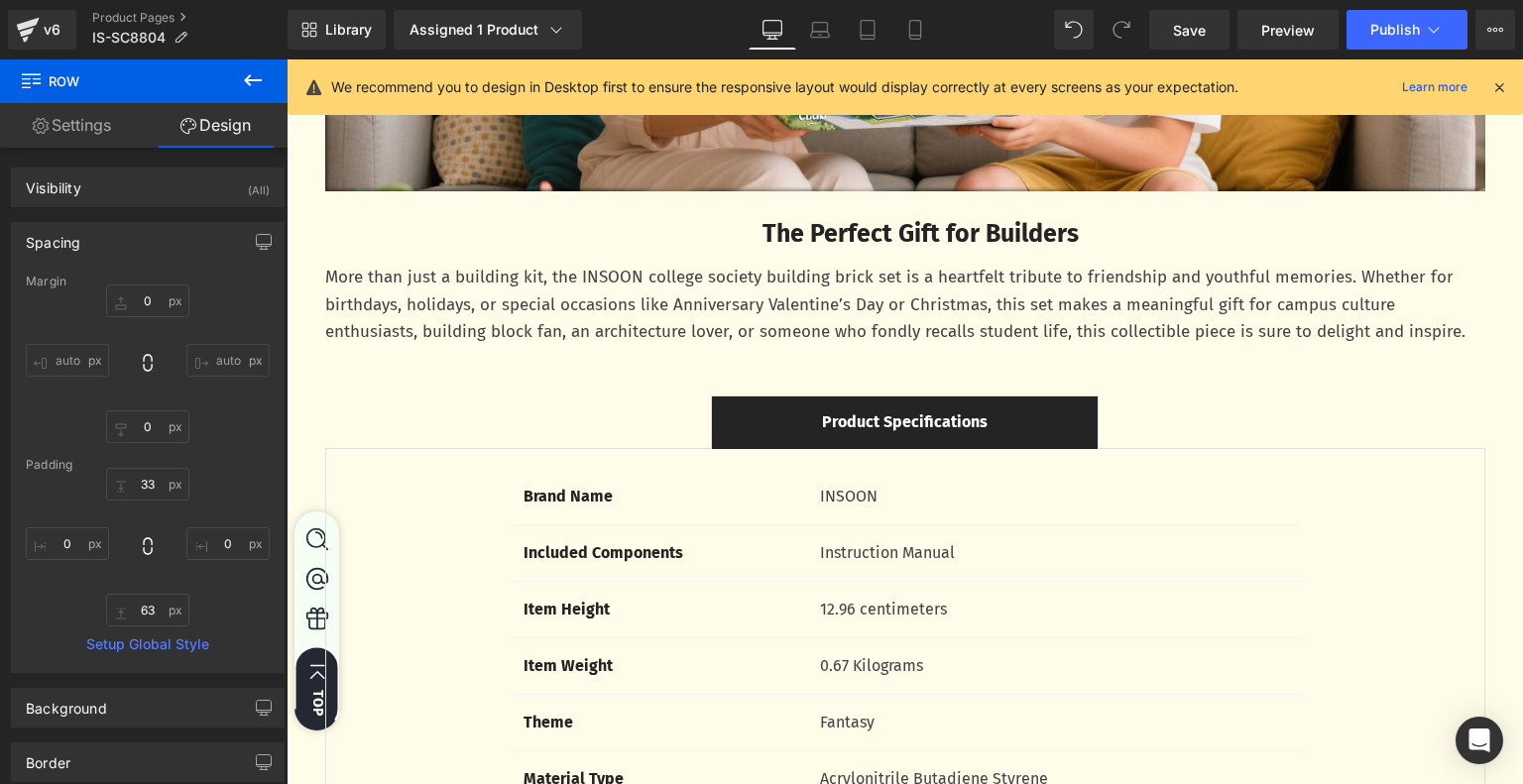 type on "0" 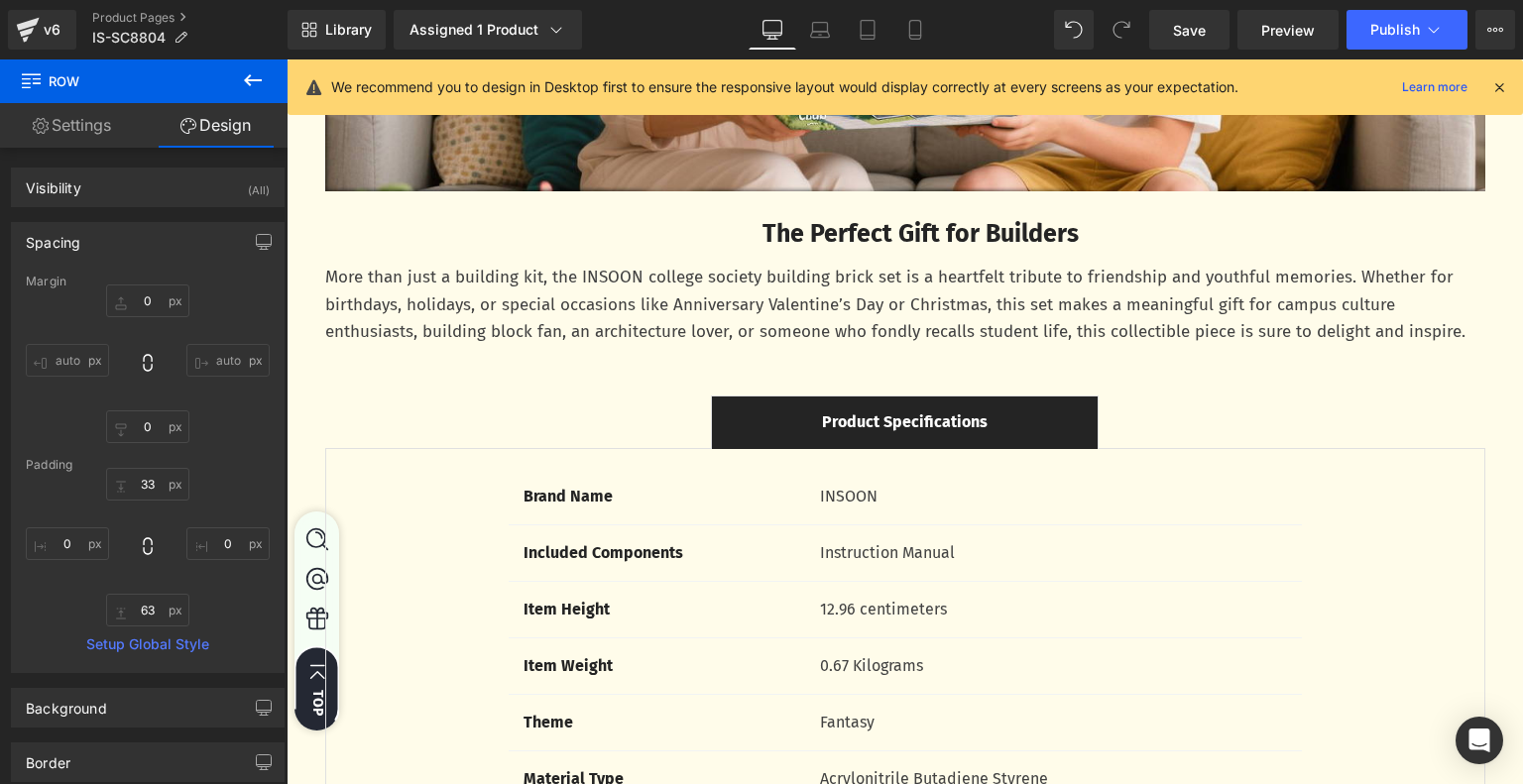 type on "0" 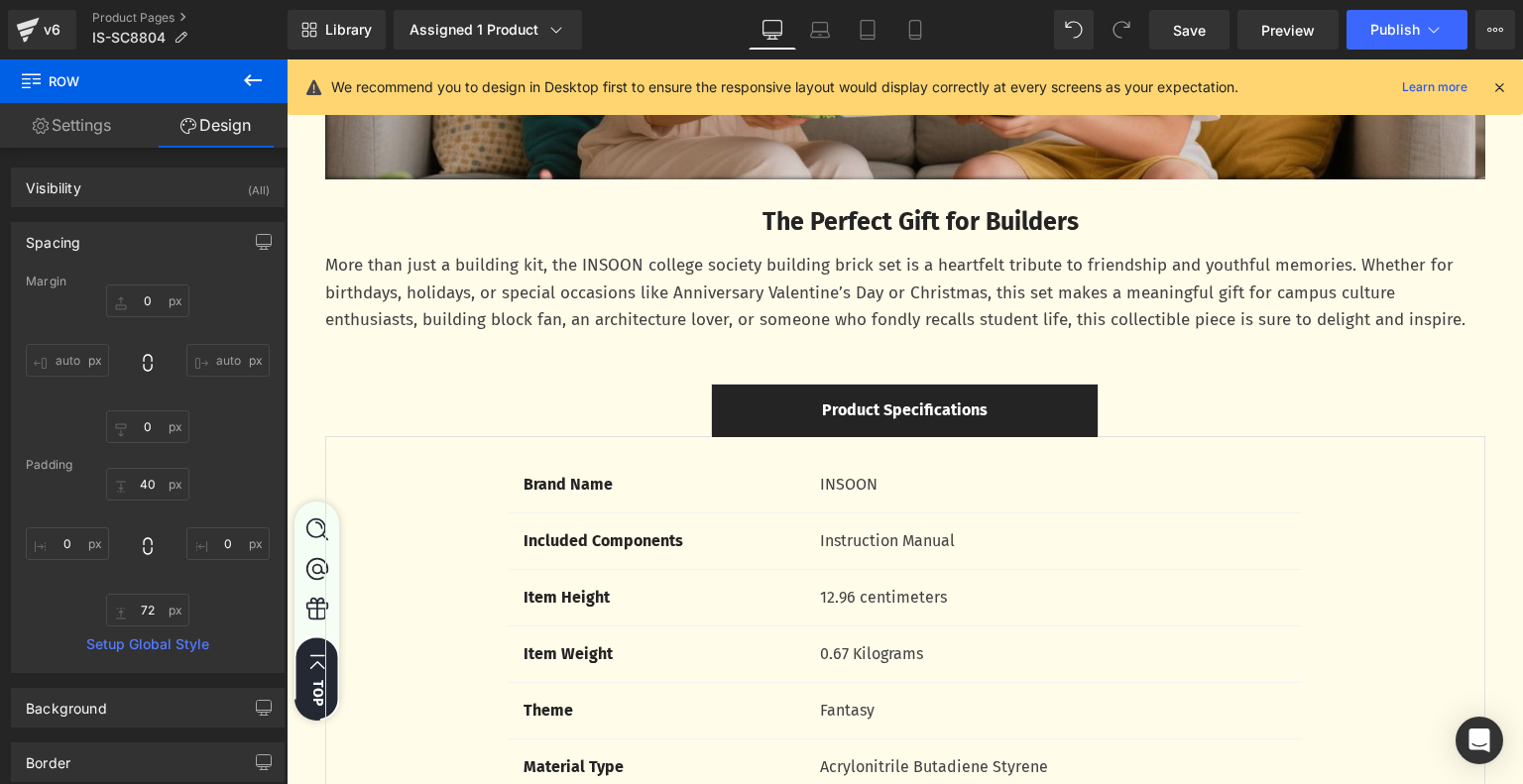 scroll, scrollTop: 4552, scrollLeft: 0, axis: vertical 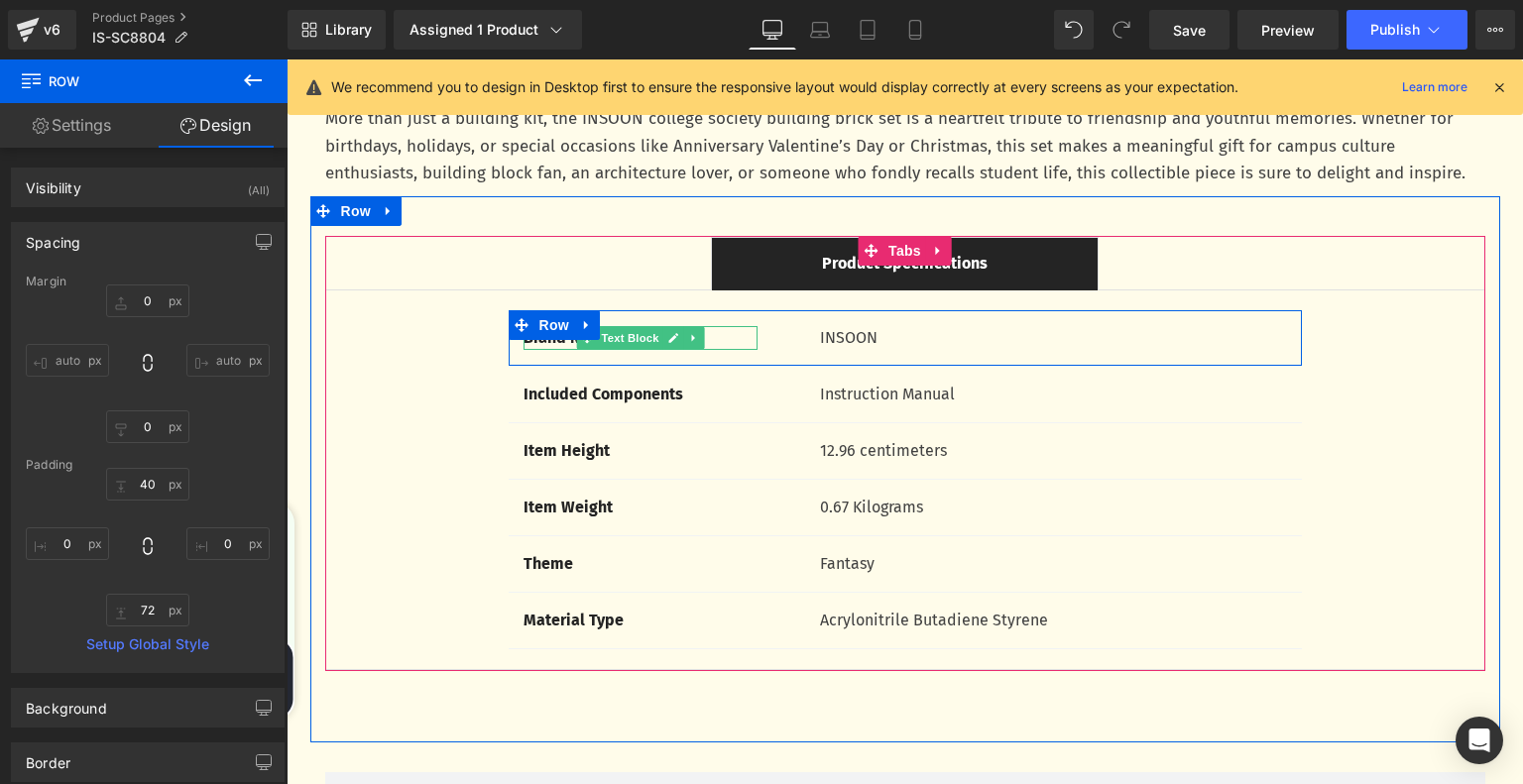 click on "Brand Name" at bounding box center [568, 337] 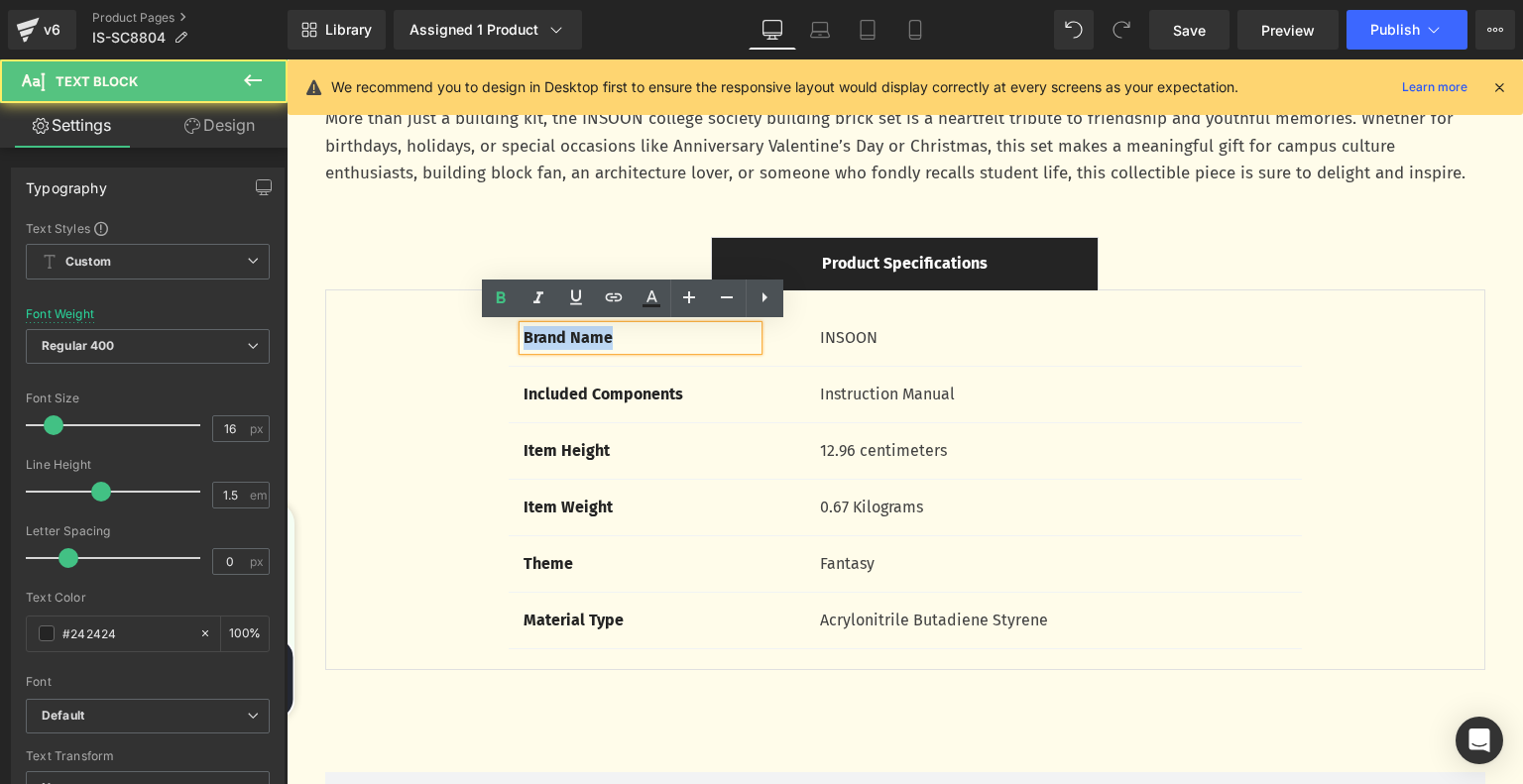 drag, startPoint x: 519, startPoint y: 336, endPoint x: 639, endPoint y: 336, distance: 120 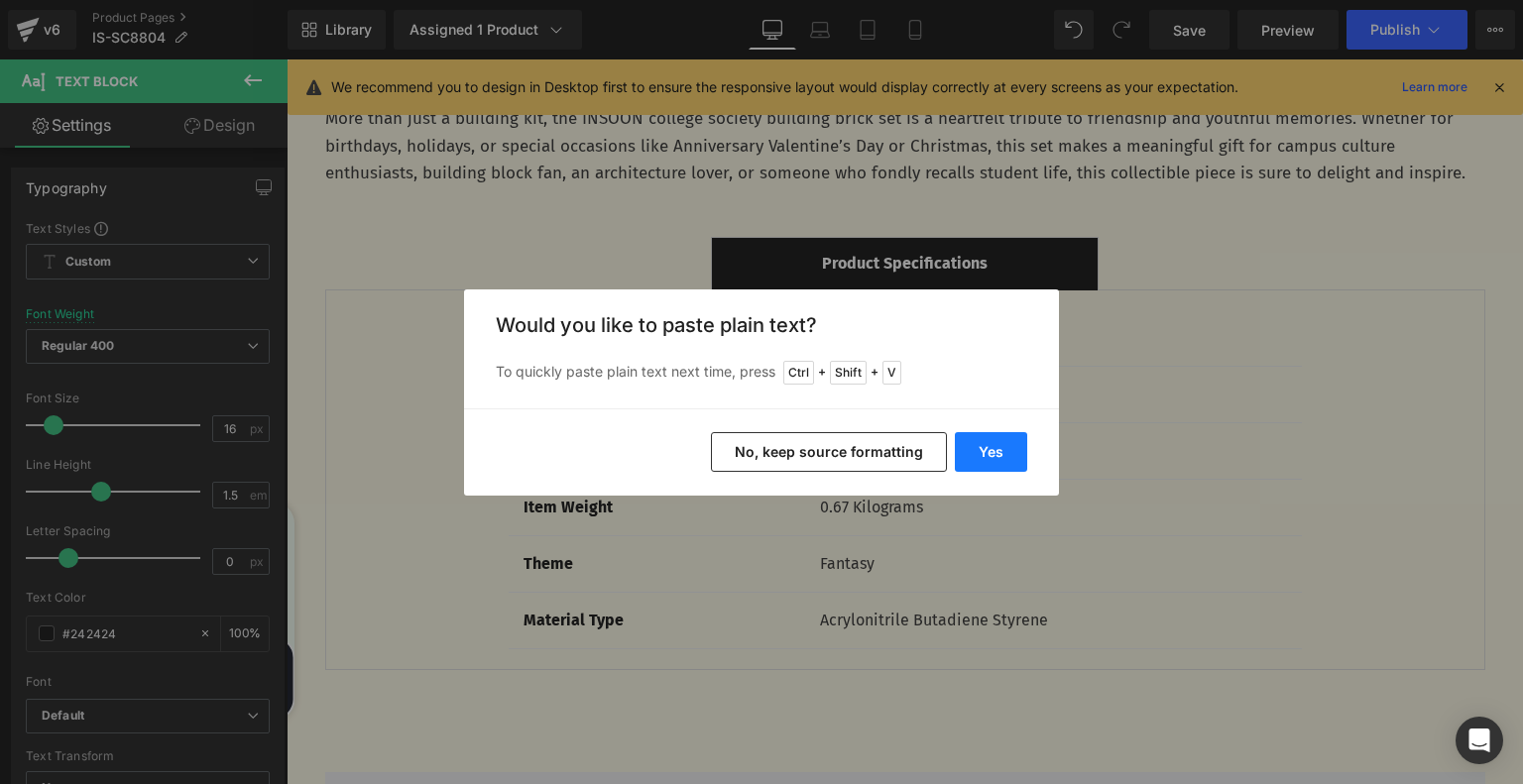 click on "Yes" at bounding box center (991, 452) 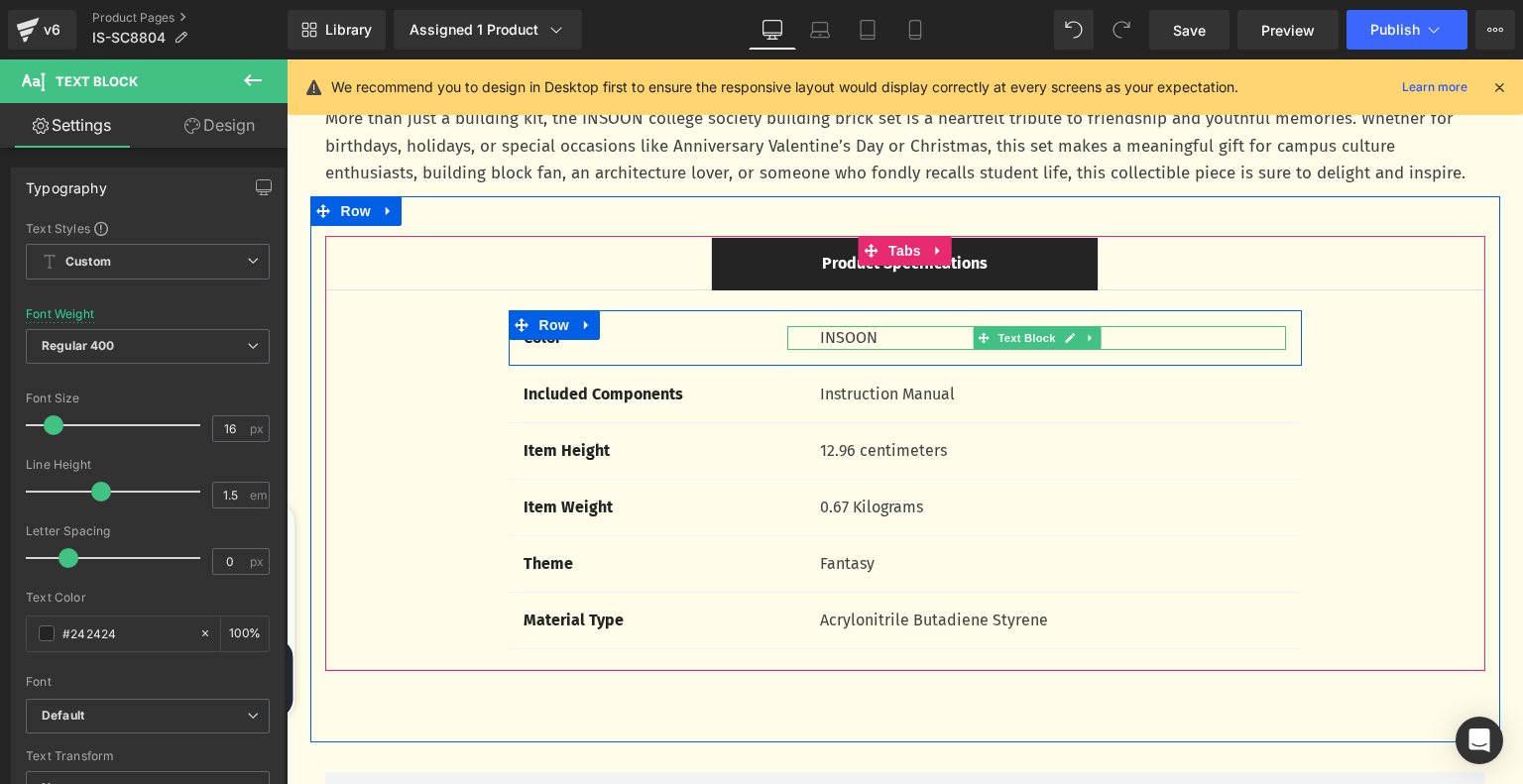 click on "INSOON" at bounding box center (1053, 338) 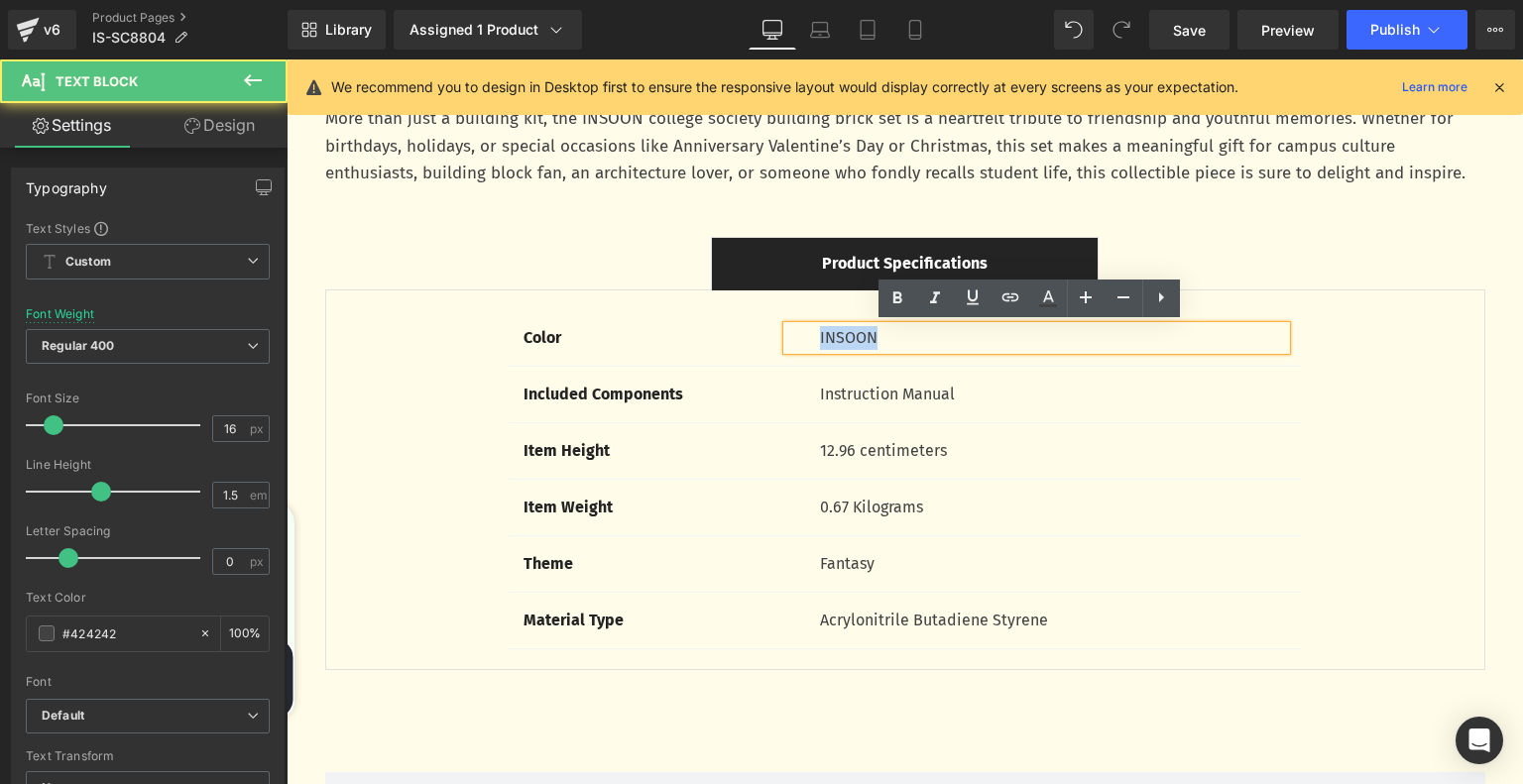 drag, startPoint x: 812, startPoint y: 335, endPoint x: 895, endPoint y: 344, distance: 83.48653 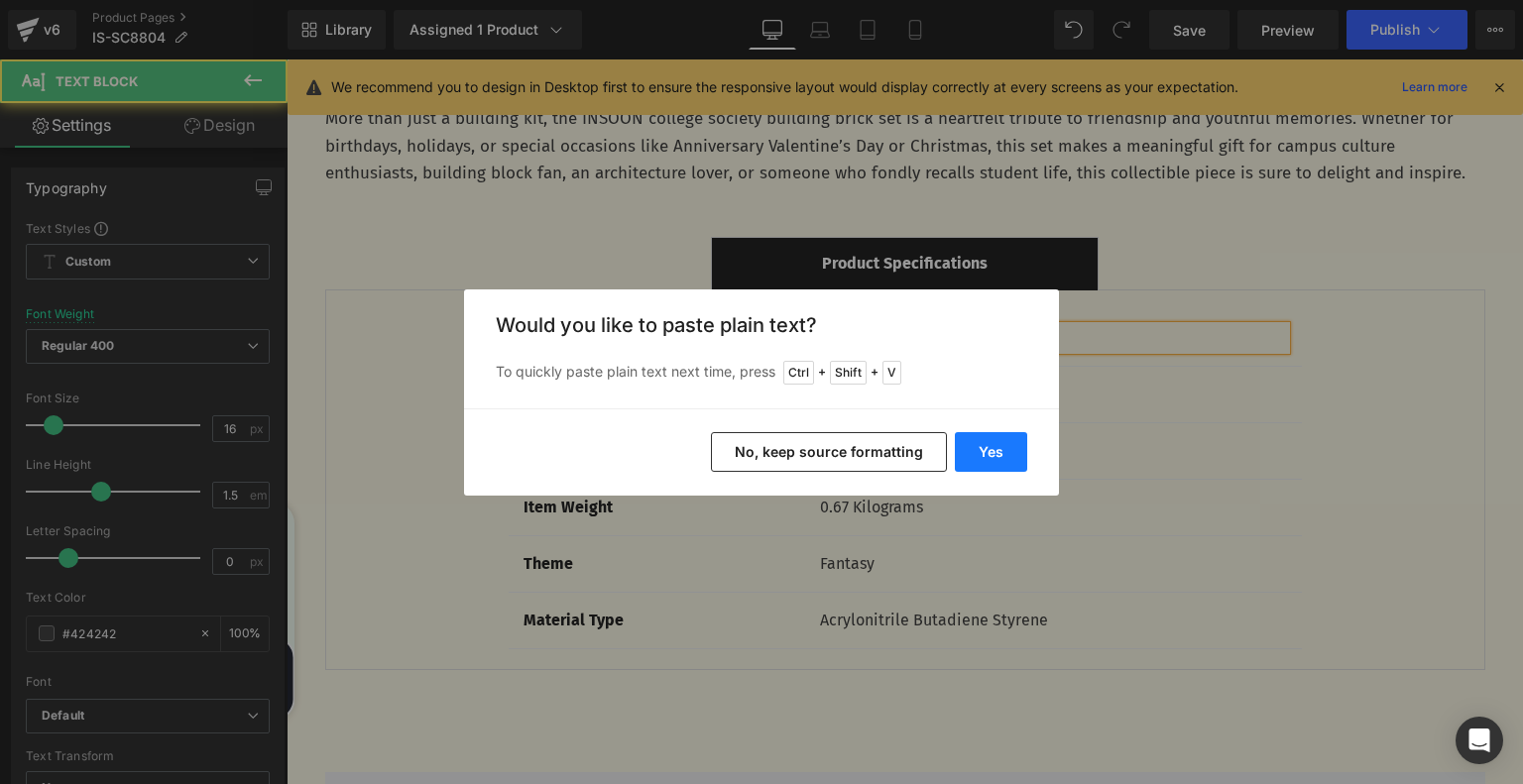 click on "Yes" at bounding box center [991, 452] 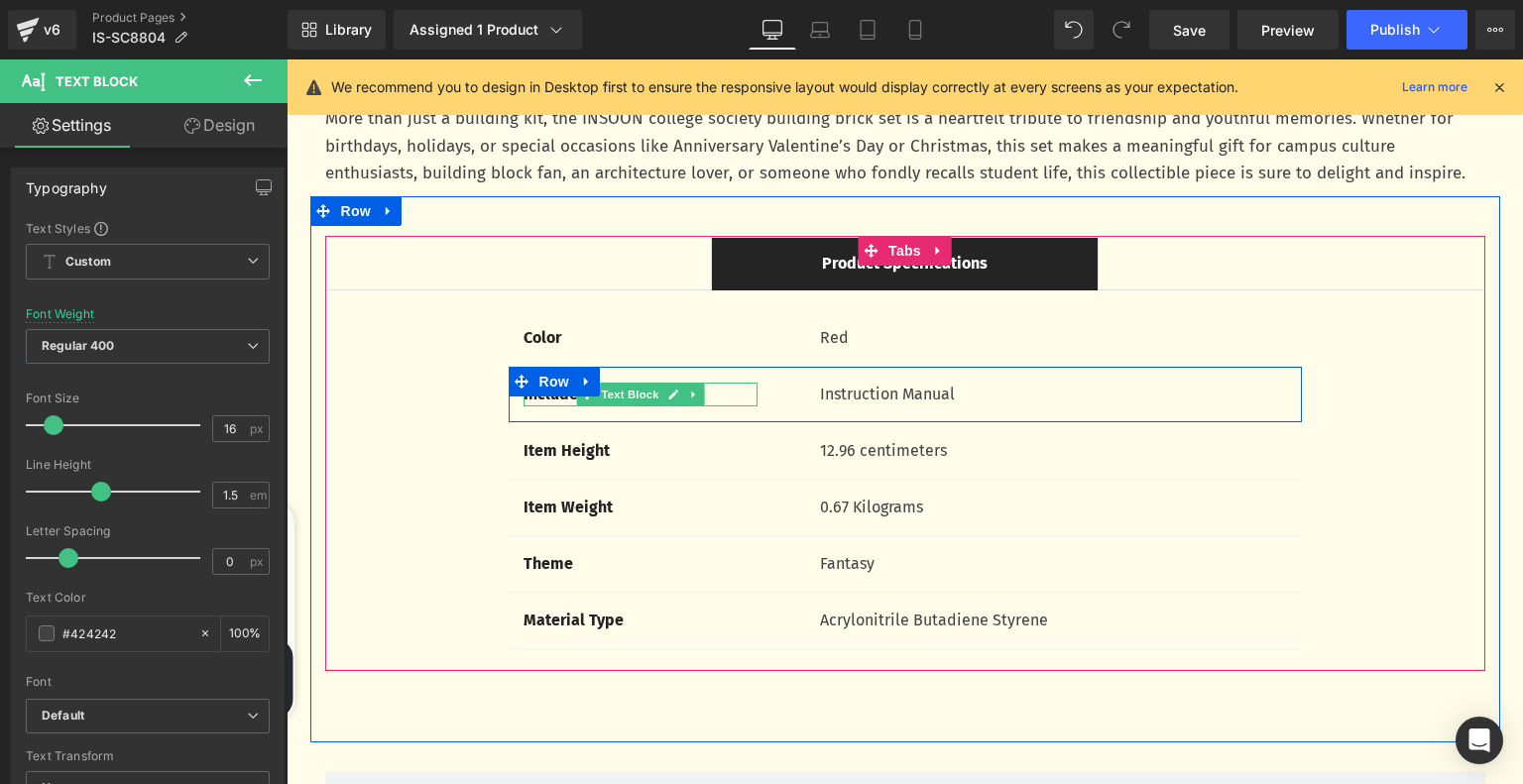 click on "Included Components" at bounding box center [603, 393] 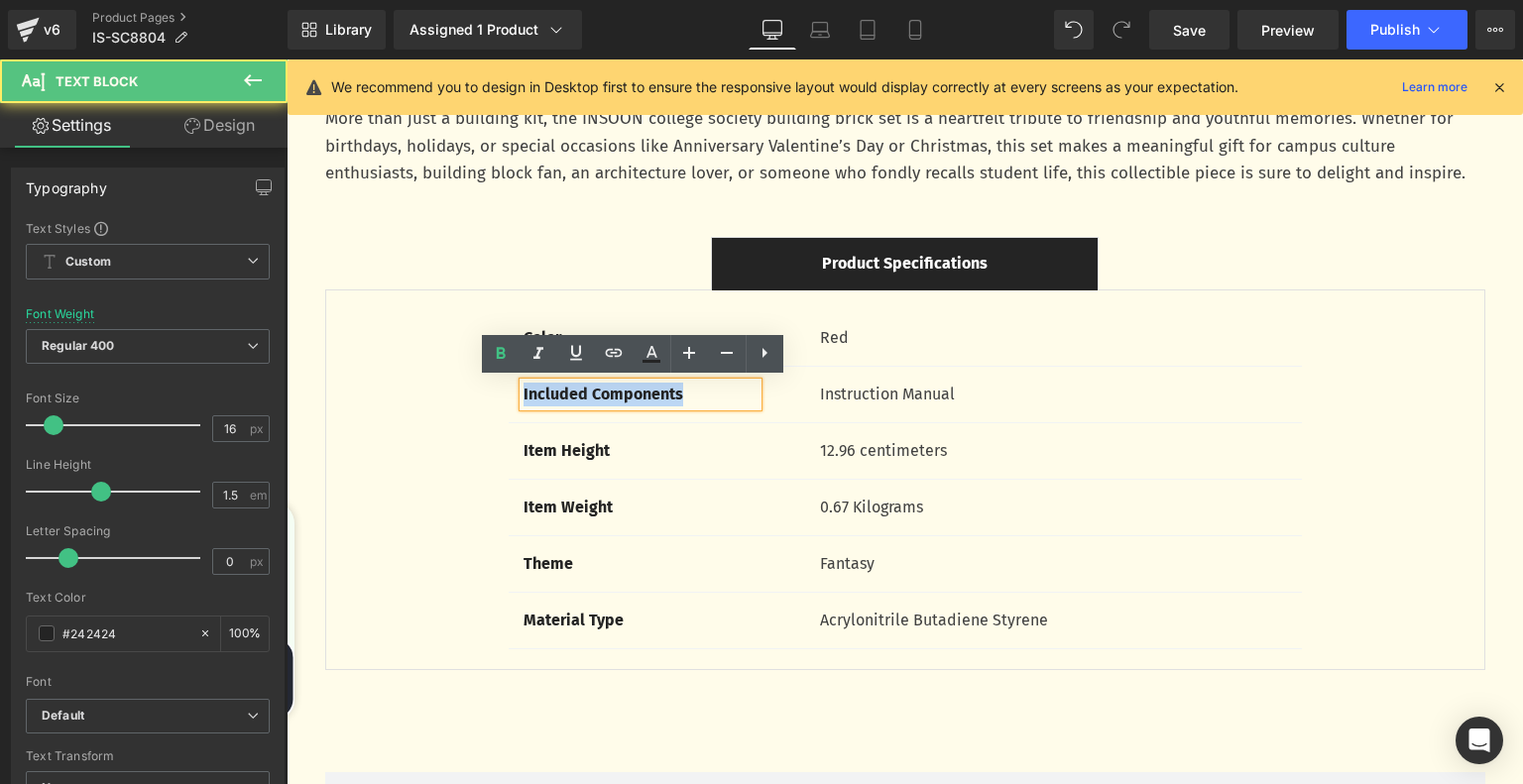 drag, startPoint x: 516, startPoint y: 392, endPoint x: 711, endPoint y: 393, distance: 195.00256 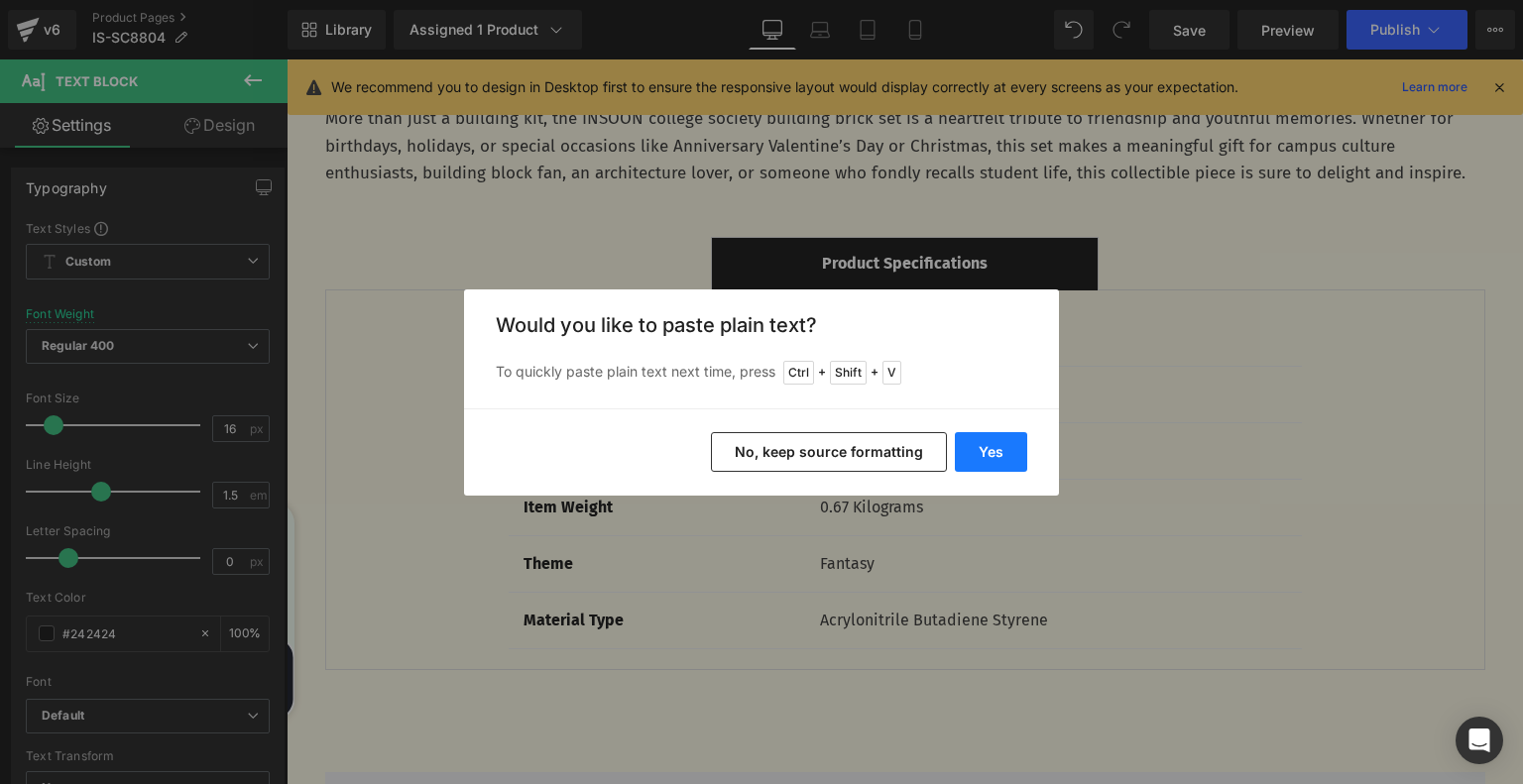 click on "Yes" at bounding box center (991, 452) 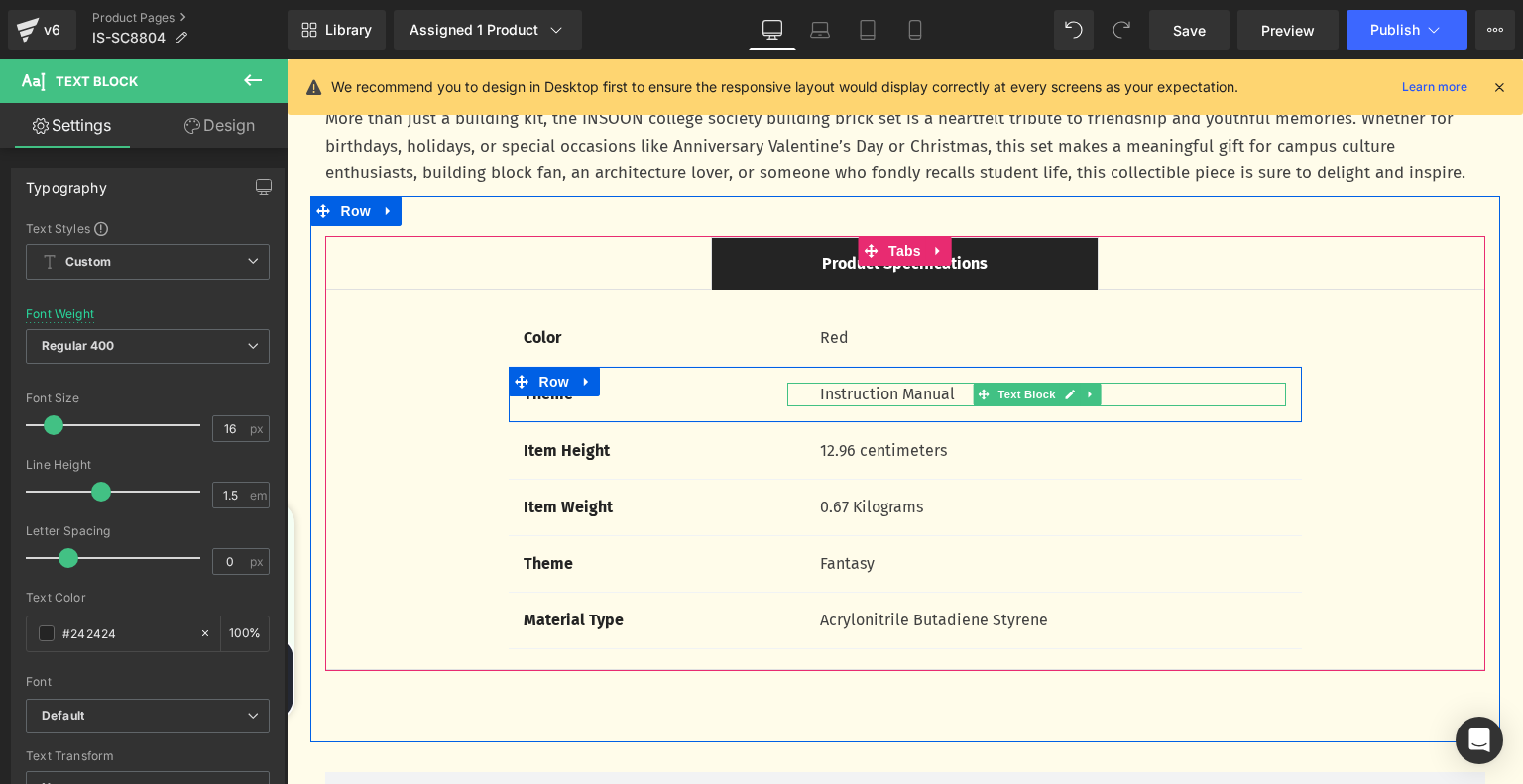 click on "Instruction Manual" at bounding box center [1053, 394] 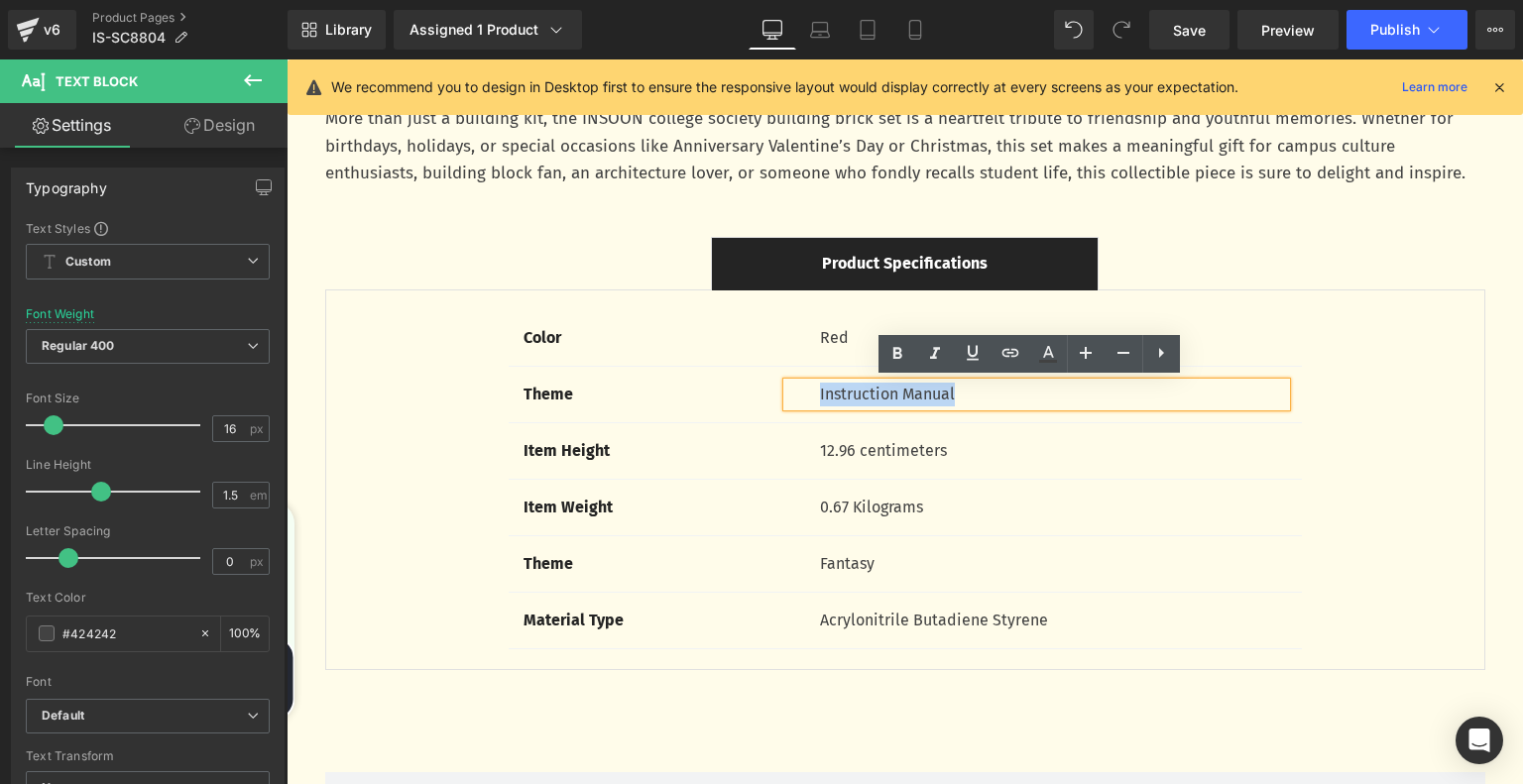 drag, startPoint x: 812, startPoint y: 392, endPoint x: 994, endPoint y: 392, distance: 182 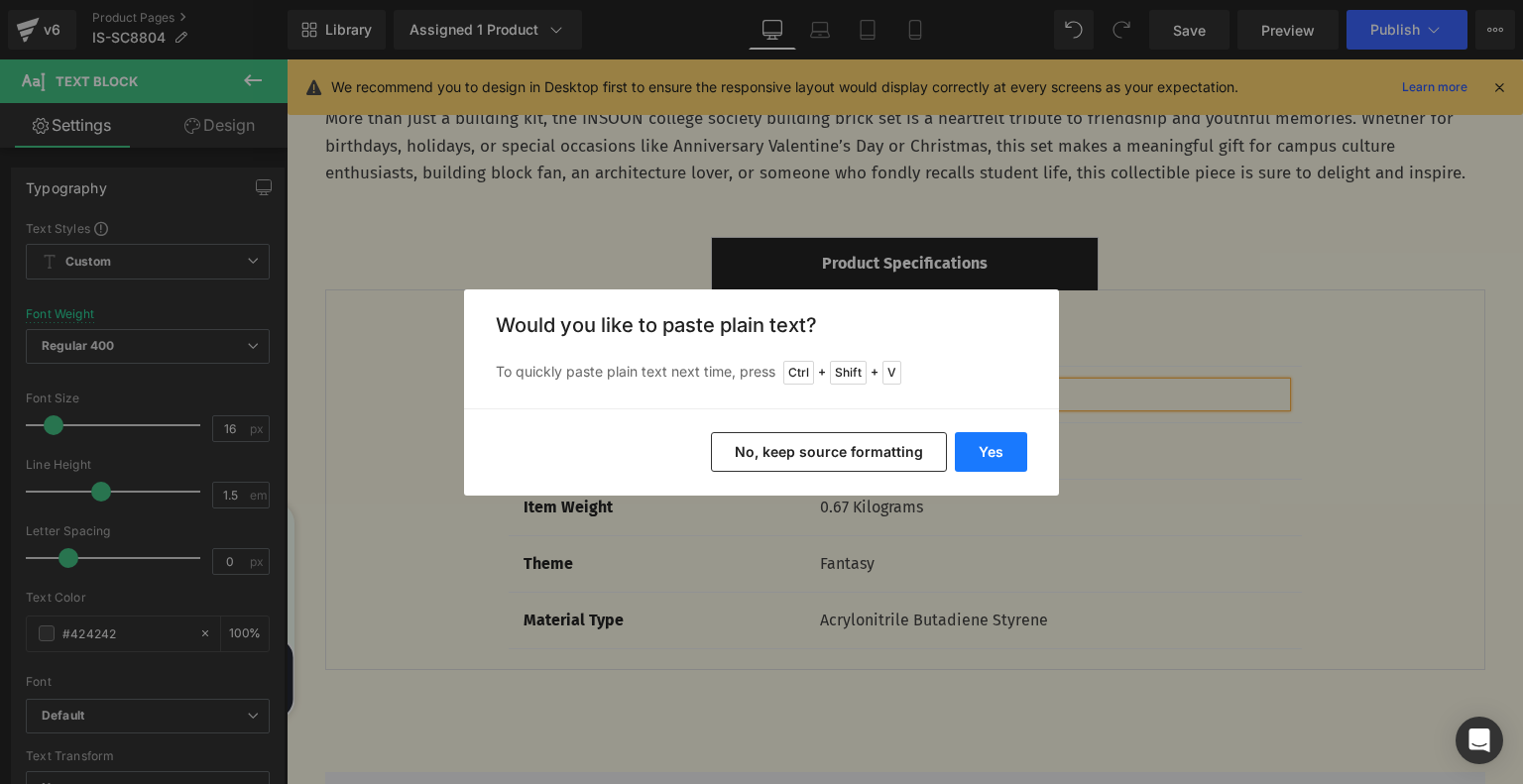 click on "Yes" at bounding box center (991, 452) 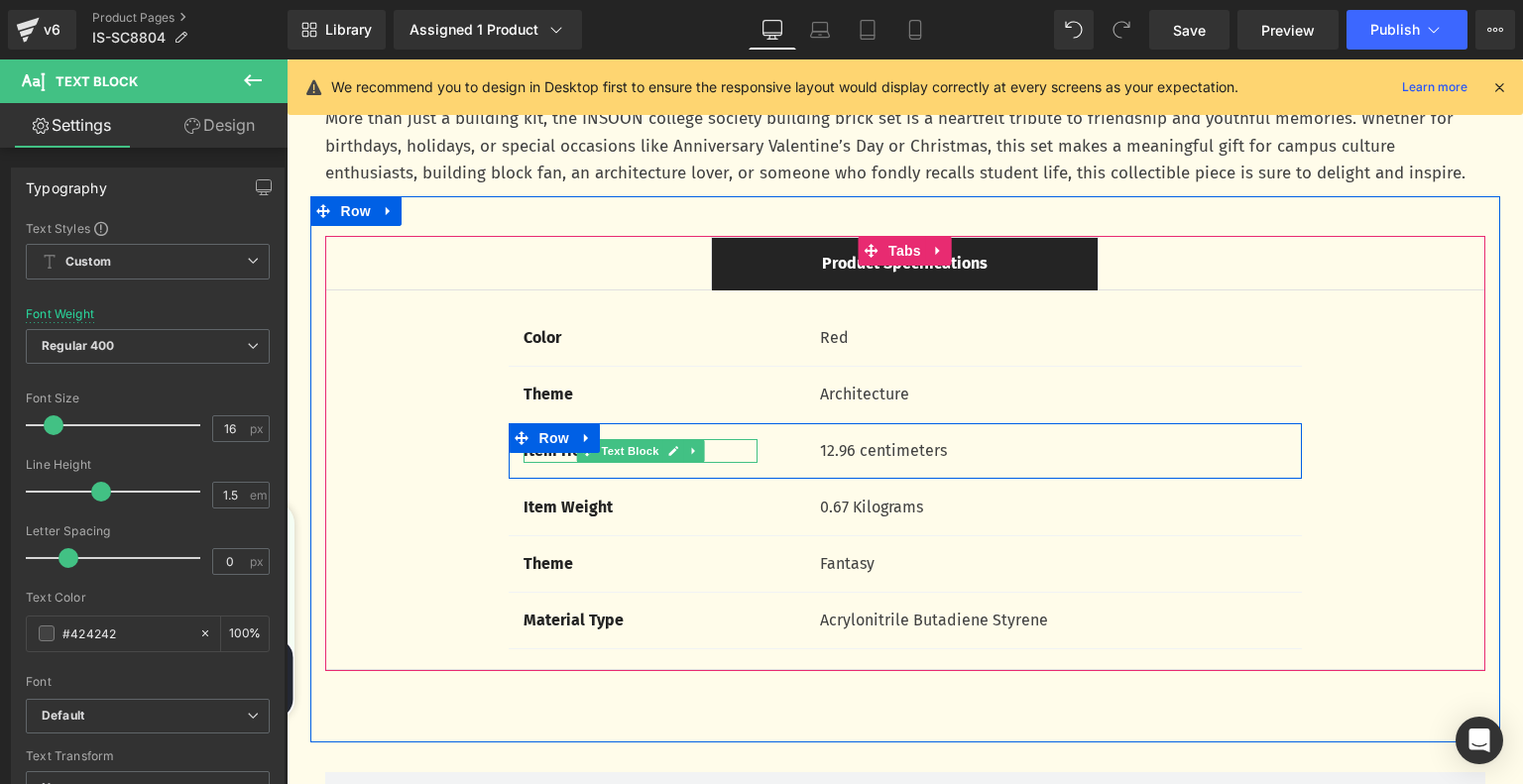 click on "Item Height" at bounding box center [566, 450] 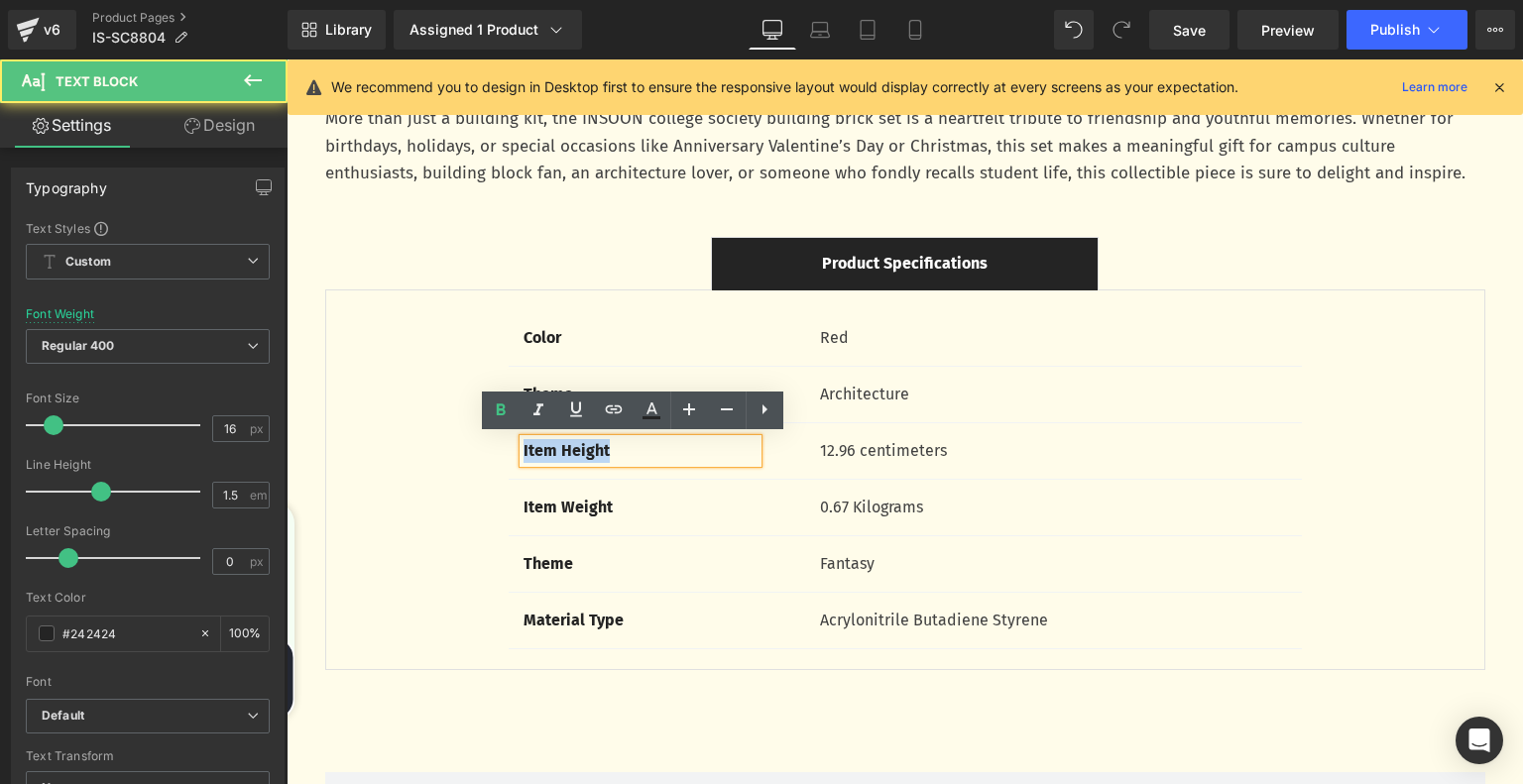 drag, startPoint x: 515, startPoint y: 447, endPoint x: 630, endPoint y: 452, distance: 115.10864 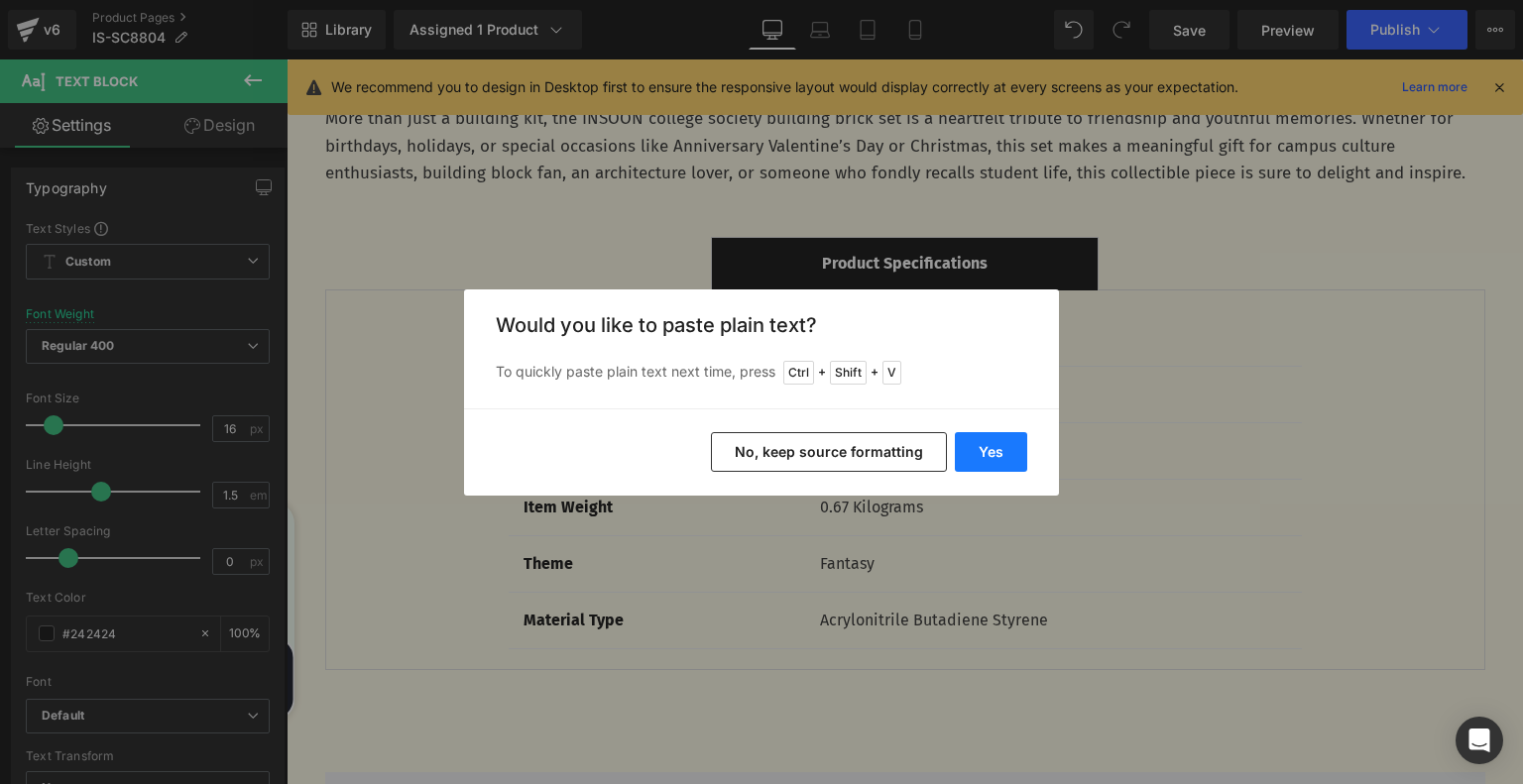 click on "Yes" at bounding box center (991, 452) 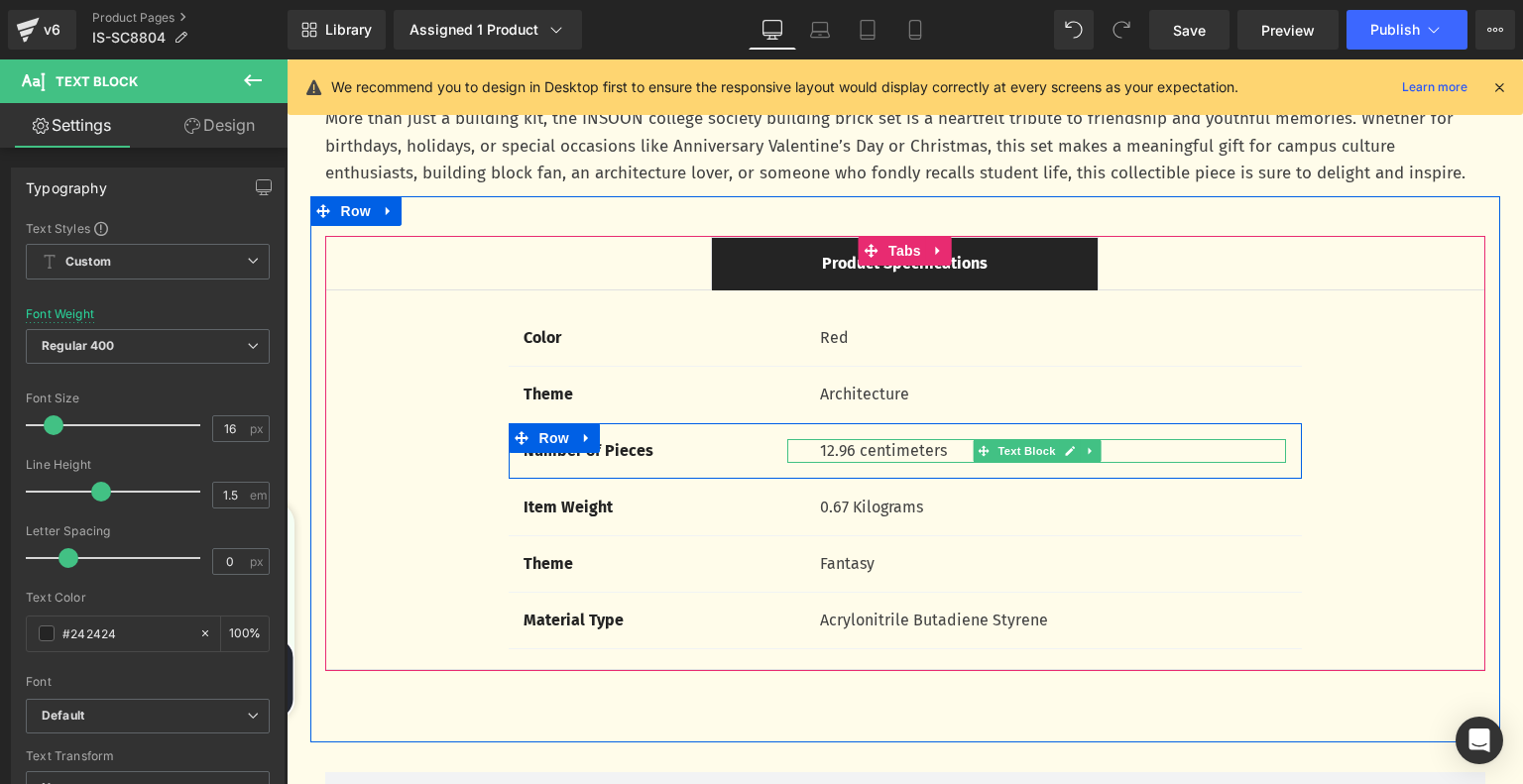 click on "12.96 centimeters" at bounding box center (1053, 451) 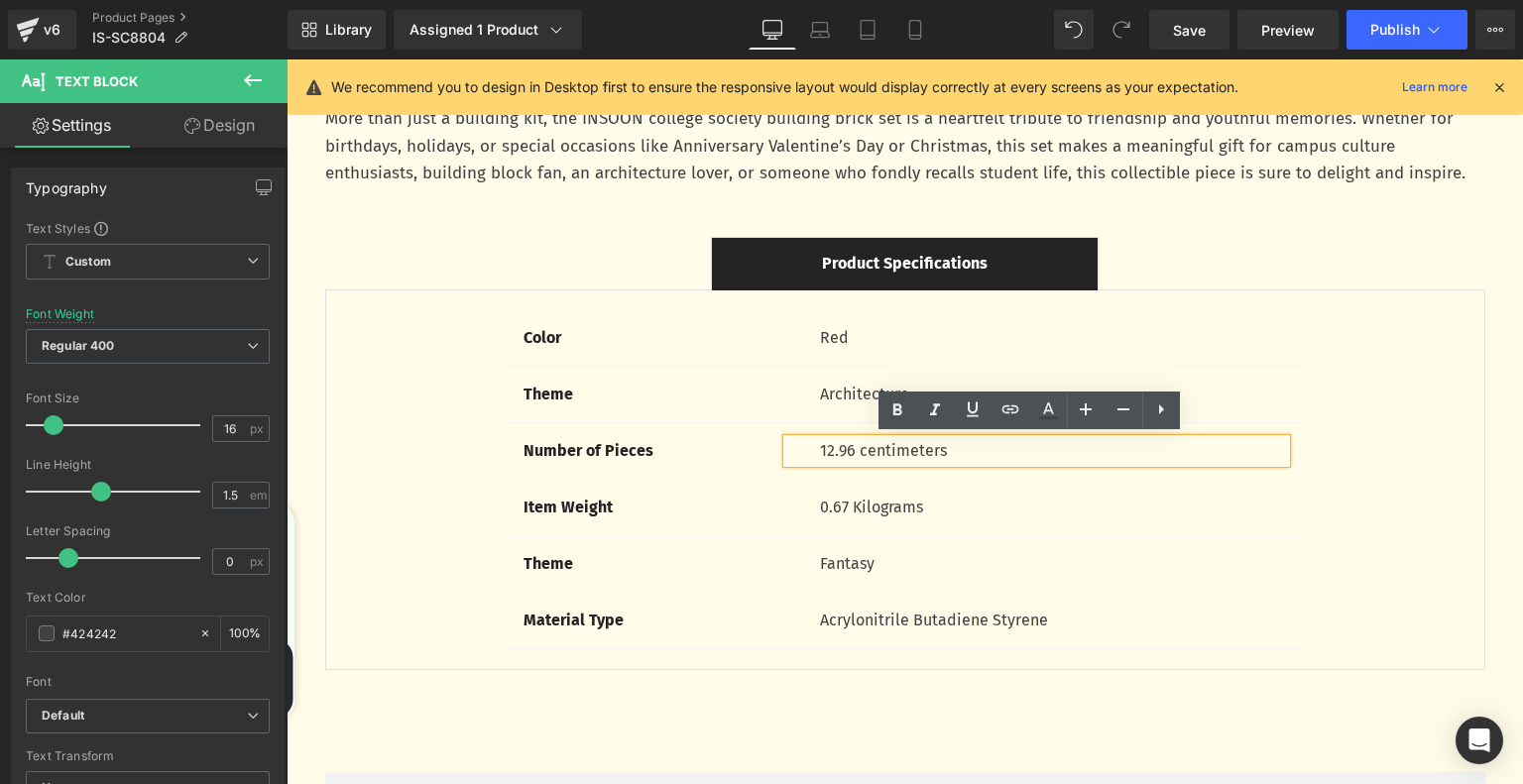drag, startPoint x: 823, startPoint y: 449, endPoint x: 959, endPoint y: 451, distance: 136.0147 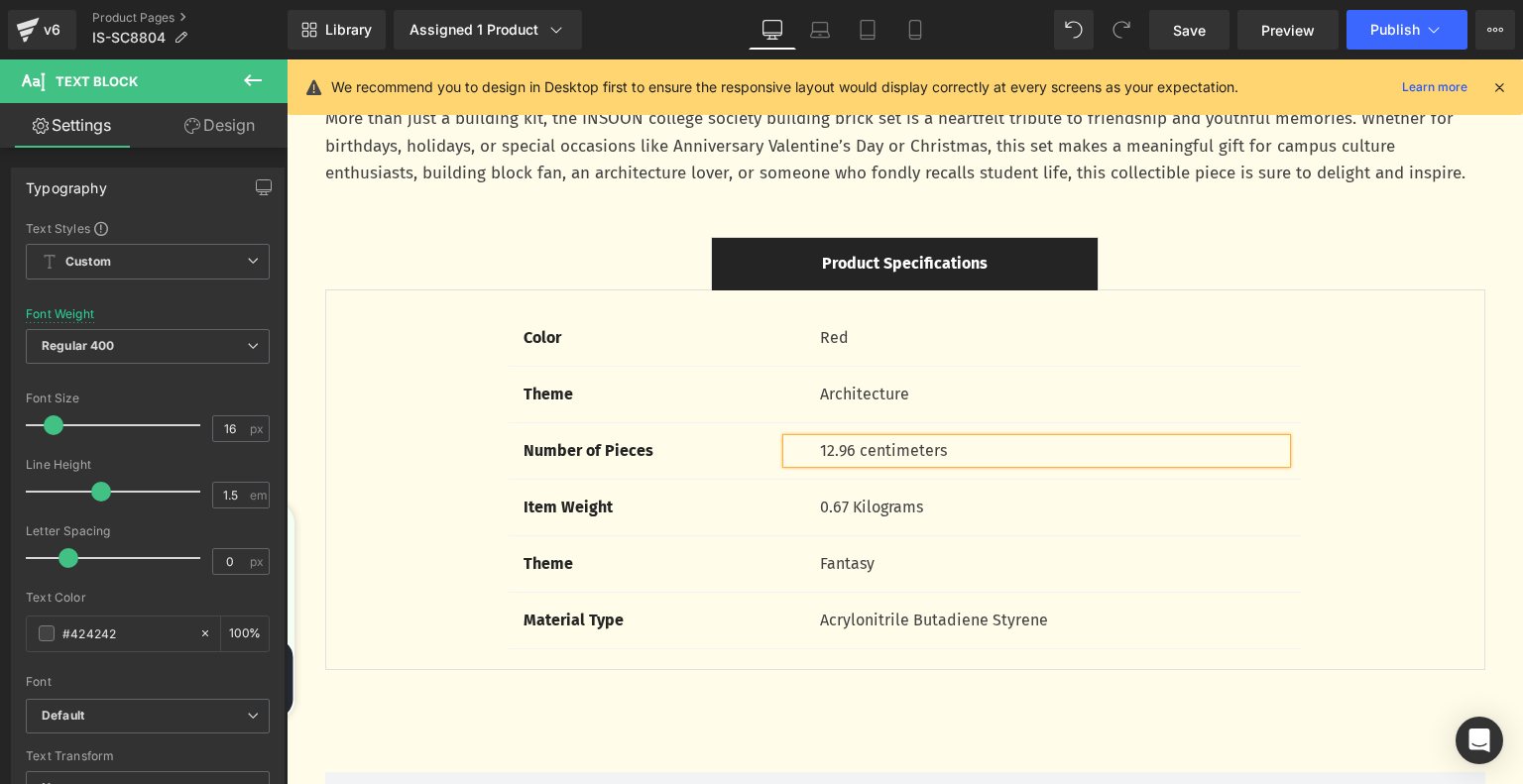 type 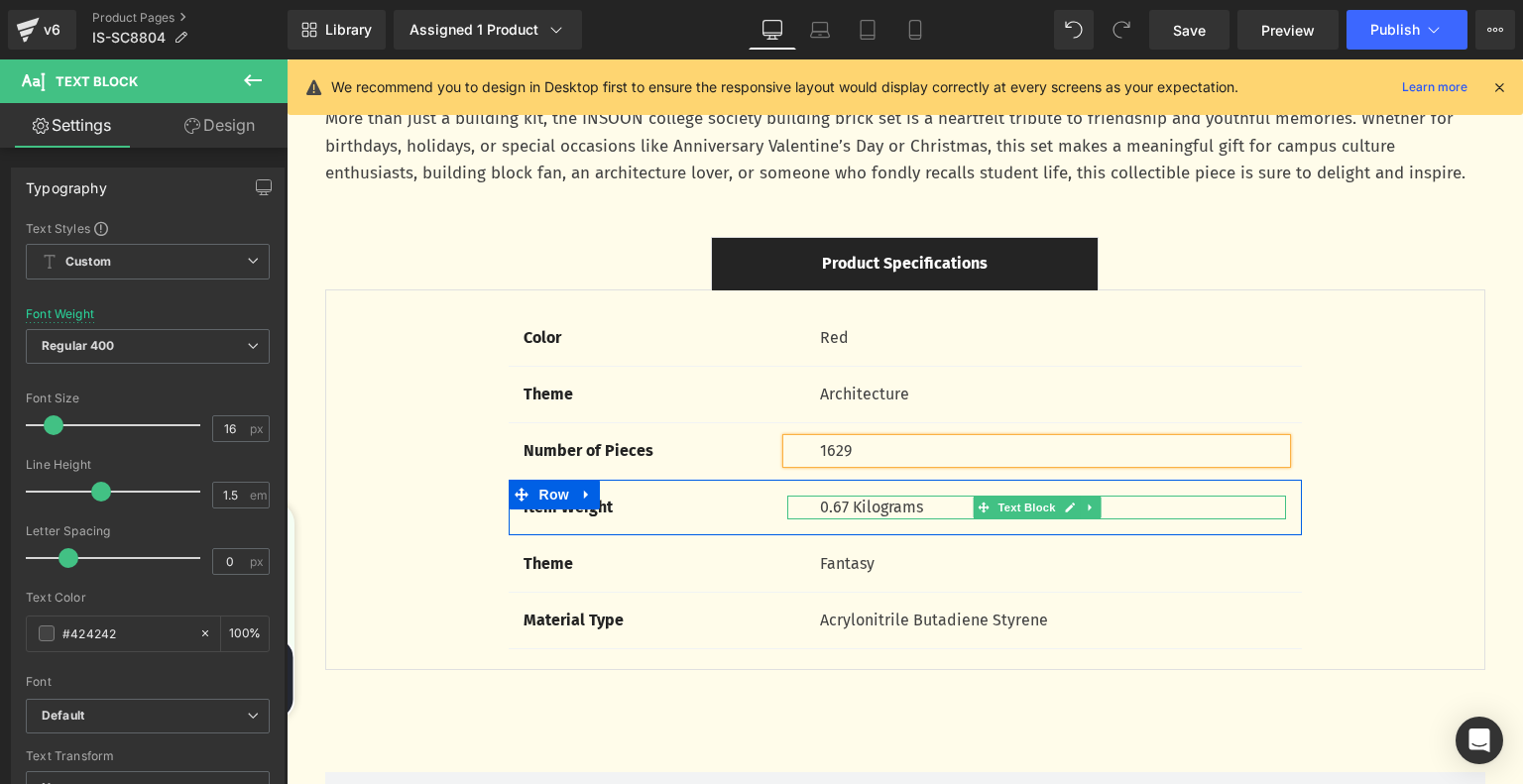 click on "0.67 Kilograms" at bounding box center [1053, 507] 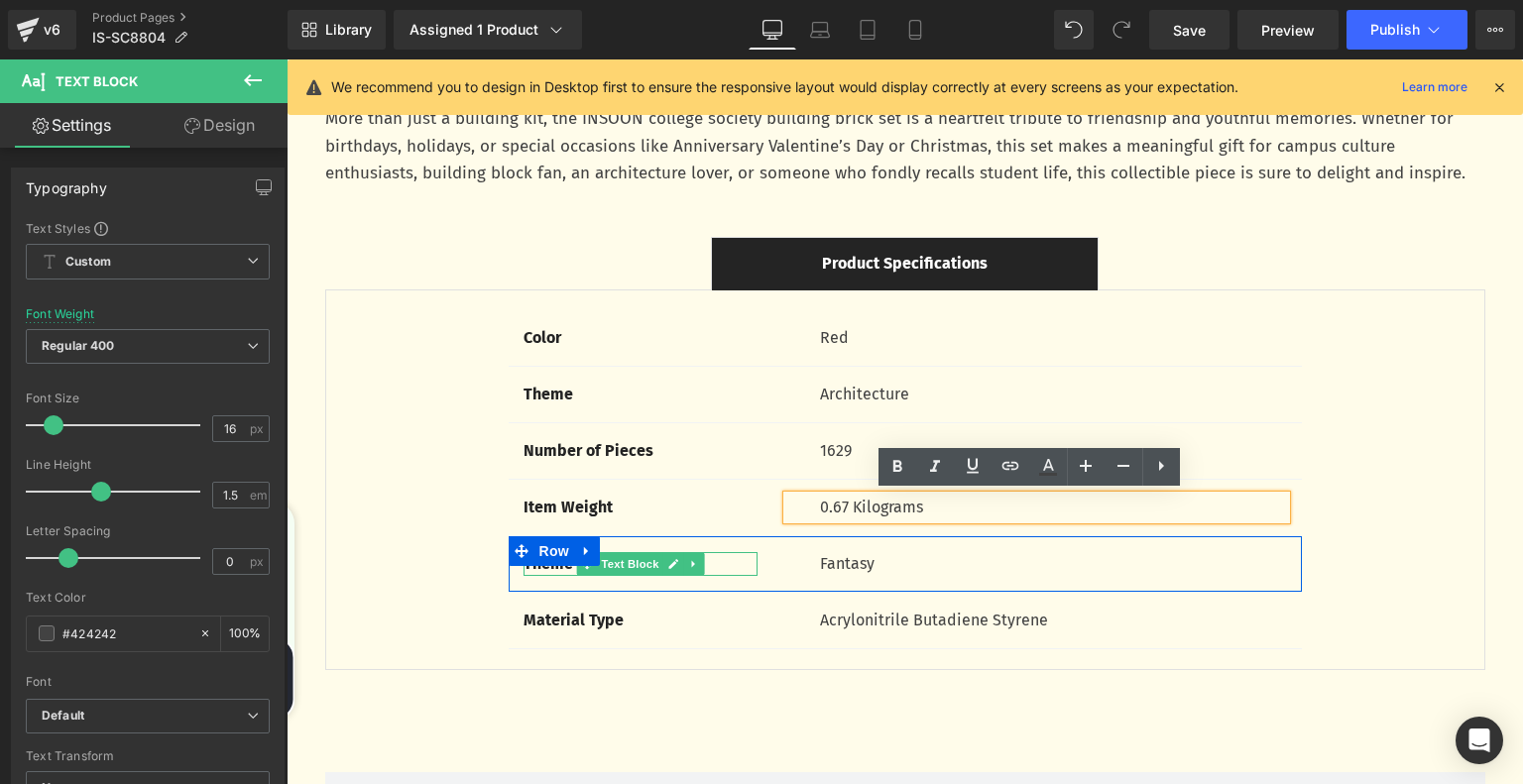 click on "Theme" at bounding box center [641, 564] 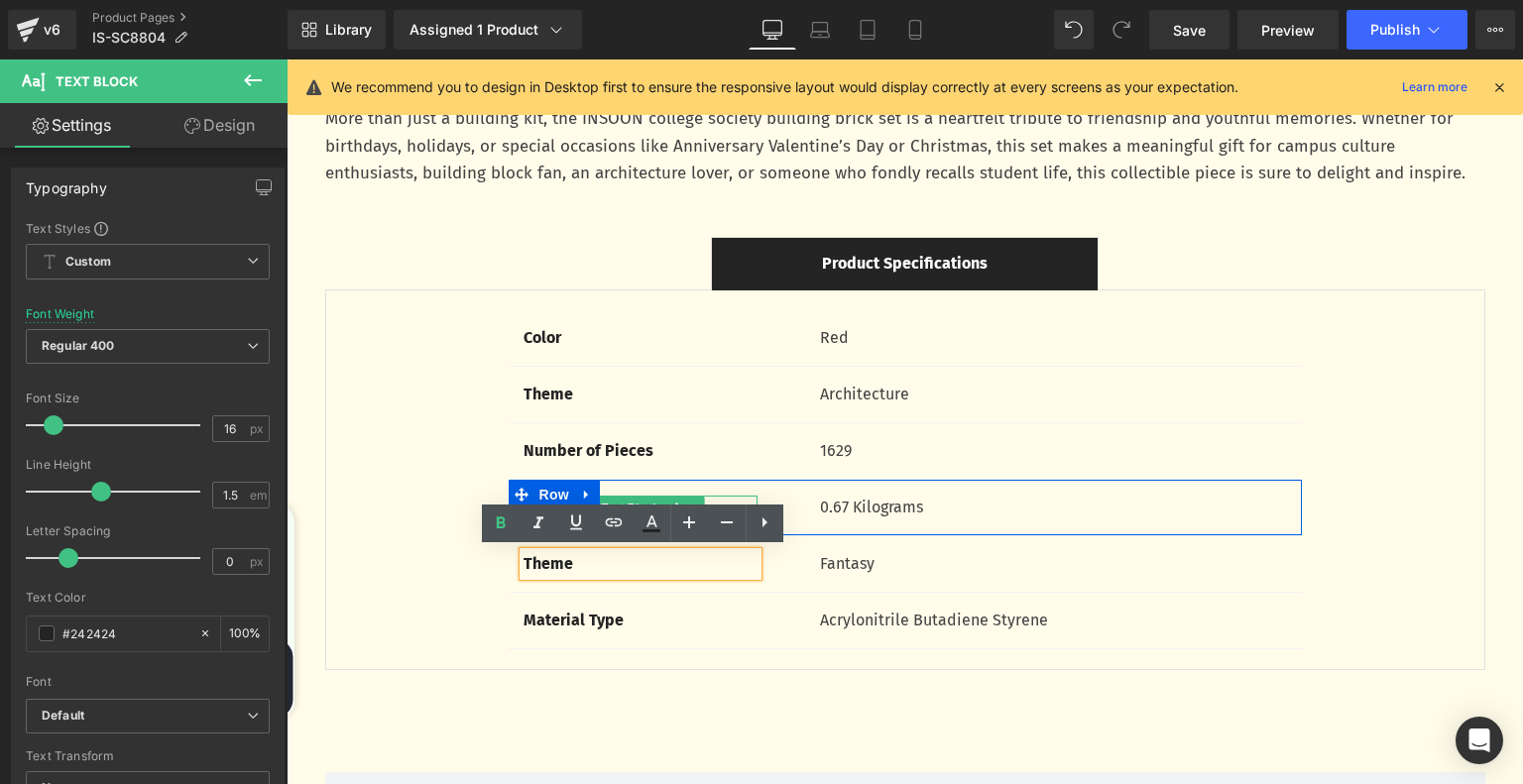 click on "Item Weight" at bounding box center (641, 507) 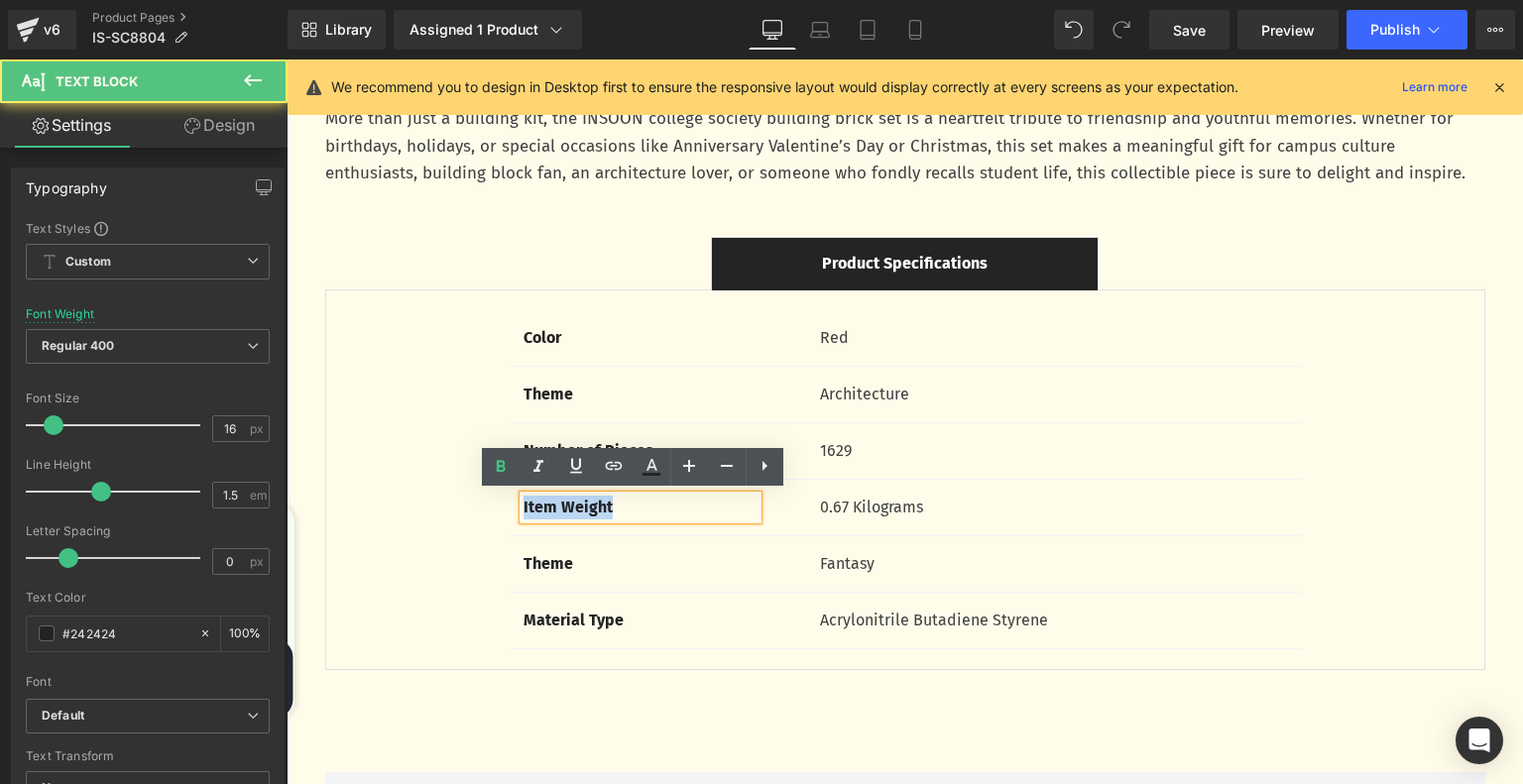 drag, startPoint x: 626, startPoint y: 505, endPoint x: 497, endPoint y: 506, distance: 129.00388 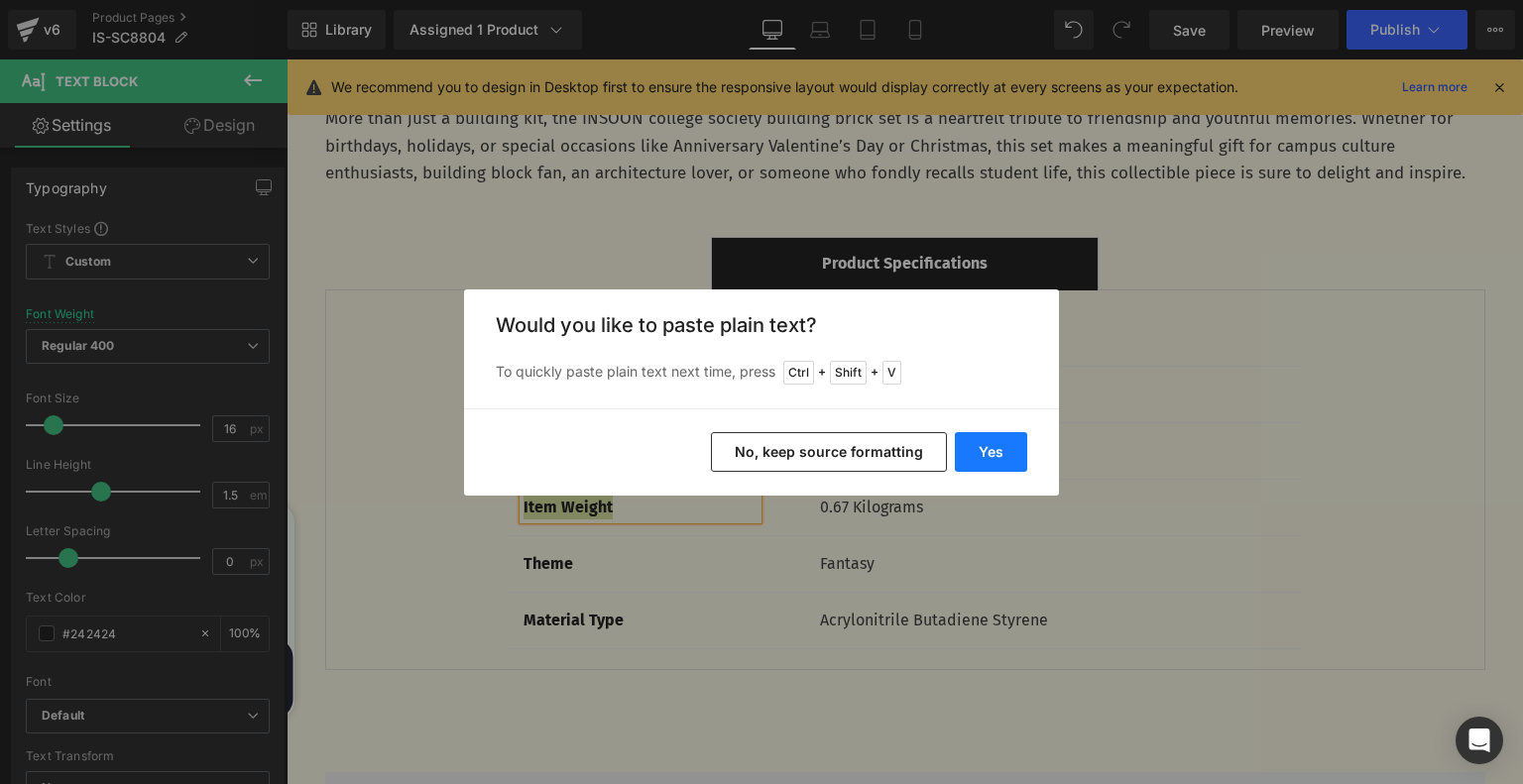 click on "Yes" at bounding box center (991, 452) 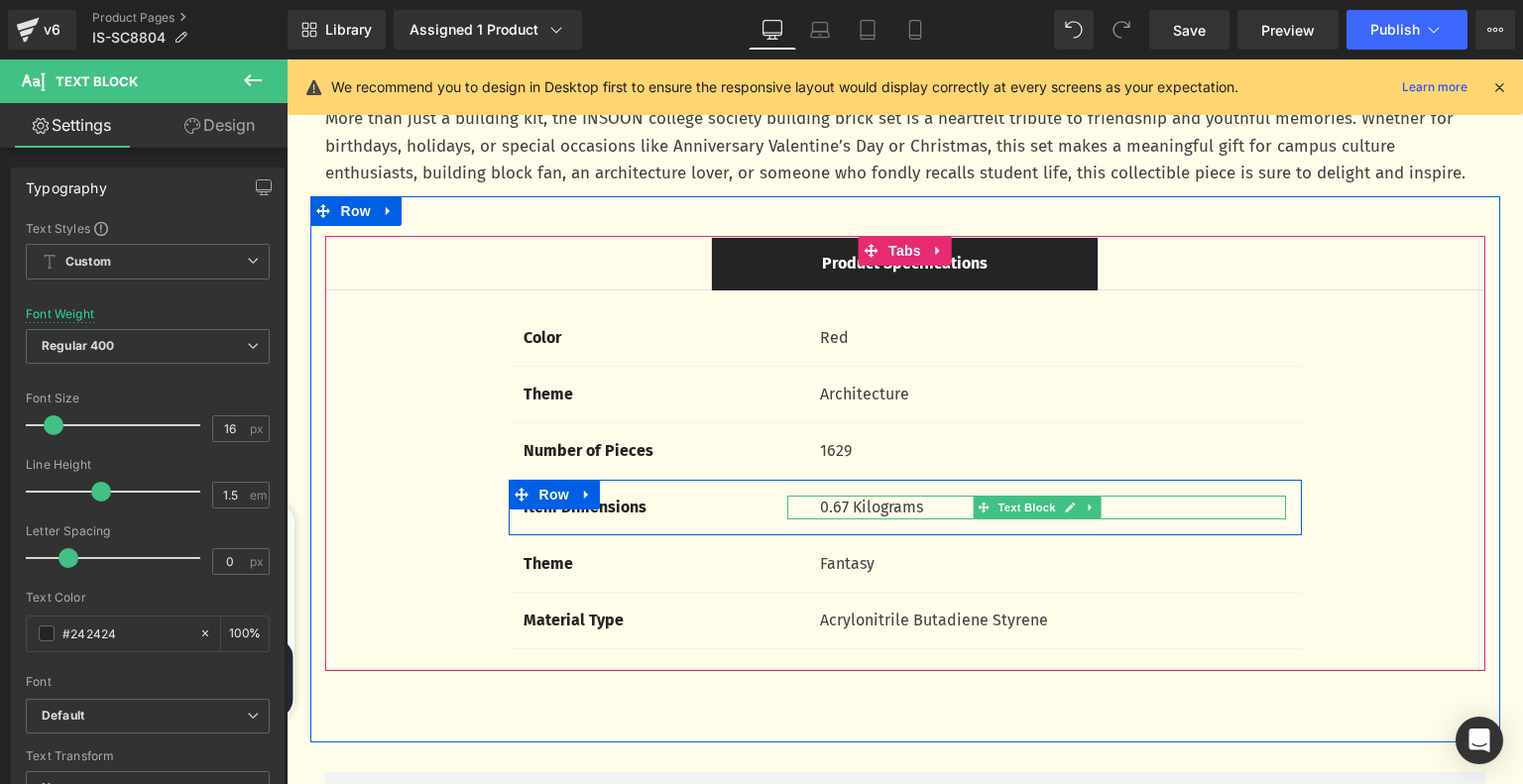 click on "0.67 Kilograms" at bounding box center (1053, 507) 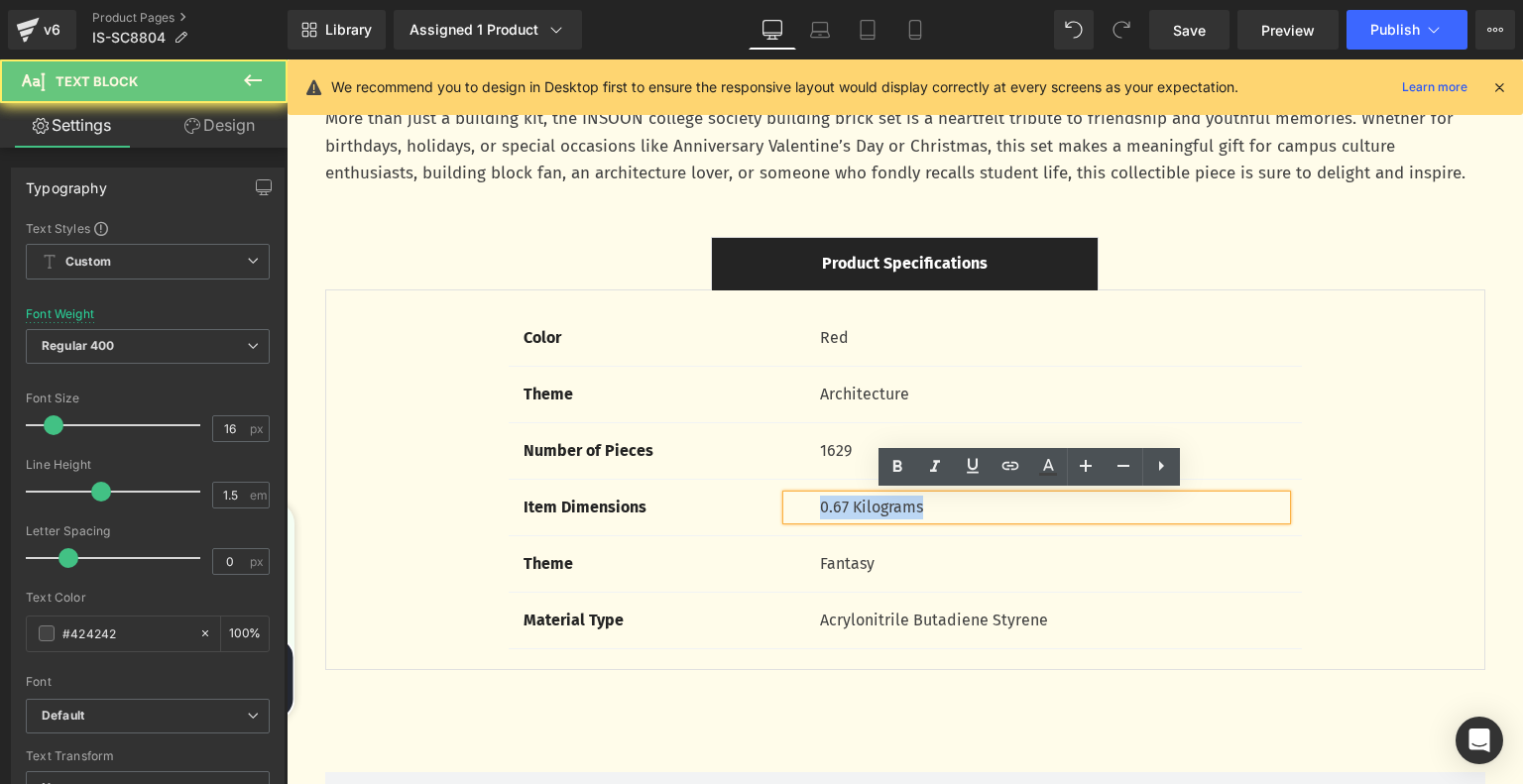 drag, startPoint x: 812, startPoint y: 504, endPoint x: 942, endPoint y: 512, distance: 130.24592 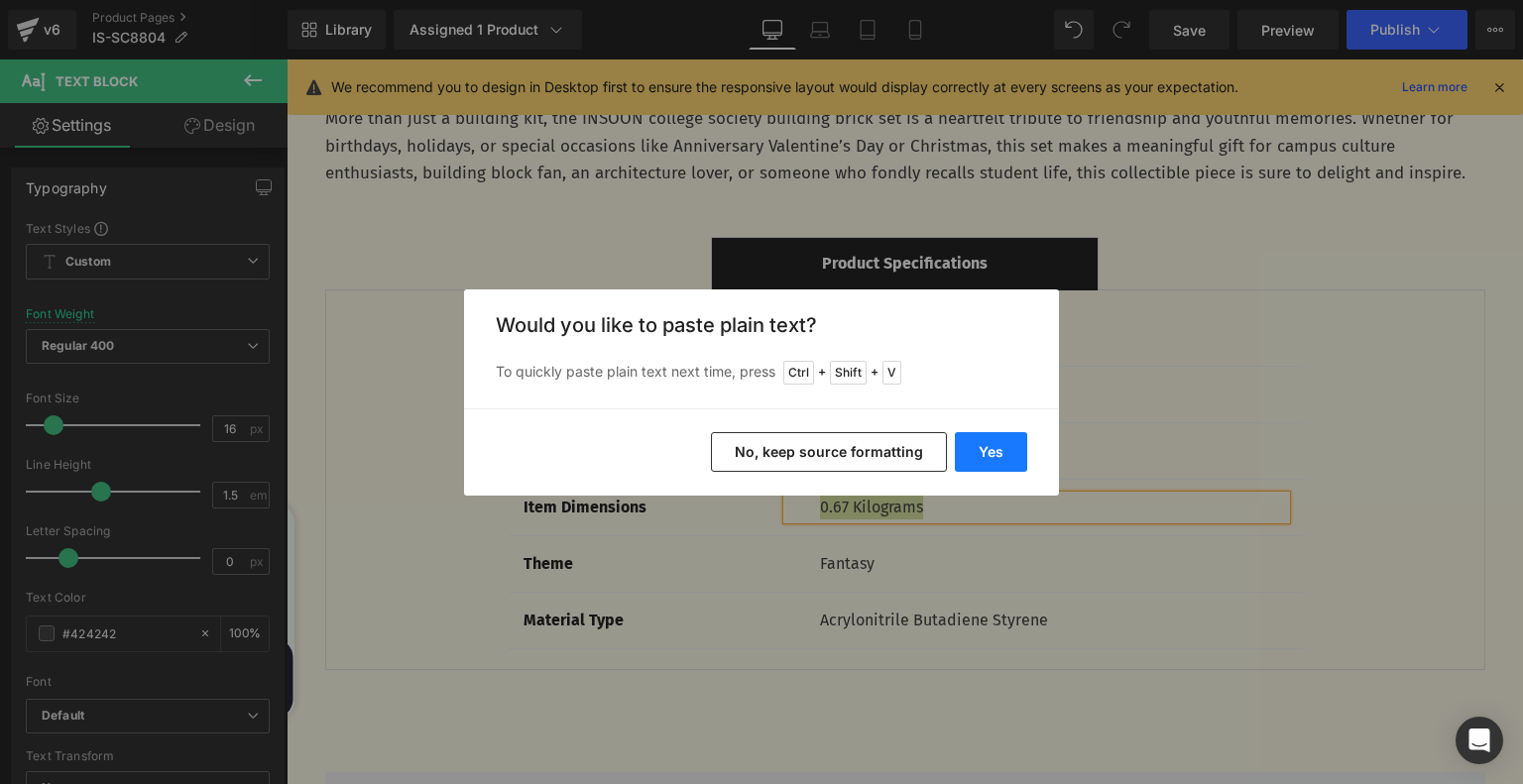click on "Yes" at bounding box center [991, 452] 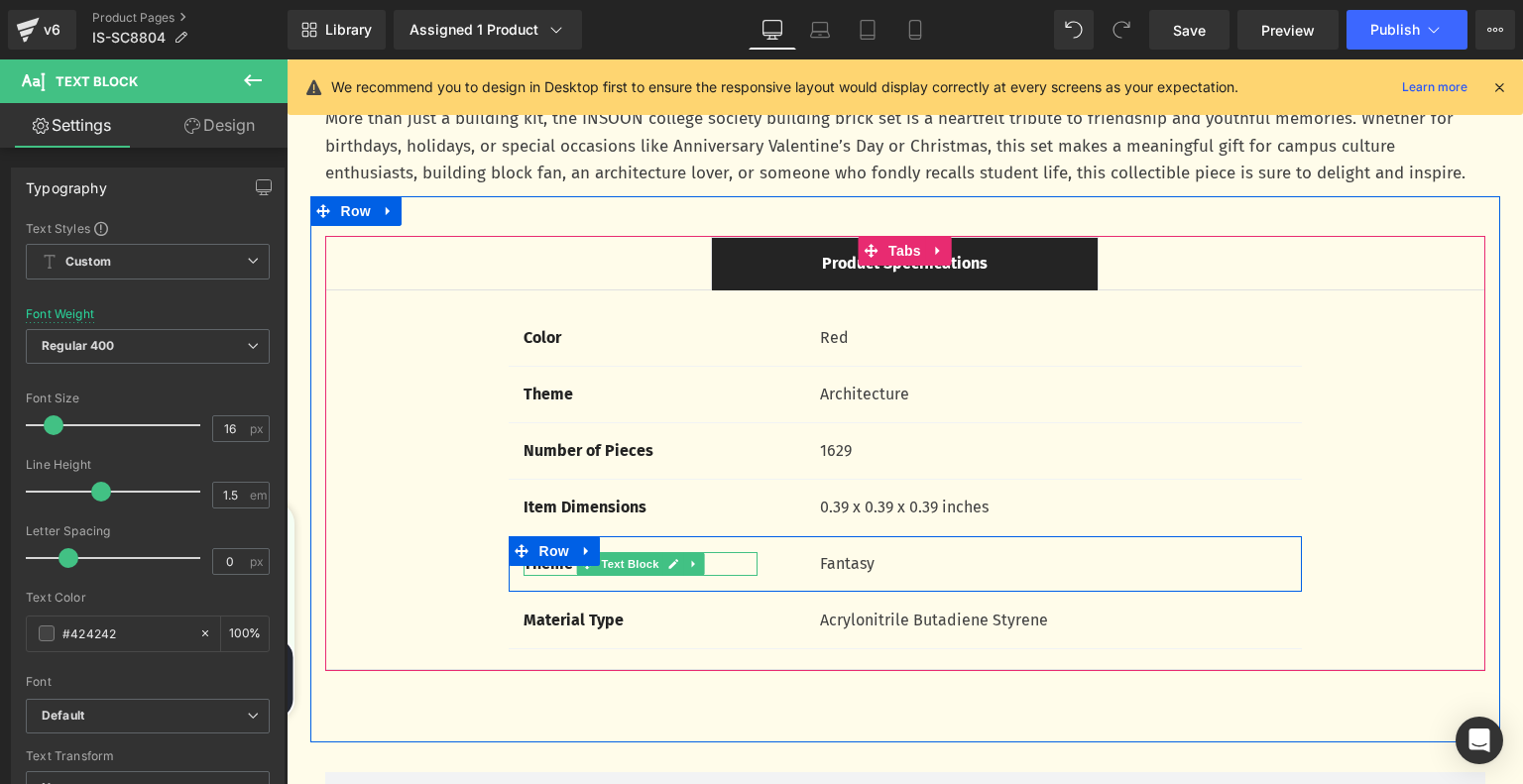 click on "Theme" at bounding box center (548, 563) 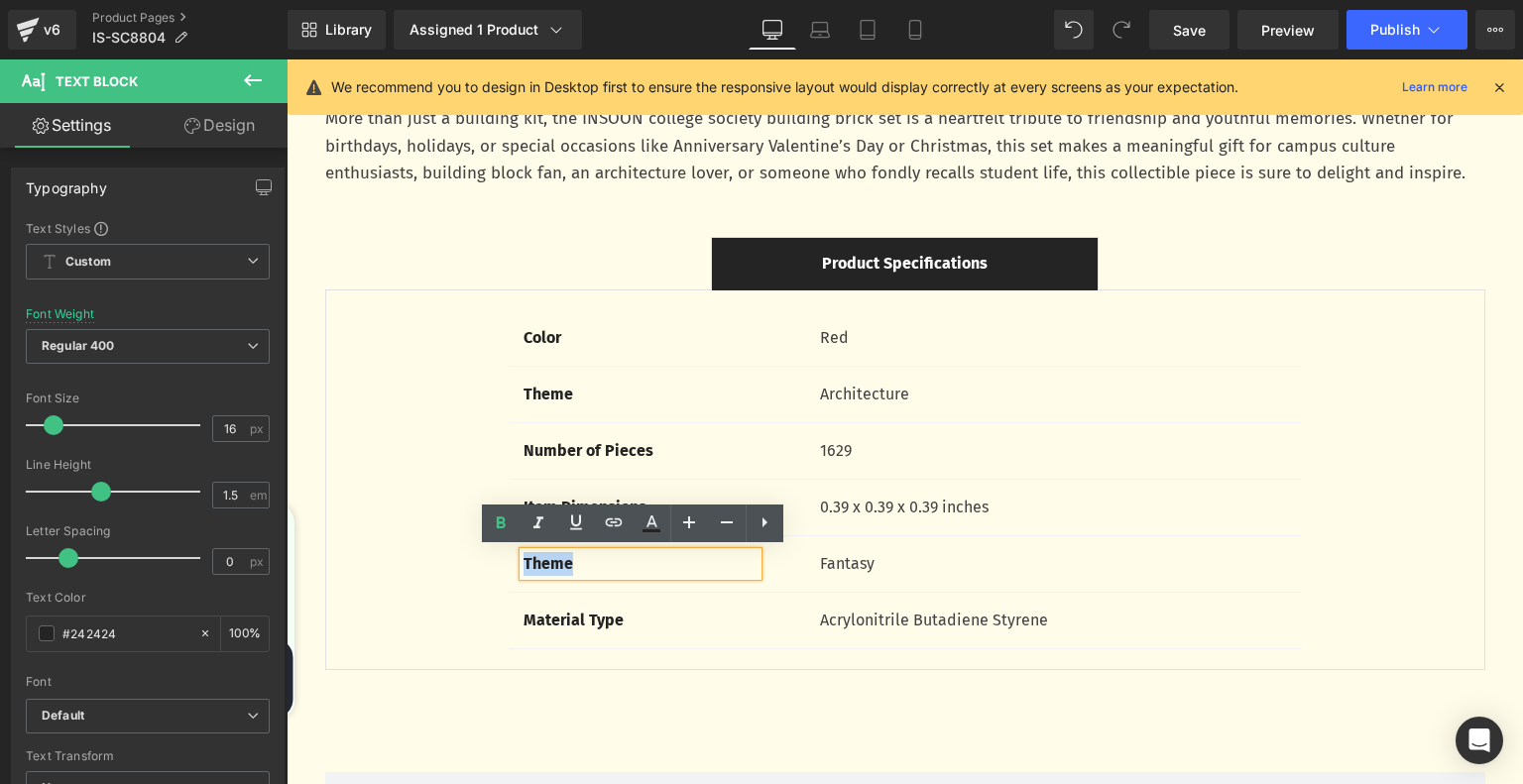 drag, startPoint x: 579, startPoint y: 562, endPoint x: 516, endPoint y: 566, distance: 63.12686 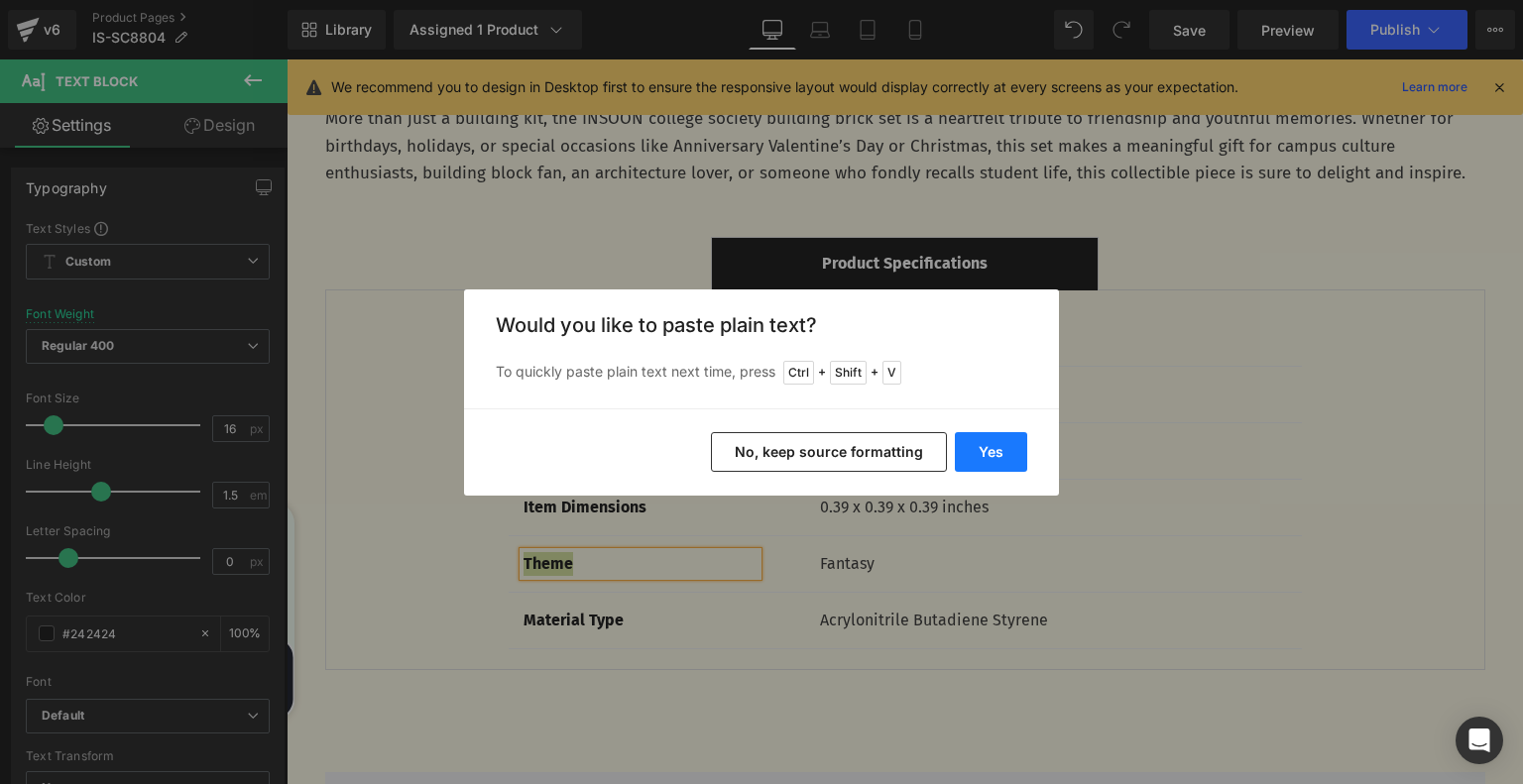 click on "Yes" at bounding box center [991, 452] 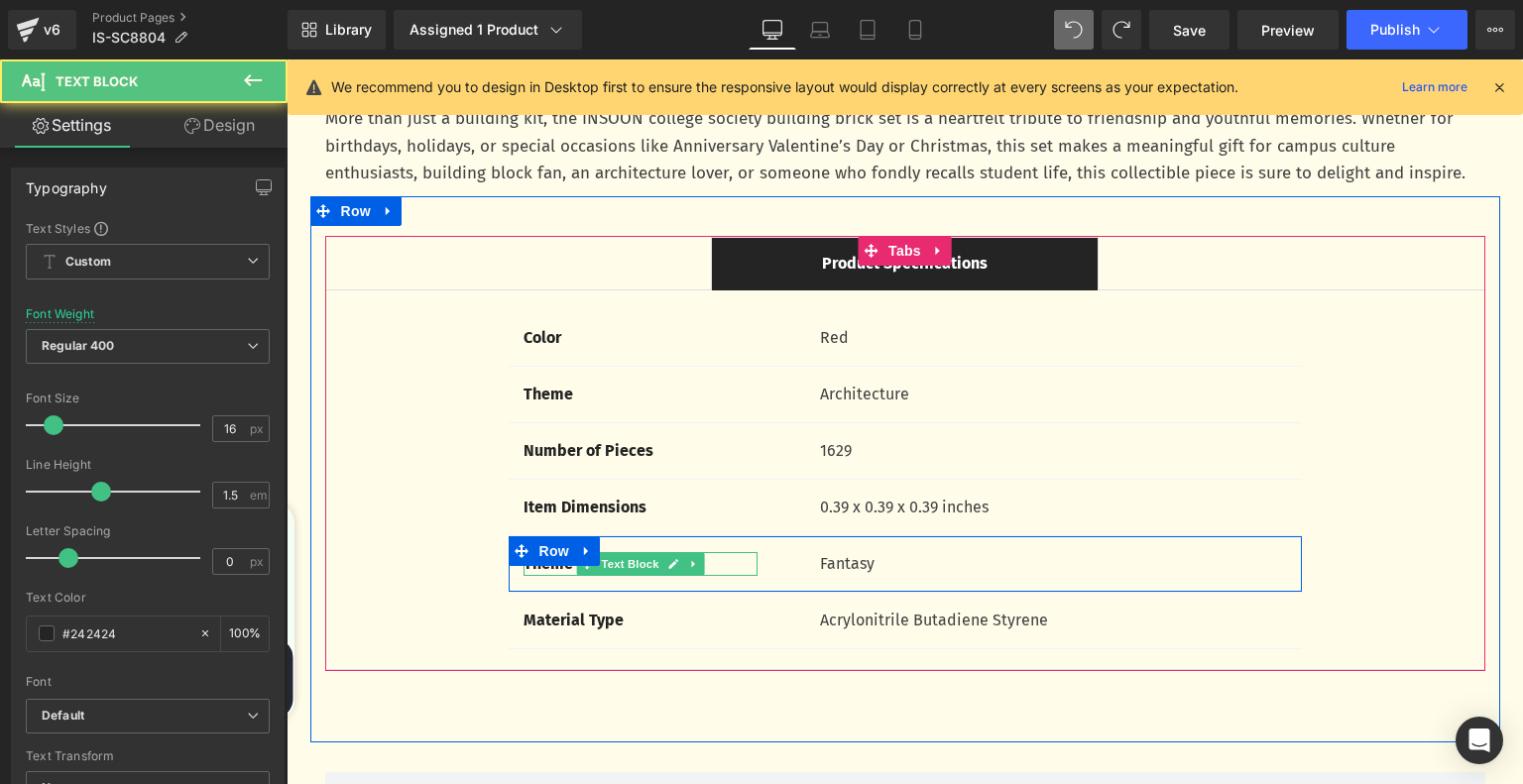 click on "Theme" at bounding box center (641, 564) 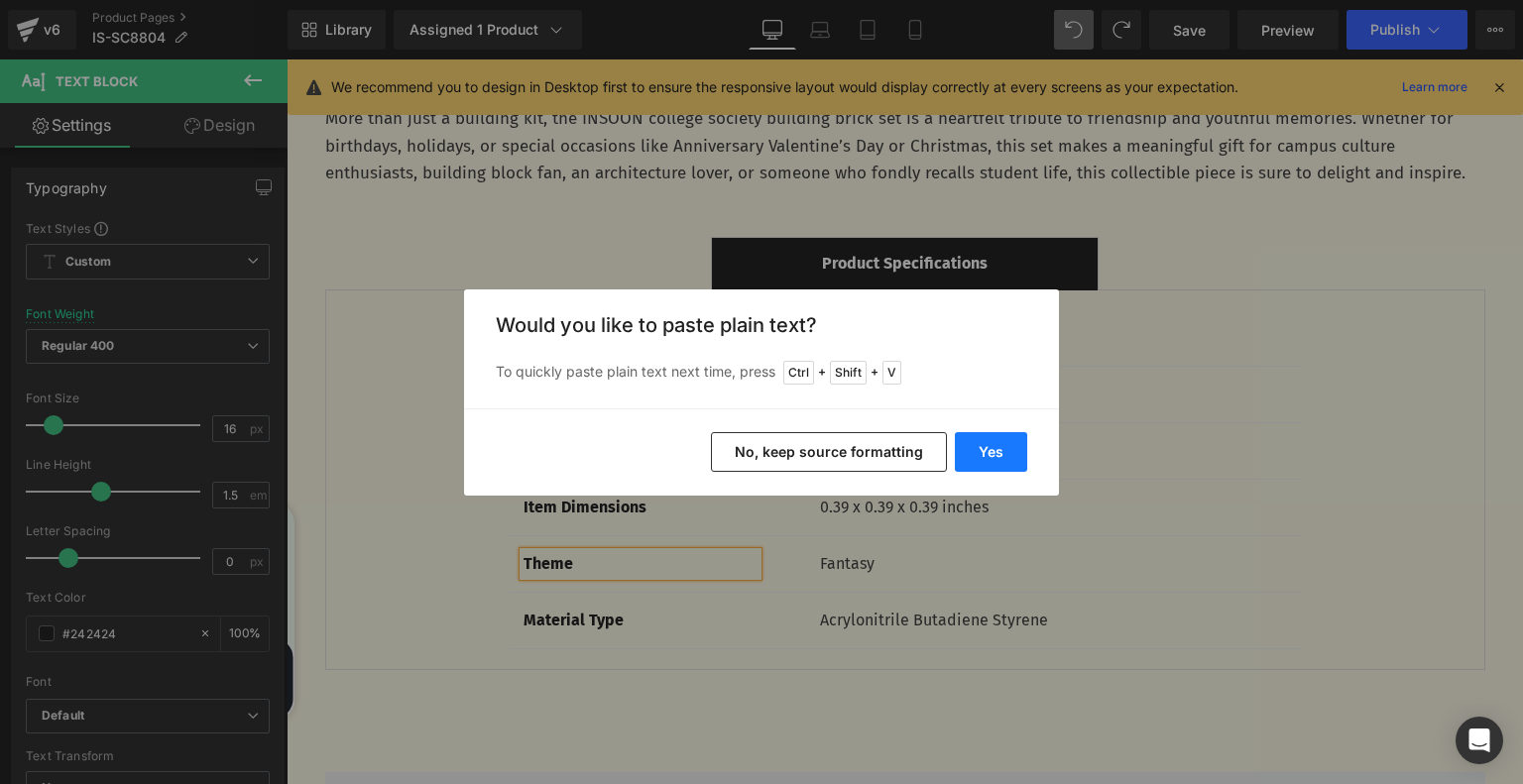 click on "Yes" at bounding box center (991, 452) 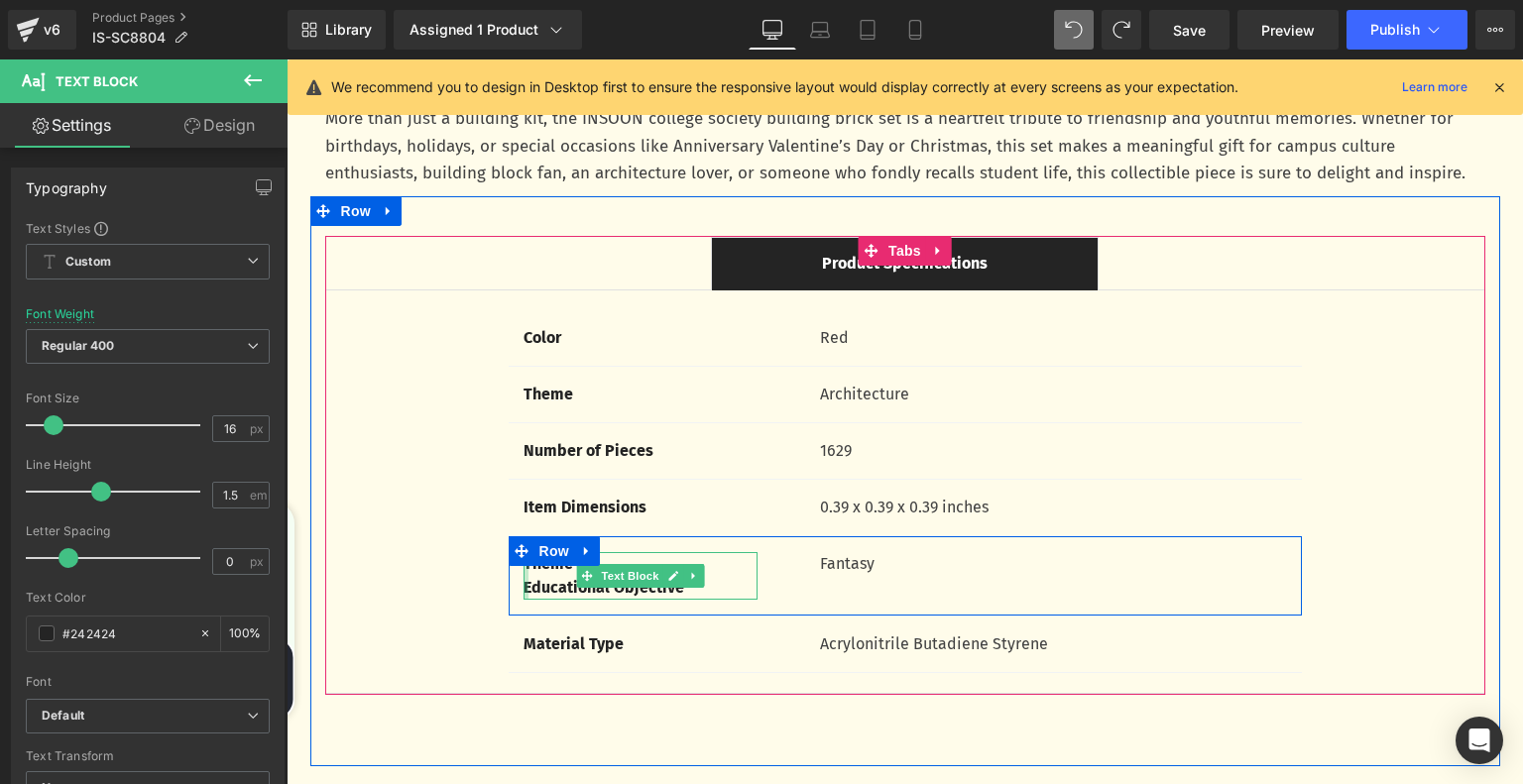 click at bounding box center [526, 576] 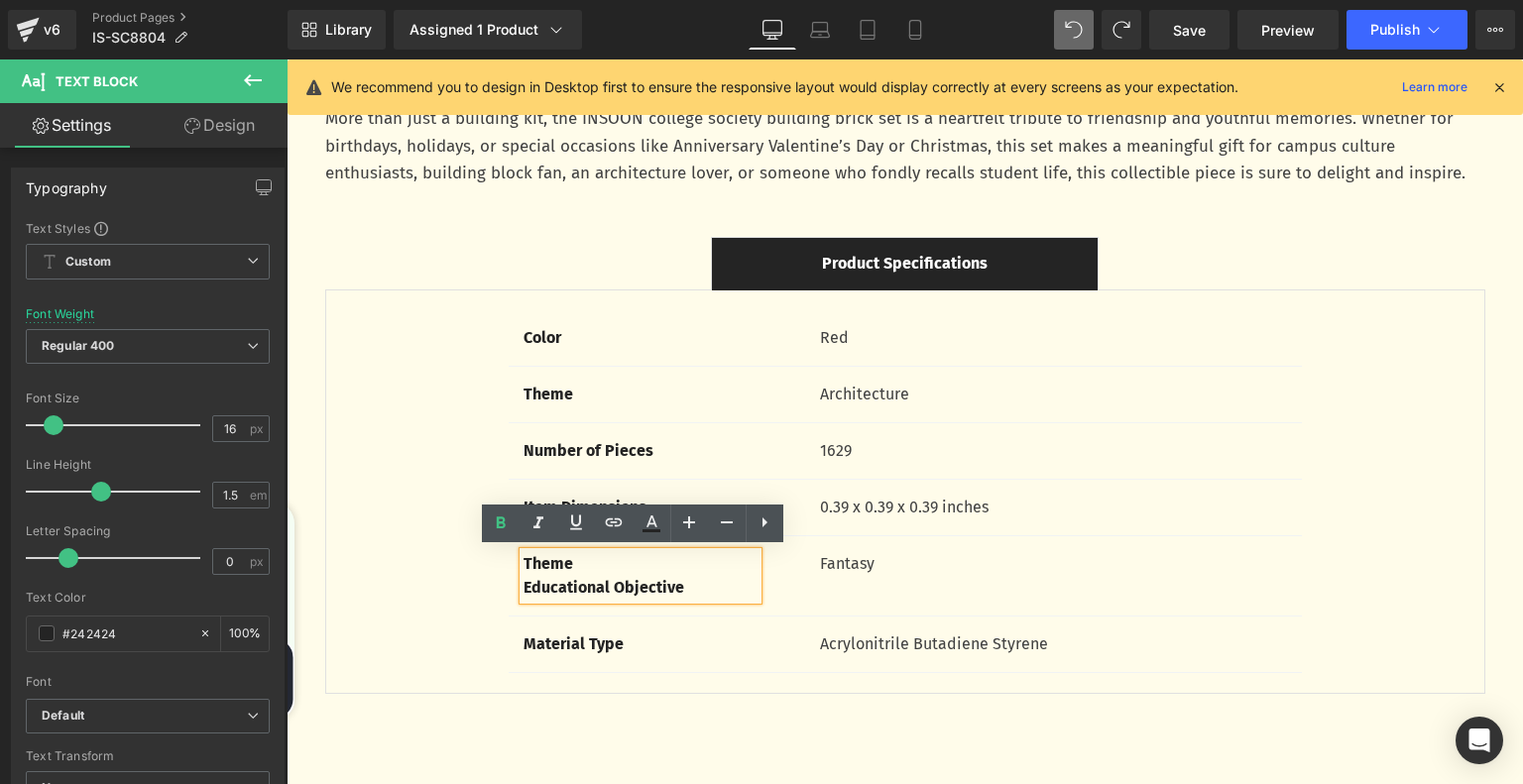 click on "Educational Objective" at bounding box center (604, 587) 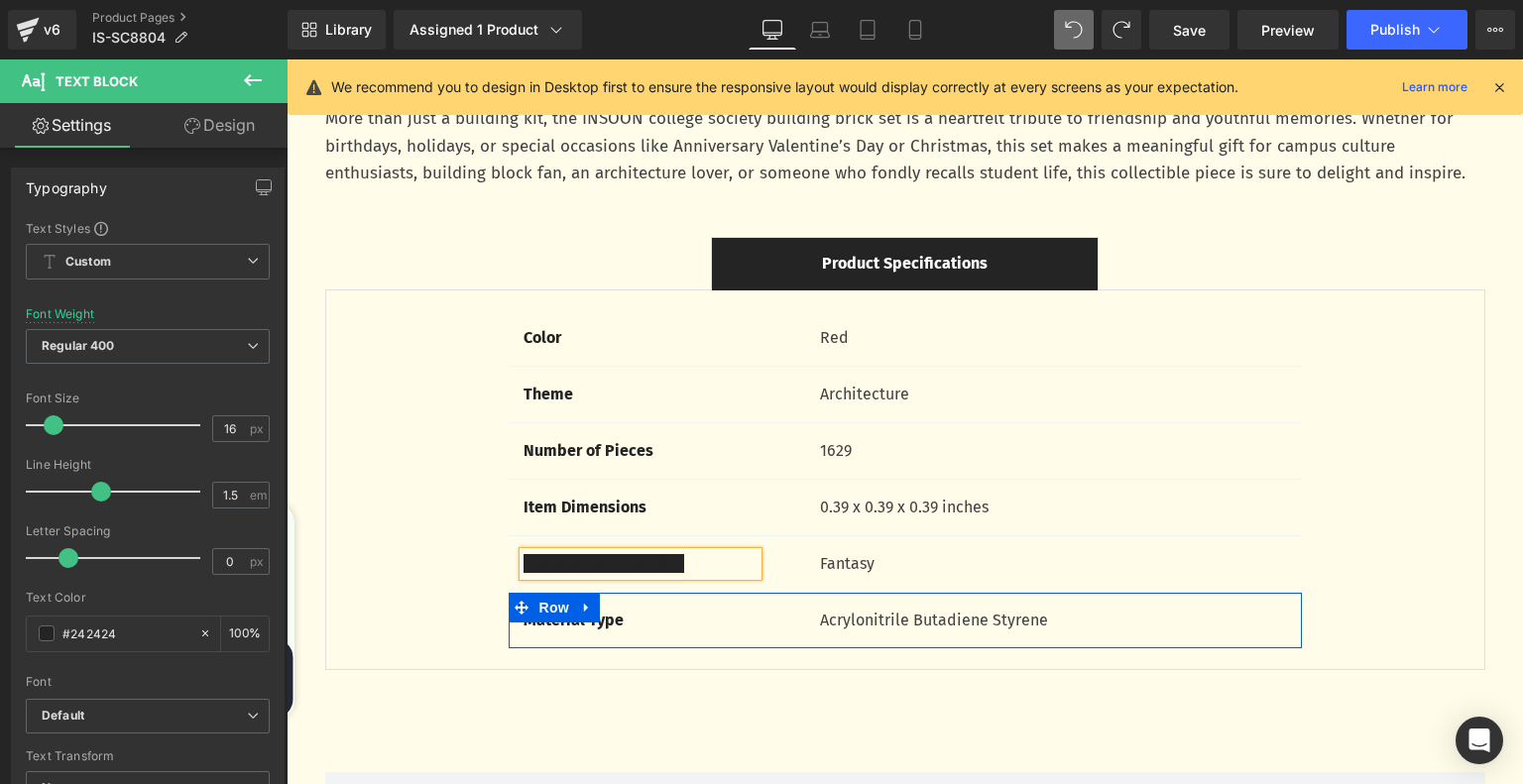 click on "Material Type" at bounding box center (573, 619) 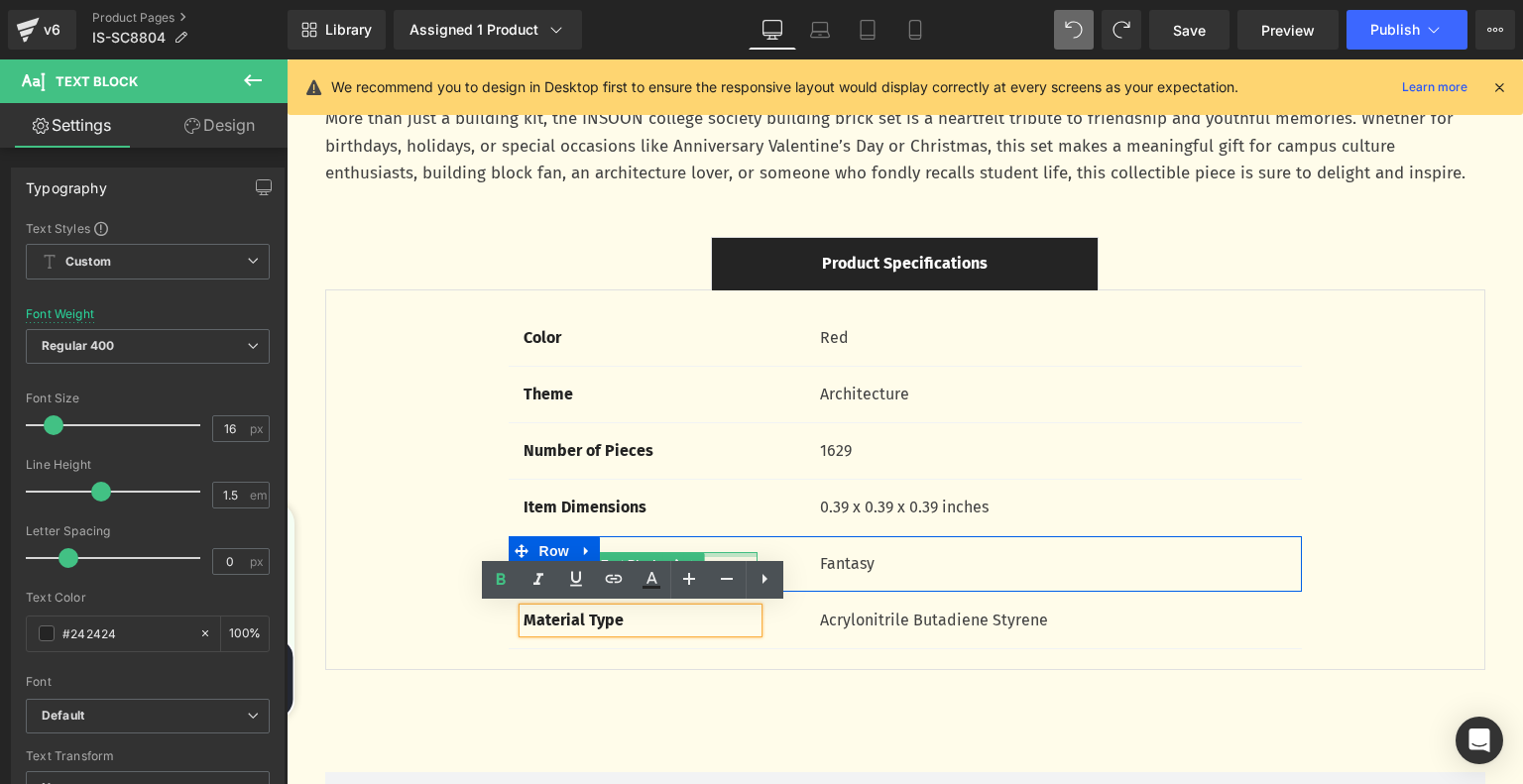 click at bounding box center [641, 554] 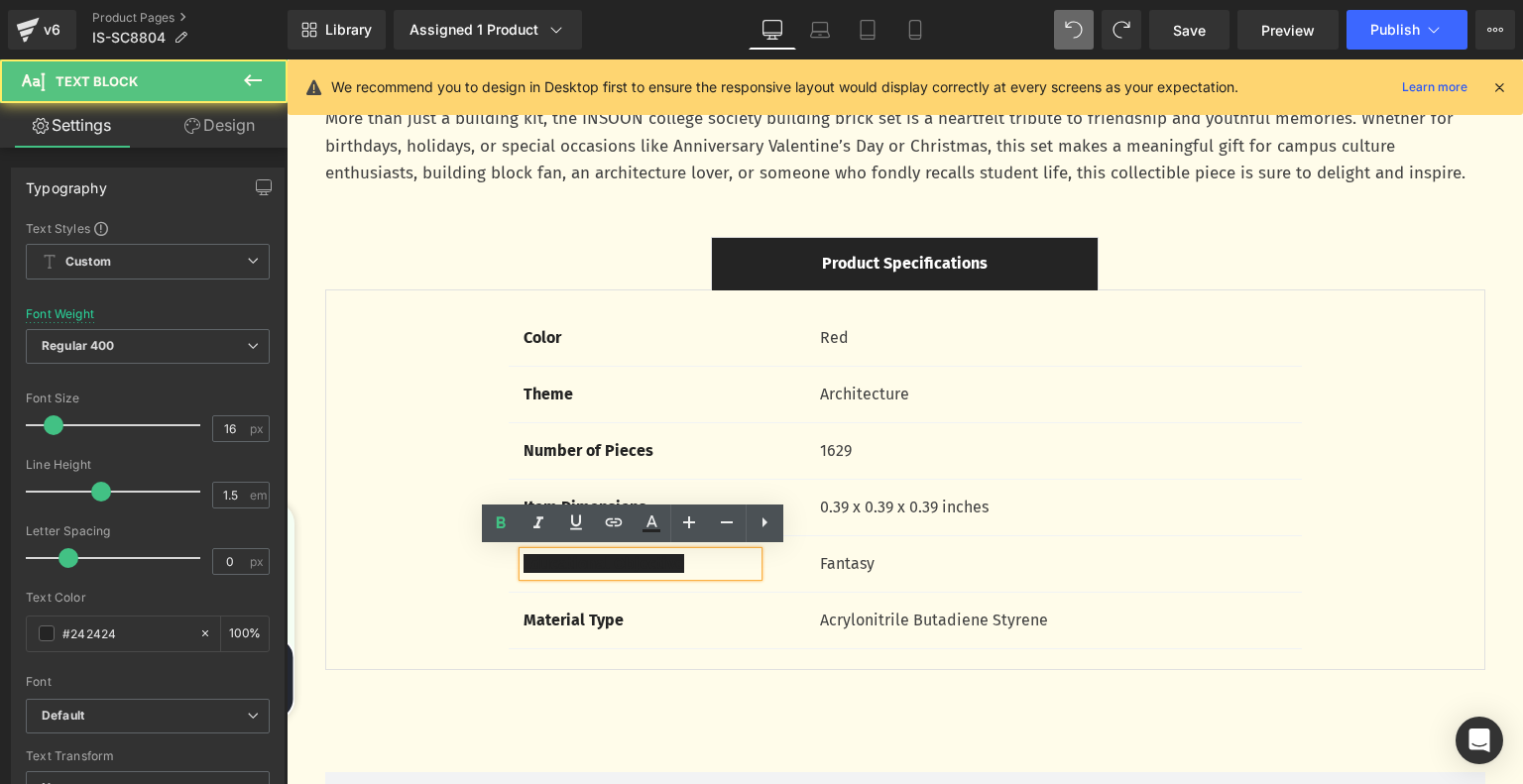 click on "Educational Objective" at bounding box center [641, 564] 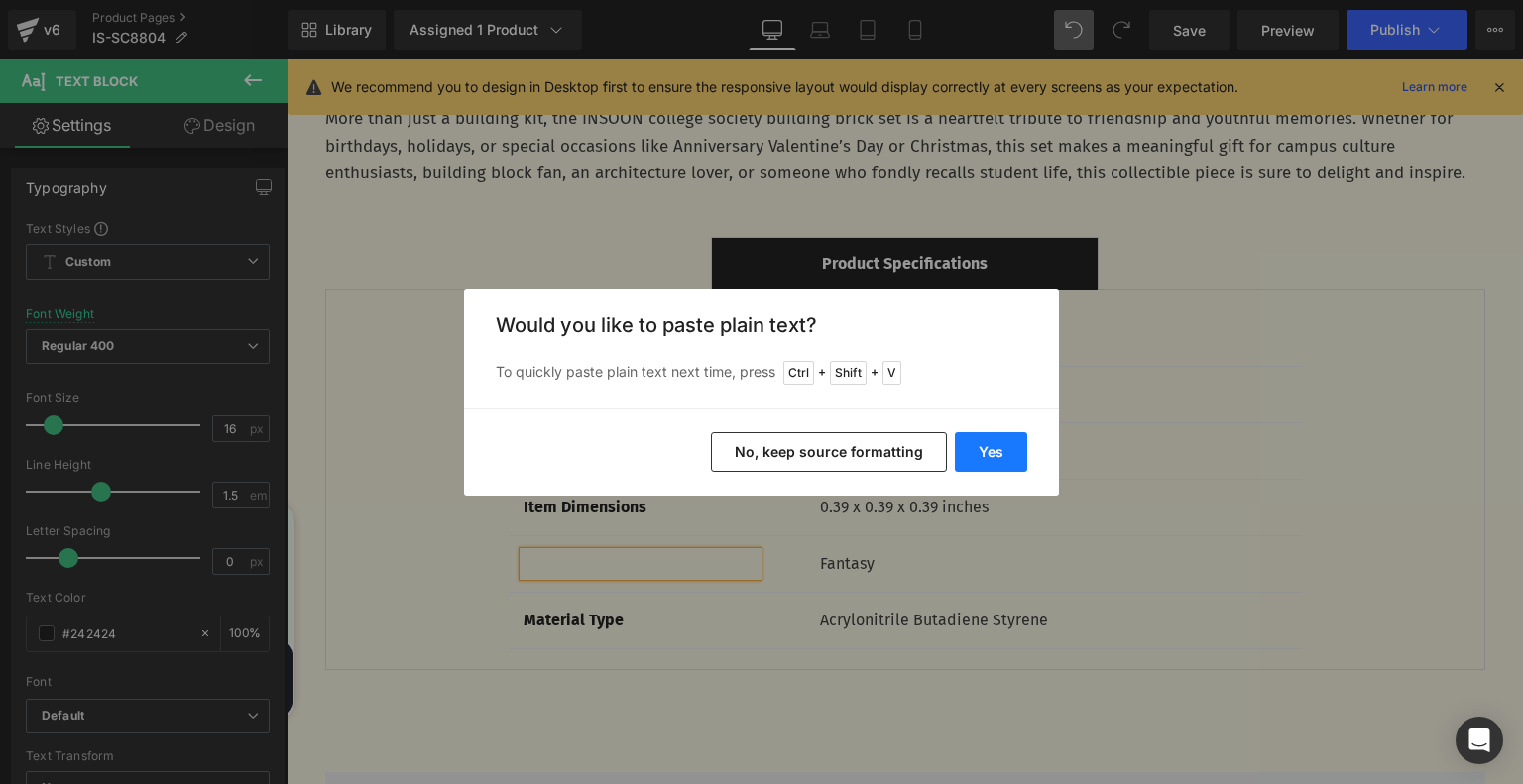click on "Yes" at bounding box center (991, 452) 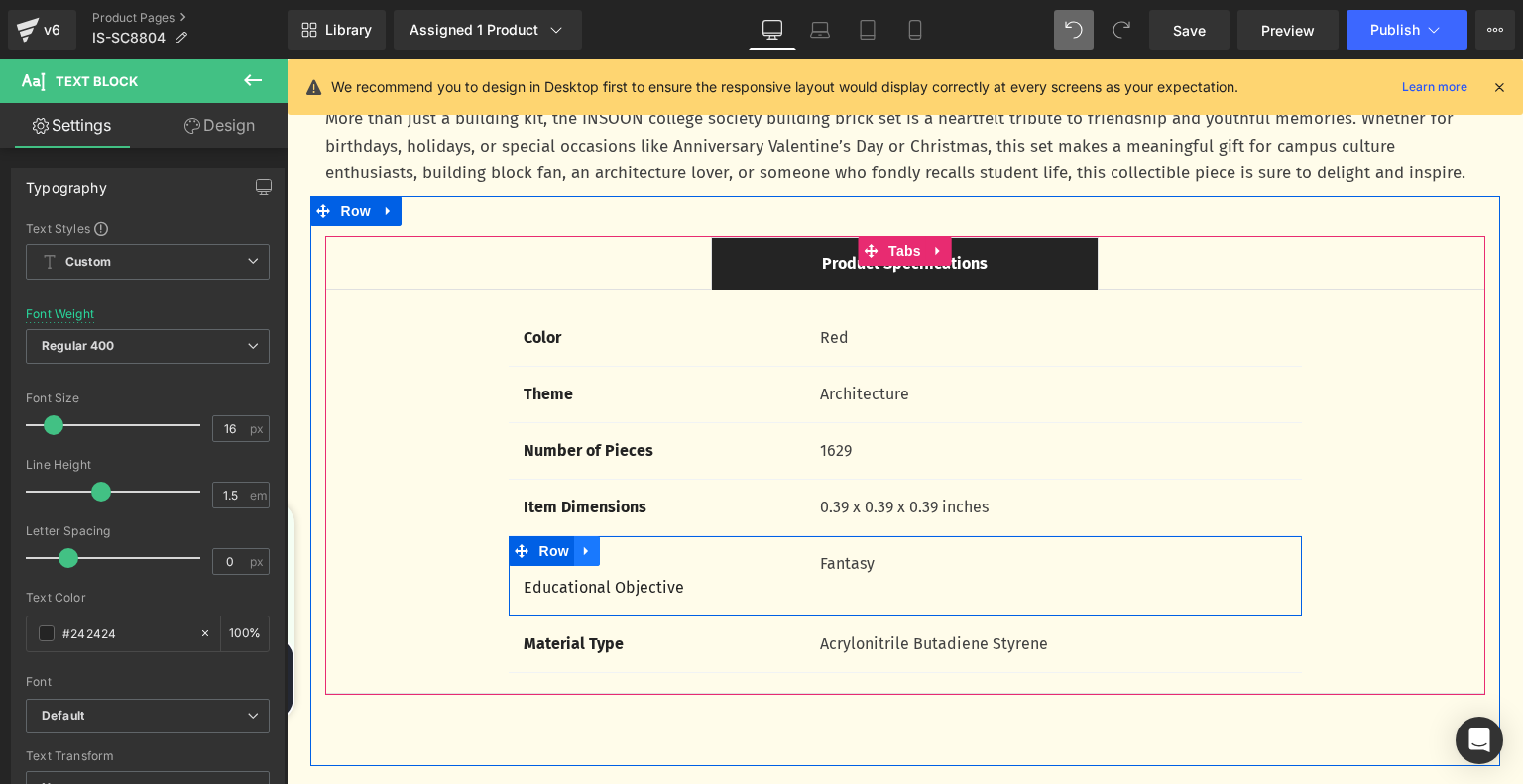 click 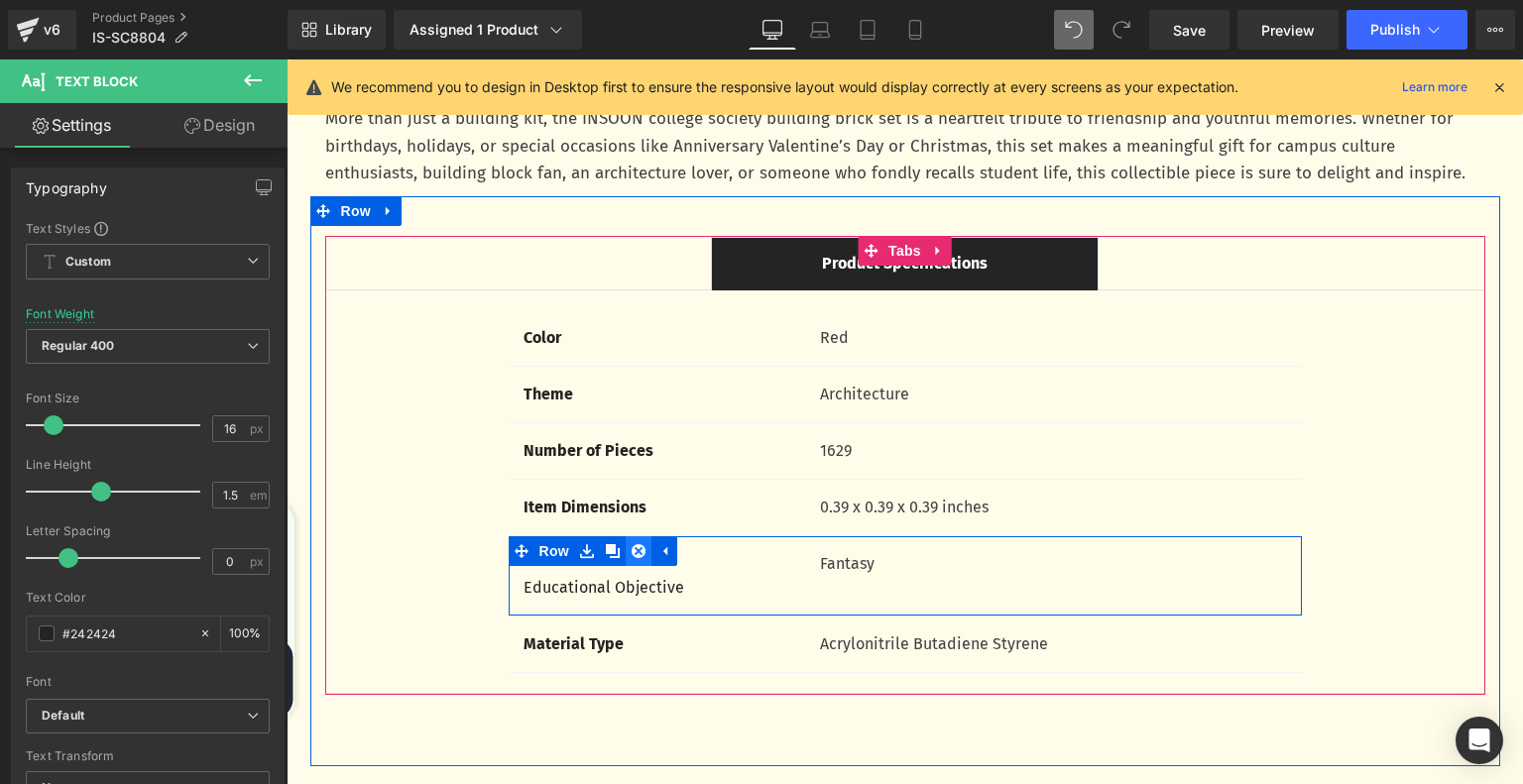 click 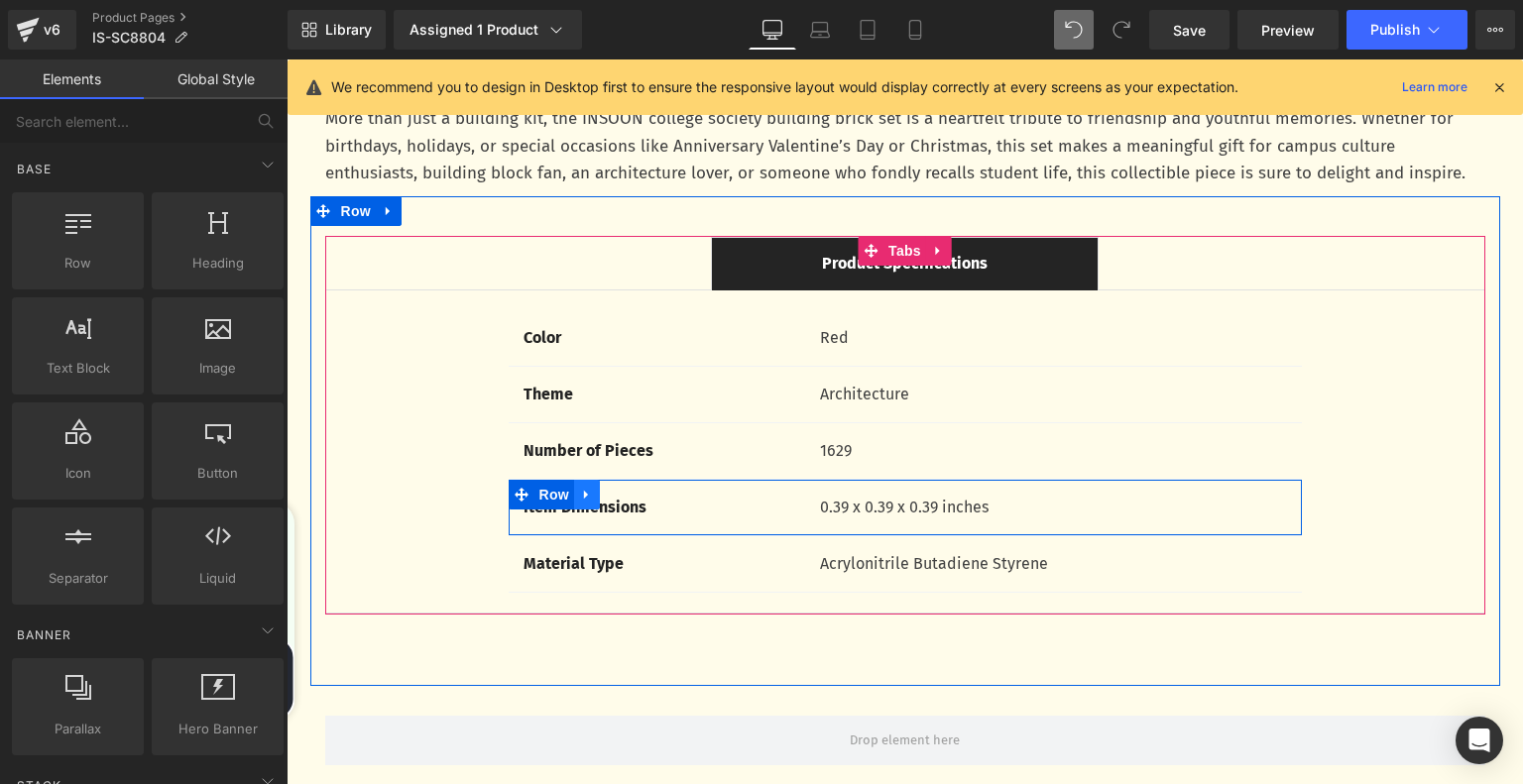 click 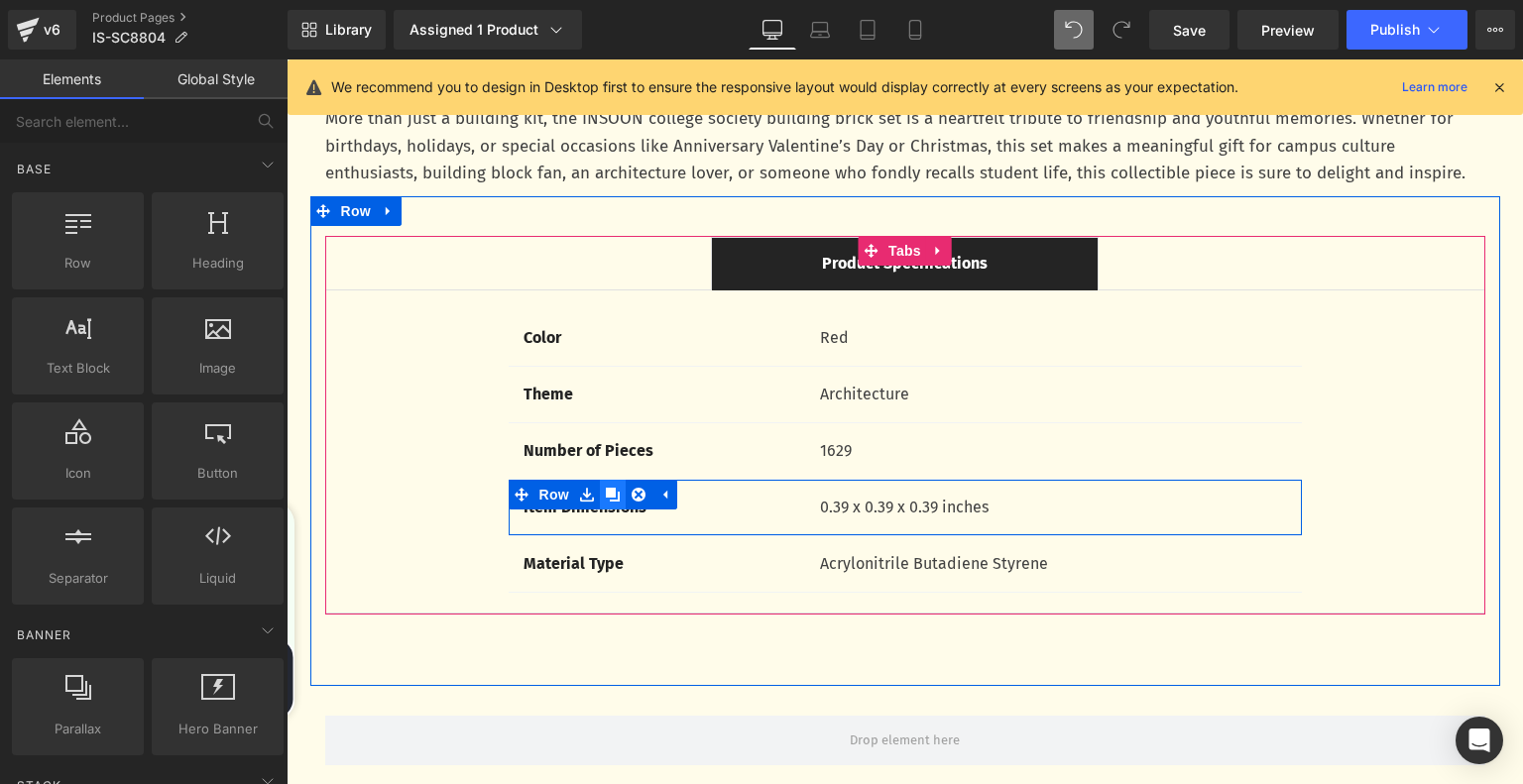 click 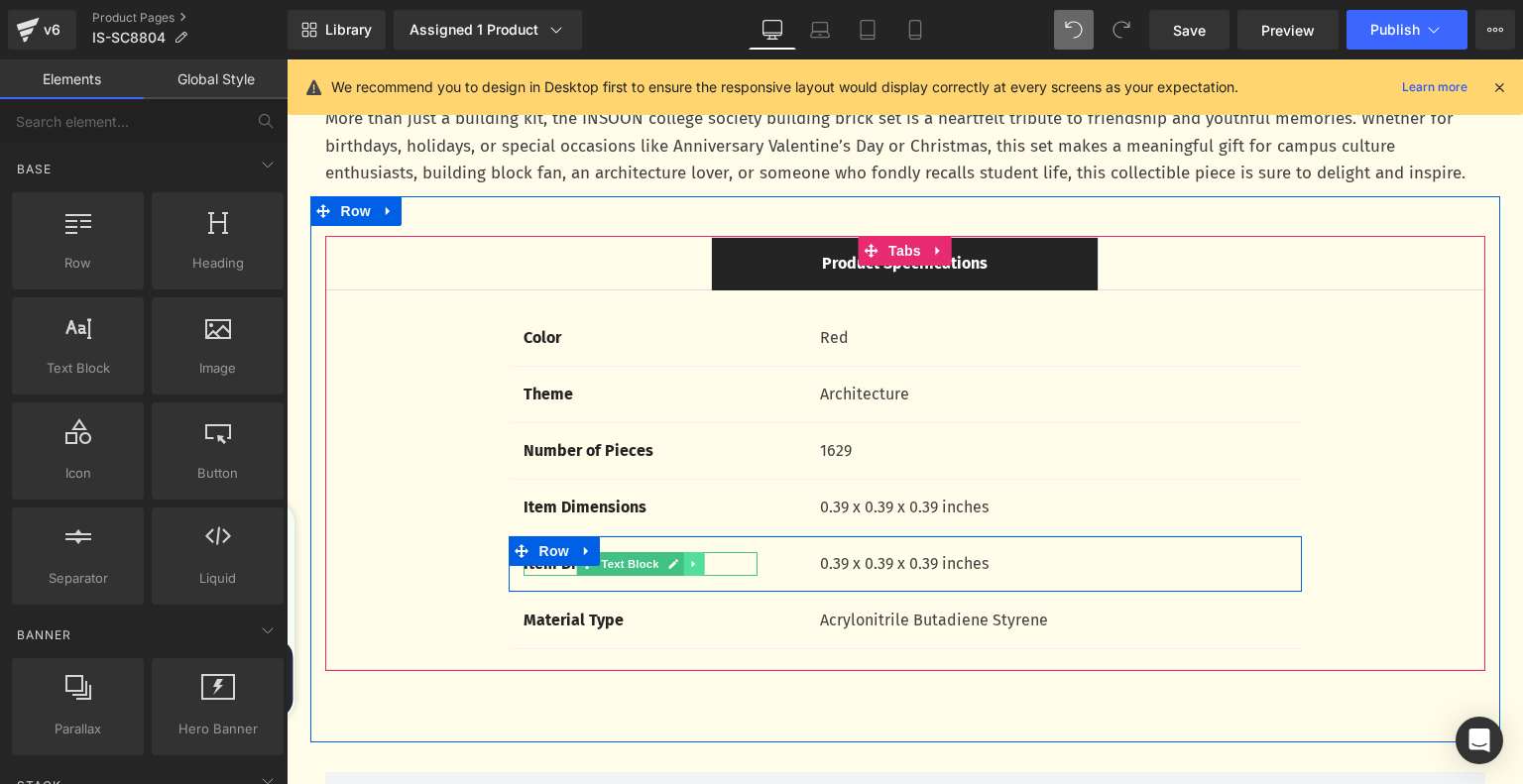 click at bounding box center [693, 564] 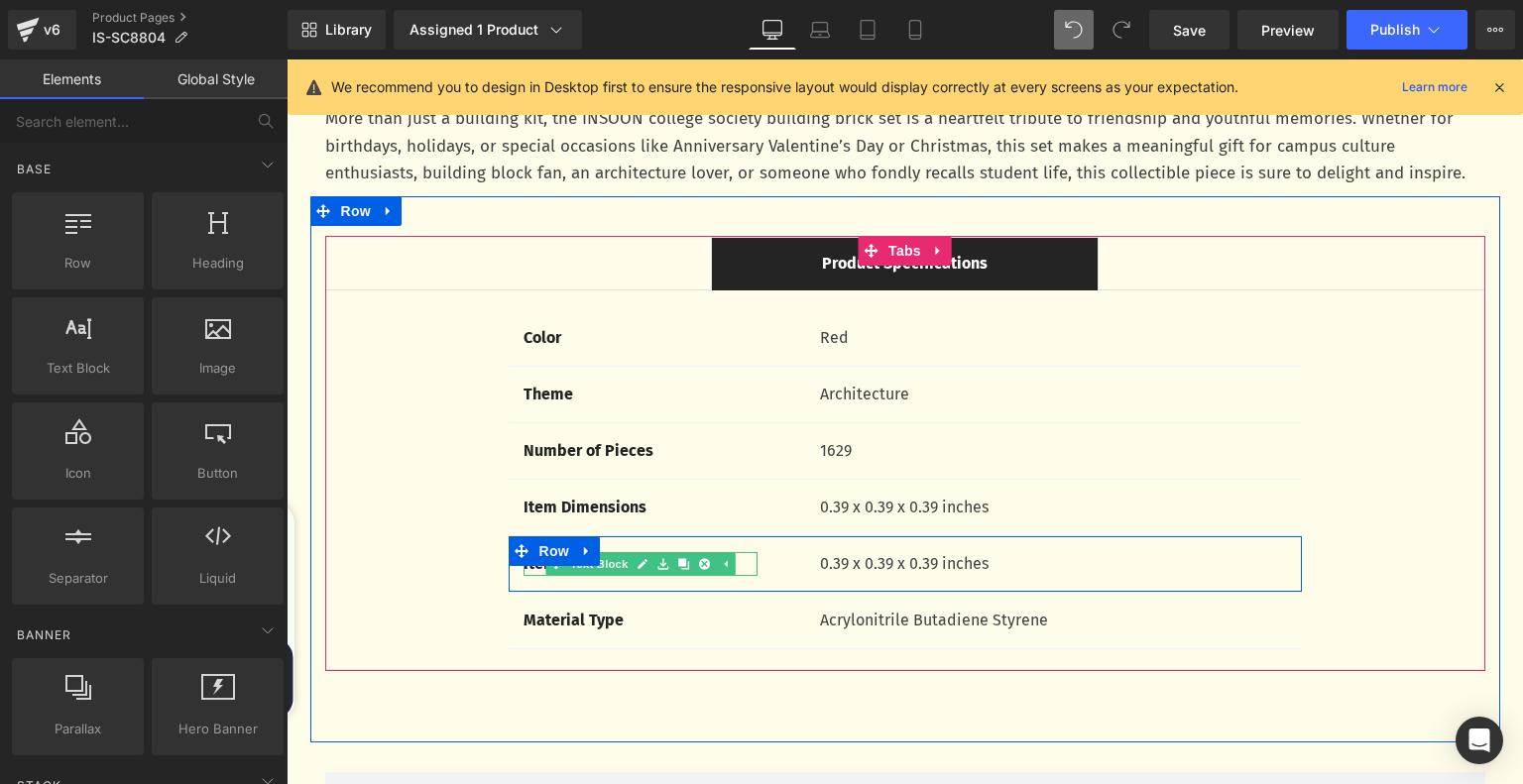click on "Item Dimensions" at bounding box center (641, 564) 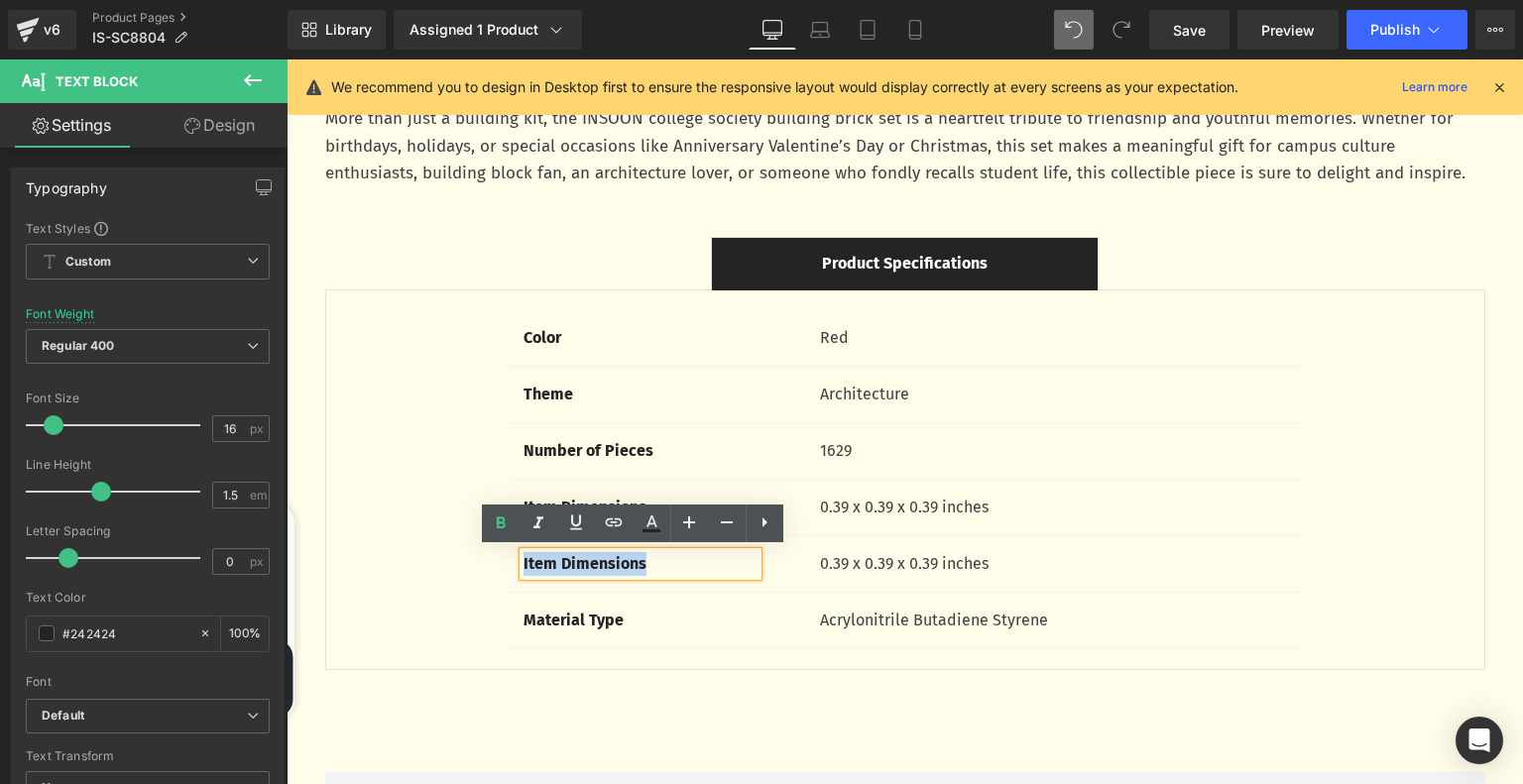 drag, startPoint x: 664, startPoint y: 568, endPoint x: 516, endPoint y: 563, distance: 148.08444 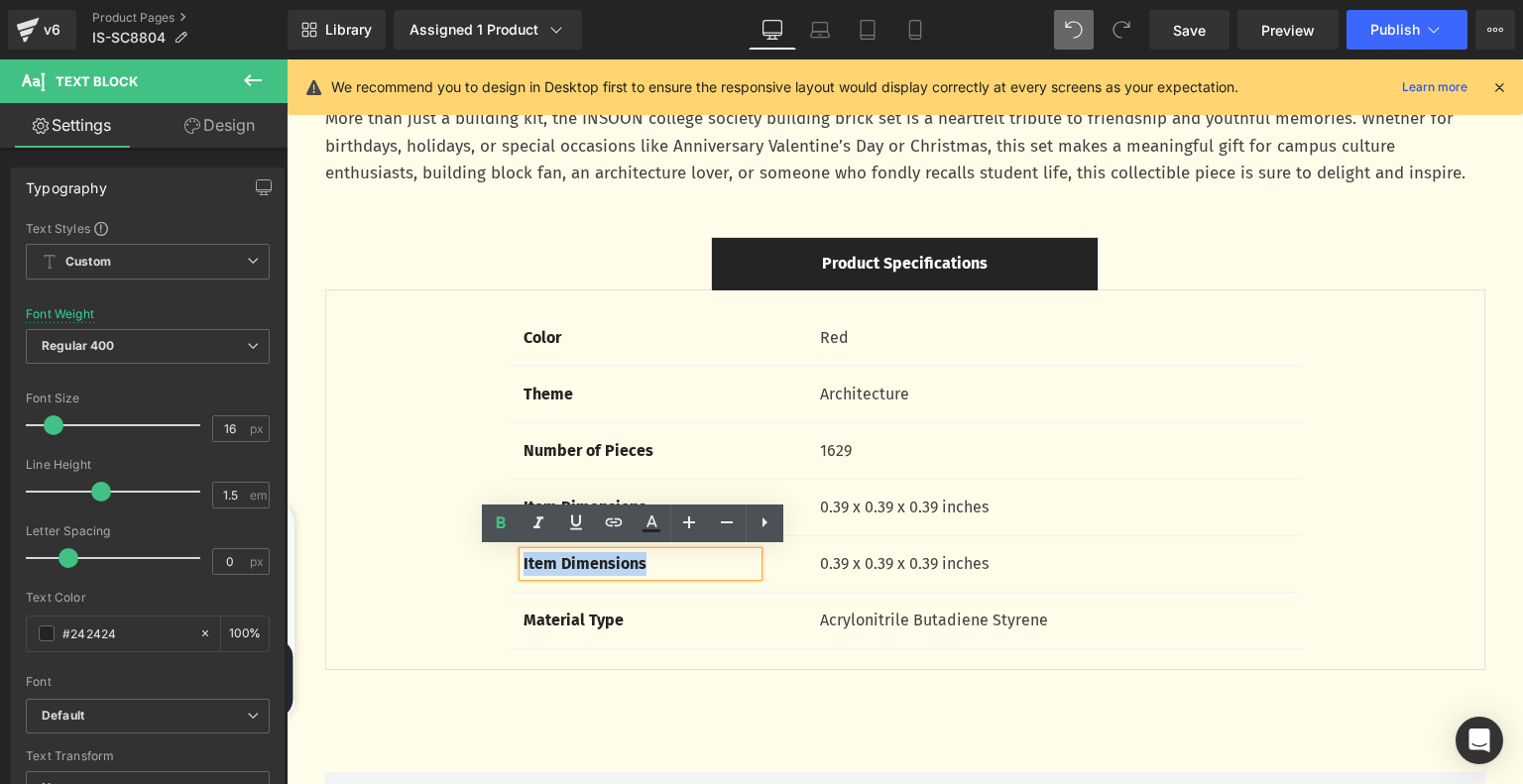 click on "Item Dimensions" at bounding box center (641, 564) 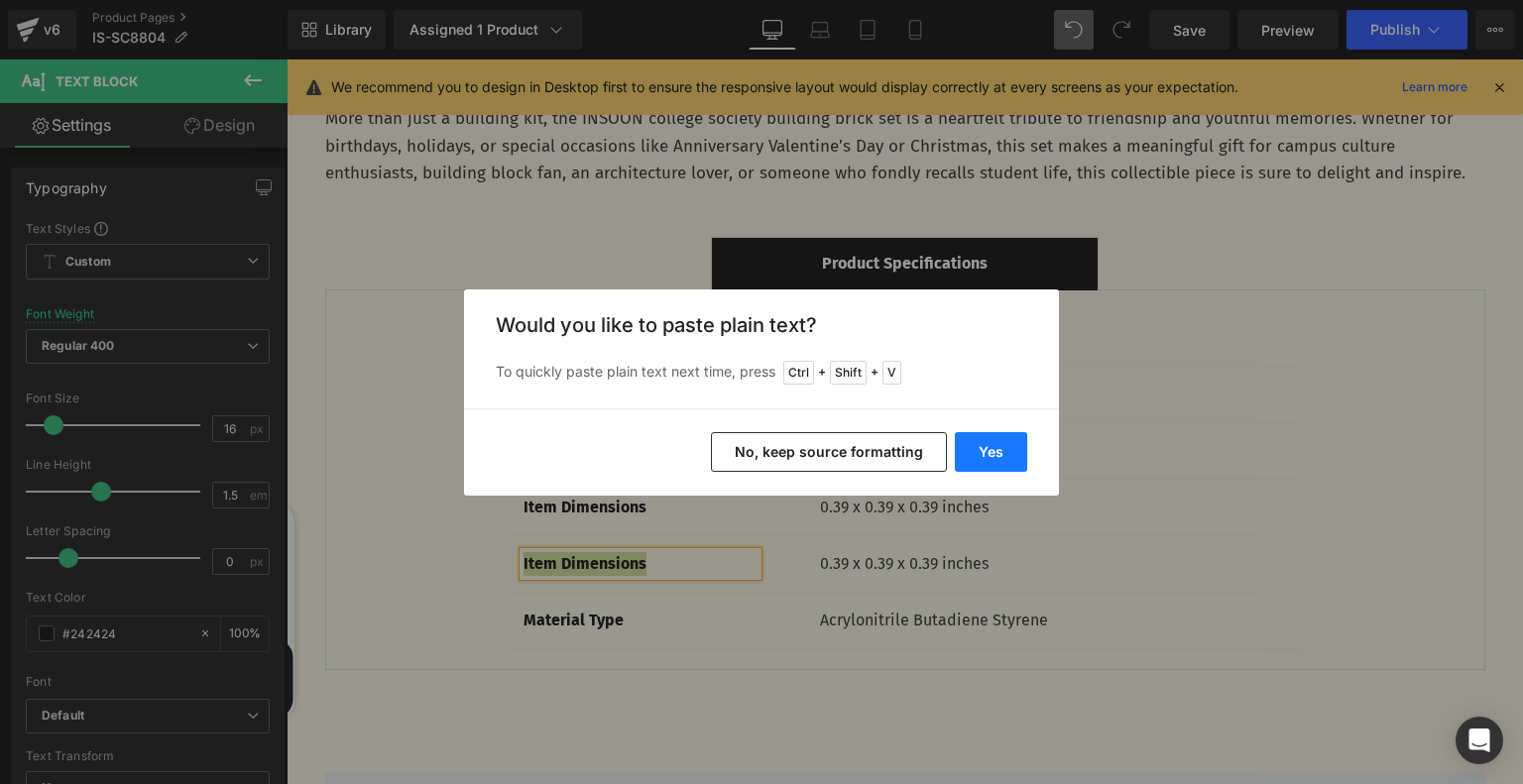click on "Yes" at bounding box center (991, 452) 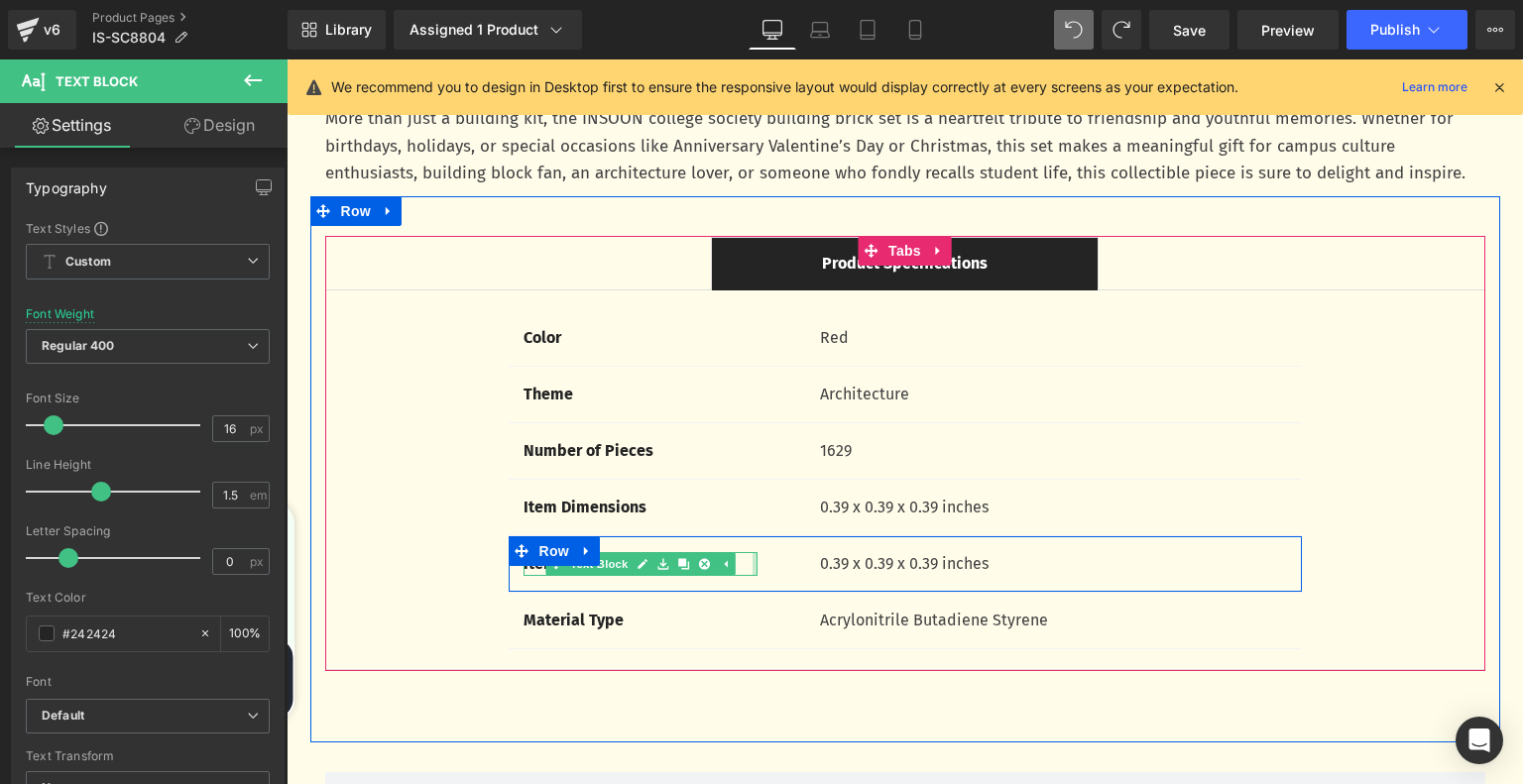 click at bounding box center (755, 564) 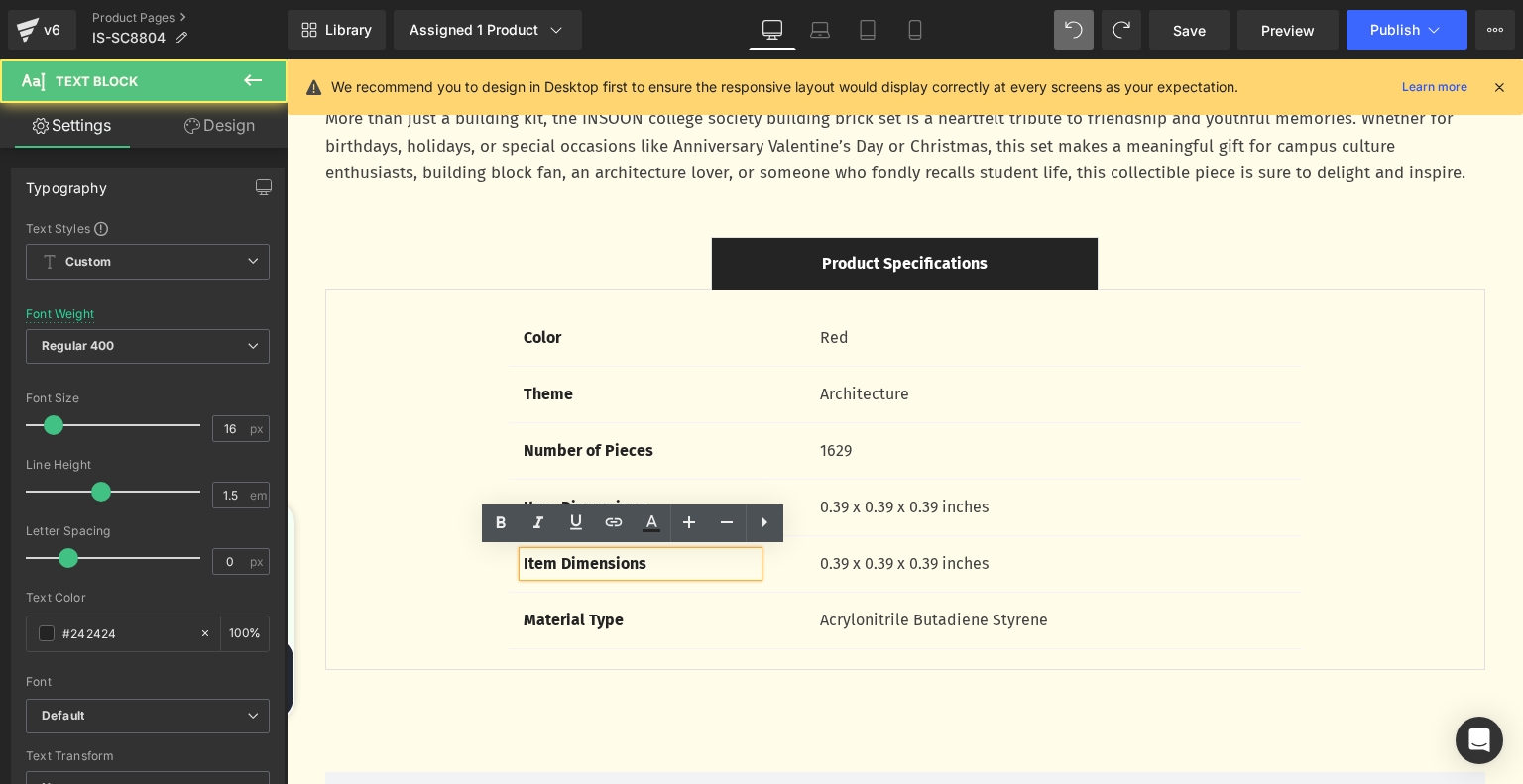 click on "Item Dimensions" at bounding box center (641, 564) 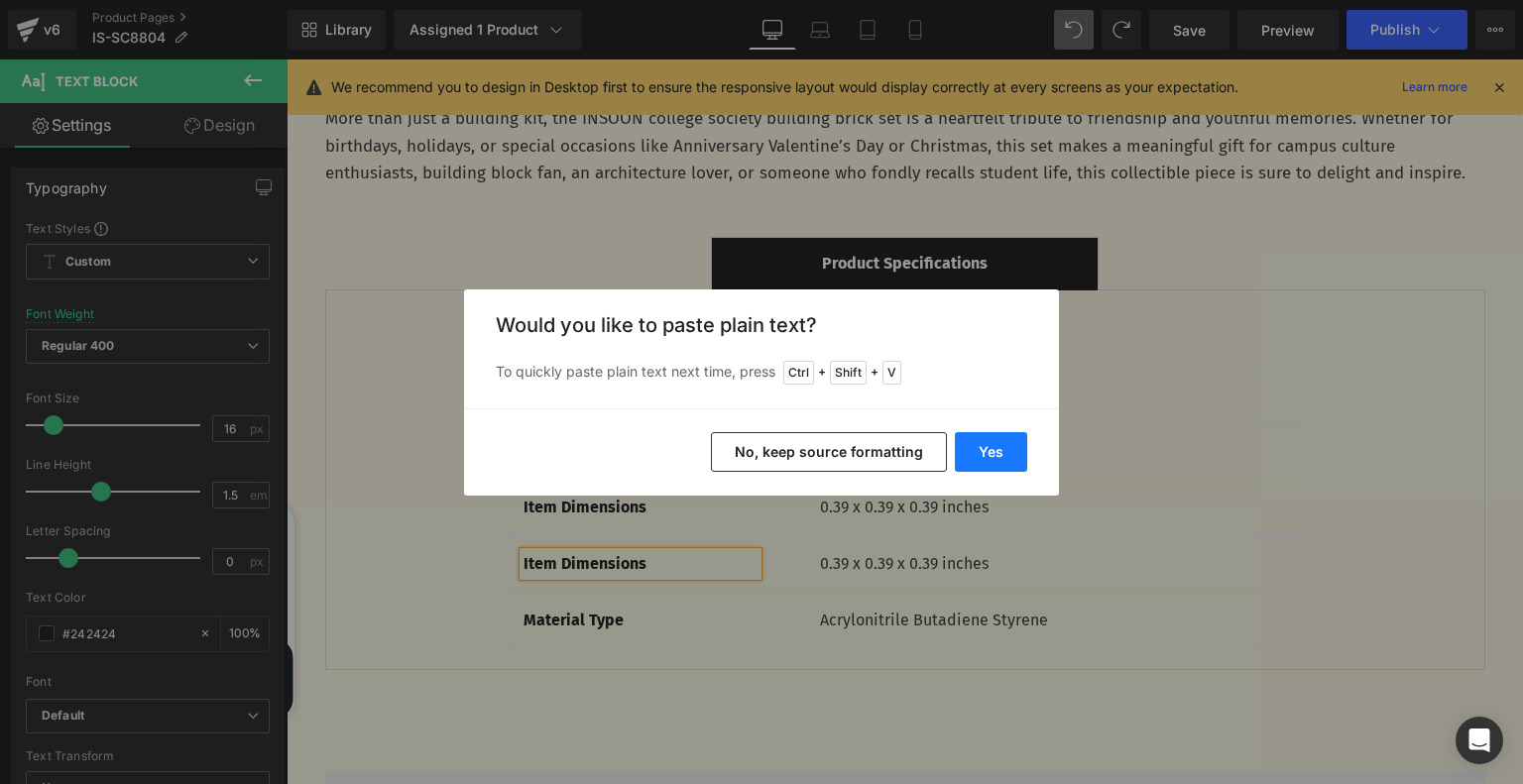 click on "Yes" at bounding box center (991, 452) 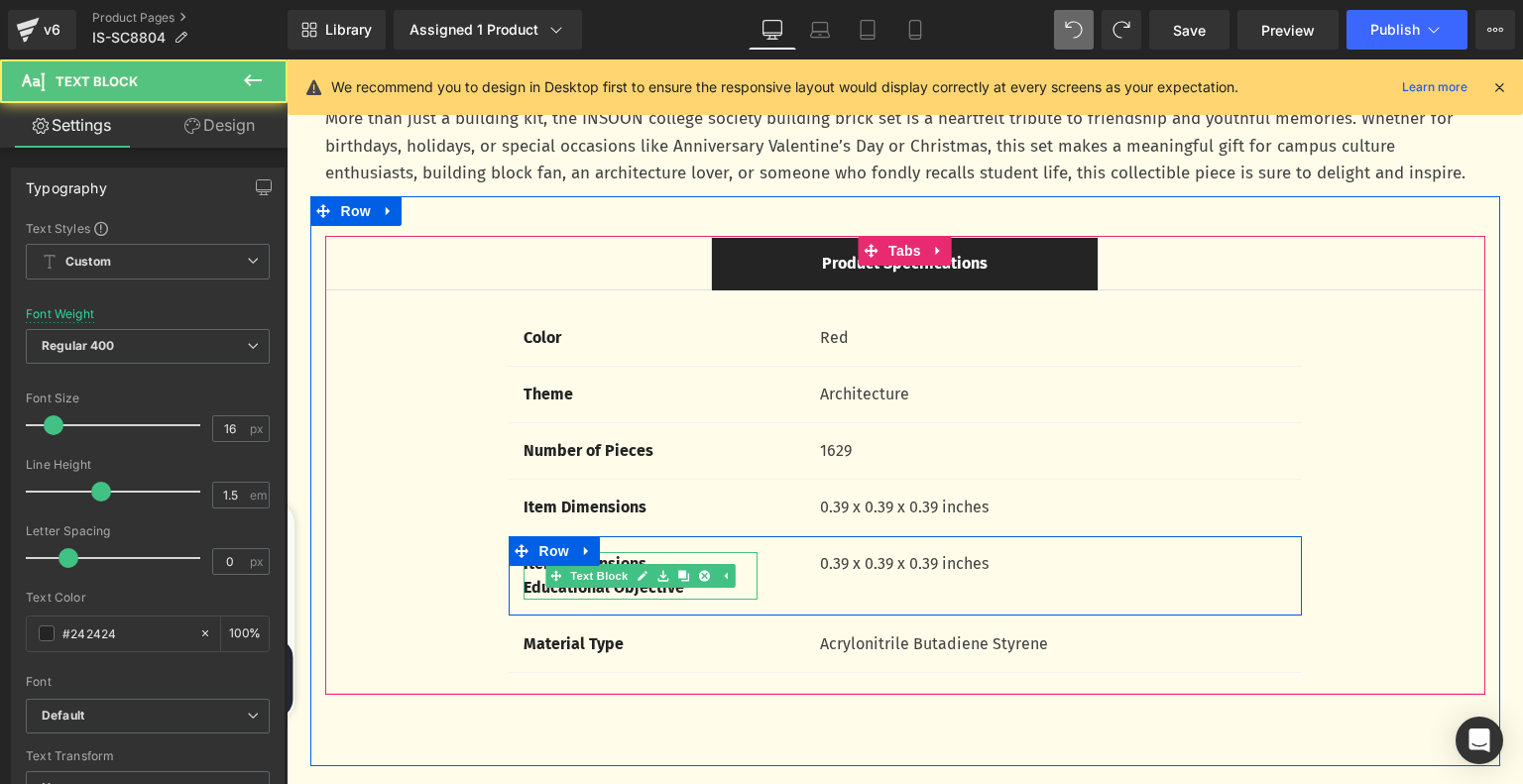 click on "Item Dimensions" at bounding box center (641, 564) 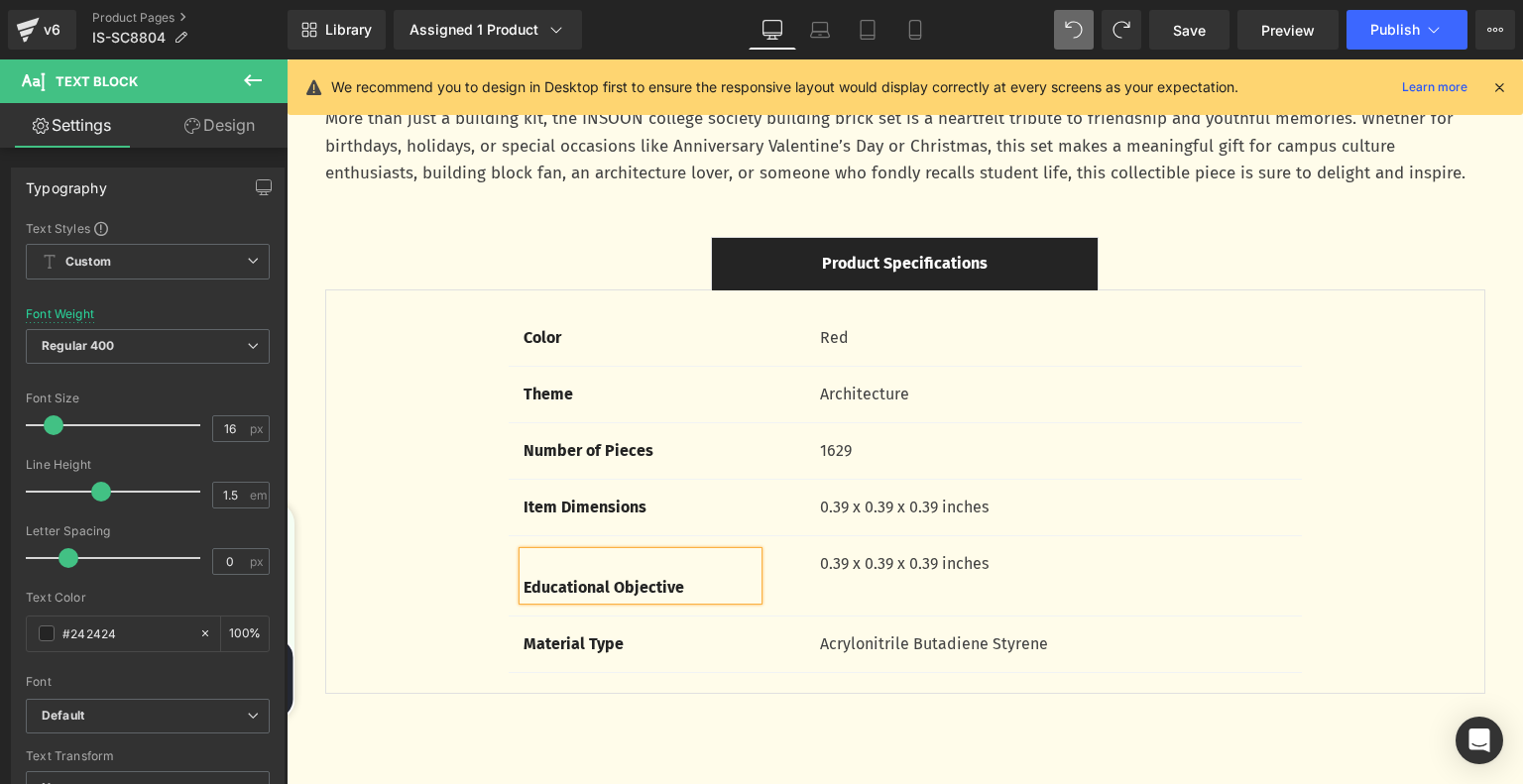 click on "Educational Objective" at bounding box center (604, 587) 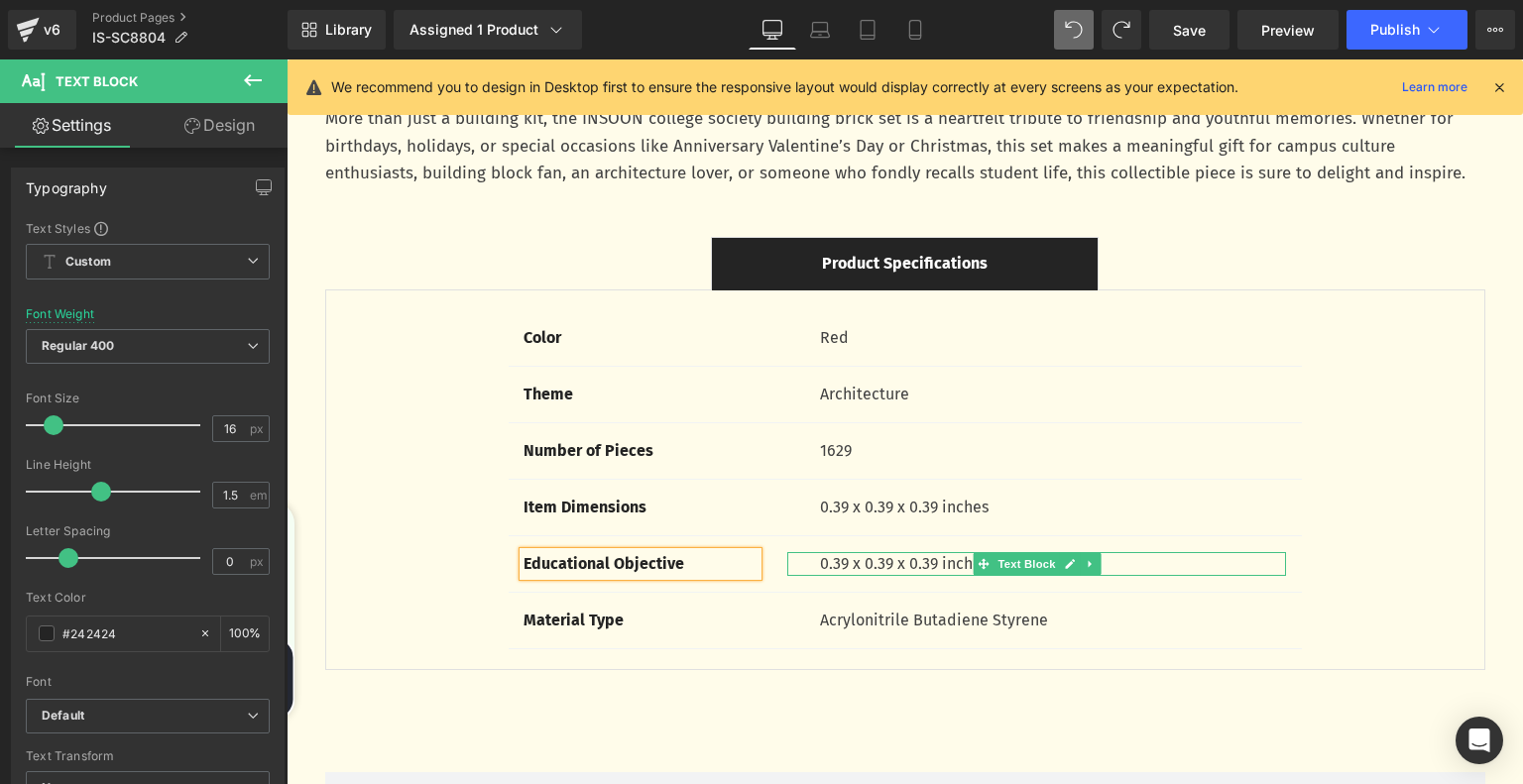 click on "0.39 x 0.39 x 0.39 inches" at bounding box center (1053, 564) 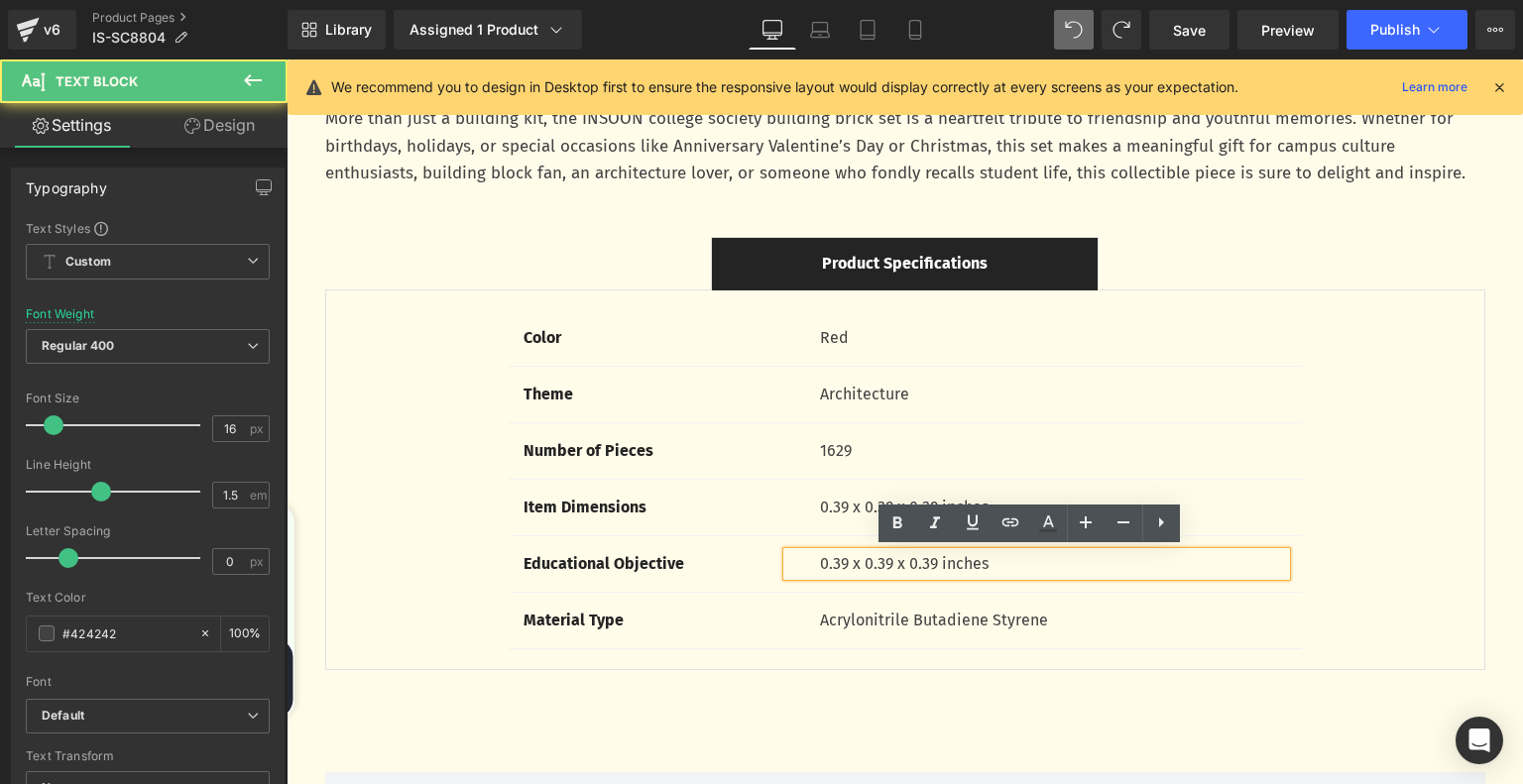click on "0.39 x 0.39 x 0.39 inches" at bounding box center (1053, 564) 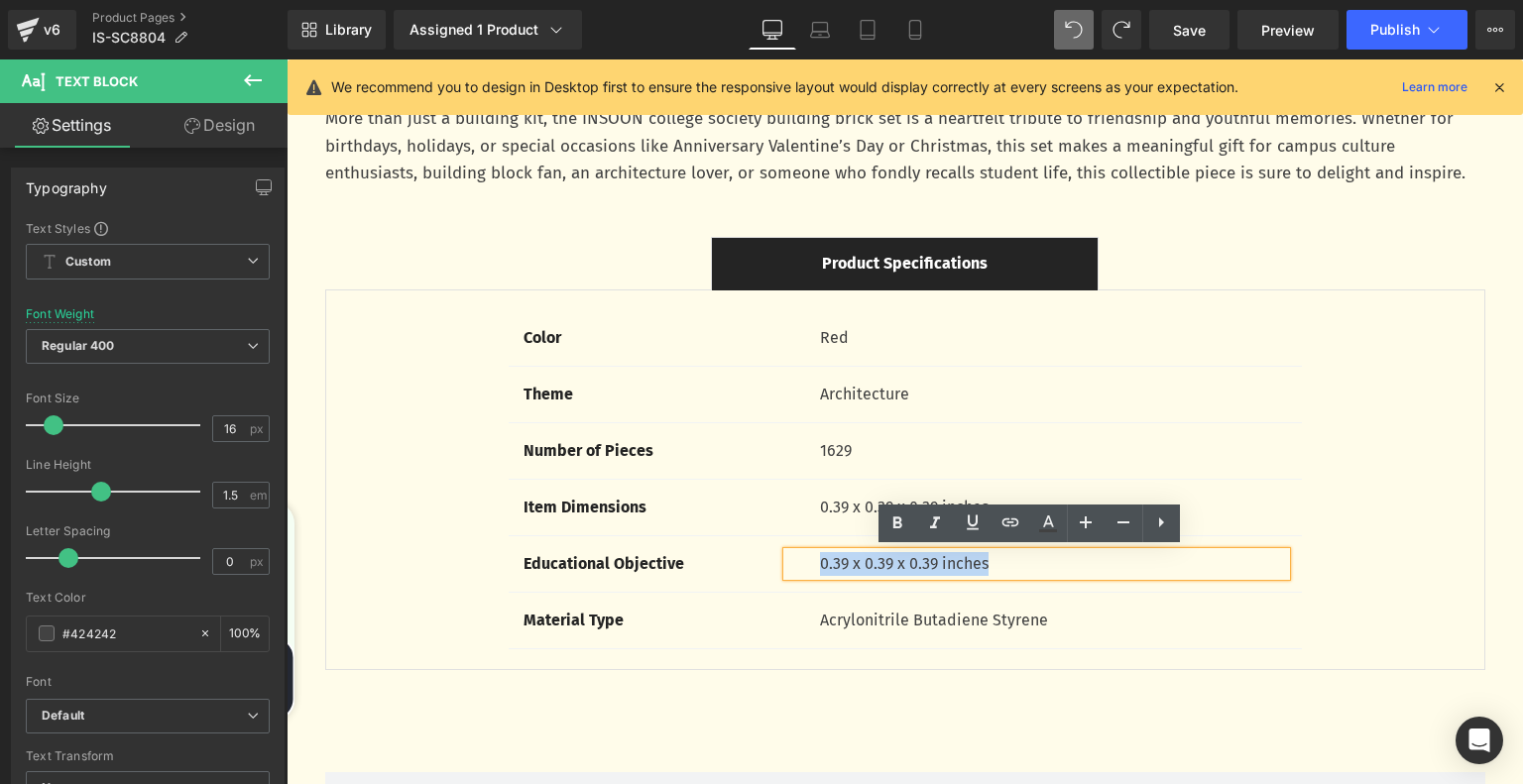 drag, startPoint x: 814, startPoint y: 560, endPoint x: 991, endPoint y: 565, distance: 177.0706 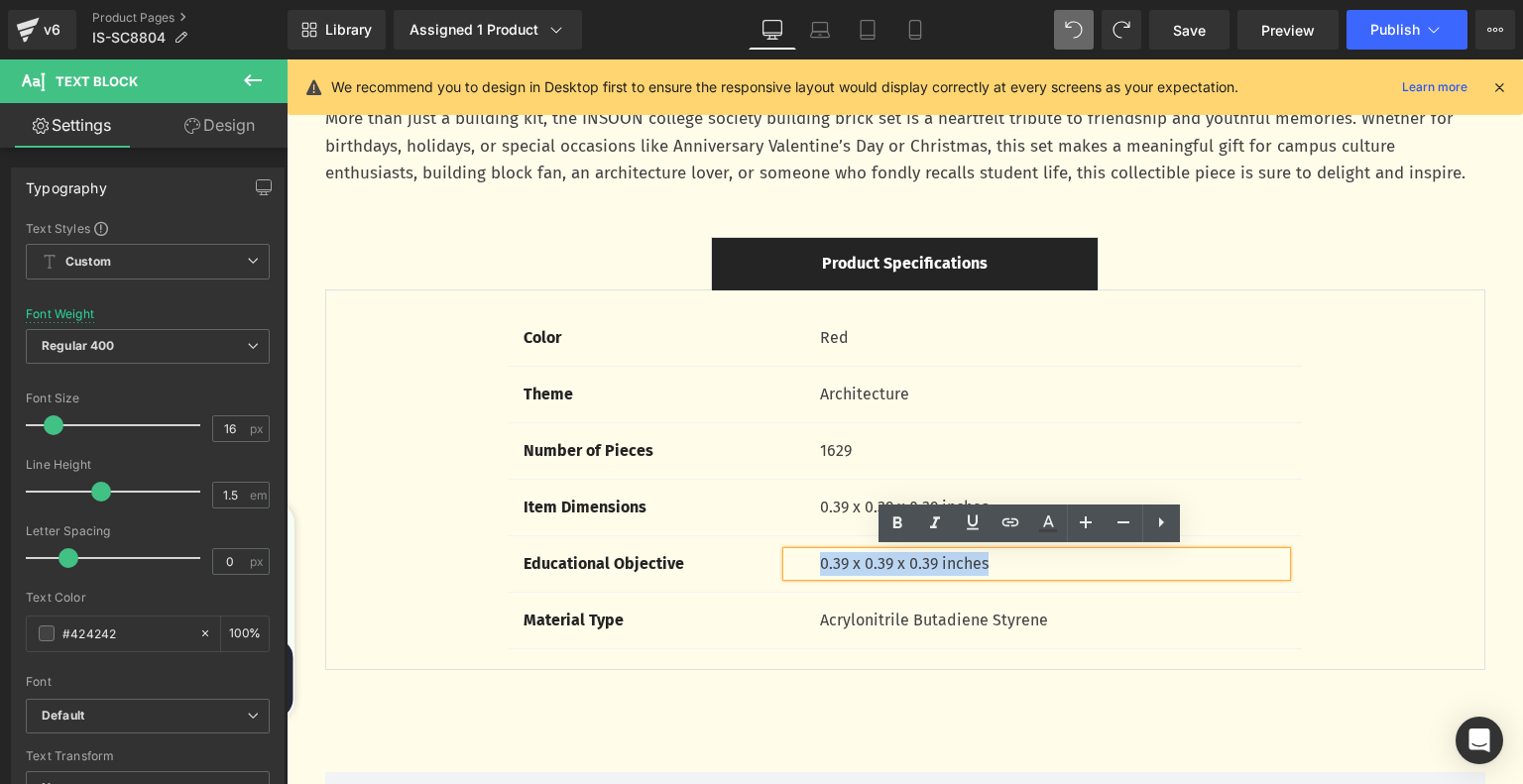 click on "0.39 x 0.39 x 0.39 inches" at bounding box center (1053, 564) 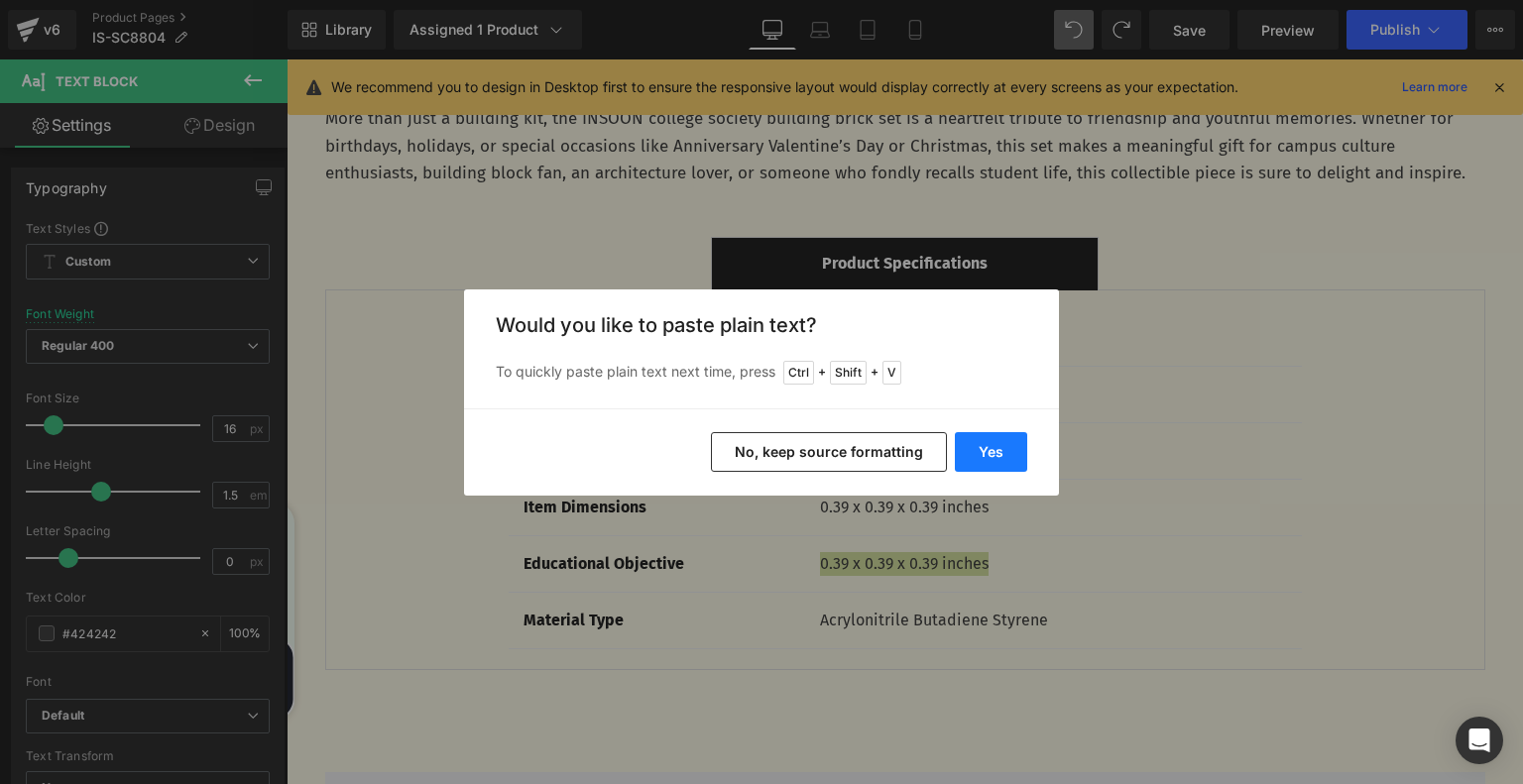 click on "Yes" at bounding box center [991, 452] 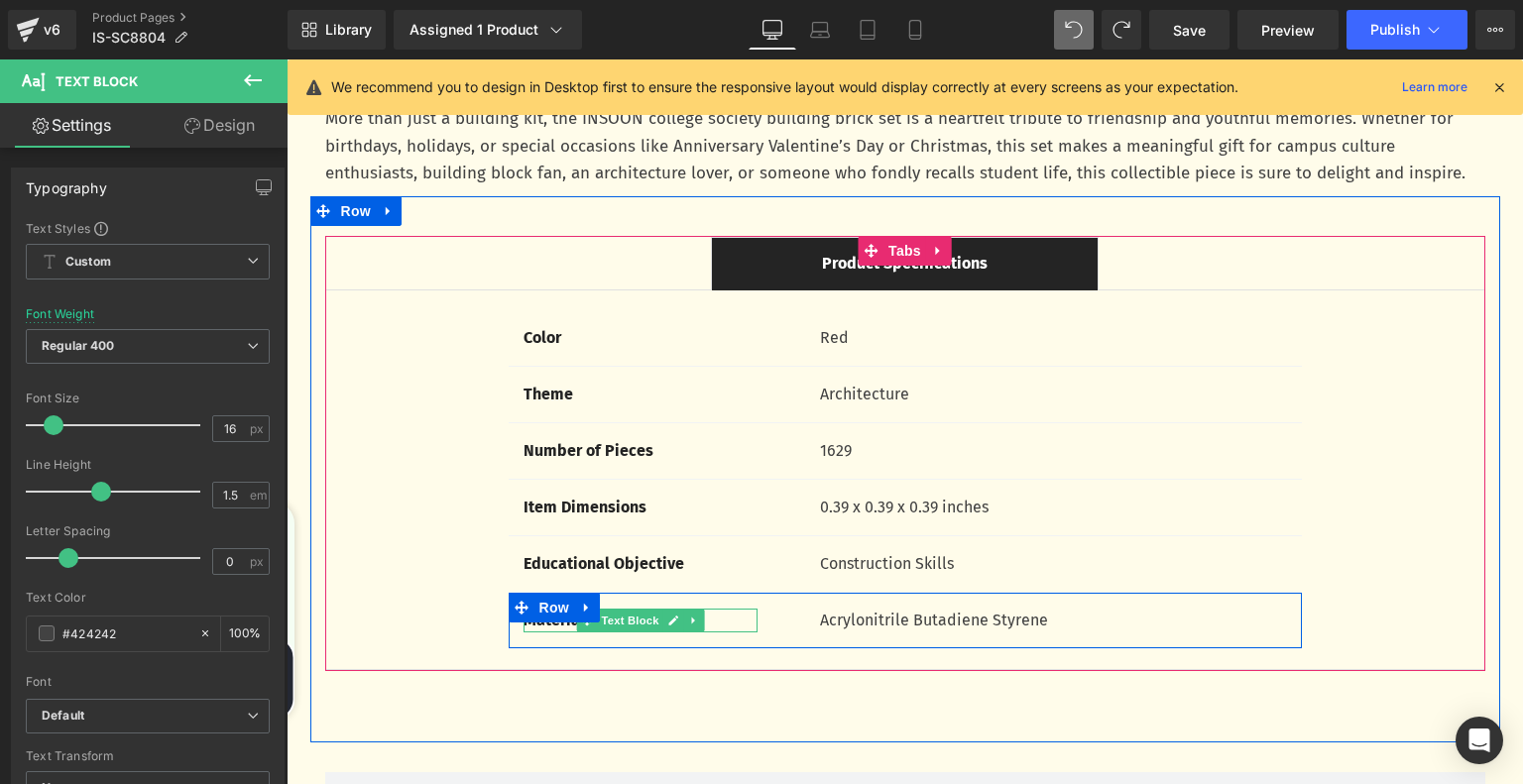 click on "Material Type" at bounding box center (641, 620) 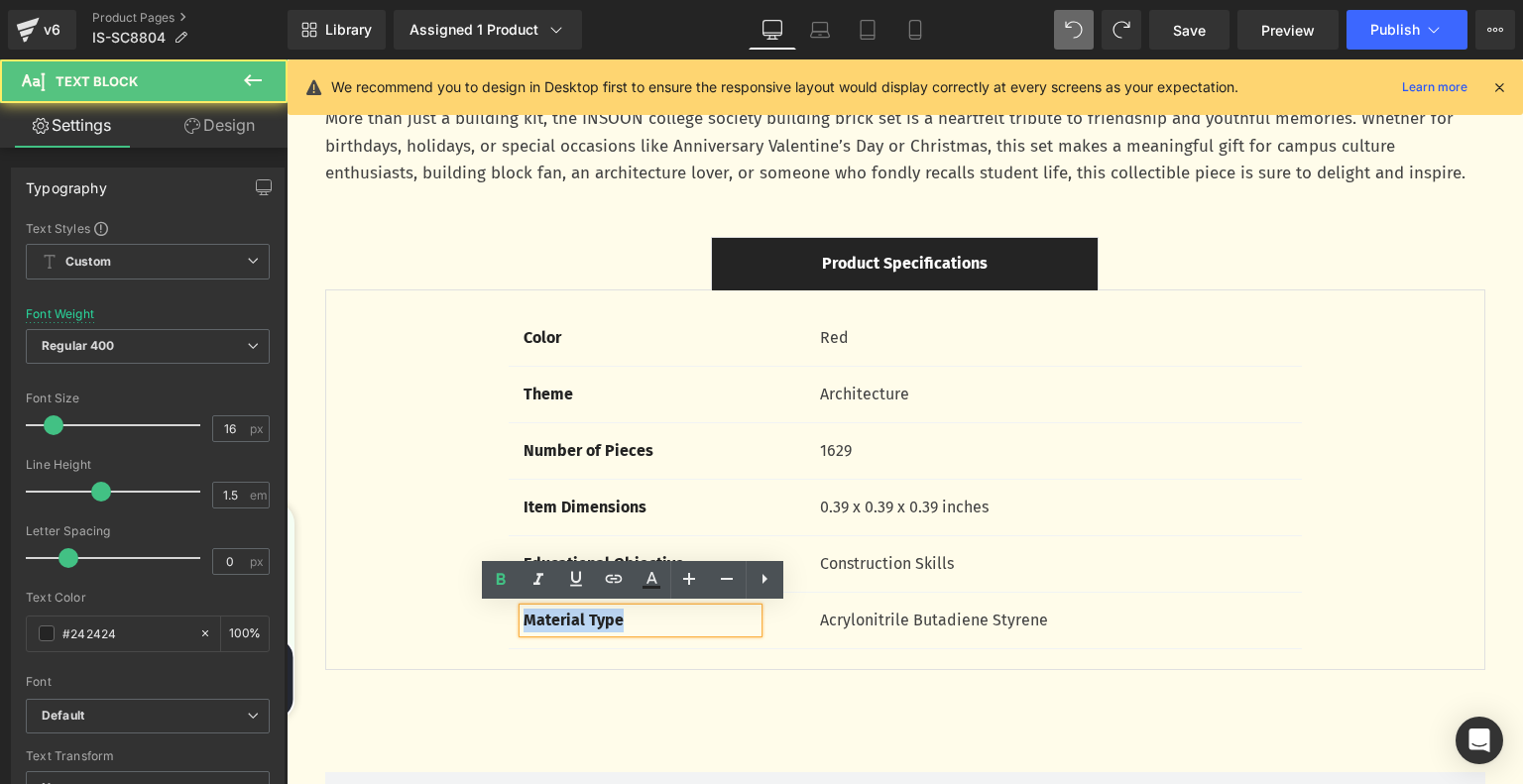 drag, startPoint x: 625, startPoint y: 619, endPoint x: 520, endPoint y: 620, distance: 105.004762 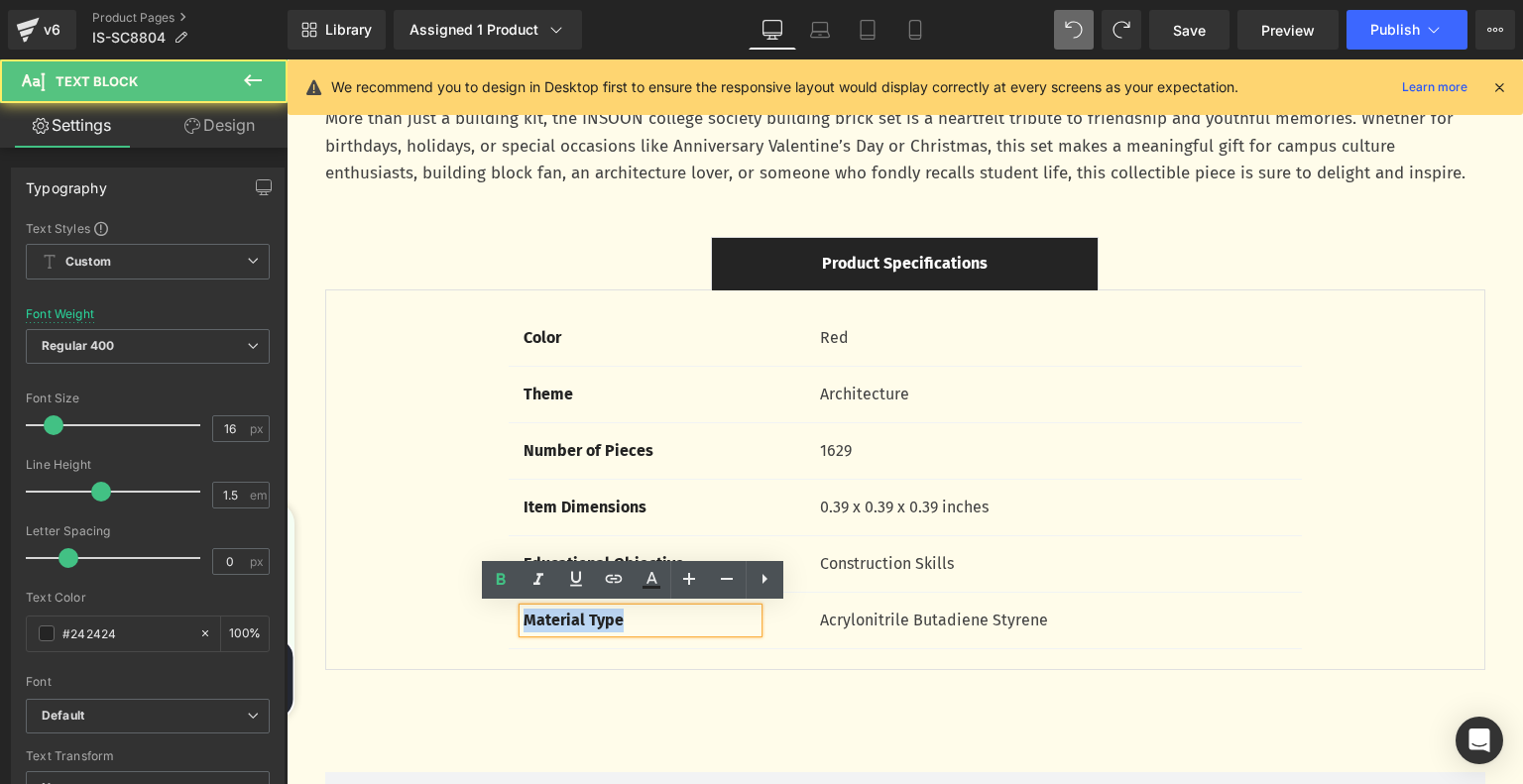 click on "Material Type" at bounding box center [641, 620] 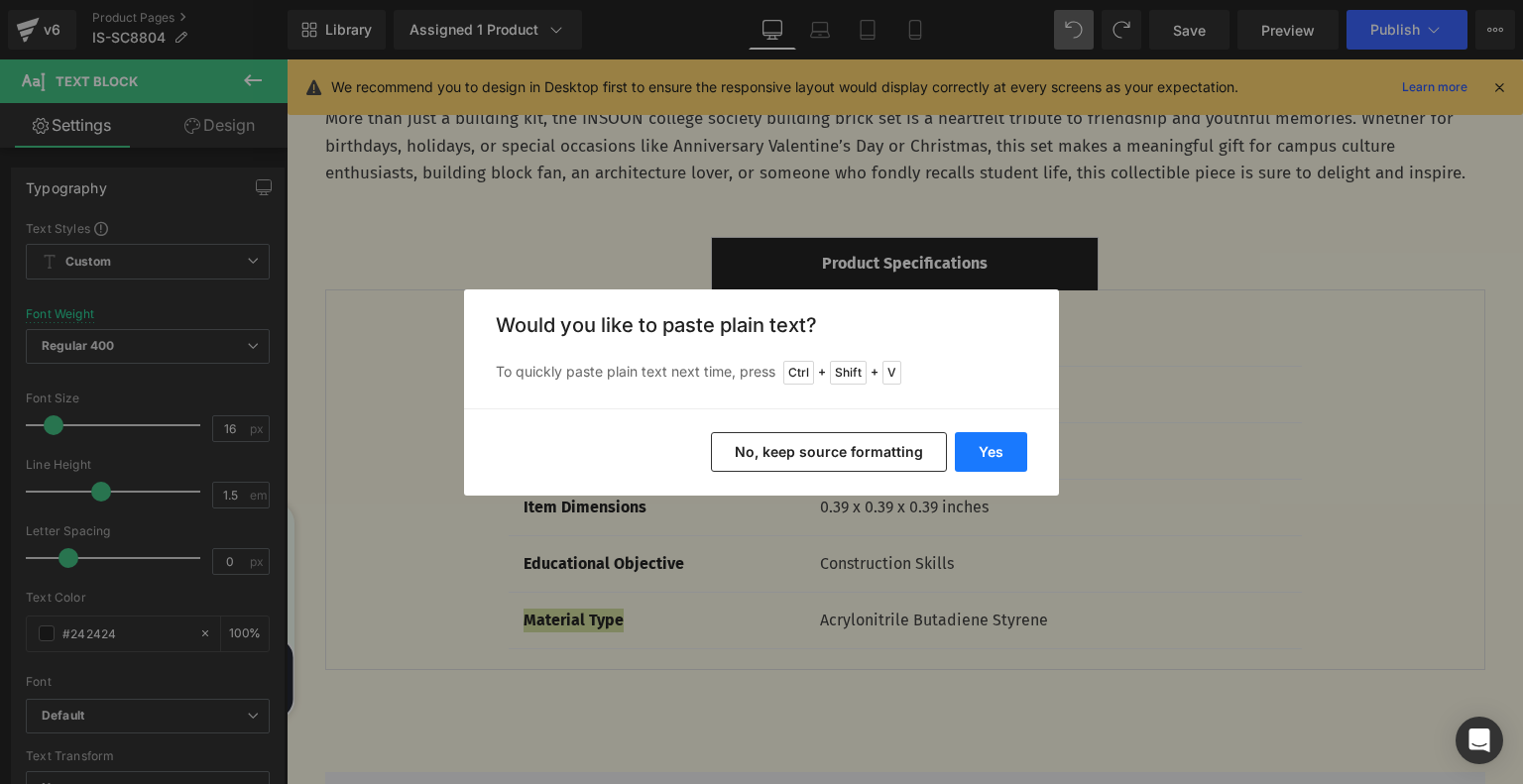 click on "Yes" at bounding box center [991, 452] 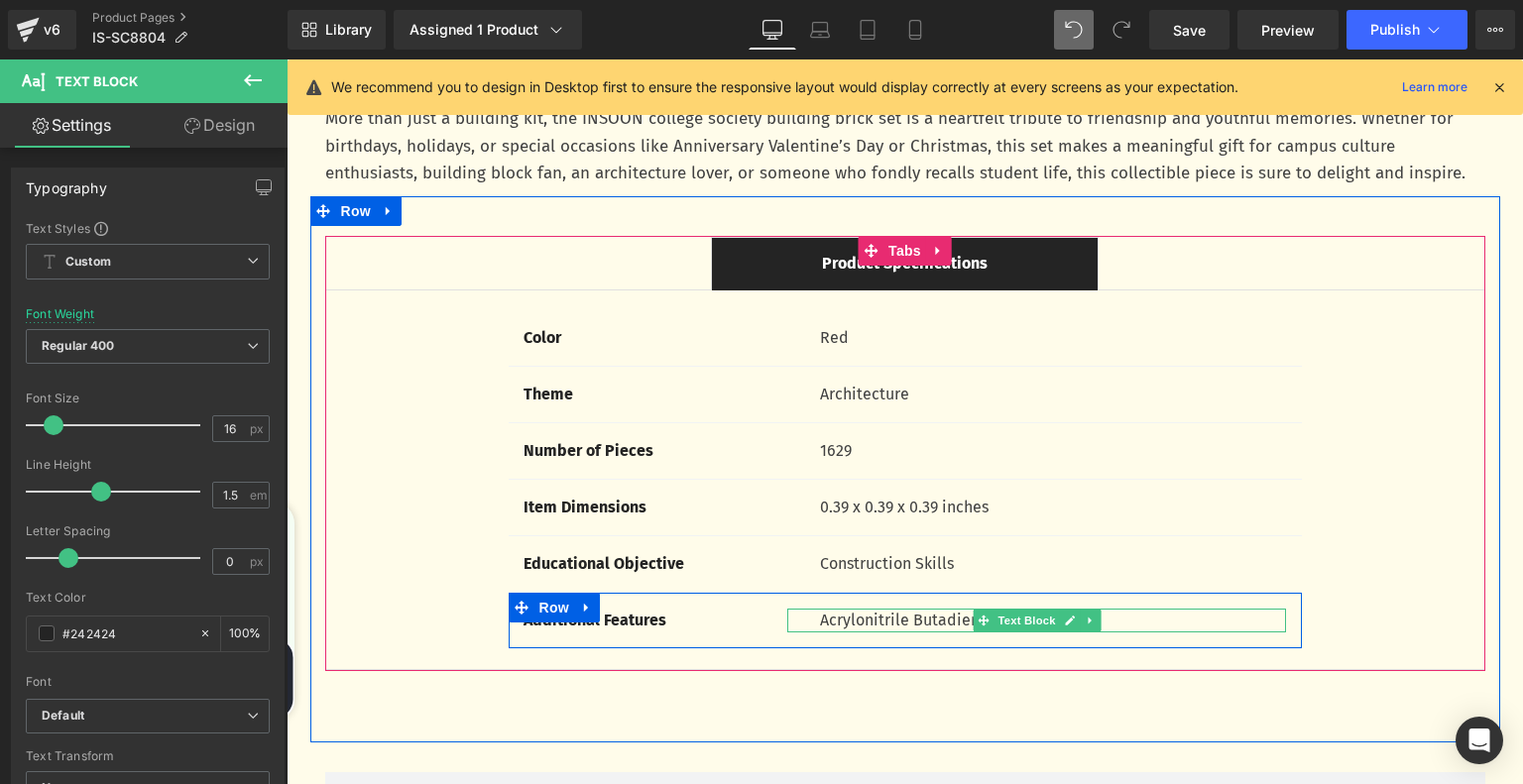 click on "Acrylonitrile Butadiene Styrene" at bounding box center [1053, 620] 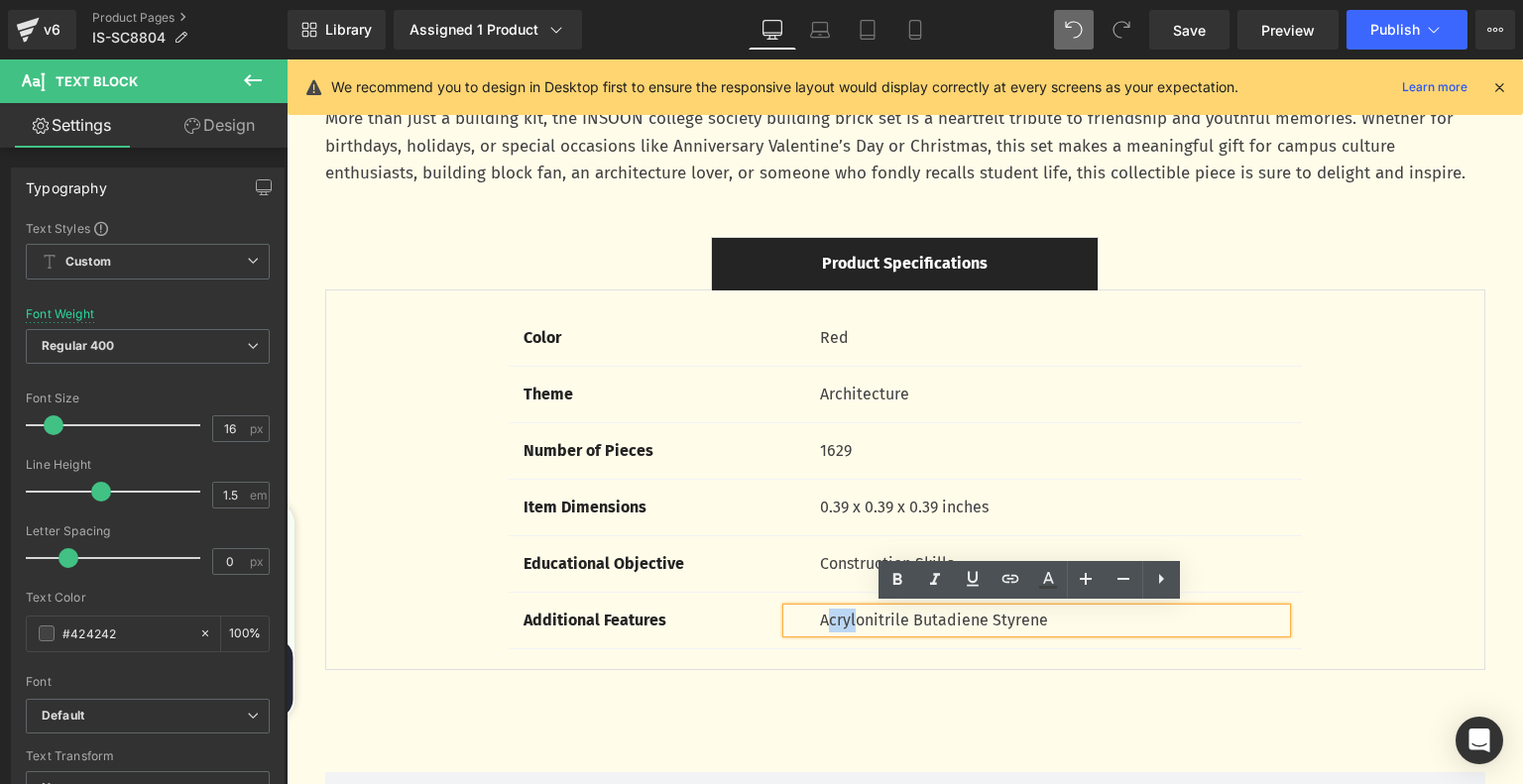drag, startPoint x: 817, startPoint y: 617, endPoint x: 843, endPoint y: 618, distance: 26.019224 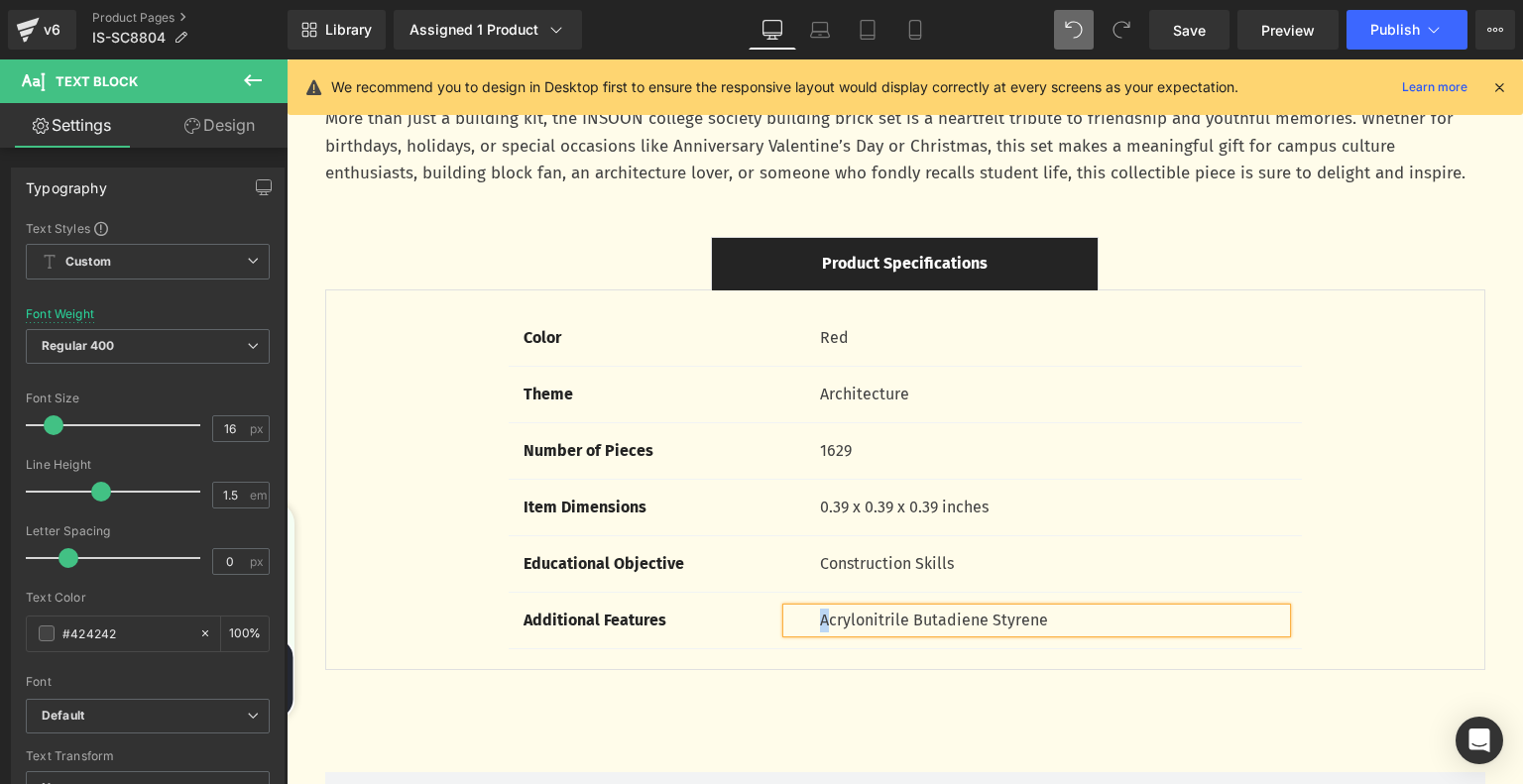click on "Acrylonitrile Butadiene Styrene" at bounding box center (1053, 620) 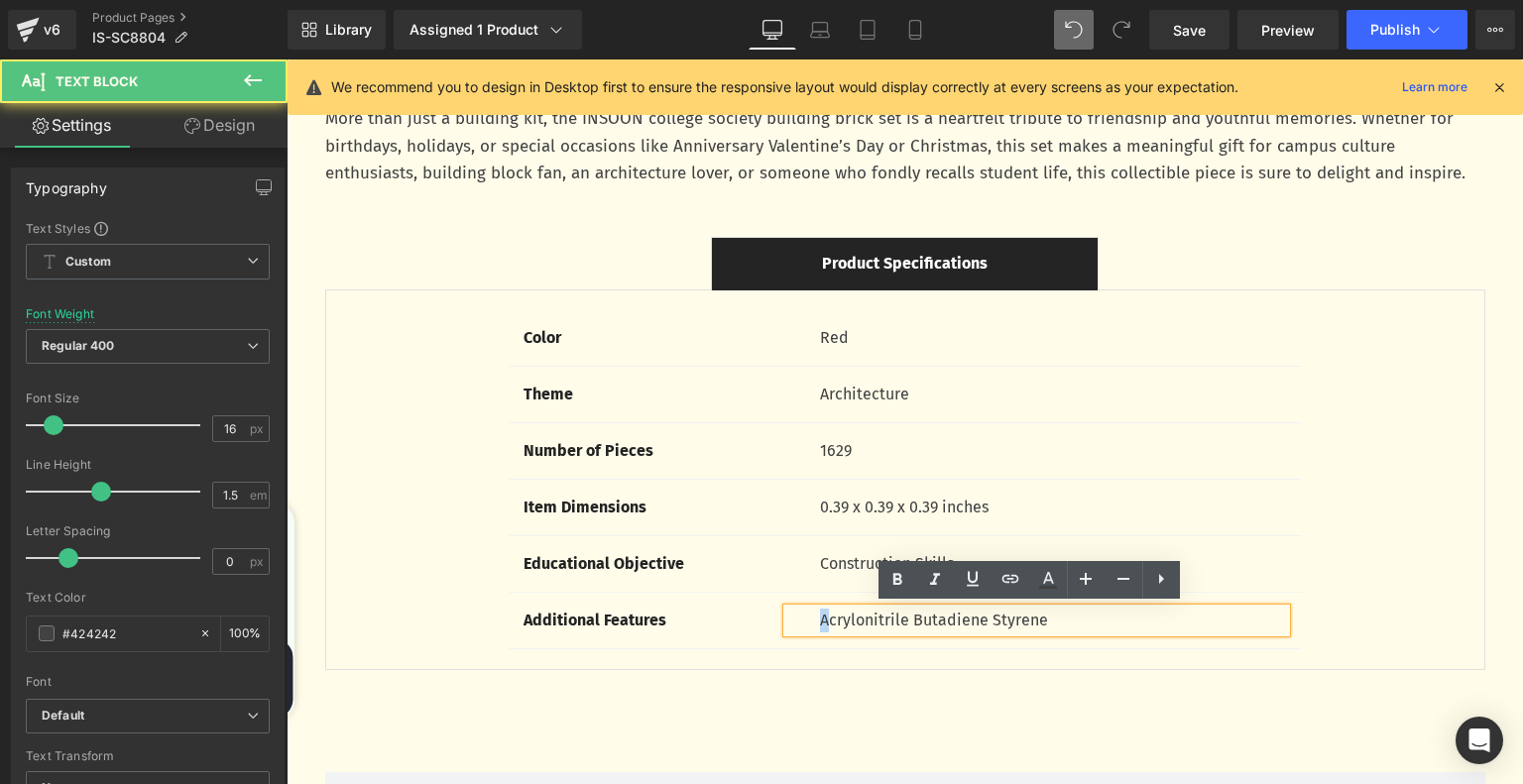click on "Acrylonitrile Butadiene Styrene" at bounding box center (1053, 620) 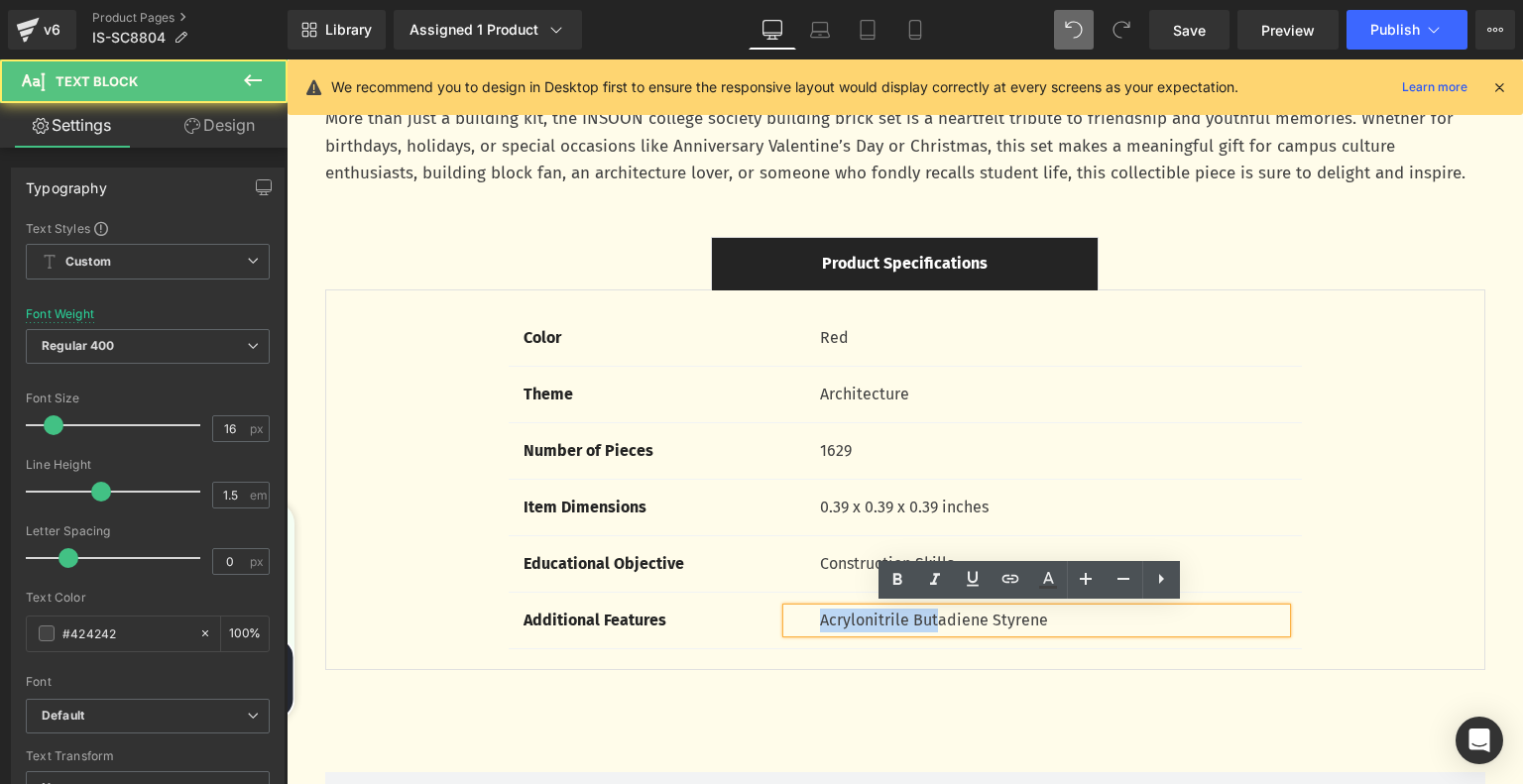 drag, startPoint x: 815, startPoint y: 618, endPoint x: 968, endPoint y: 619, distance: 153.00327 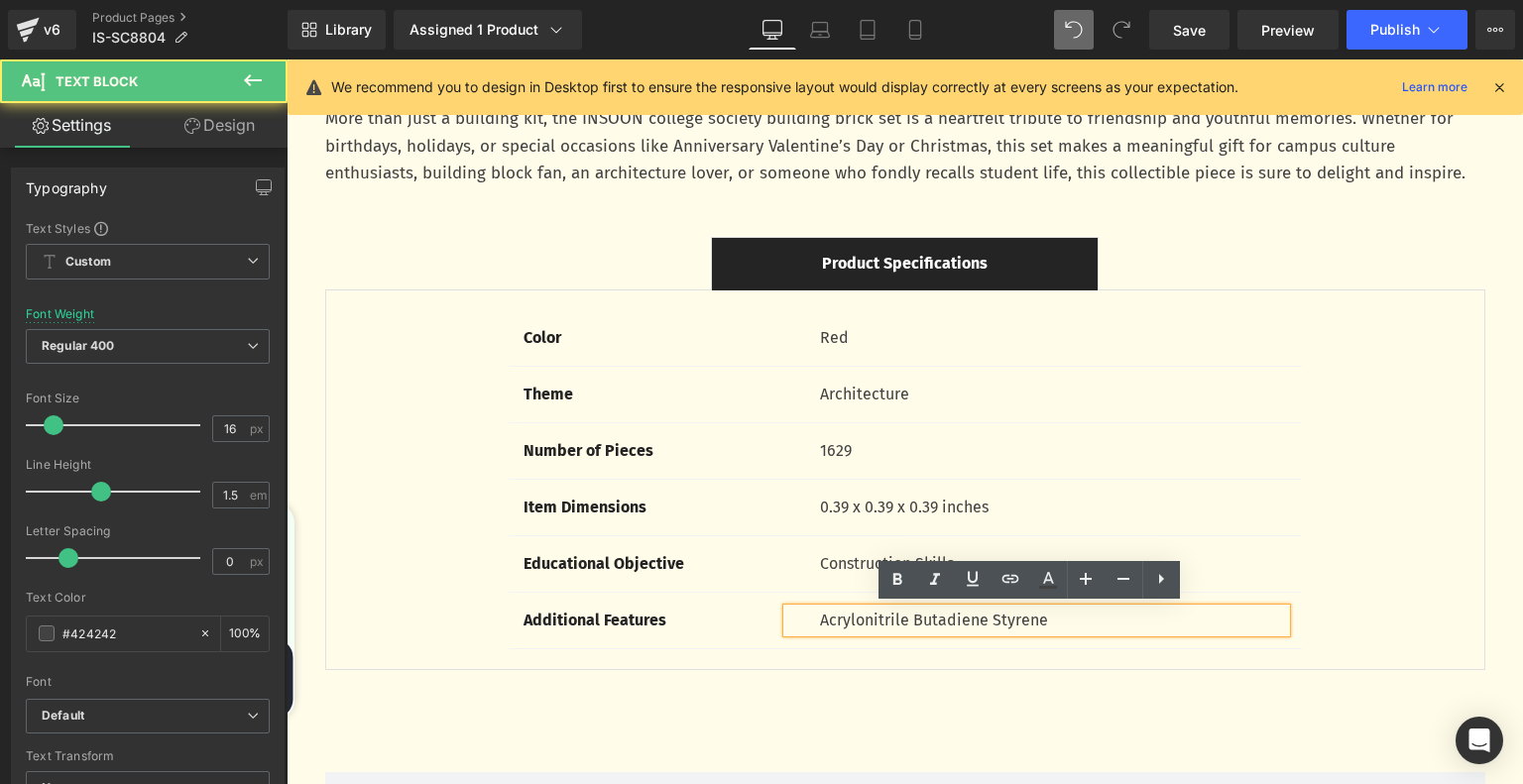 click on "Acrylonitrile Butadiene Styrene" at bounding box center (1053, 620) 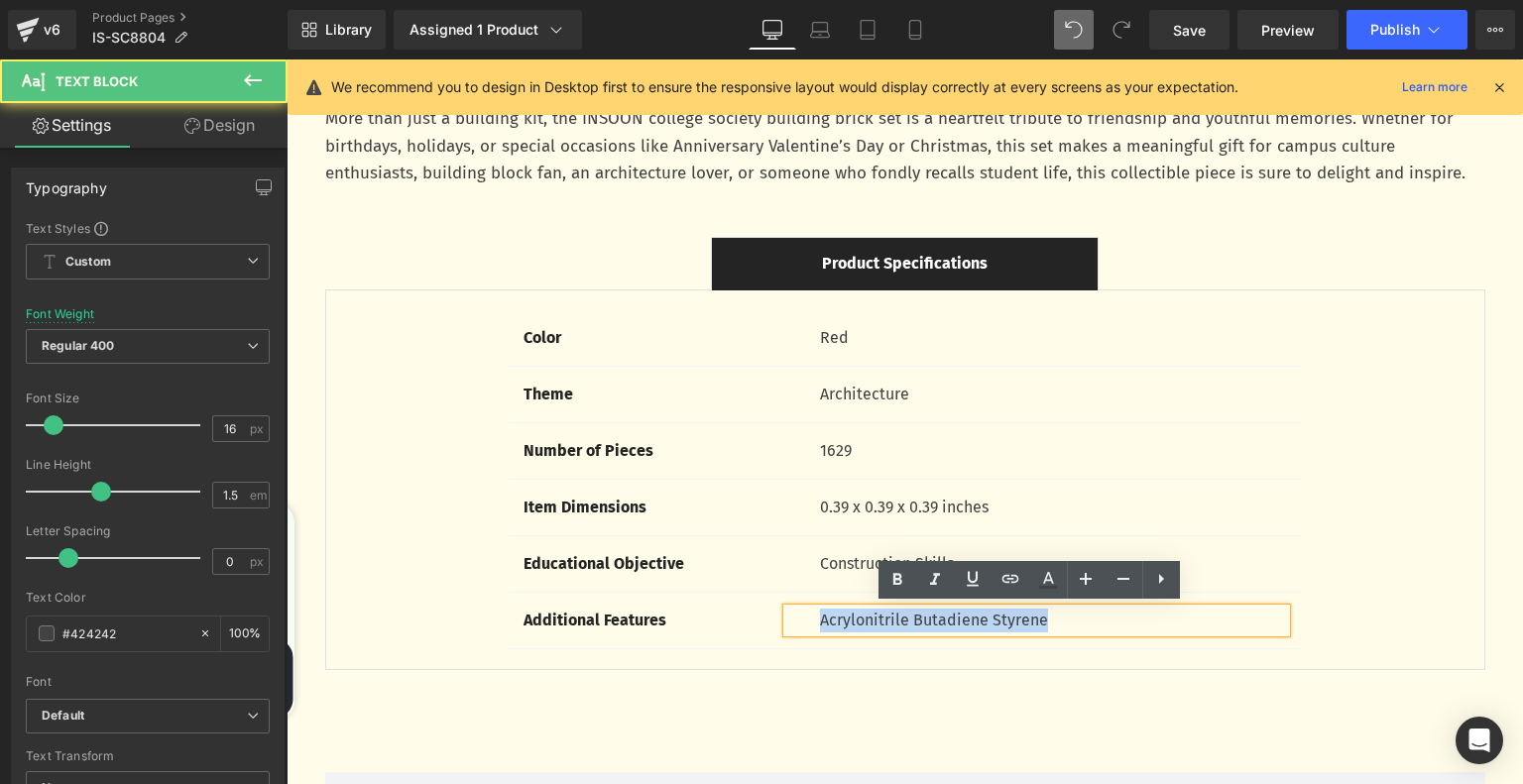 drag, startPoint x: 1040, startPoint y: 619, endPoint x: 772, endPoint y: 619, distance: 268 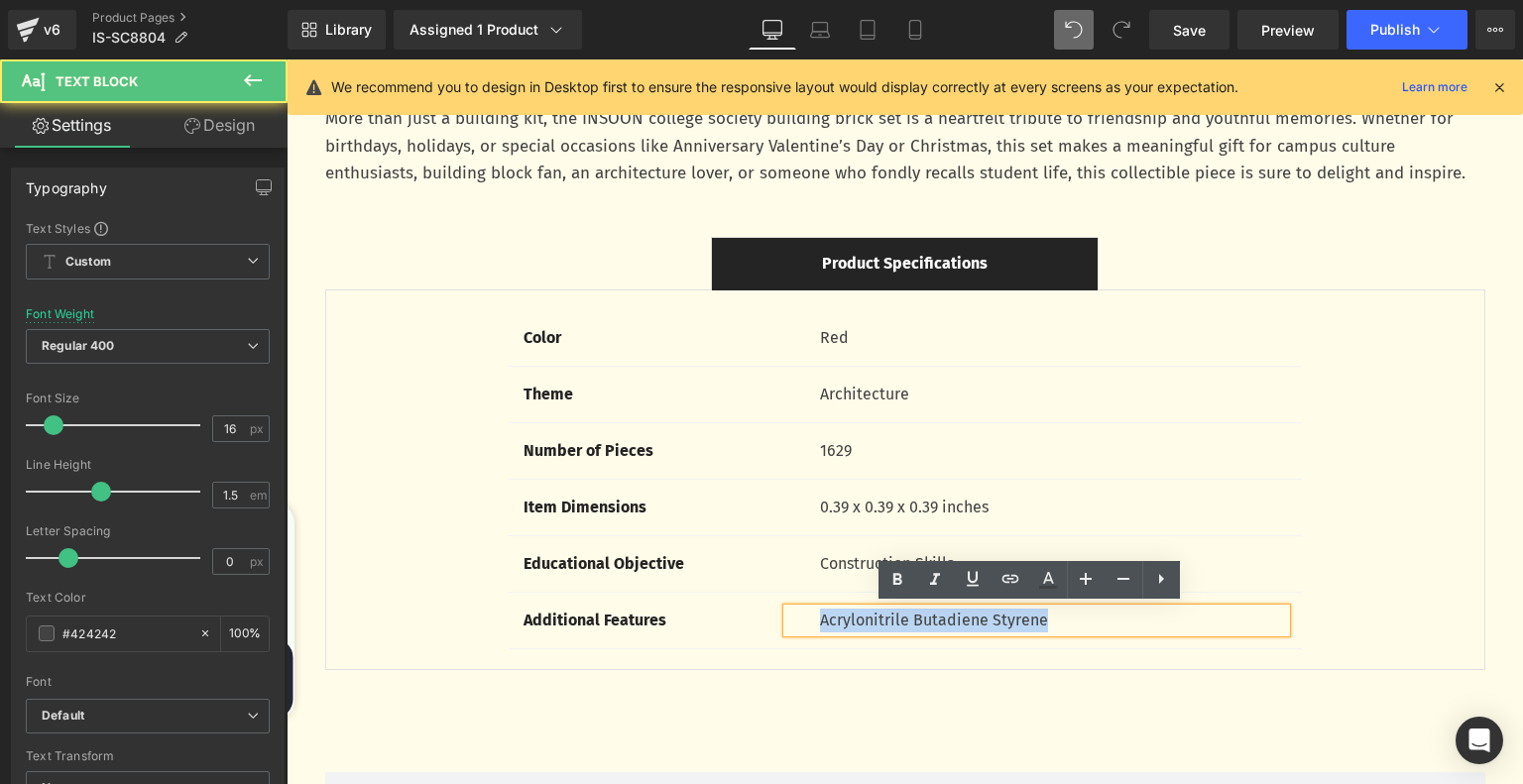 click on "Acrylonitrile Butadiene Styrene Text Block" at bounding box center (1036, 620) 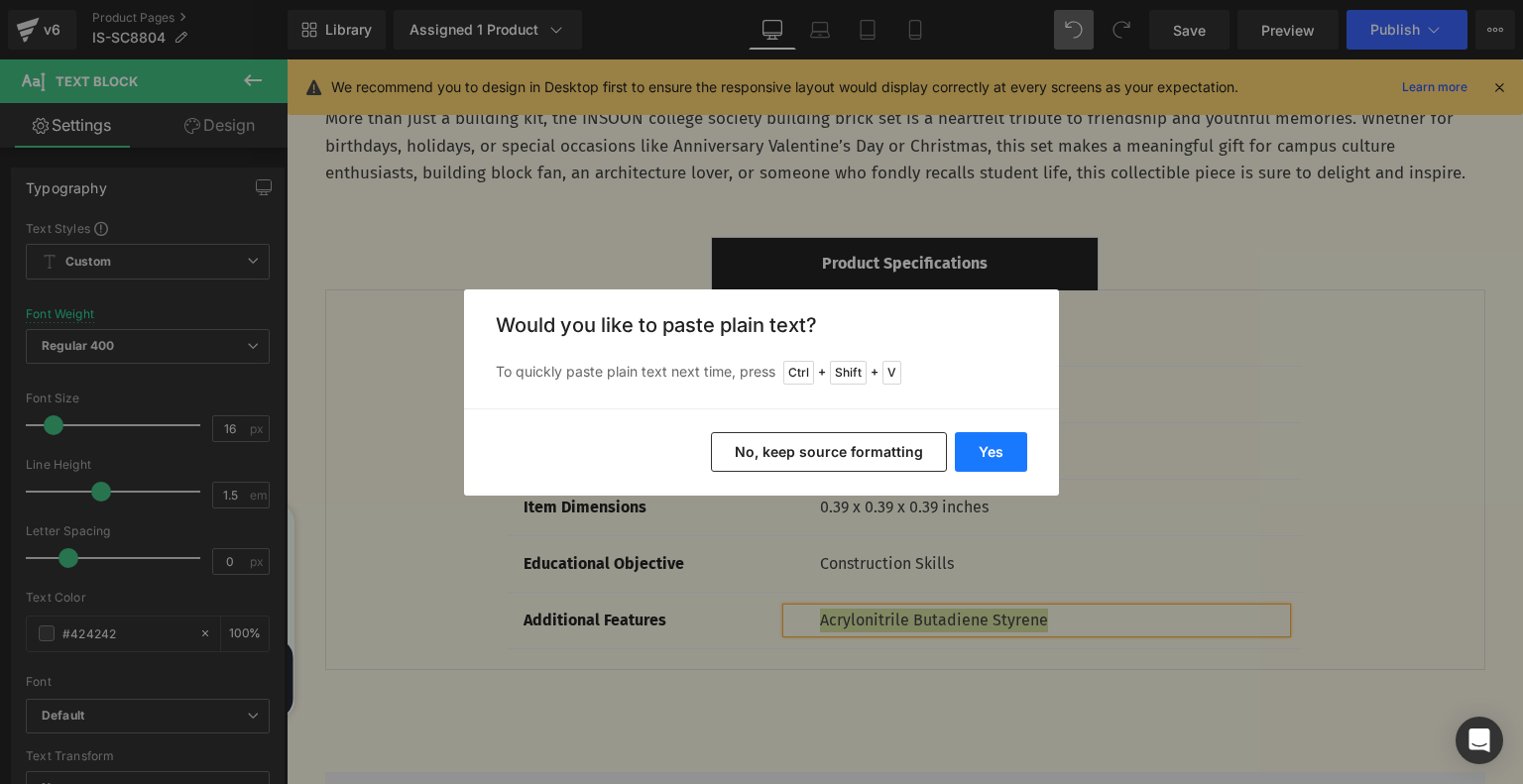 click on "Yes" at bounding box center (991, 452) 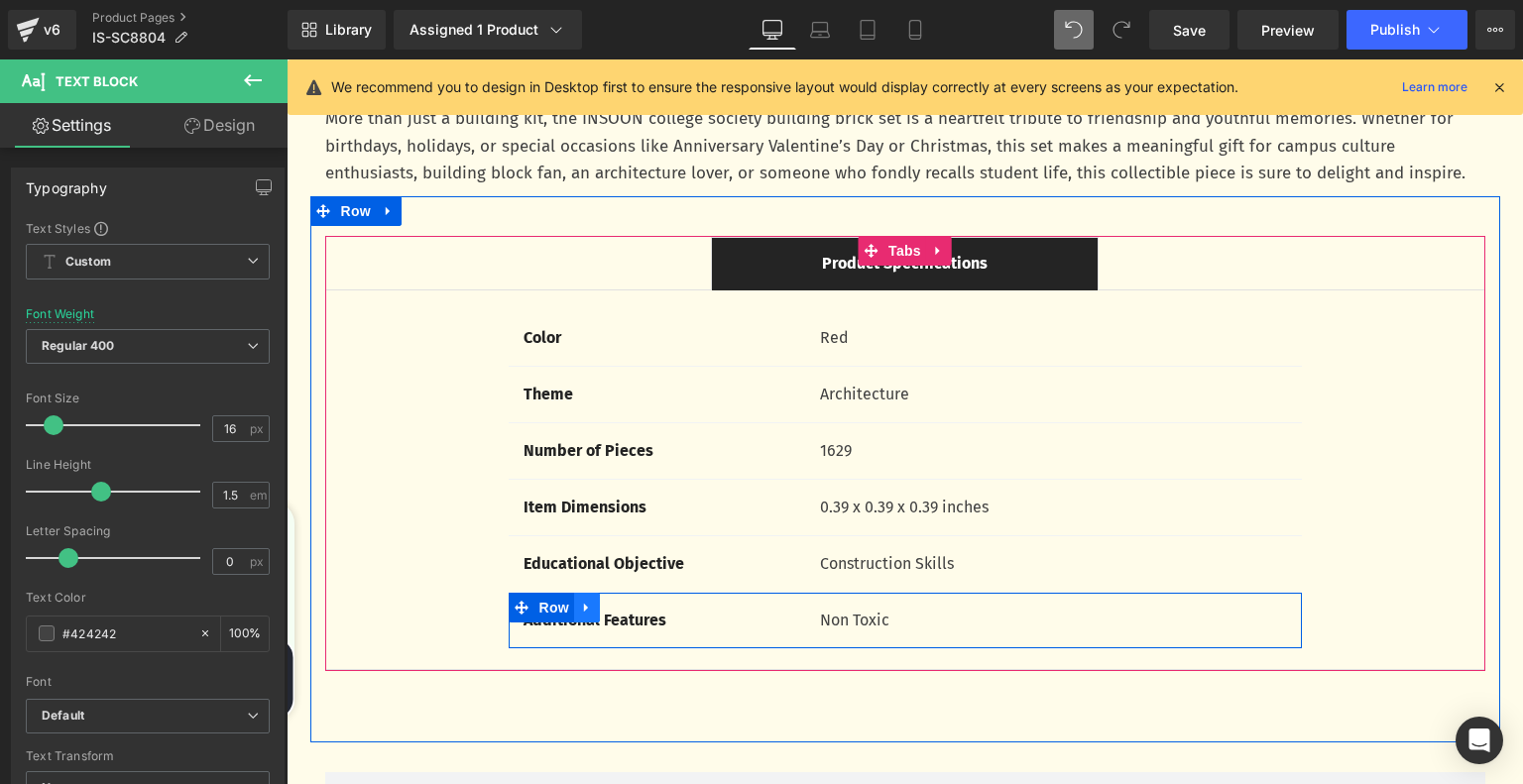 click 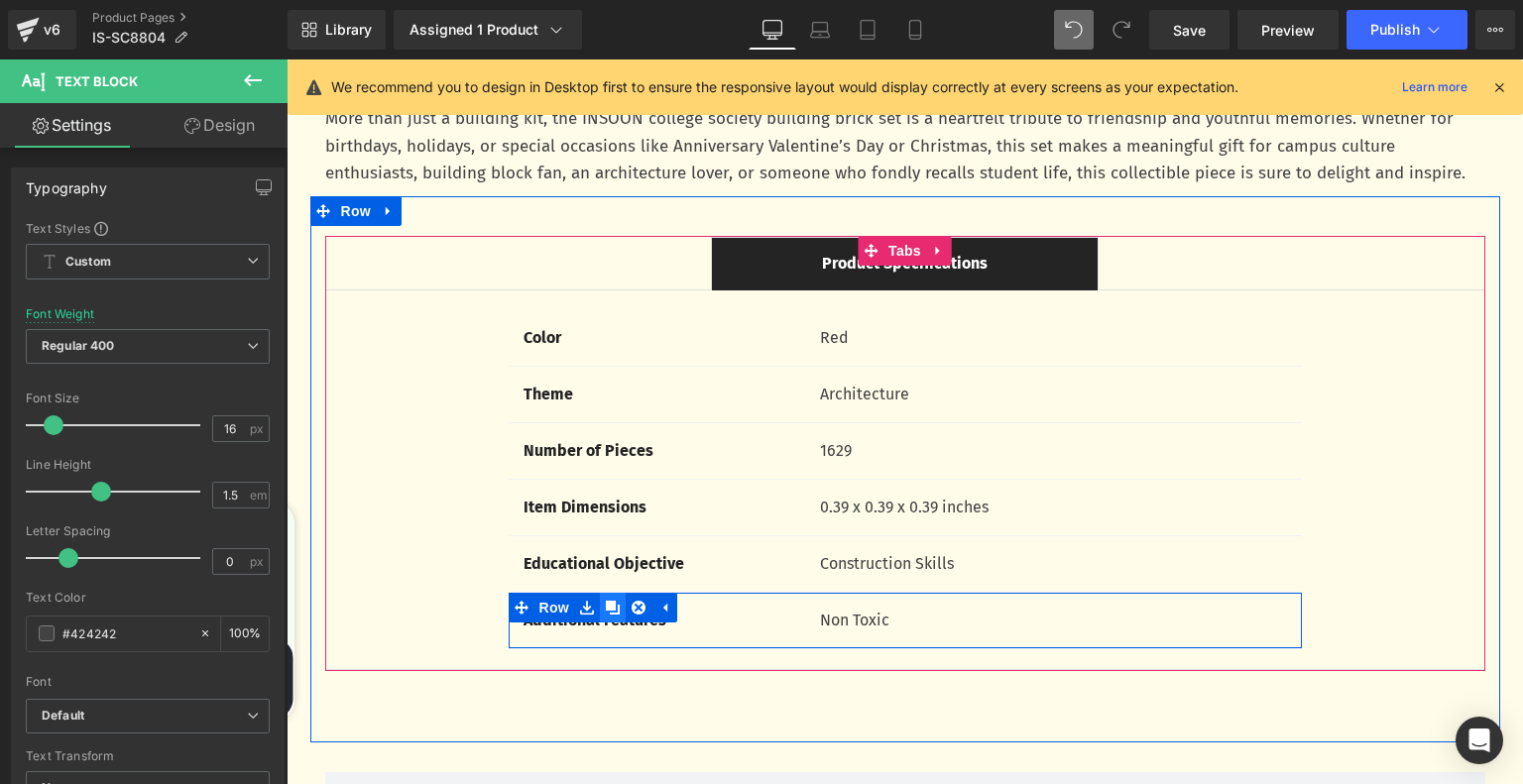 click 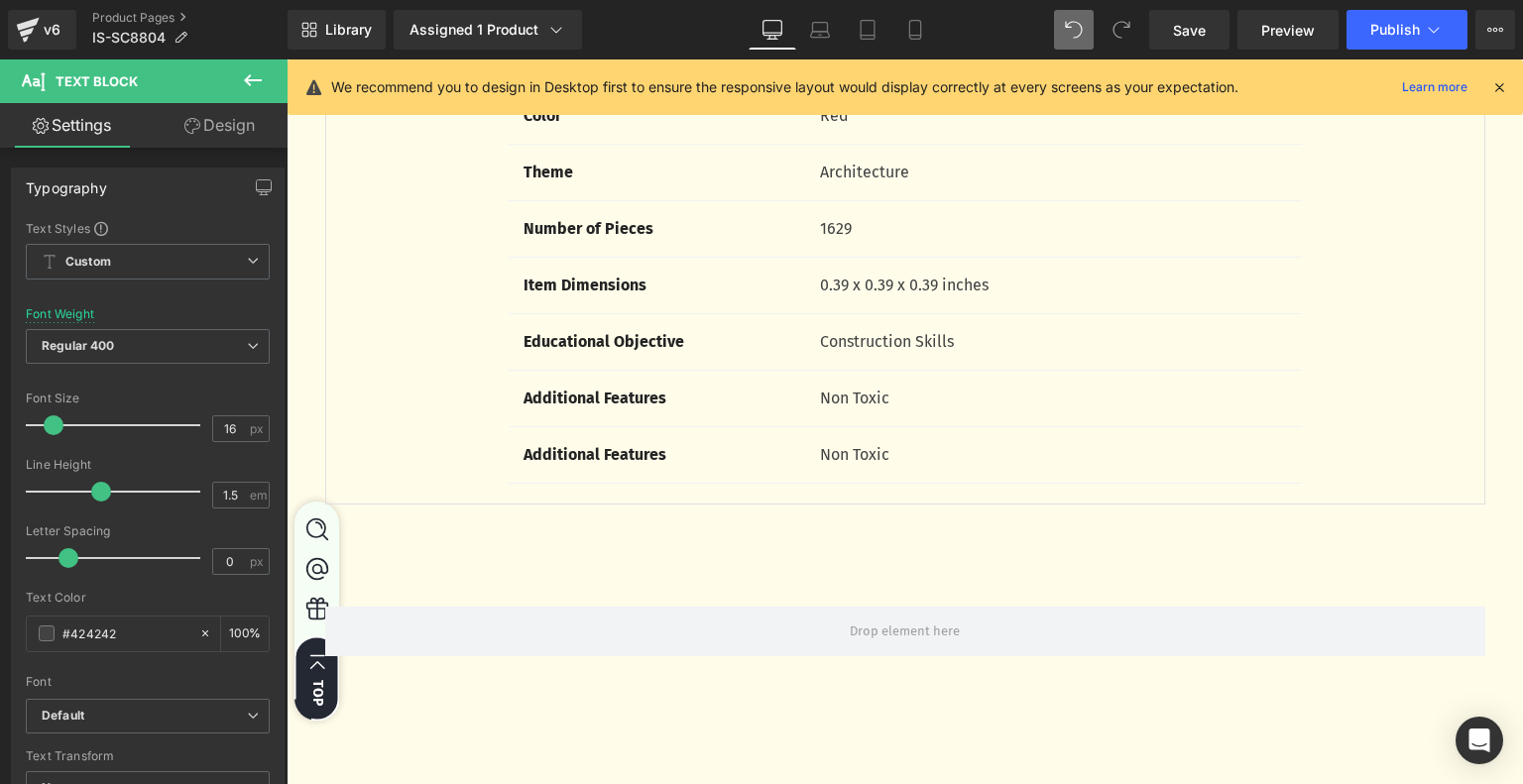 scroll, scrollTop: 4762, scrollLeft: 0, axis: vertical 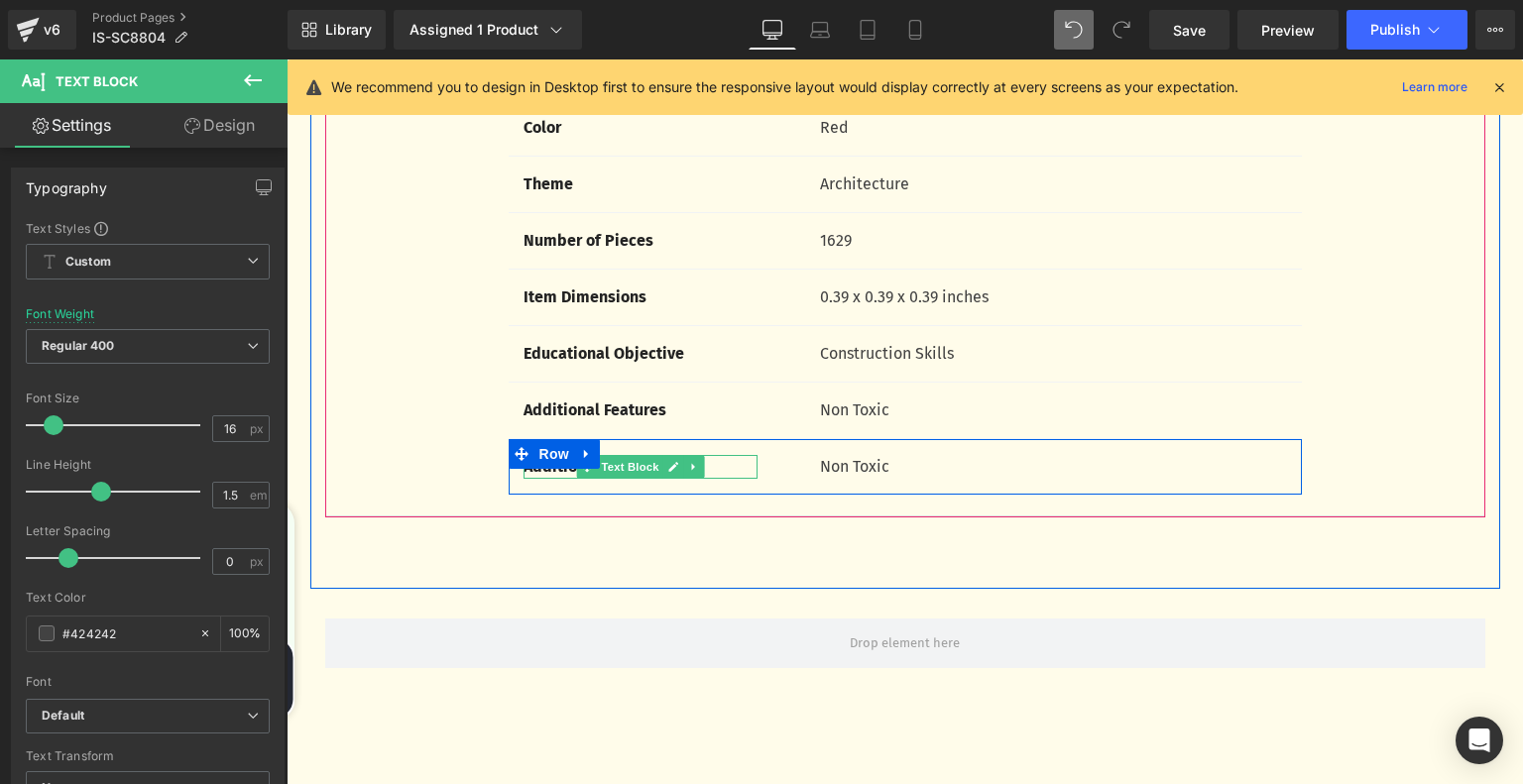 click on "Additional Features" at bounding box center (641, 467) 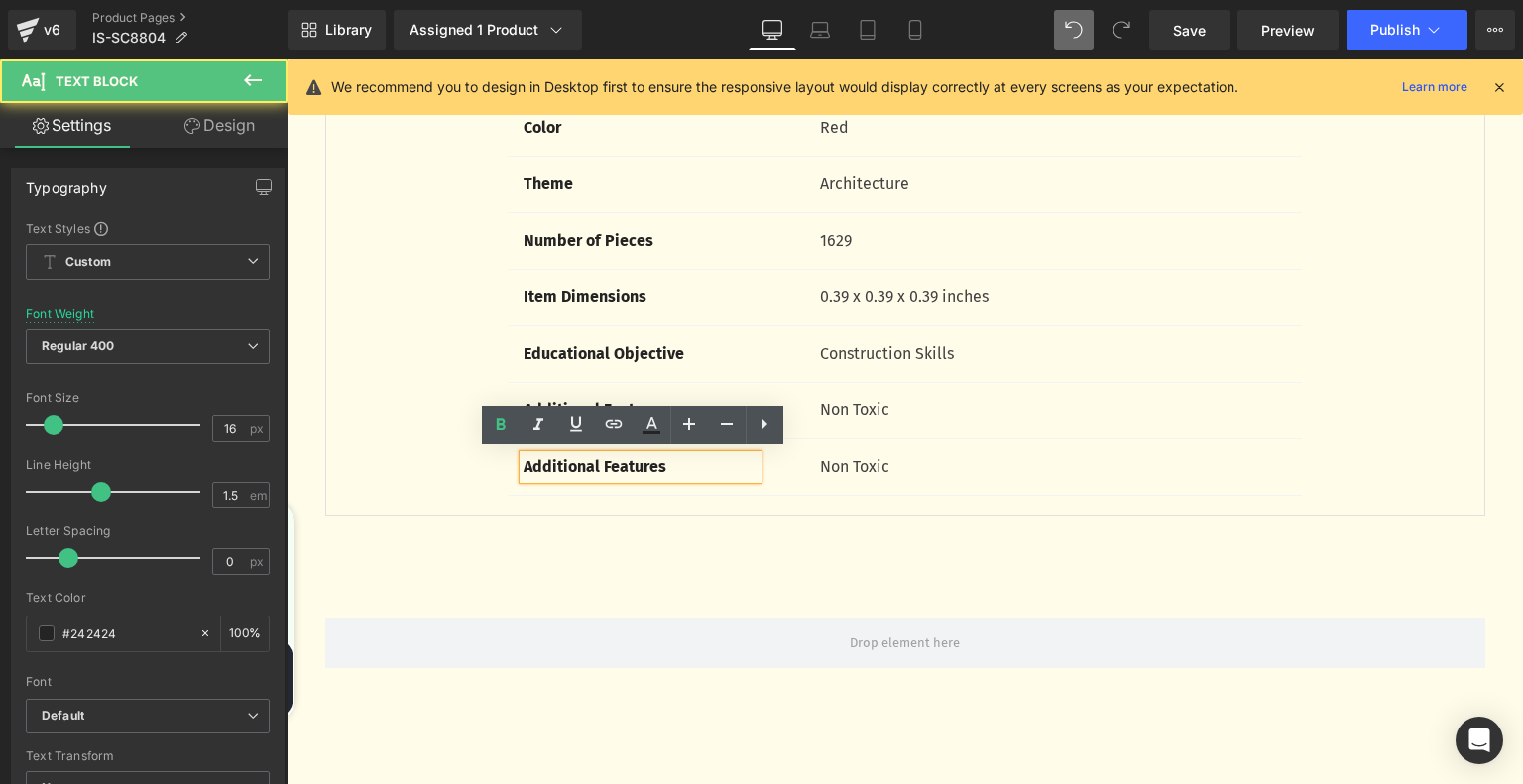 click on "Additional Features" at bounding box center [641, 467] 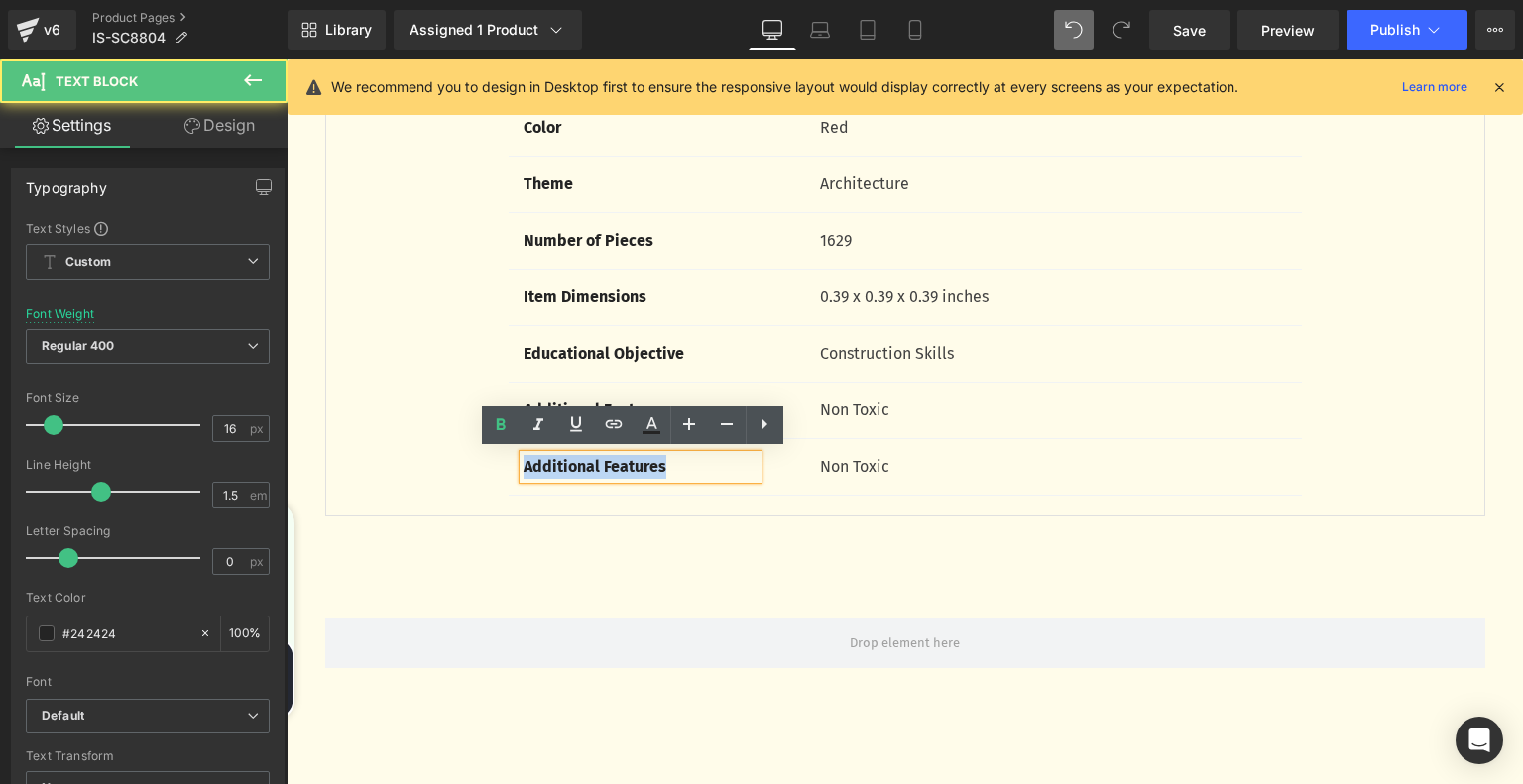 drag, startPoint x: 686, startPoint y: 463, endPoint x: 518, endPoint y: 463, distance: 168 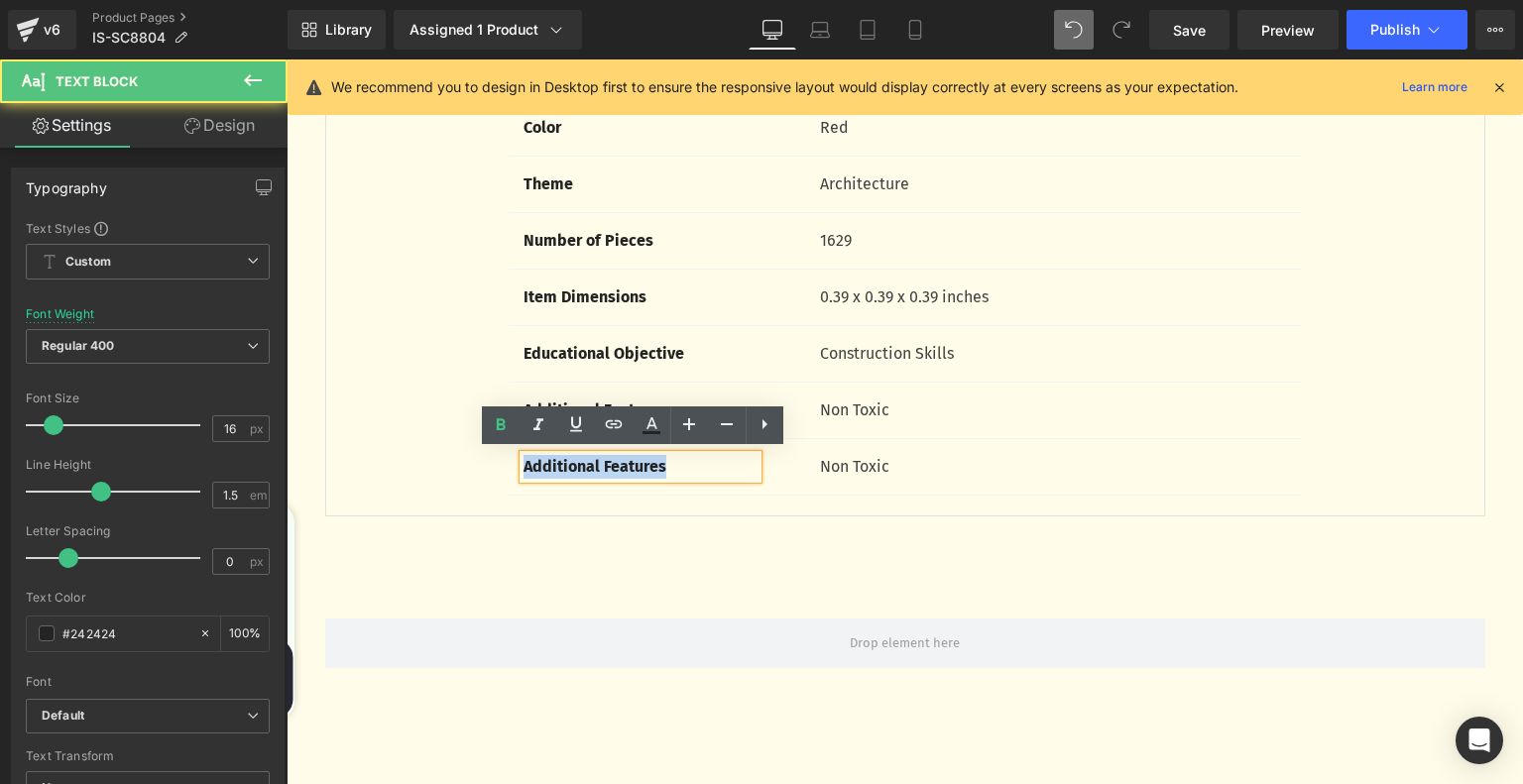 click on "Additional Features" at bounding box center [641, 467] 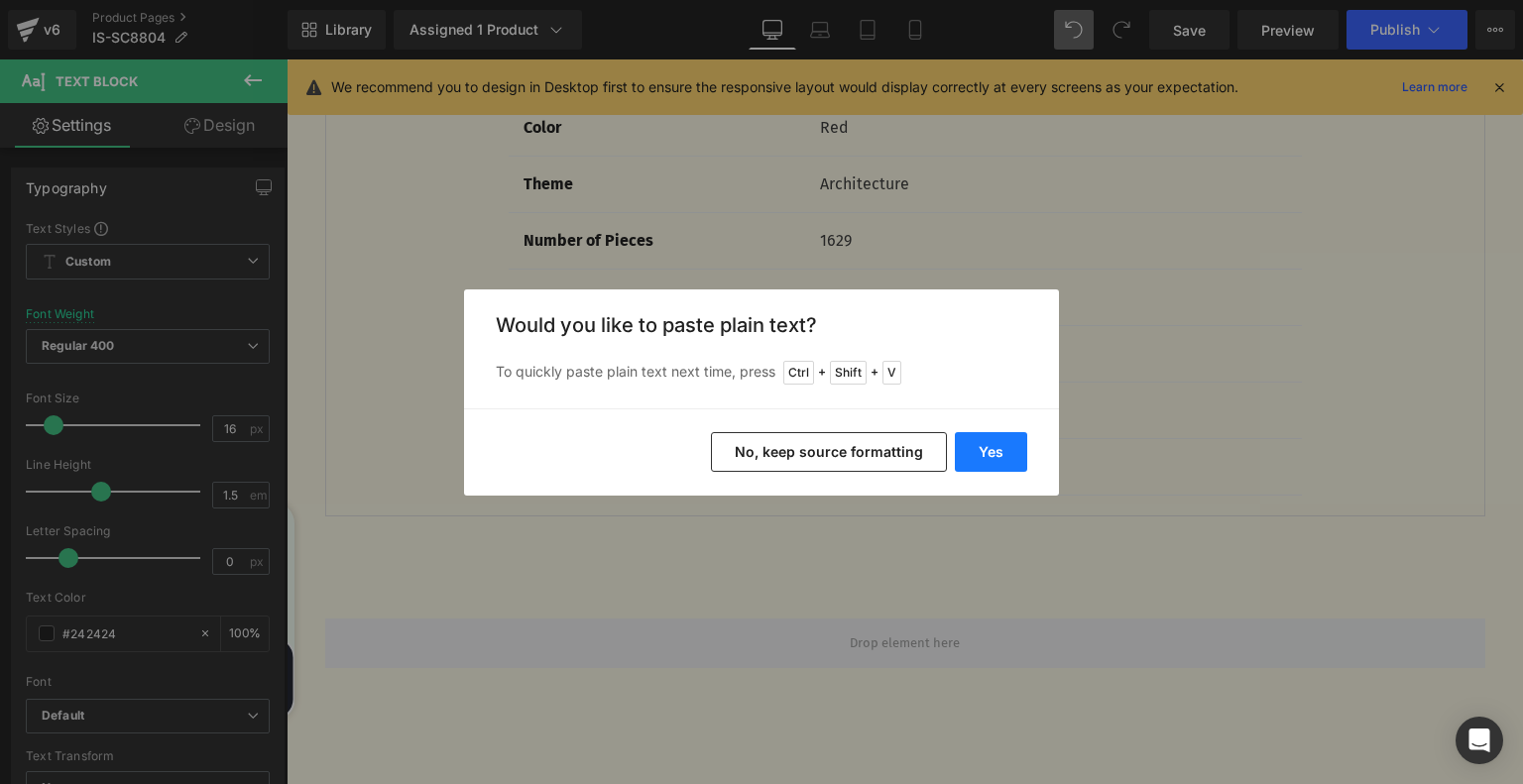 click on "Yes" at bounding box center (991, 452) 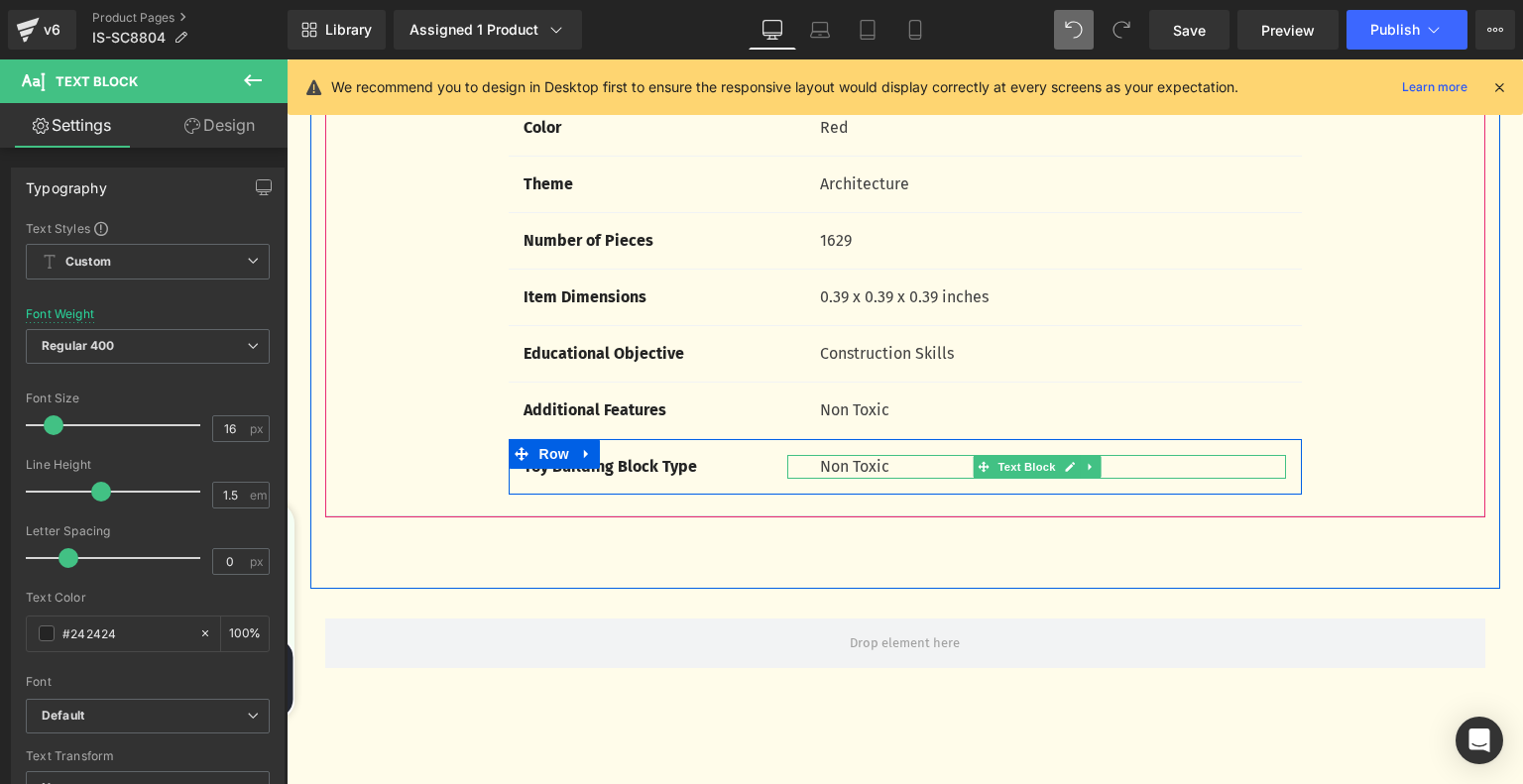 click on "Non Toxic" at bounding box center (1053, 467) 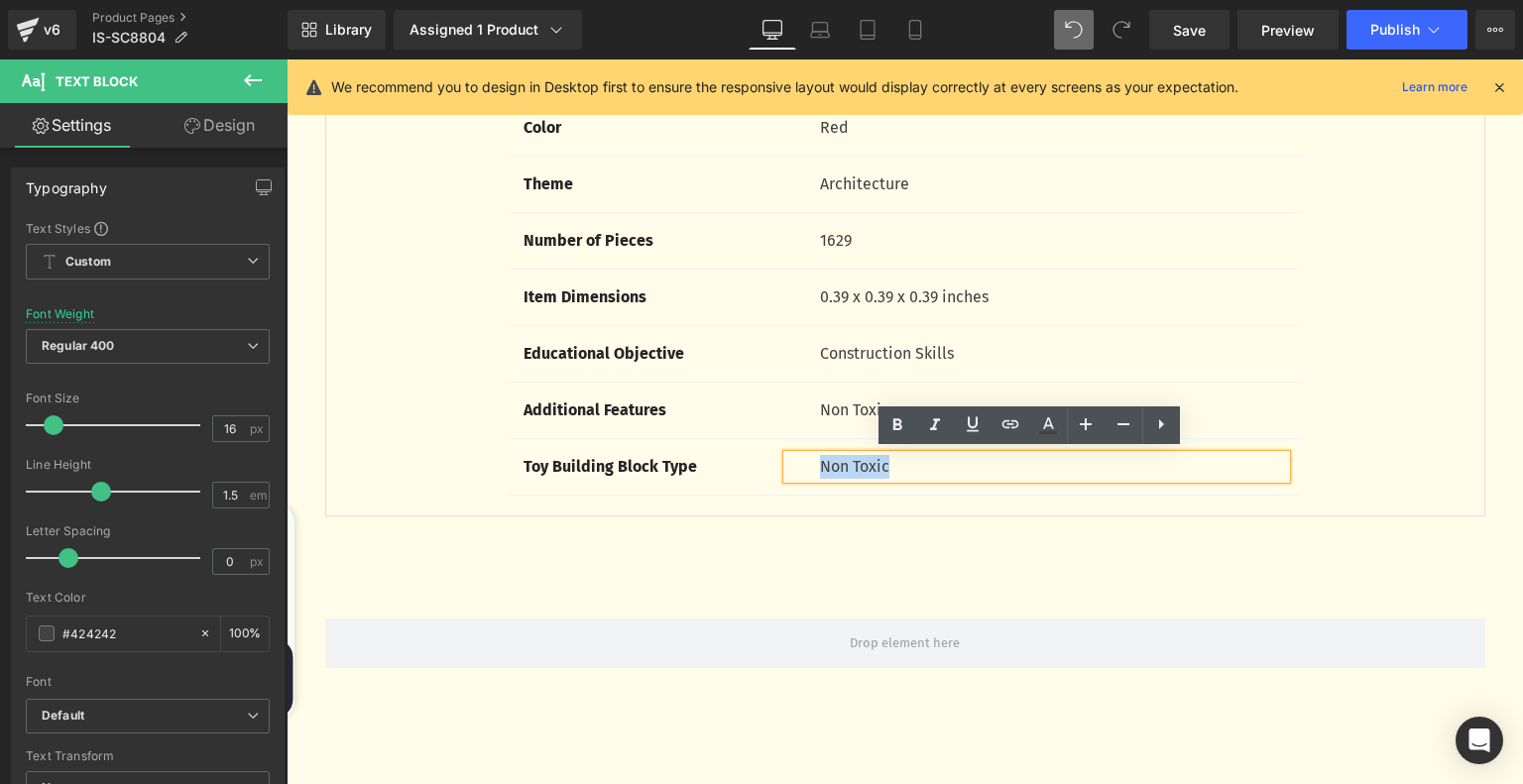 drag, startPoint x: 817, startPoint y: 463, endPoint x: 910, endPoint y: 463, distance: 93 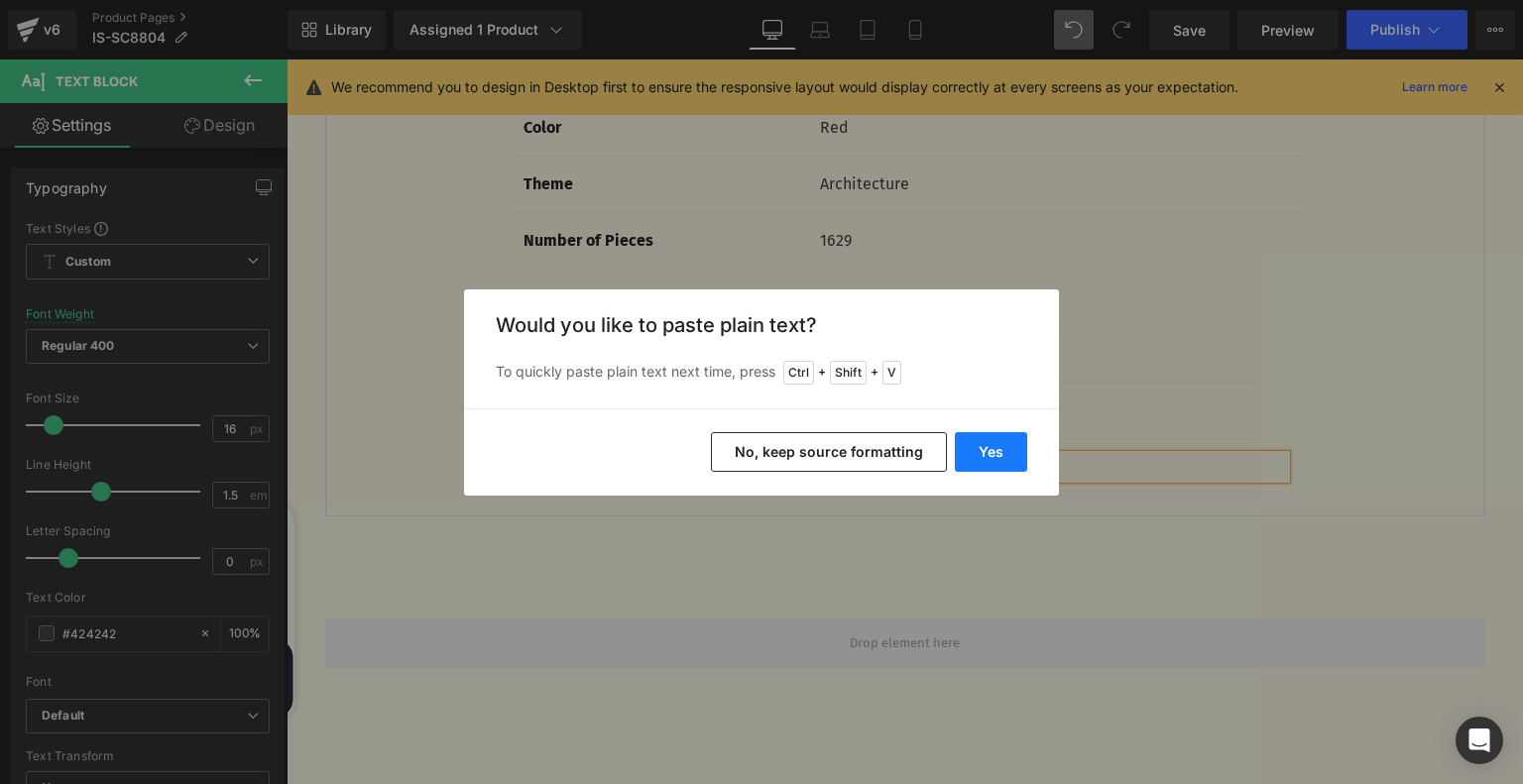 click on "Yes" at bounding box center (991, 452) 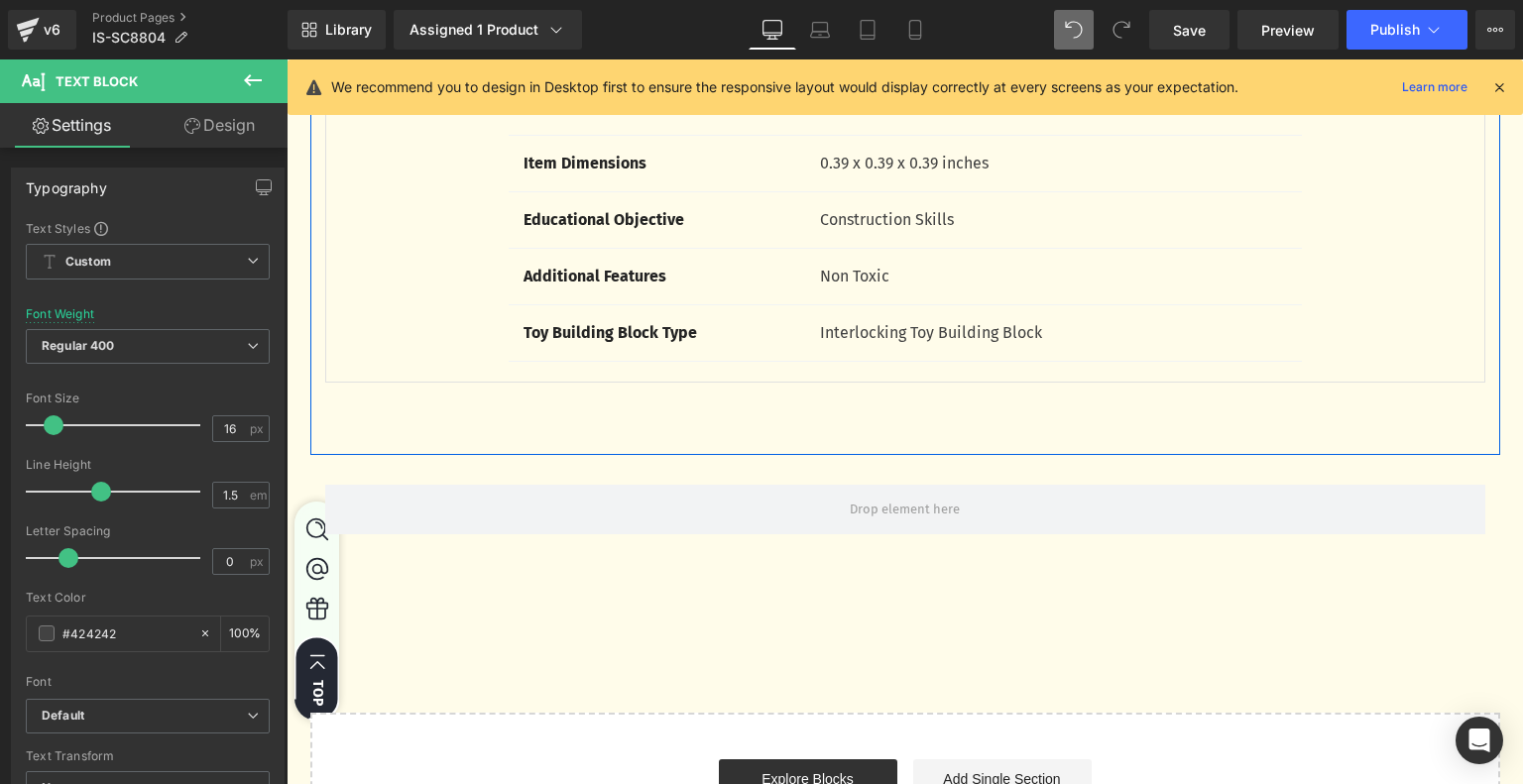 scroll, scrollTop: 4862, scrollLeft: 0, axis: vertical 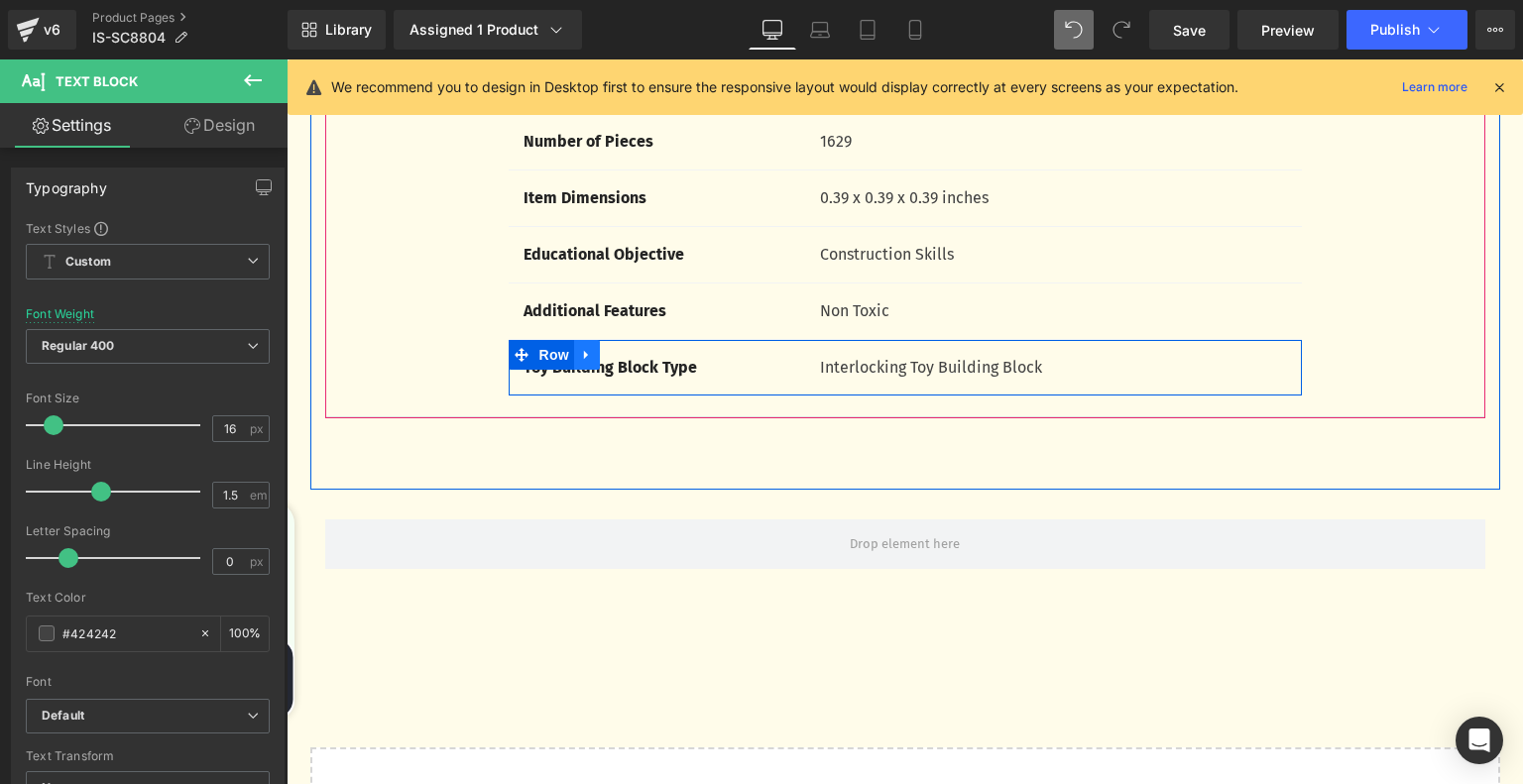 click 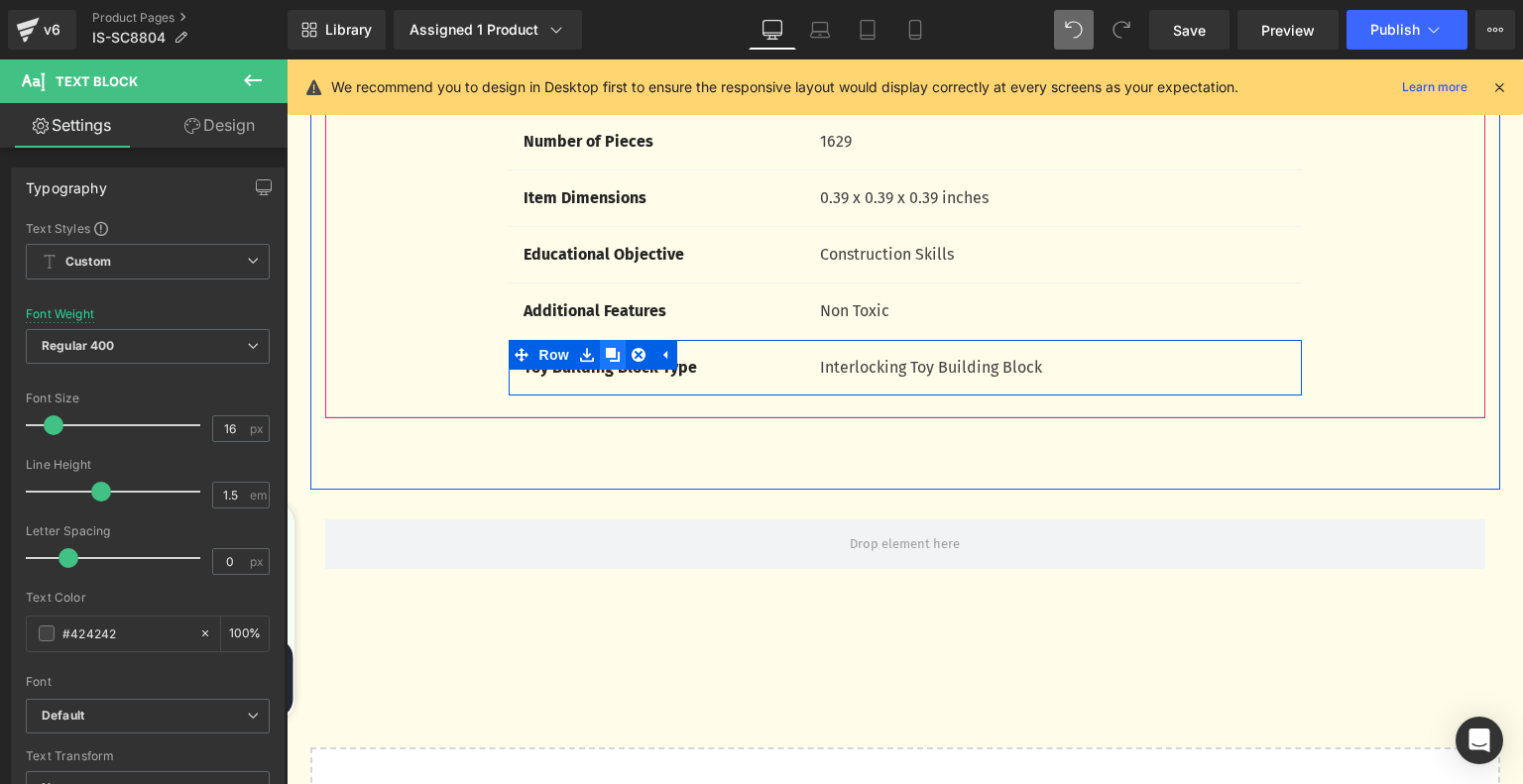 click 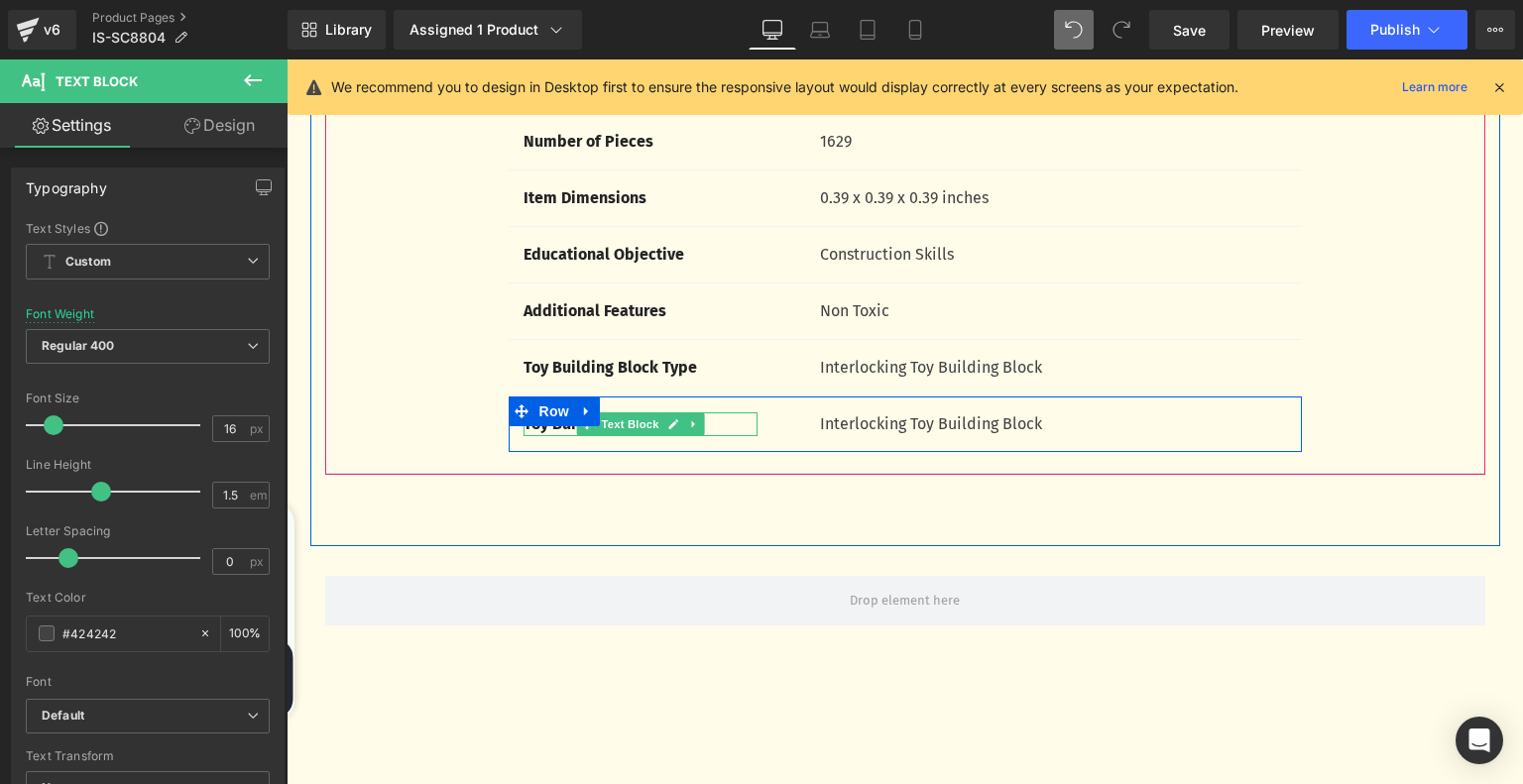 click on "Toy Building Block Type" at bounding box center (641, 424) 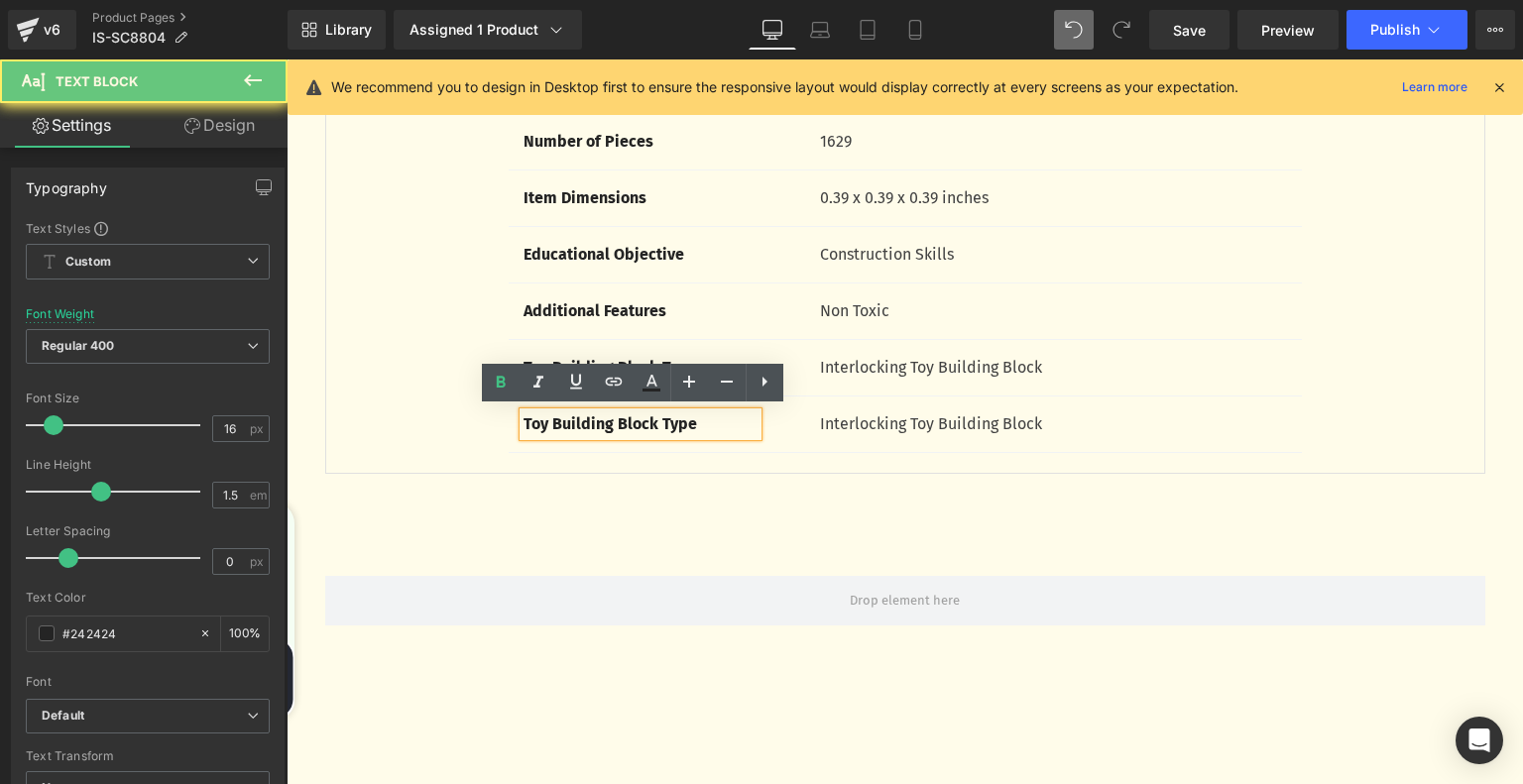 click on "Toy Building Block Type" at bounding box center (641, 424) 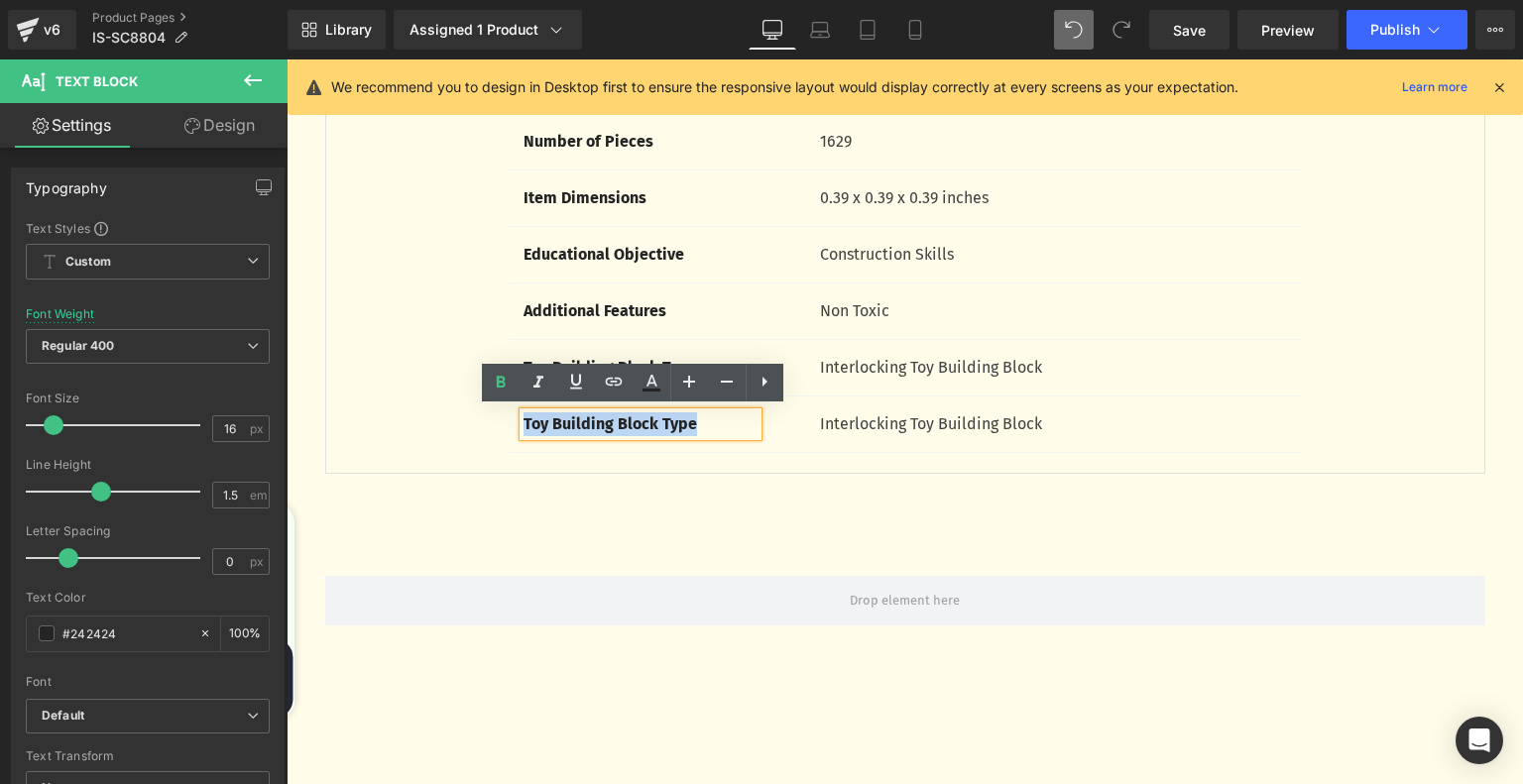 drag, startPoint x: 671, startPoint y: 424, endPoint x: 518, endPoint y: 429, distance: 153.08168 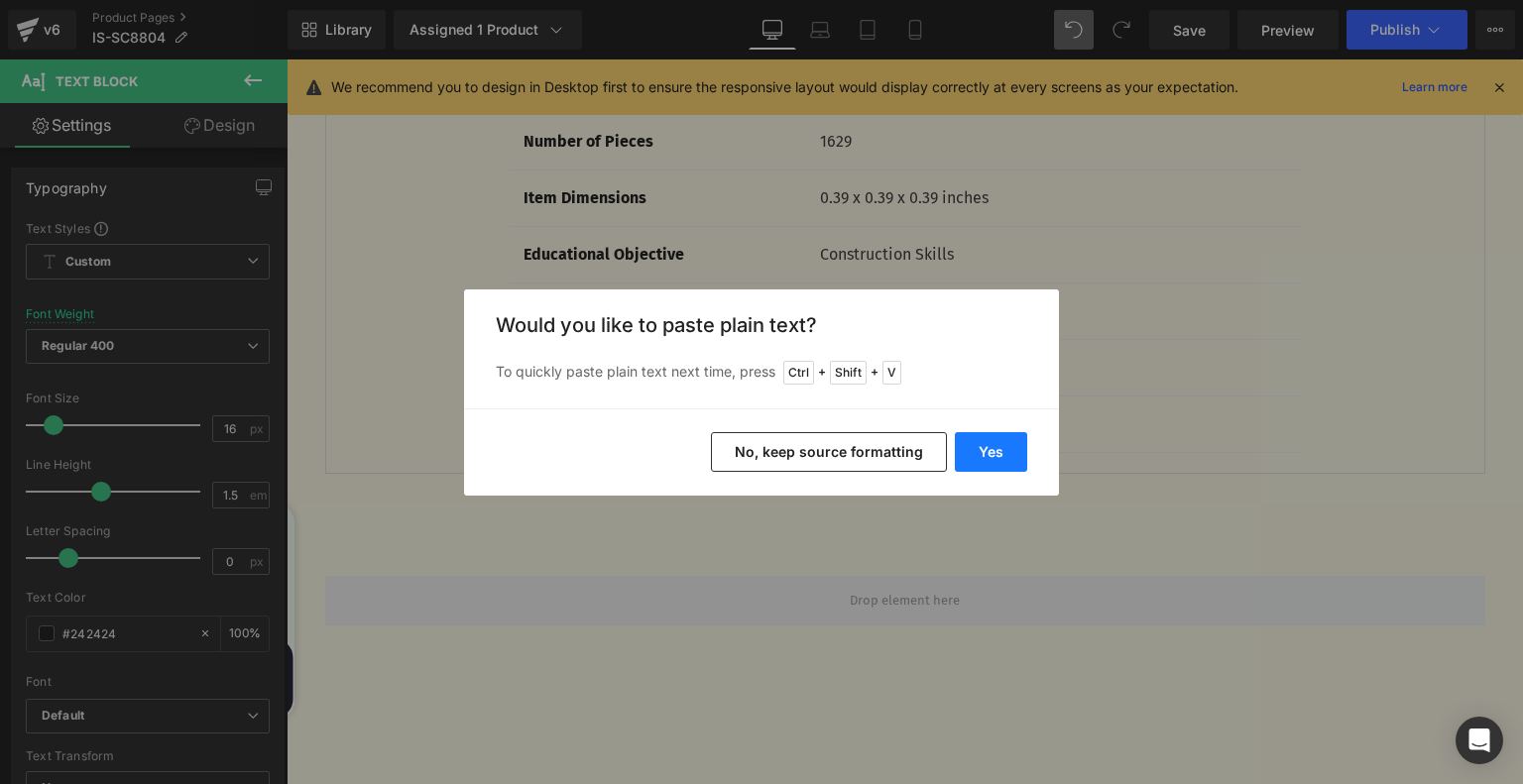 click on "Yes" at bounding box center [991, 452] 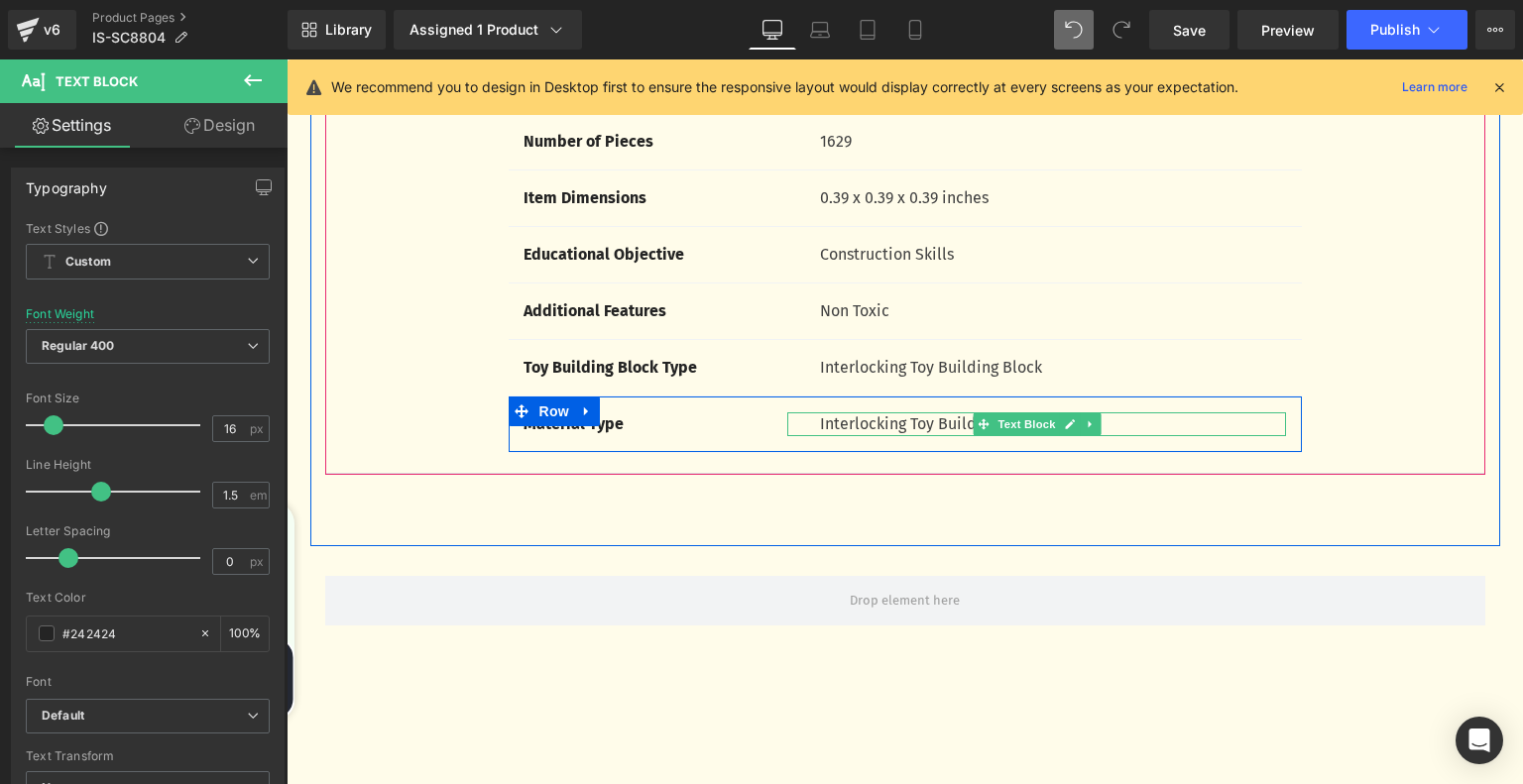 click on "Interlocking Toy Building Block" at bounding box center [1053, 424] 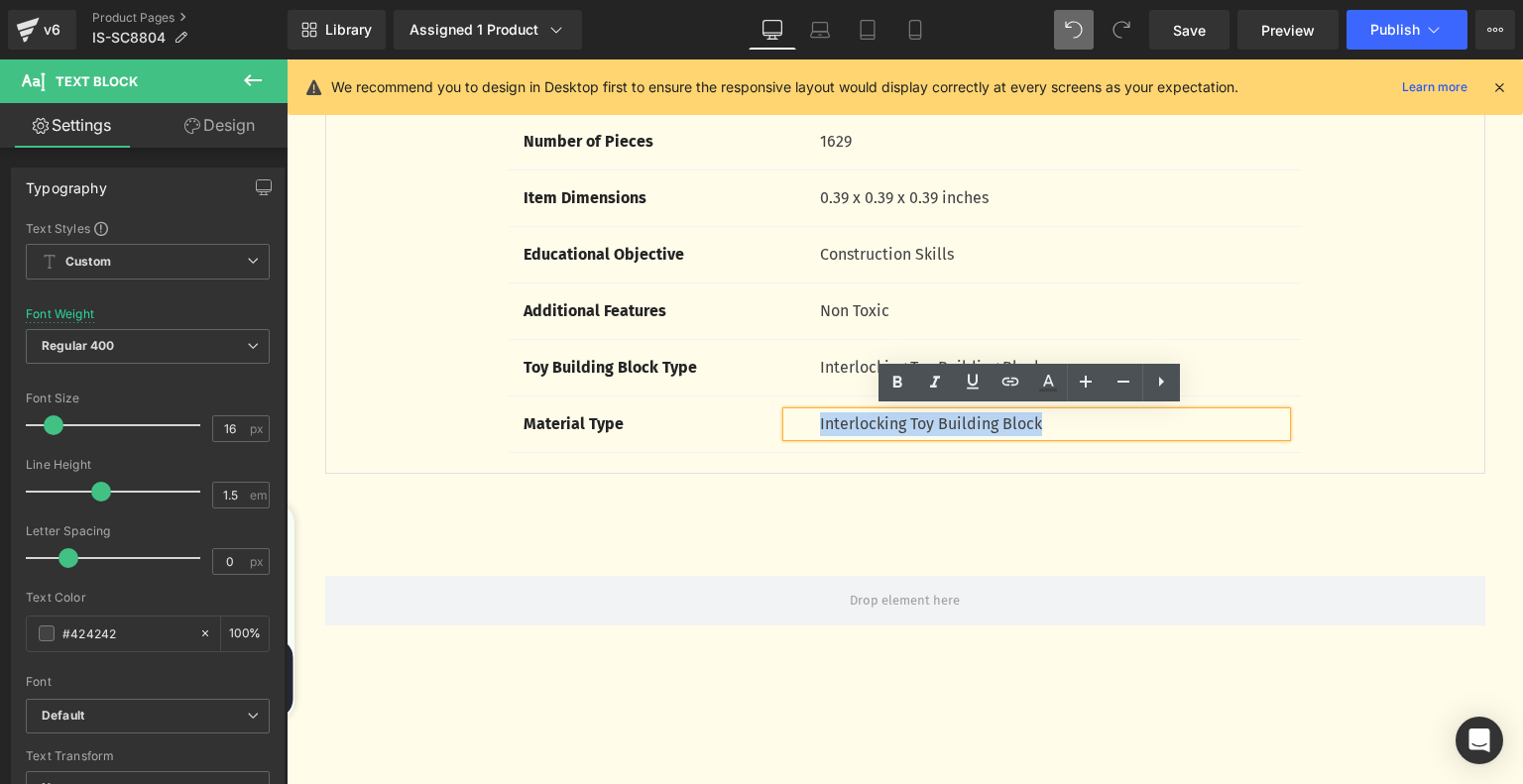 drag, startPoint x: 811, startPoint y: 423, endPoint x: 1091, endPoint y: 429, distance: 280.0643 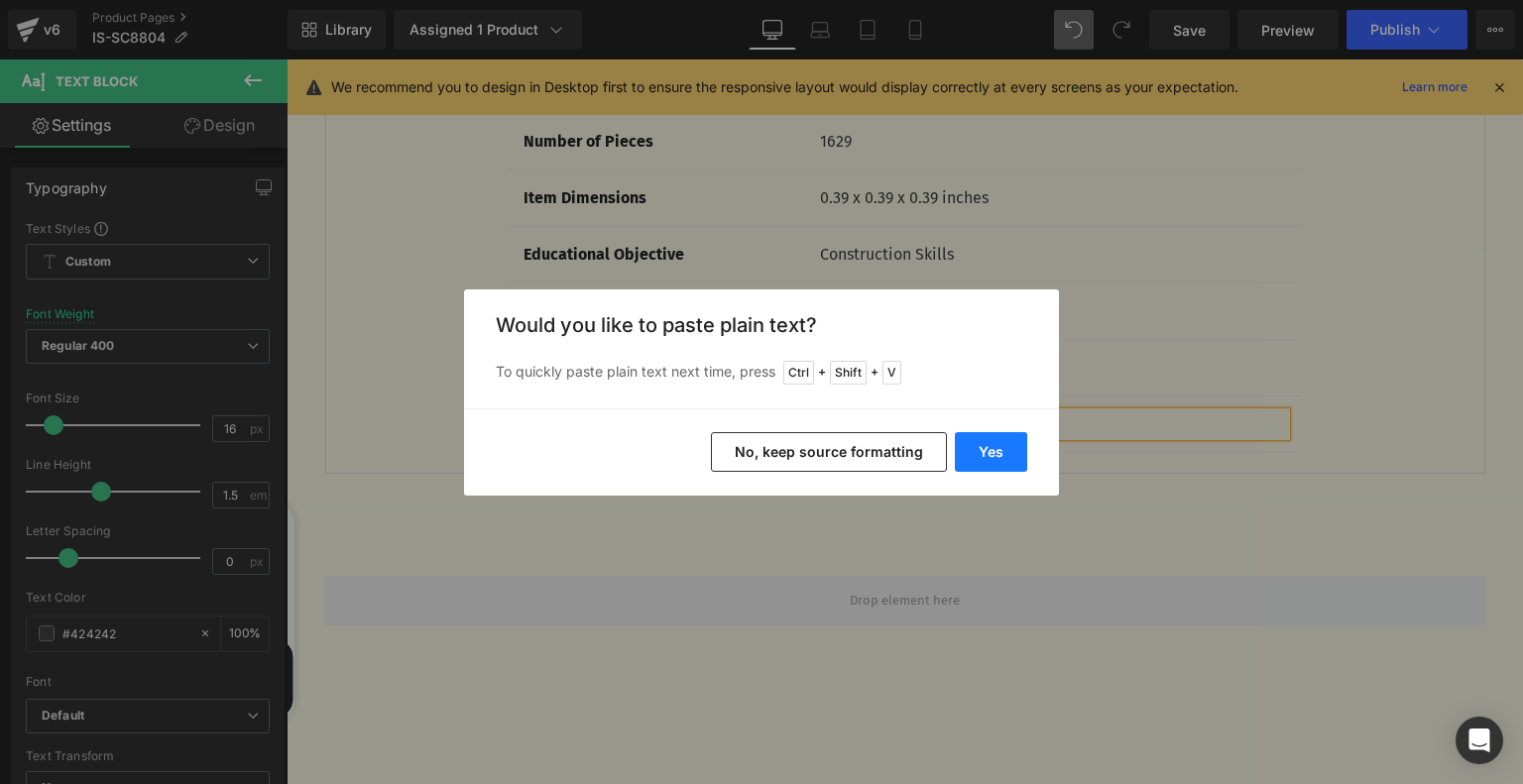 click on "Yes" at bounding box center [991, 452] 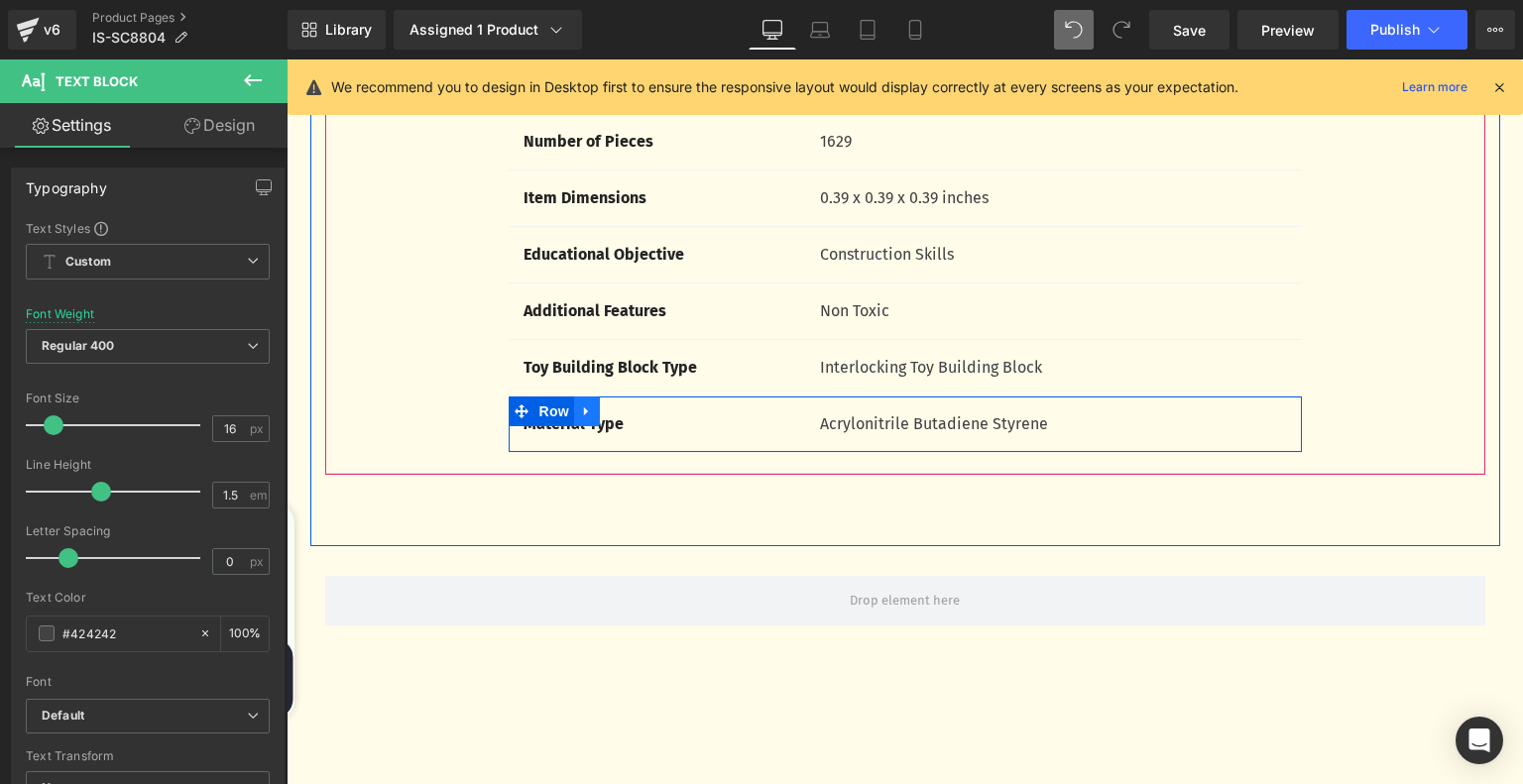 click 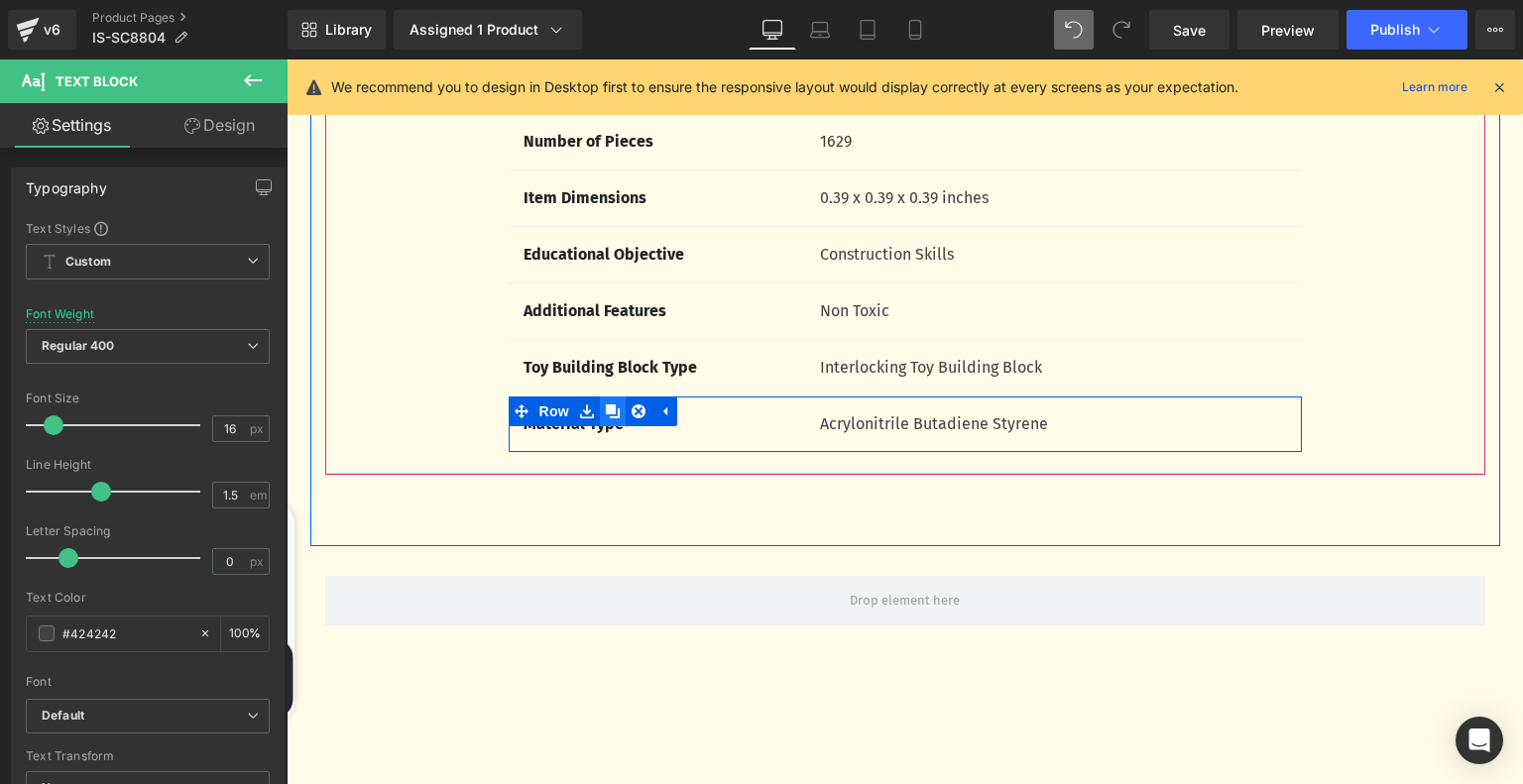 click 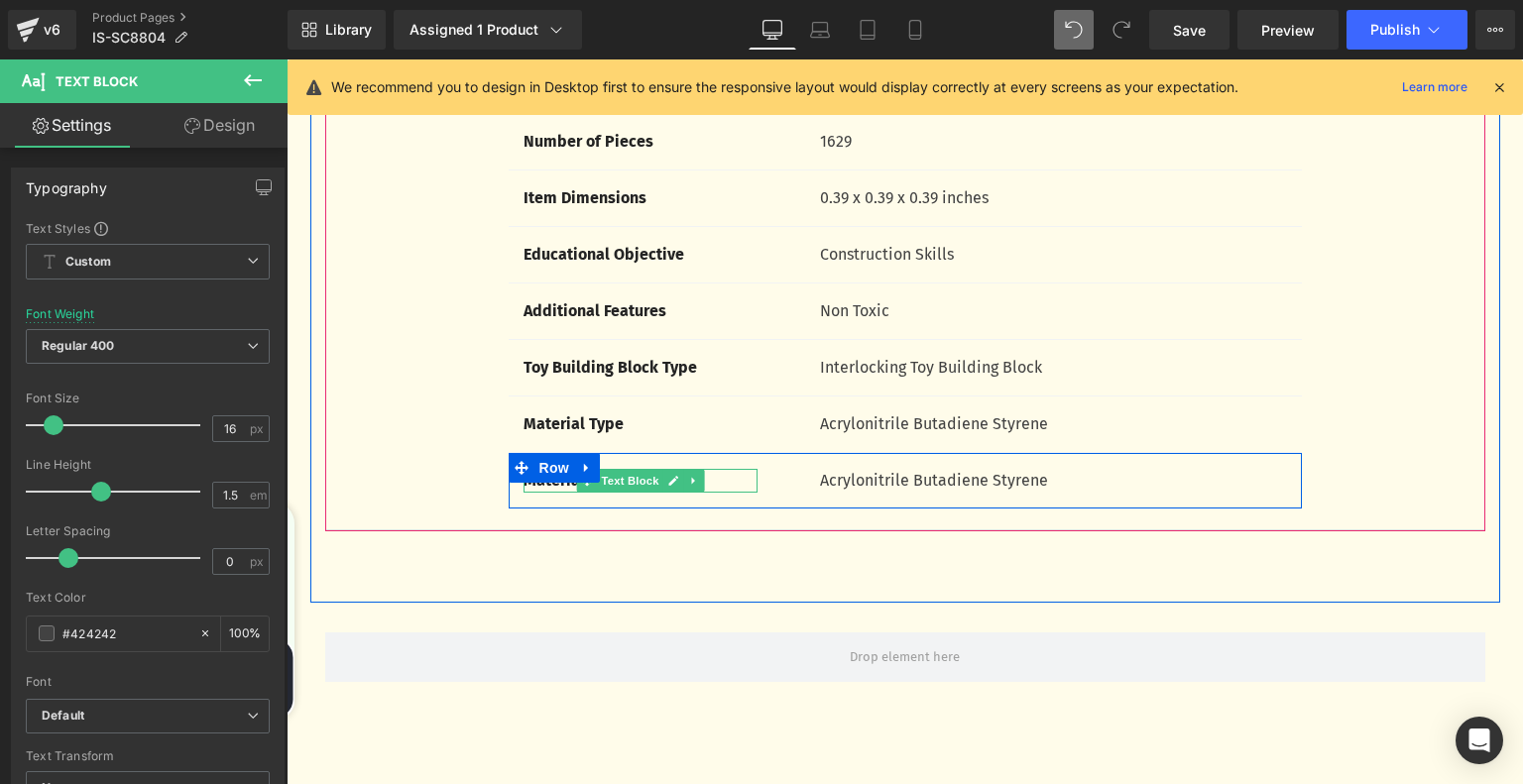 click on "Material Type" at bounding box center (641, 481) 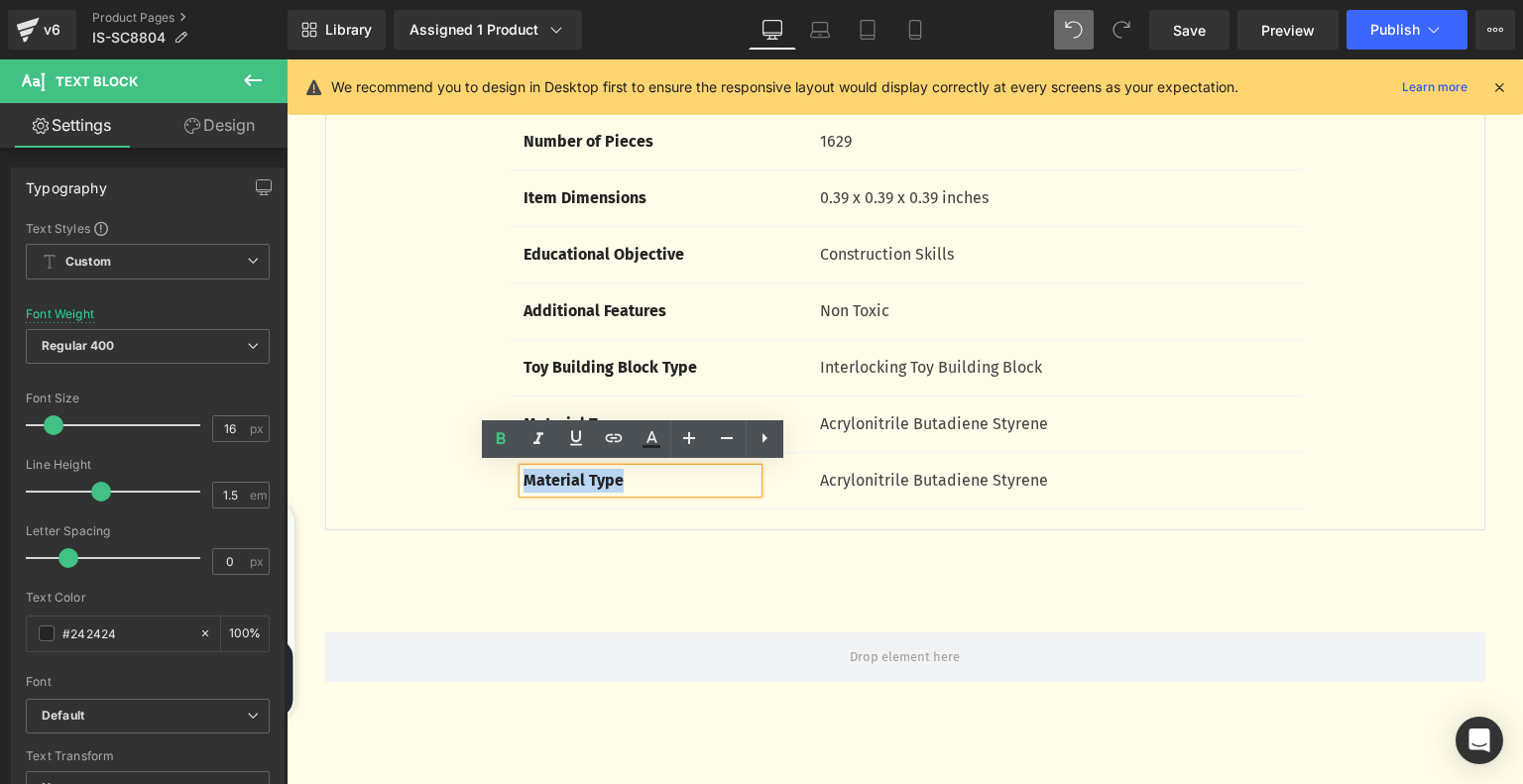 drag, startPoint x: 627, startPoint y: 476, endPoint x: 516, endPoint y: 478, distance: 111.01802 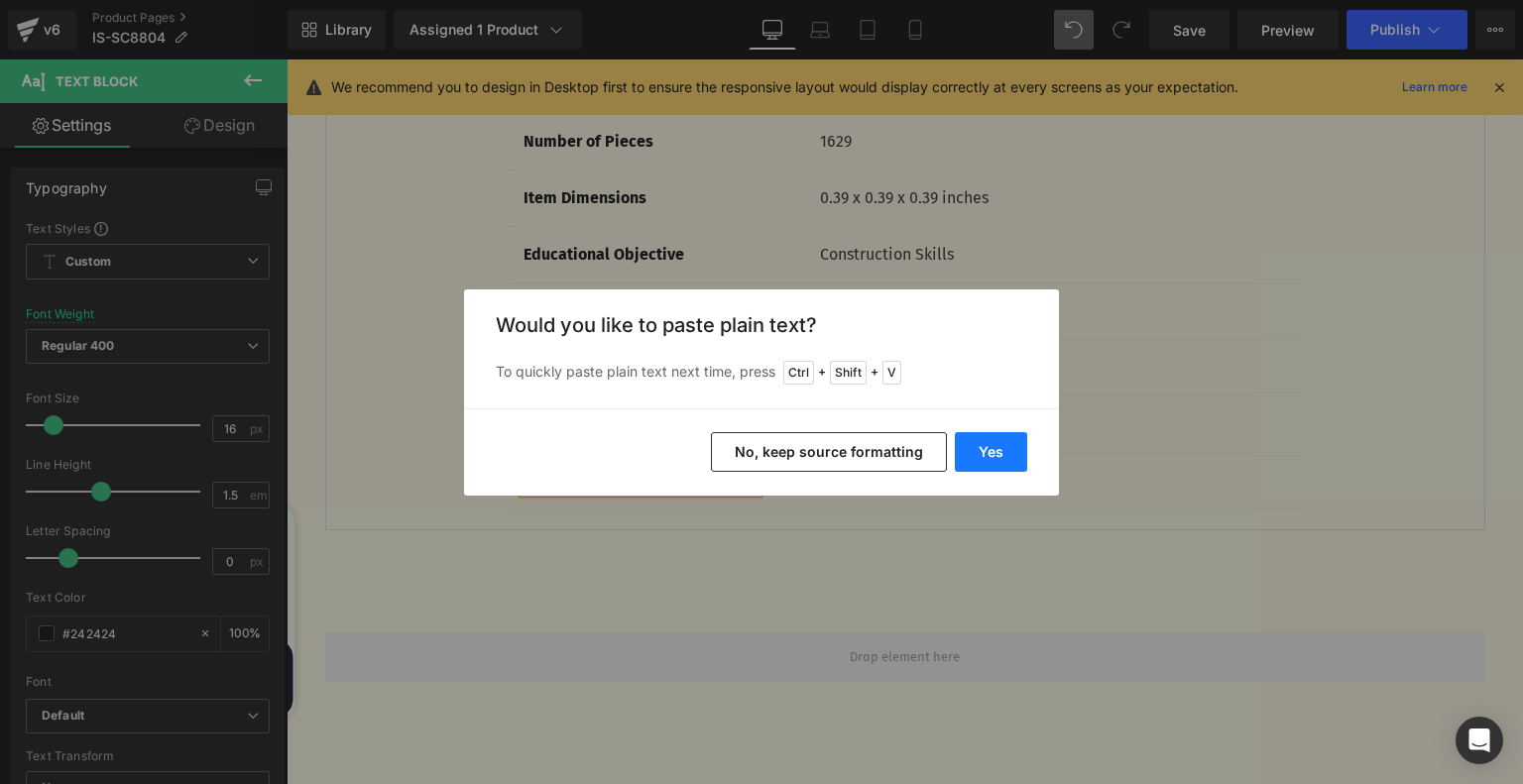 click on "Yes" at bounding box center [991, 452] 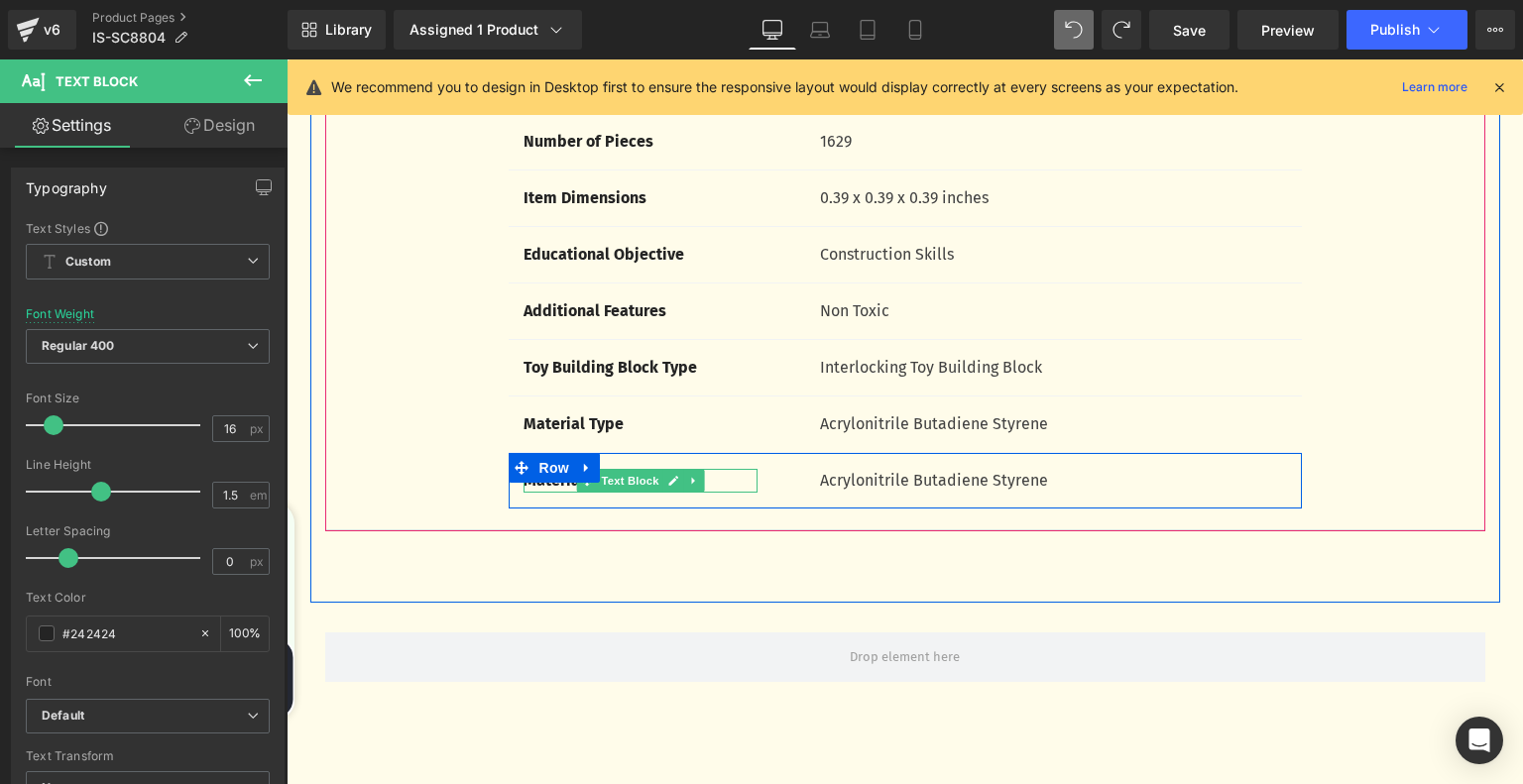 click on "Material Type" at bounding box center (641, 481) 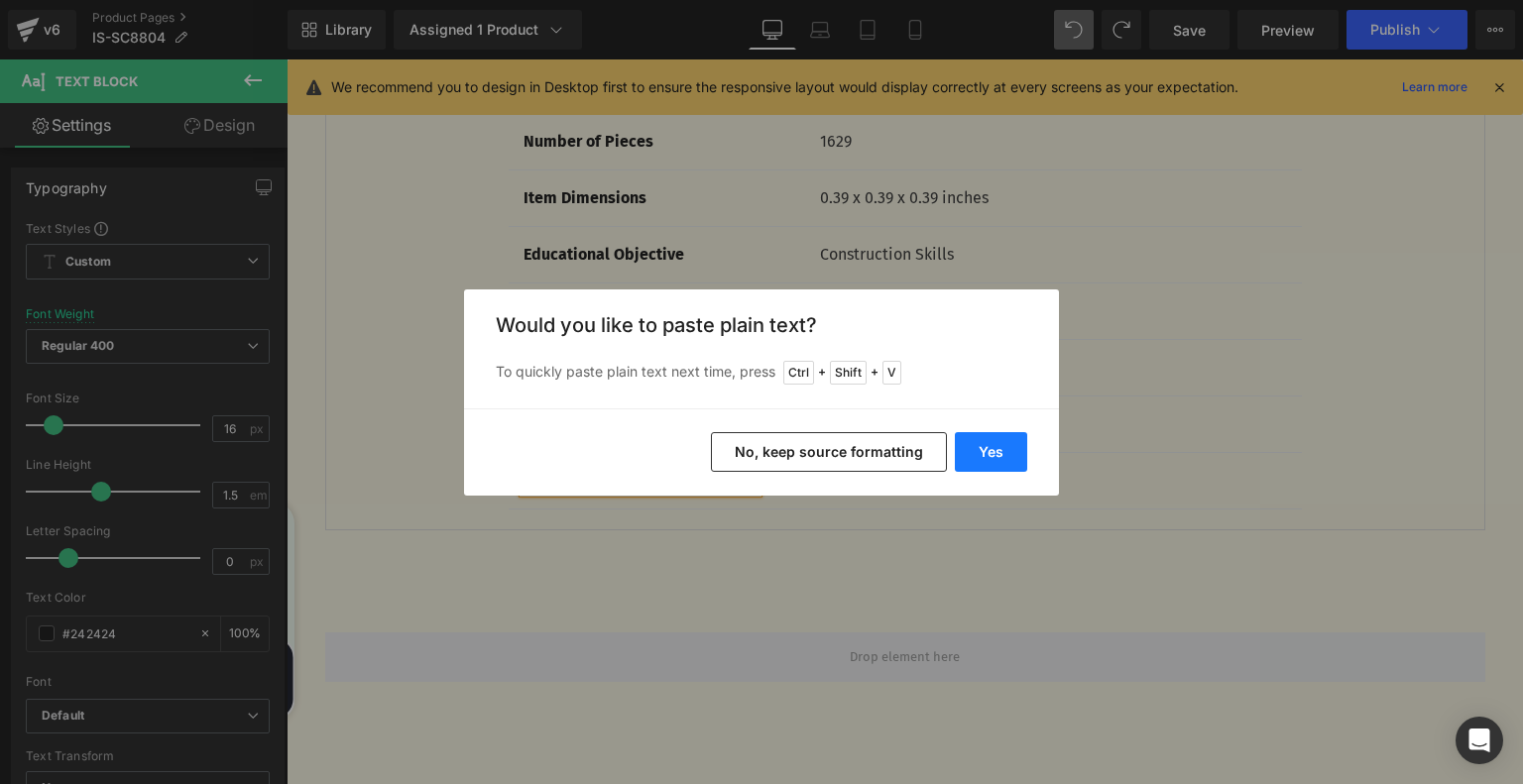 click on "Yes" at bounding box center [991, 452] 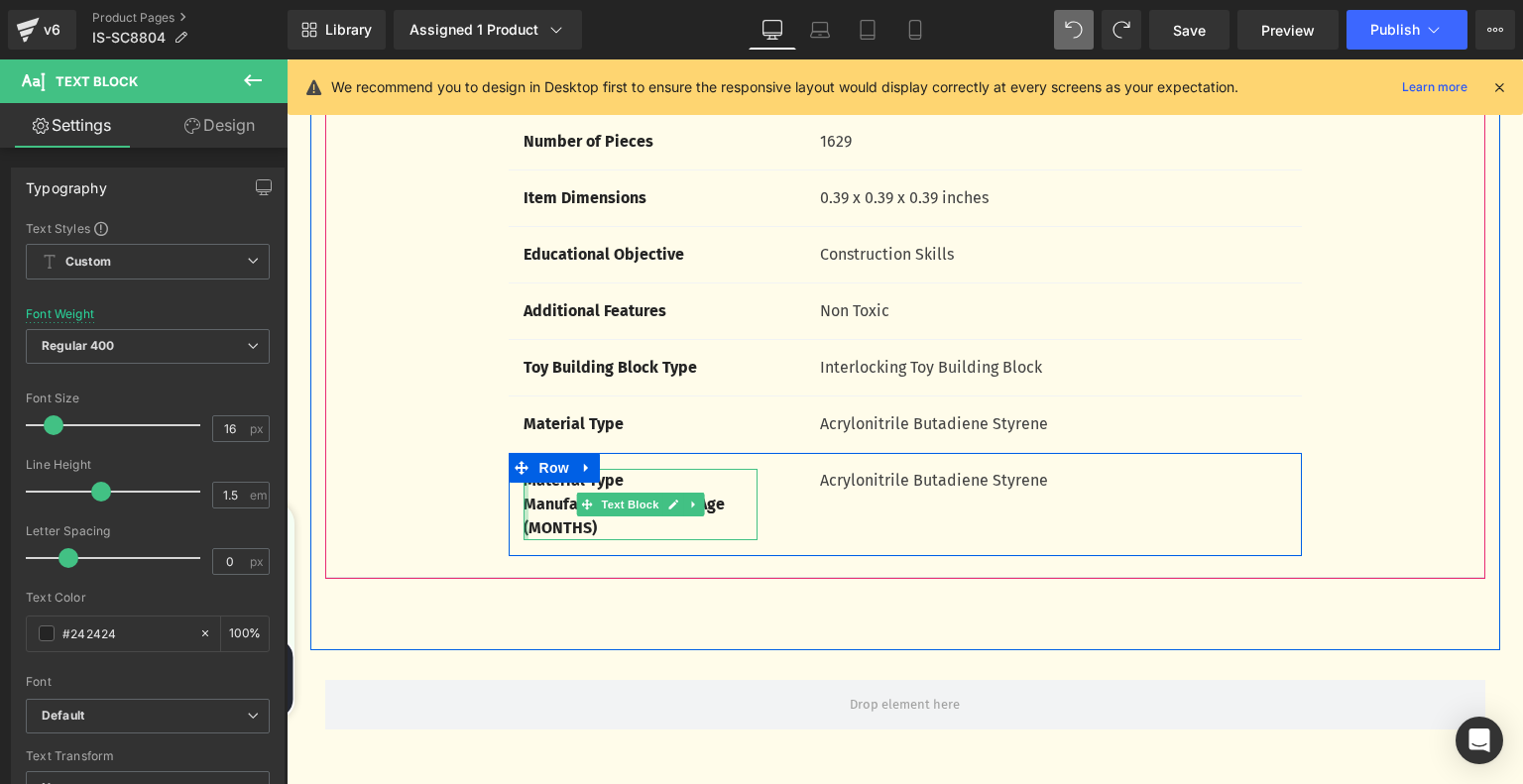 click at bounding box center (526, 504) 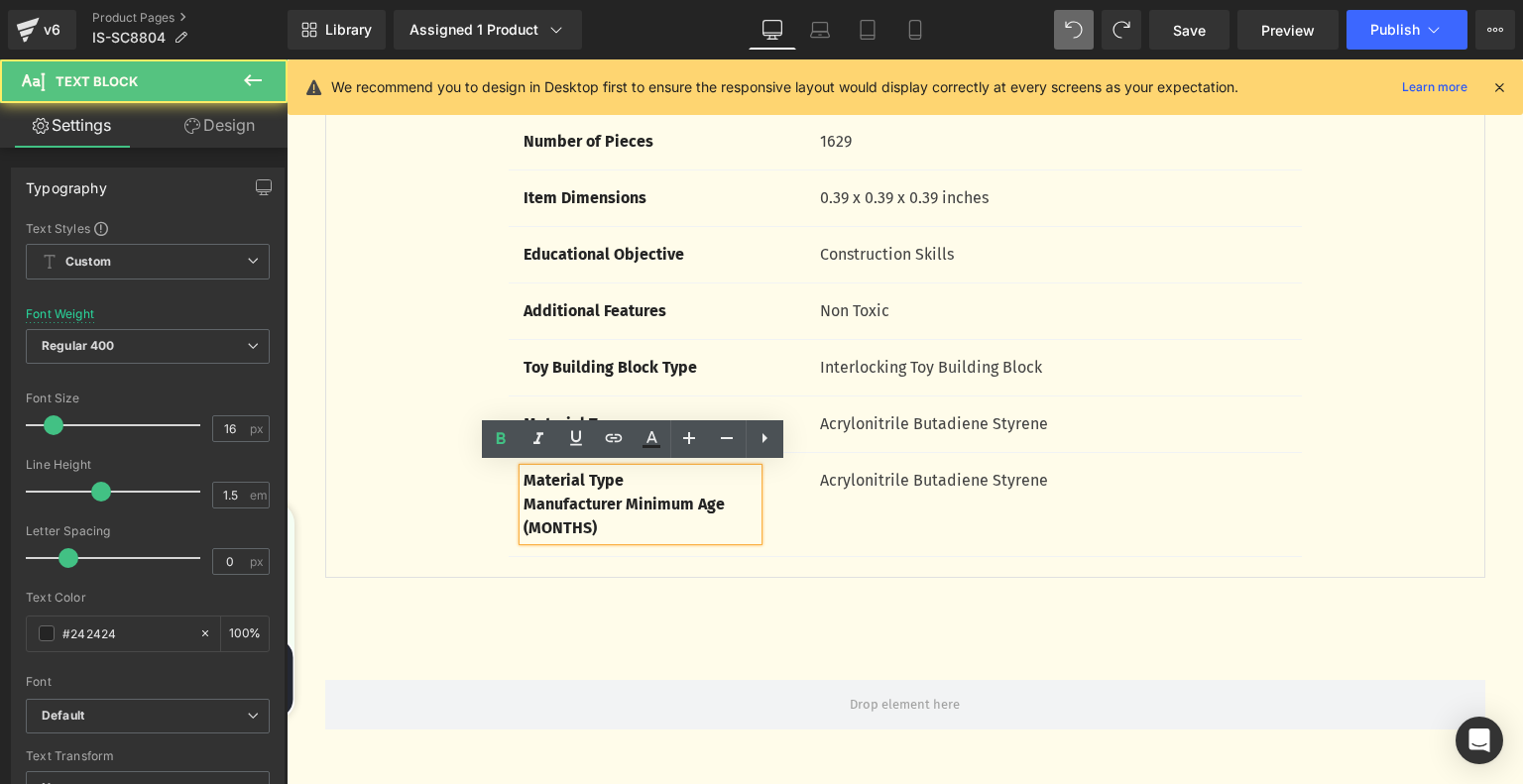 click on "Manufacturer Minimum Age (MONTHS)" at bounding box center (624, 515) 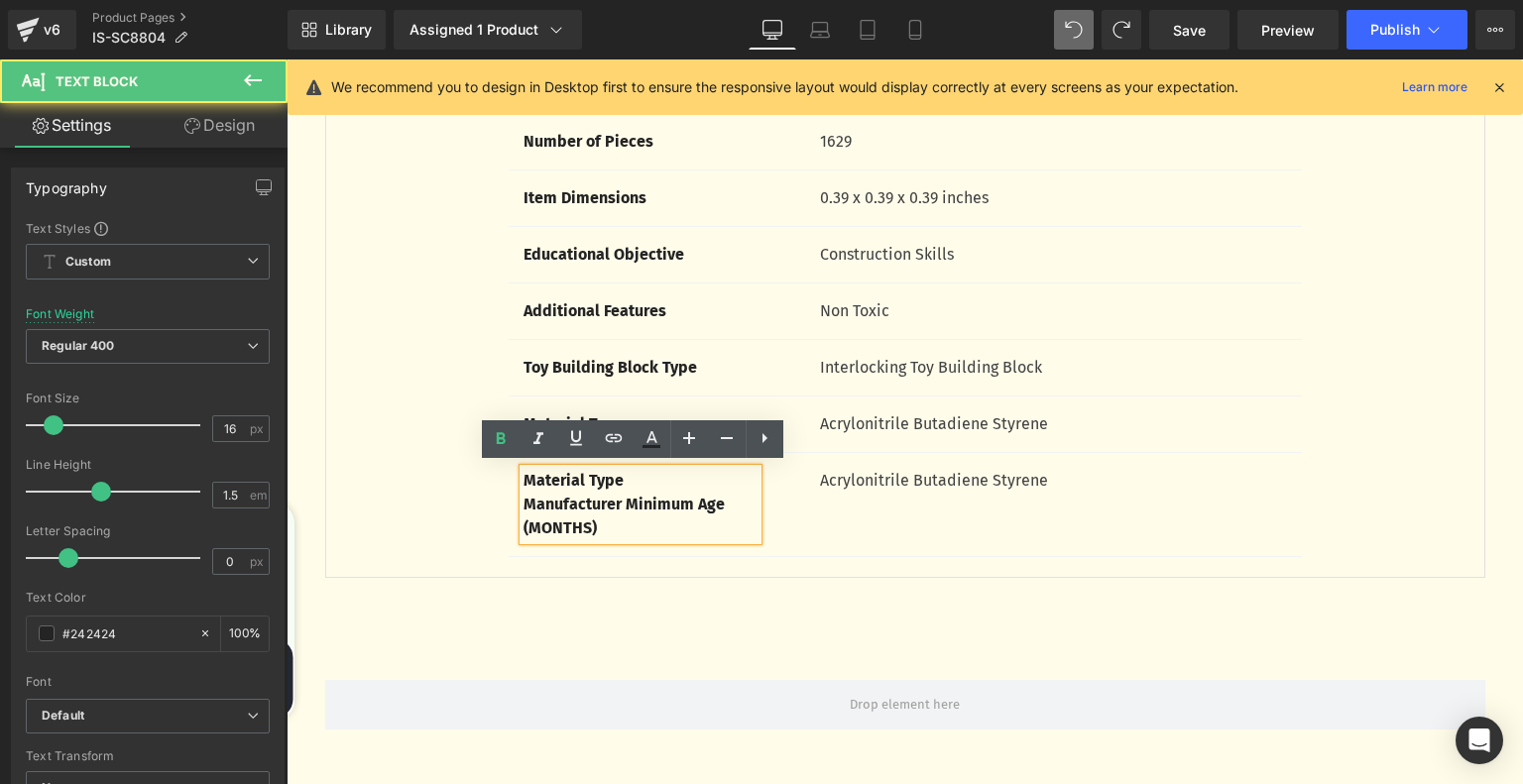 drag, startPoint x: 514, startPoint y: 498, endPoint x: 516, endPoint y: 473, distance: 25.079872 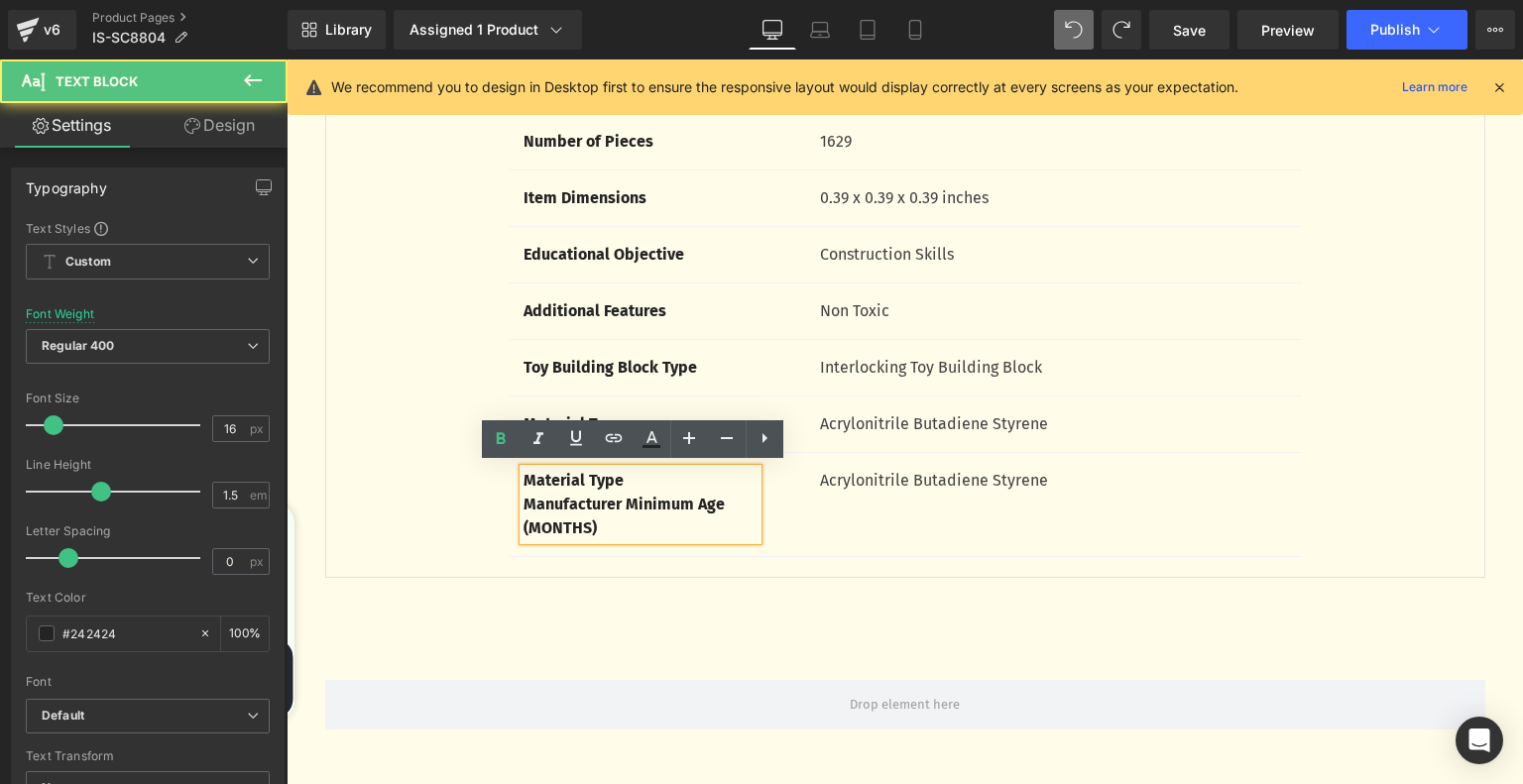 click on "Material Type  Manufacturer Minimum Age (MONTHS)" at bounding box center [641, 504] 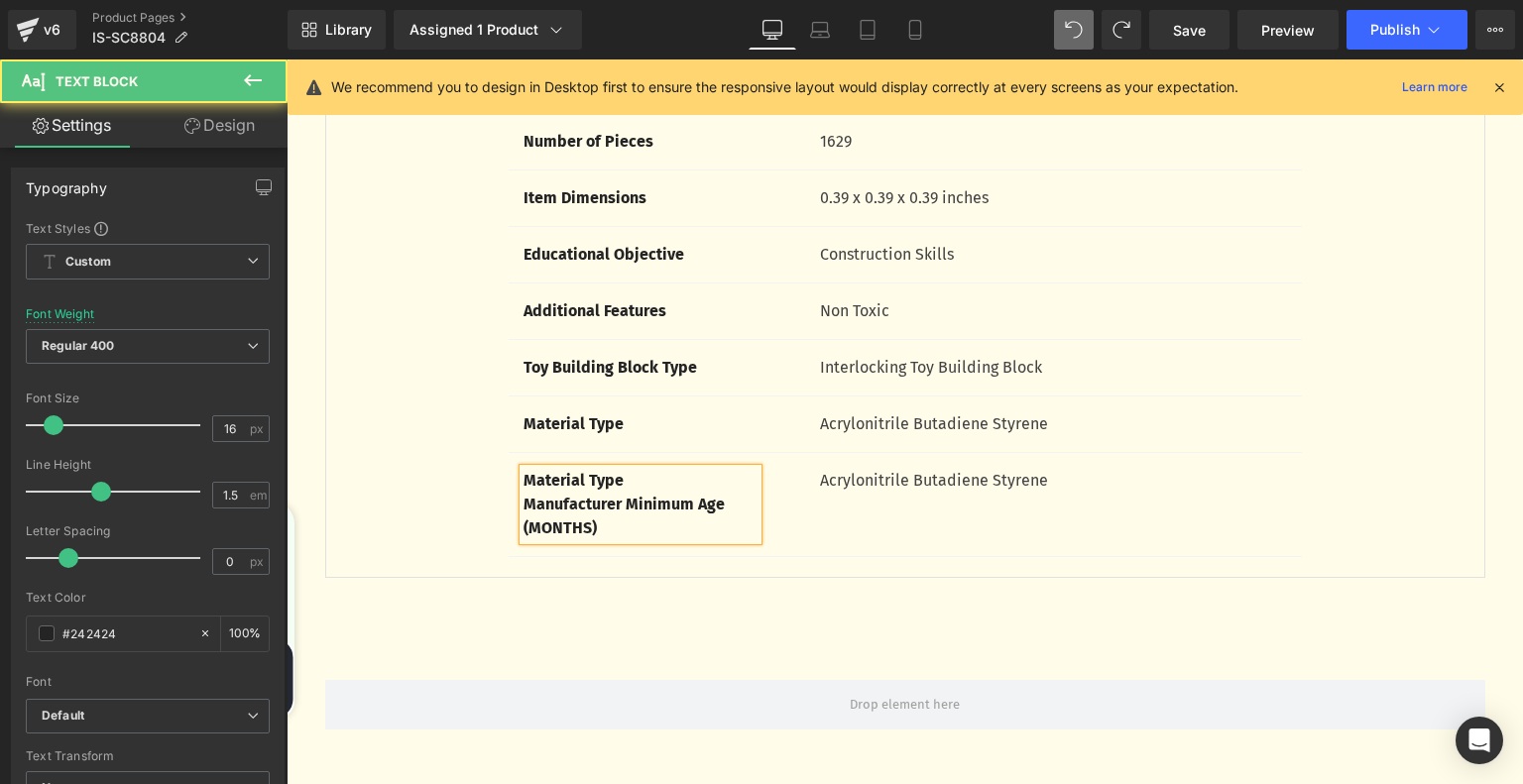 drag, startPoint x: 650, startPoint y: 479, endPoint x: 504, endPoint y: 478, distance: 146.00342 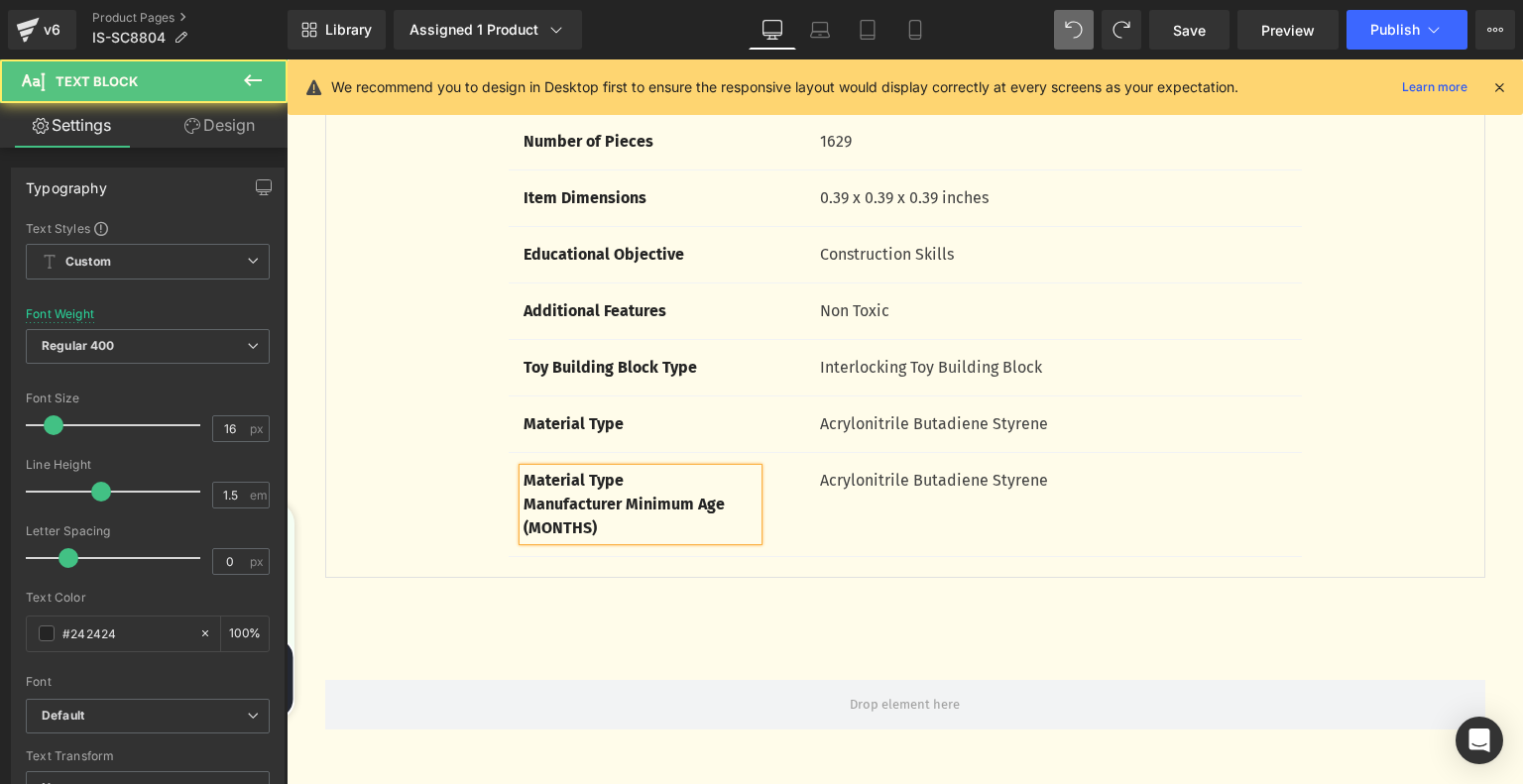 click on "Material Type  Manufacturer Minimum Age (MONTHS) Text Block" at bounding box center [641, 504] 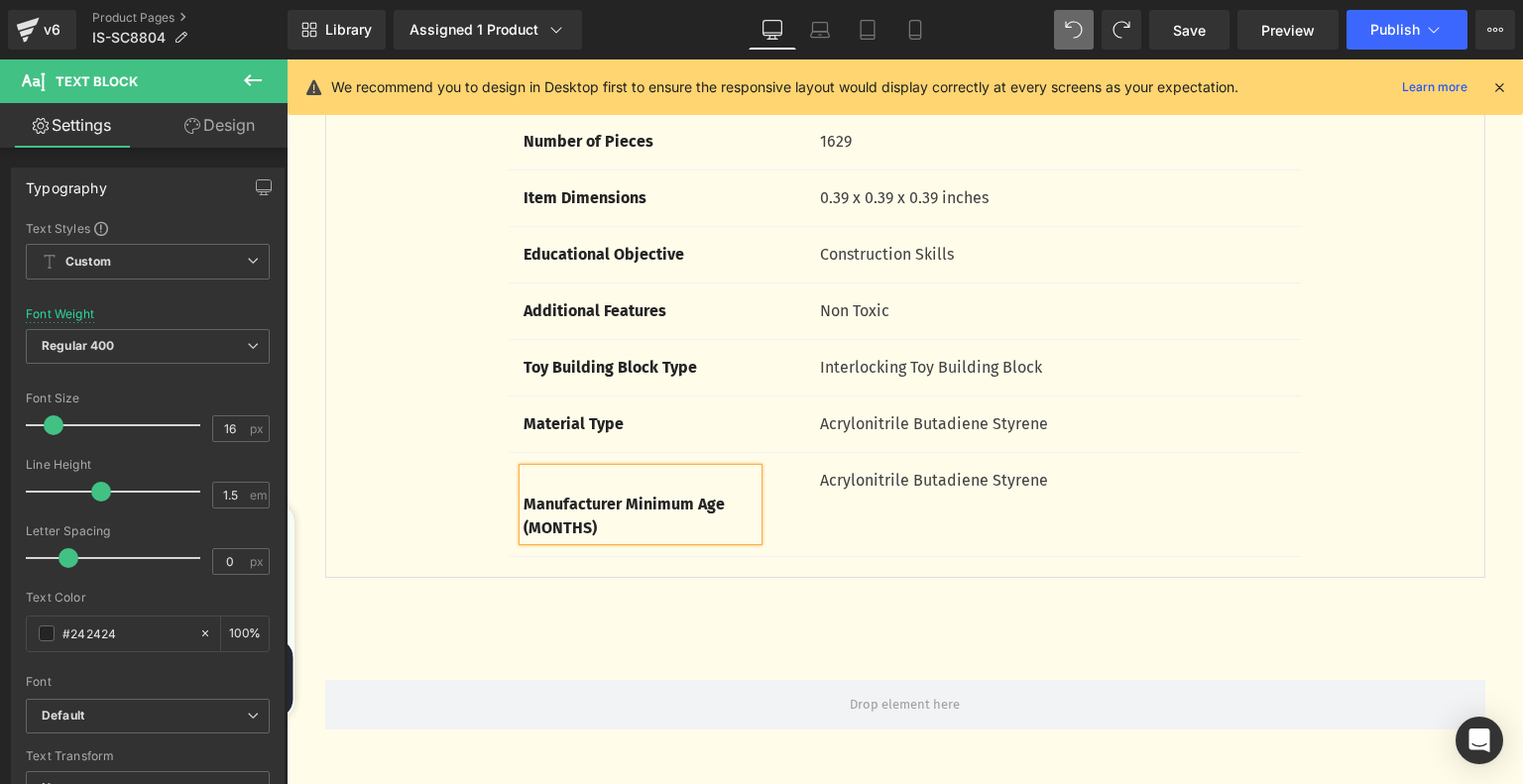 click on "Manufacturer Minimum Age (MONTHS)" at bounding box center [624, 515] 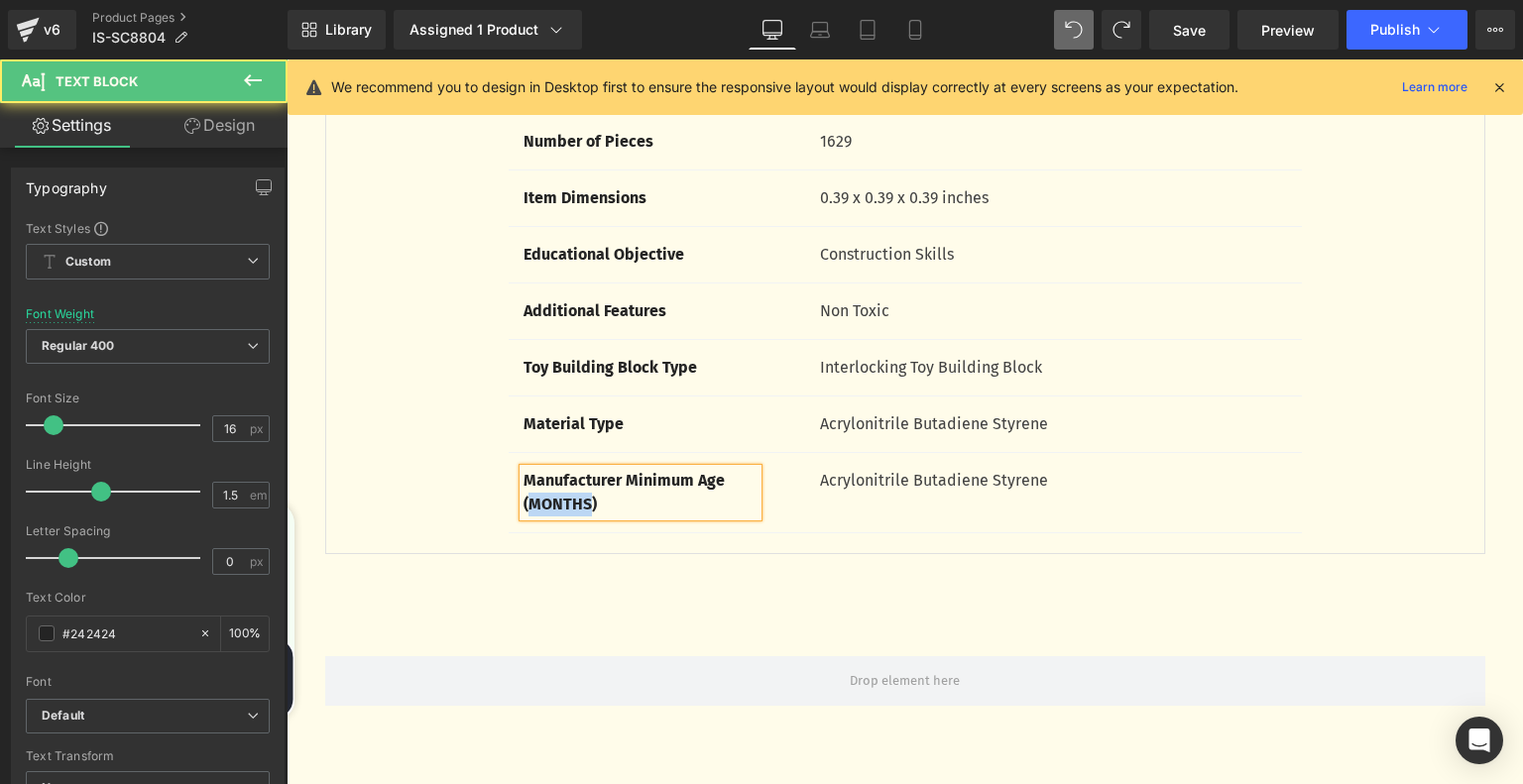 drag, startPoint x: 587, startPoint y: 500, endPoint x: 519, endPoint y: 505, distance: 68.183576 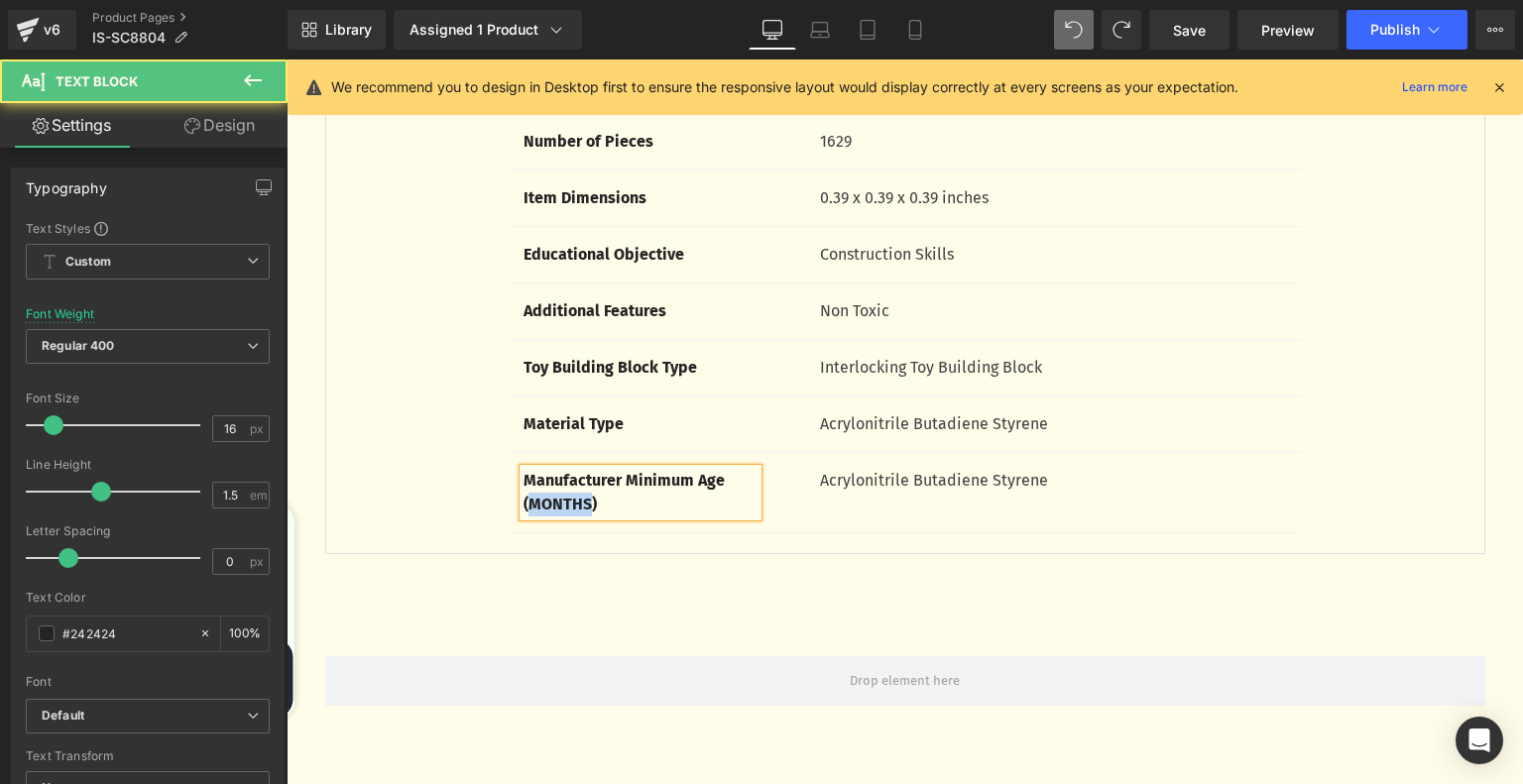 click on "Manufacturer Minimum Age (MONTHS)" at bounding box center [624, 492] 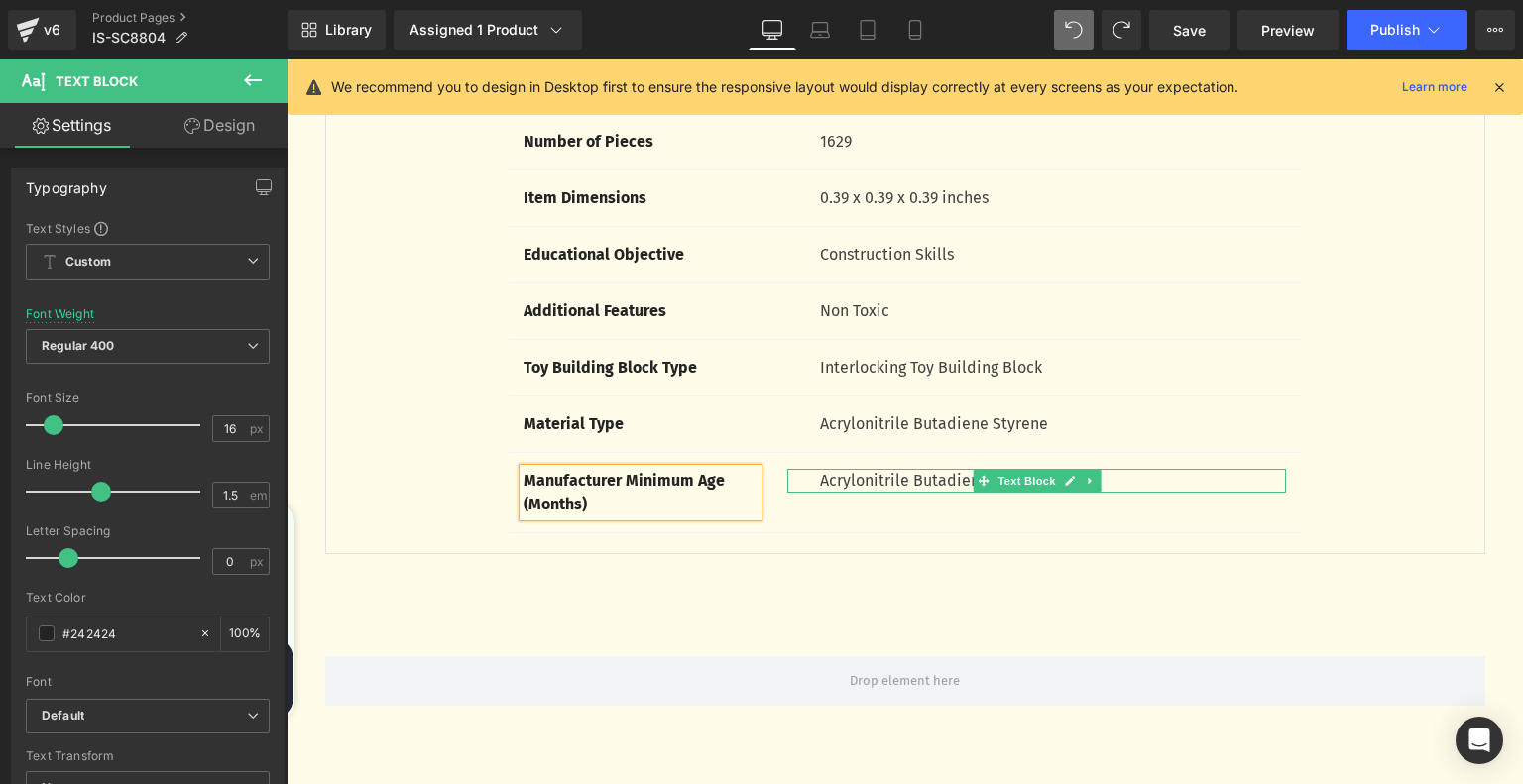 click on "Acrylonitrile Butadiene Styrene" at bounding box center (1053, 481) 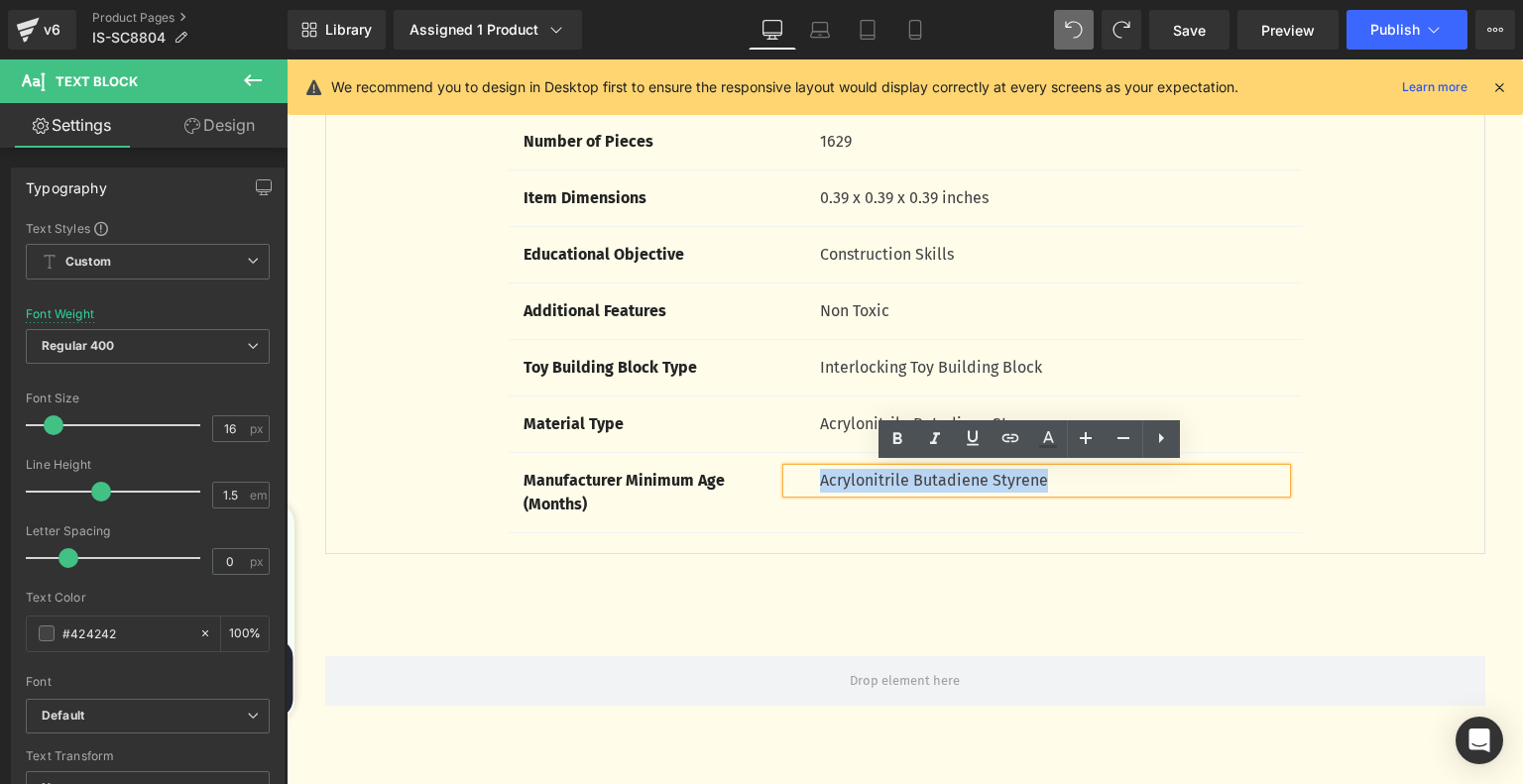 drag, startPoint x: 814, startPoint y: 475, endPoint x: 1055, endPoint y: 475, distance: 241 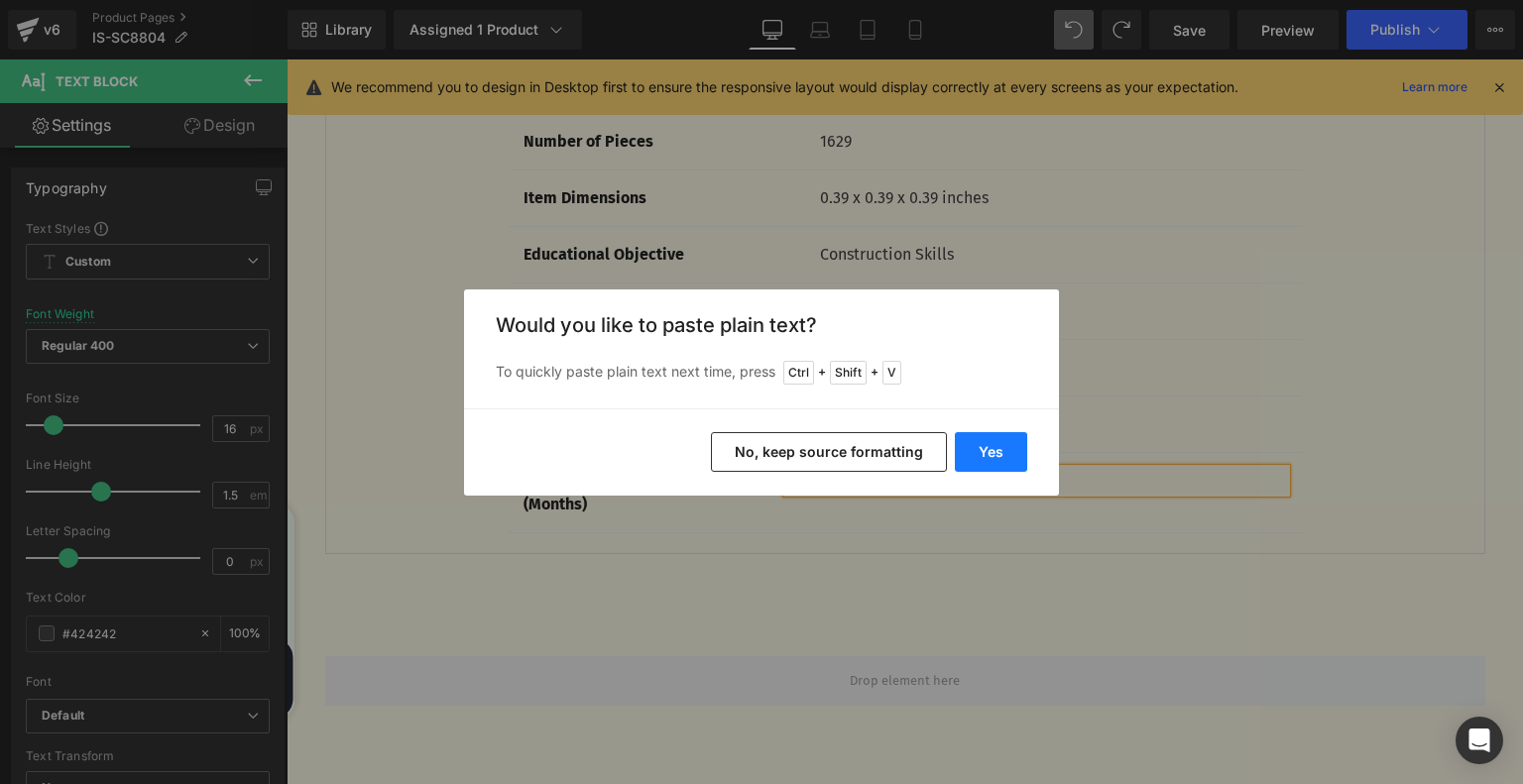 click on "Yes" at bounding box center [991, 452] 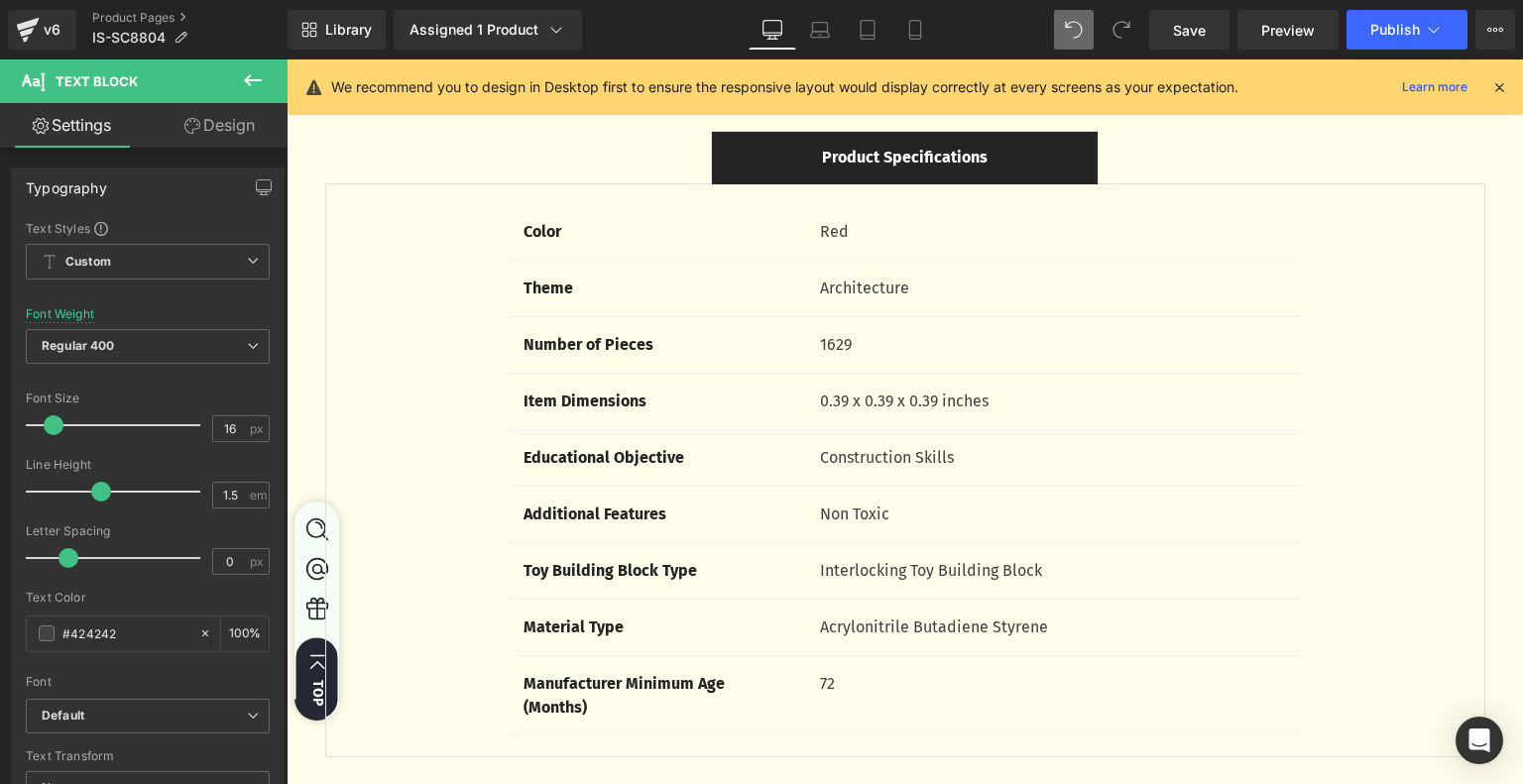scroll, scrollTop: 4163, scrollLeft: 0, axis: vertical 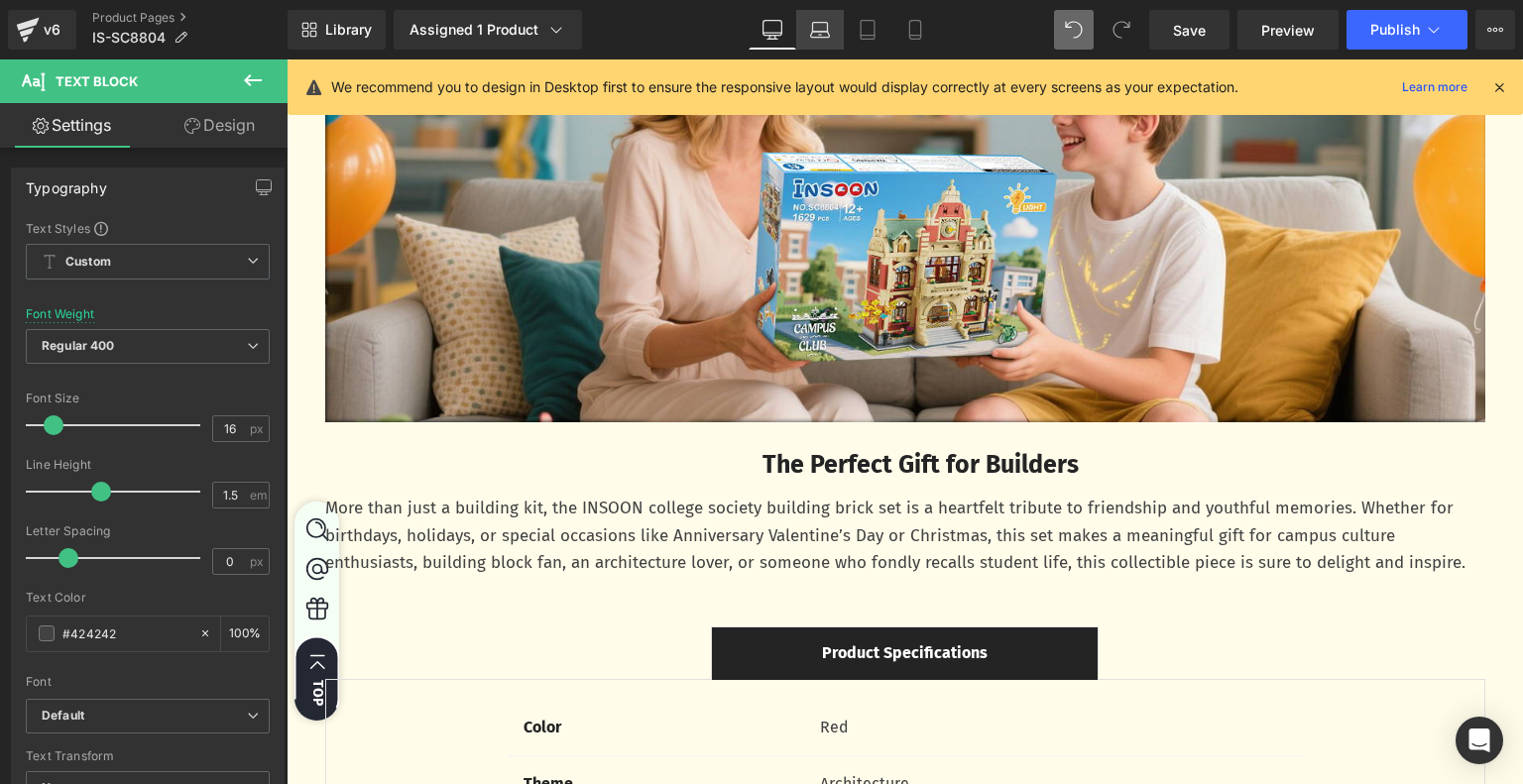 click on "Laptop" at bounding box center [820, 30] 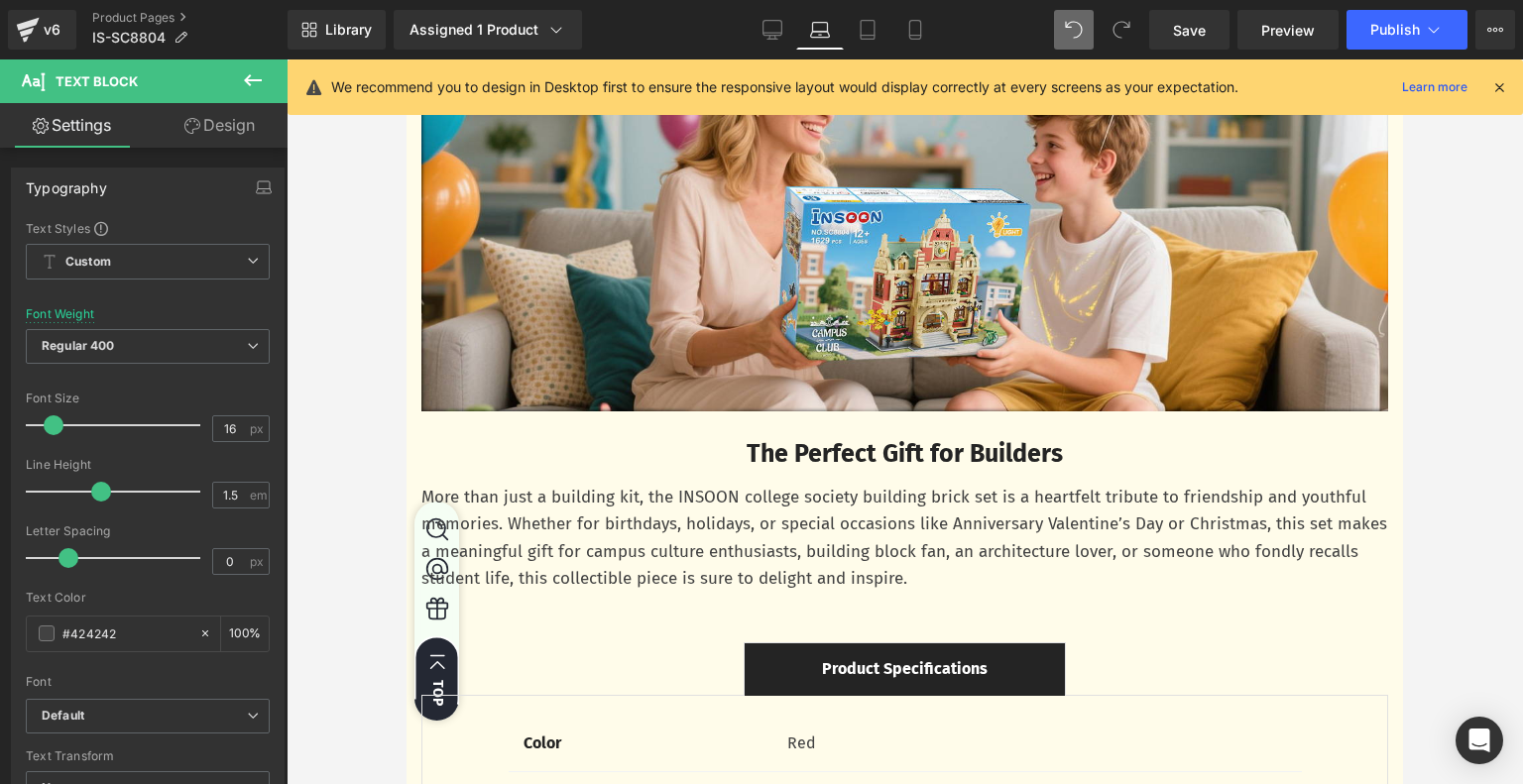 scroll, scrollTop: 3656, scrollLeft: 0, axis: vertical 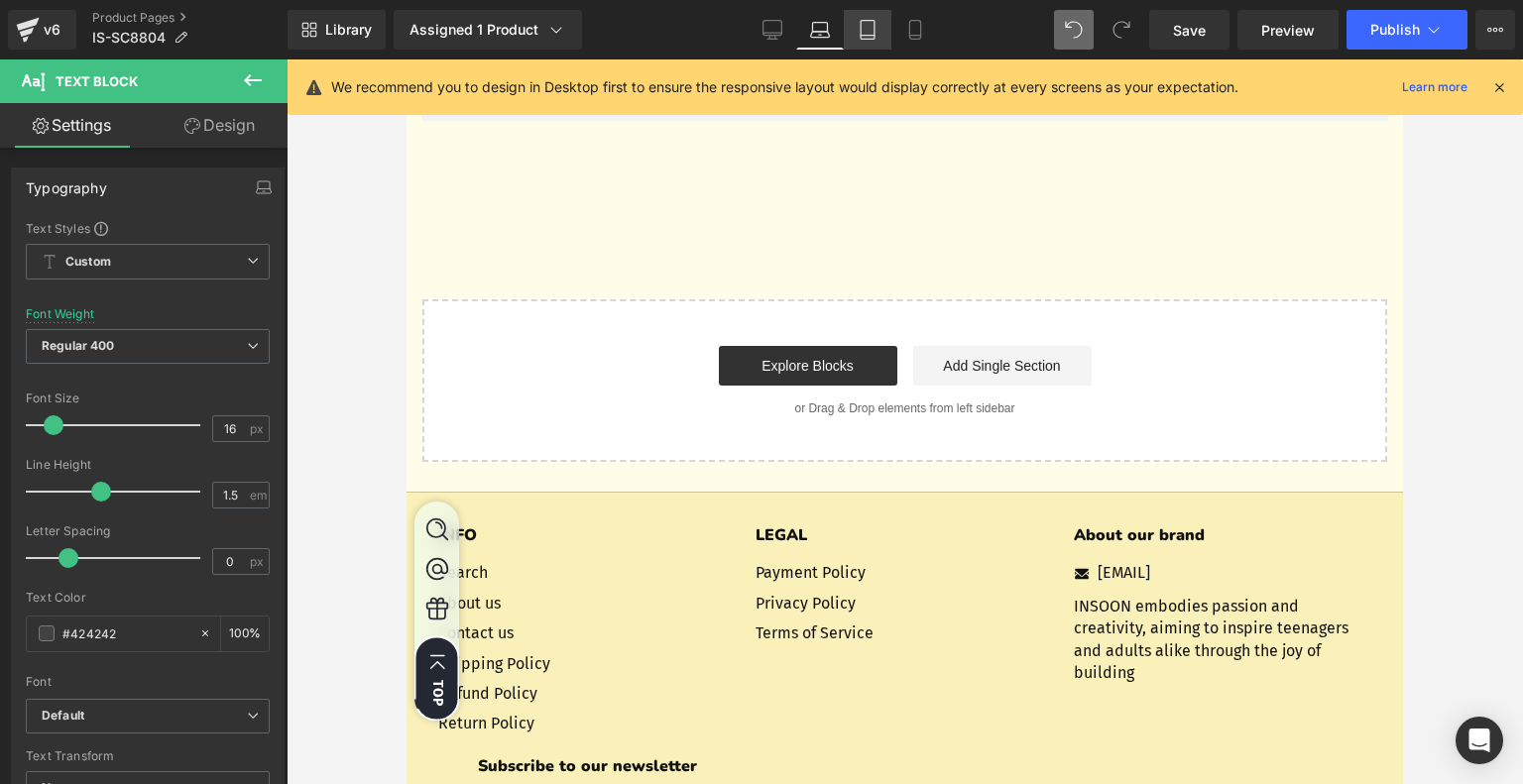 click 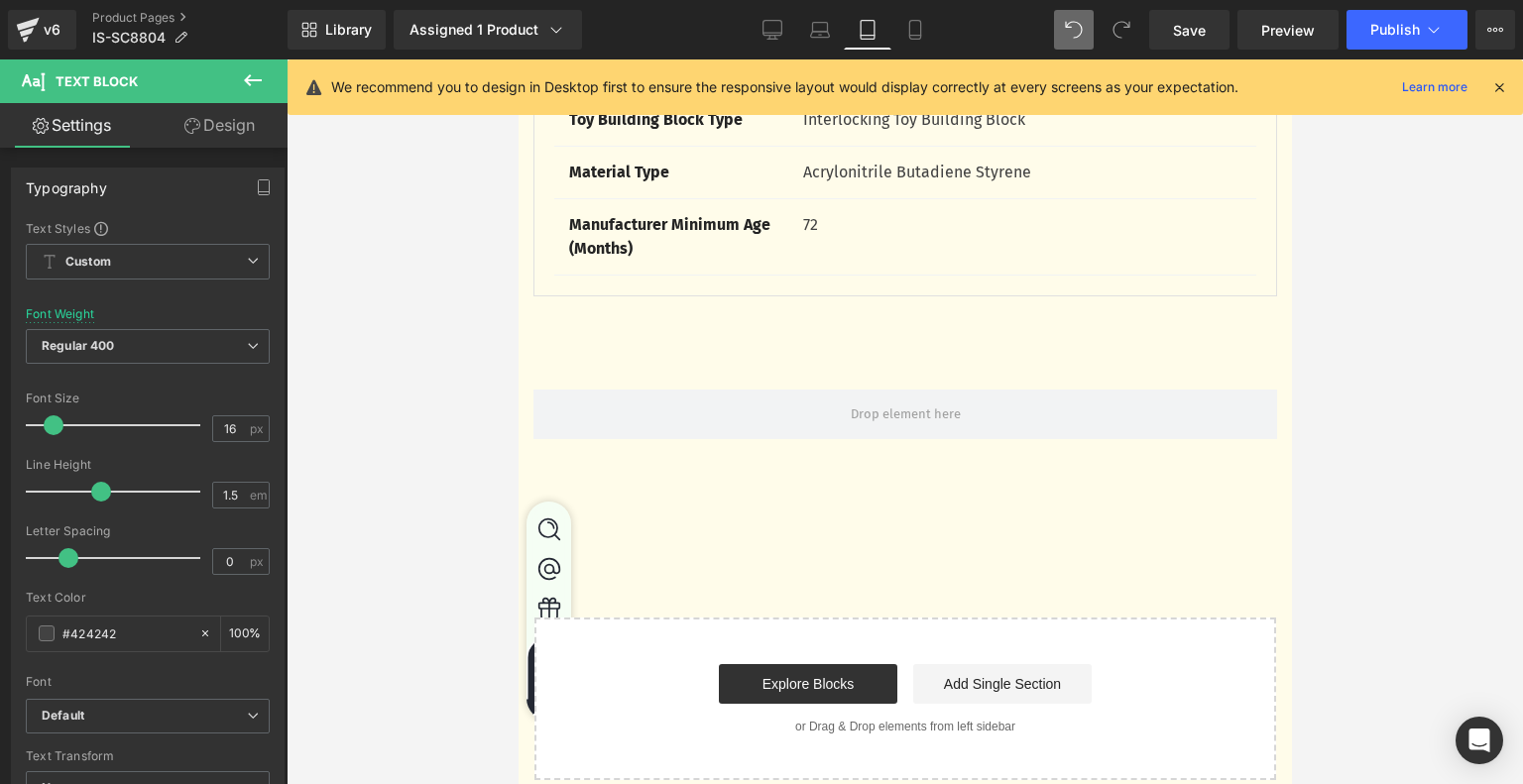 scroll, scrollTop: 4771, scrollLeft: 0, axis: vertical 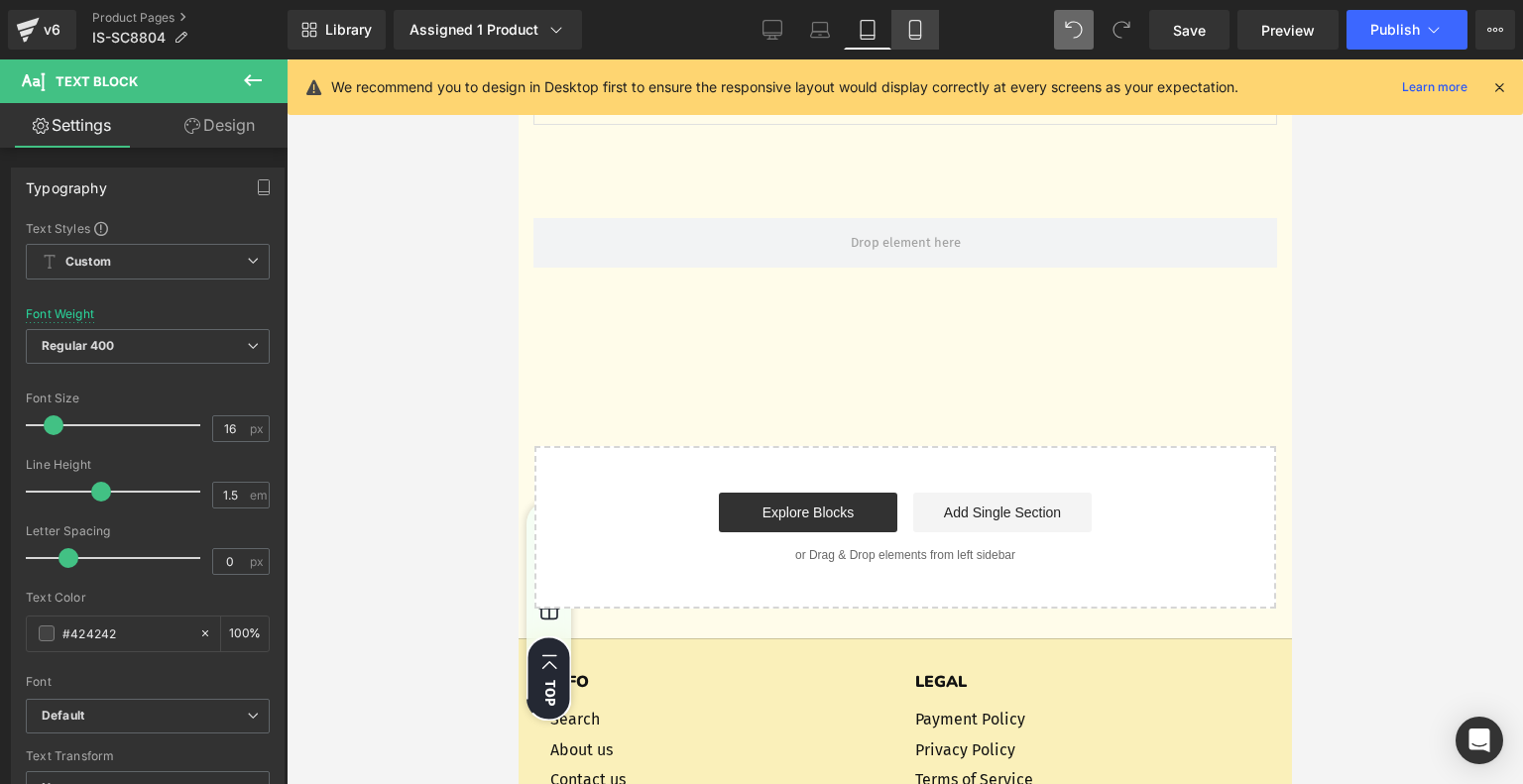 click 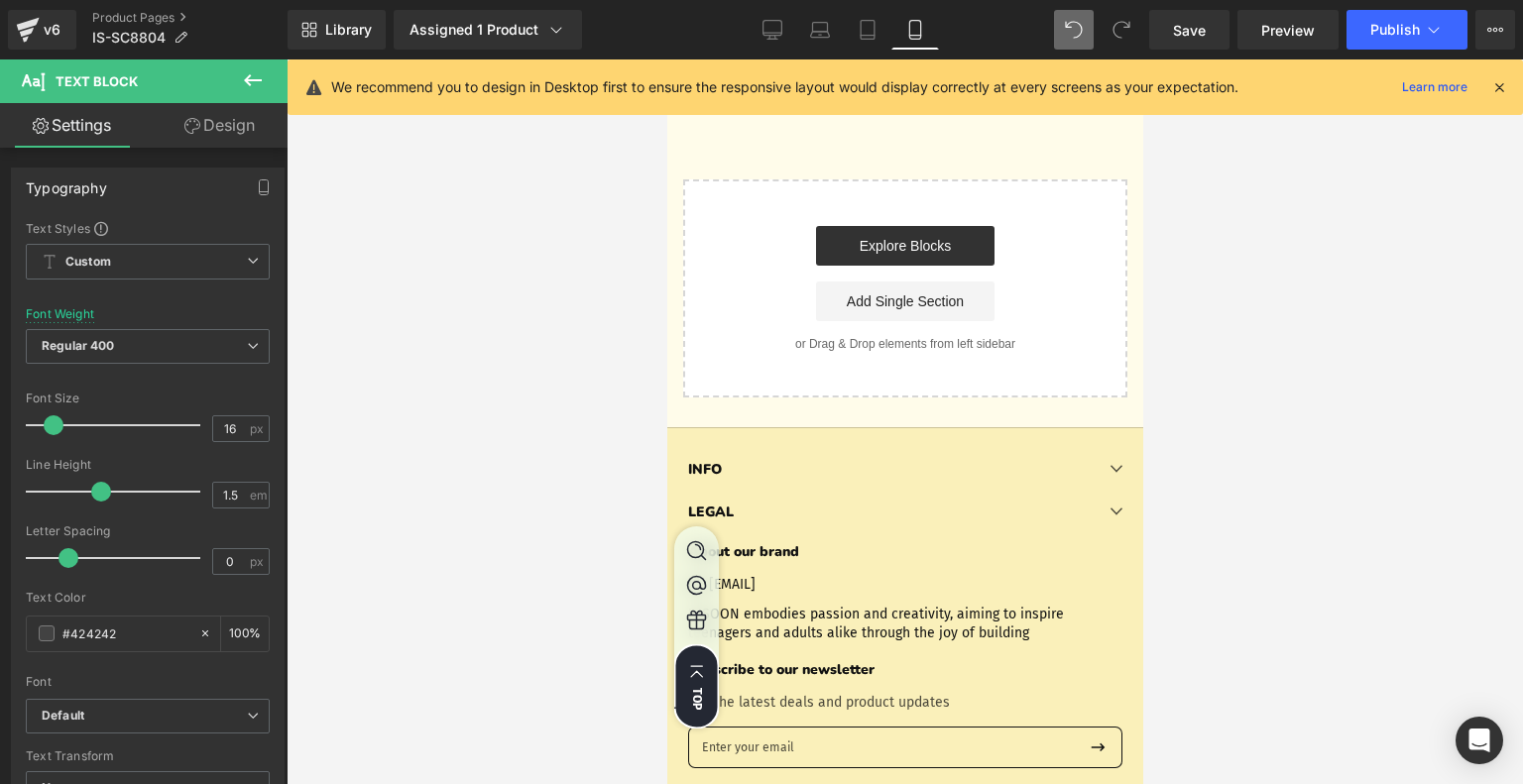 scroll, scrollTop: 5793, scrollLeft: 0, axis: vertical 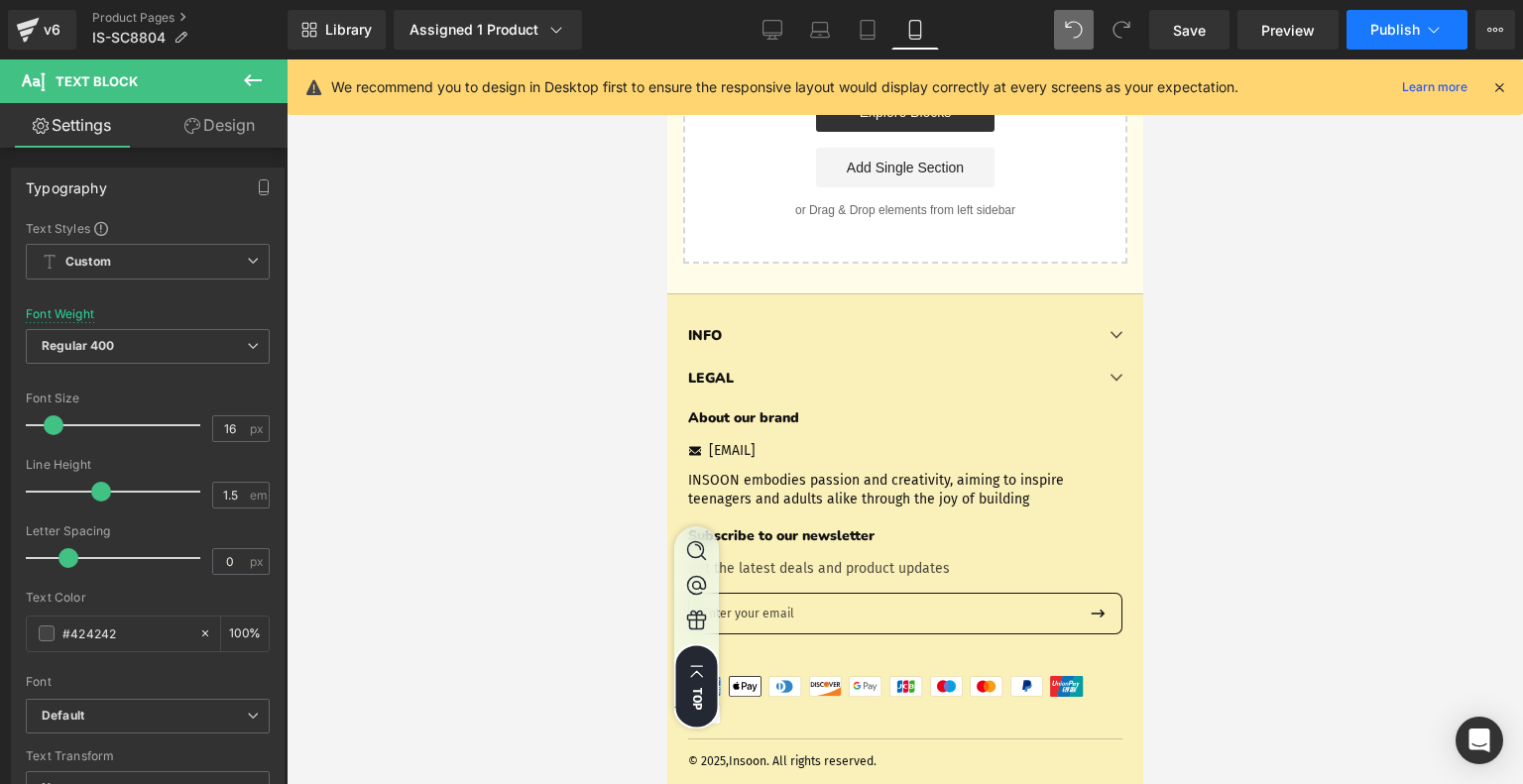 click on "Publish" at bounding box center (1395, 30) 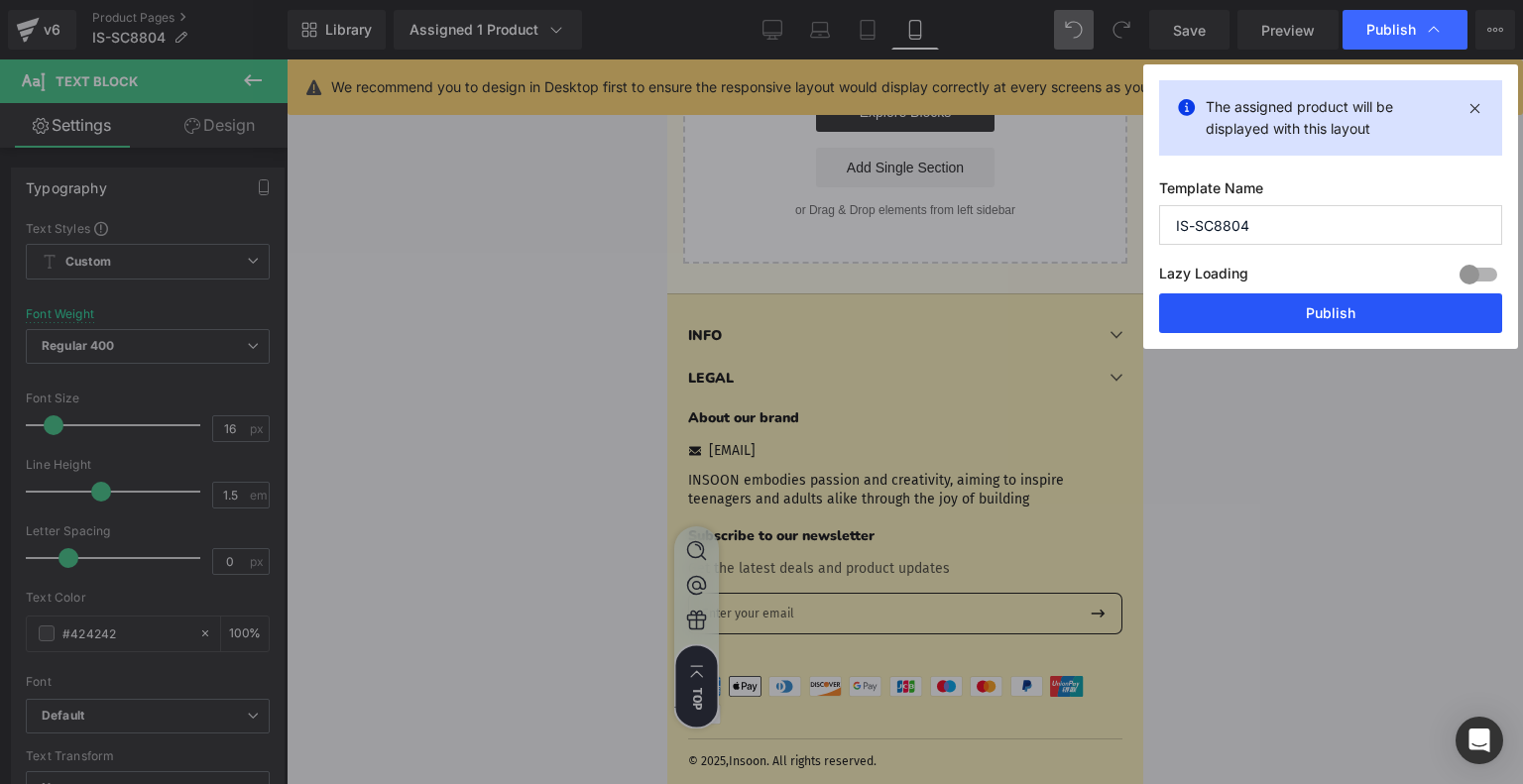 click on "Publish" at bounding box center (1331, 313) 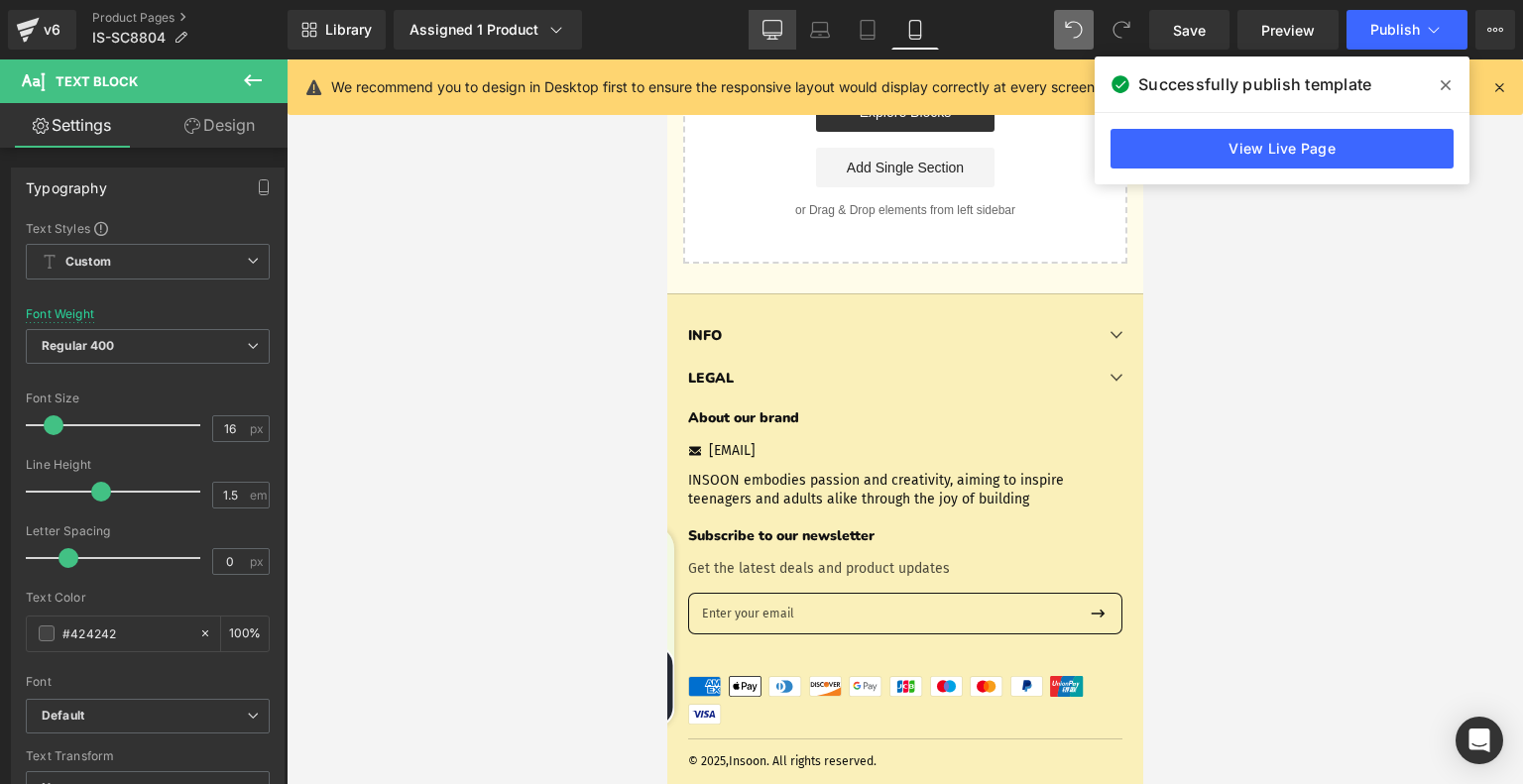 click on "Desktop" at bounding box center (772, 30) 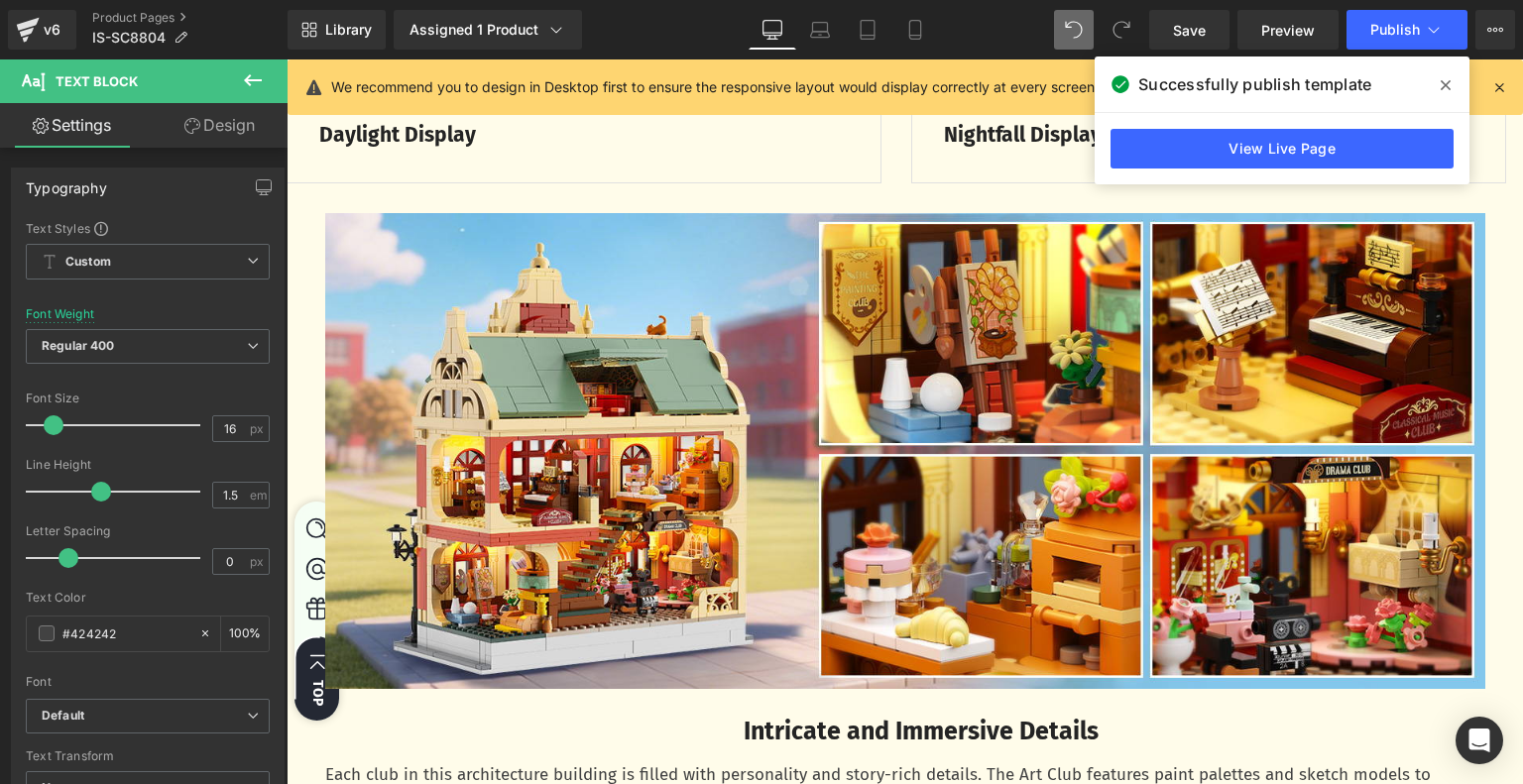 scroll, scrollTop: 2050, scrollLeft: 0, axis: vertical 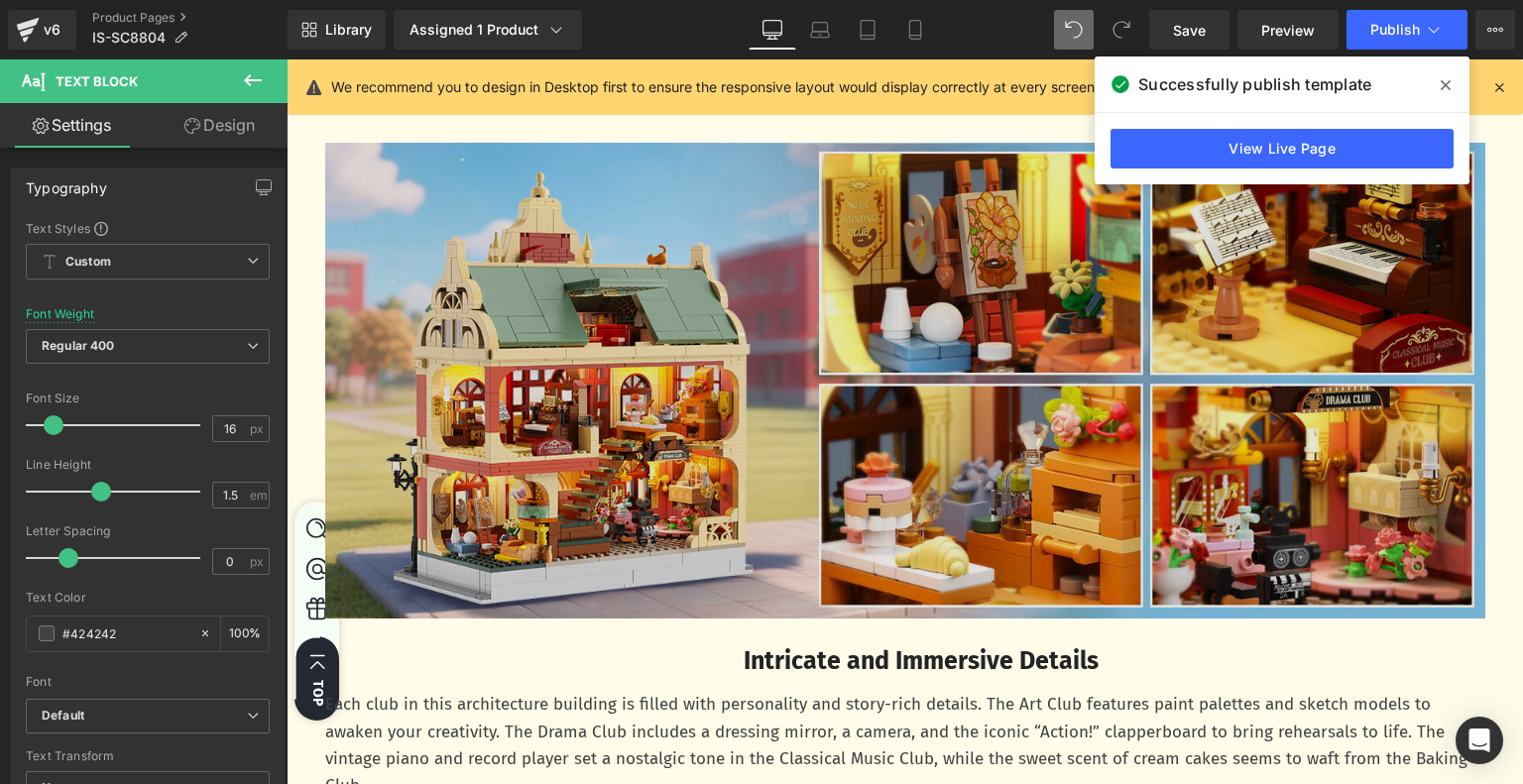click at bounding box center (905, 381) 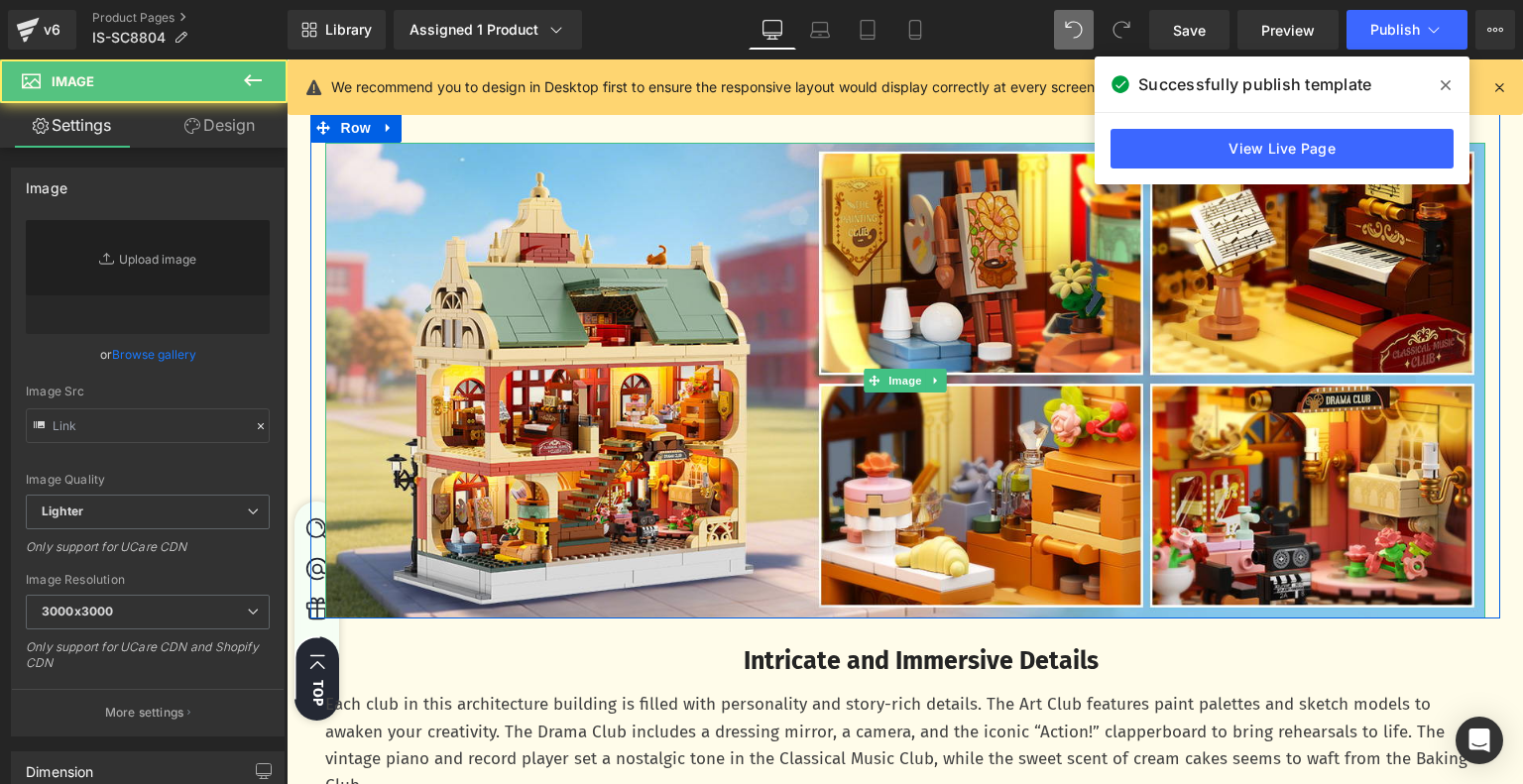 type on "https://ucarecdn.com/c8e6aa1b-8dbe-43ee-bb05-bc245bbecc18/-/format/auto/-/preview/3000x3000/-/quality/lighter/caa21614-d195-41a9-aacb-73965ba7f836.__CR0,0,1464,600_PT0_SX1464_V1___.jpg" 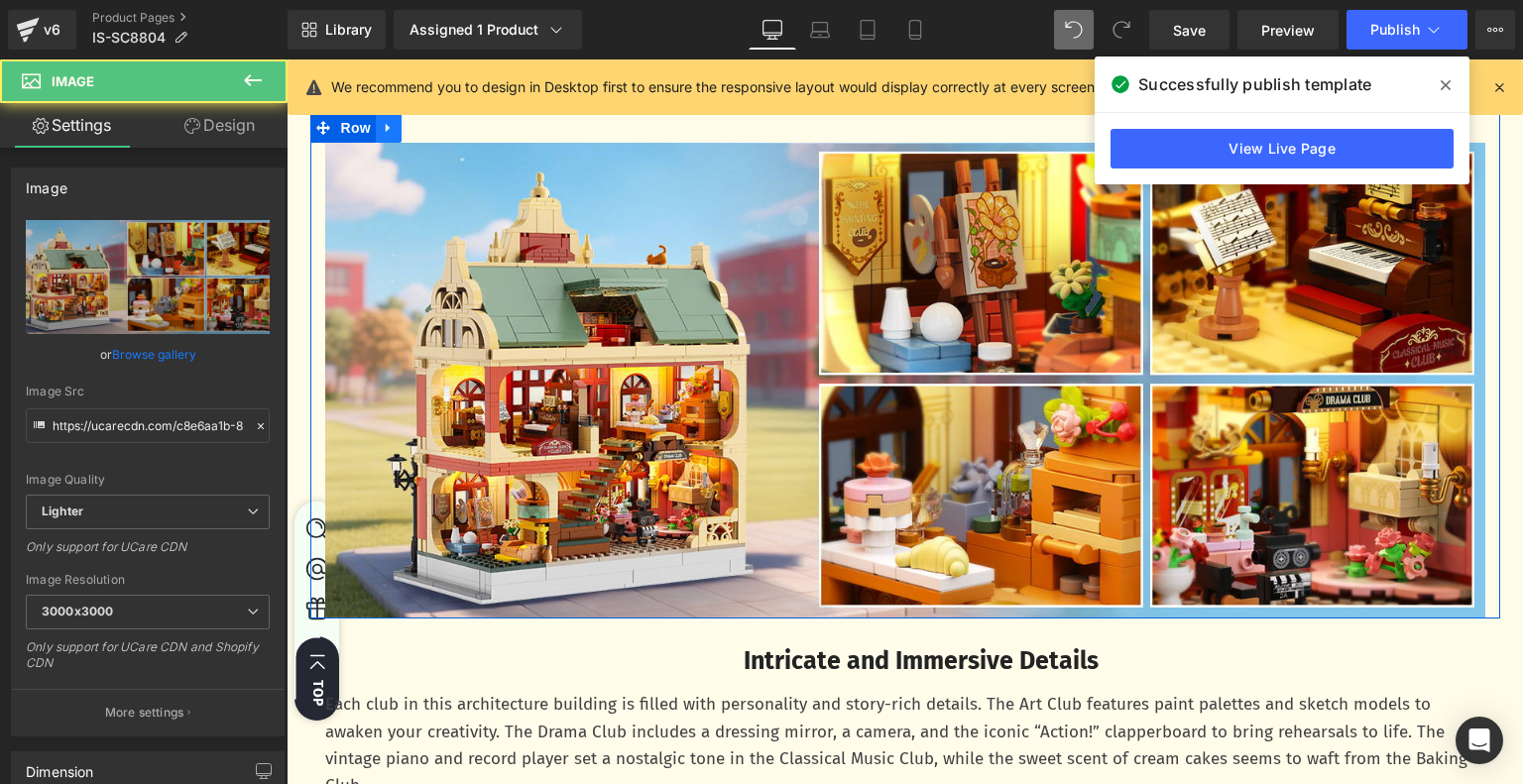 click 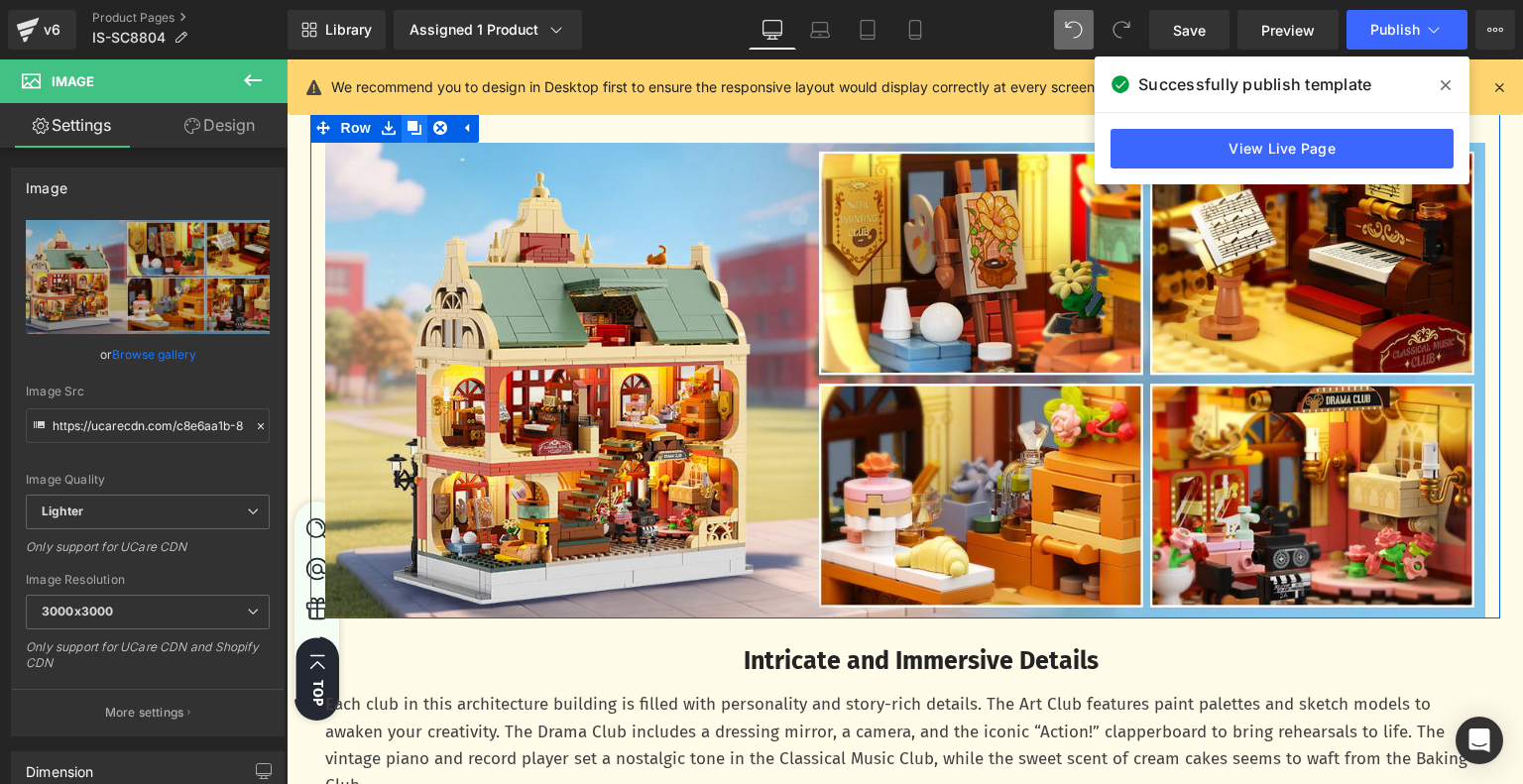 click 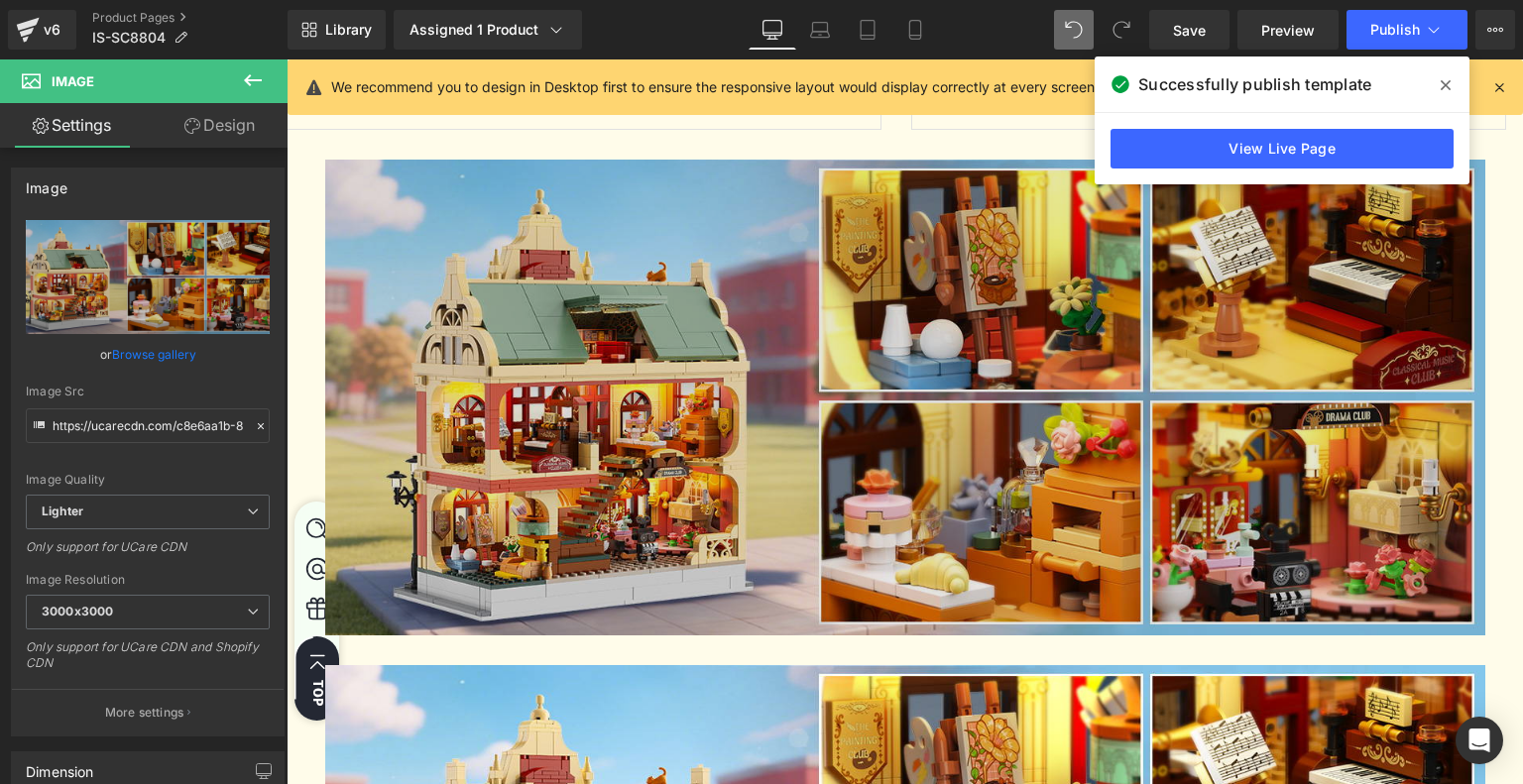click at bounding box center (905, 397) 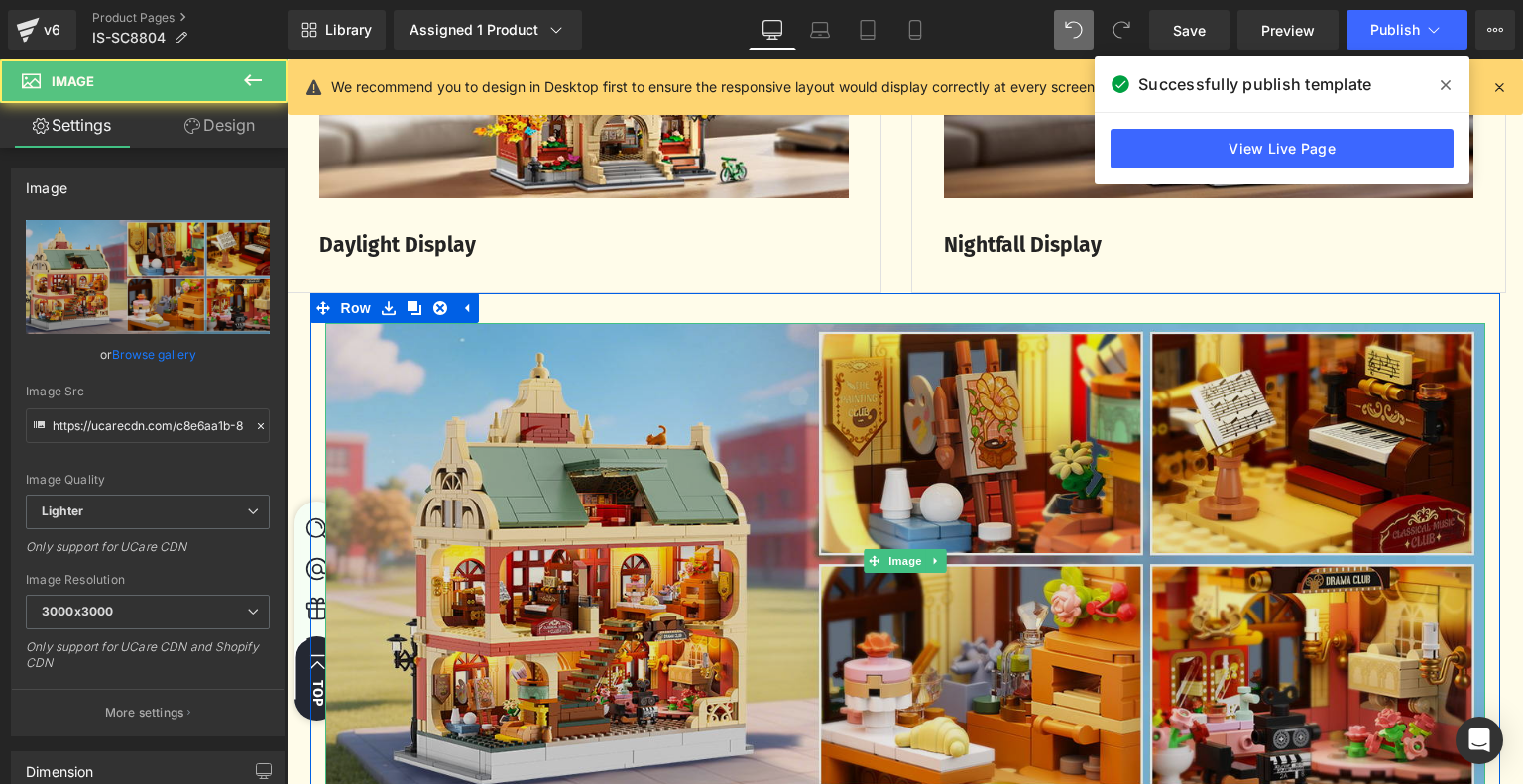 scroll, scrollTop: 1835, scrollLeft: 0, axis: vertical 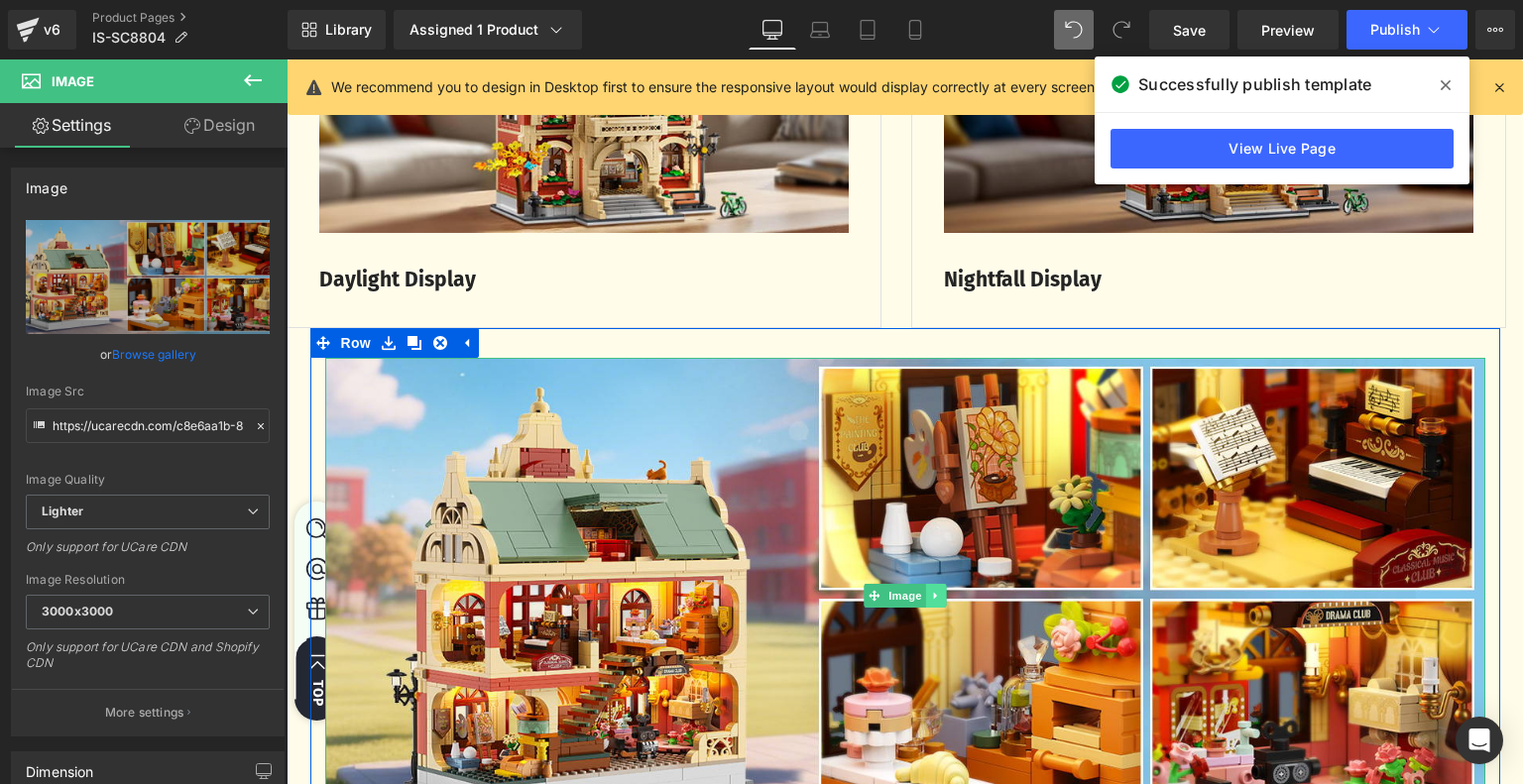 click at bounding box center (935, 596) 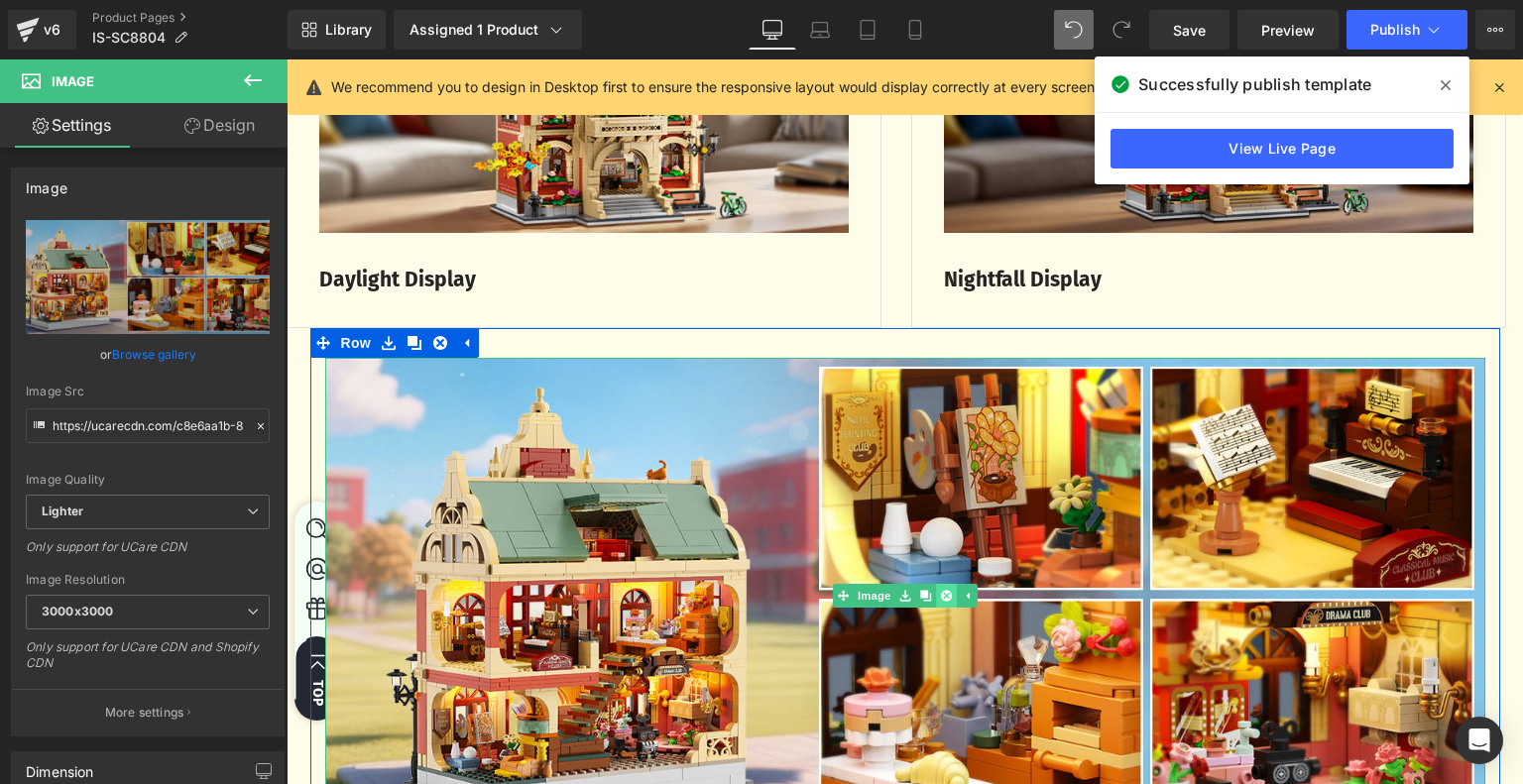click 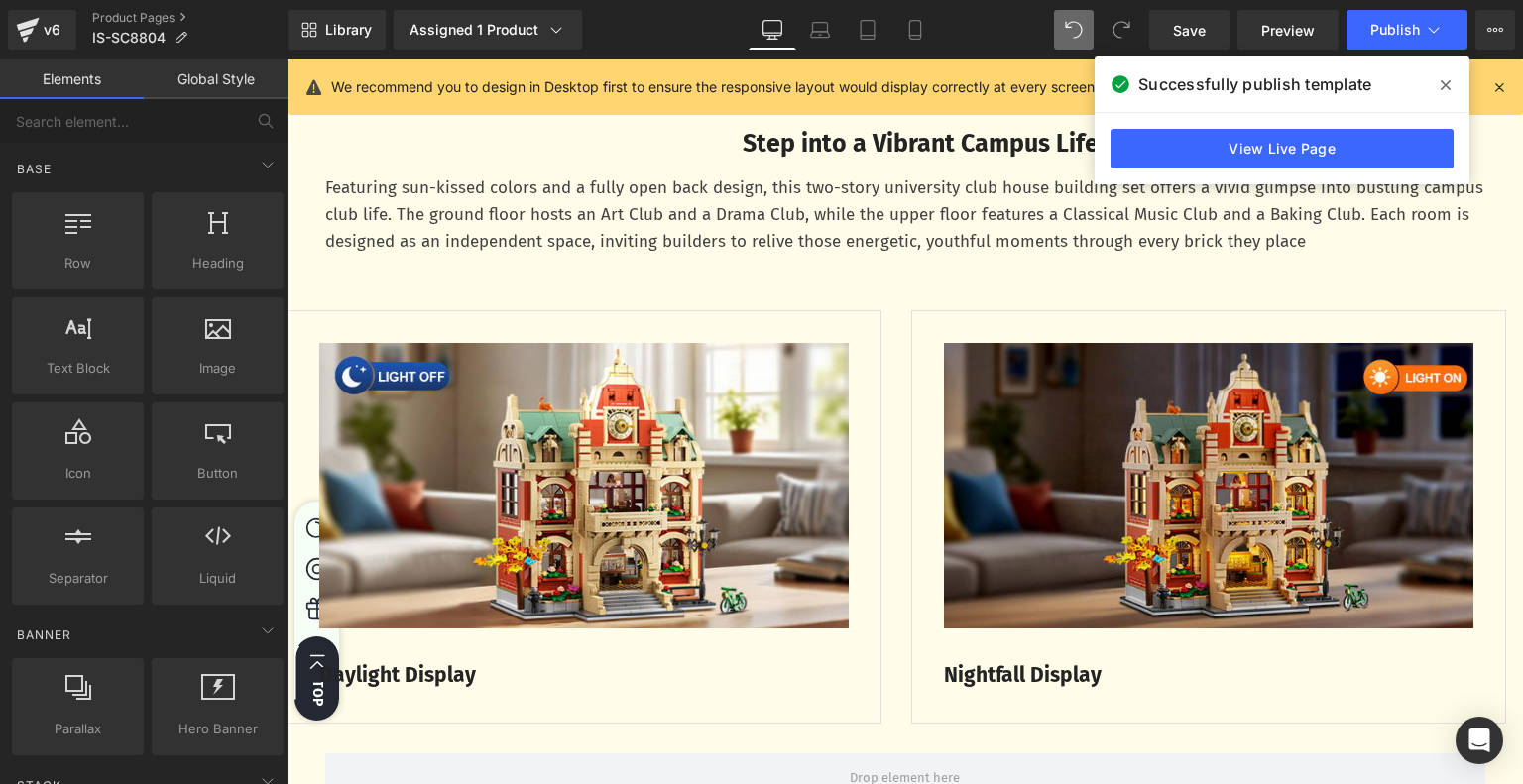 scroll, scrollTop: 1438, scrollLeft: 0, axis: vertical 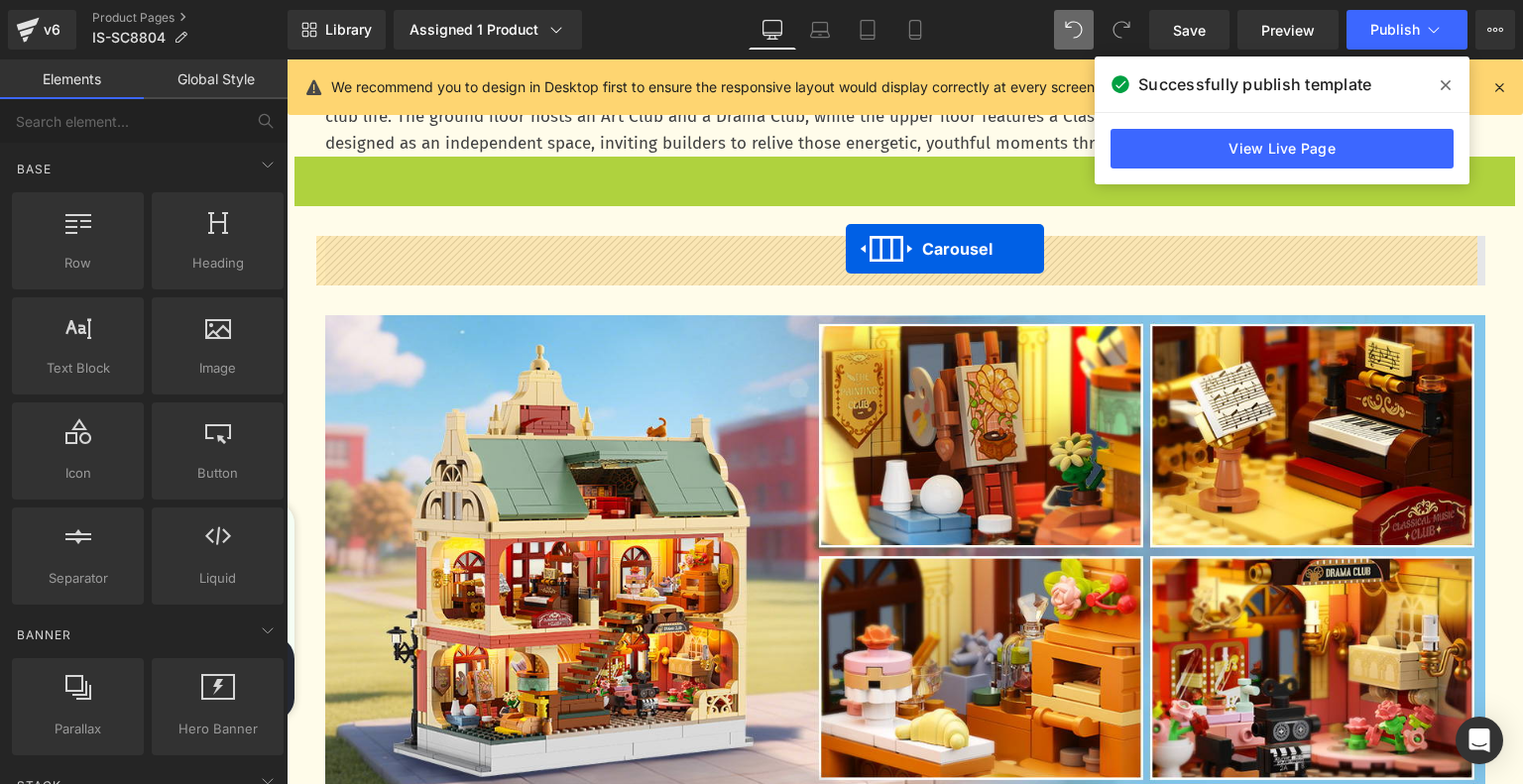 drag, startPoint x: 846, startPoint y: 275, endPoint x: 846, endPoint y: 249, distance: 26 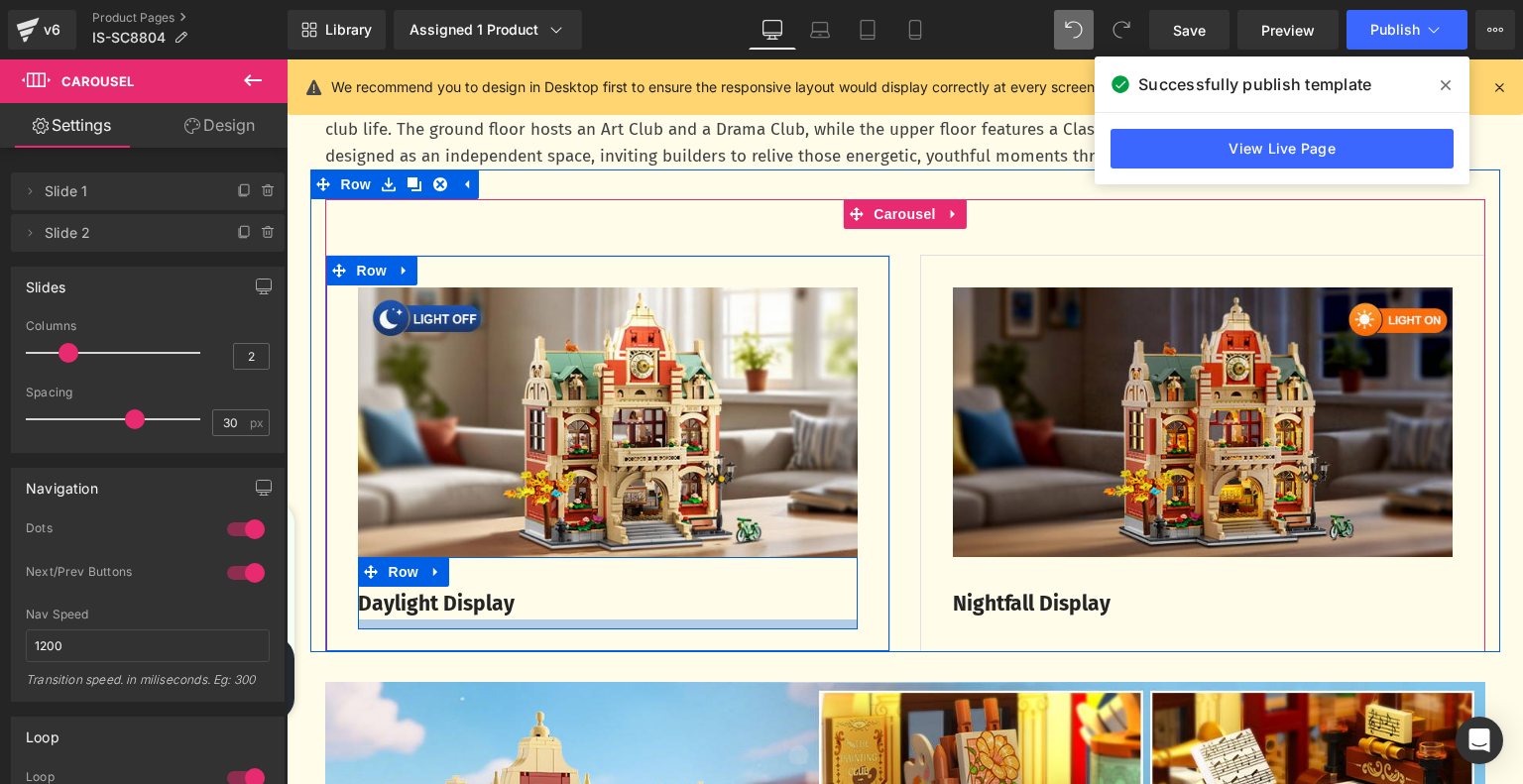 scroll, scrollTop: 1339, scrollLeft: 0, axis: vertical 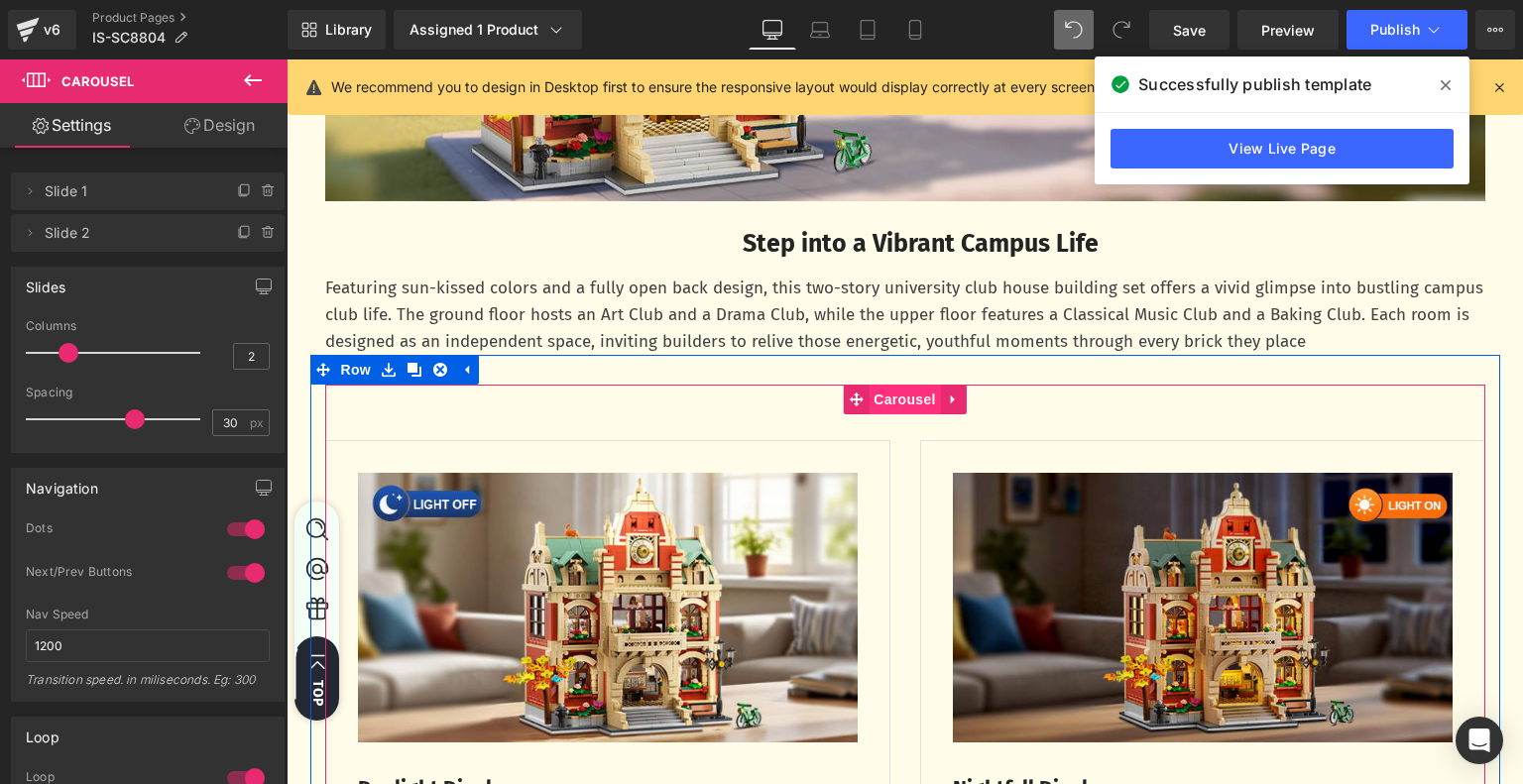 click on "Carousel" at bounding box center [904, 399] 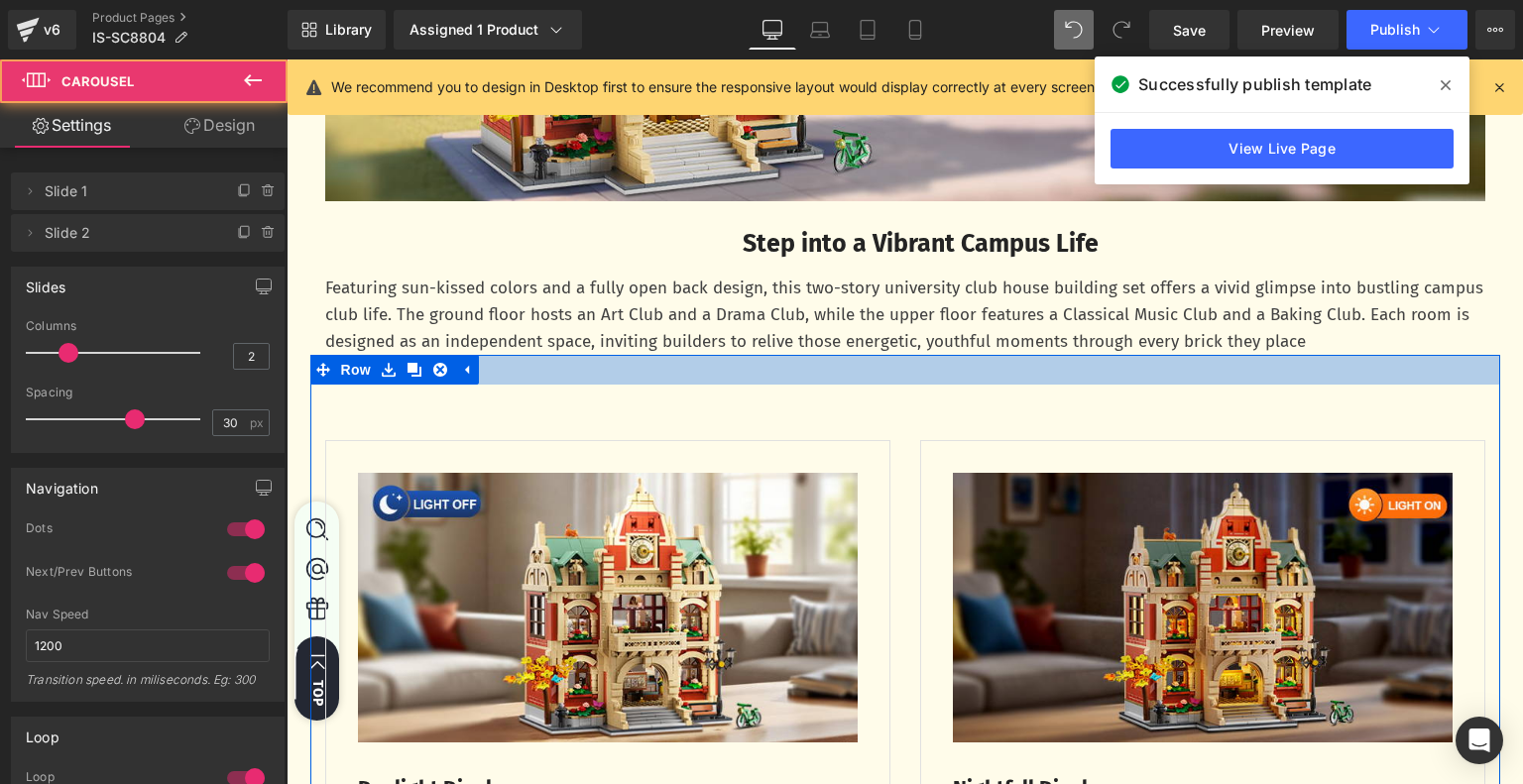 click at bounding box center (905, 370) 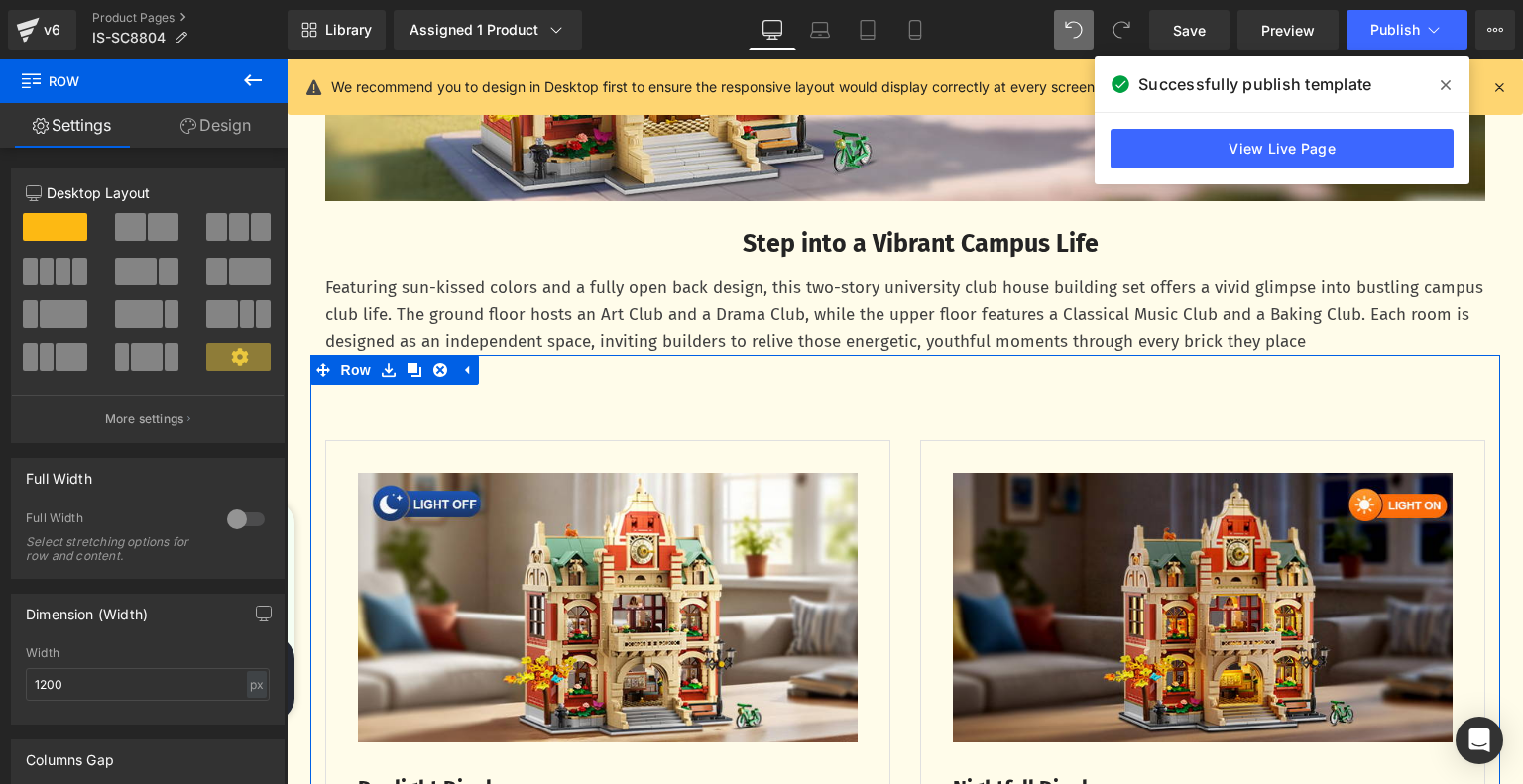 click on "Design" at bounding box center [215, 125] 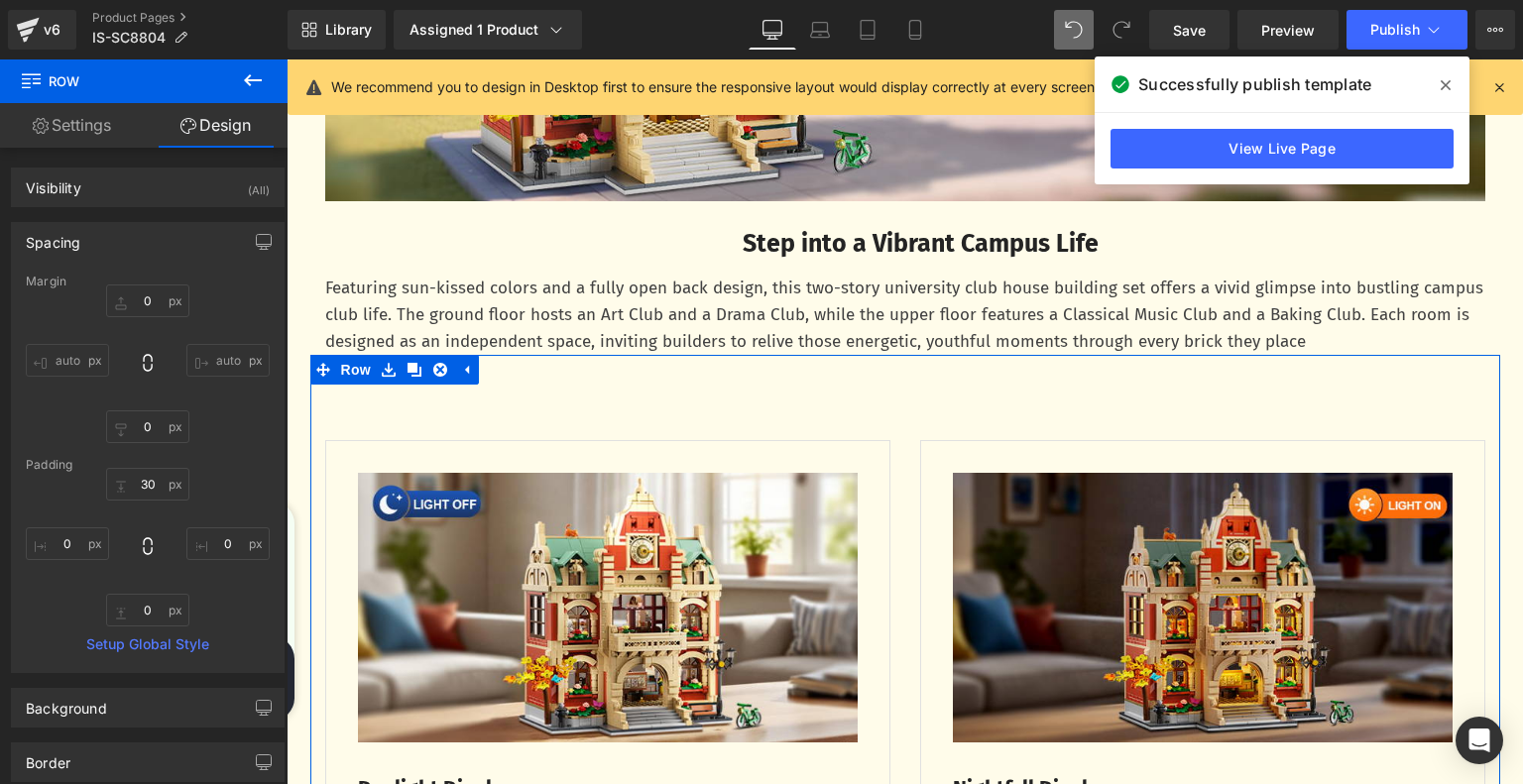 type on "0" 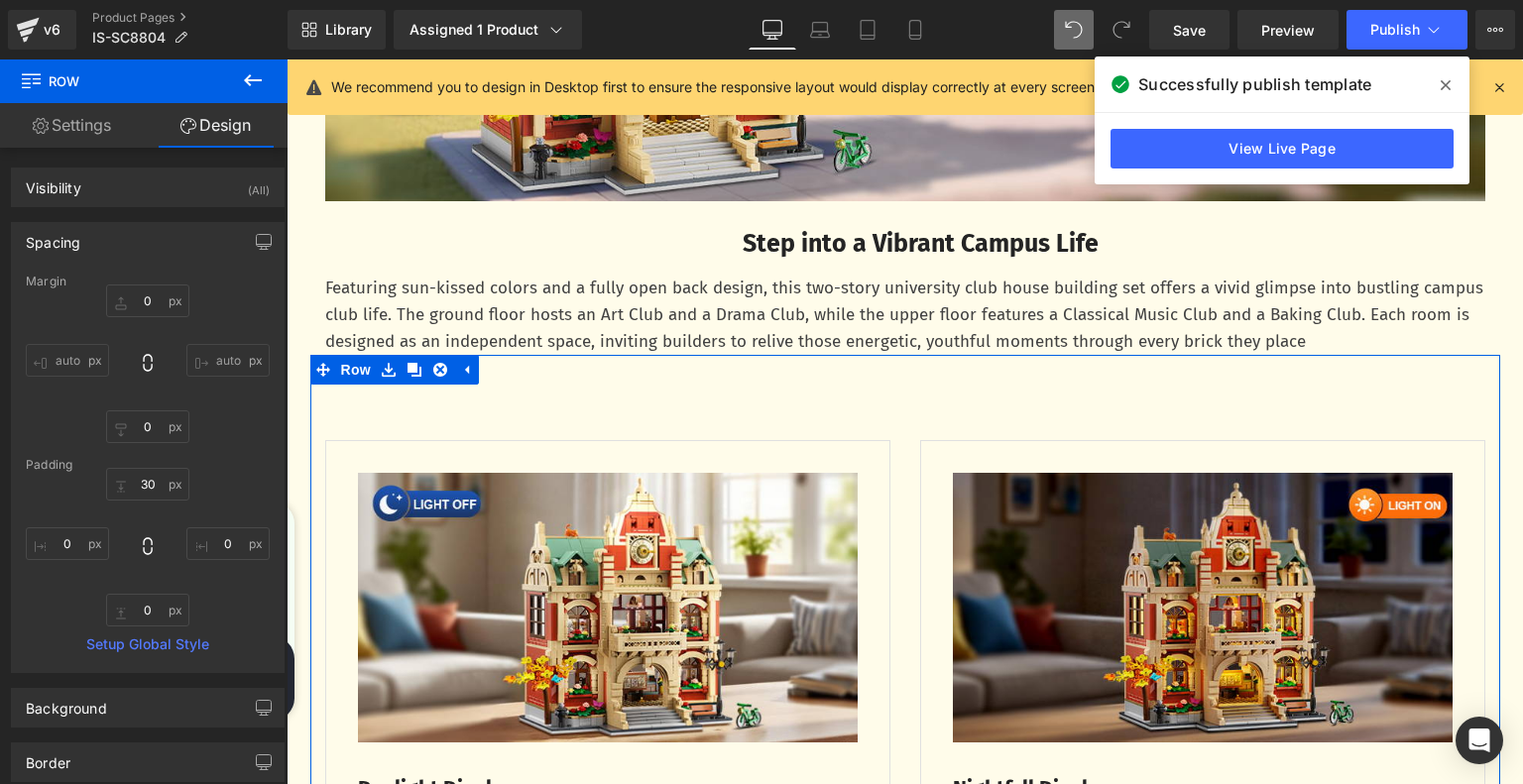 type on "0" 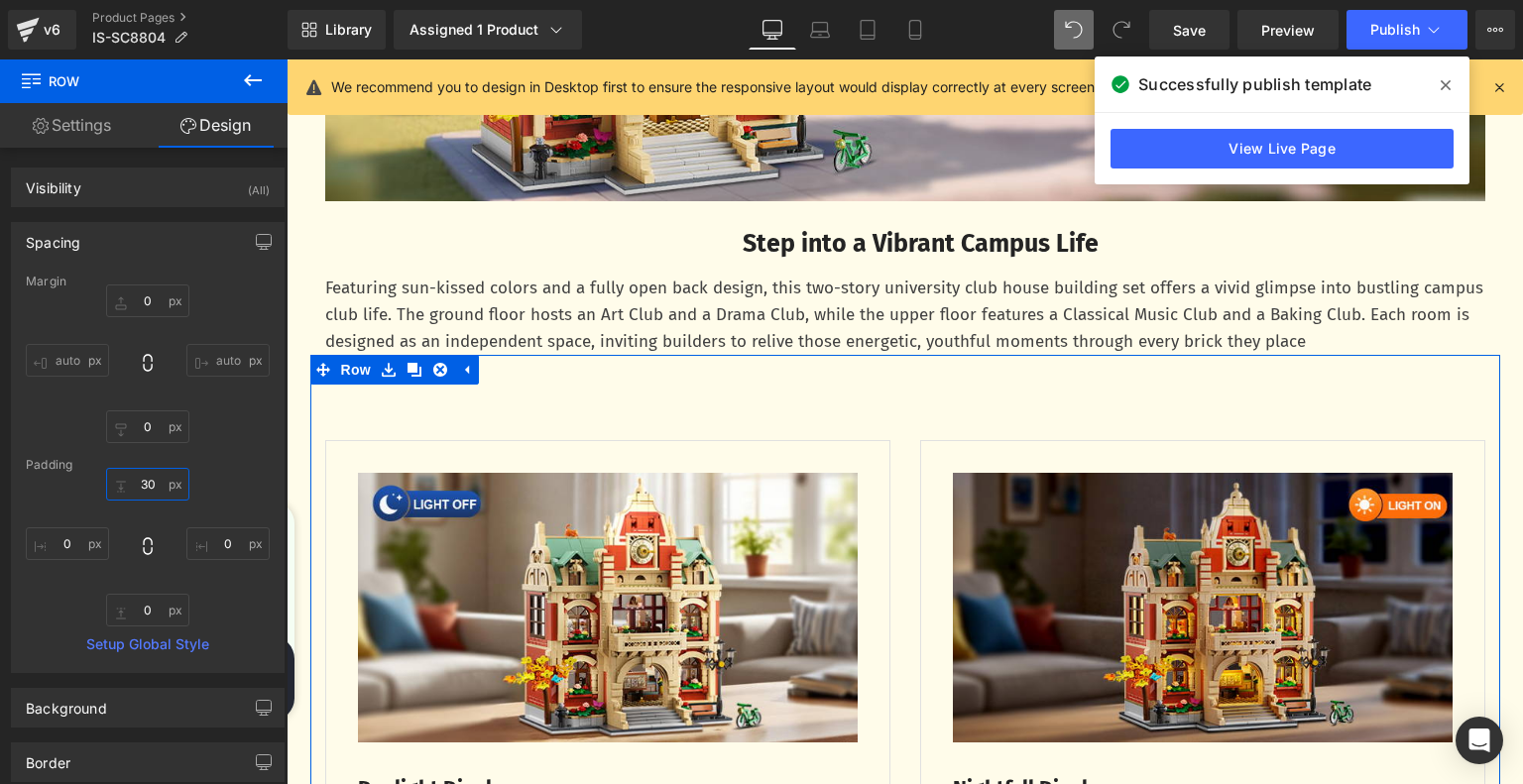click on "30" at bounding box center [148, 484] 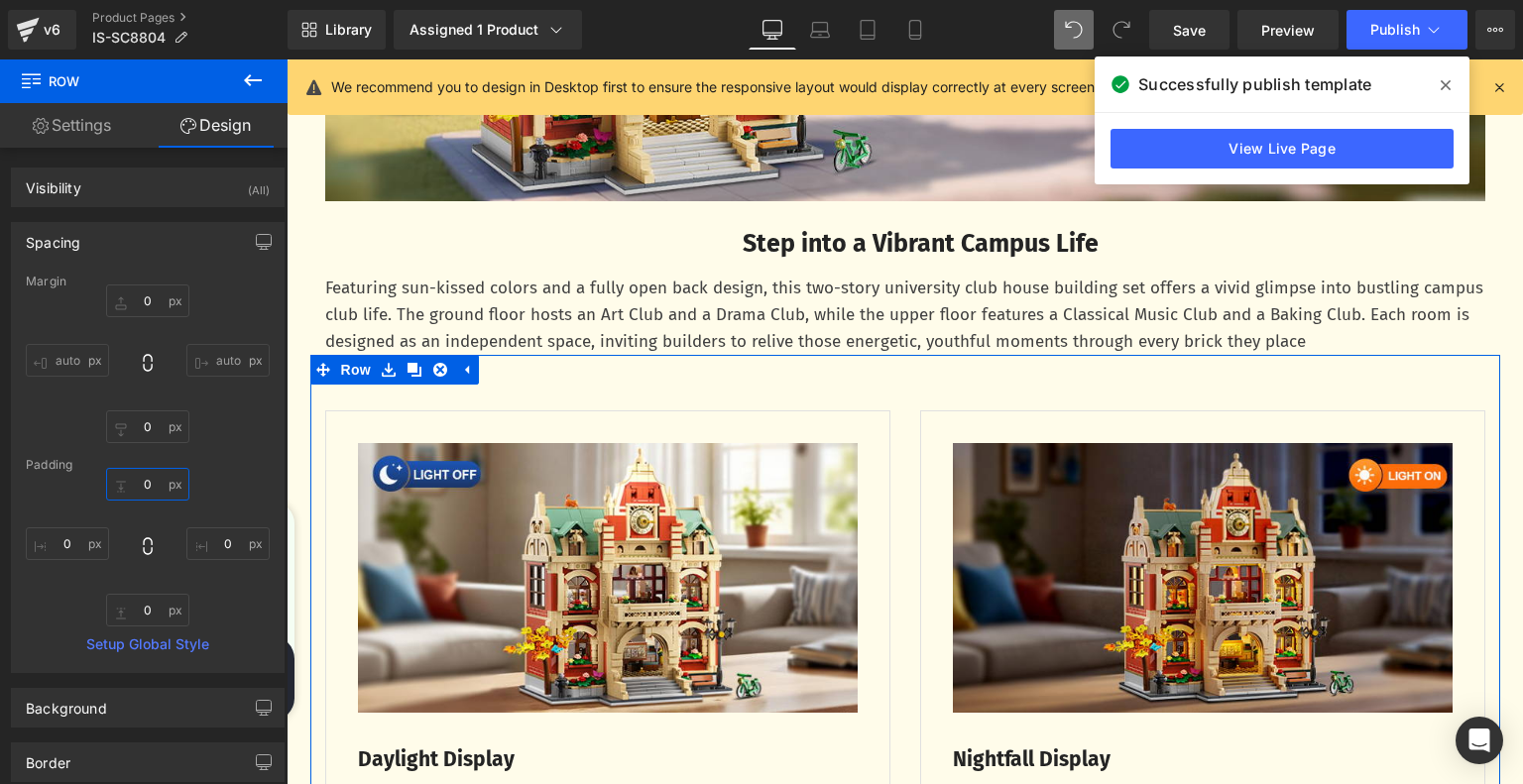 type on "0" 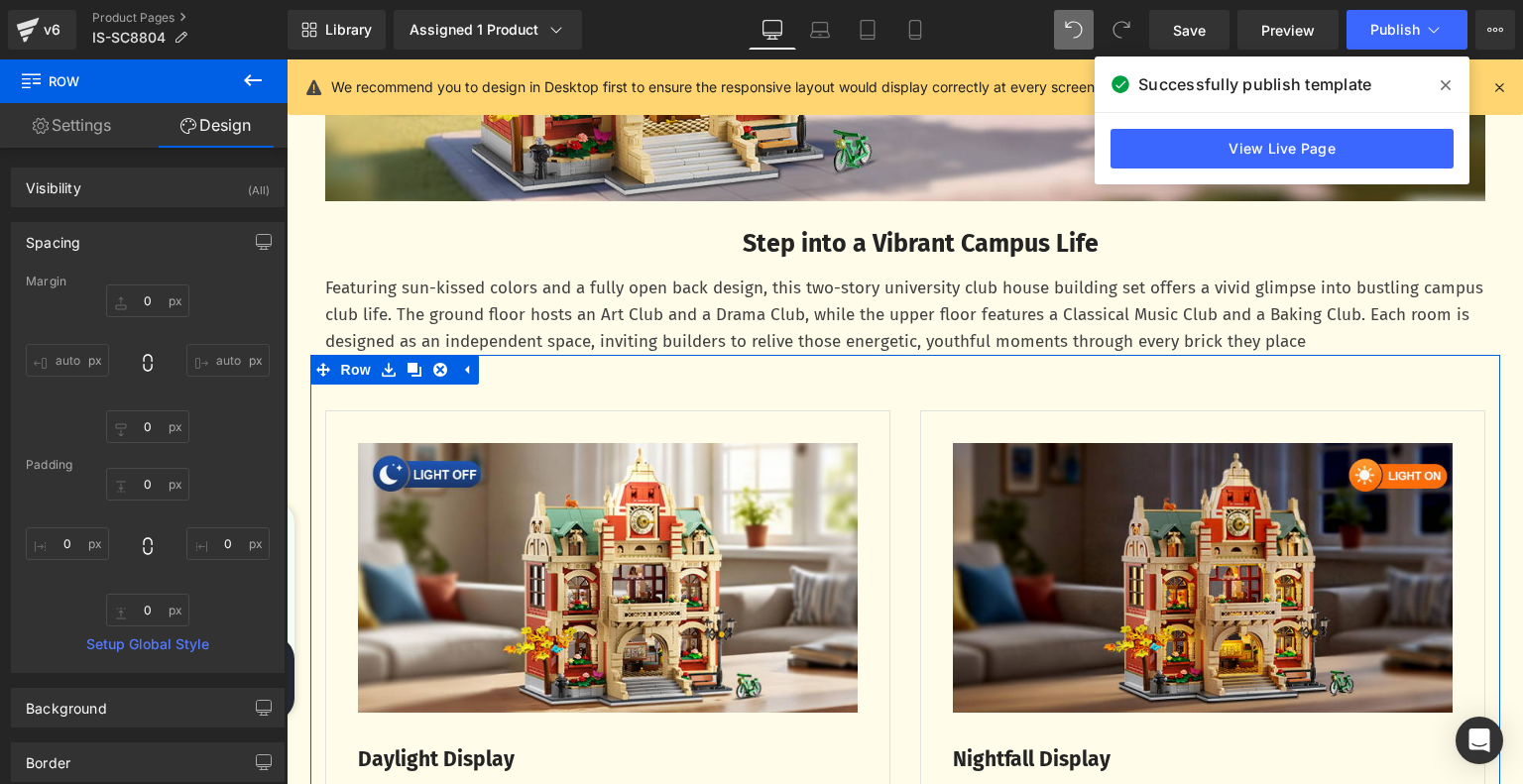 click on "0 0
0px 0
0px 0
0px 0" at bounding box center (148, 547) 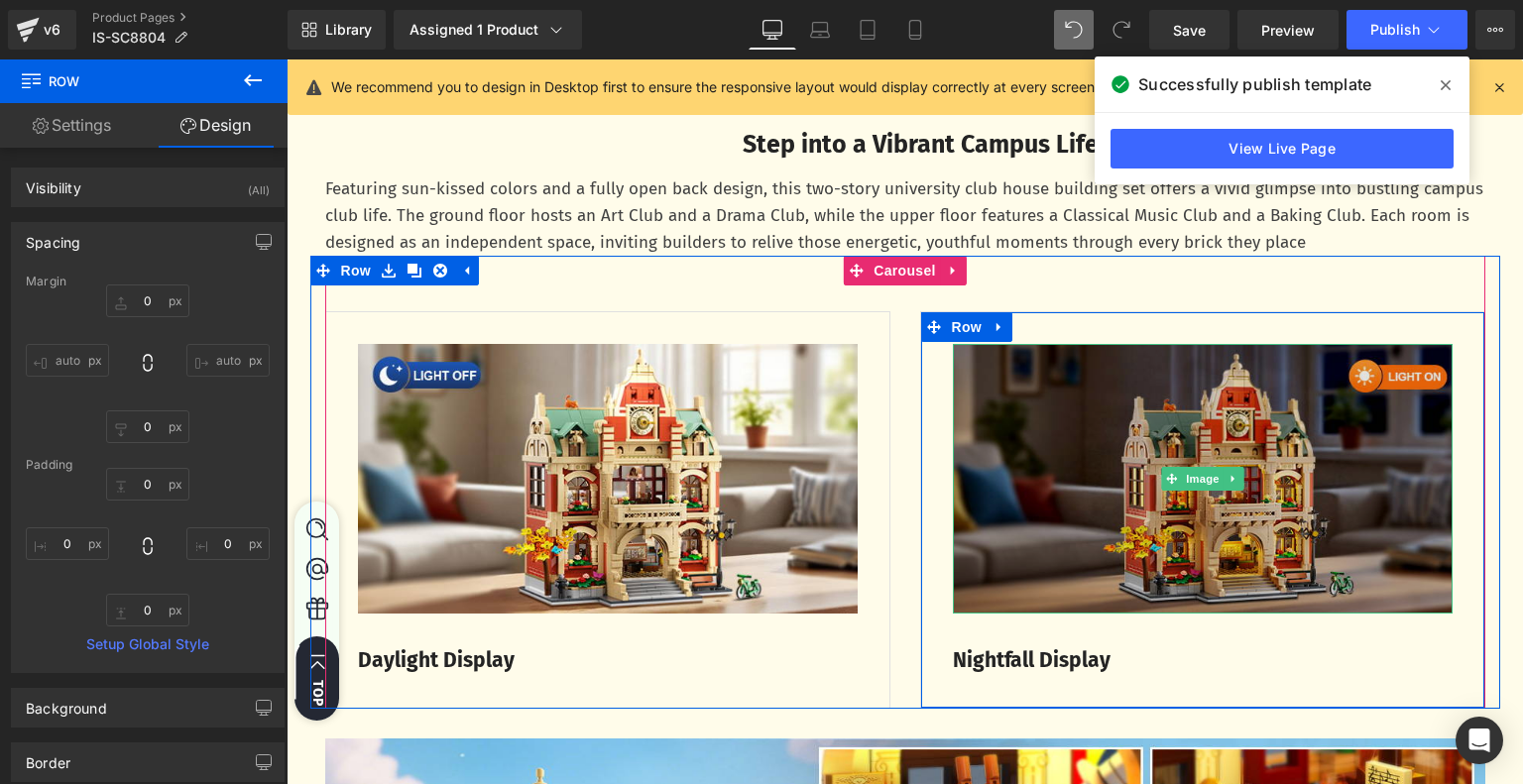 scroll, scrollTop: 1339, scrollLeft: 0, axis: vertical 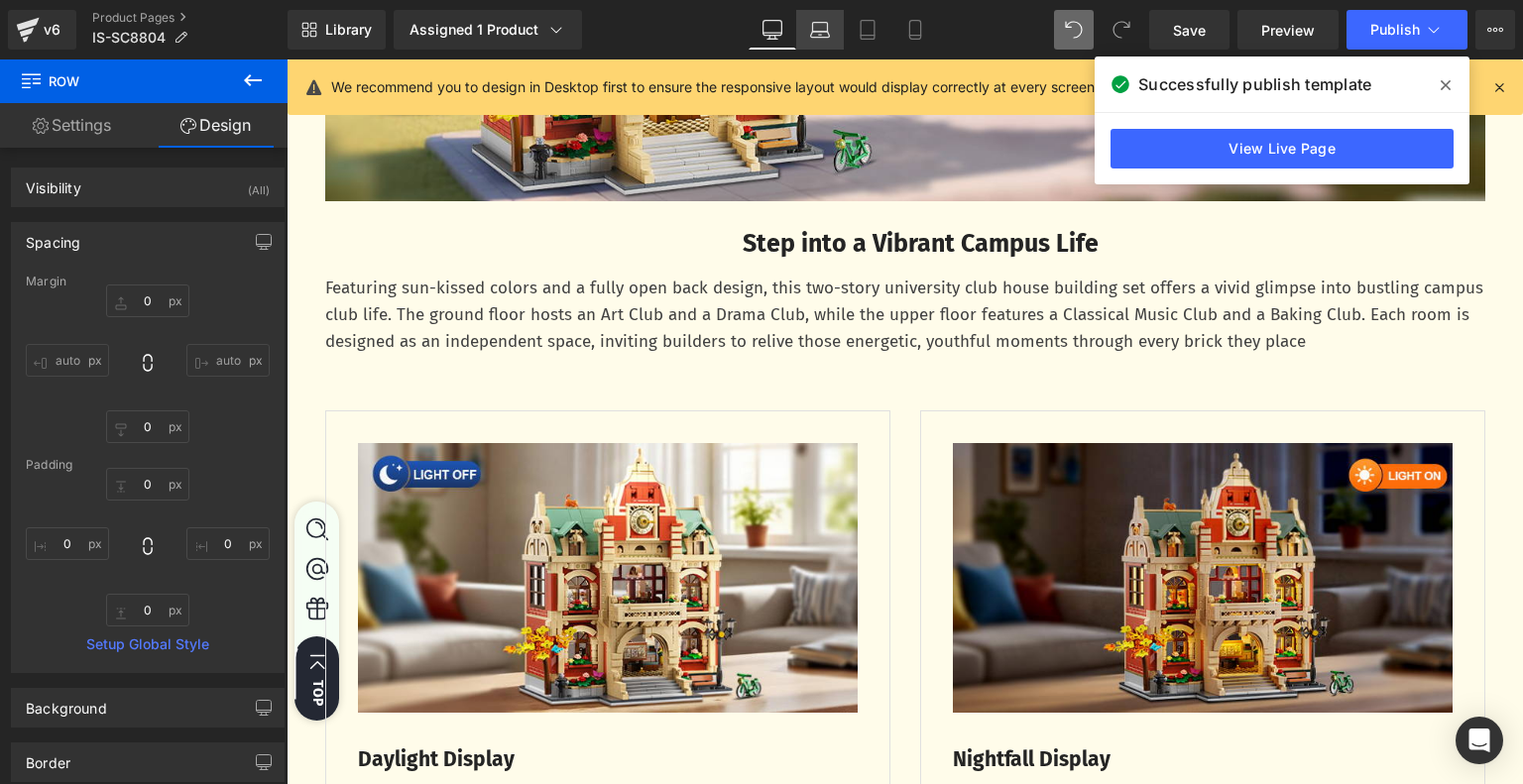 click 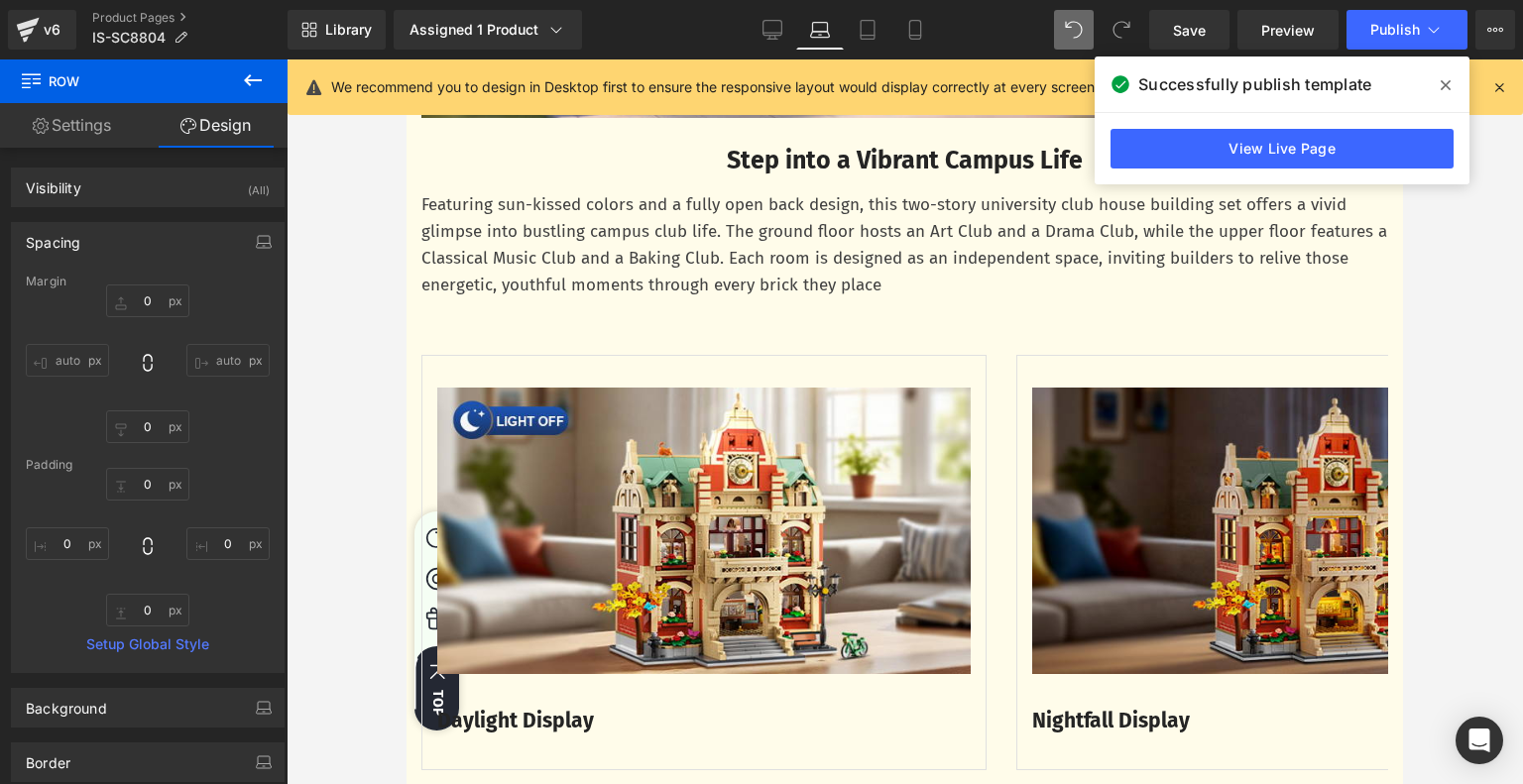 type on "0" 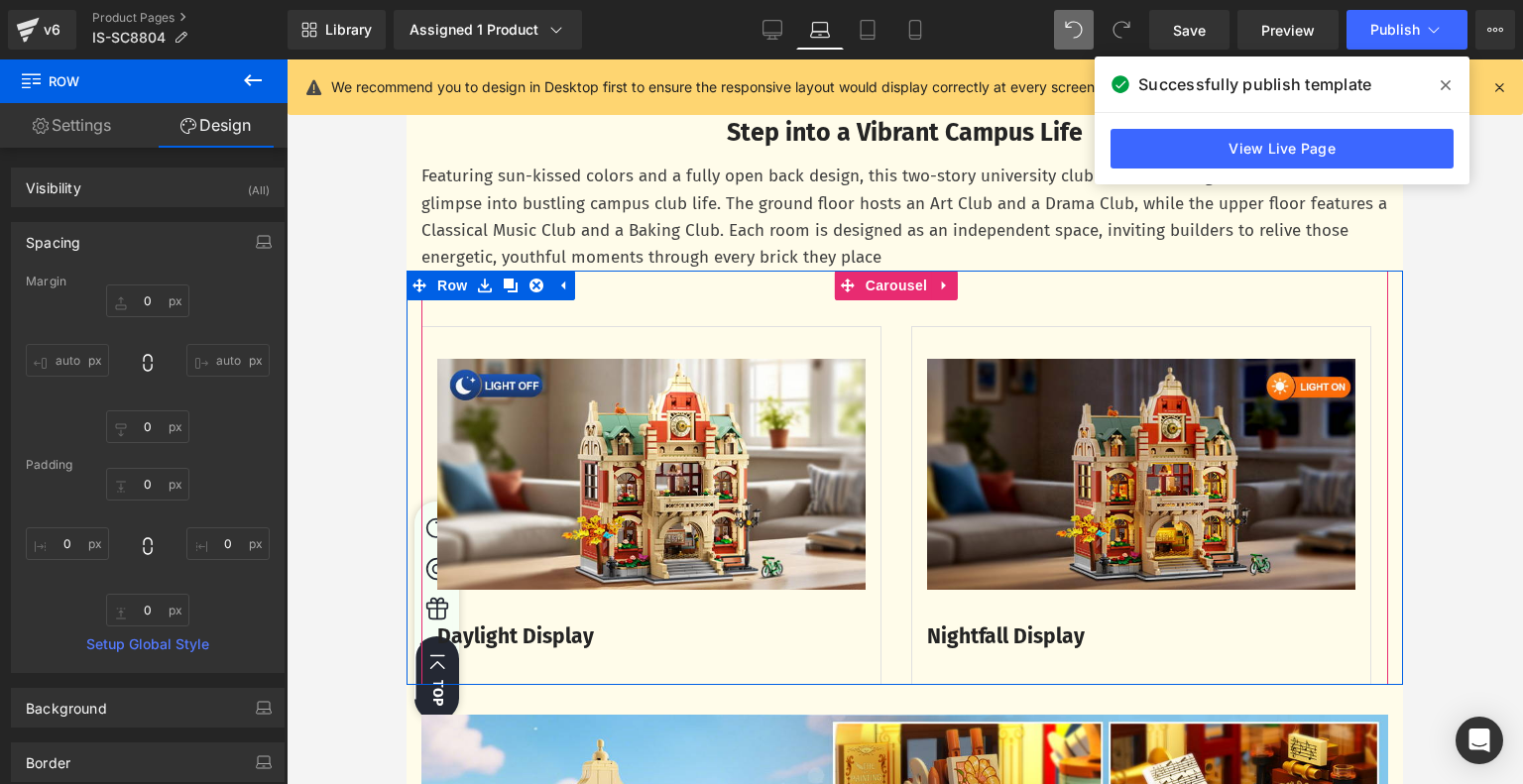 scroll, scrollTop: 1343, scrollLeft: 0, axis: vertical 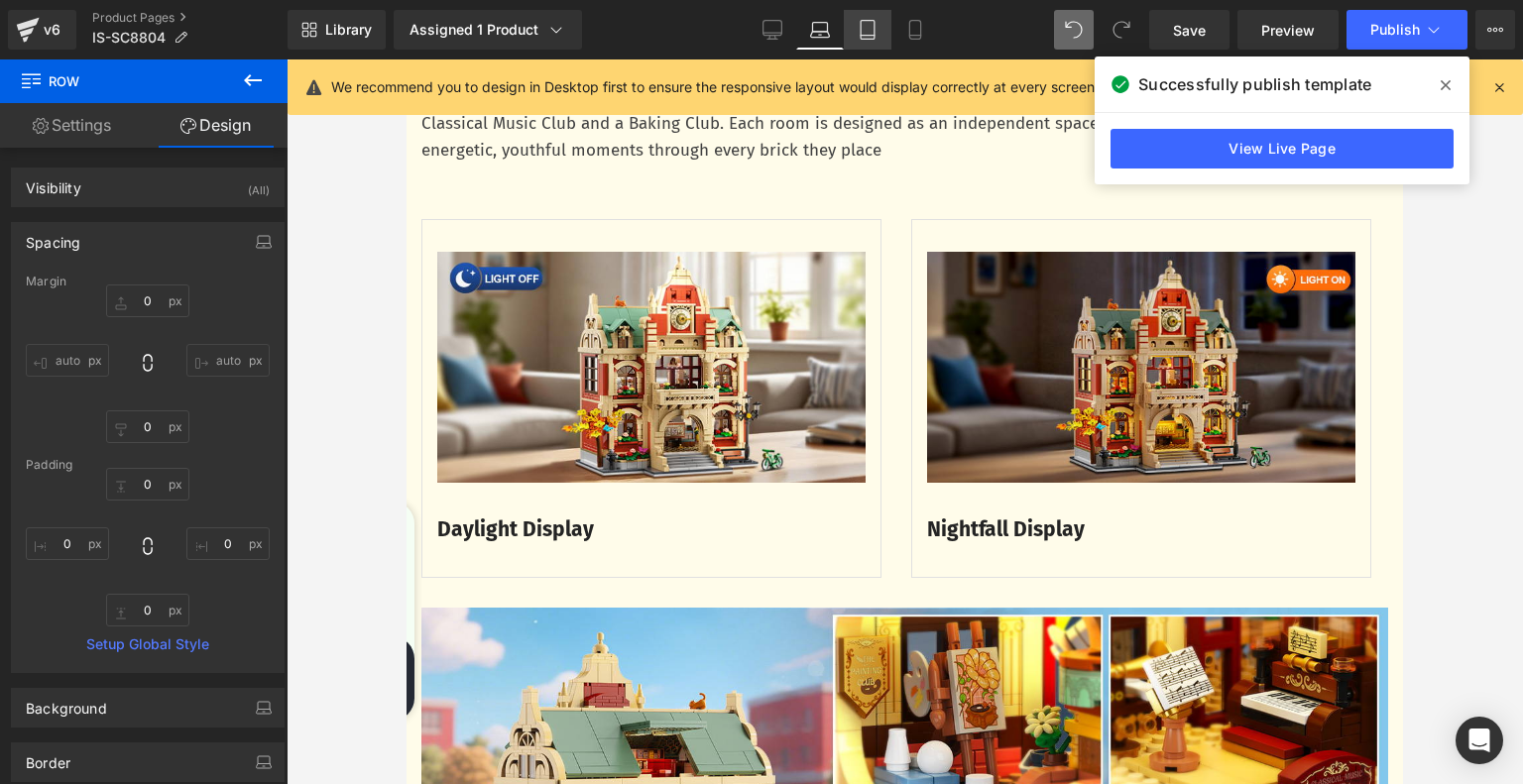 click on "Tablet" at bounding box center [868, 30] 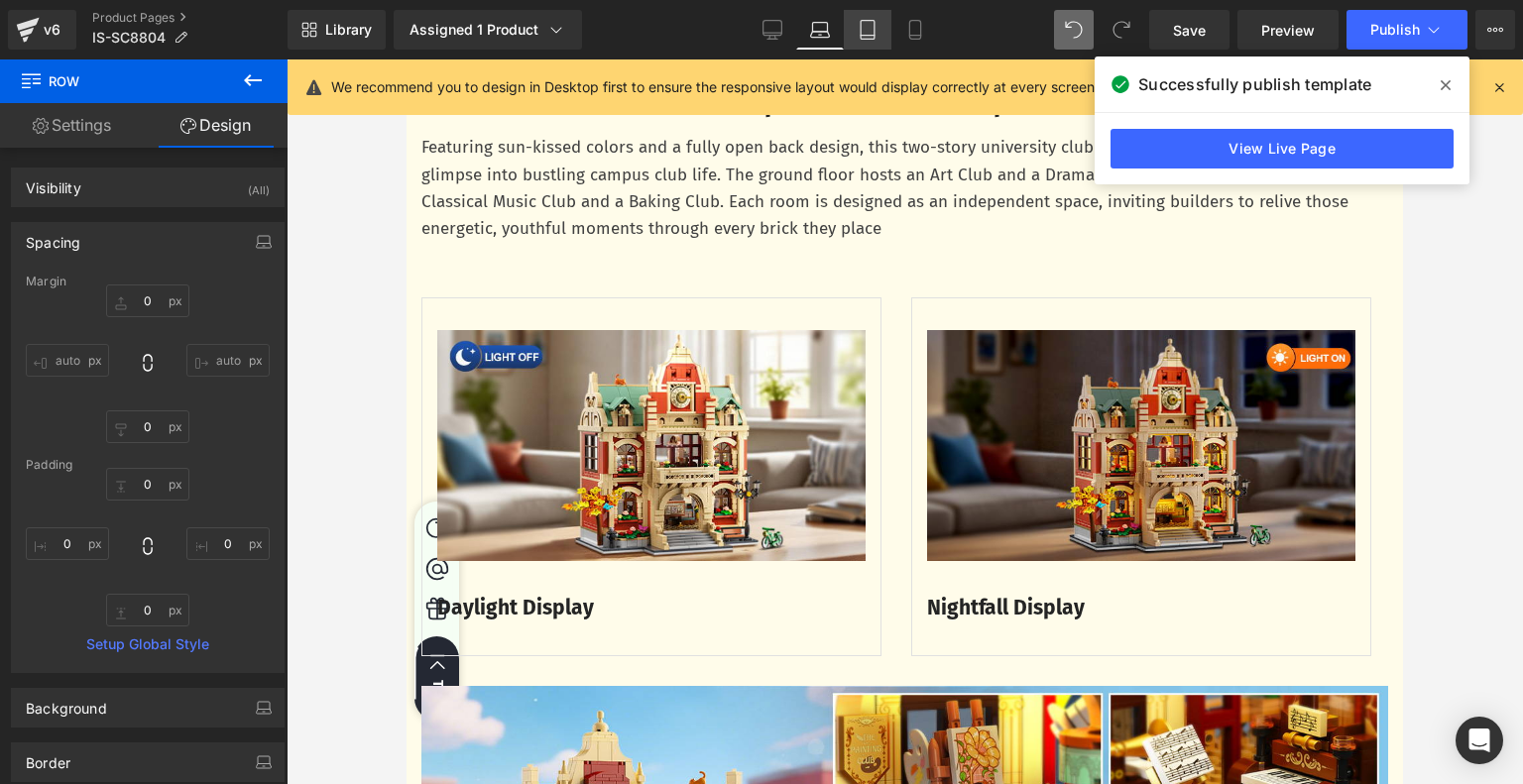type on "0" 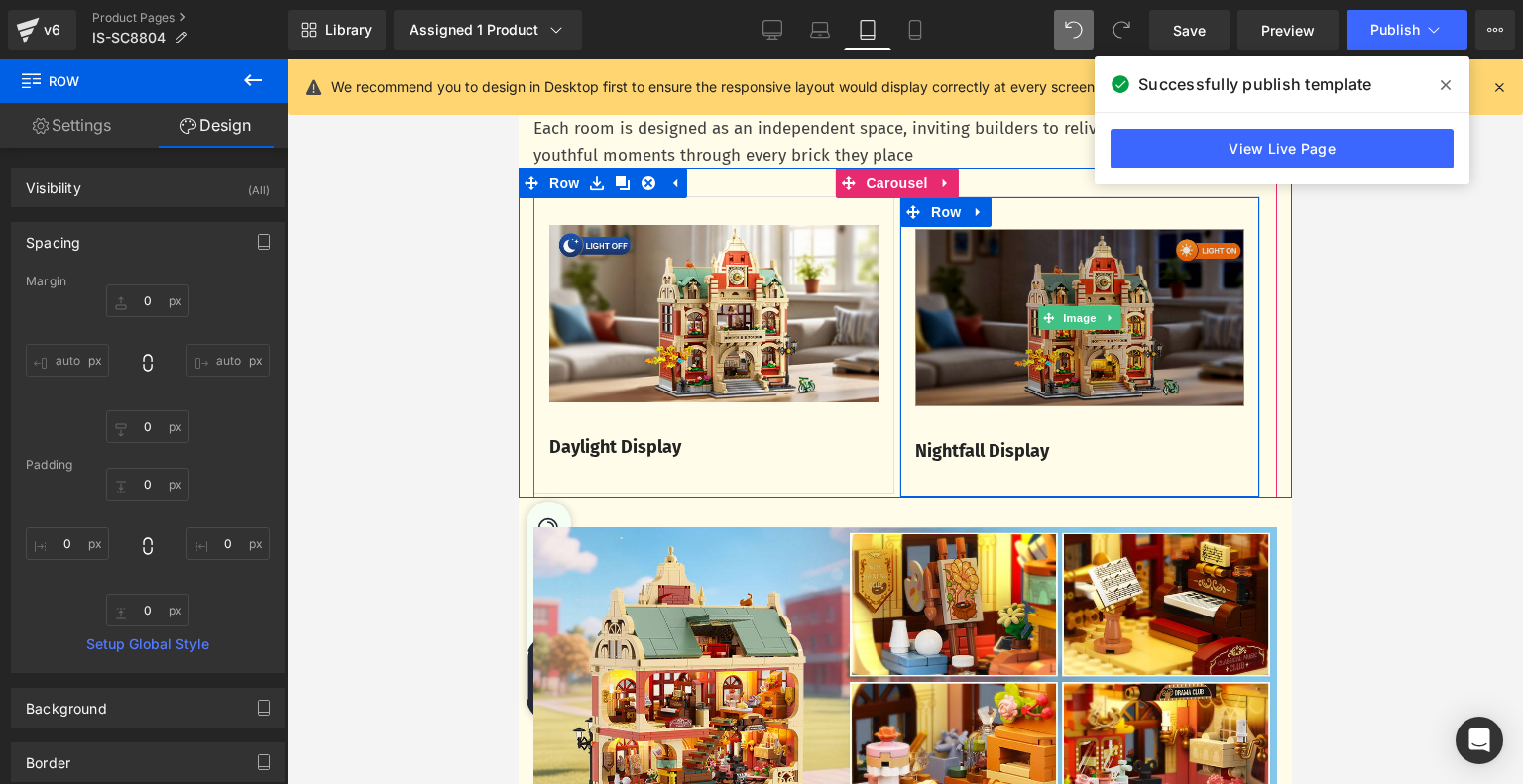 scroll, scrollTop: 1022, scrollLeft: 0, axis: vertical 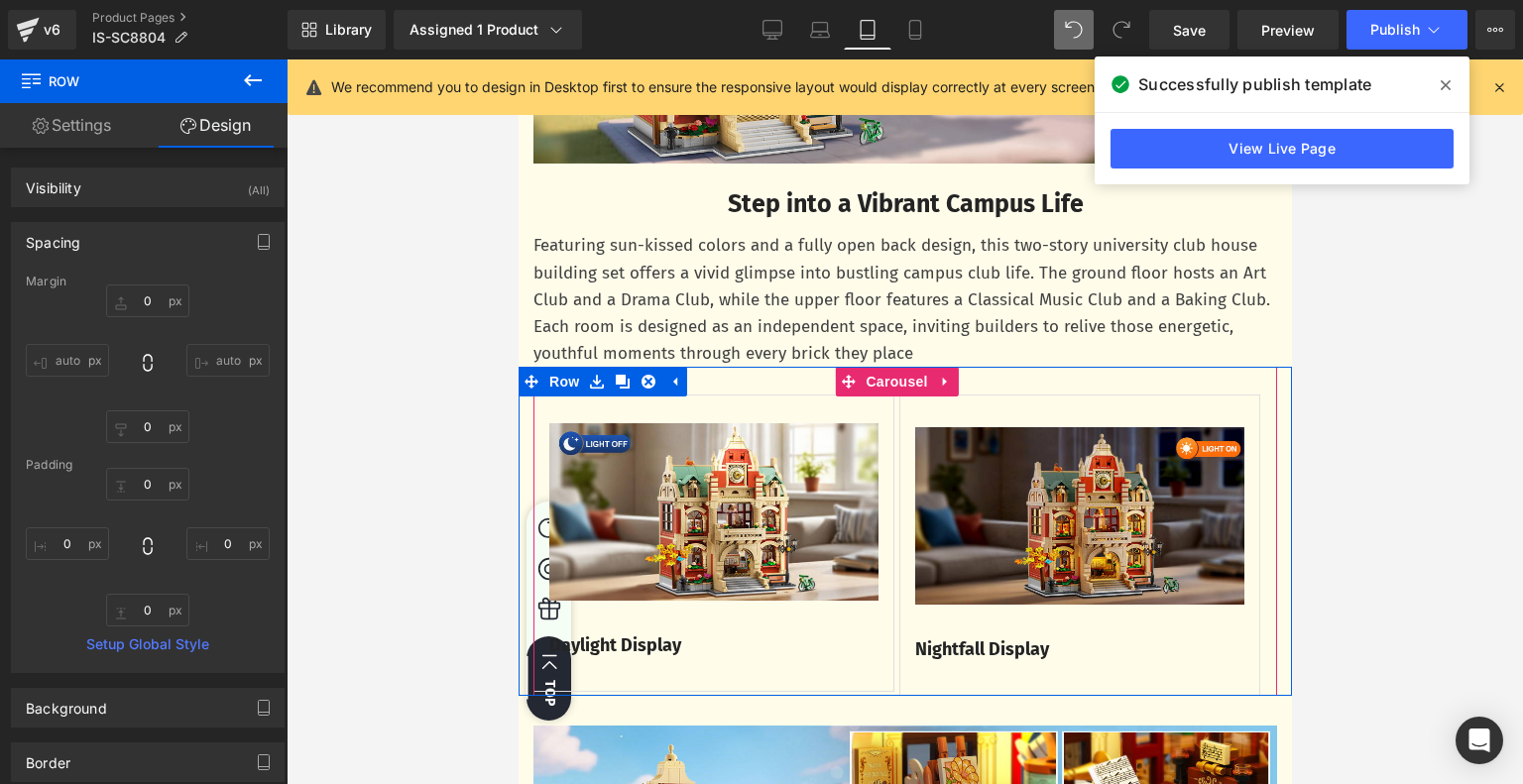 click on "Carousel" at bounding box center [895, 382] 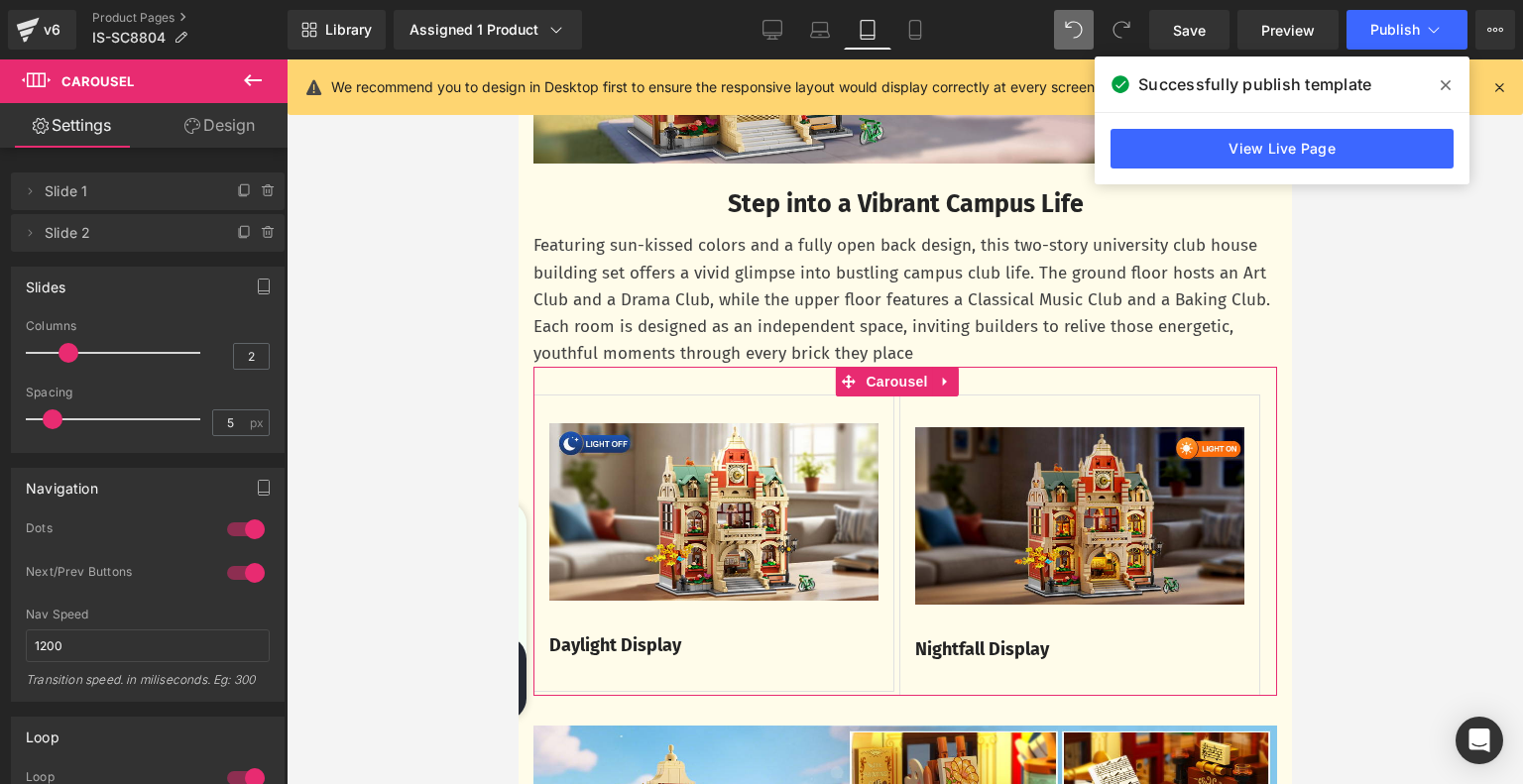 click on "Design" at bounding box center (219, 125) 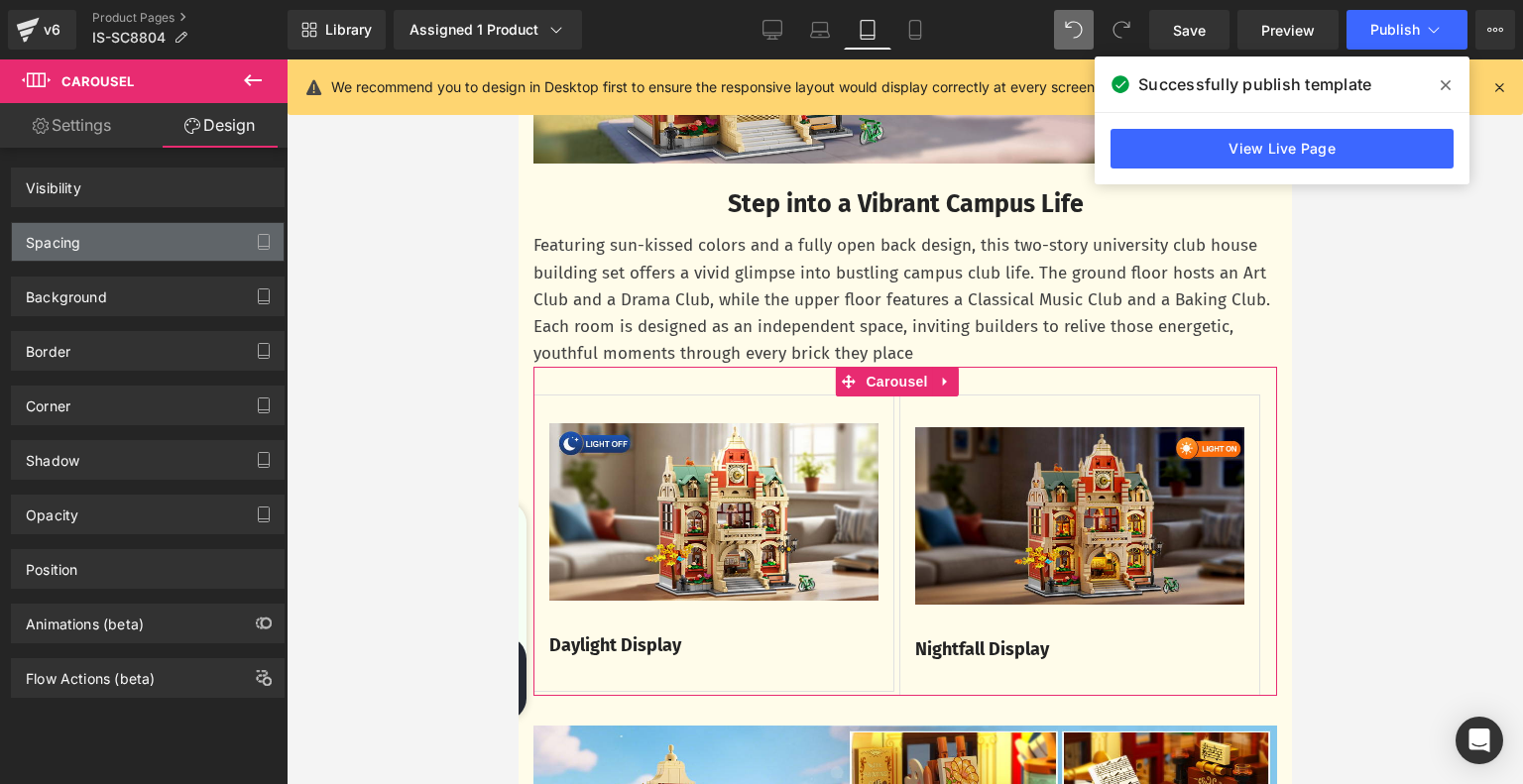 click on "Spacing" at bounding box center [148, 242] 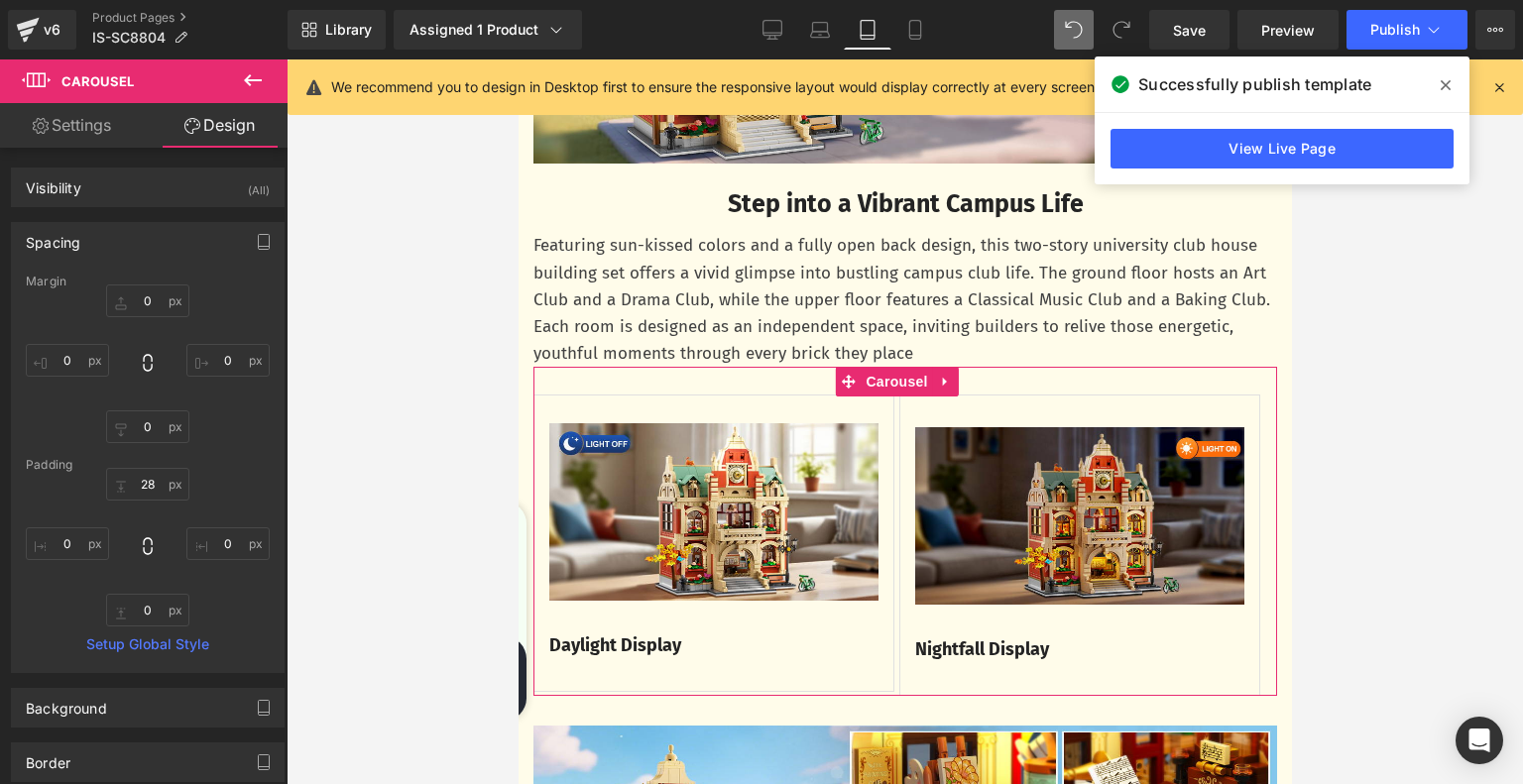 type on "0" 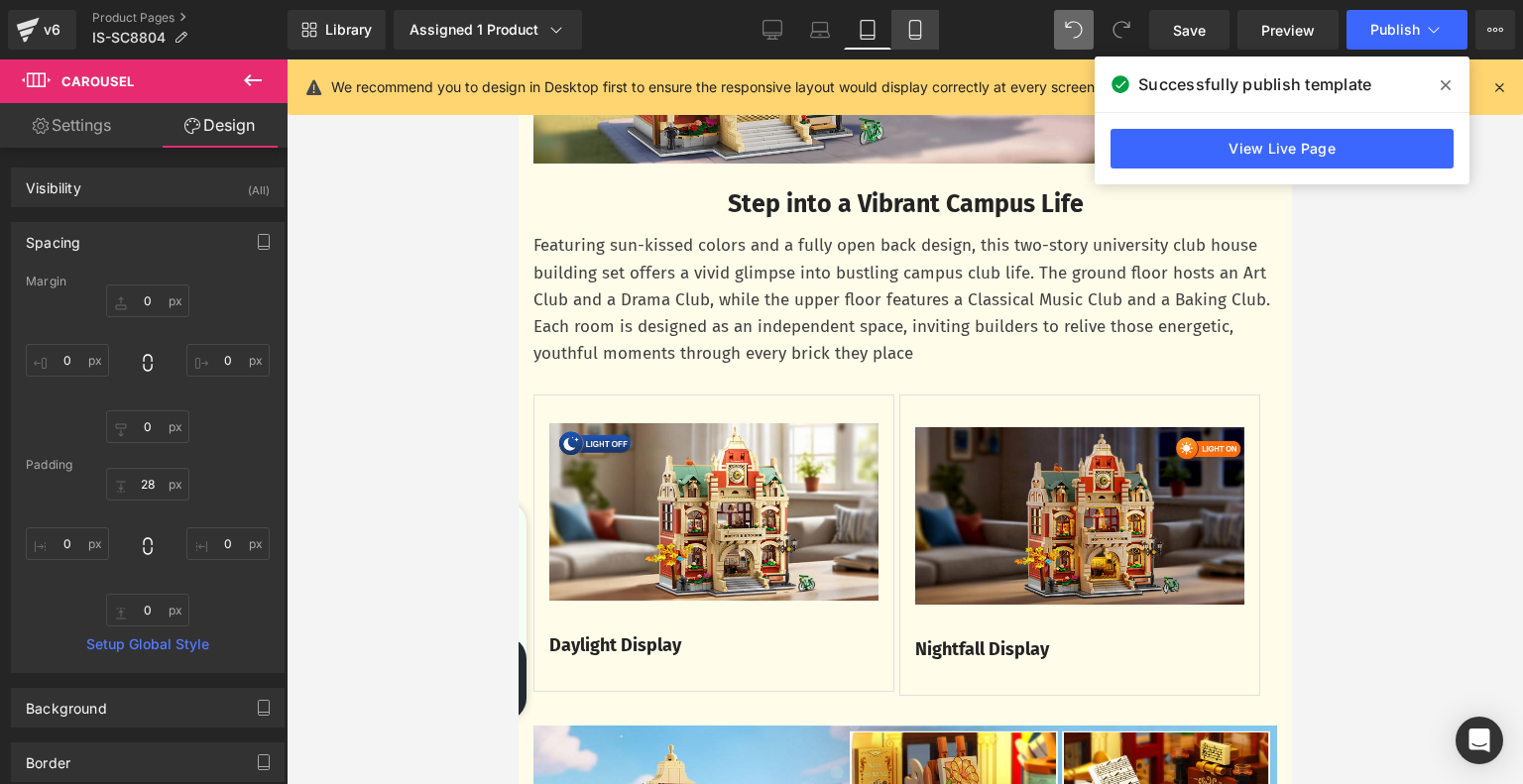 click 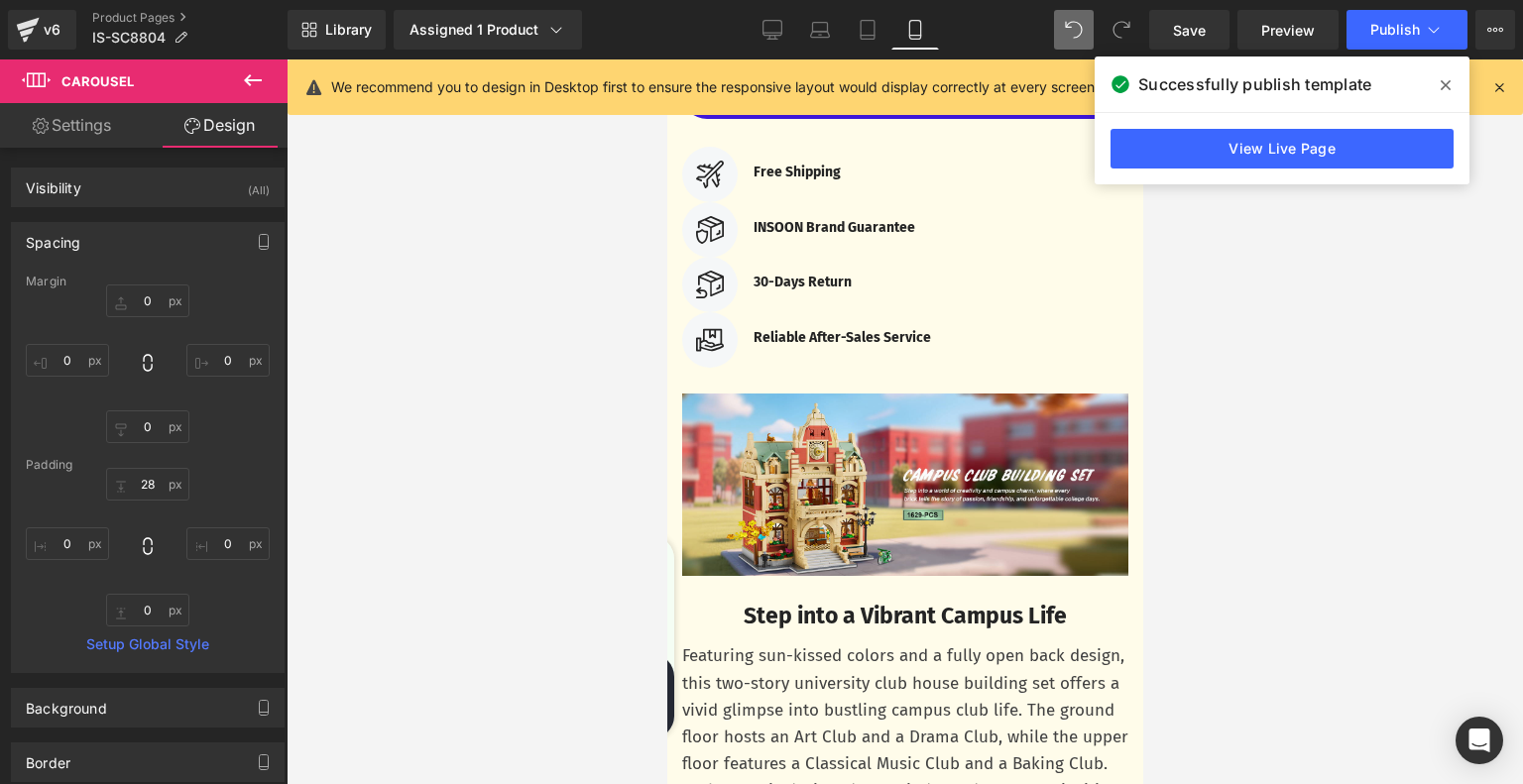 type on "0" 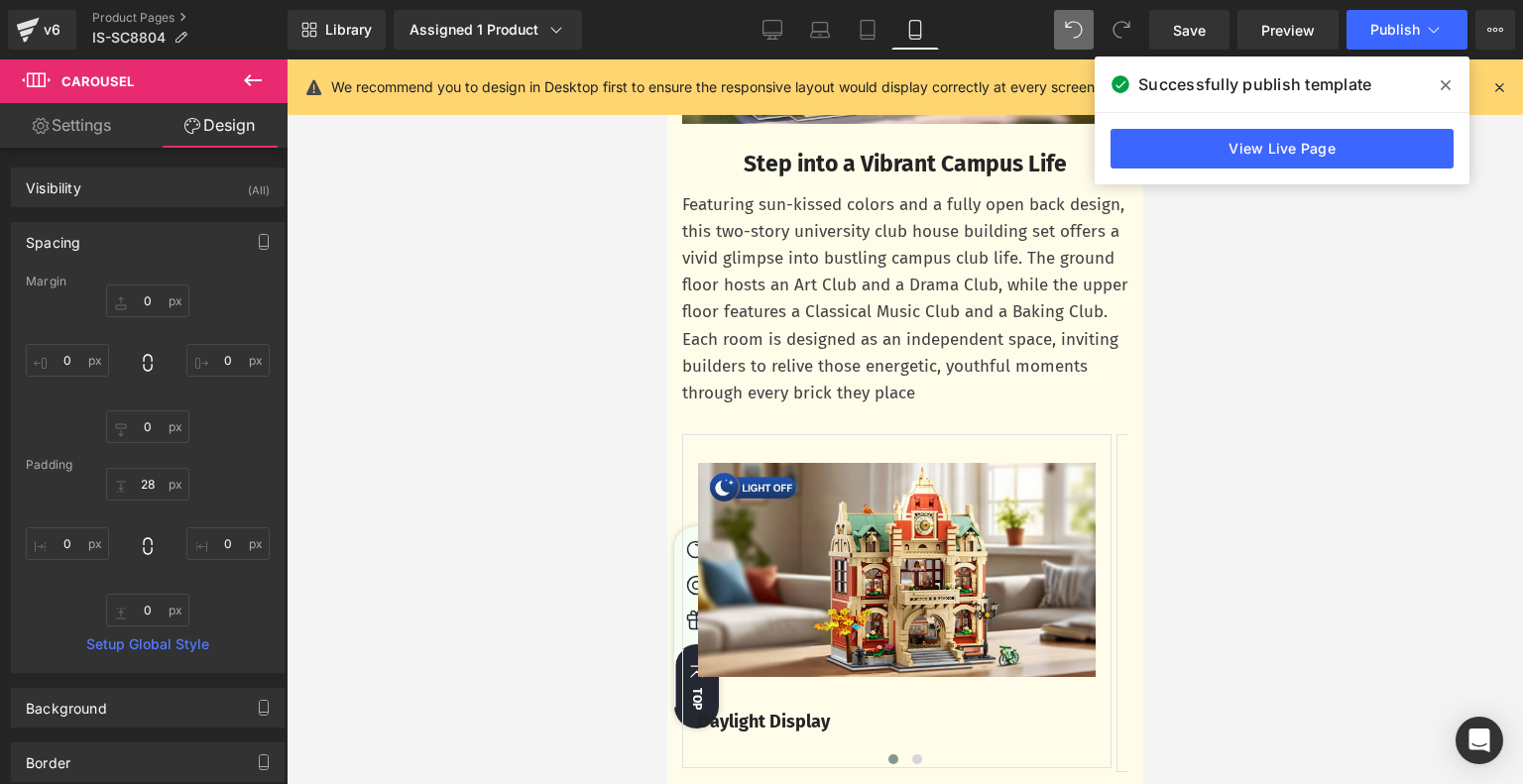 scroll, scrollTop: 1538, scrollLeft: 0, axis: vertical 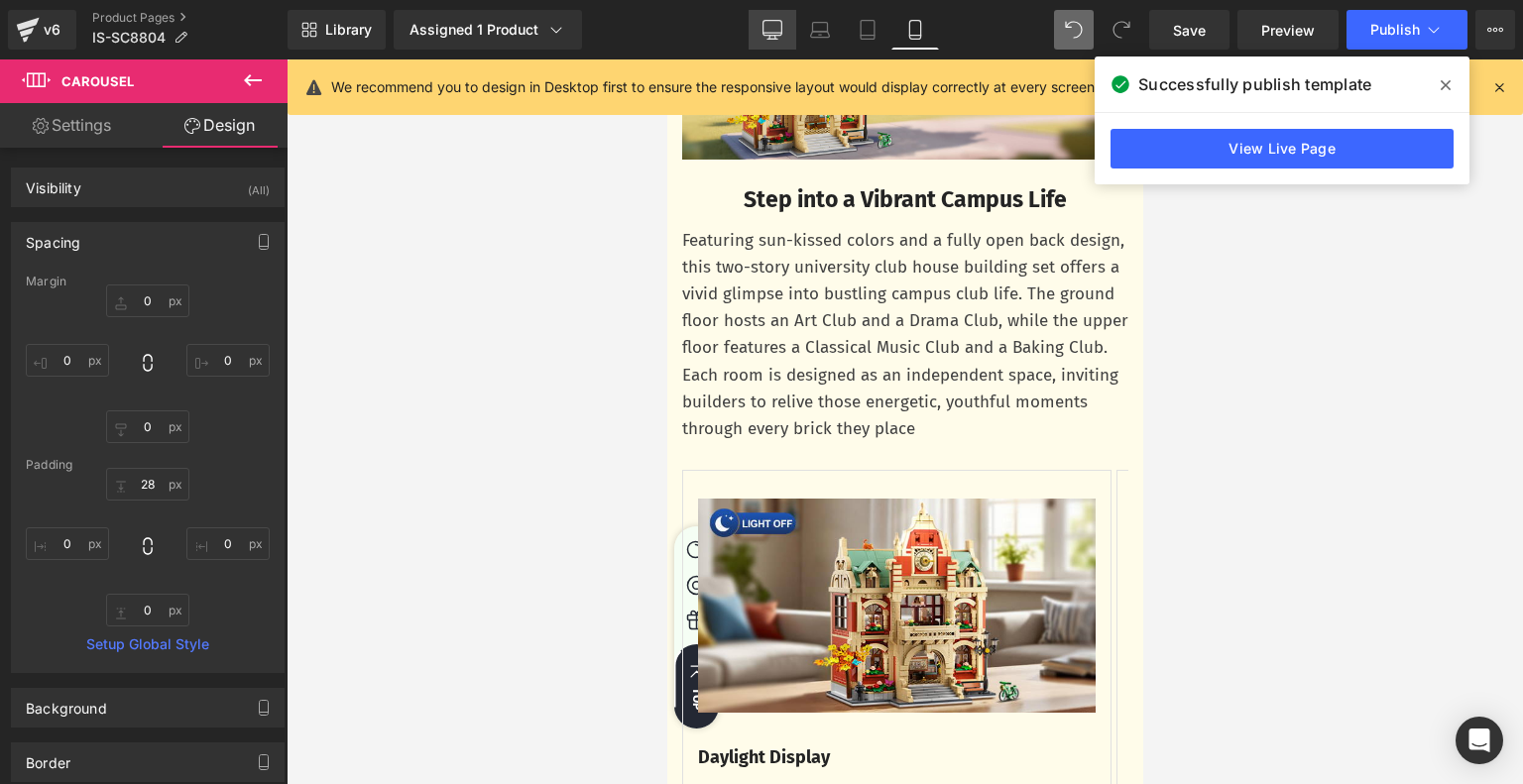 click on "Desktop" at bounding box center [772, 30] 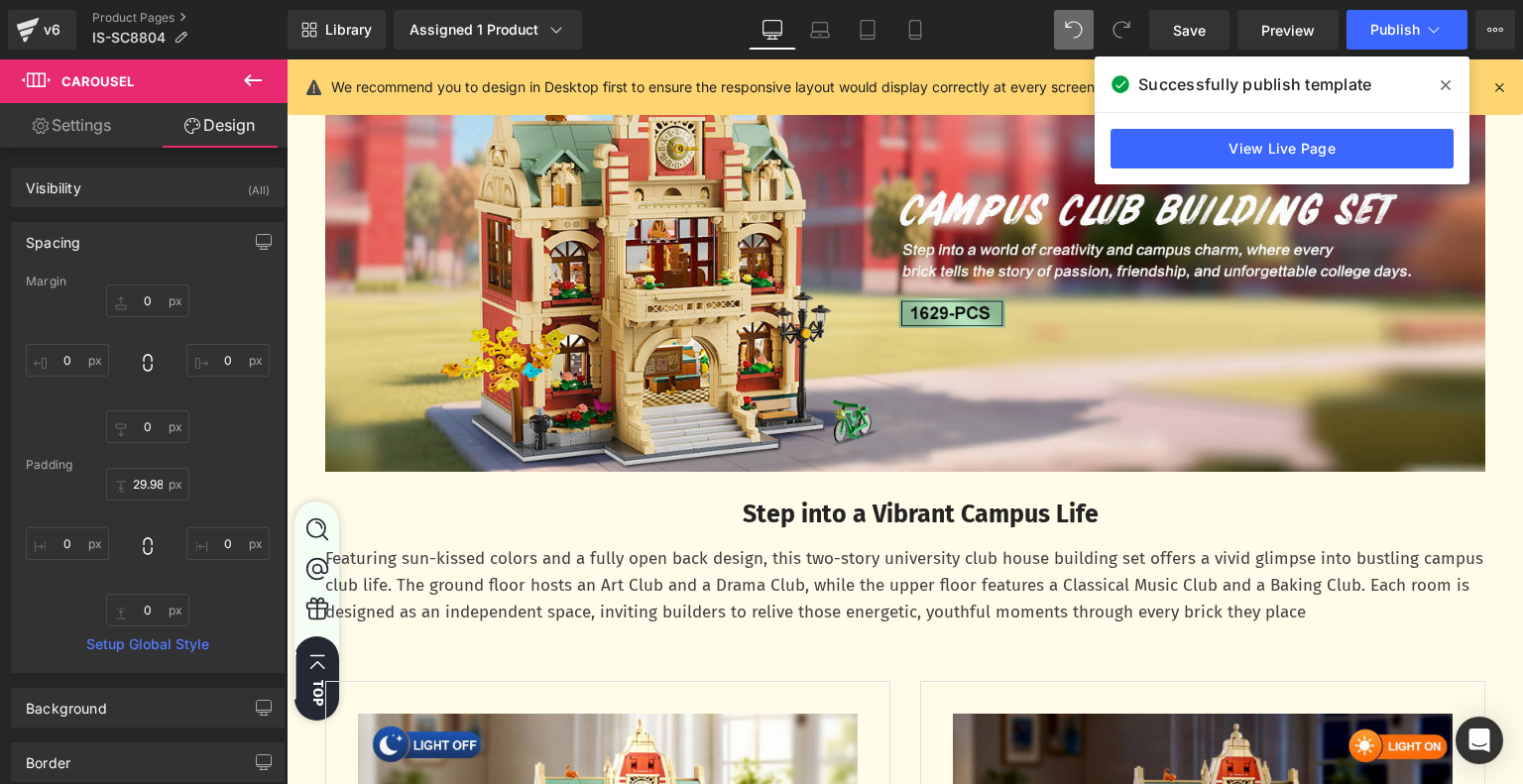 scroll, scrollTop: 1238, scrollLeft: 0, axis: vertical 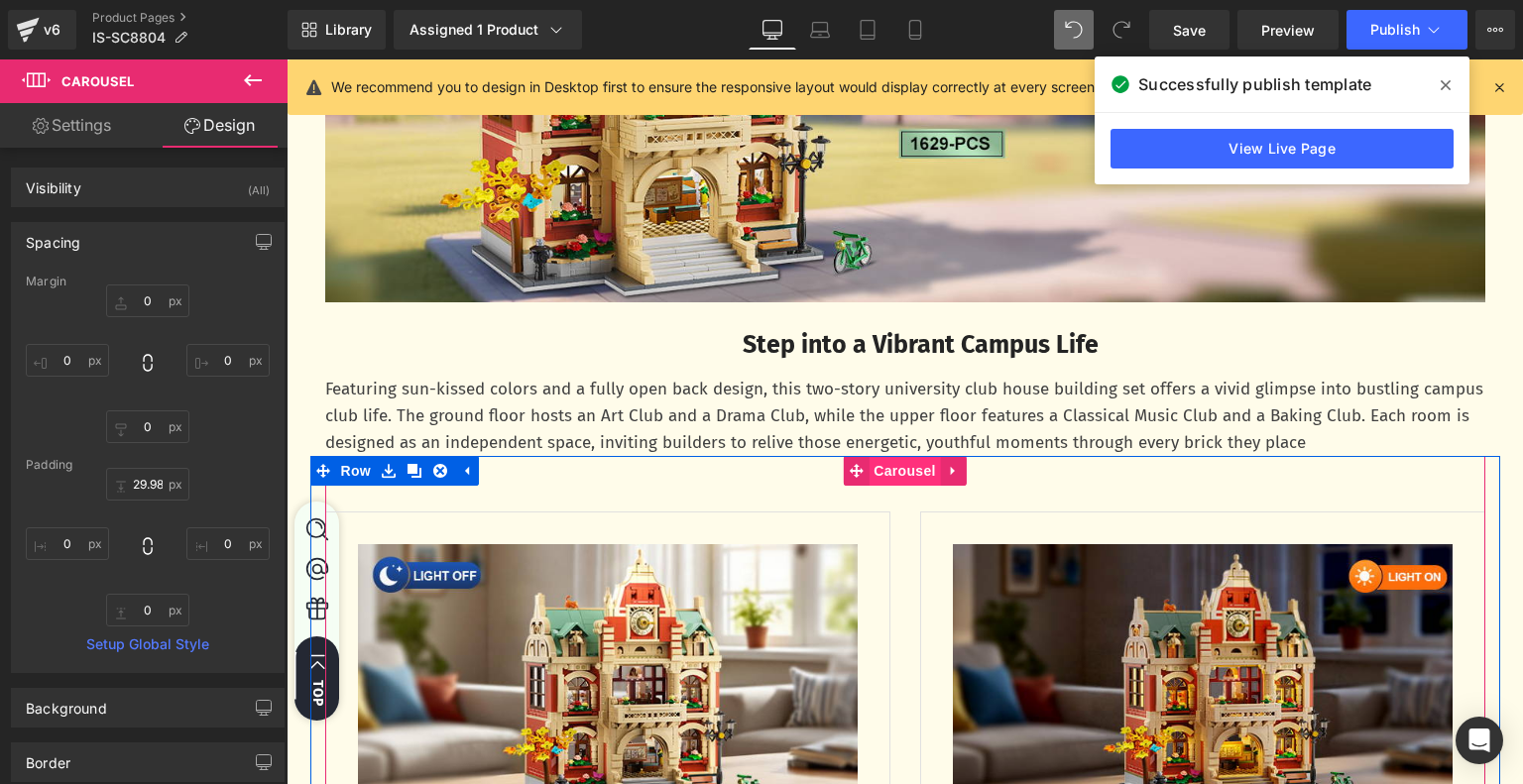 click on "Carousel" at bounding box center (904, 471) 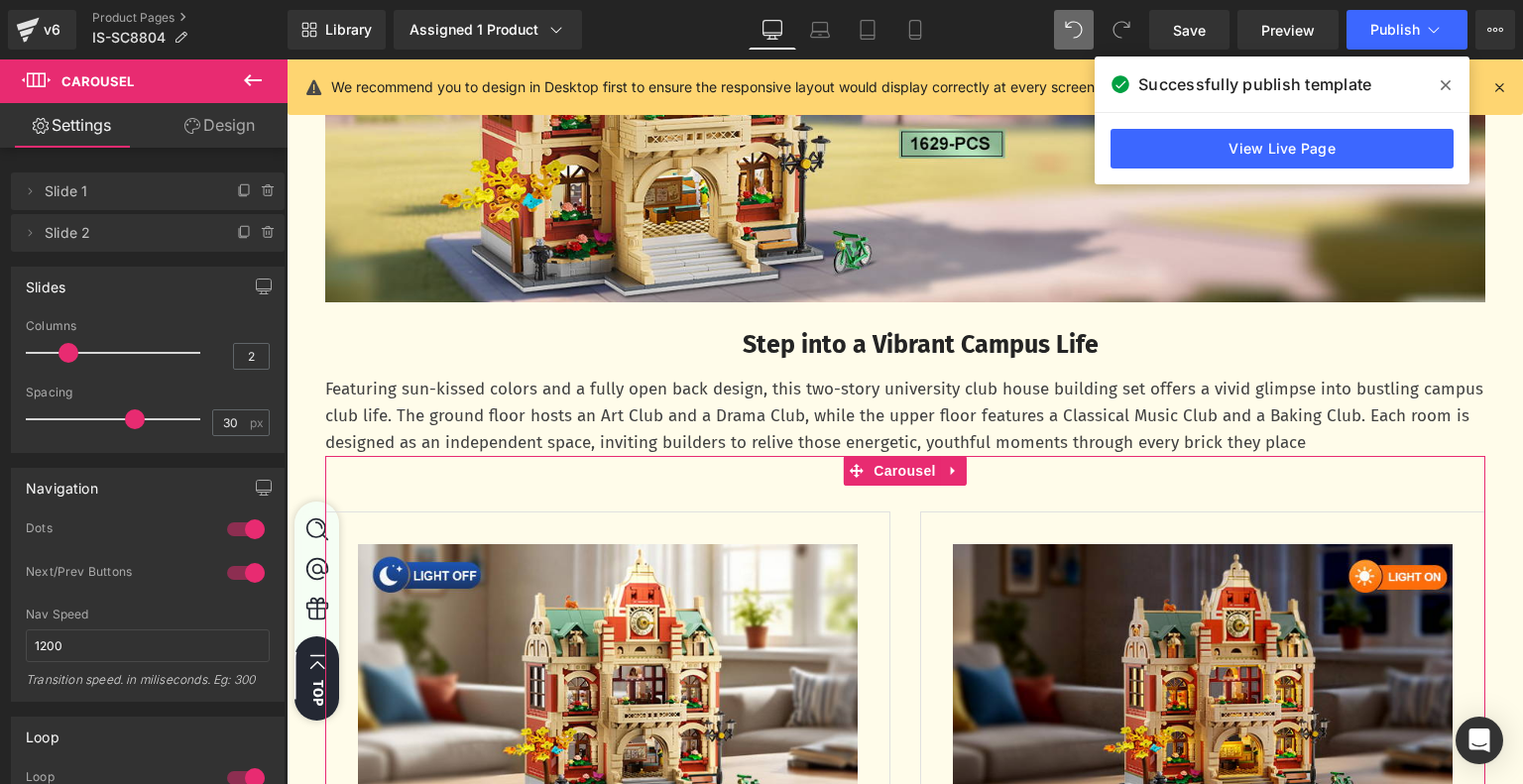 click on "Design" at bounding box center [219, 125] 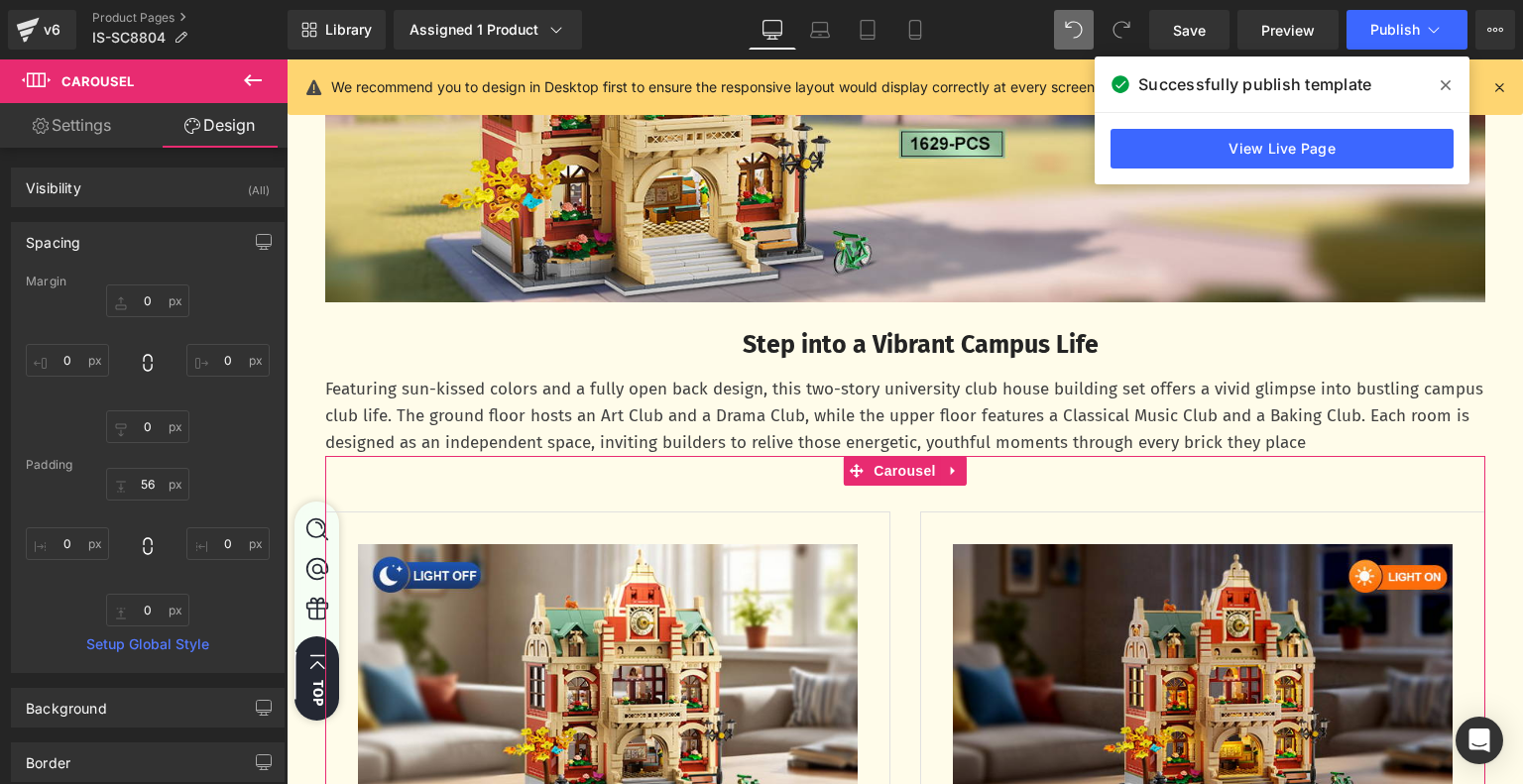 type on "0" 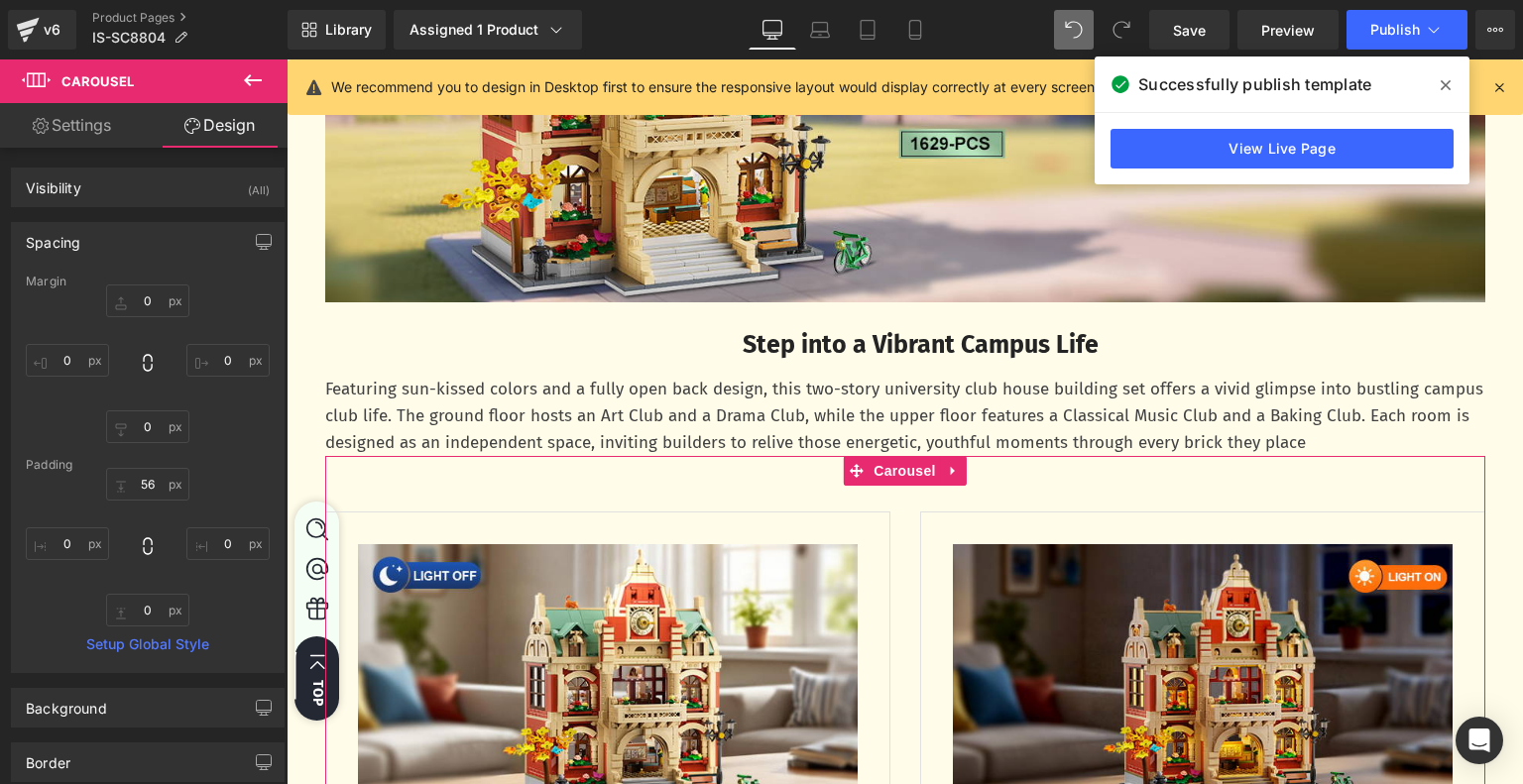 type on "0" 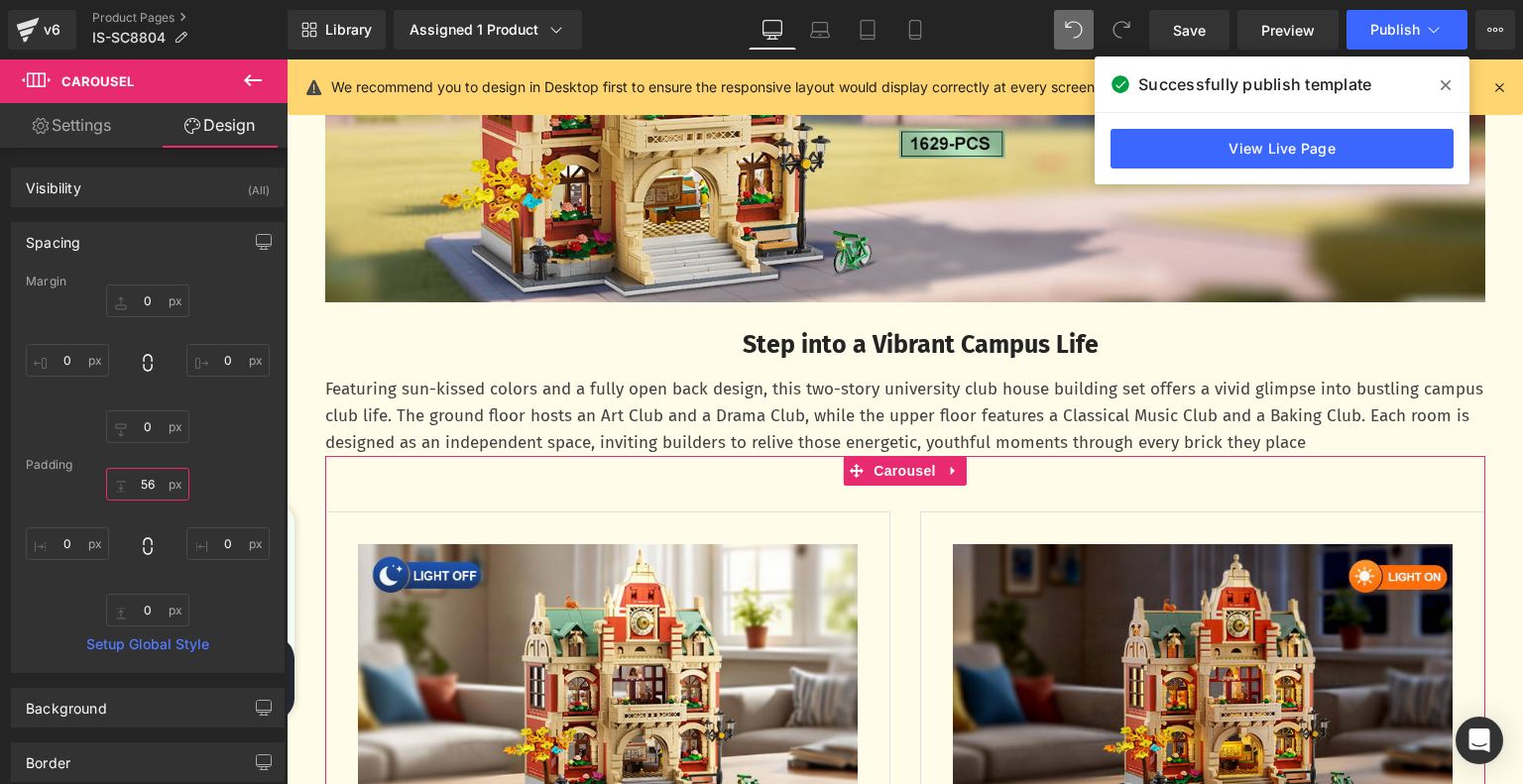 click on "56" at bounding box center [148, 484] 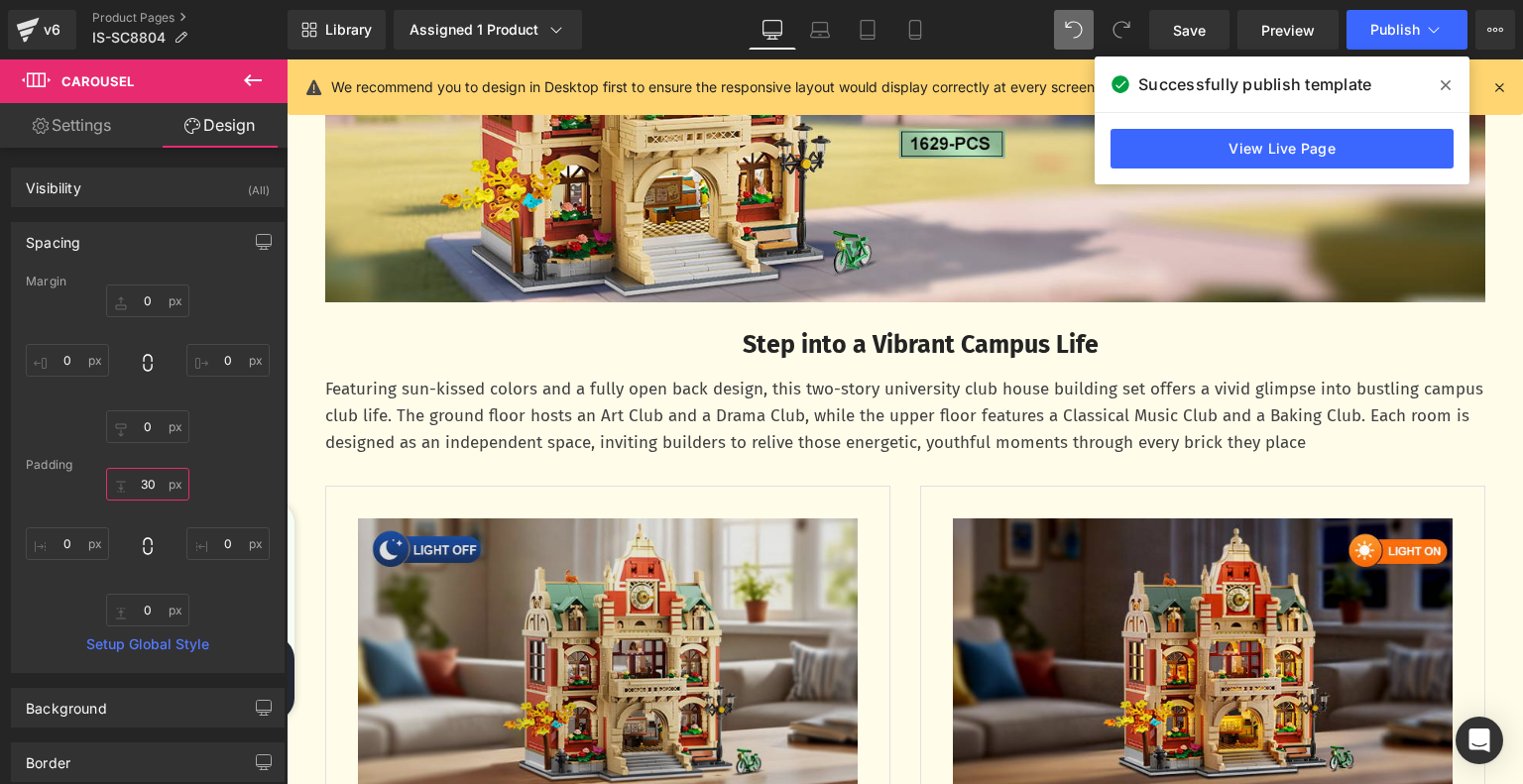 type on "30" 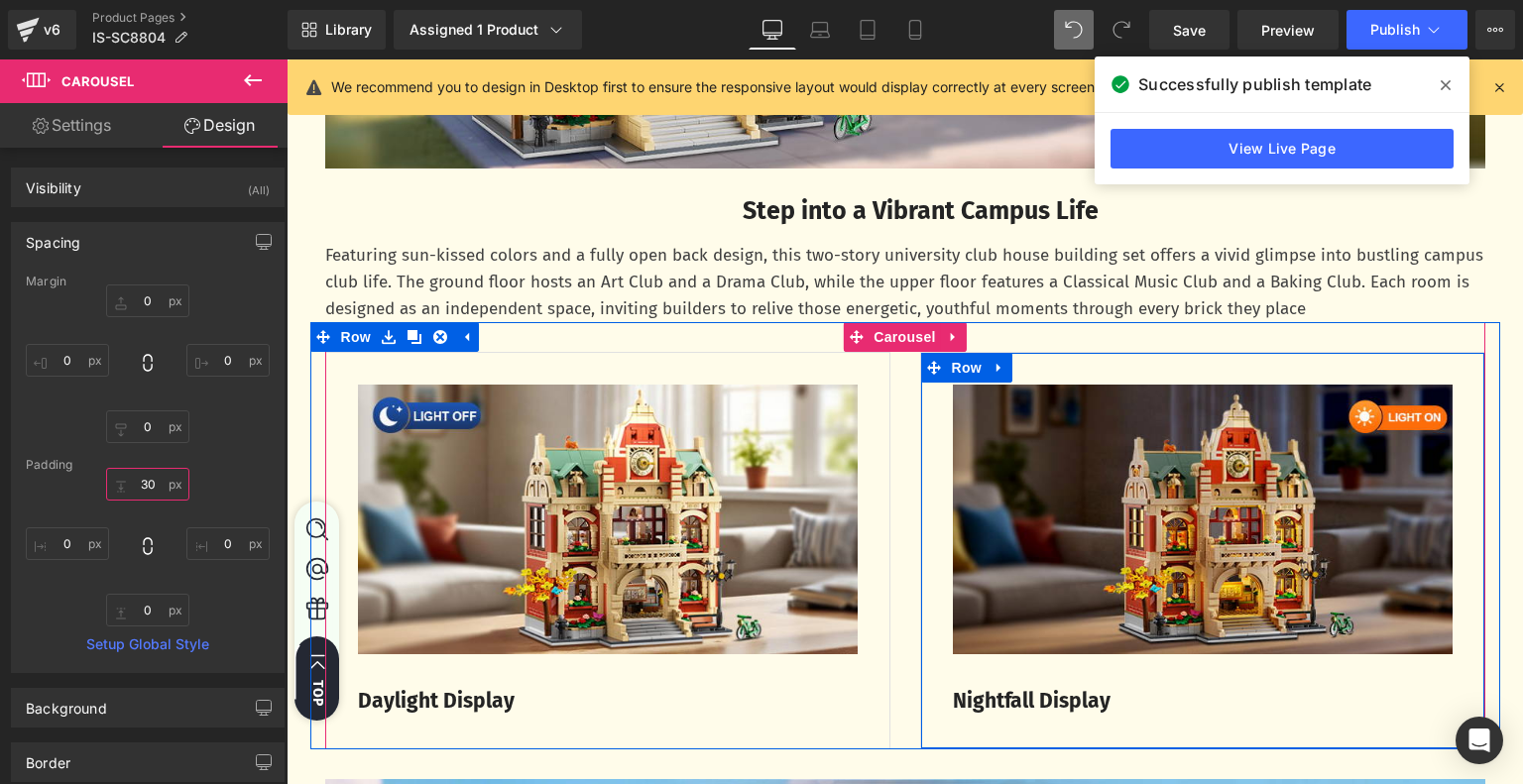 scroll, scrollTop: 1337, scrollLeft: 0, axis: vertical 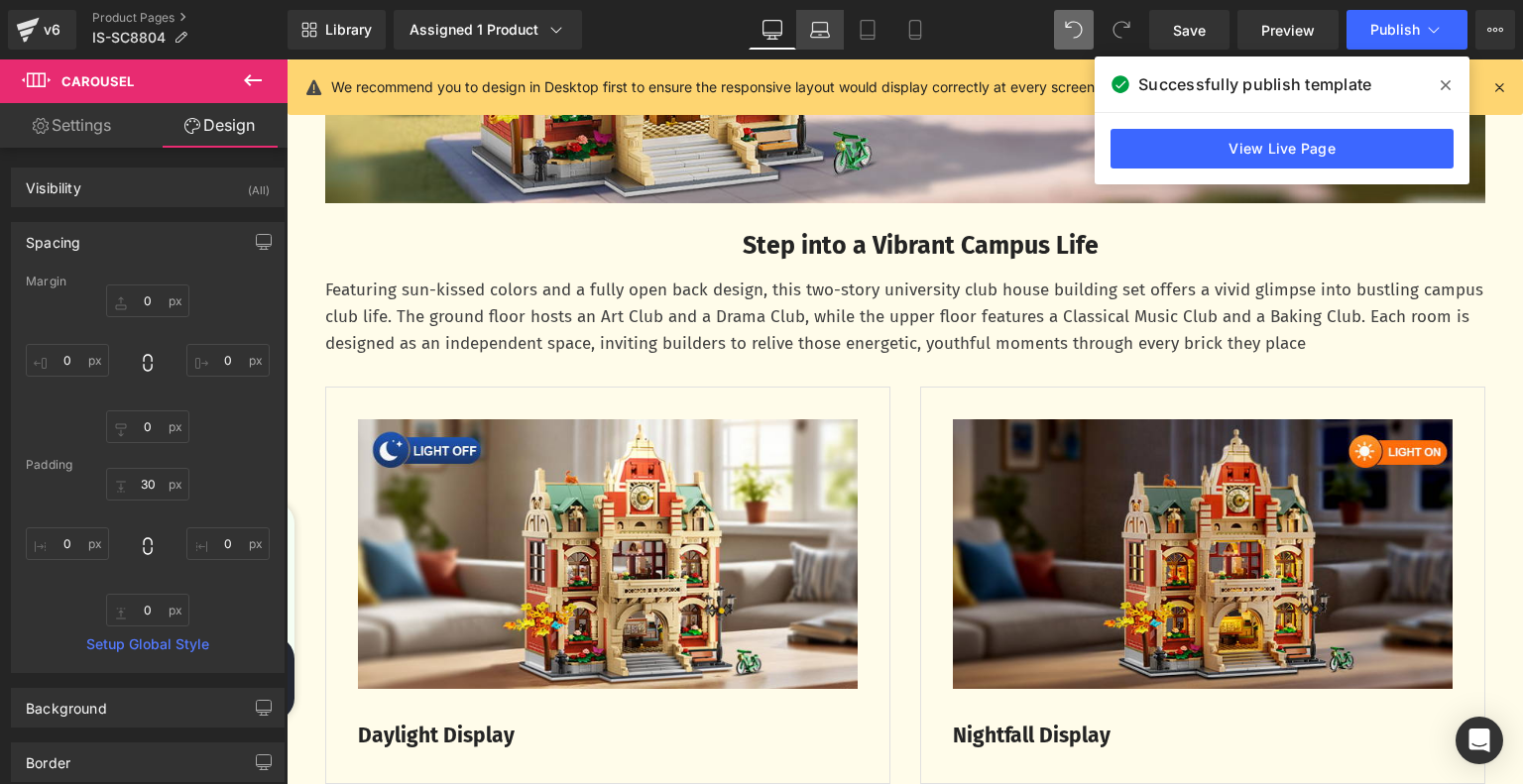 click 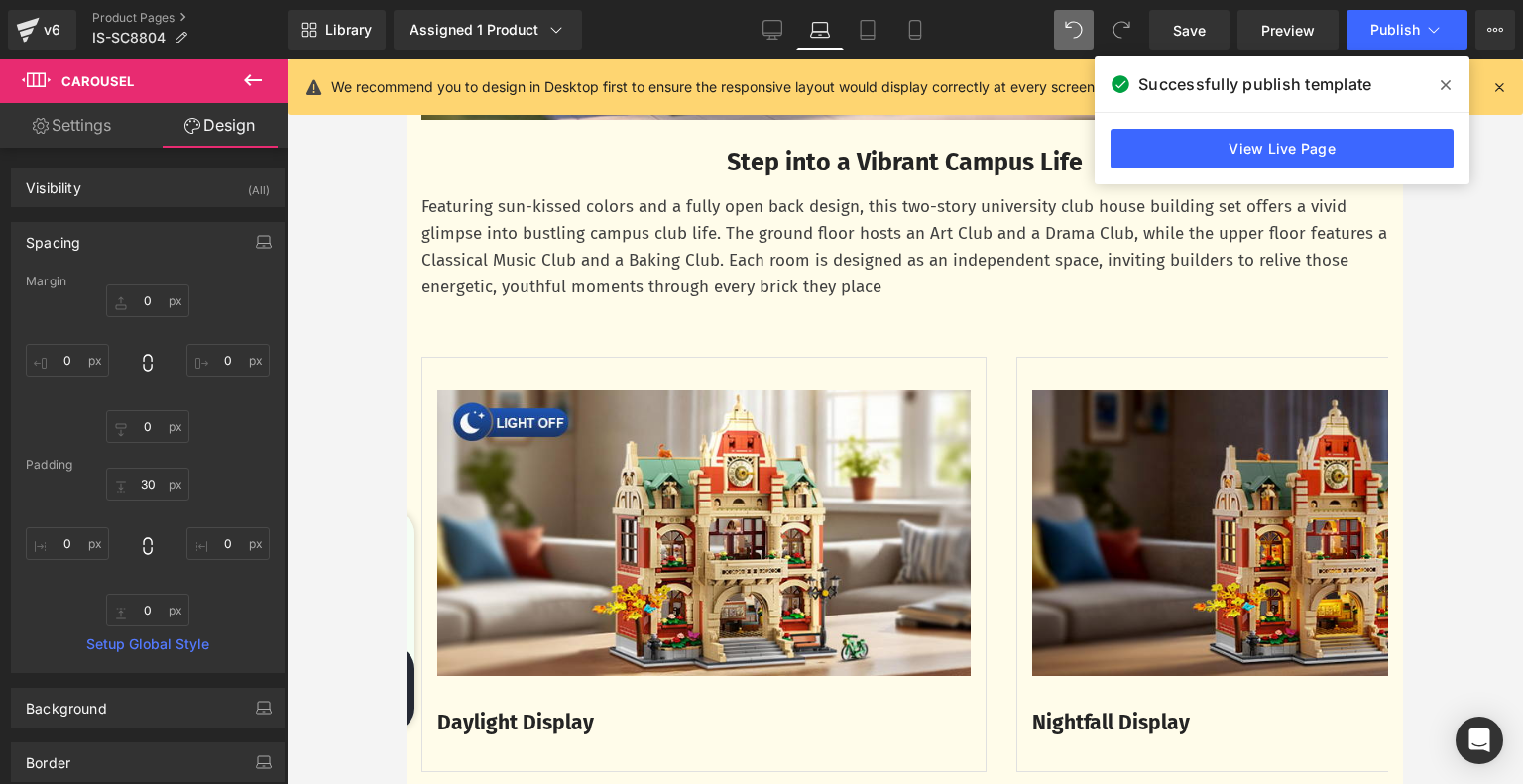 type on "0" 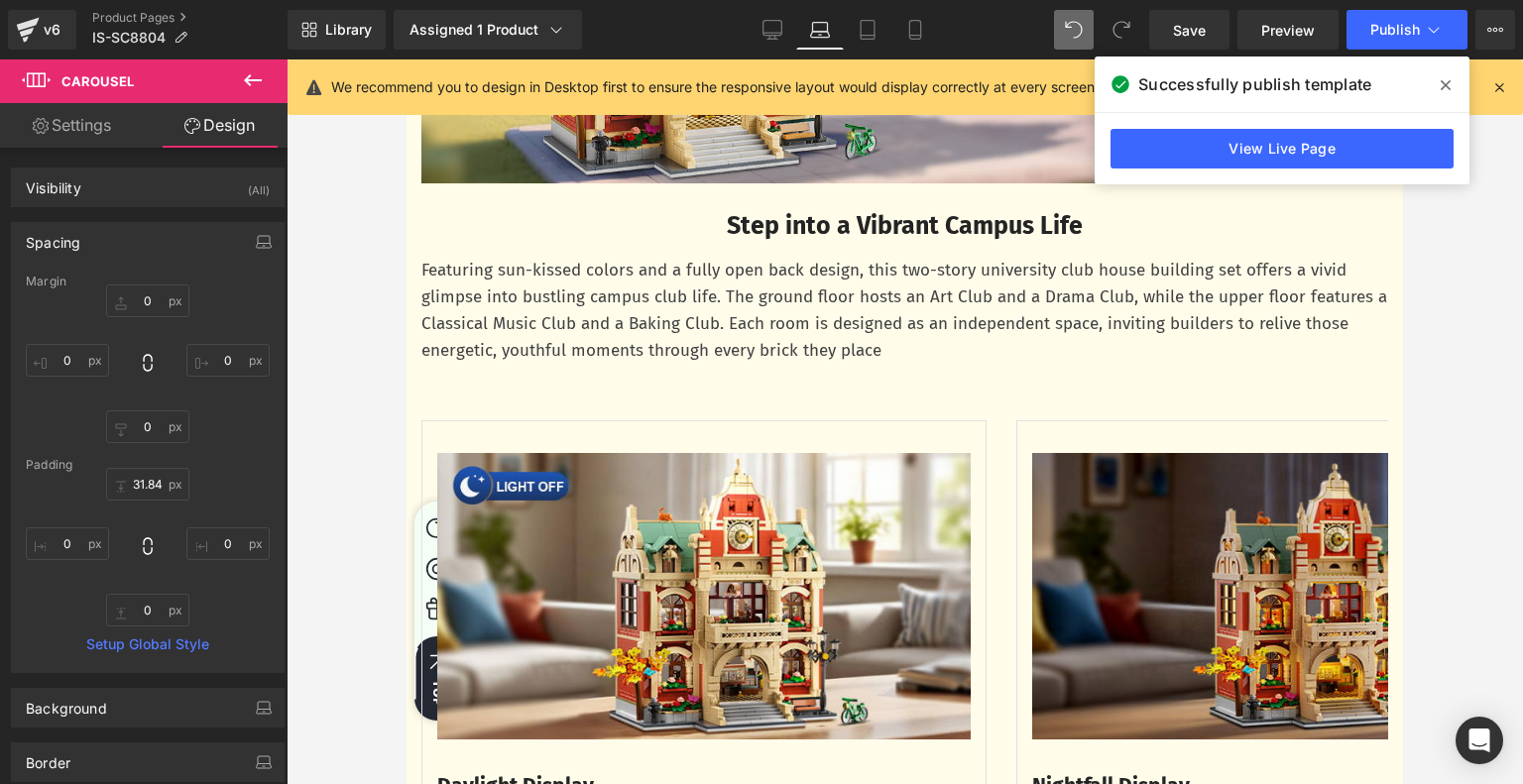 scroll, scrollTop: 1143, scrollLeft: 0, axis: vertical 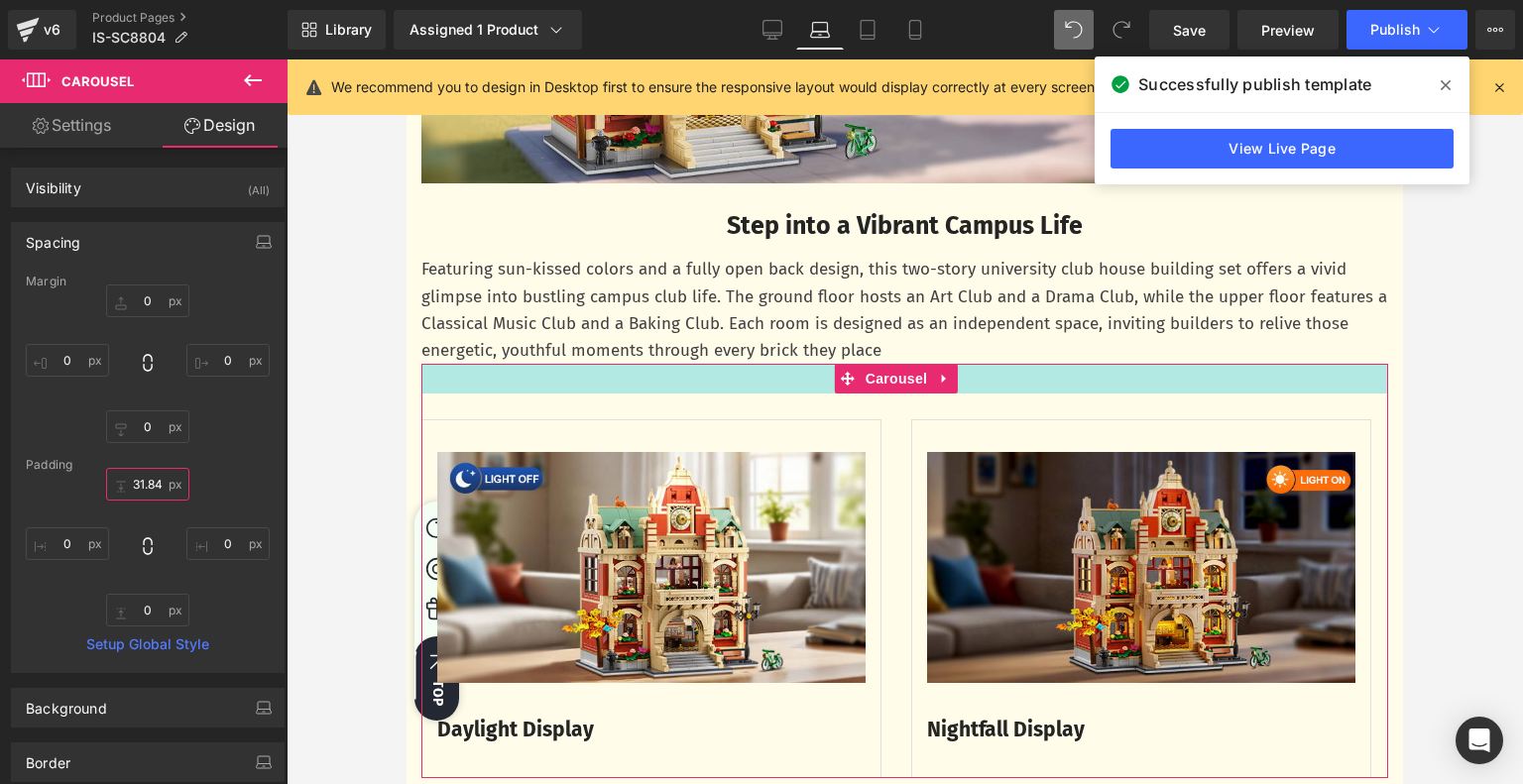 click on "31.8454" at bounding box center (148, 484) 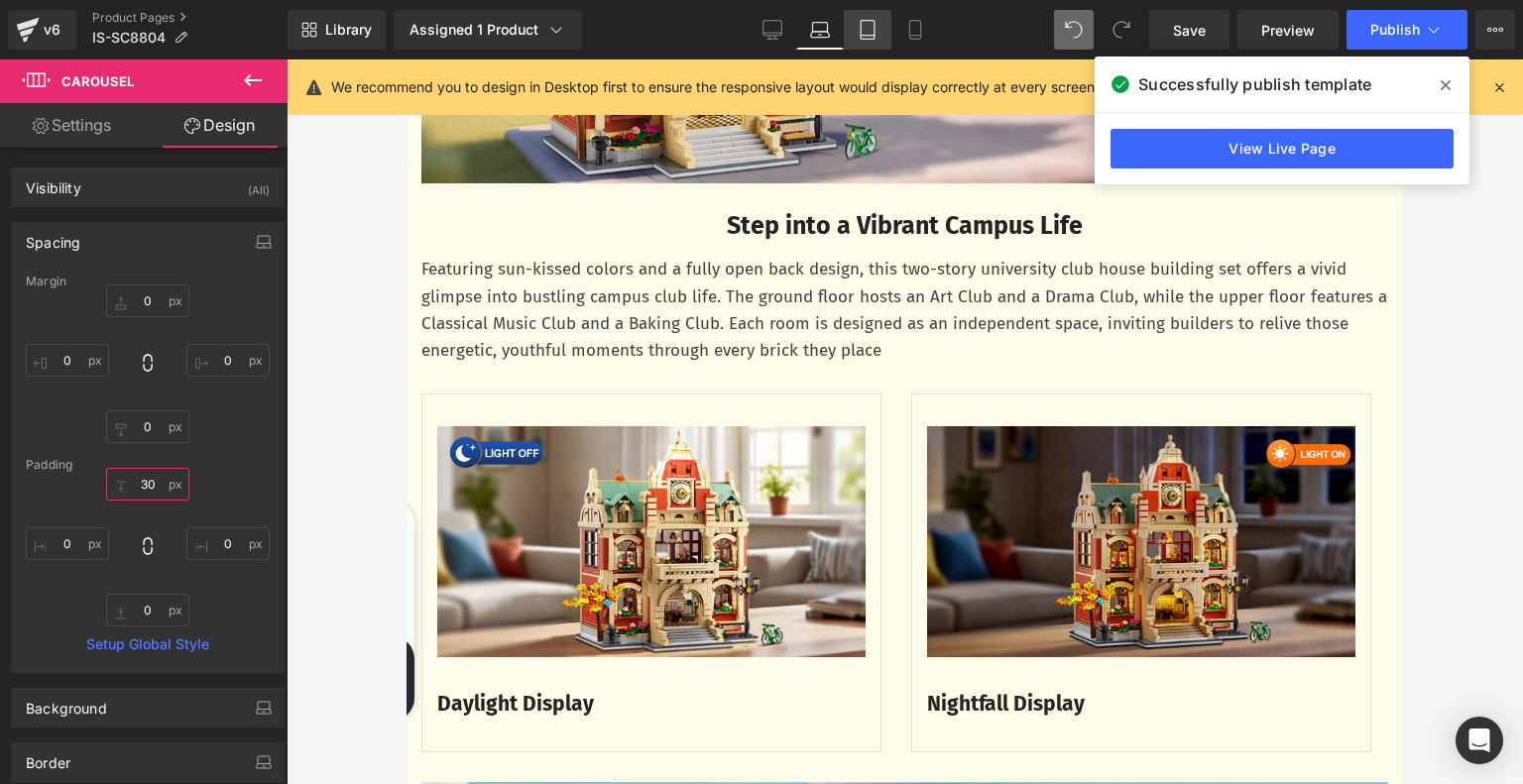 type on "30" 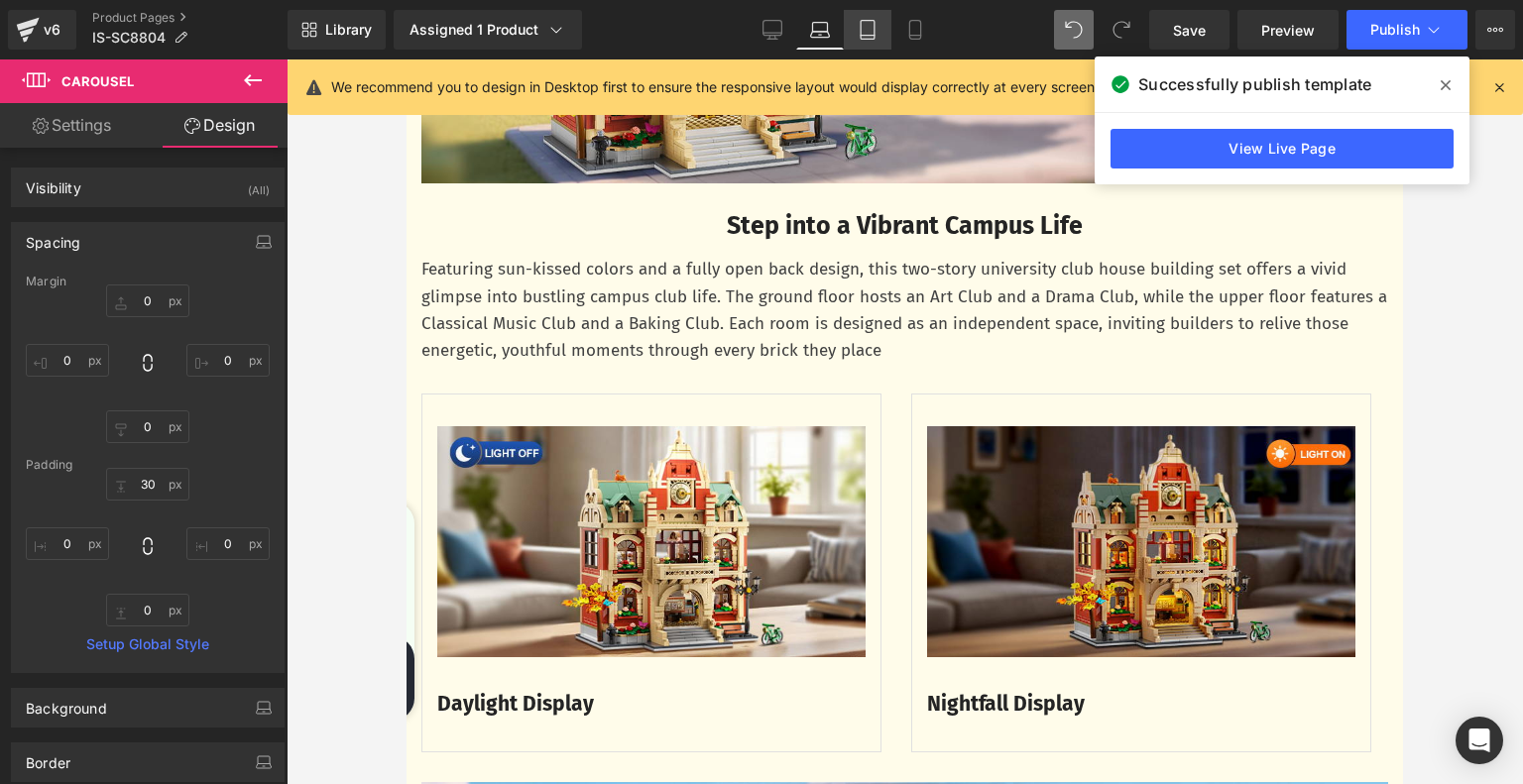 click on "Tablet" at bounding box center (868, 30) 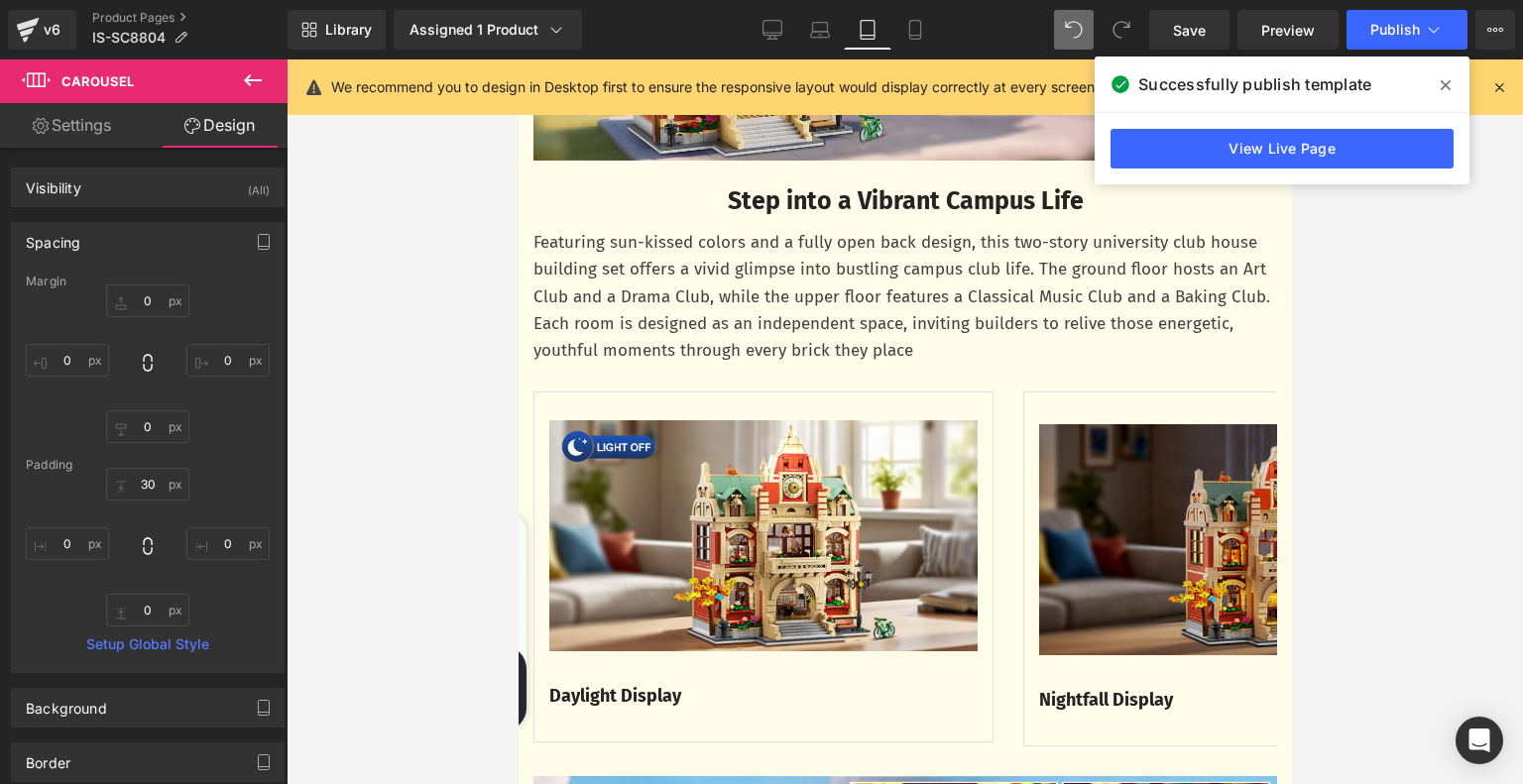 type on "0" 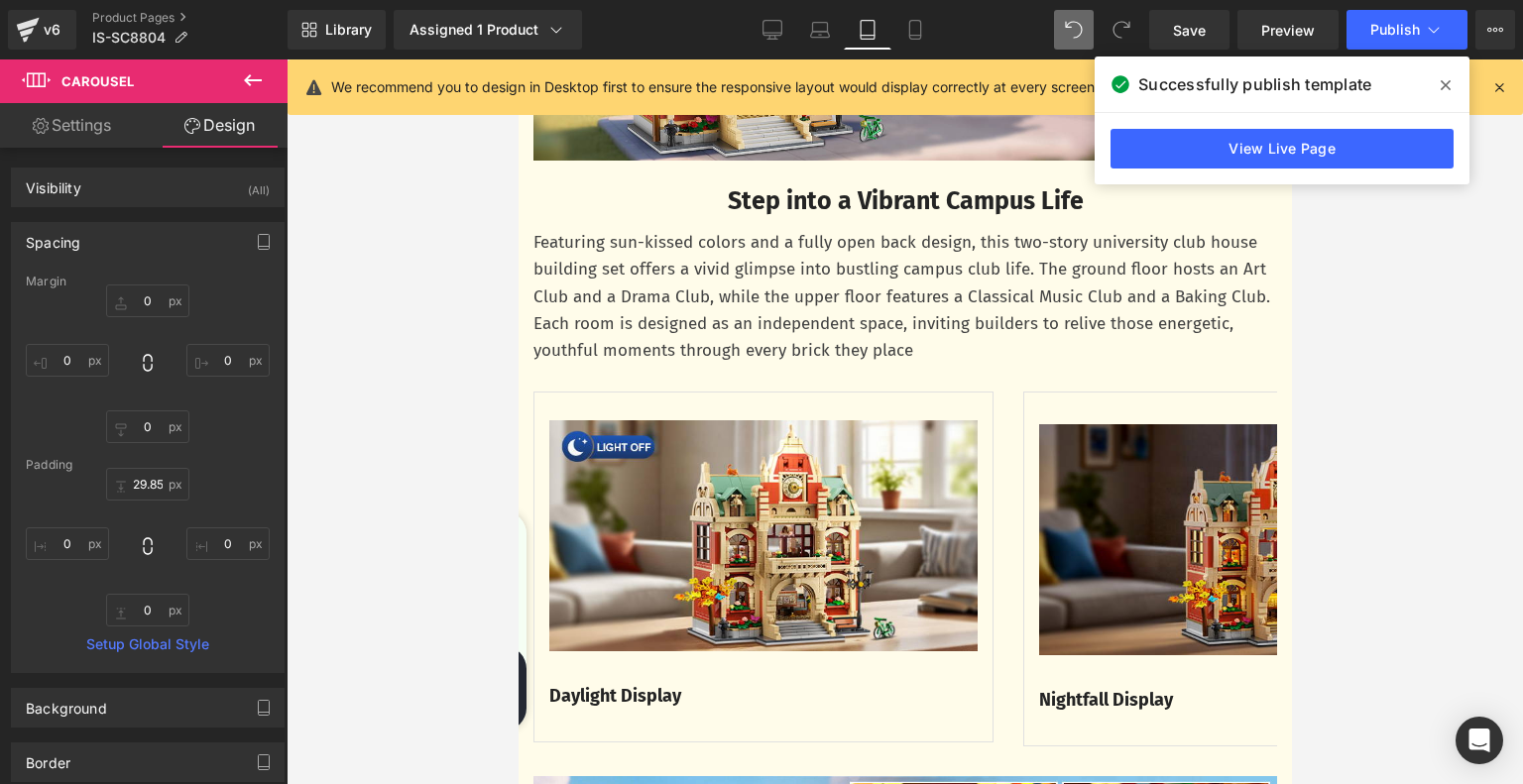type on "0" 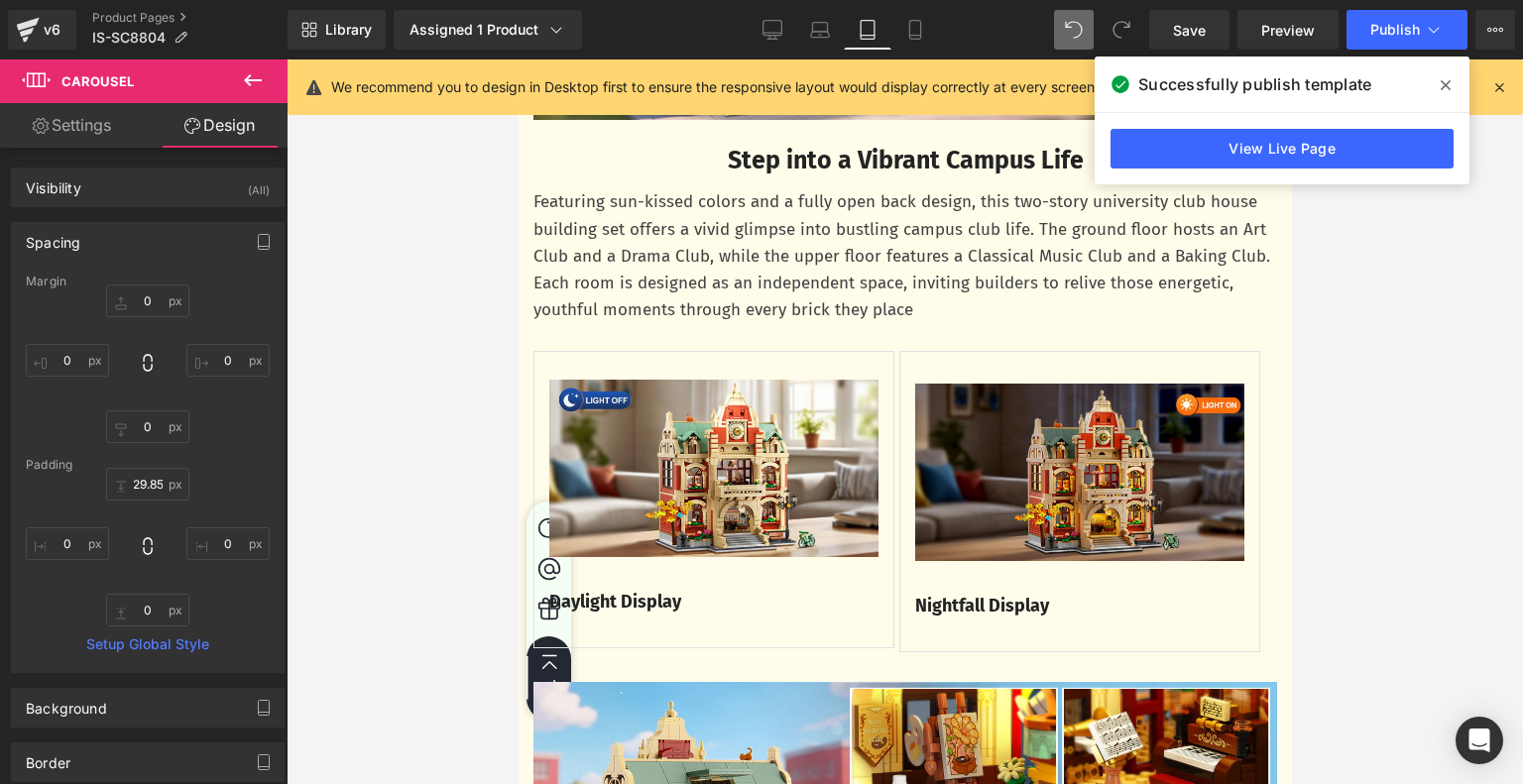 scroll, scrollTop: 1020, scrollLeft: 0, axis: vertical 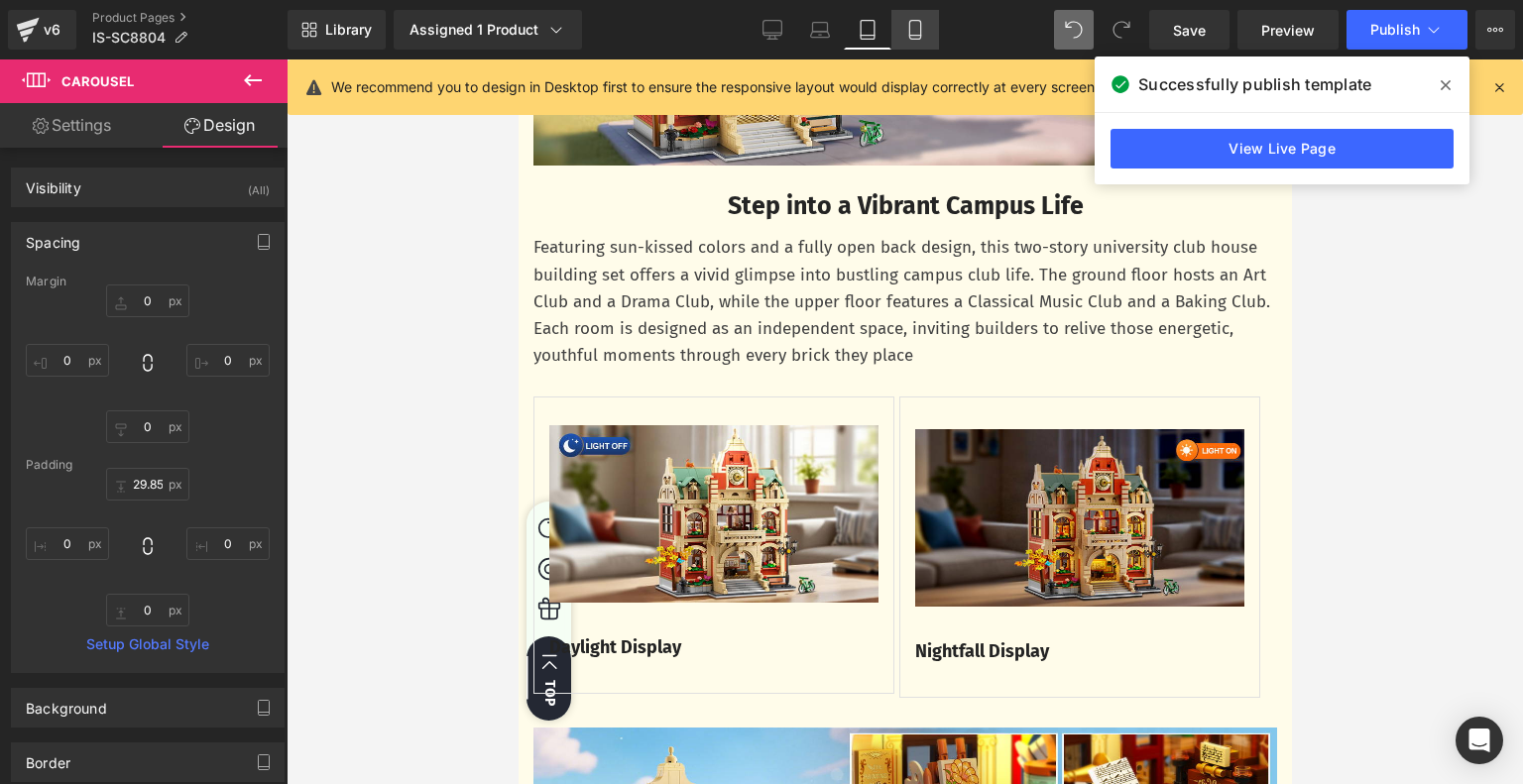 click 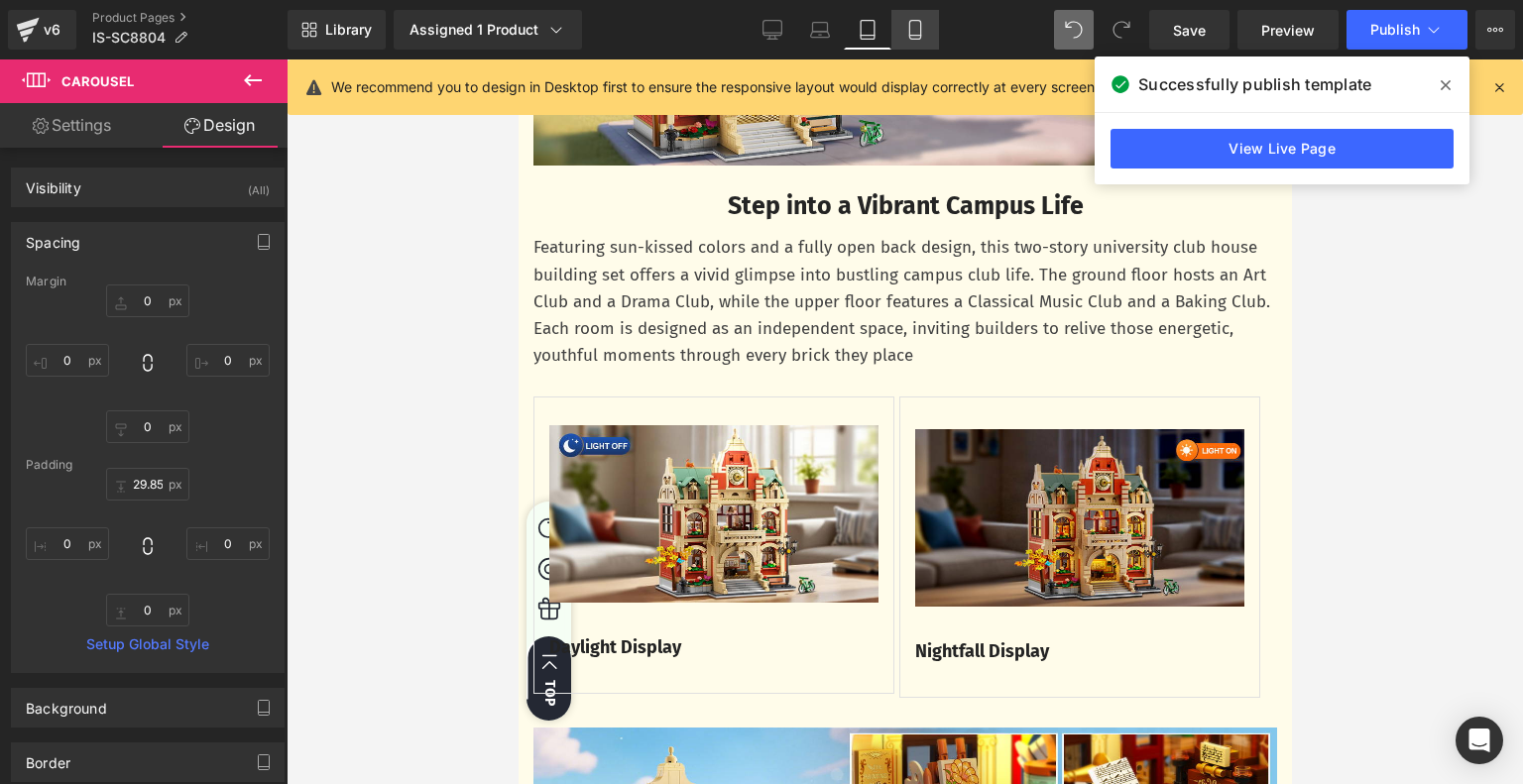 type on "0" 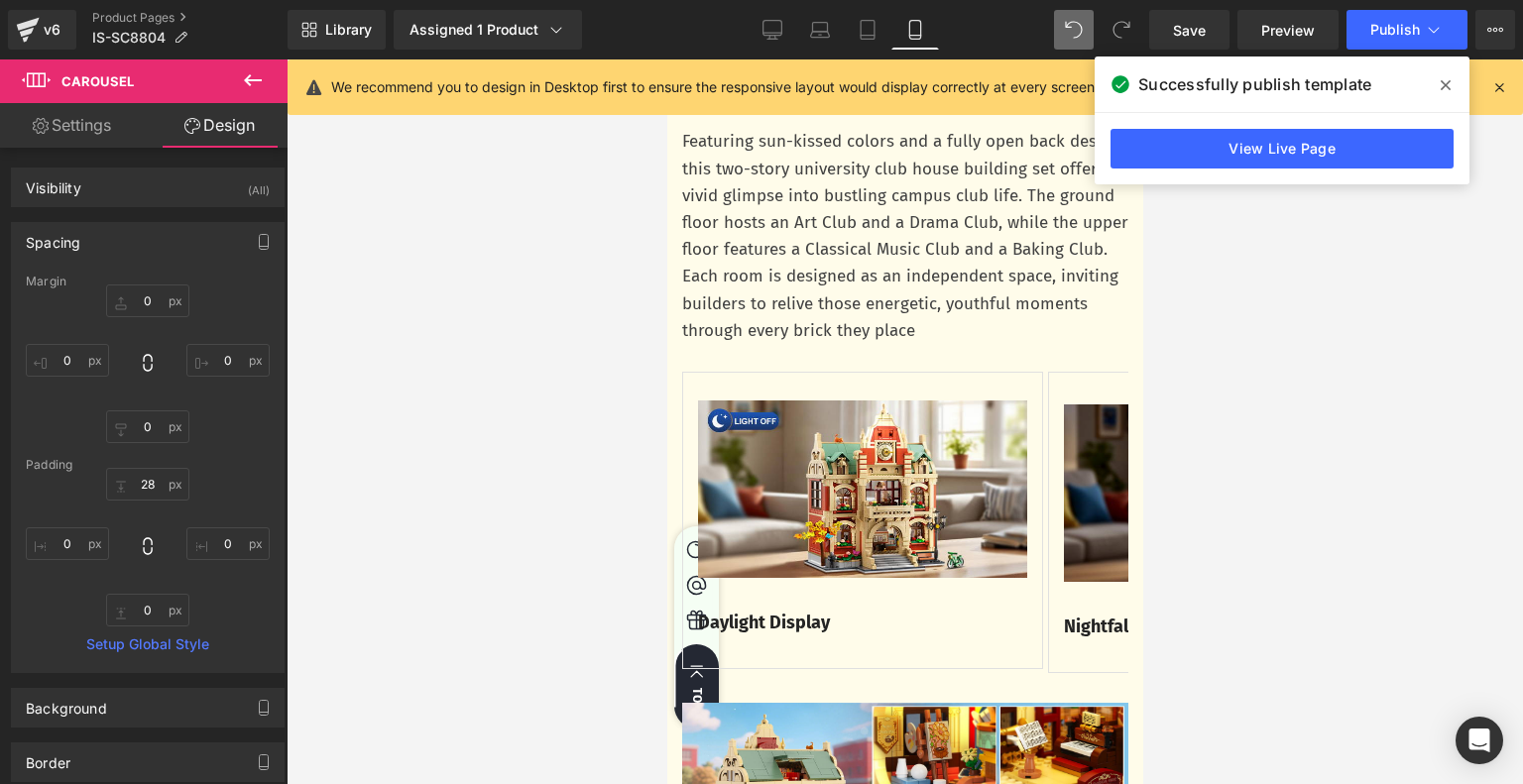 scroll, scrollTop: 1636, scrollLeft: 0, axis: vertical 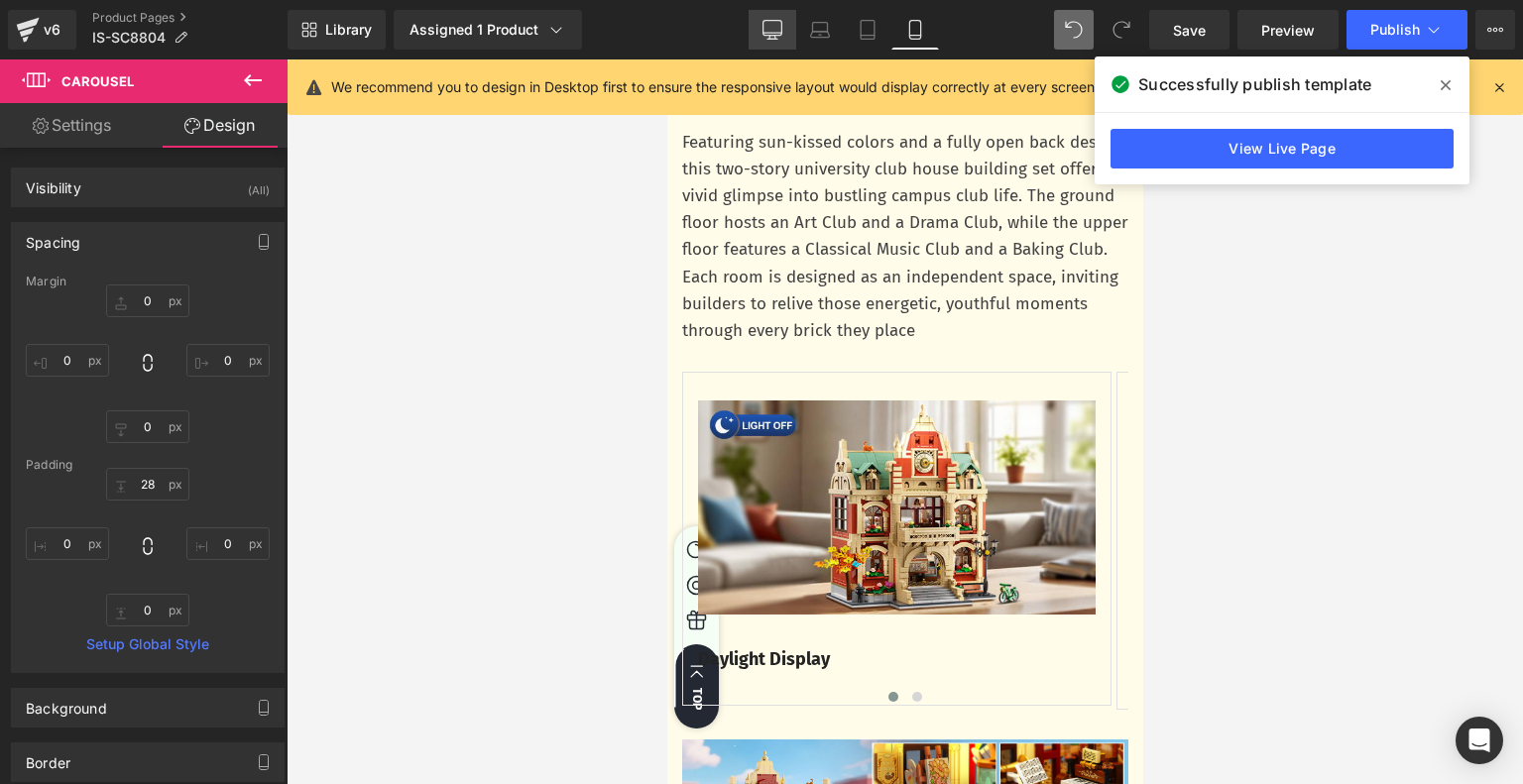 click 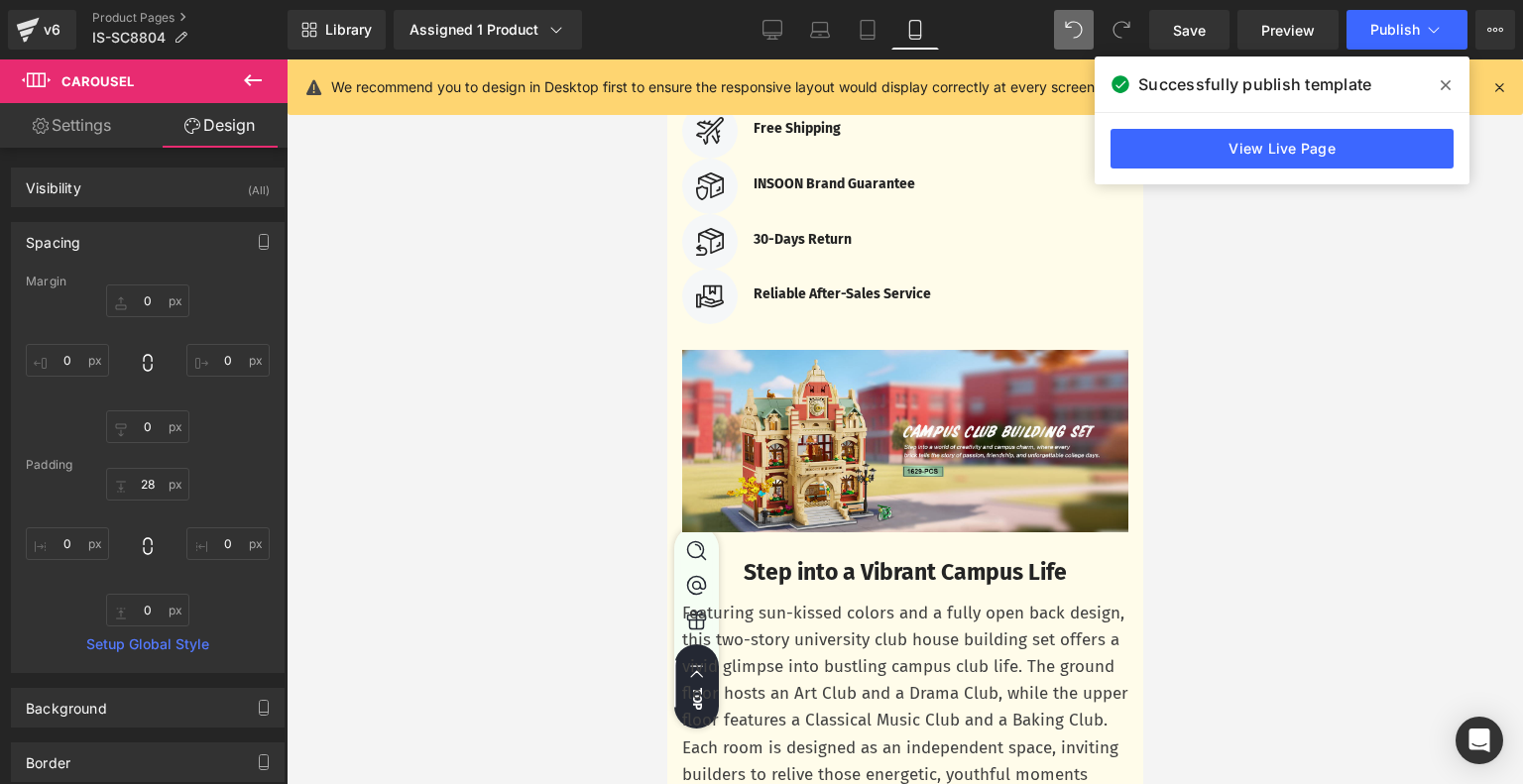 type on "0" 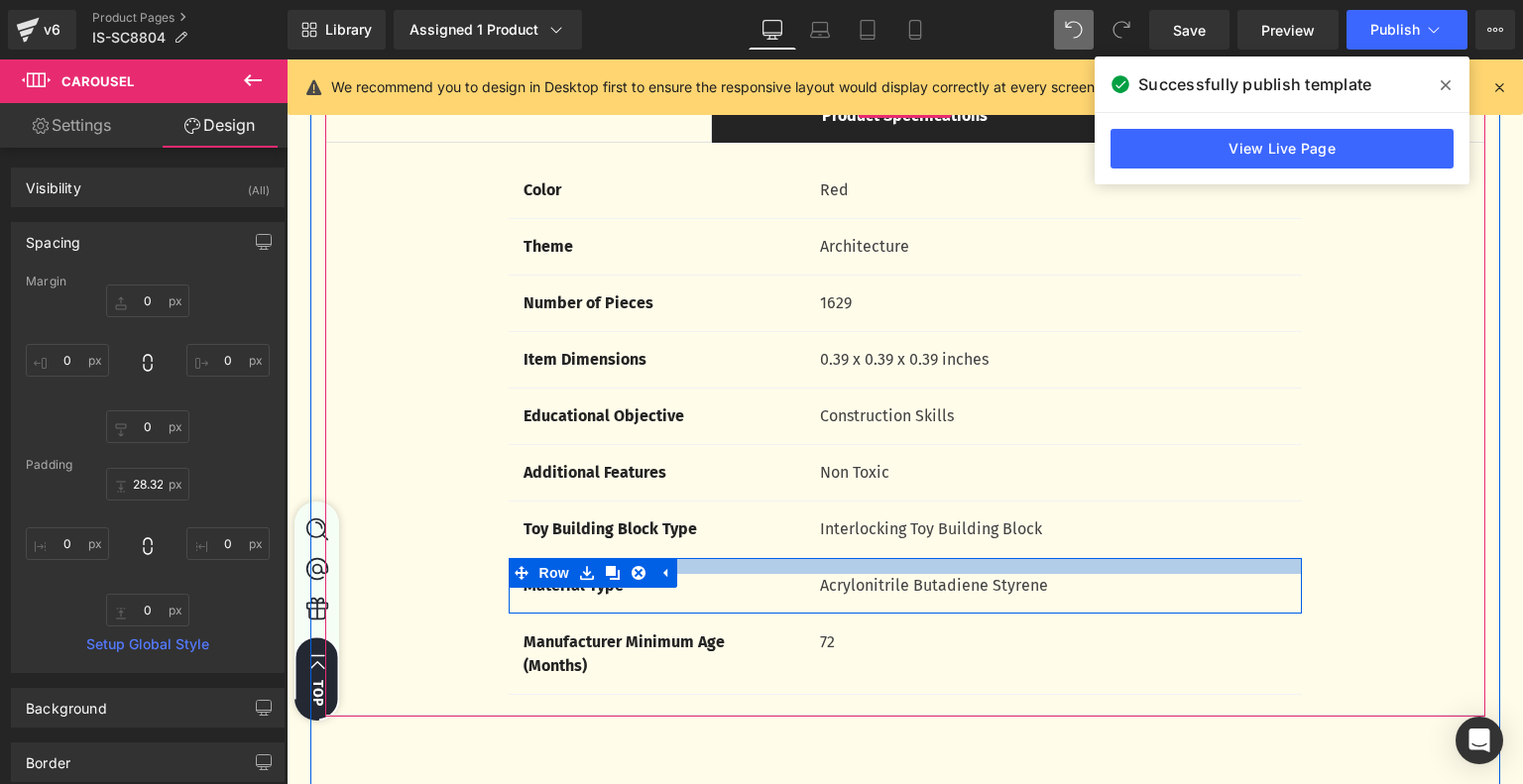 scroll, scrollTop: 5154, scrollLeft: 0, axis: vertical 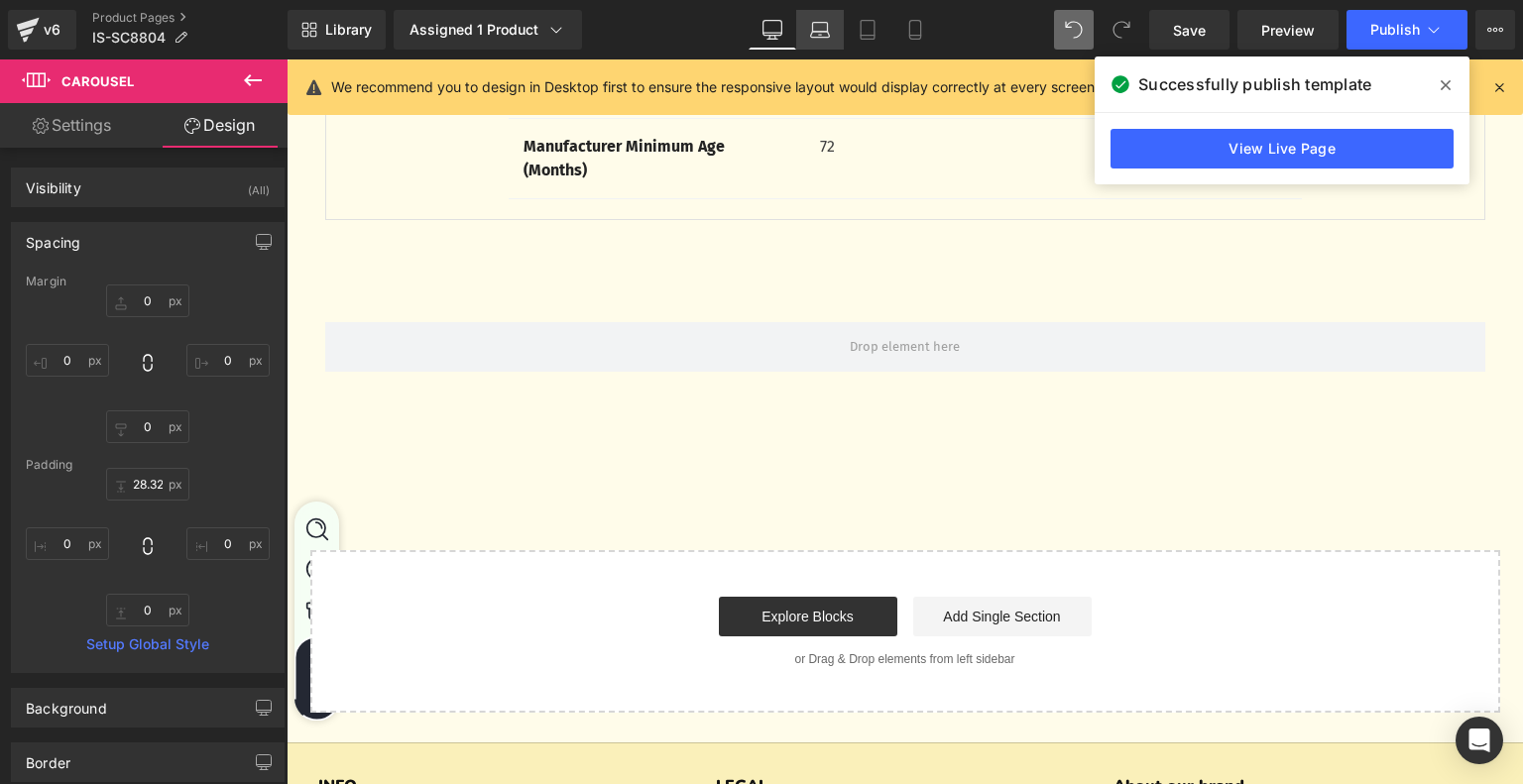 click on "Laptop" at bounding box center [820, 30] 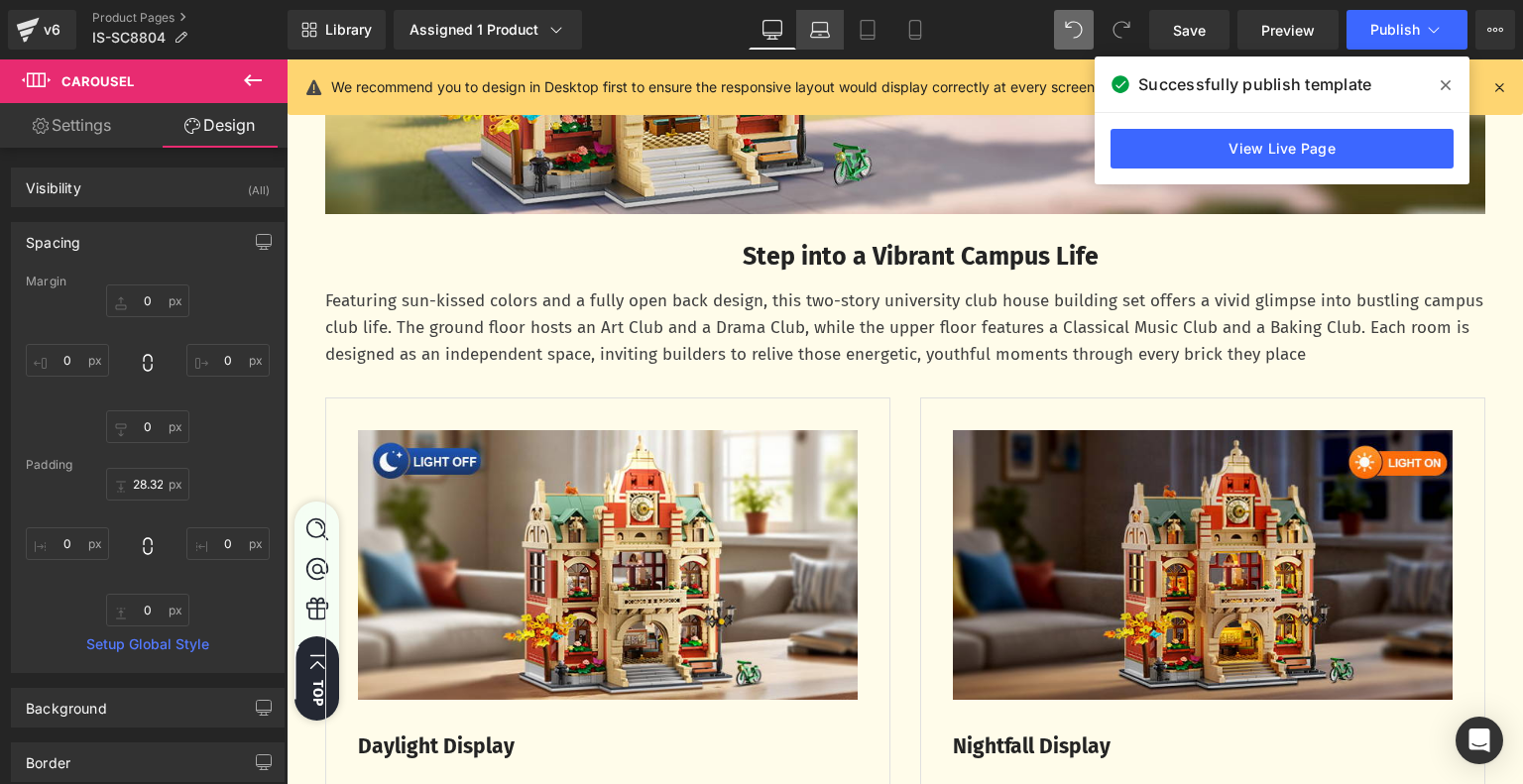 type on "0" 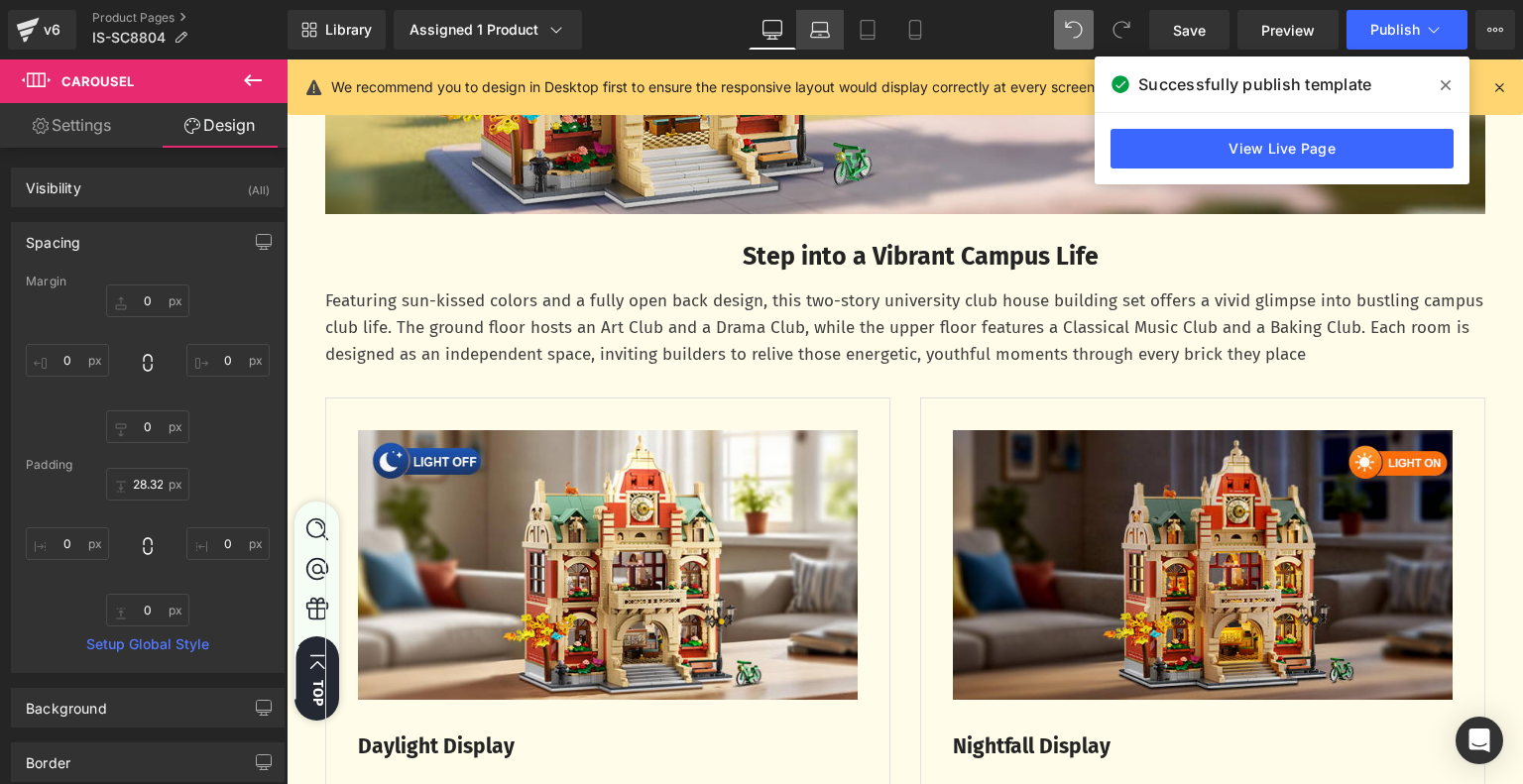 type on "0" 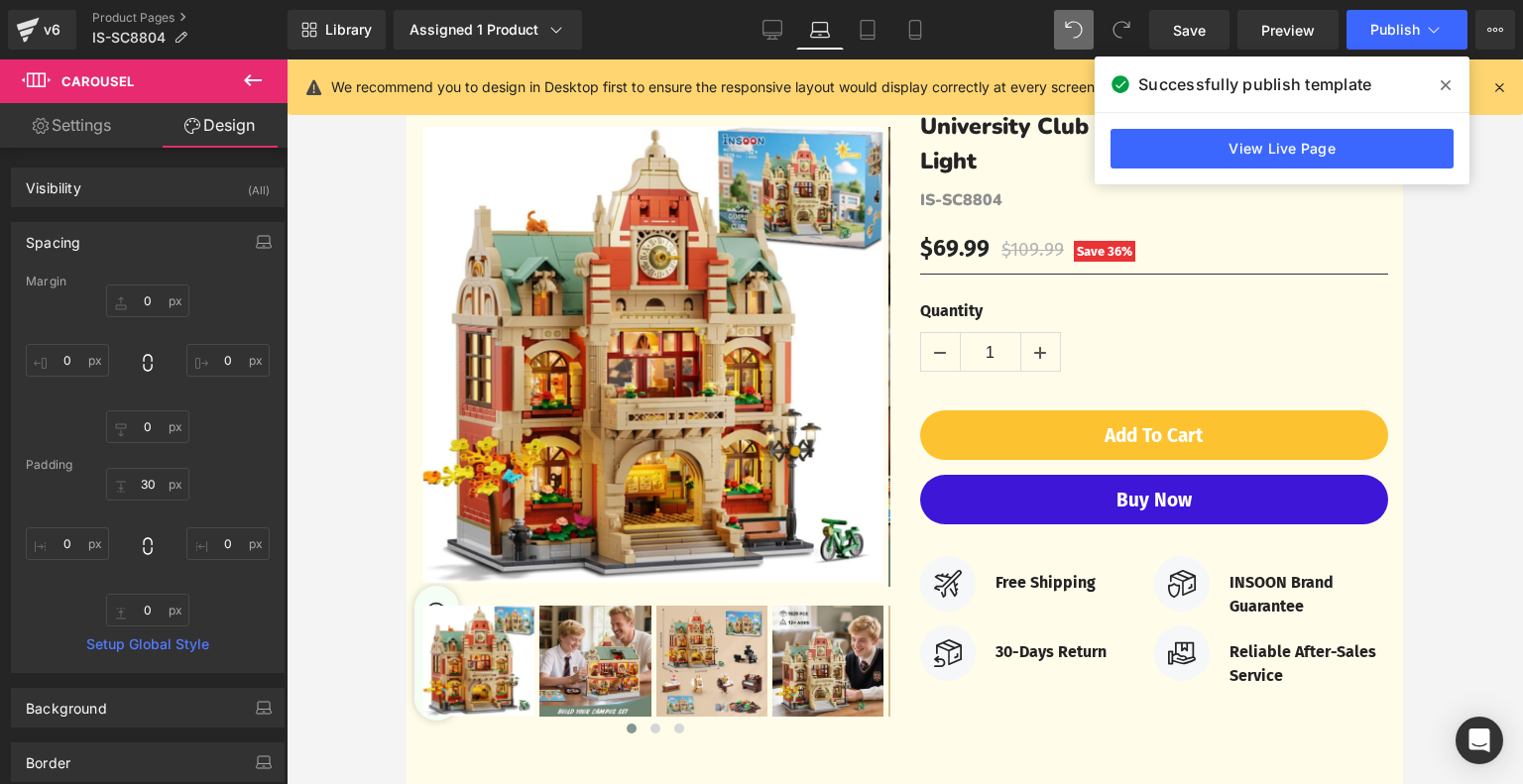 scroll, scrollTop: 0, scrollLeft: 0, axis: both 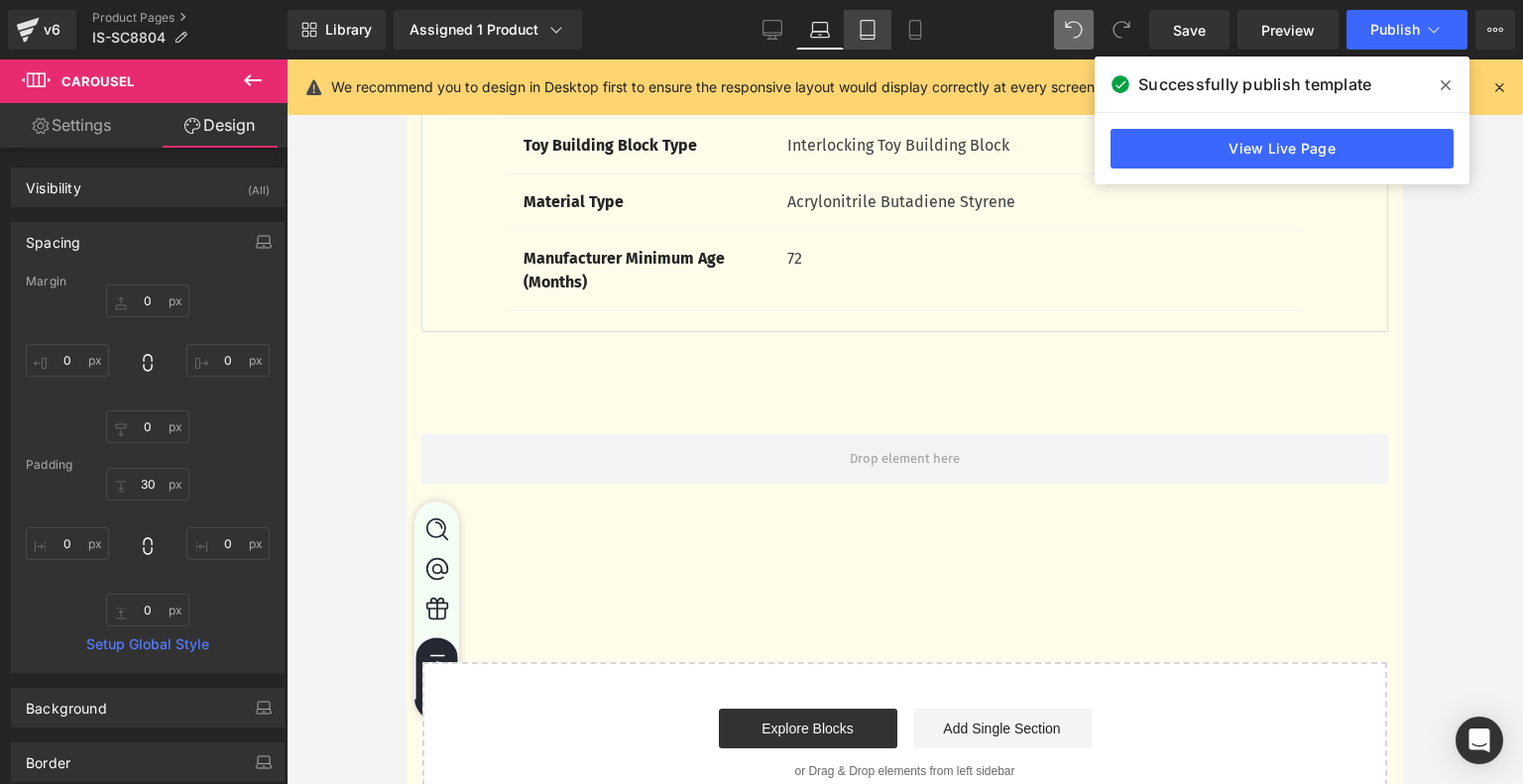 click on "Tablet" at bounding box center [868, 30] 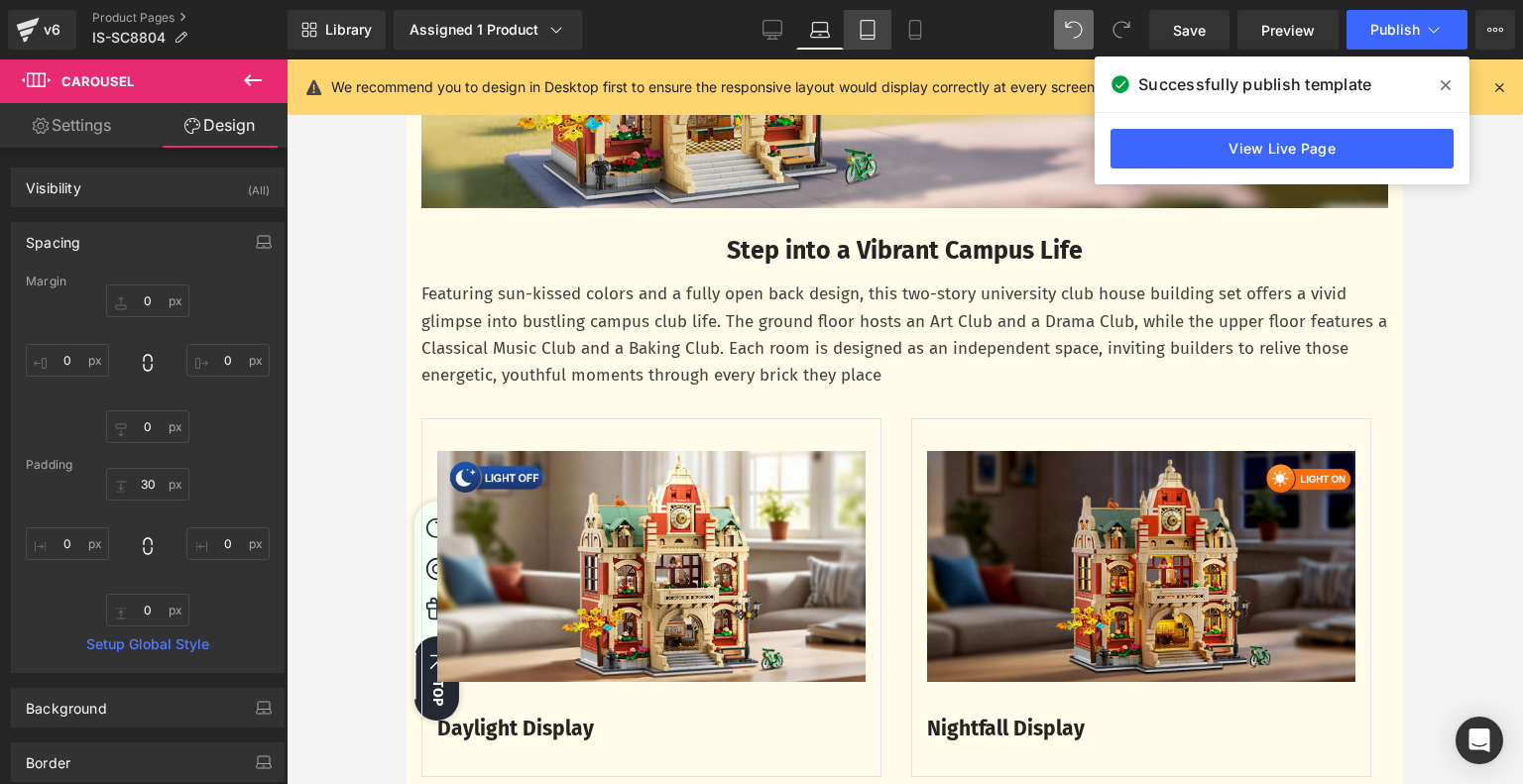 type on "0" 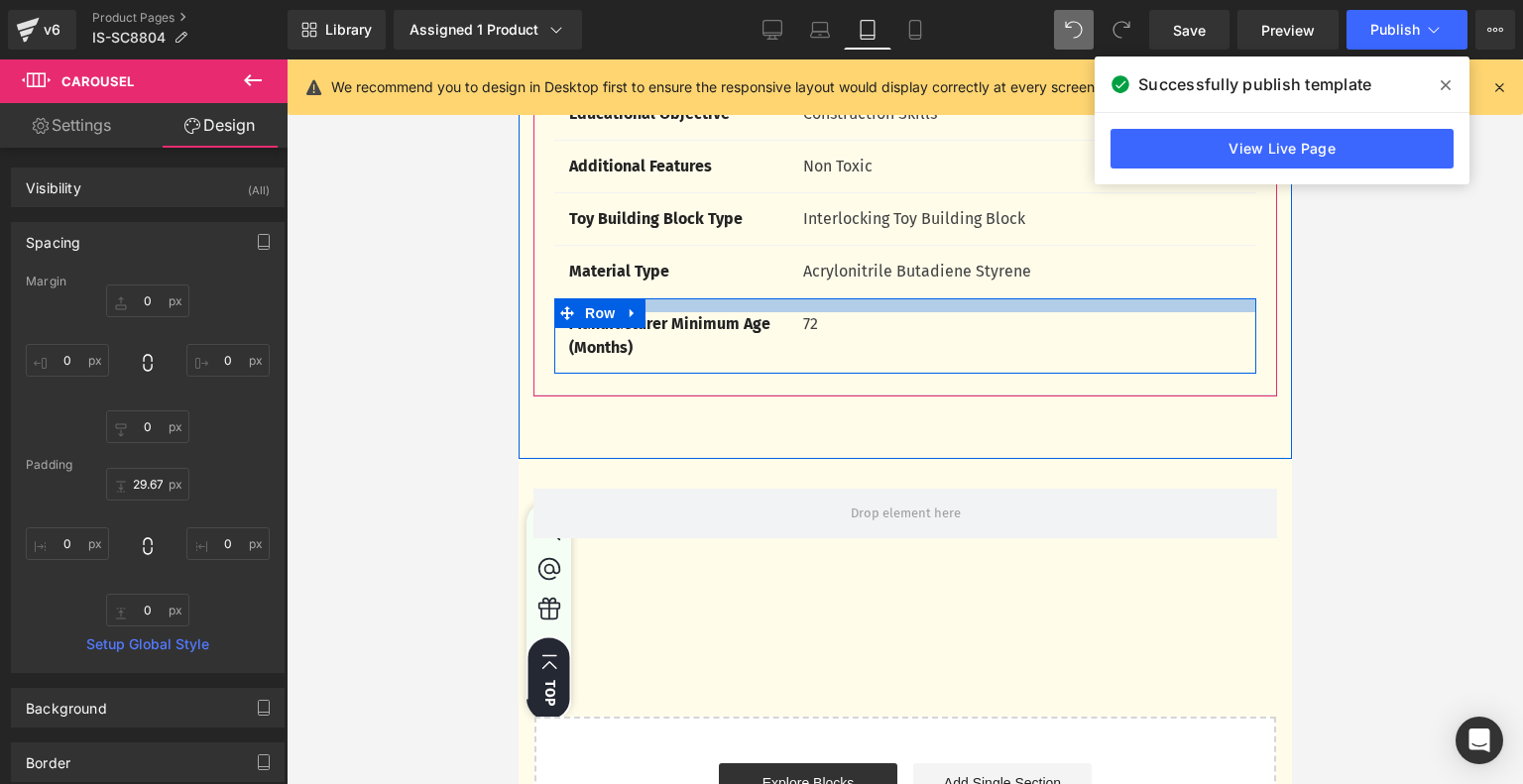 scroll, scrollTop: 4658, scrollLeft: 0, axis: vertical 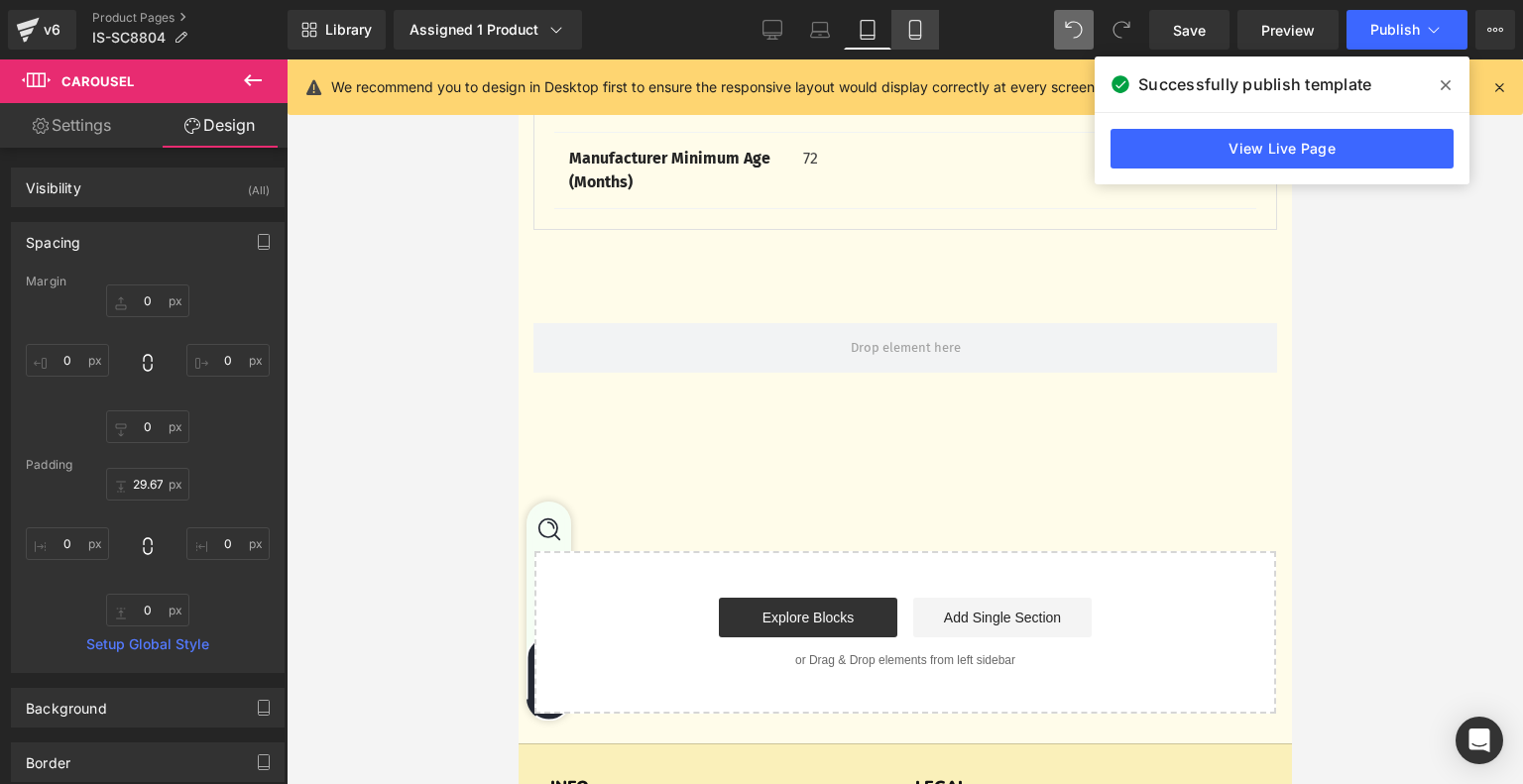 click 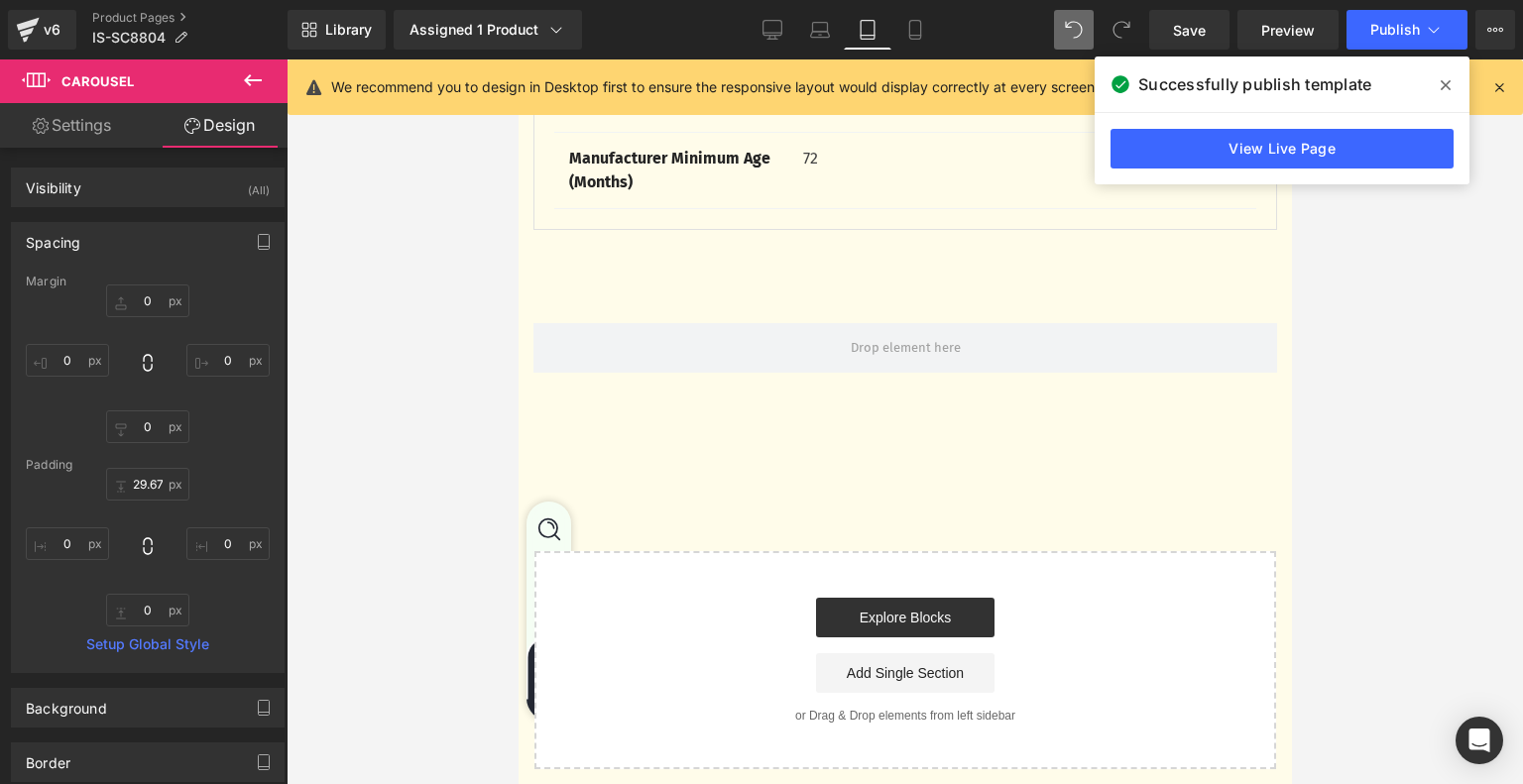 type on "0" 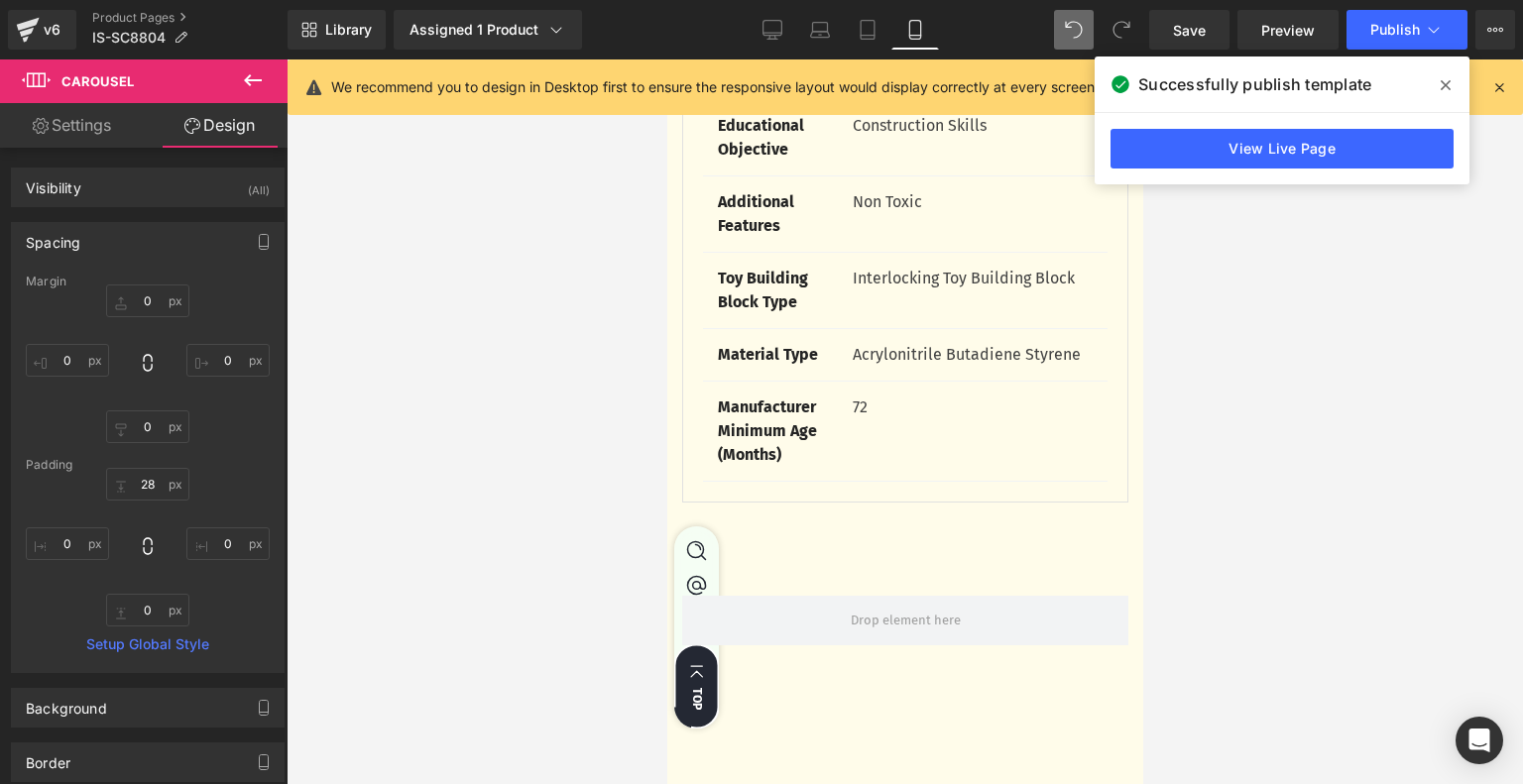 scroll, scrollTop: 5257, scrollLeft: 0, axis: vertical 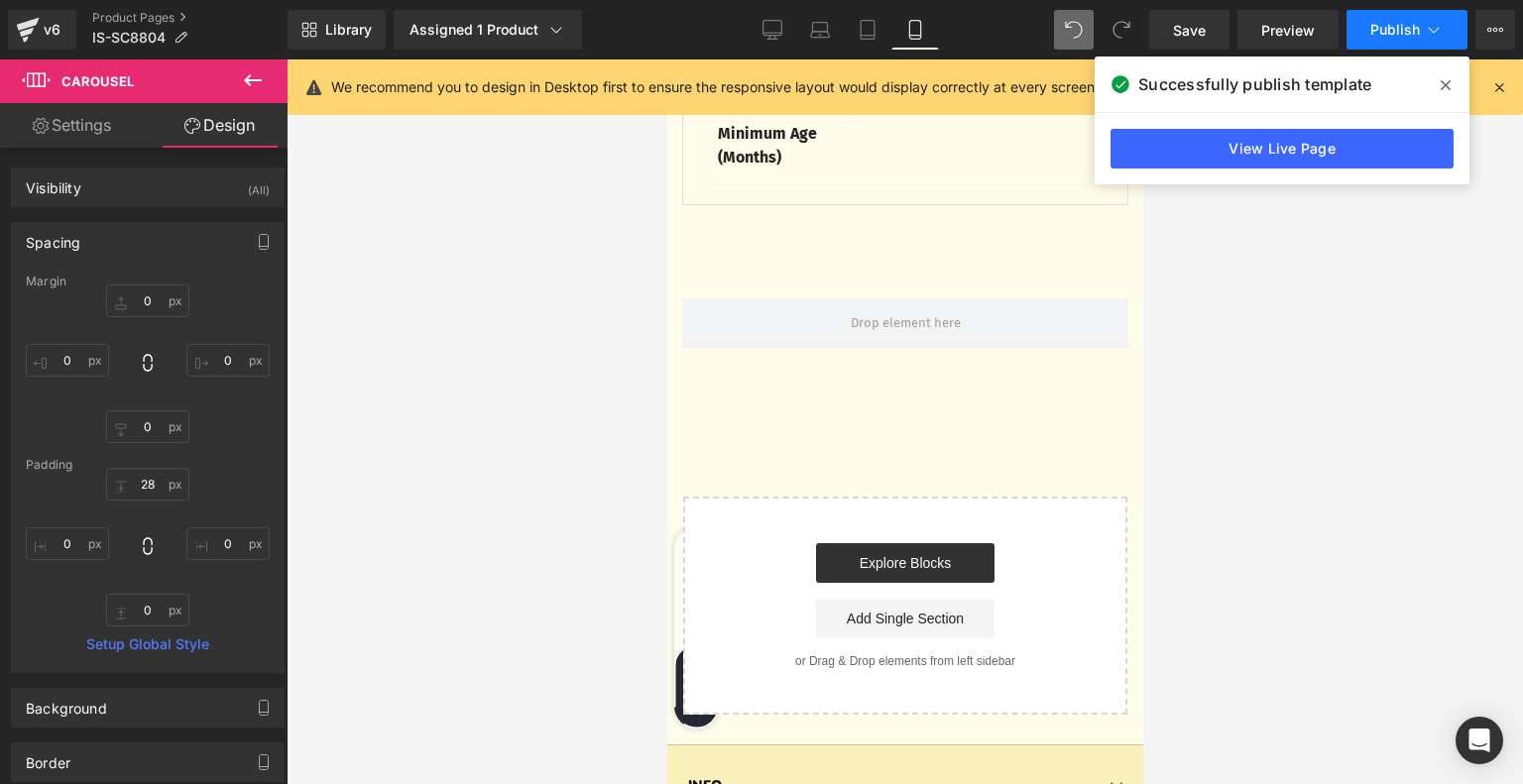 click on "Publish" at bounding box center [1407, 30] 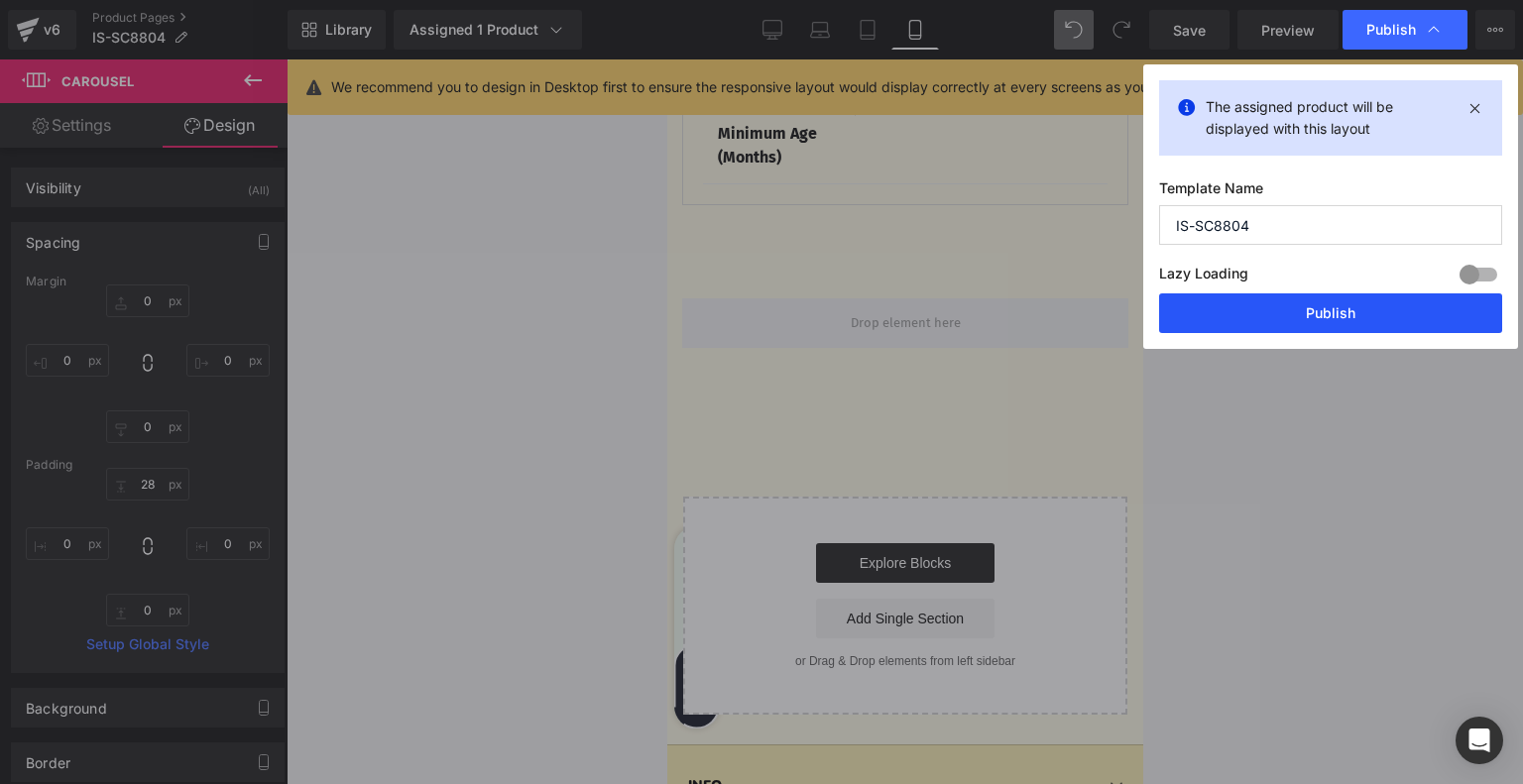 click on "Publish" at bounding box center (1331, 313) 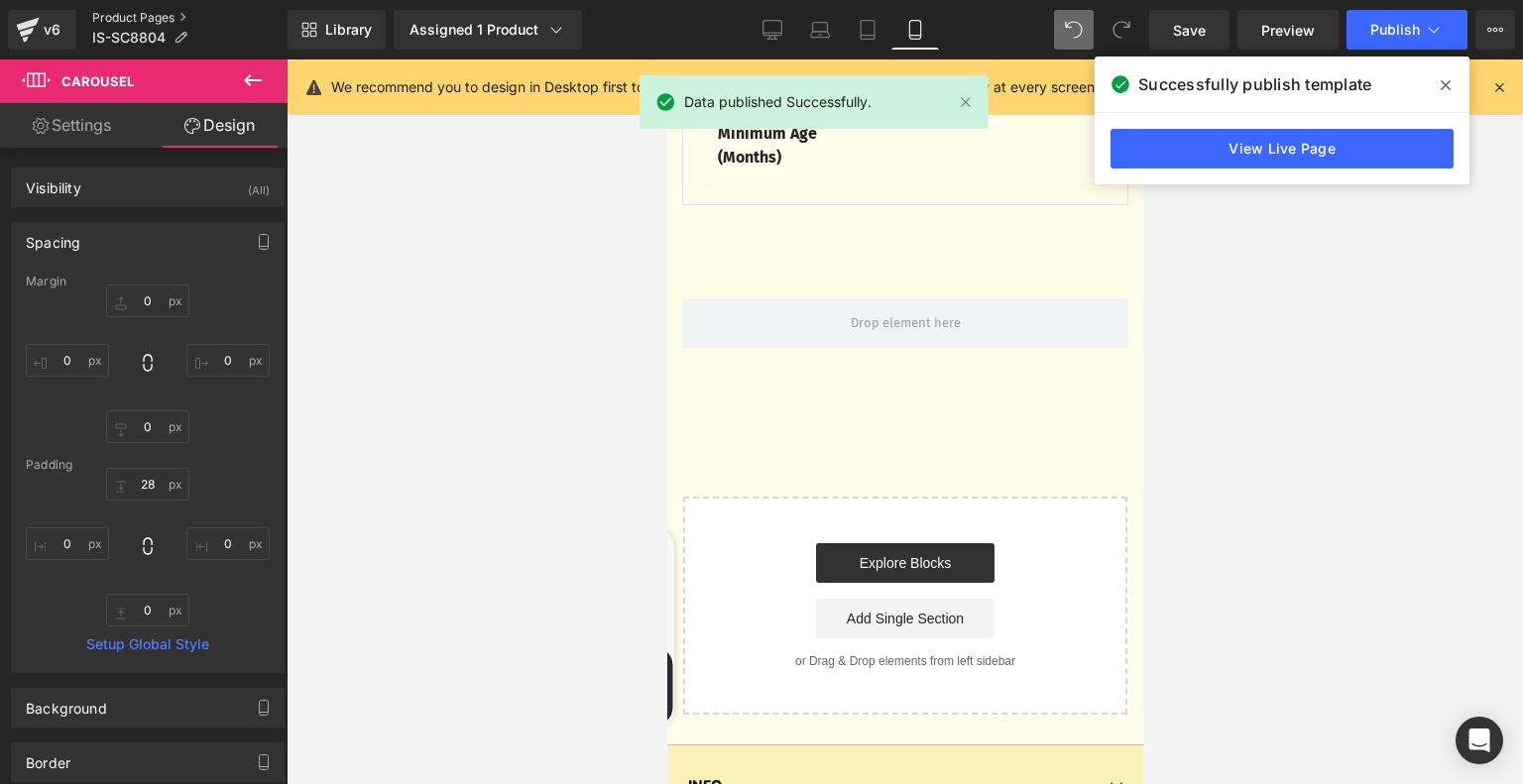 click on "Product Pages" at bounding box center (189, 18) 